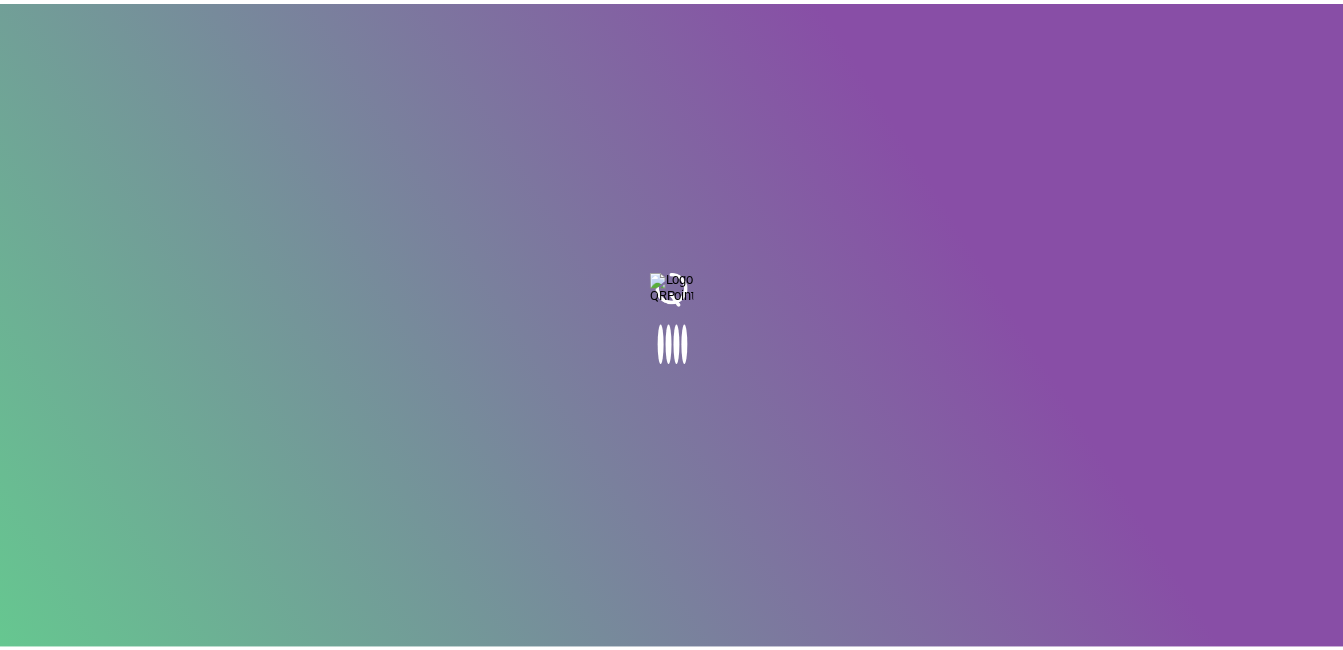 scroll, scrollTop: 0, scrollLeft: 0, axis: both 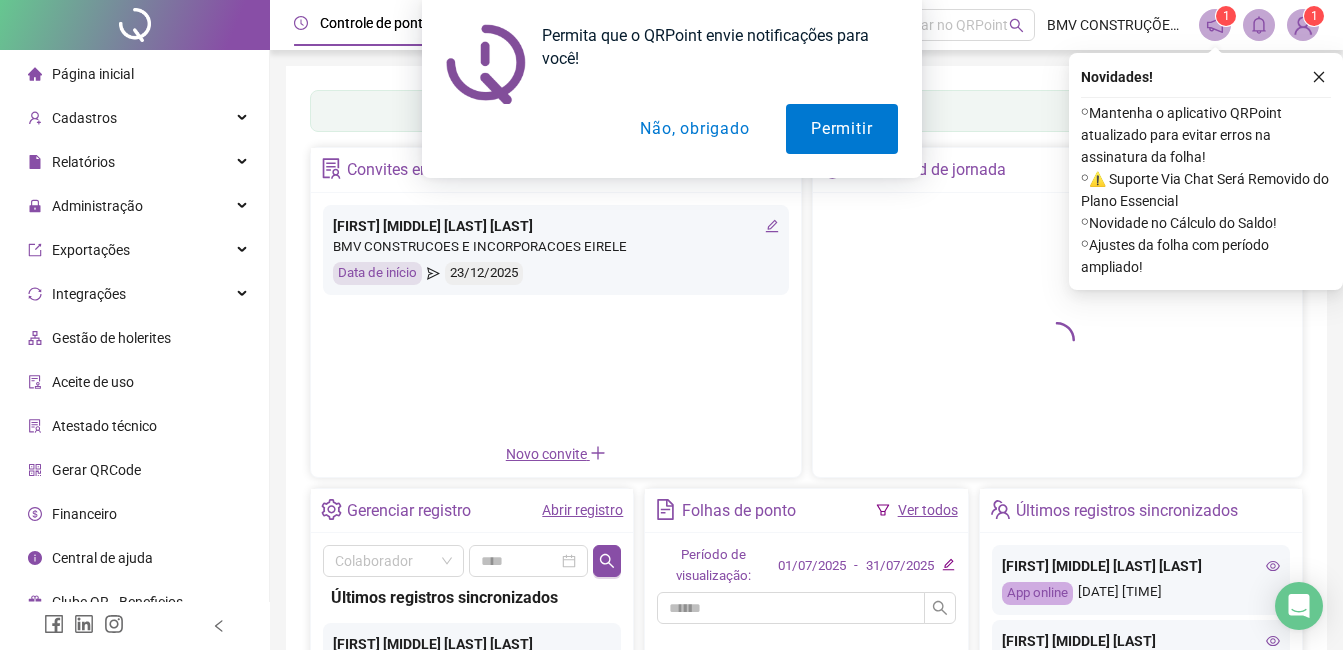 click on "Permita que o QRPoint envie notificações para você! Permitir Não, obrigado" at bounding box center [671, 89] 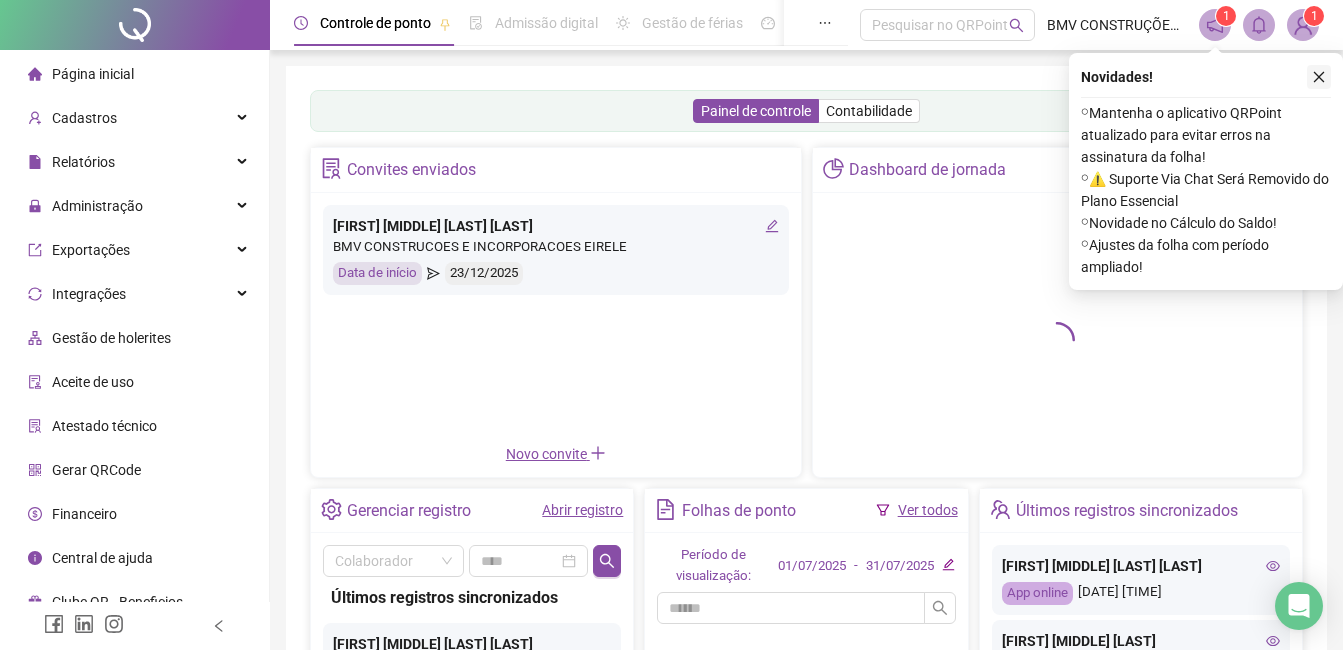 drag, startPoint x: 1325, startPoint y: 76, endPoint x: 1290, endPoint y: 306, distance: 232.6478 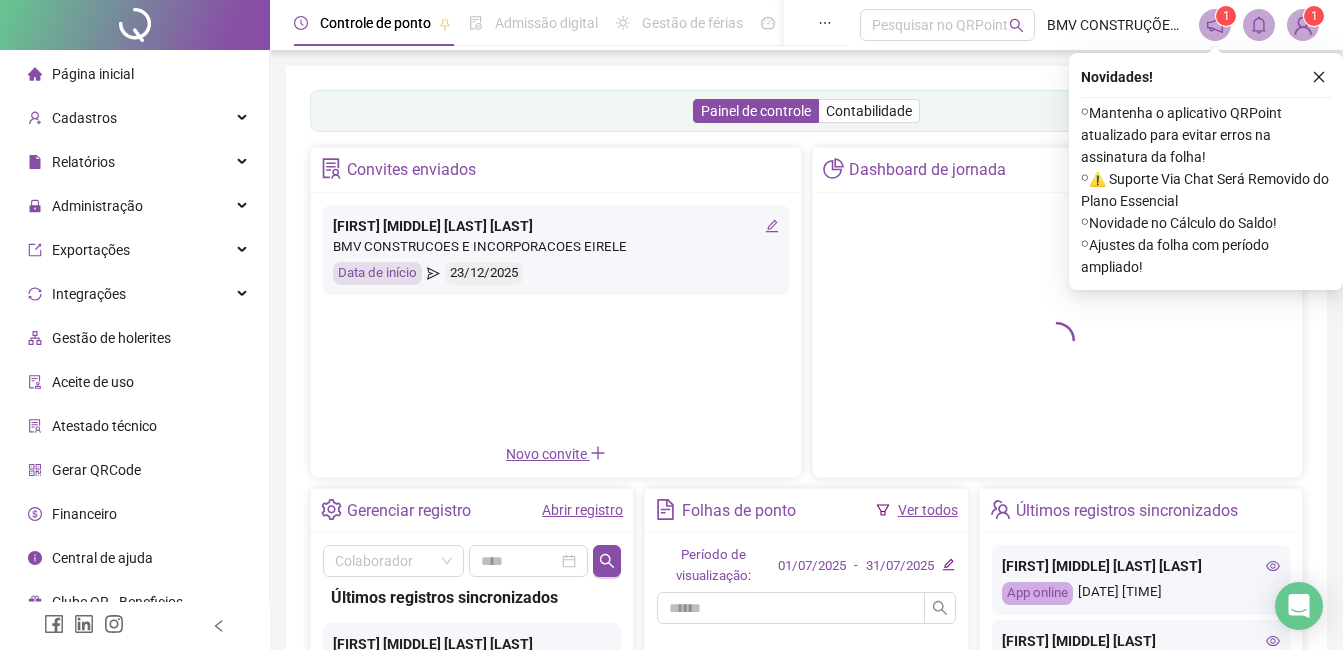 click 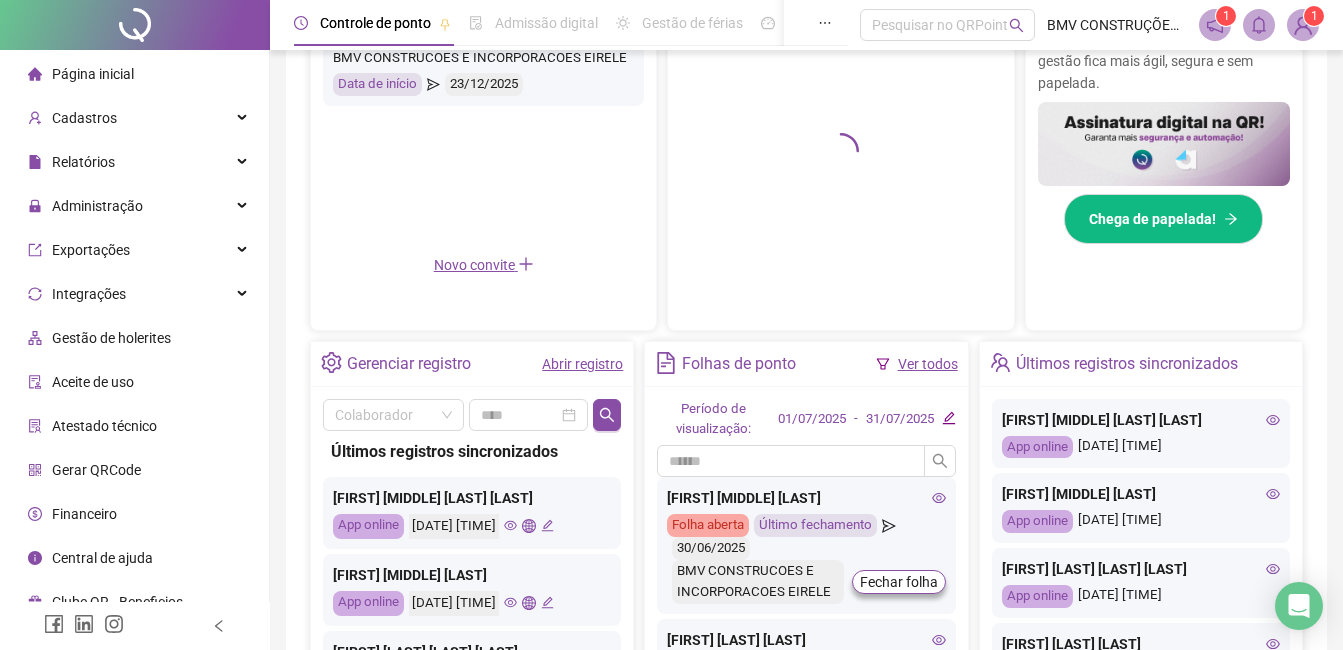 scroll, scrollTop: 500, scrollLeft: 0, axis: vertical 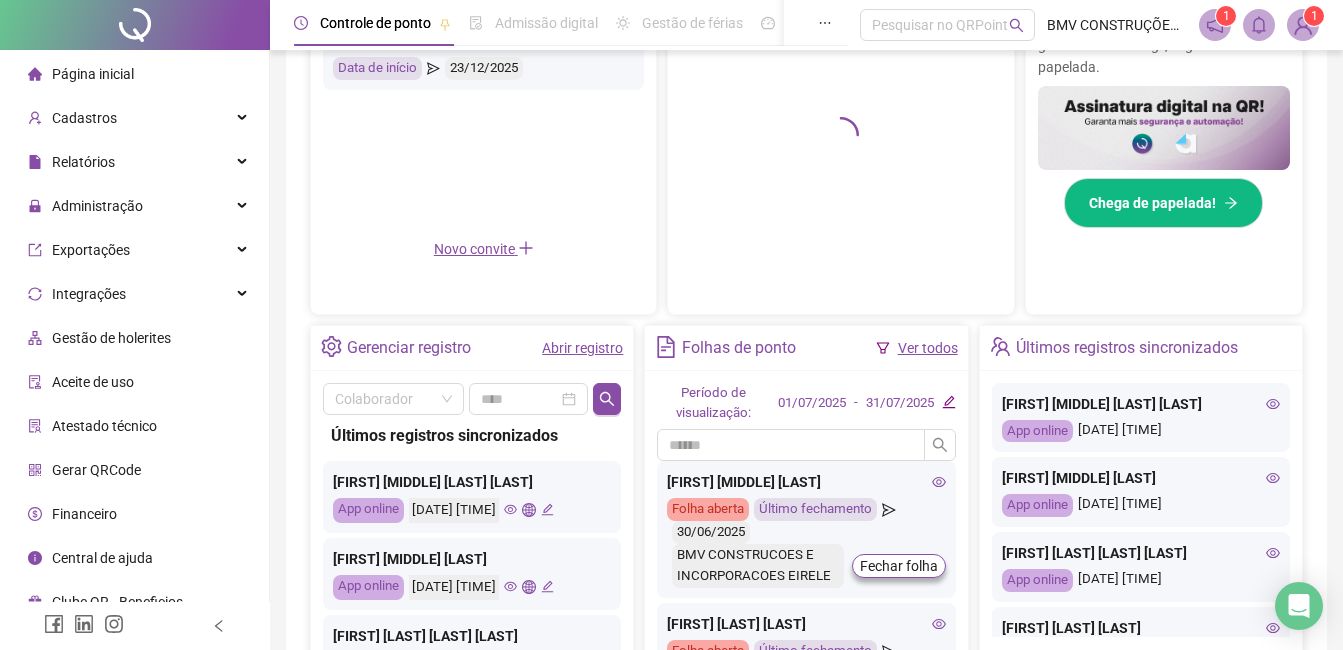 click 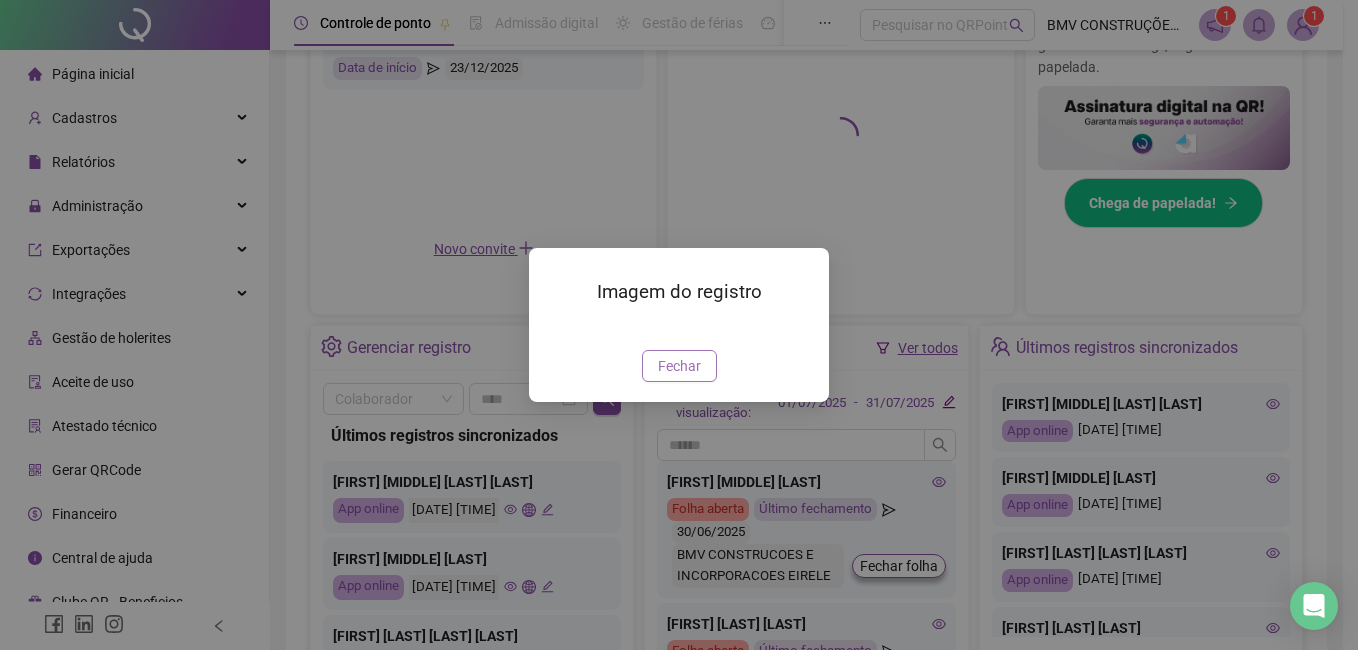 click on "Fechar" at bounding box center [679, 366] 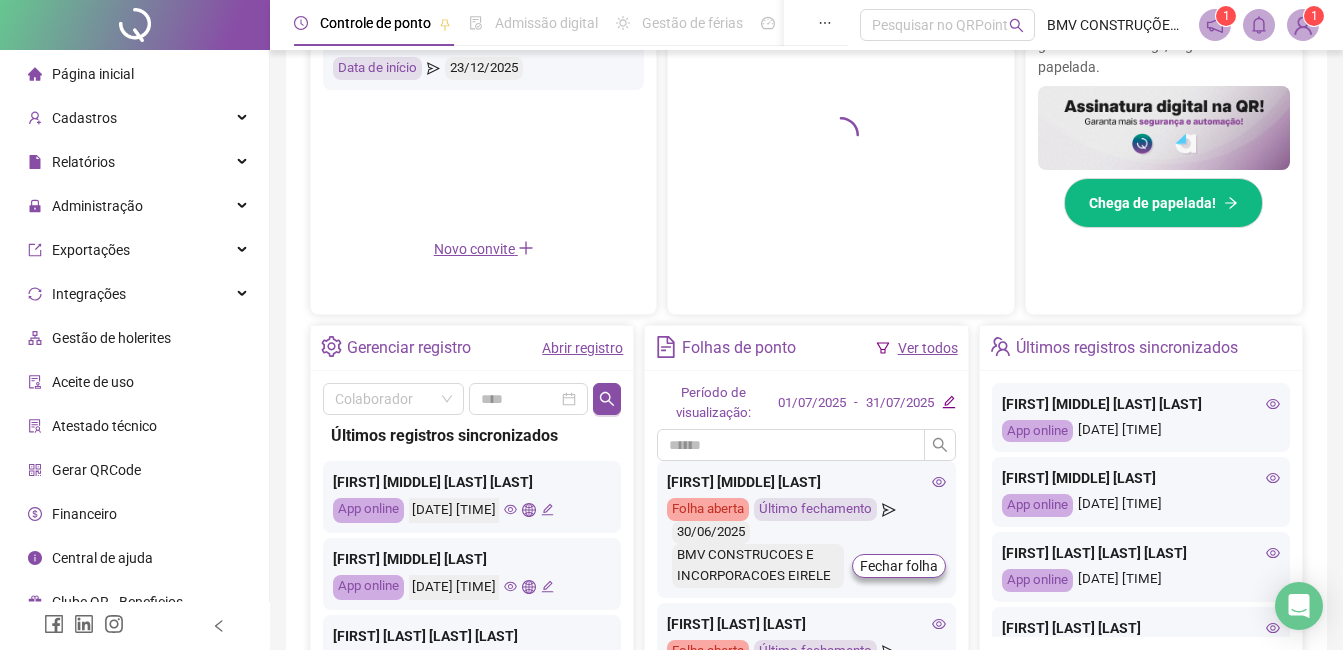 scroll, scrollTop: 100, scrollLeft: 0, axis: vertical 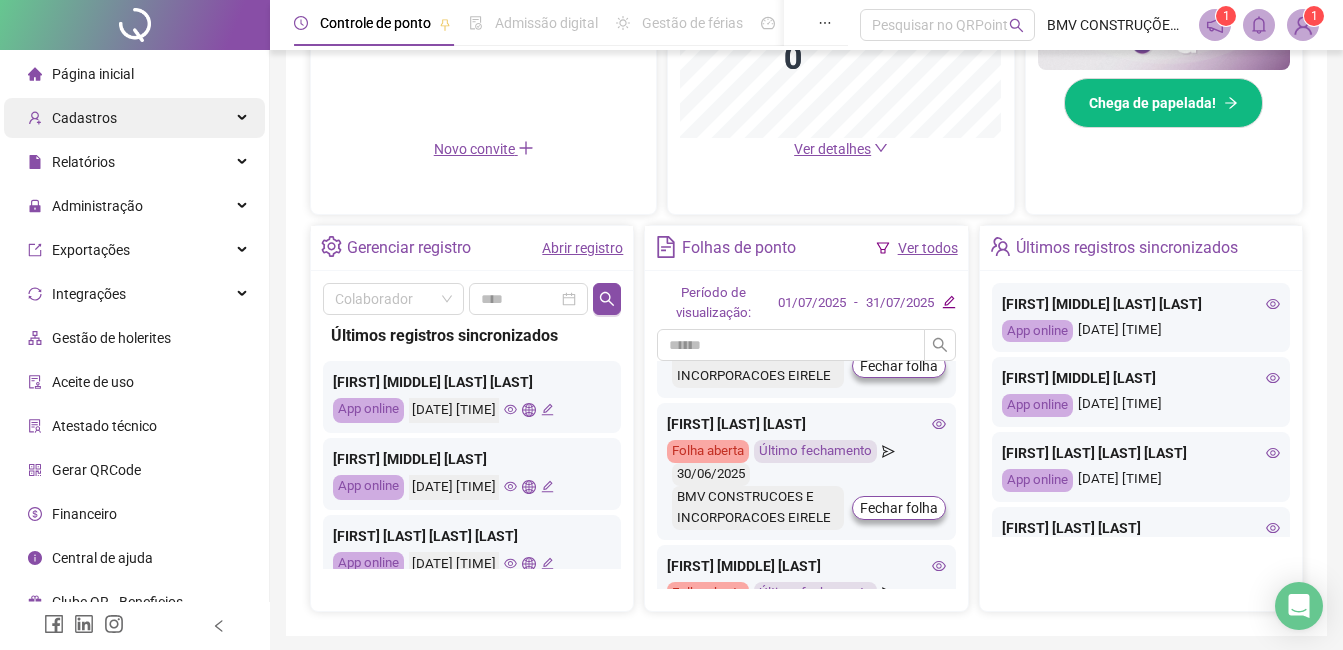 click on "Cadastros" at bounding box center [134, 118] 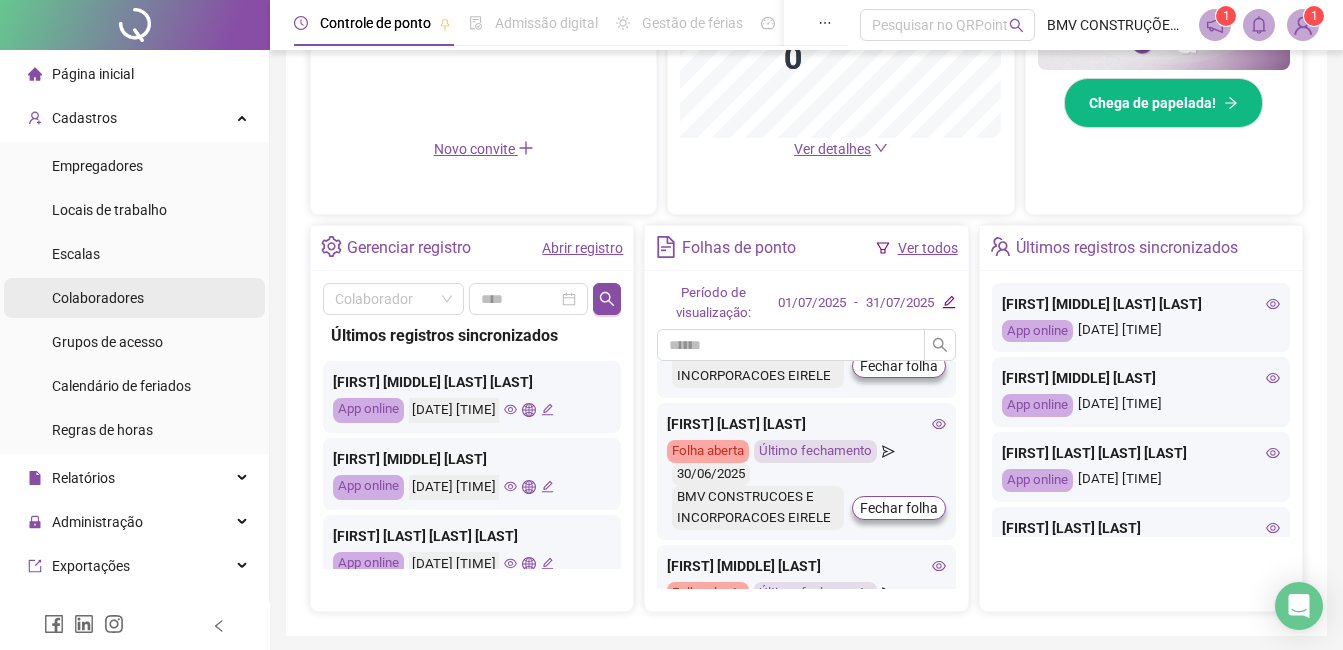 click on "Colaboradores" at bounding box center [134, 298] 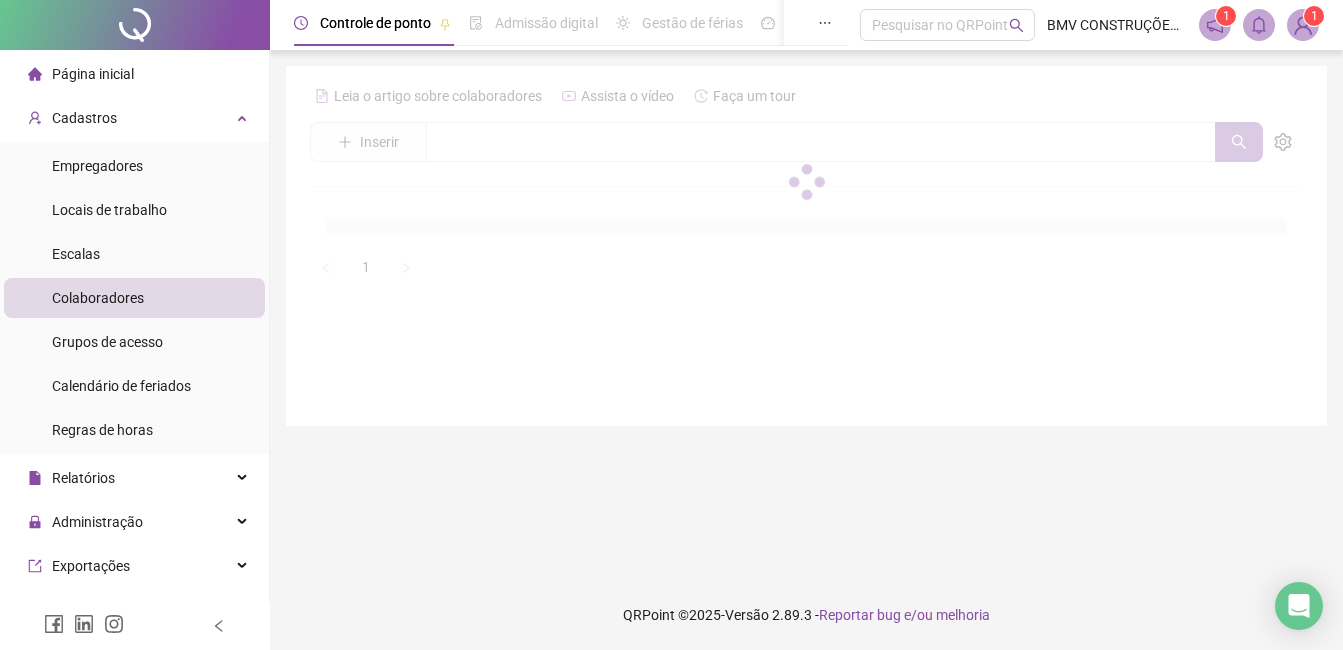 scroll, scrollTop: 0, scrollLeft: 0, axis: both 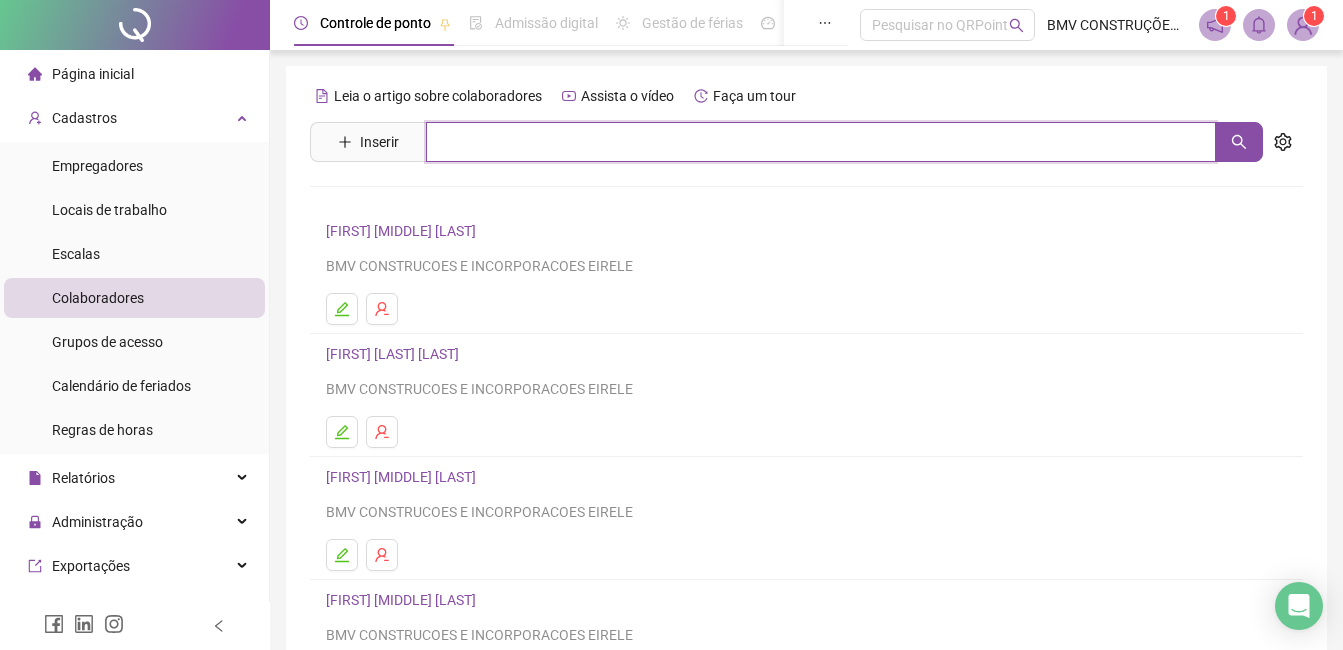 click at bounding box center [821, 142] 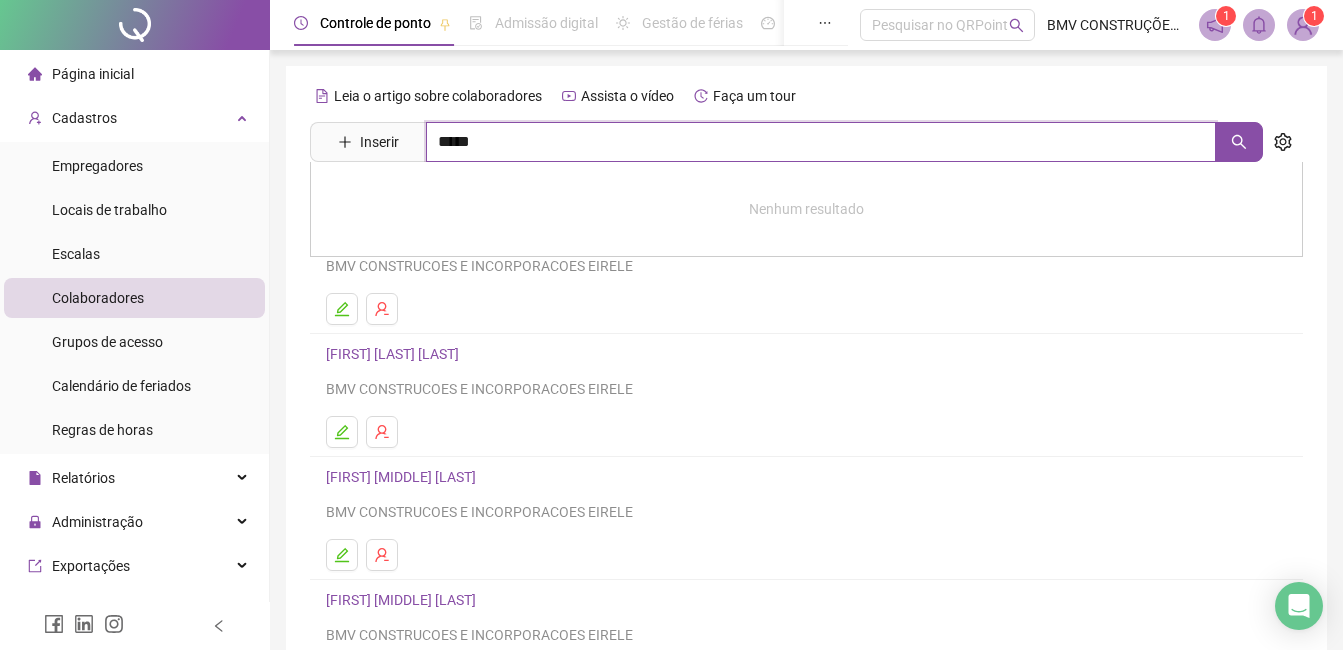 type on "*****" 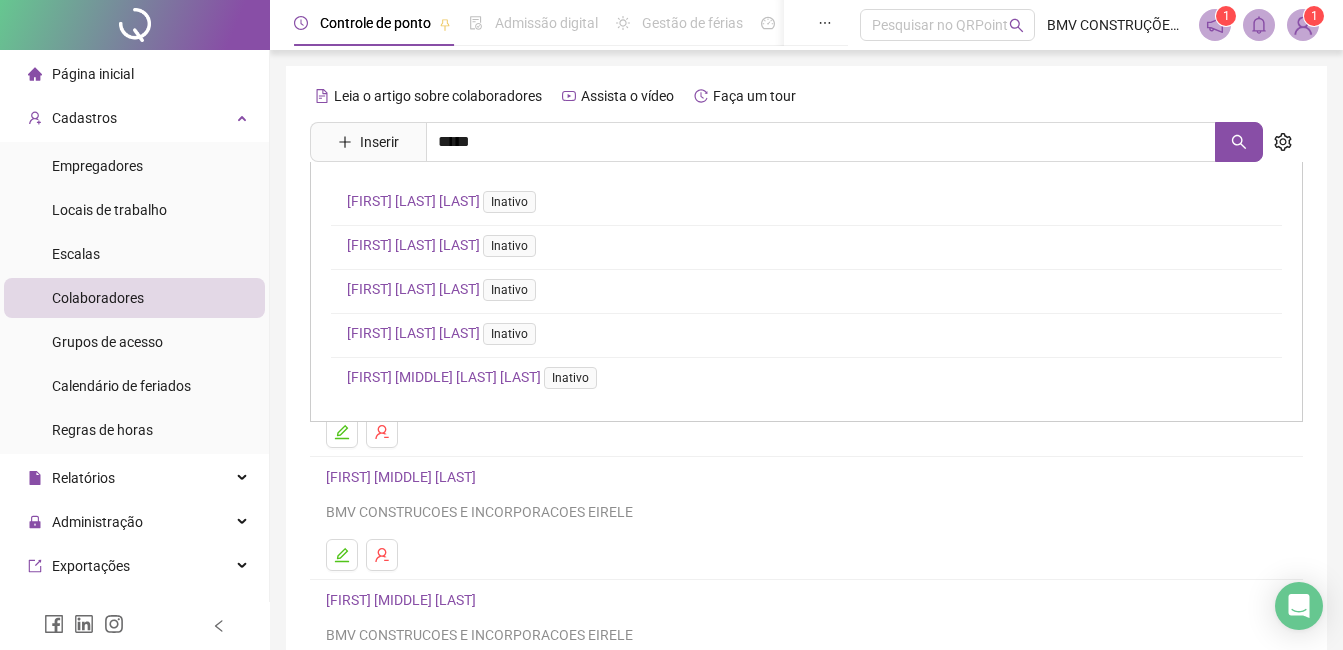 click on "BRUNO ALMEIDA MAGALHAES   Inativo" at bounding box center [445, 201] 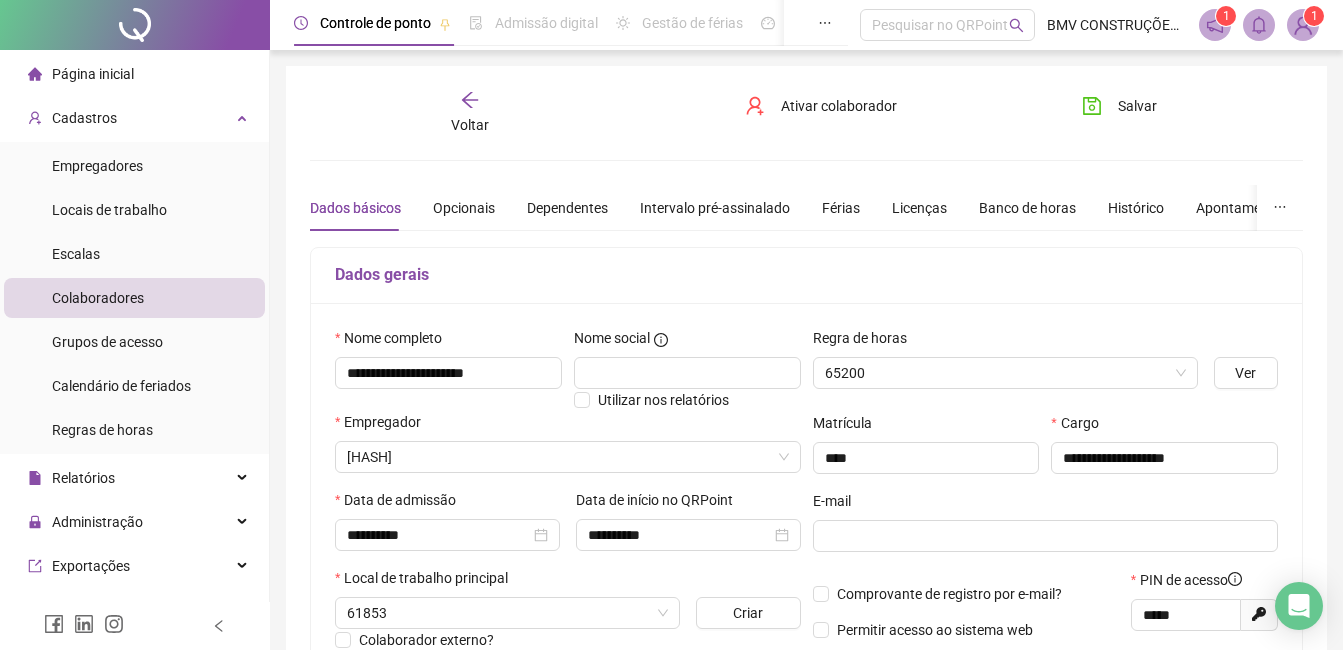 type on "**********" 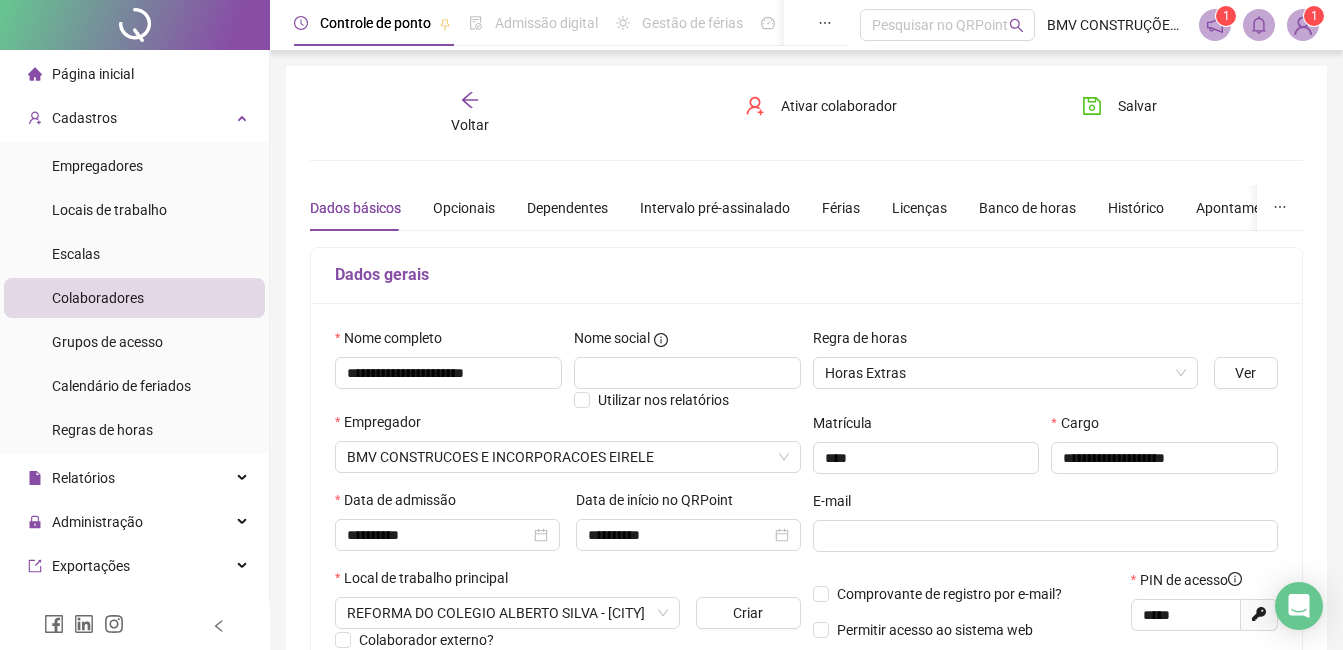click on "Voltar" at bounding box center [470, 113] 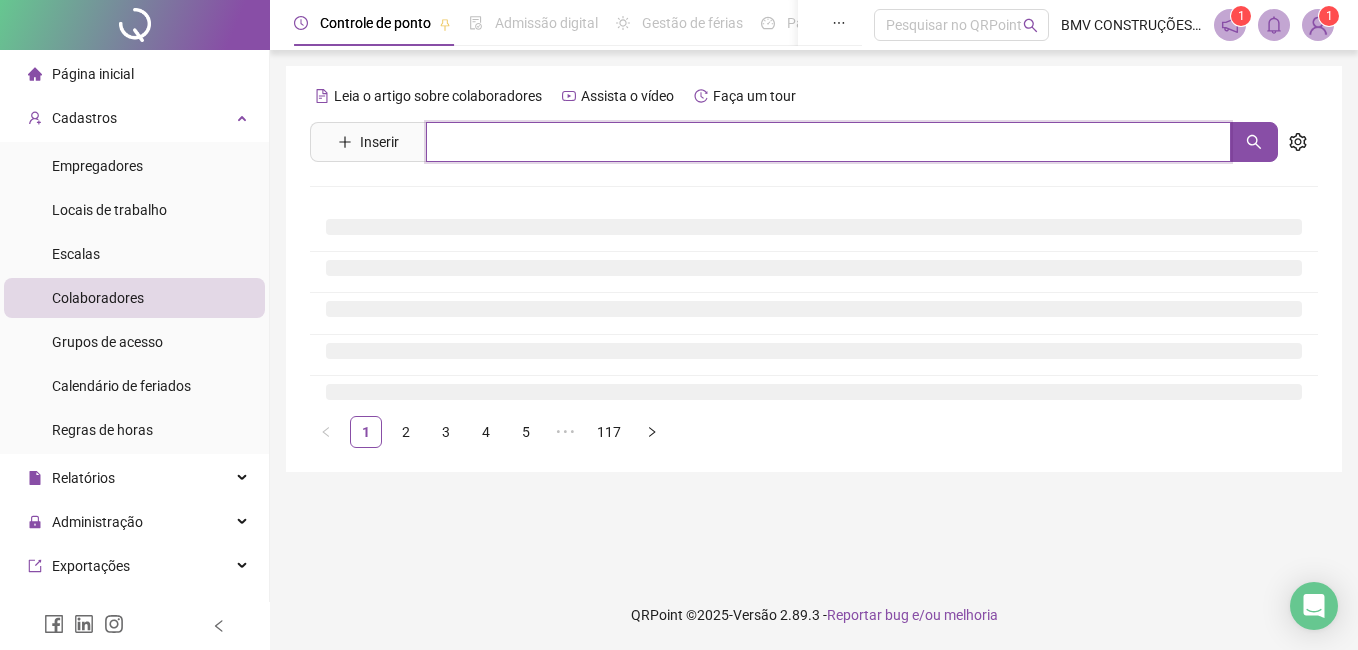 click at bounding box center [828, 142] 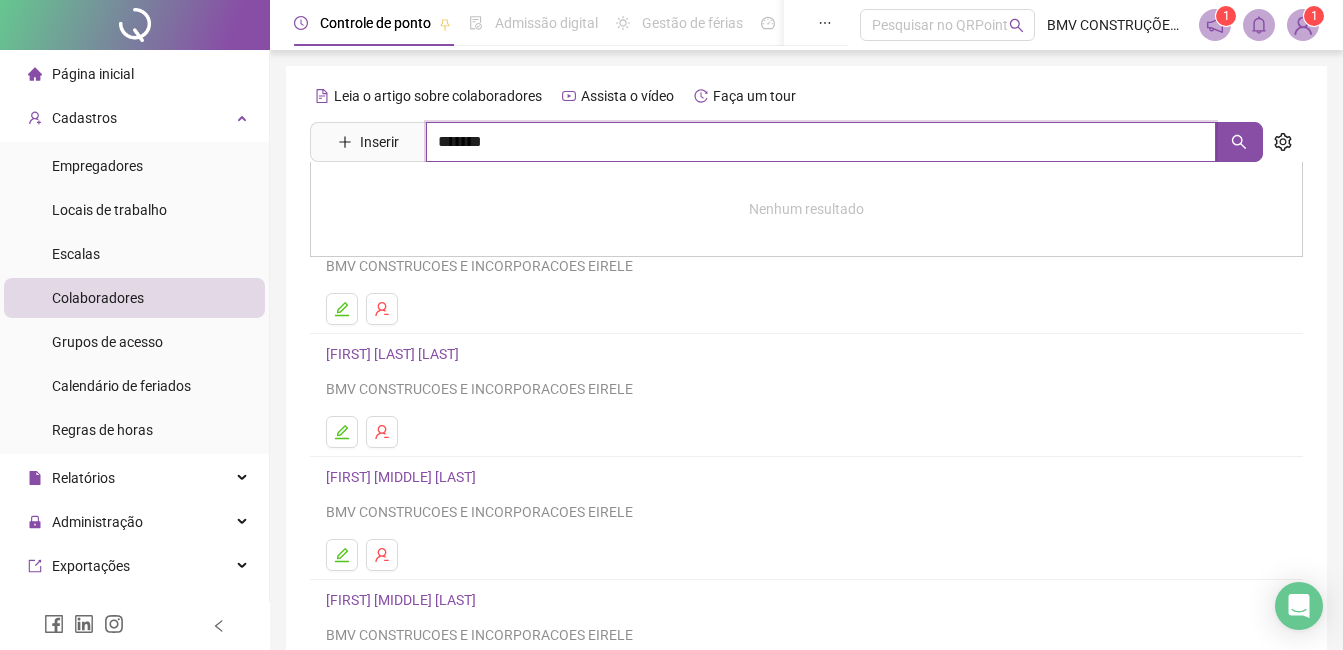 drag, startPoint x: 435, startPoint y: 138, endPoint x: 416, endPoint y: 138, distance: 19 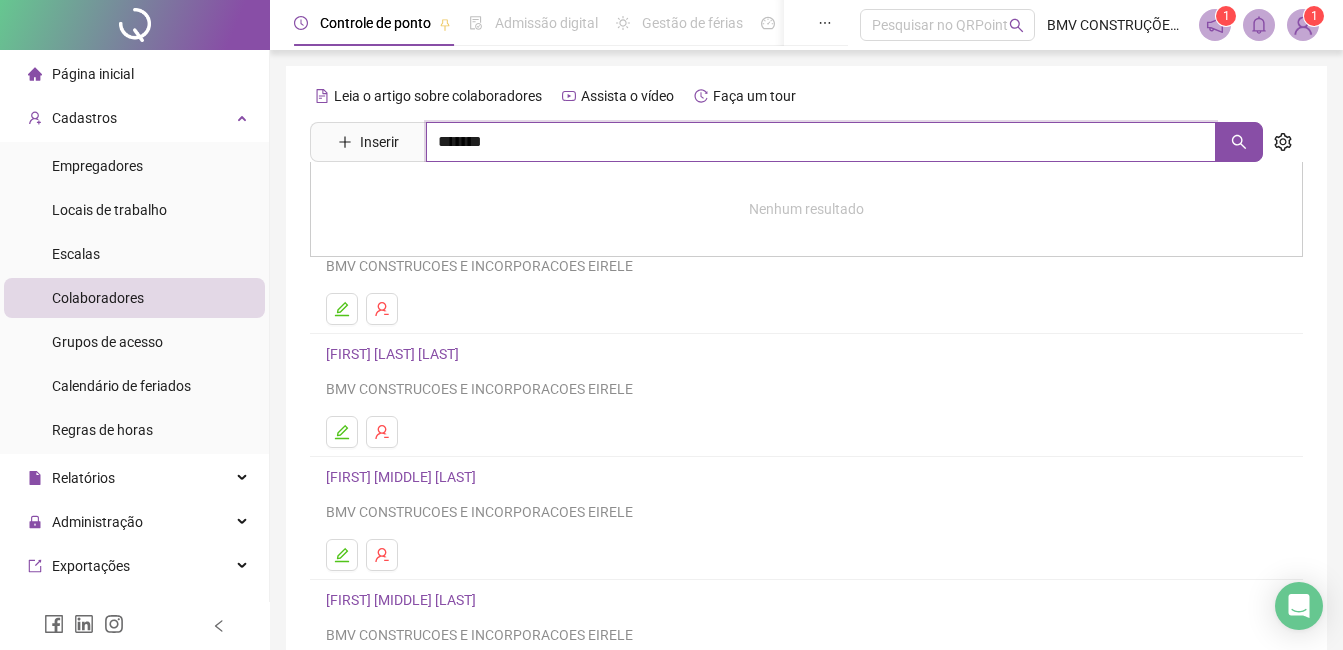 click on "******" at bounding box center (821, 142) 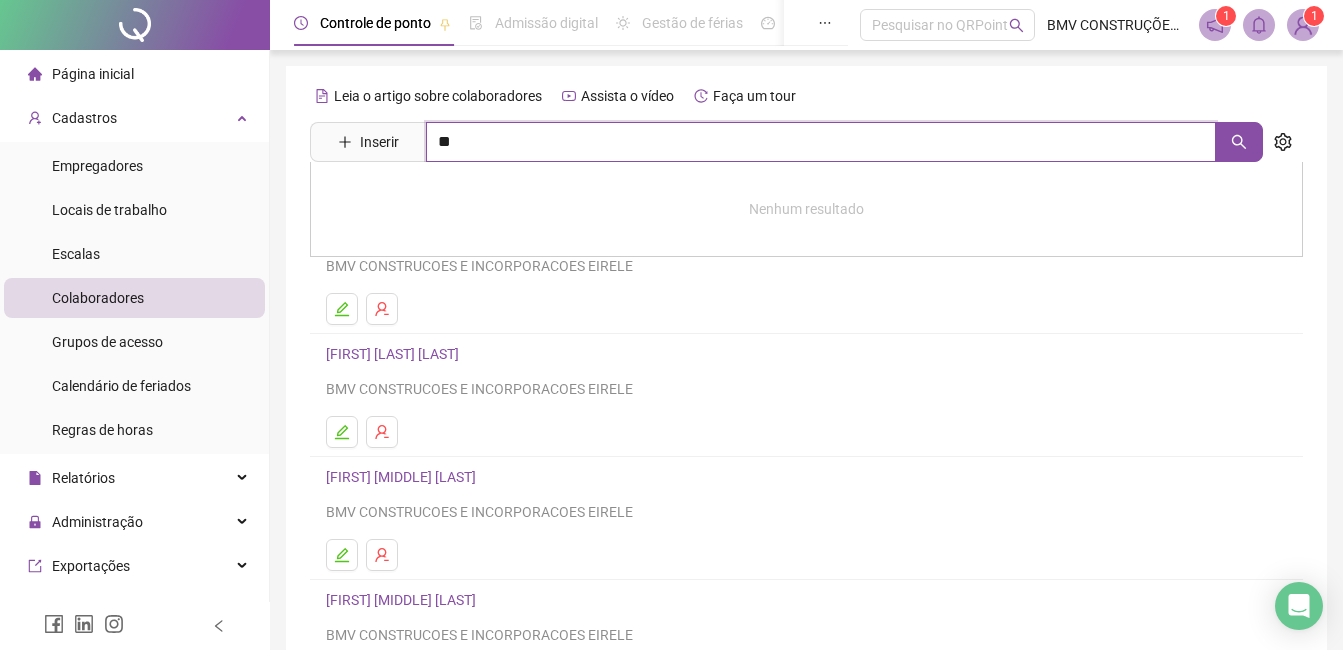 type on "*" 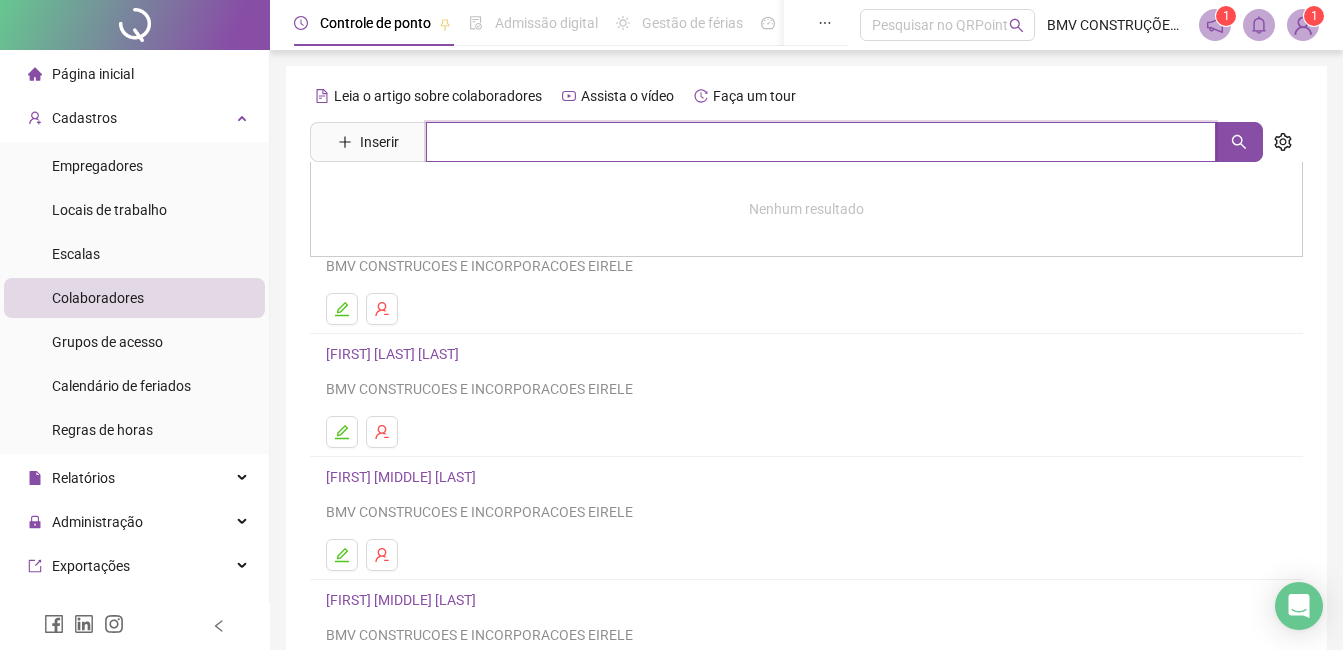 type 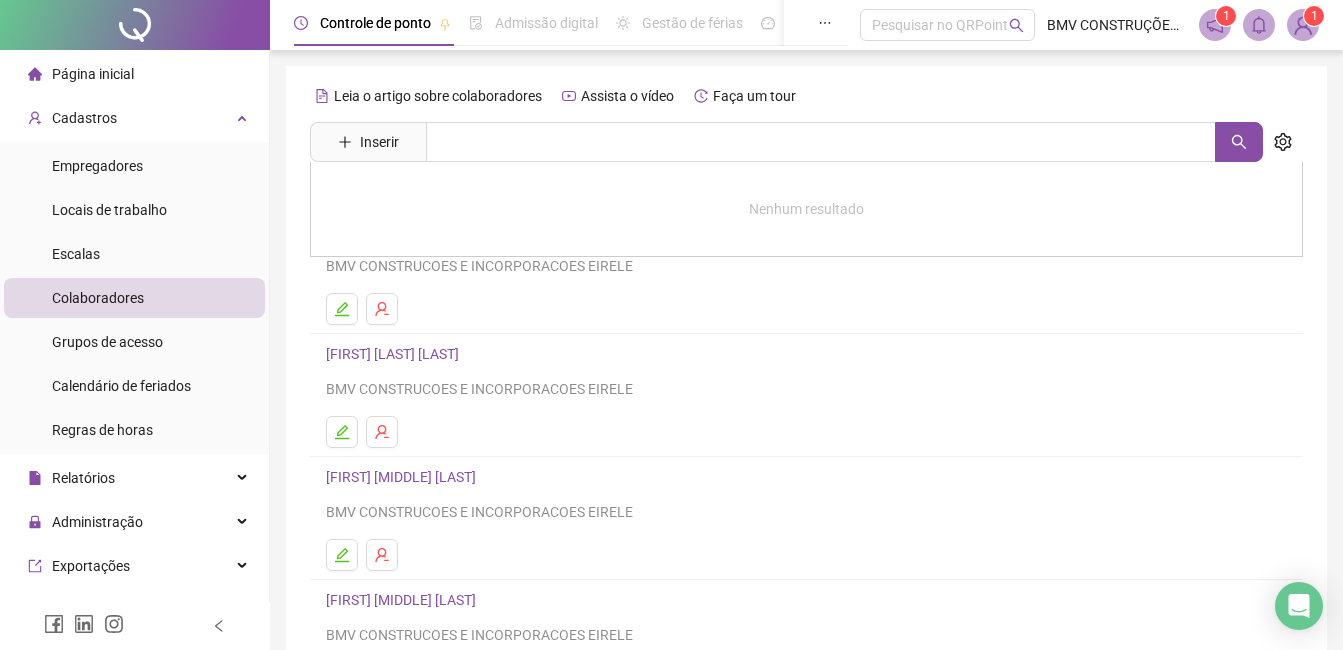 click on "Leia o artigo sobre colaboradores Assista o vídeo Faça um tour Inserir Nenhum resultado ADAILTON DE JESUS SANTOS    BMV CONSTRUCOES E INCORPORACOES EIRELE  ADAILTON INACIO DOS SANTOS    BMV CONSTRUCOES E INCORPORACOES EIRELE  ADALBERTO DE SOUZA SANTOS    BMV CONSTRUCOES E INCORPORACOES EIRELE  ADALGISO PEREIRA ALVES    BMV CONSTRUCOES E INCORPORACOES EIRELE  ADEMIR JORGE SANTOS BARROS    BMV CONSTRUCOES E INCORPORACOES EIRELE  1 2 3 4 5 ••• 117" at bounding box center (806, 473) 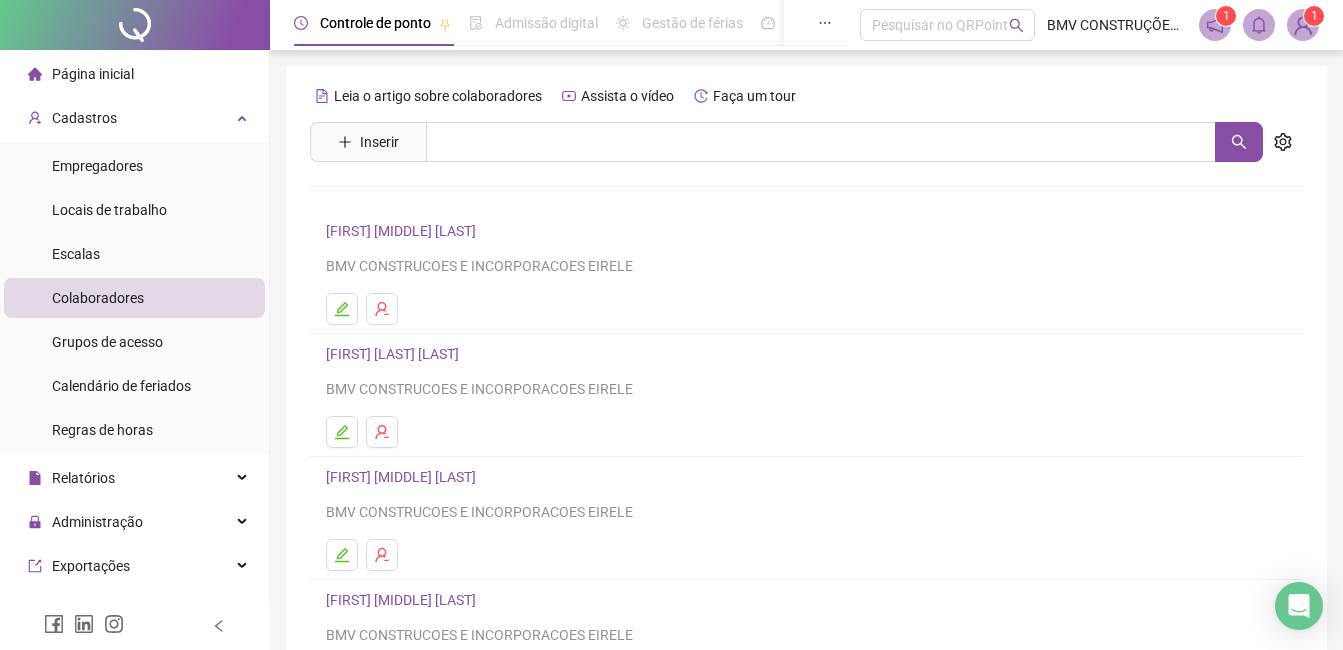 scroll, scrollTop: 317, scrollLeft: 0, axis: vertical 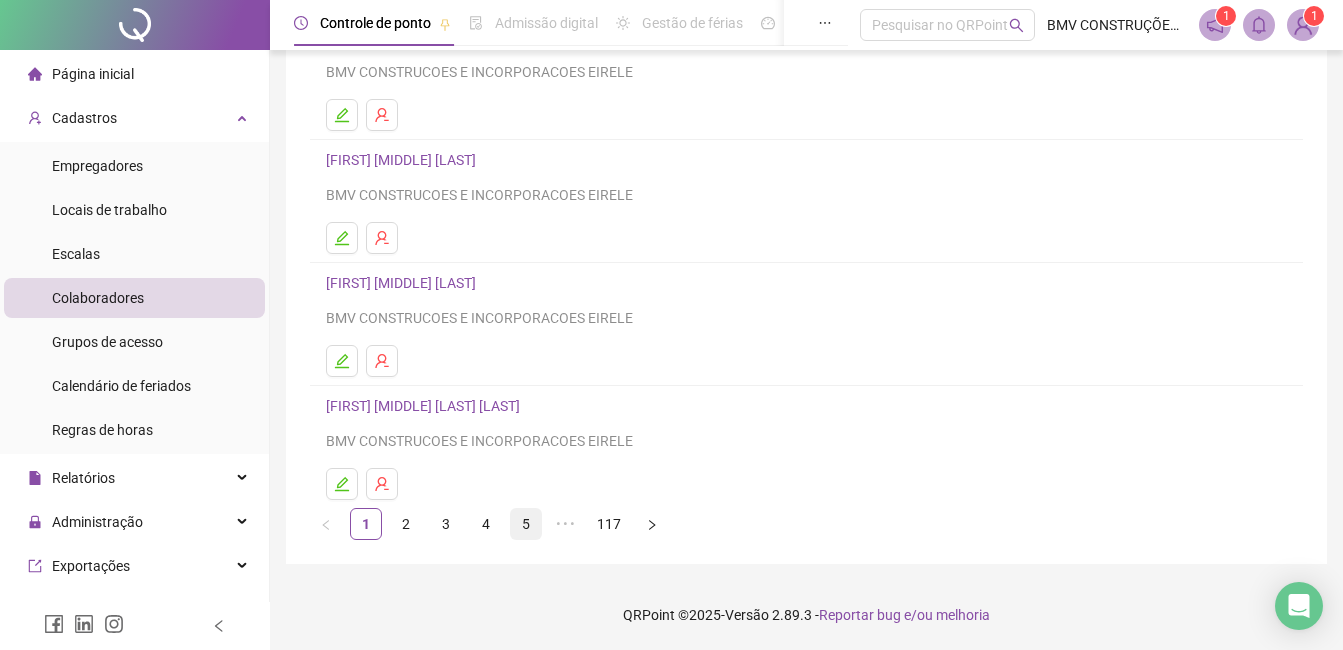 click on "5" at bounding box center [526, 524] 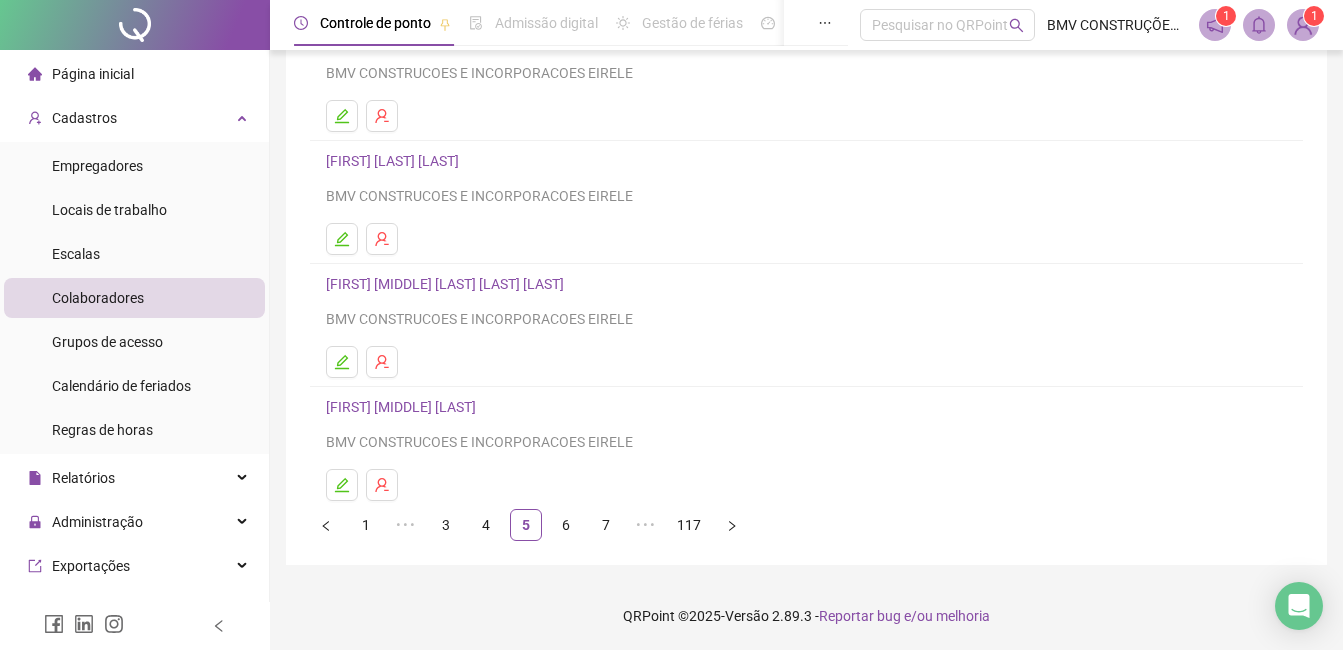 scroll, scrollTop: 317, scrollLeft: 0, axis: vertical 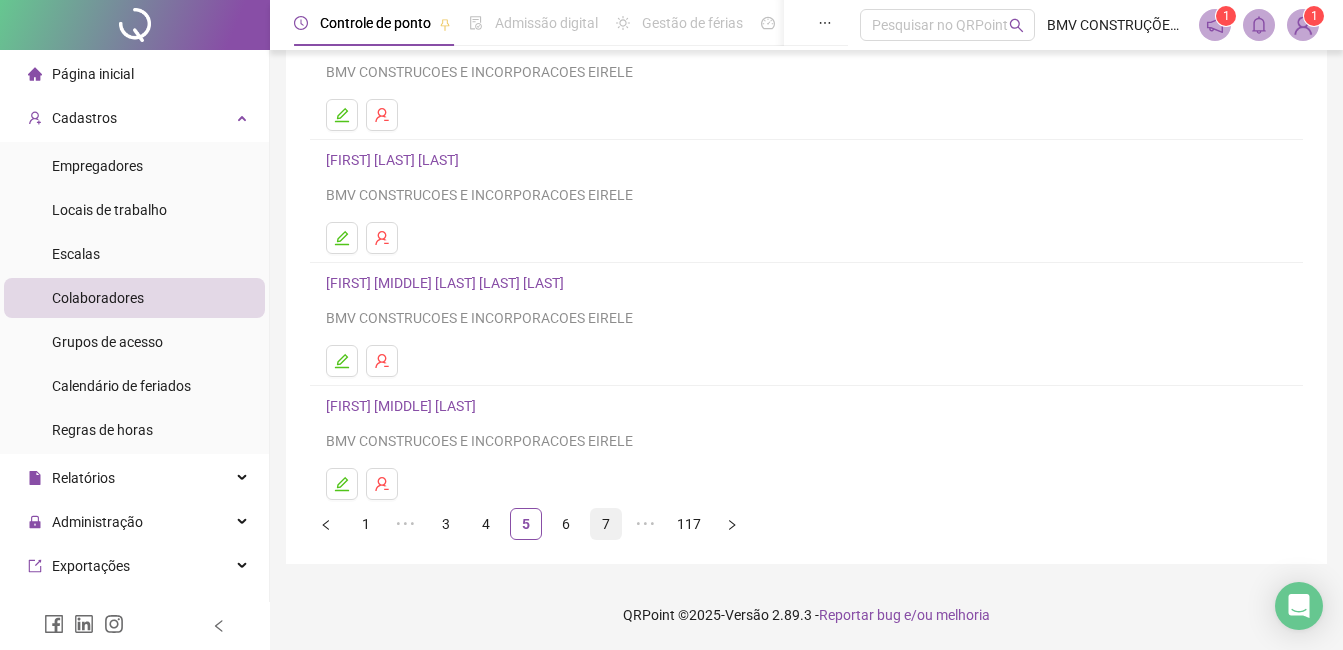 click on "7" at bounding box center (606, 524) 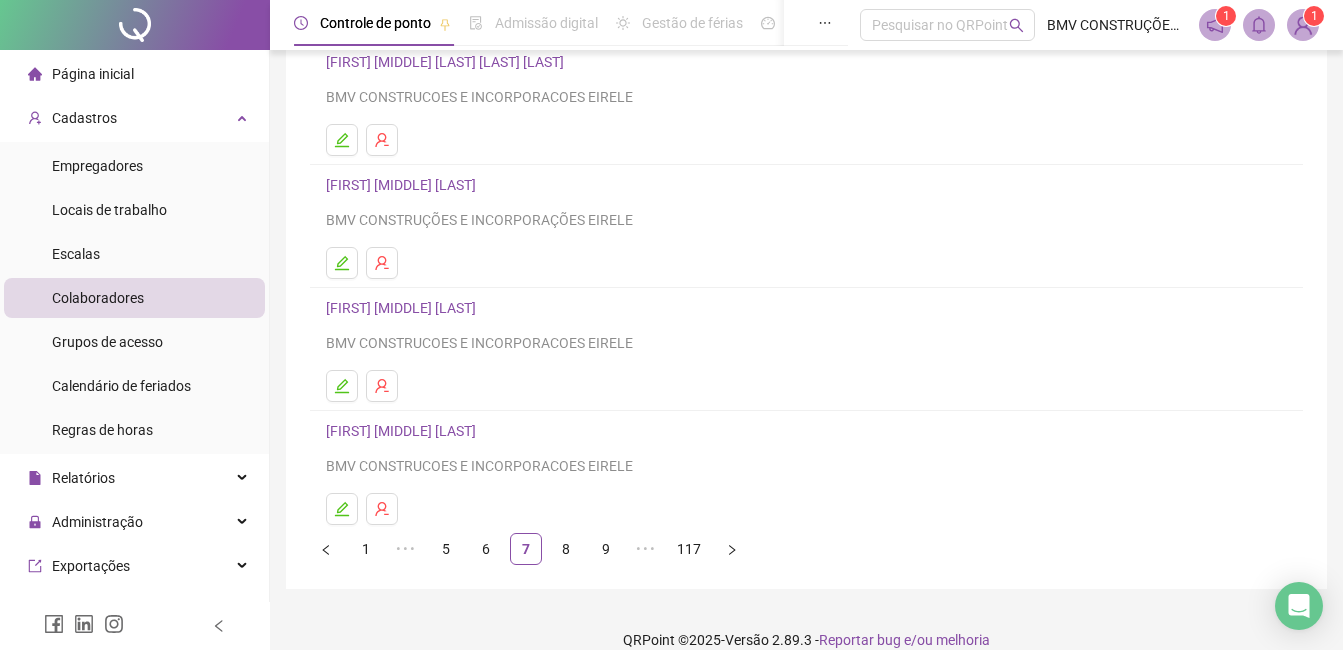 scroll, scrollTop: 317, scrollLeft: 0, axis: vertical 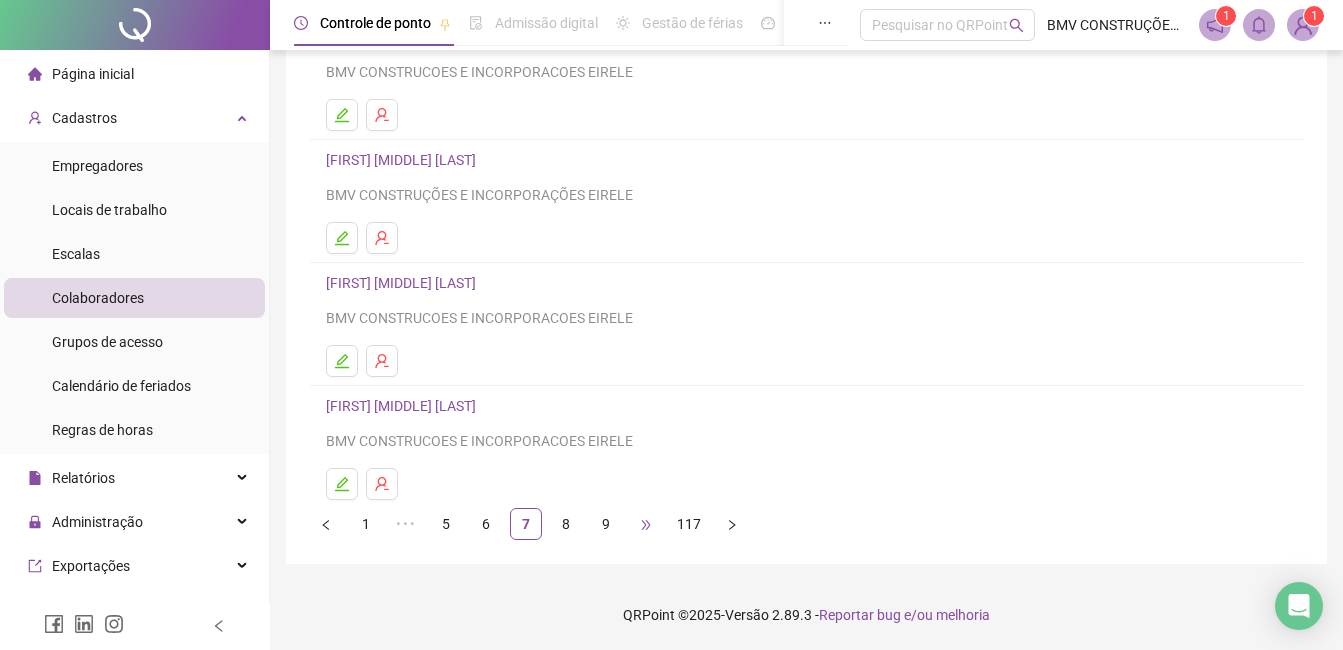 click on "•••" at bounding box center (646, 524) 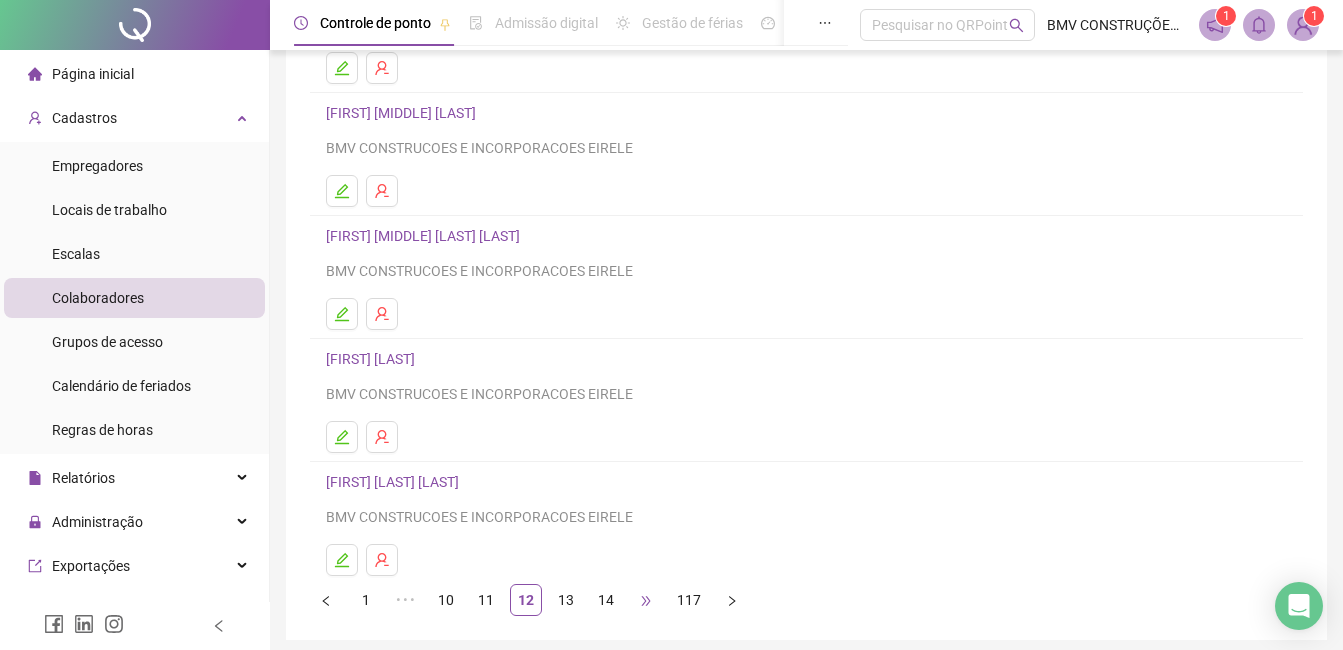 scroll, scrollTop: 317, scrollLeft: 0, axis: vertical 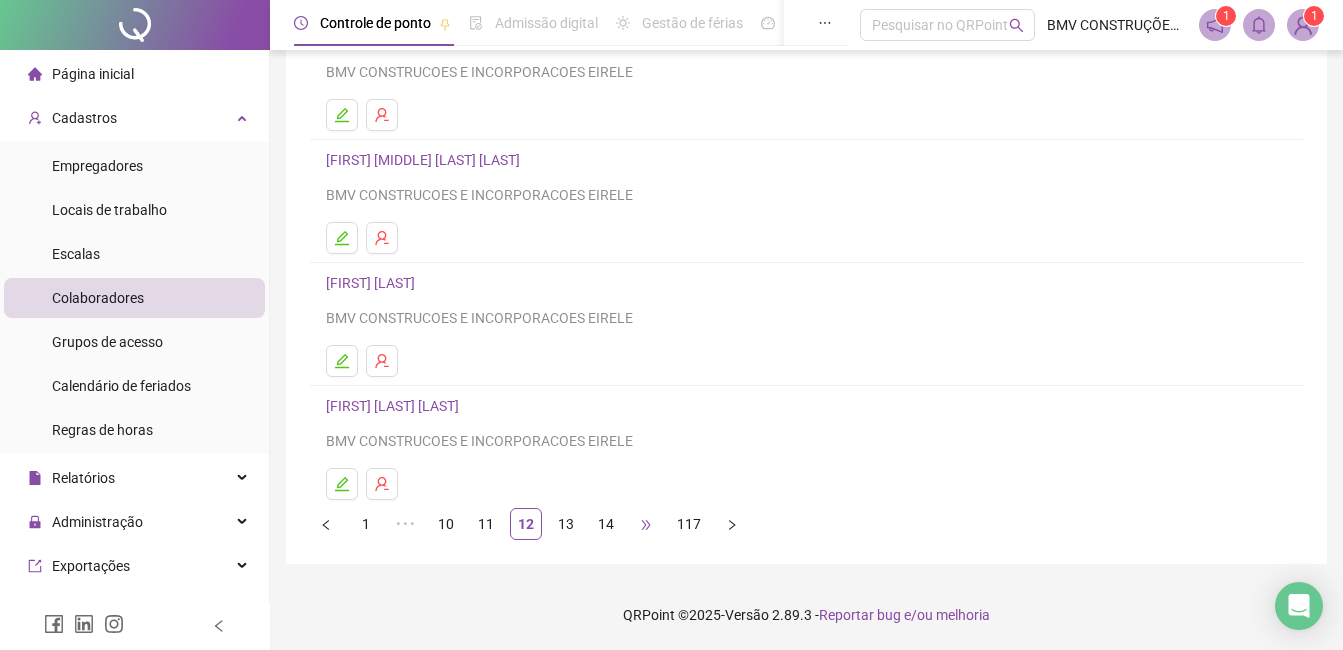 click on "•••" at bounding box center [646, 524] 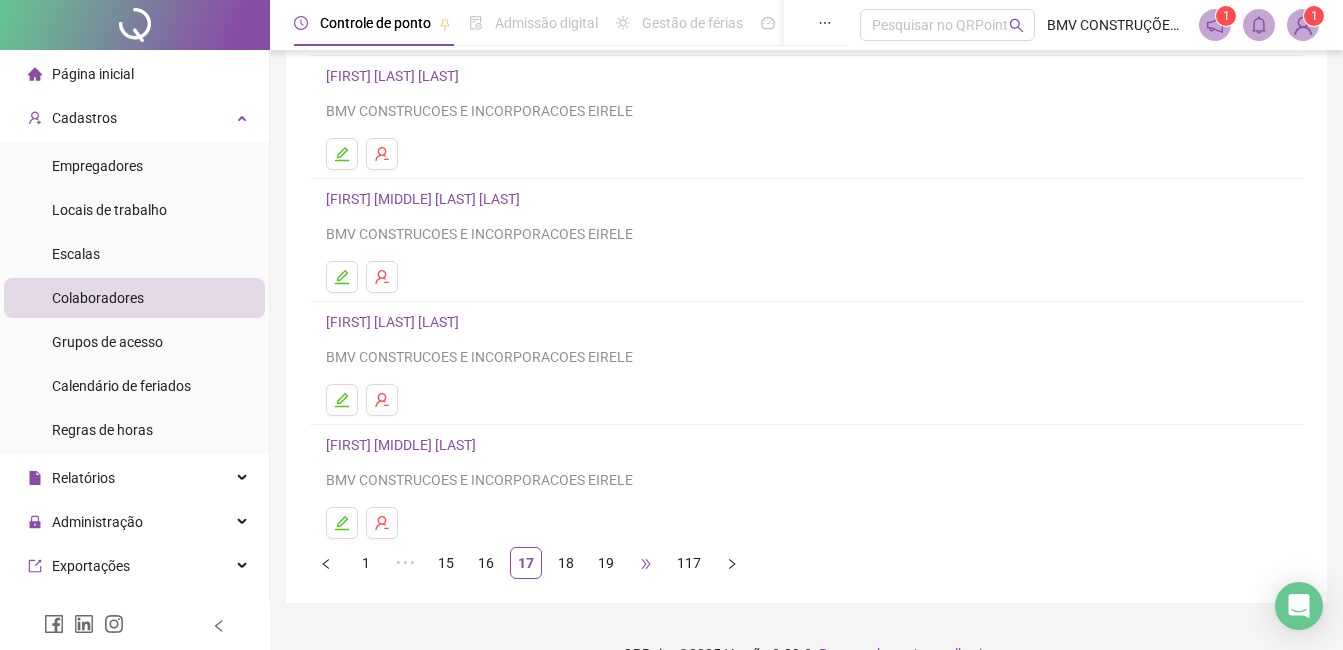 scroll, scrollTop: 317, scrollLeft: 0, axis: vertical 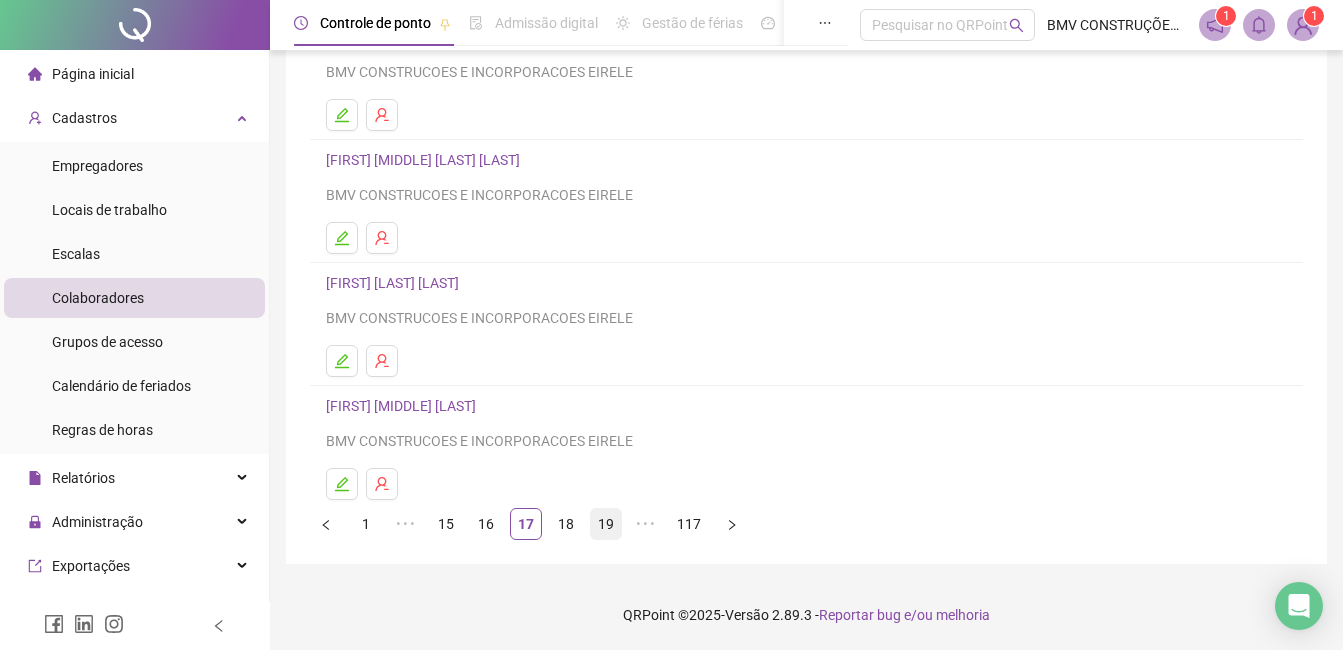 click on "19" at bounding box center [606, 524] 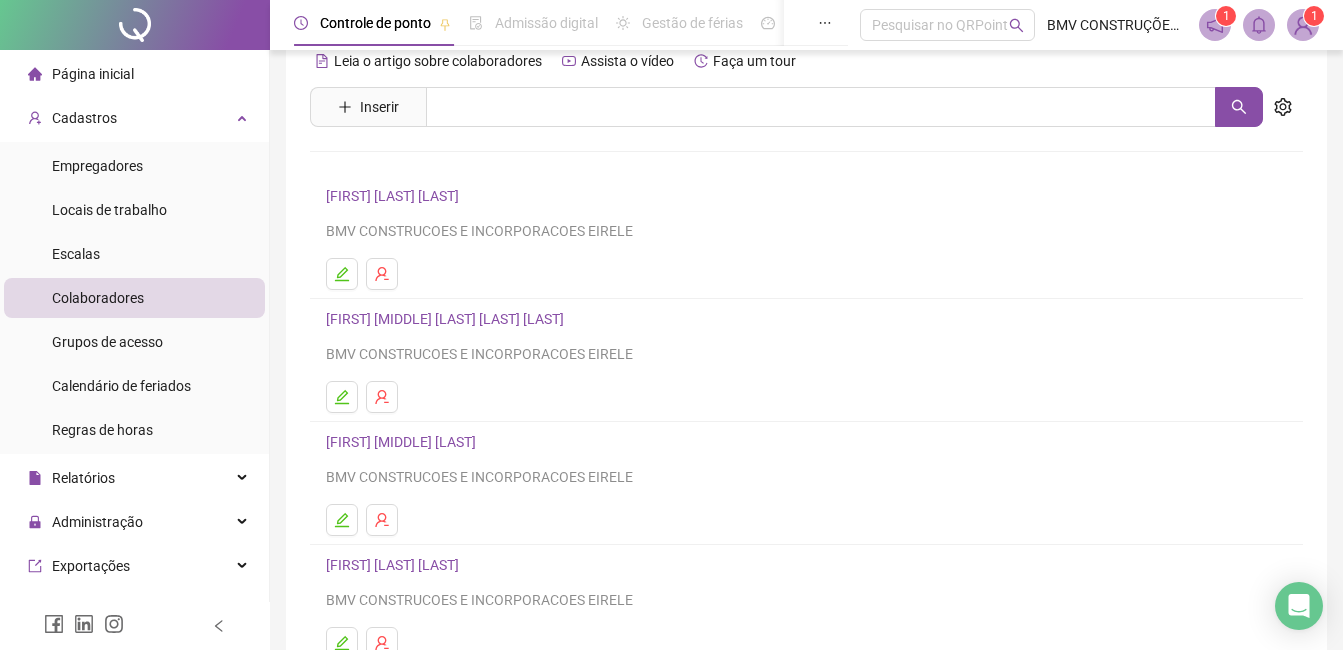 scroll, scrollTop: 0, scrollLeft: 0, axis: both 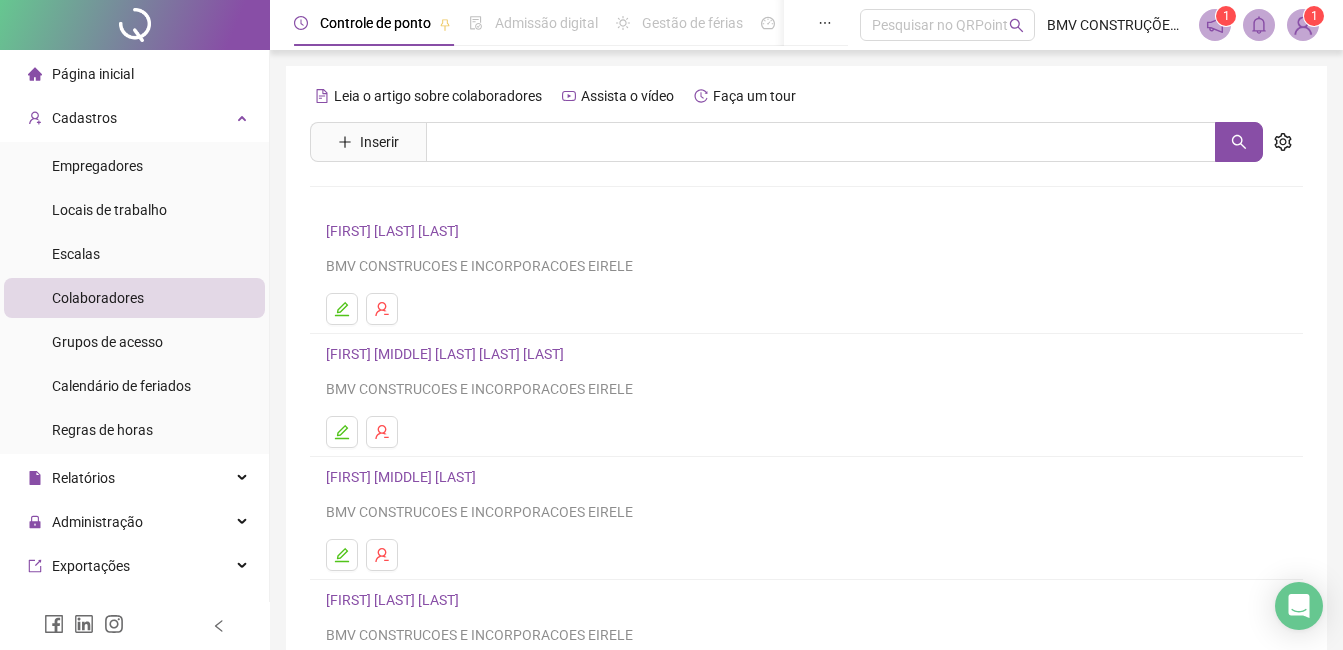 click on "Página inicial" at bounding box center (81, 74) 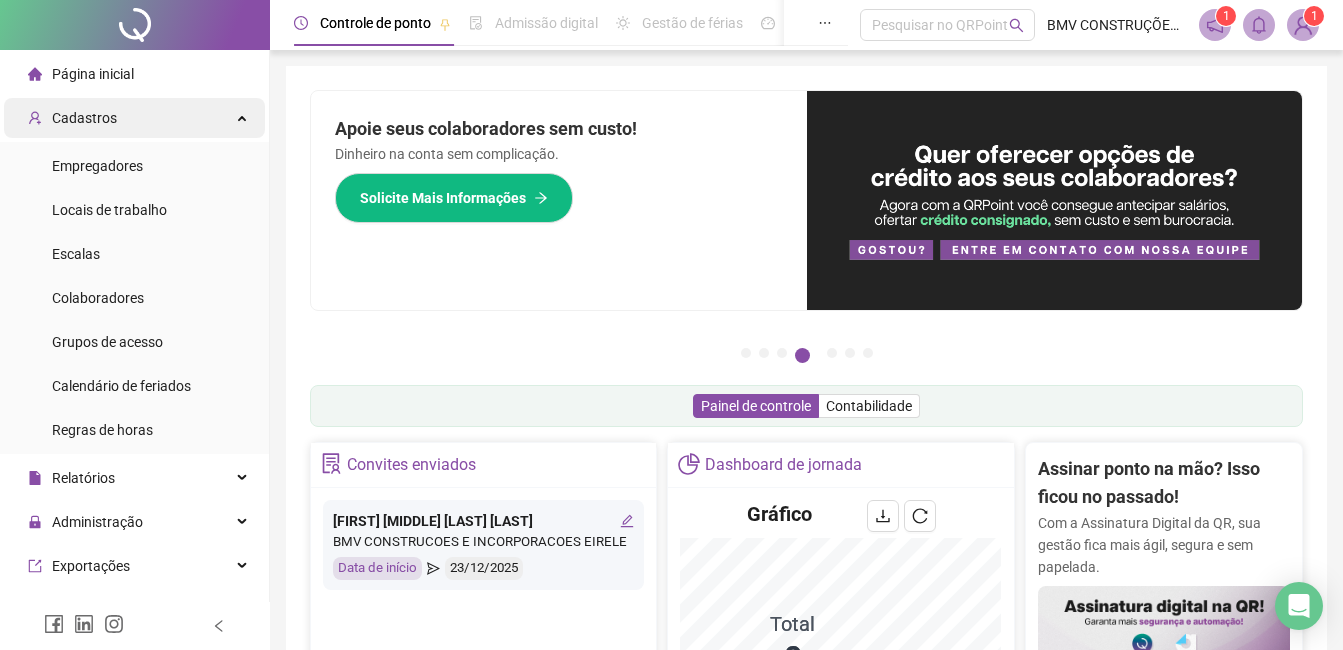 click on "Cadastros" at bounding box center (134, 118) 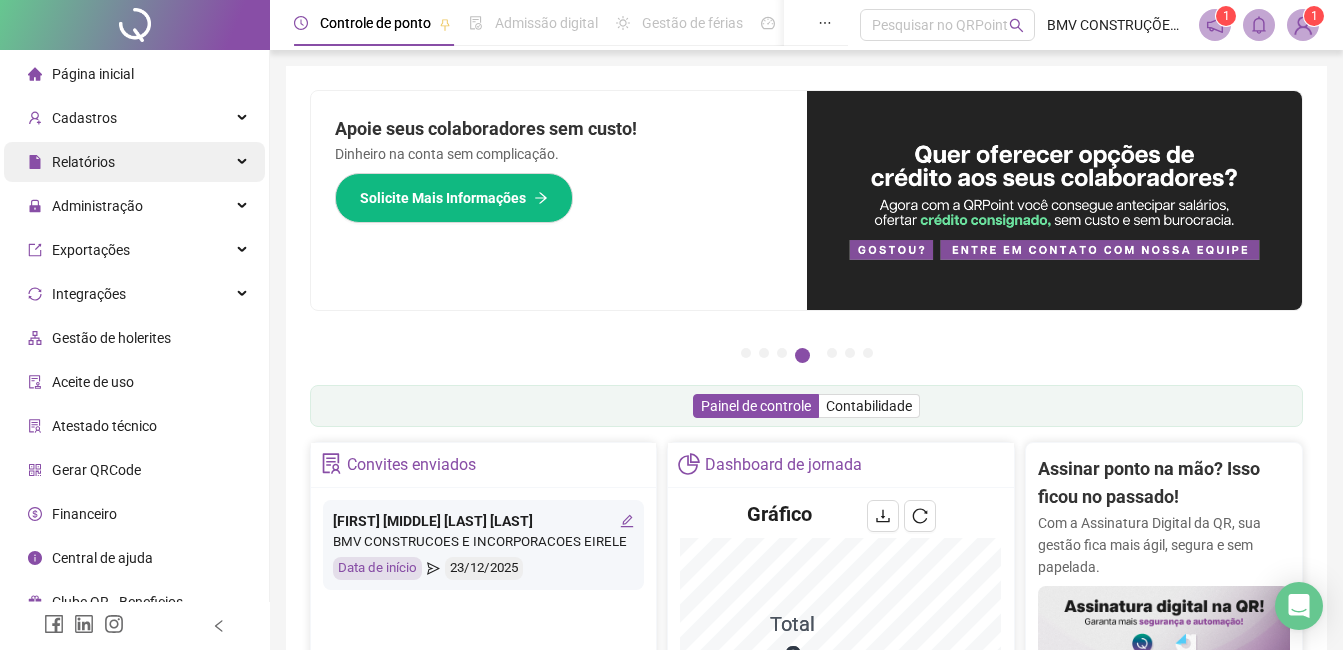 click on "Relatórios" at bounding box center (134, 162) 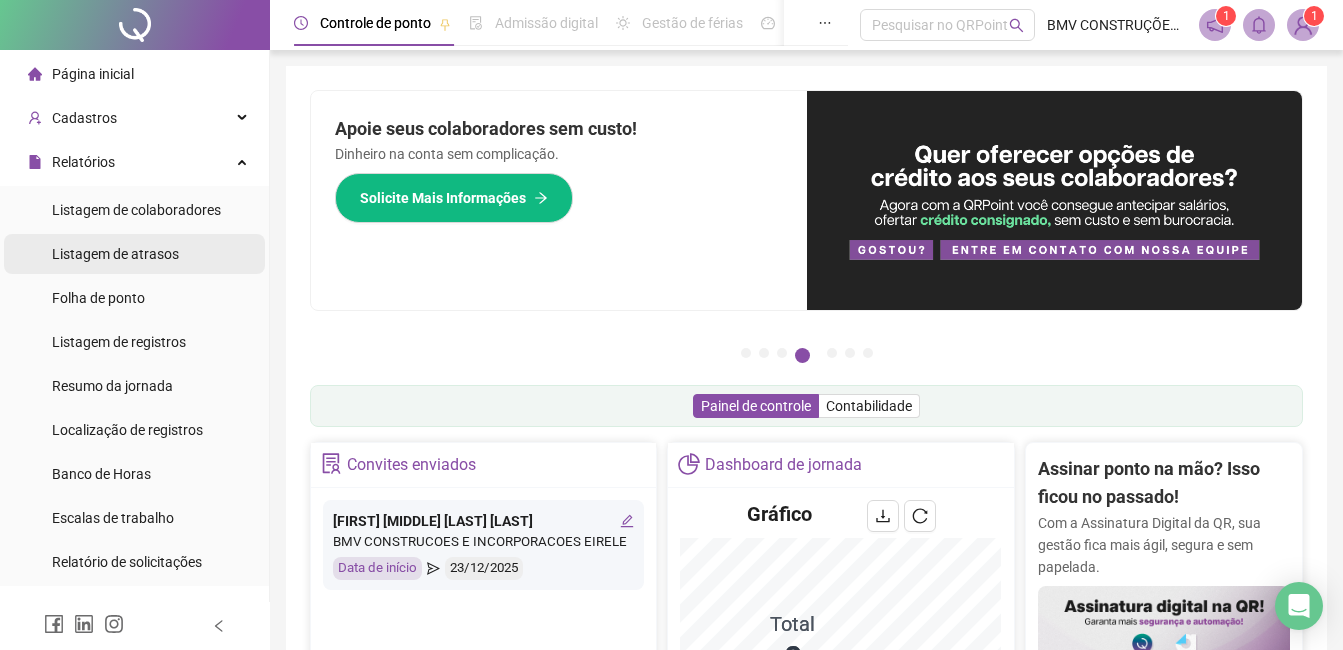 click on "Listagem de atrasos" at bounding box center [115, 254] 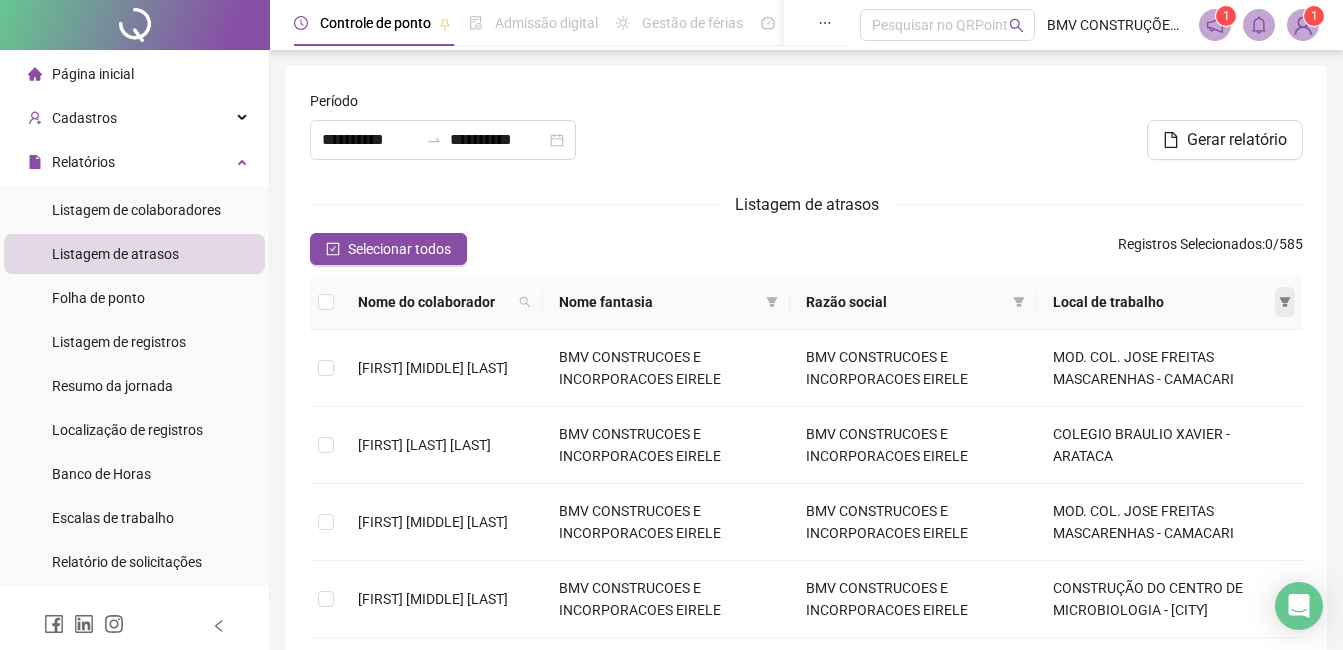 click at bounding box center (1285, 302) 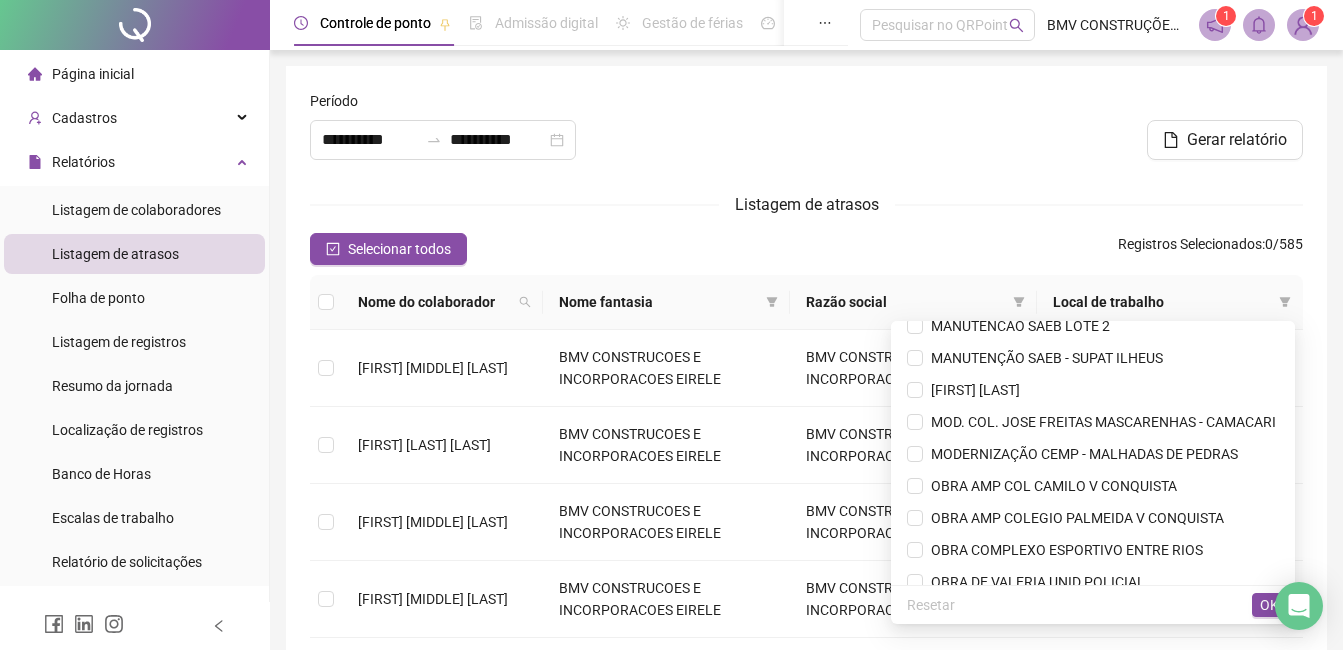 scroll, scrollTop: 700, scrollLeft: 0, axis: vertical 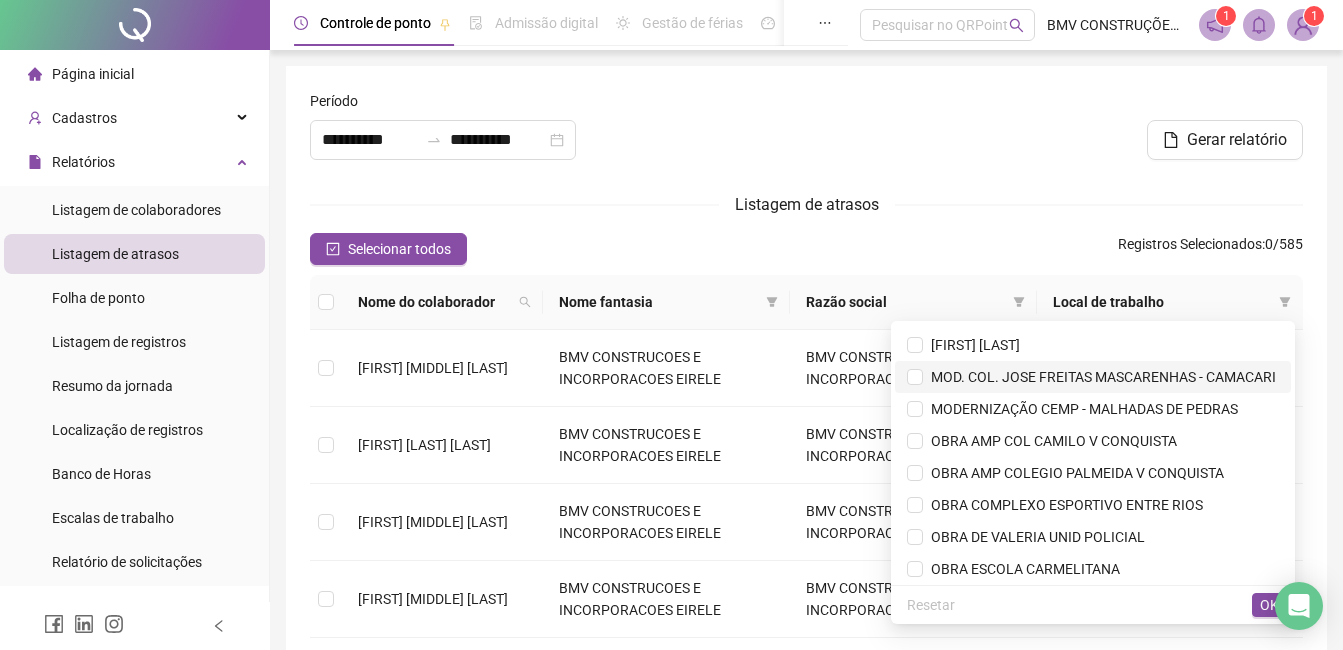 click on "MOD. COL. JOSE FREITAS MASCARENHAS - CAMACARI" at bounding box center (1099, 377) 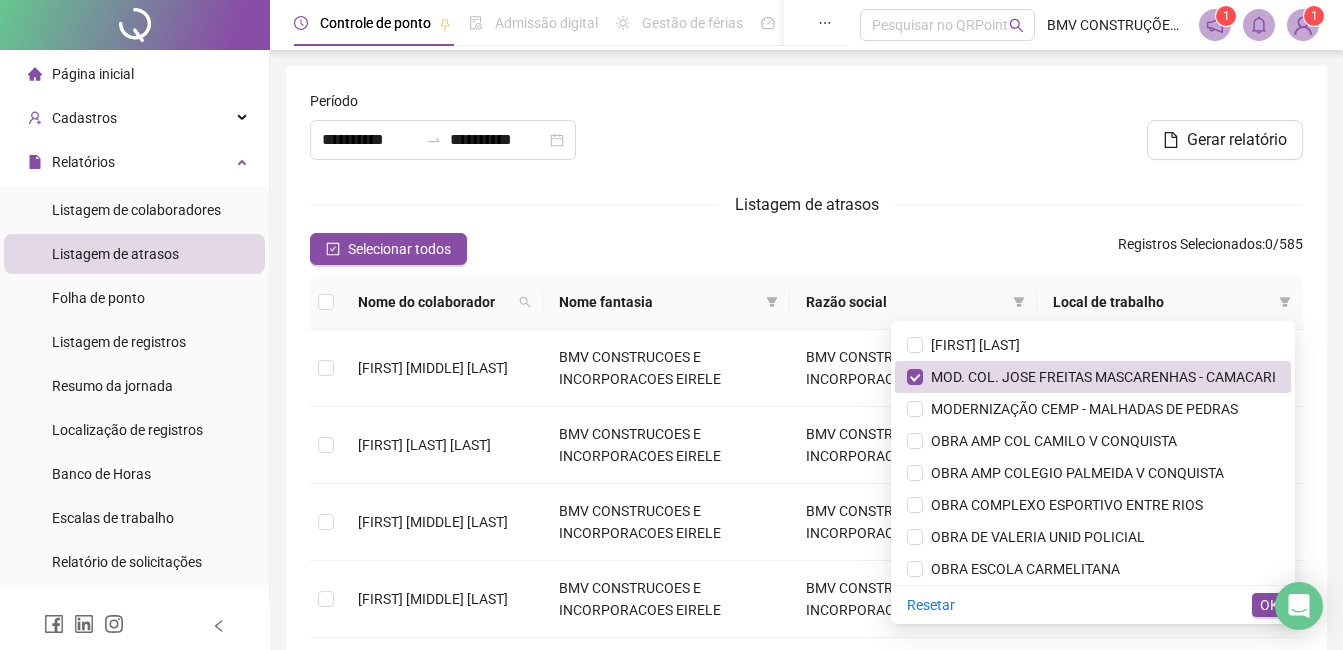 click on "Resetar OK" at bounding box center (1093, 604) 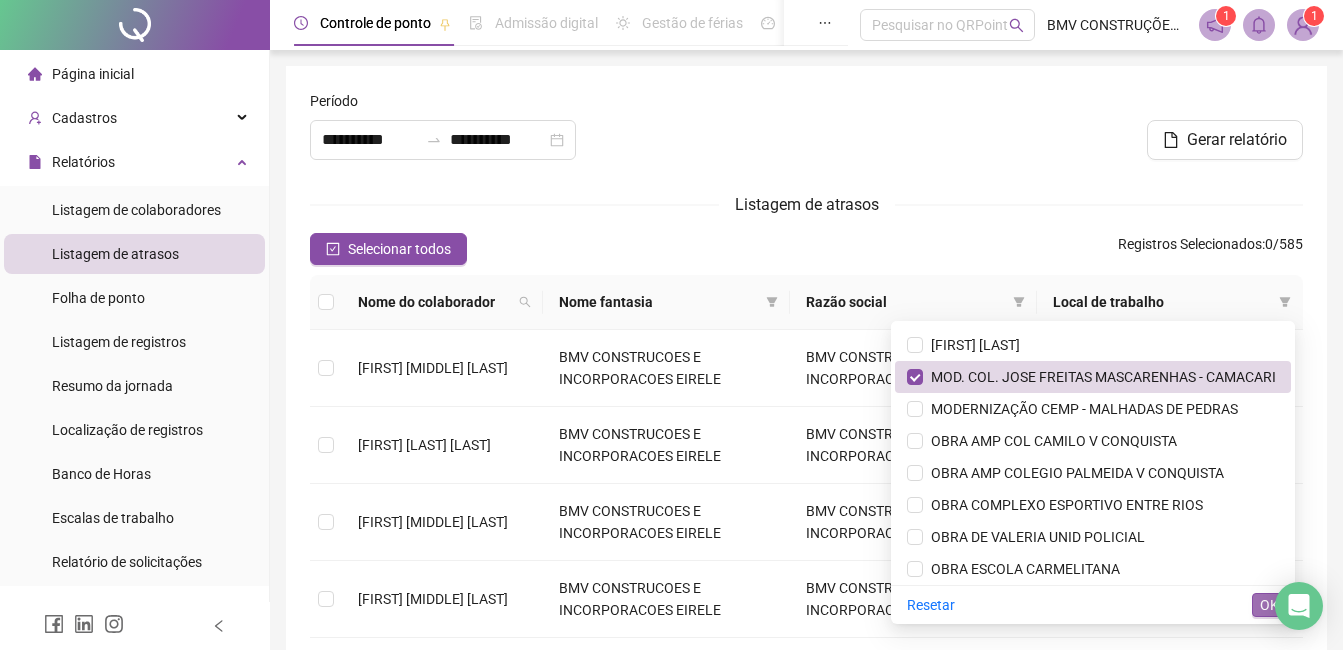 click on "OK" at bounding box center (1269, 605) 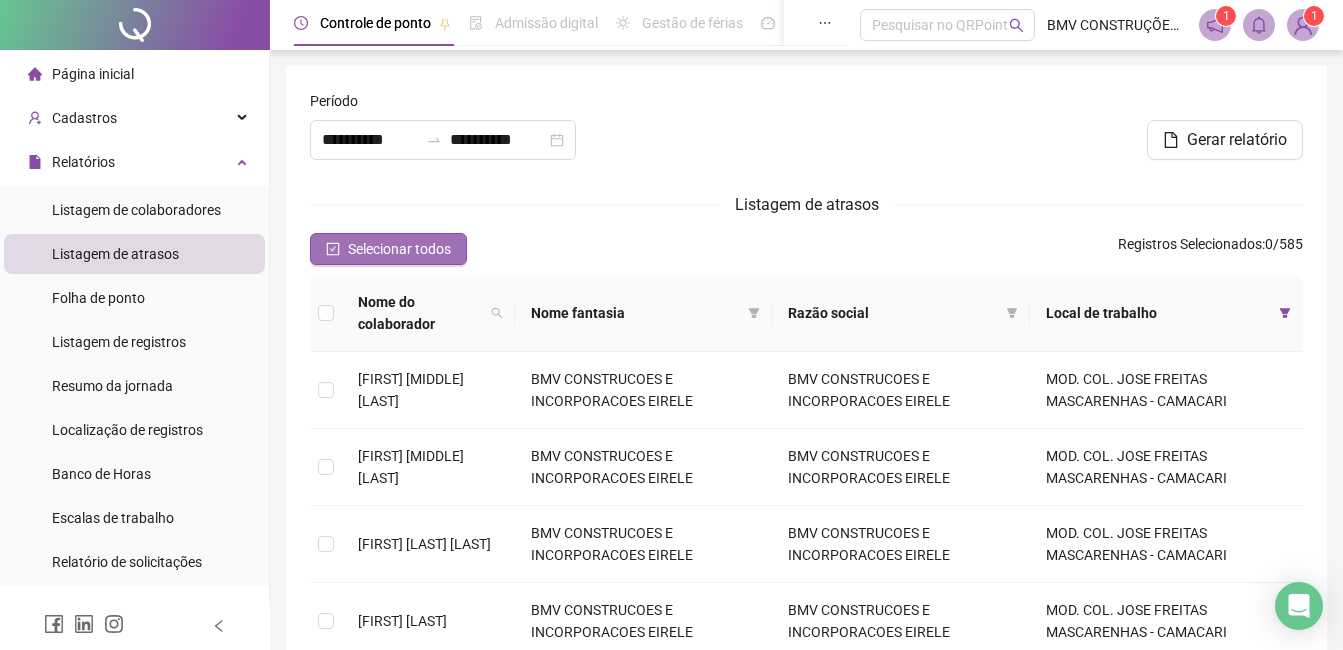 click on "Selecionar todos" at bounding box center (399, 249) 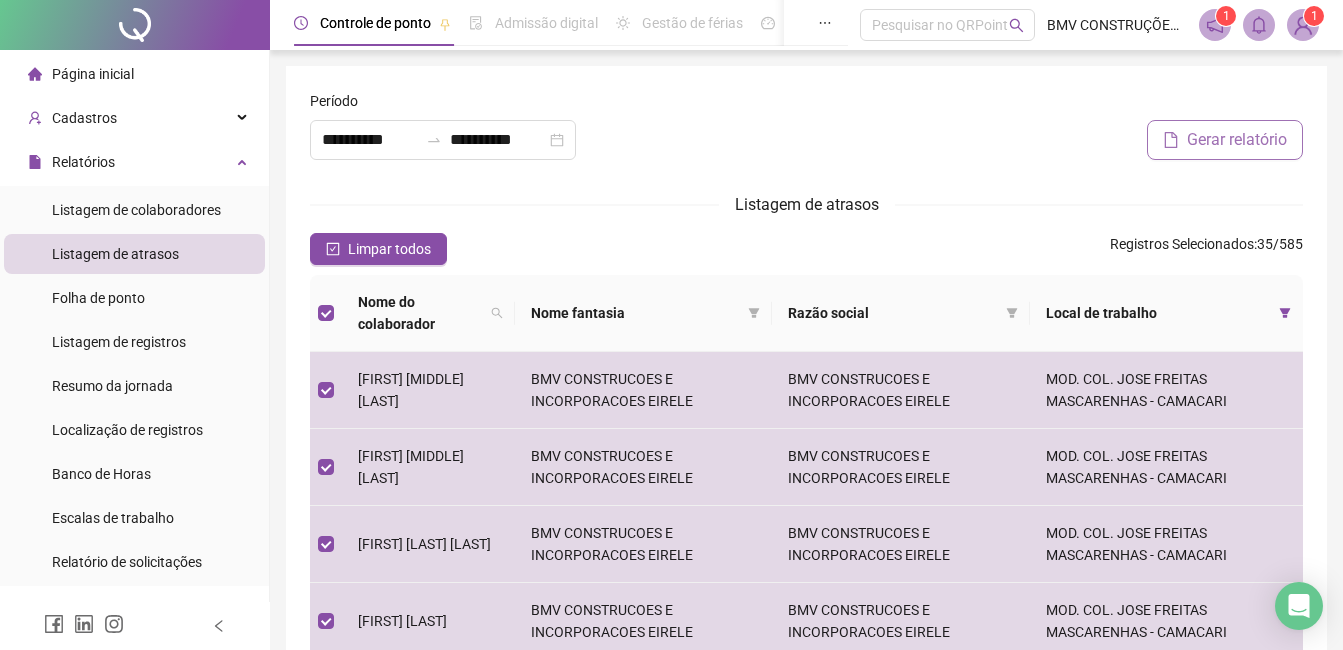 drag, startPoint x: 1179, startPoint y: 144, endPoint x: 1168, endPoint y: 151, distance: 13.038404 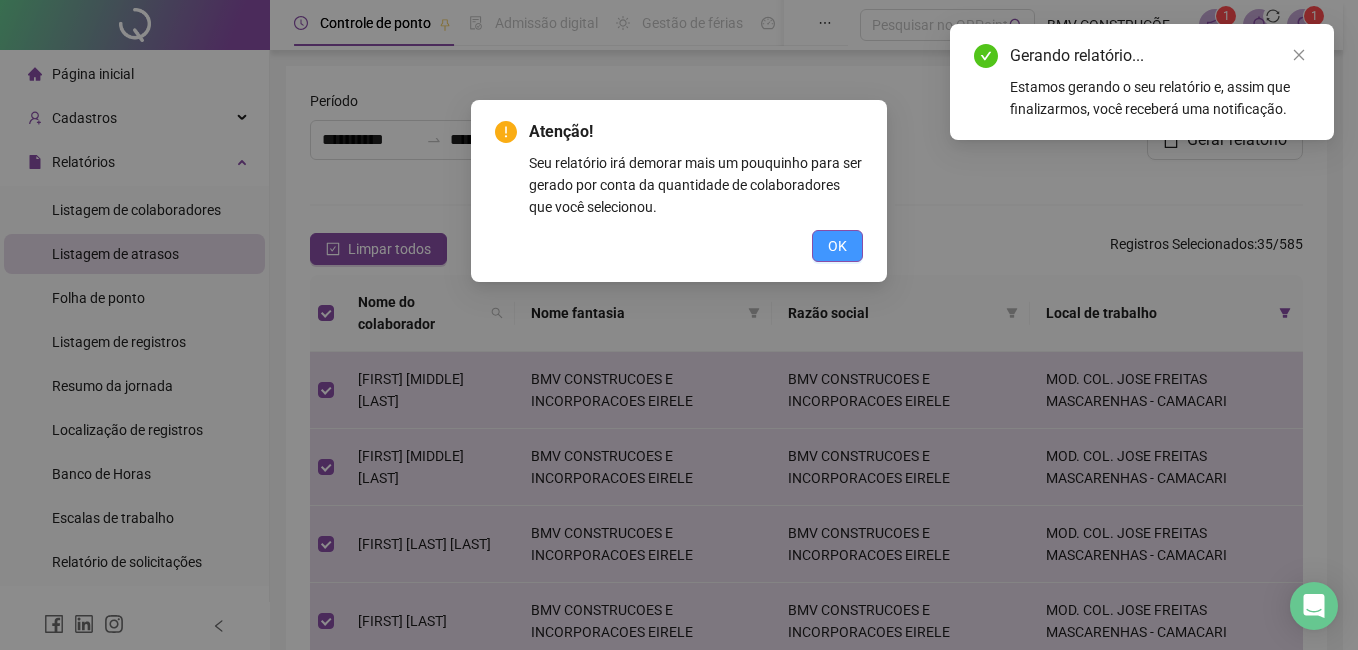 click on "OK" at bounding box center [837, 246] 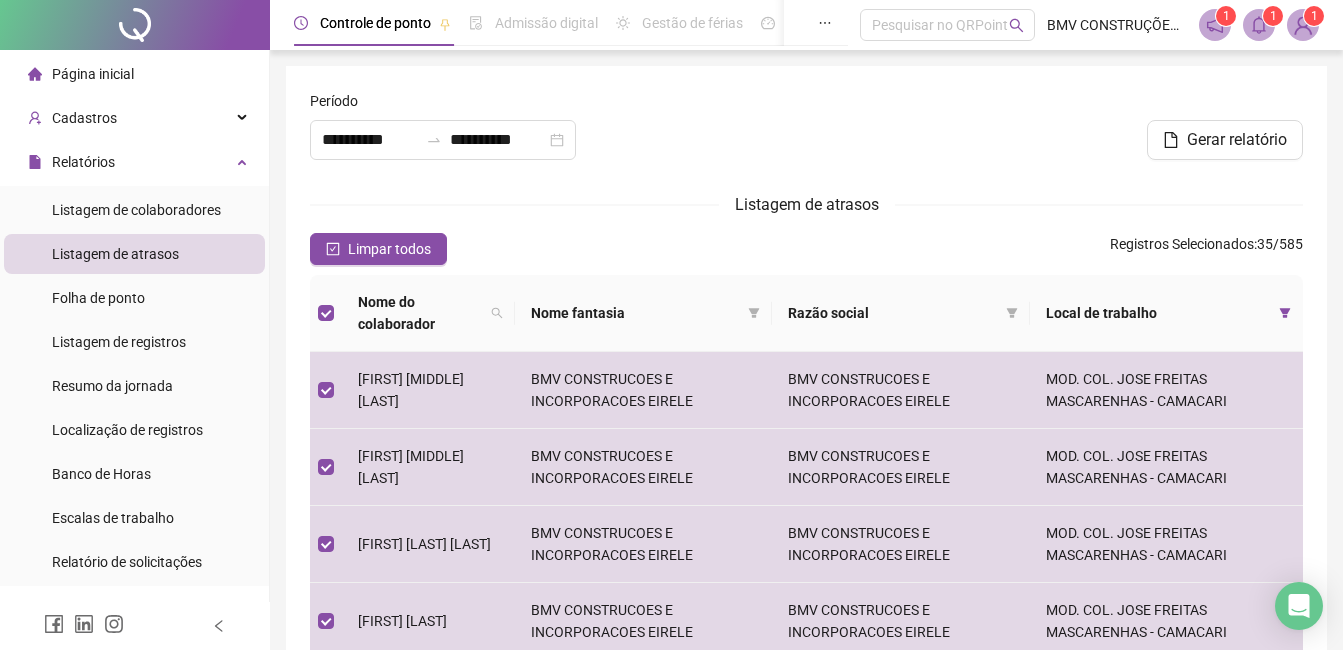 click at bounding box center [1259, 25] 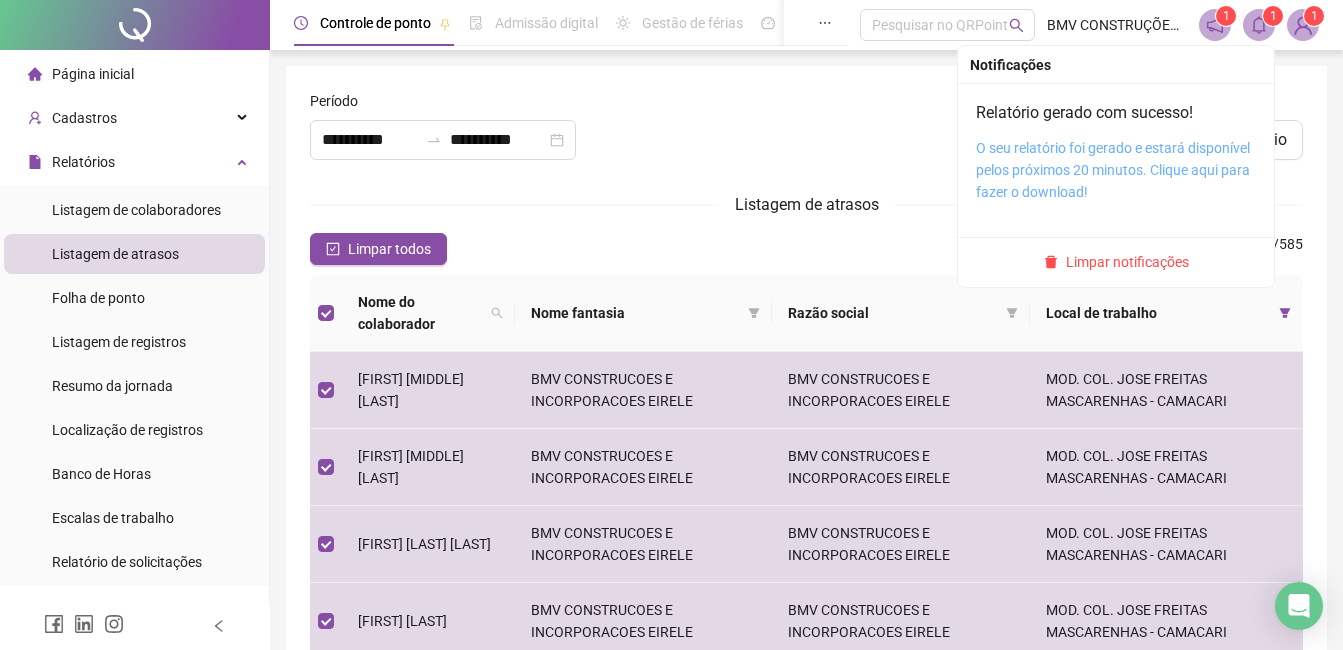 click on "O seu relatório foi gerado e estará disponível pelos próximos 20 minutos.
Clique aqui para fazer o download!" at bounding box center [1113, 170] 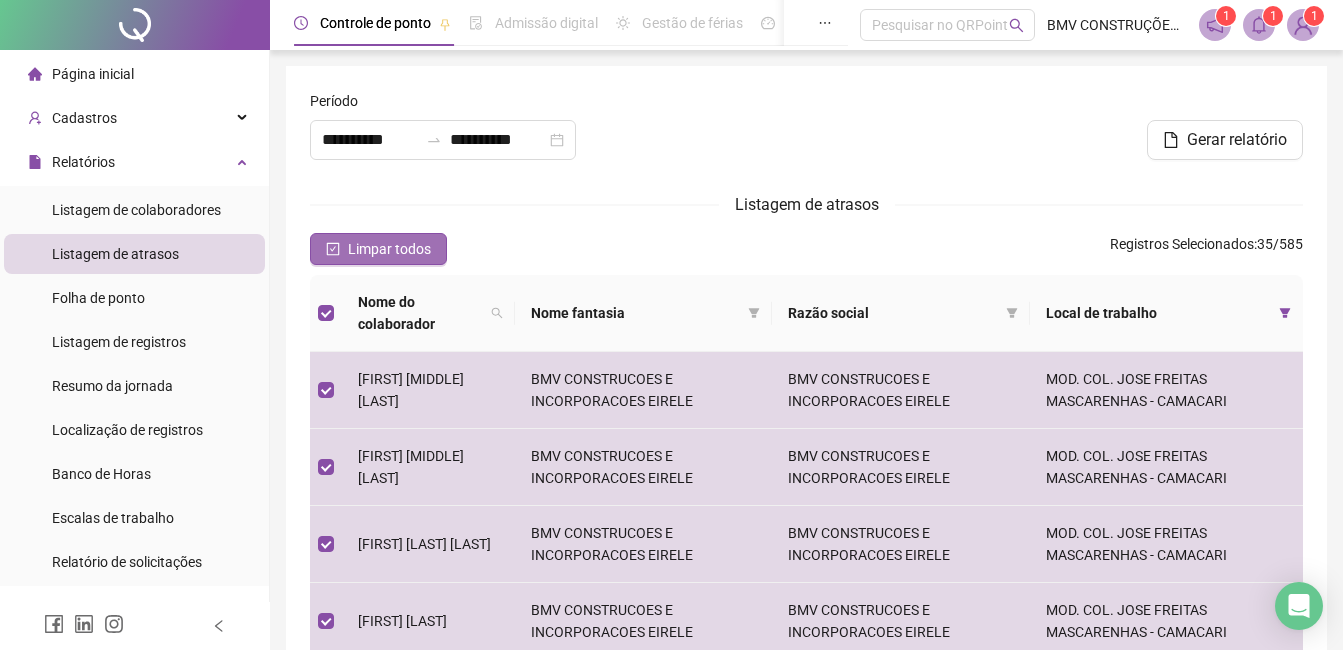 click on "Limpar todos" at bounding box center (389, 249) 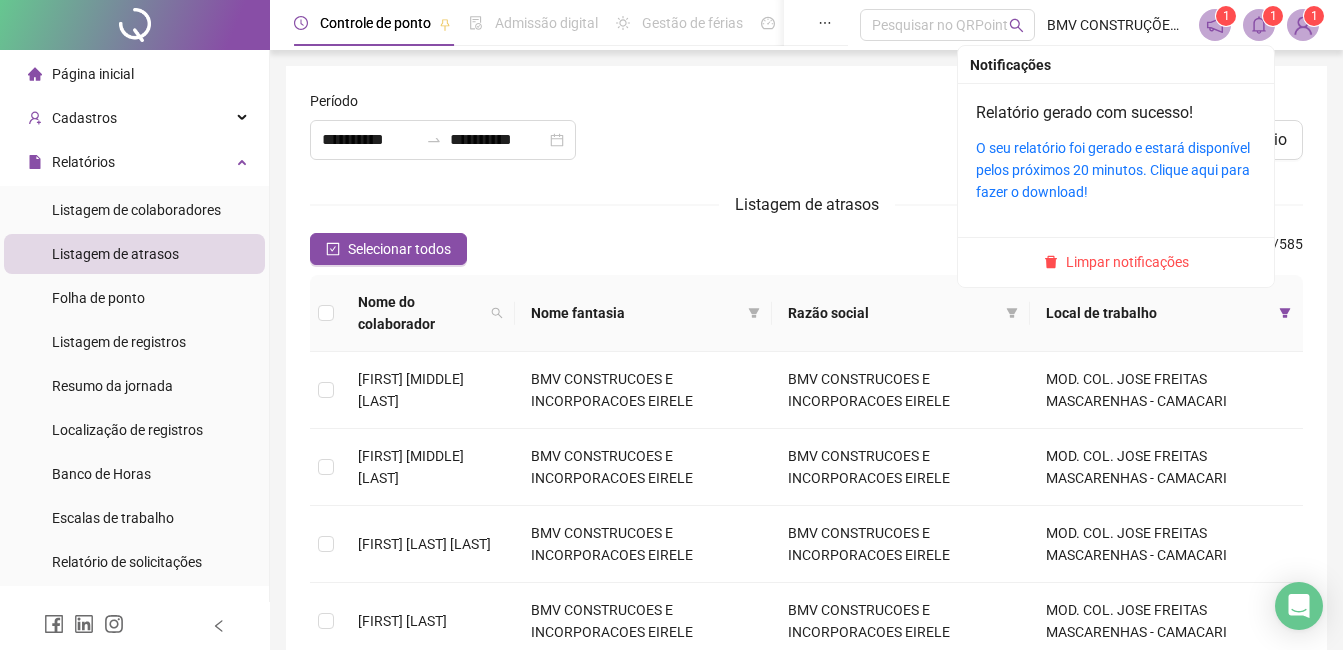 drag, startPoint x: 1102, startPoint y: 259, endPoint x: 1256, endPoint y: 287, distance: 156.52477 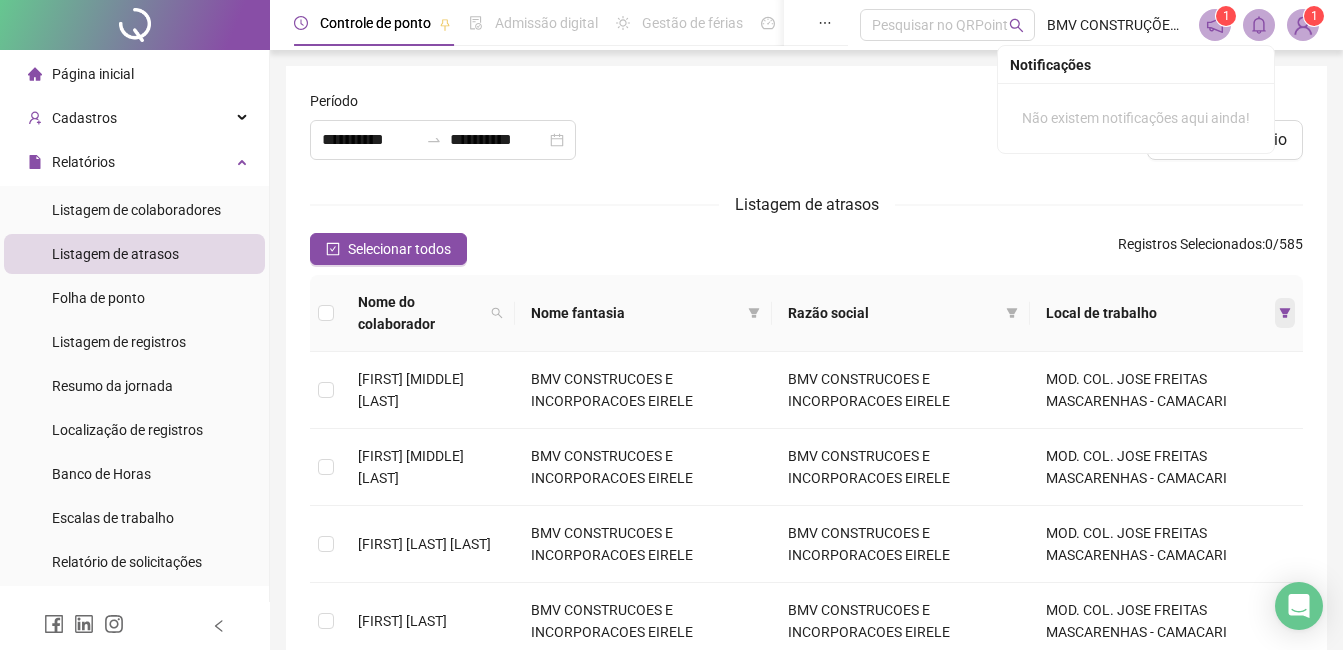 click 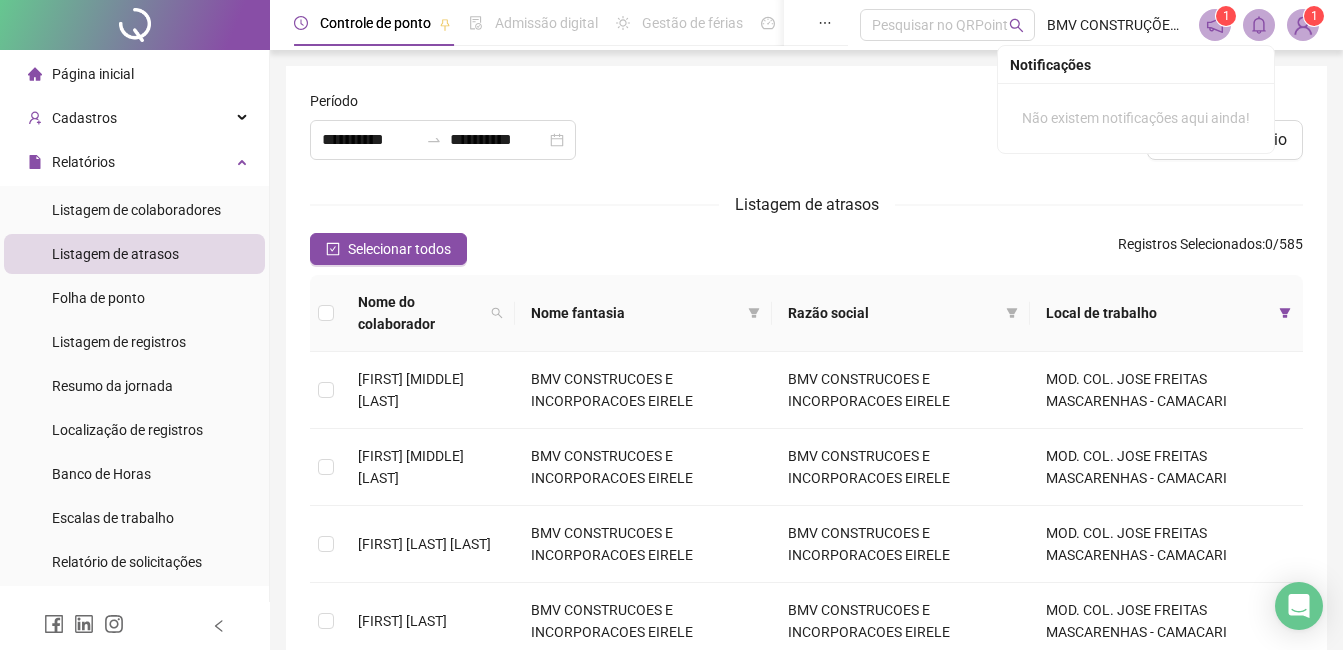 scroll, scrollTop: 678, scrollLeft: 0, axis: vertical 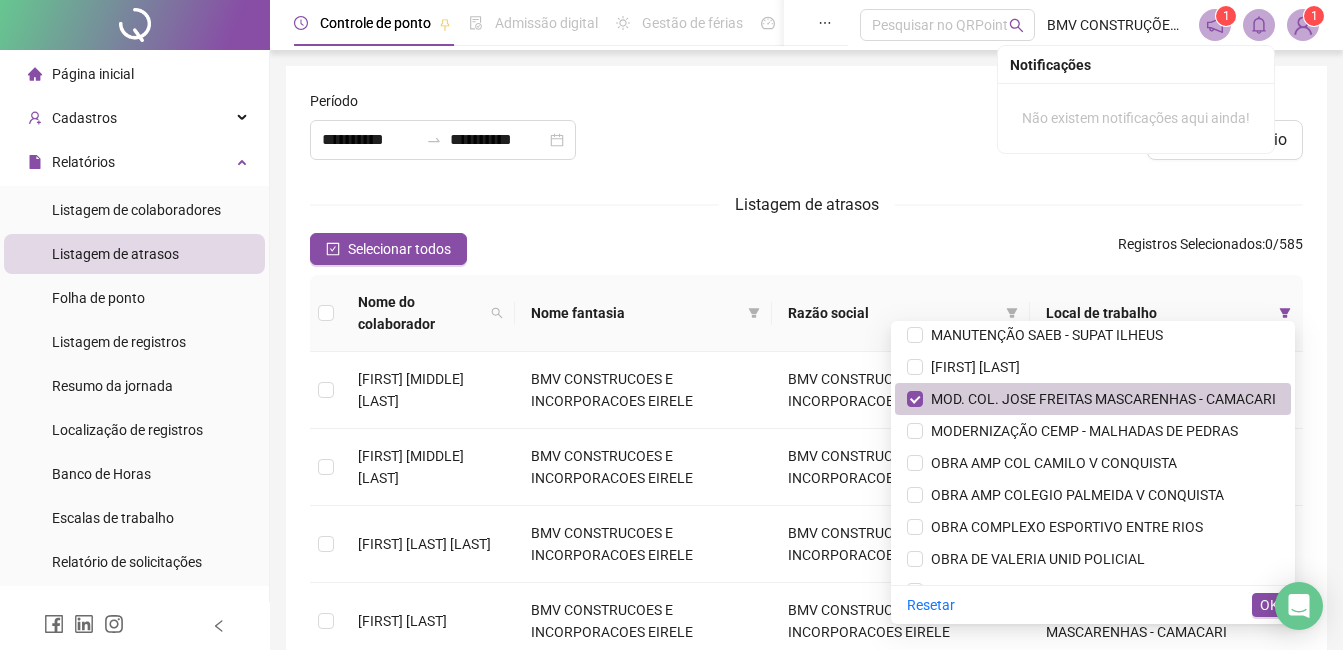click on "MOD. COL. JOSE FREITAS MASCARENHAS - CAMACARI" at bounding box center (1093, 399) 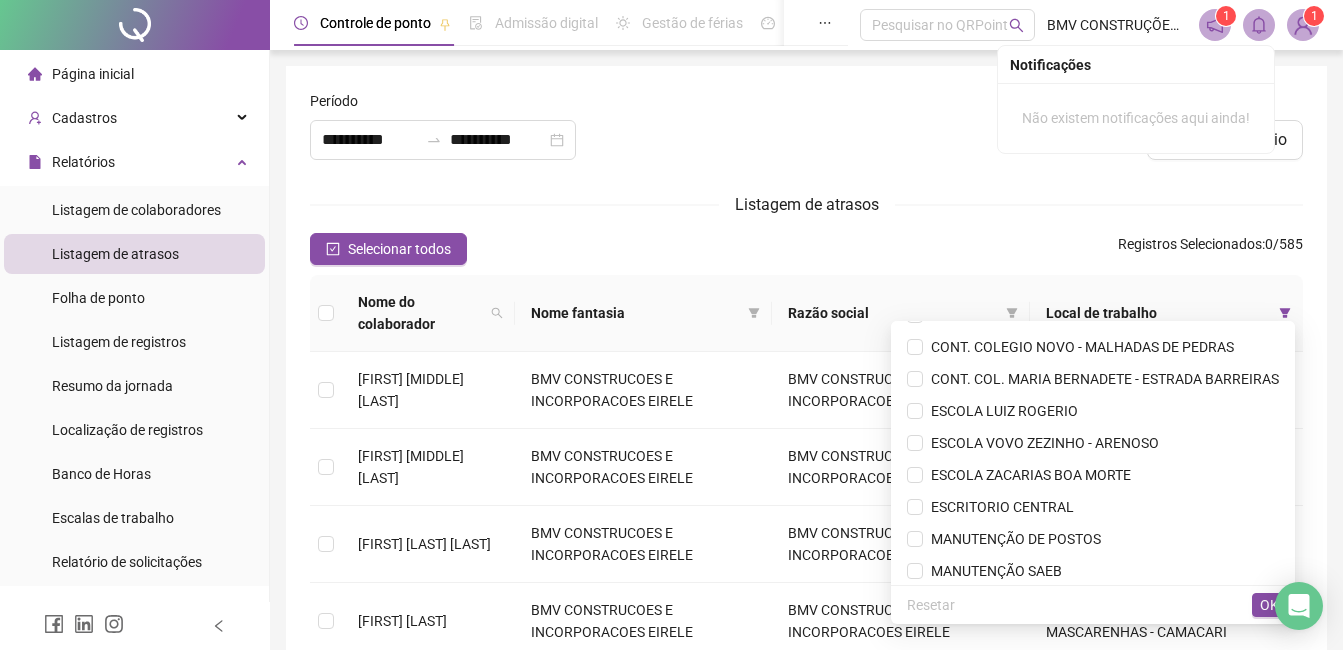 scroll, scrollTop: 278, scrollLeft: 0, axis: vertical 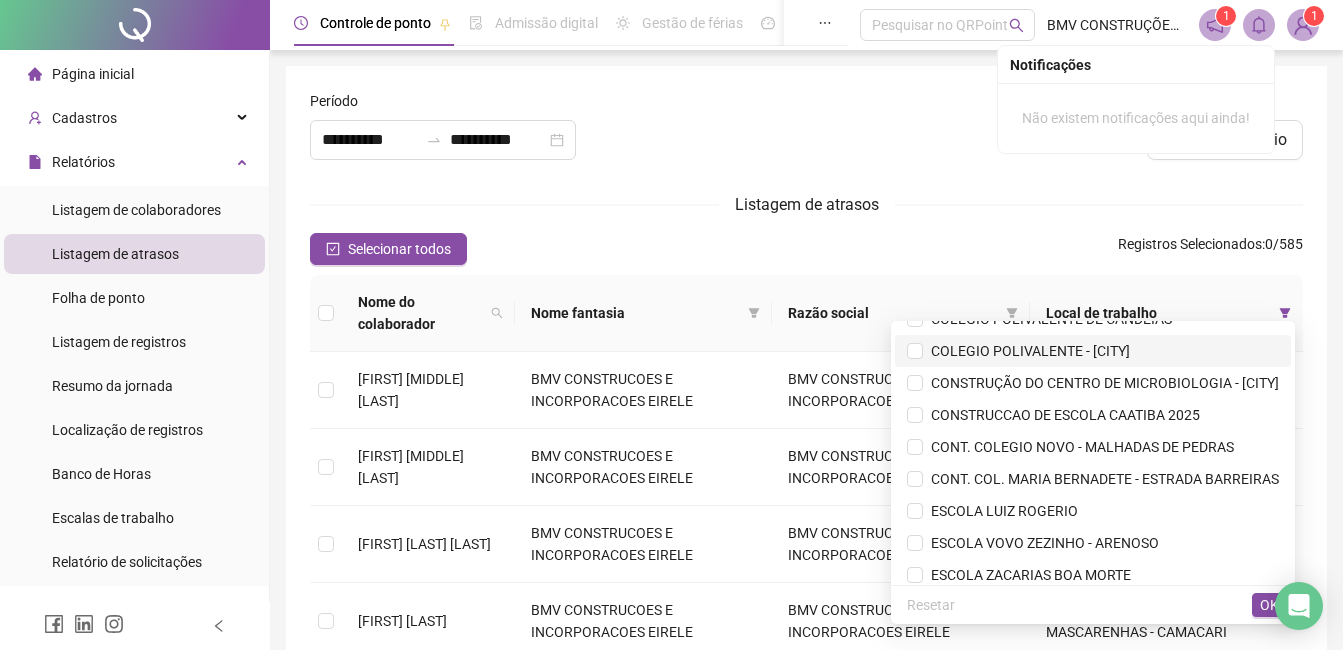 click on "COLEGIO POLIVALENTE - S. SEBASTIAO DO PASSÉ" at bounding box center (1026, 351) 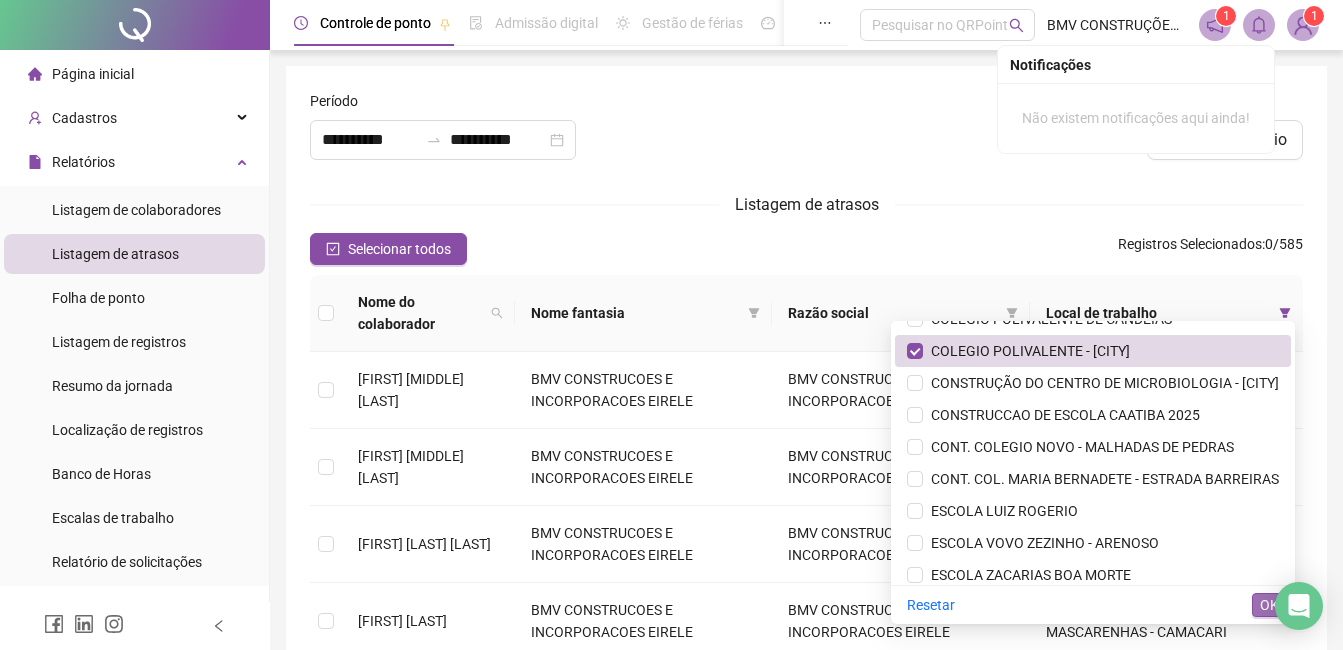 click on "OK" at bounding box center [1269, 605] 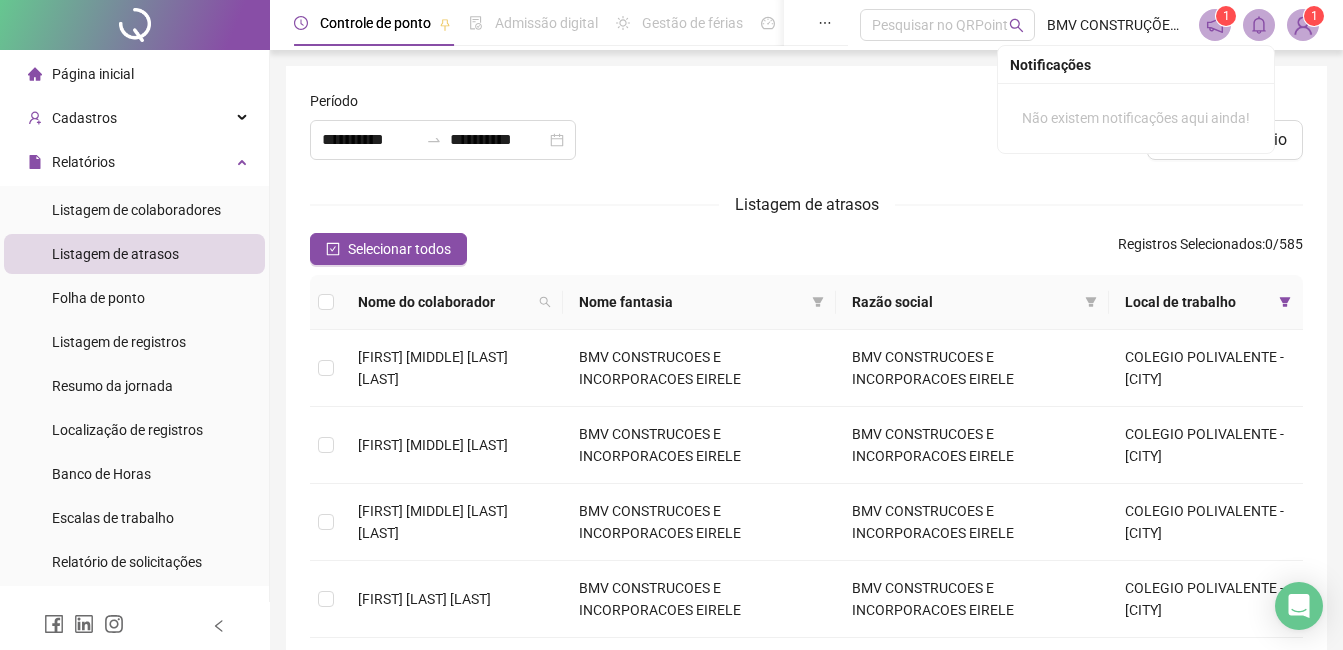 drag, startPoint x: 461, startPoint y: 239, endPoint x: 449, endPoint y: 242, distance: 12.369317 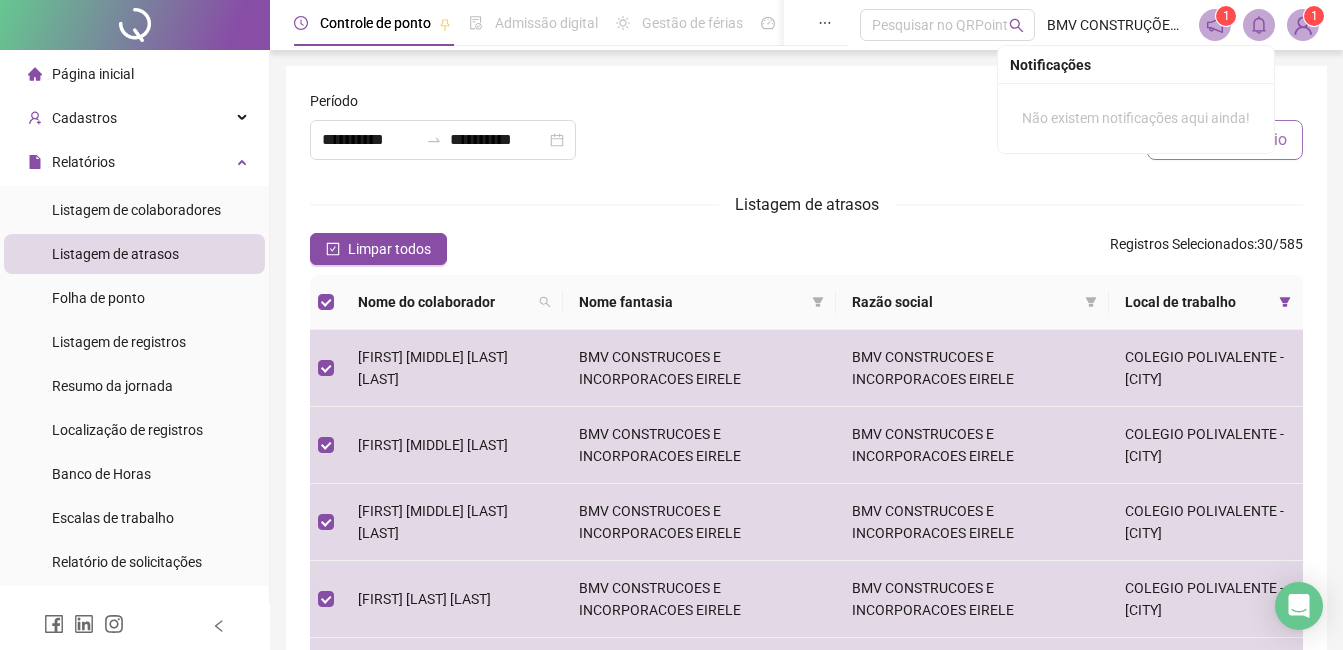 click on "Gerar relatório" at bounding box center (1225, 140) 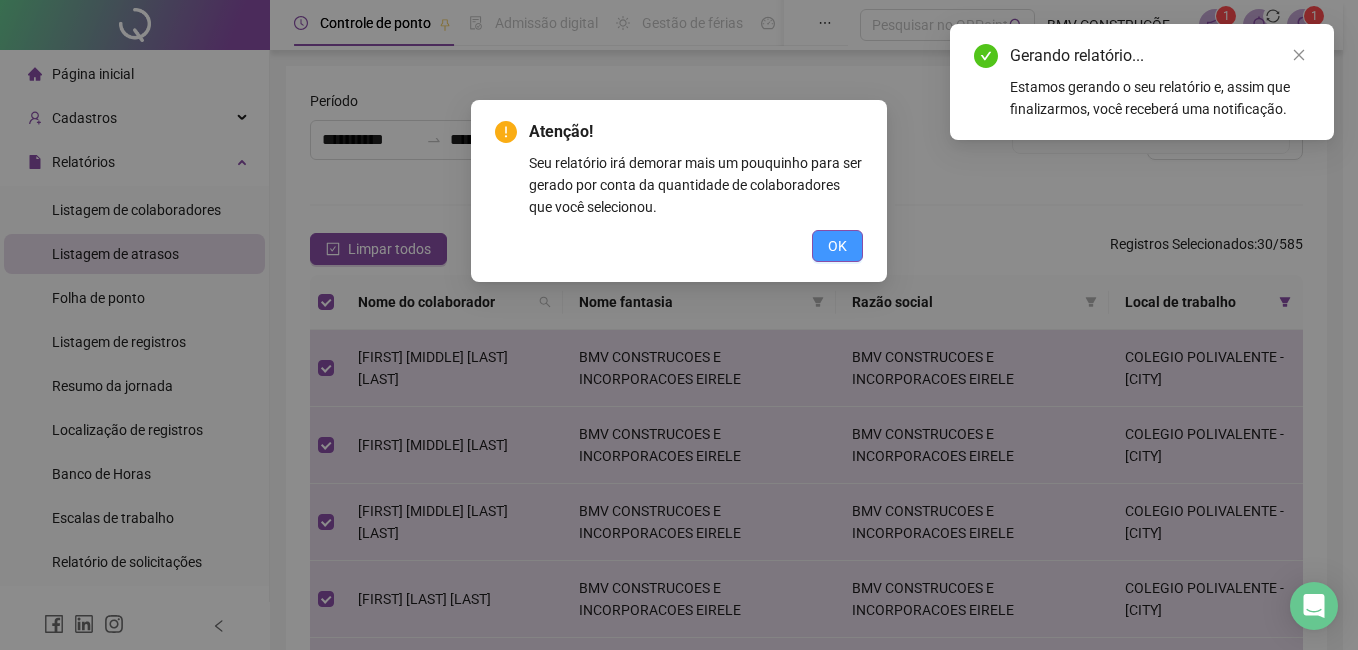 click on "OK" at bounding box center [837, 246] 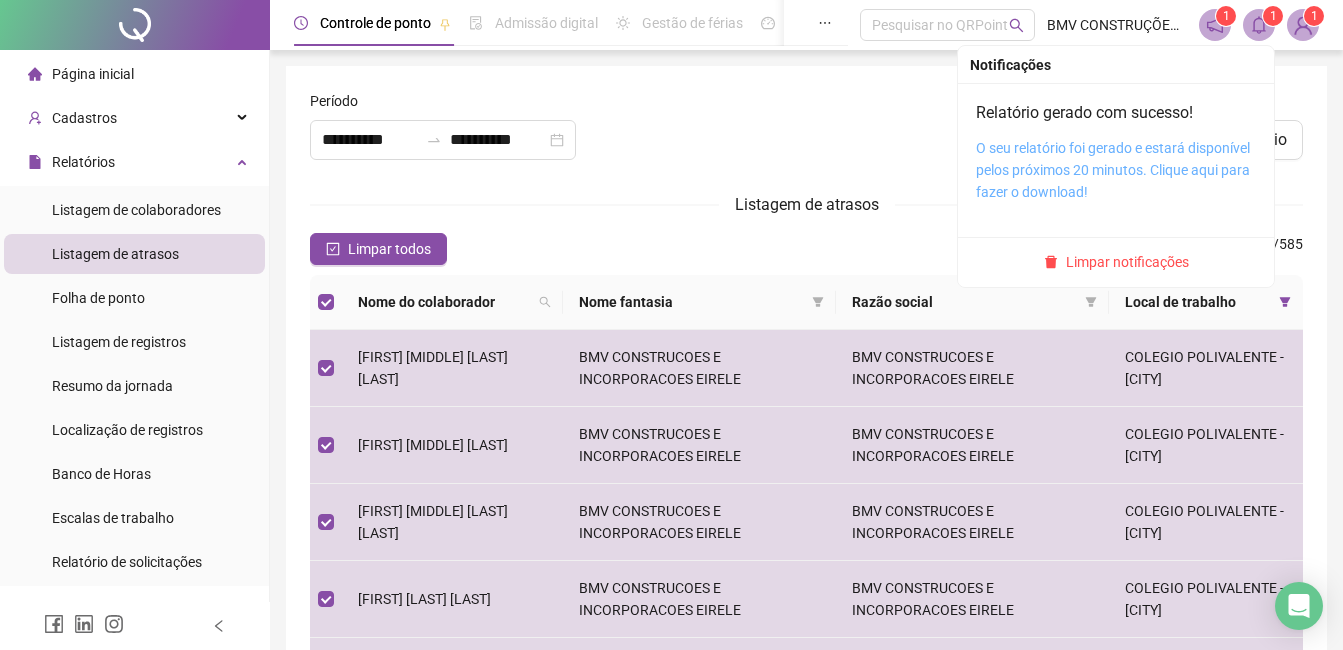 click on "O seu relatório foi gerado e estará disponível pelos próximos 20 minutos.
Clique aqui para fazer o download!" at bounding box center (1113, 170) 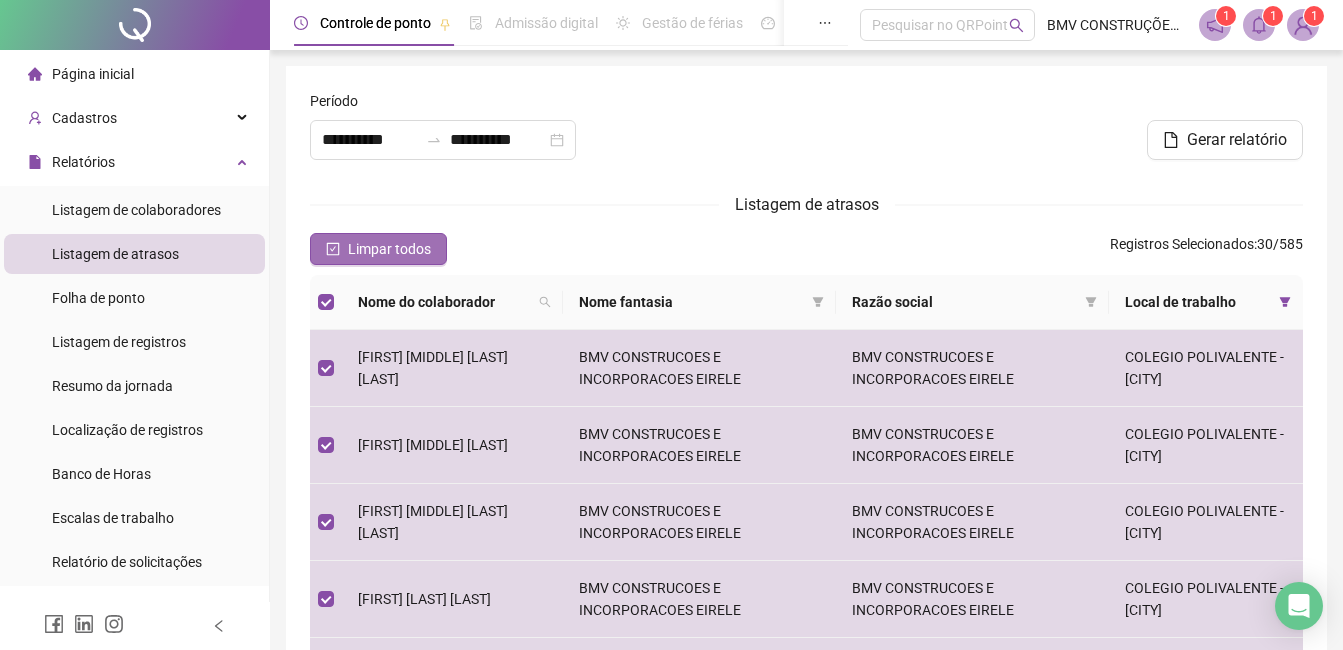 click on "Limpar todos" at bounding box center [389, 249] 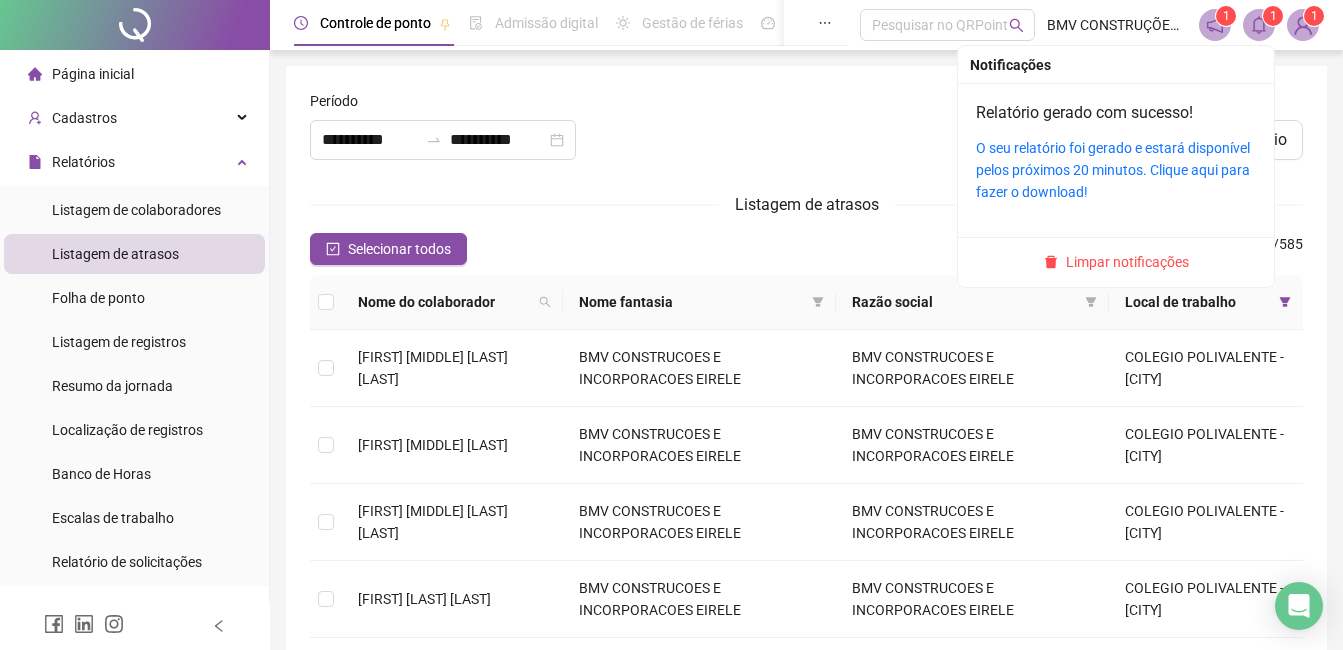 drag, startPoint x: 1111, startPoint y: 257, endPoint x: 1181, endPoint y: 267, distance: 70.71068 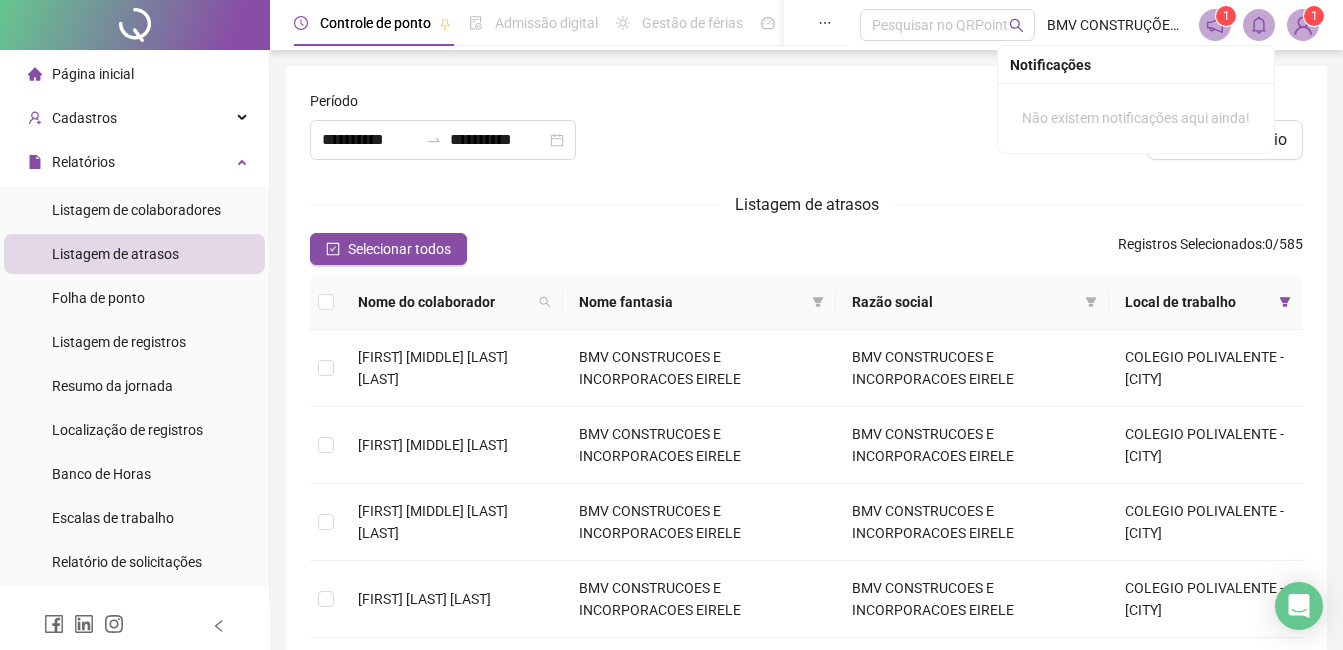drag, startPoint x: 1289, startPoint y: 303, endPoint x: 1197, endPoint y: 380, distance: 119.97083 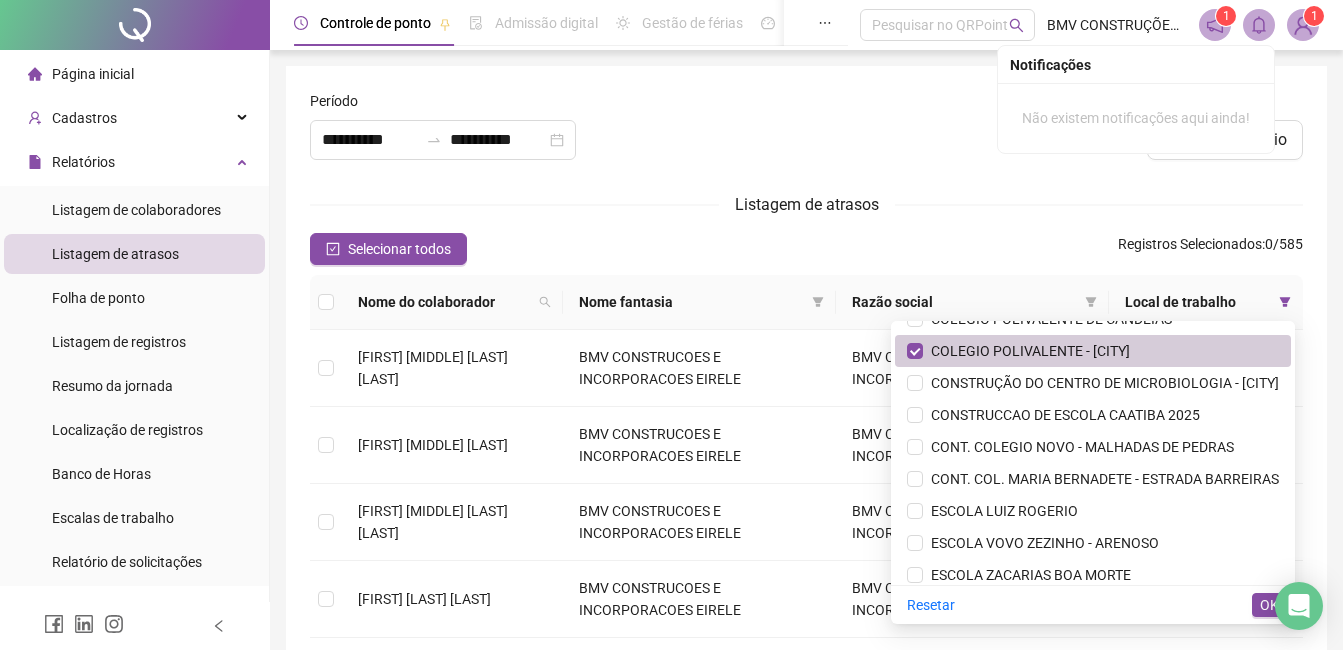 click on "COLEGIO POLIVALENTE - S. SEBASTIAO DO PASSÉ" at bounding box center [1026, 351] 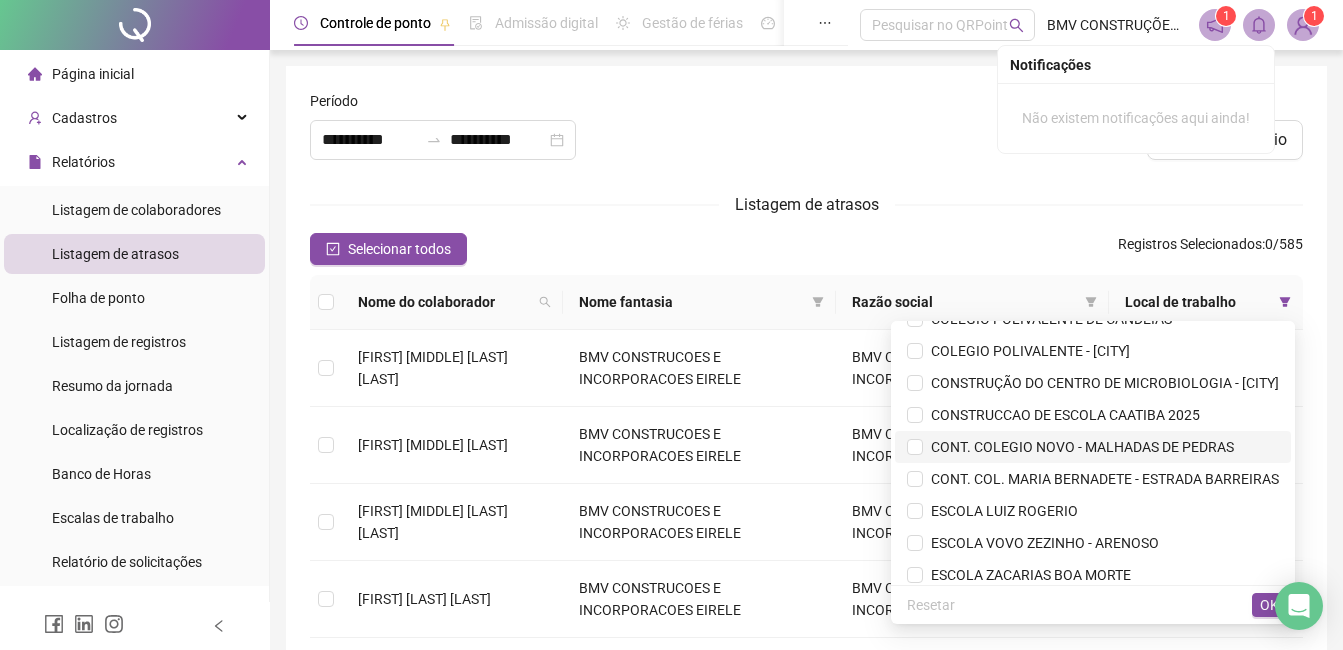 scroll, scrollTop: 178, scrollLeft: 0, axis: vertical 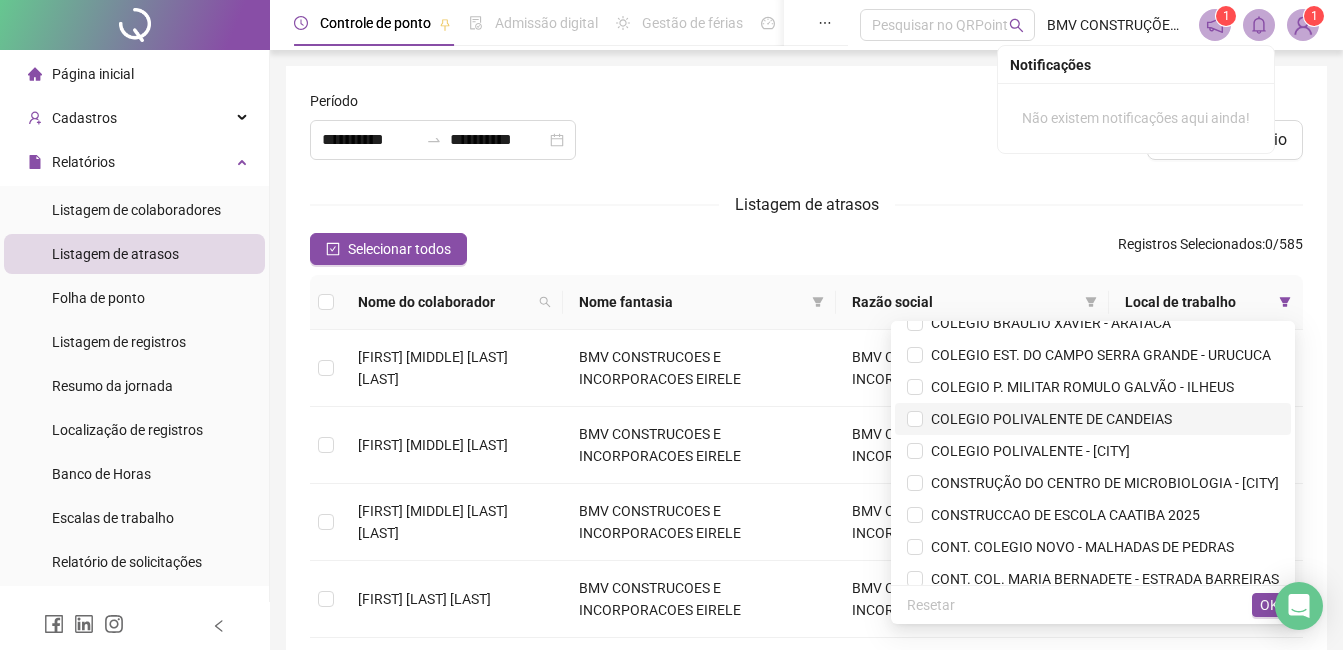 click on "COLEGIO POLIVALENTE DE CANDEIAS" at bounding box center [1047, 419] 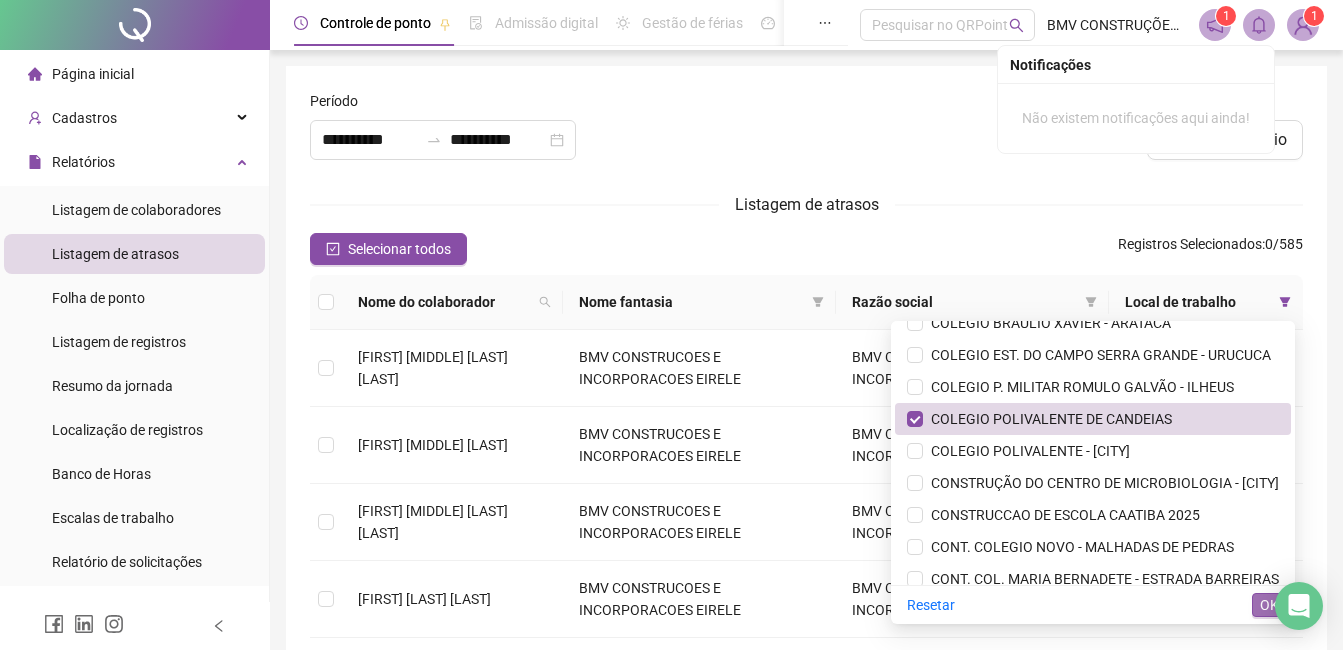 click on "OK" at bounding box center (1269, 605) 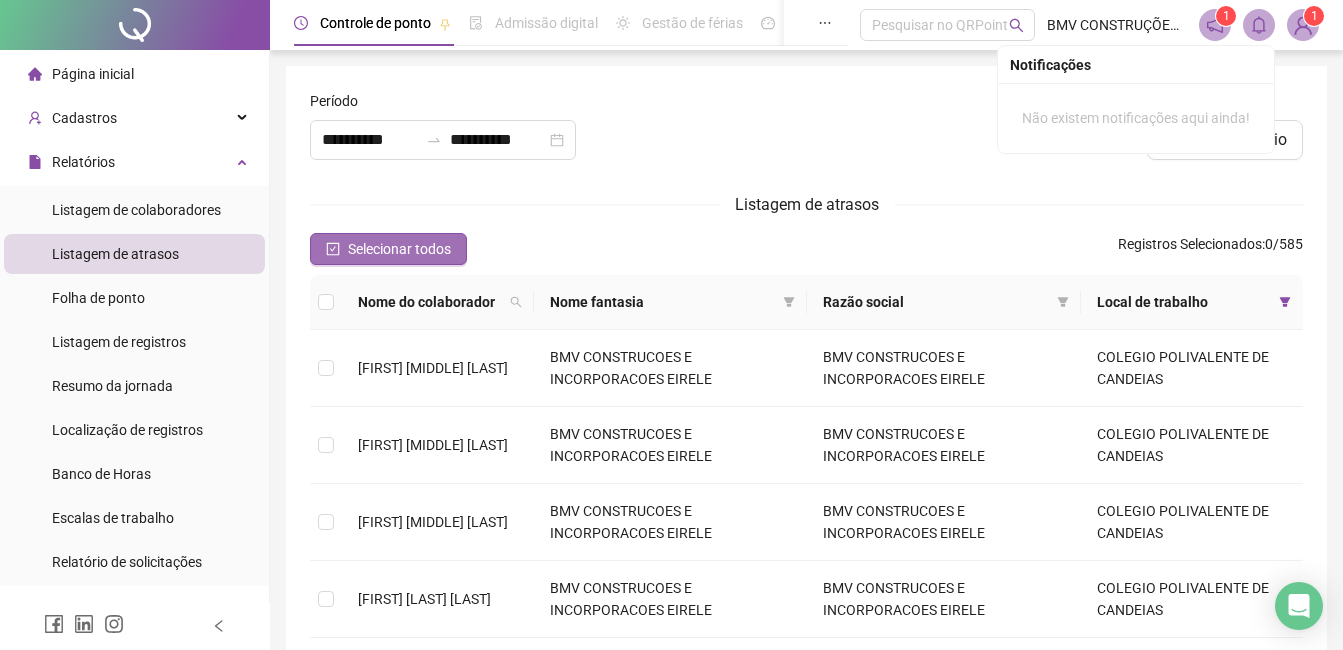 click on "Selecionar todos" at bounding box center [399, 249] 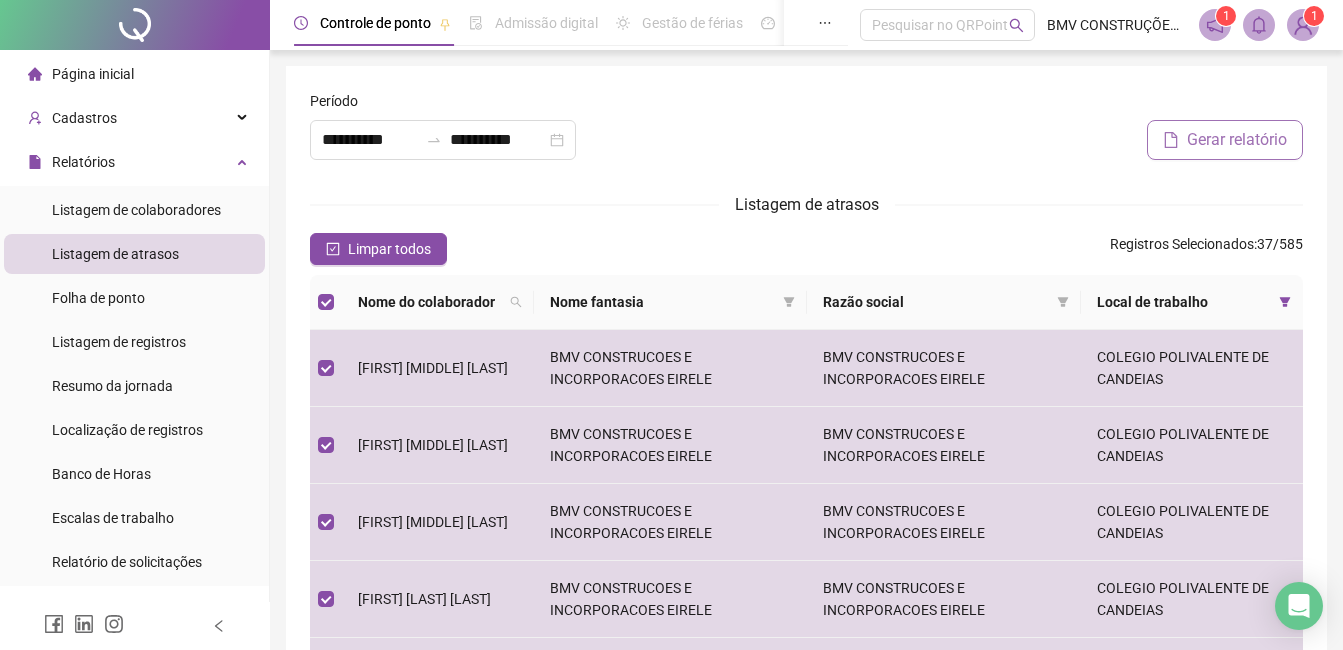 click on "Gerar relatório" at bounding box center [1225, 140] 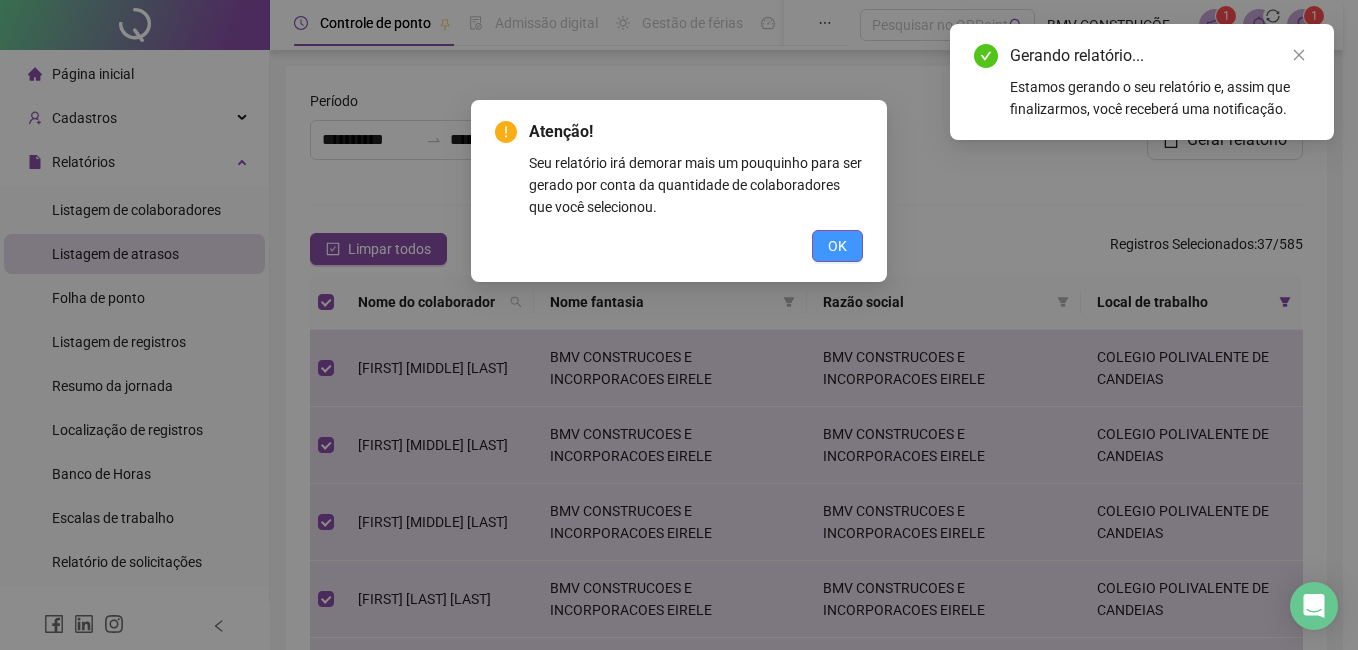 click on "OK" at bounding box center (837, 246) 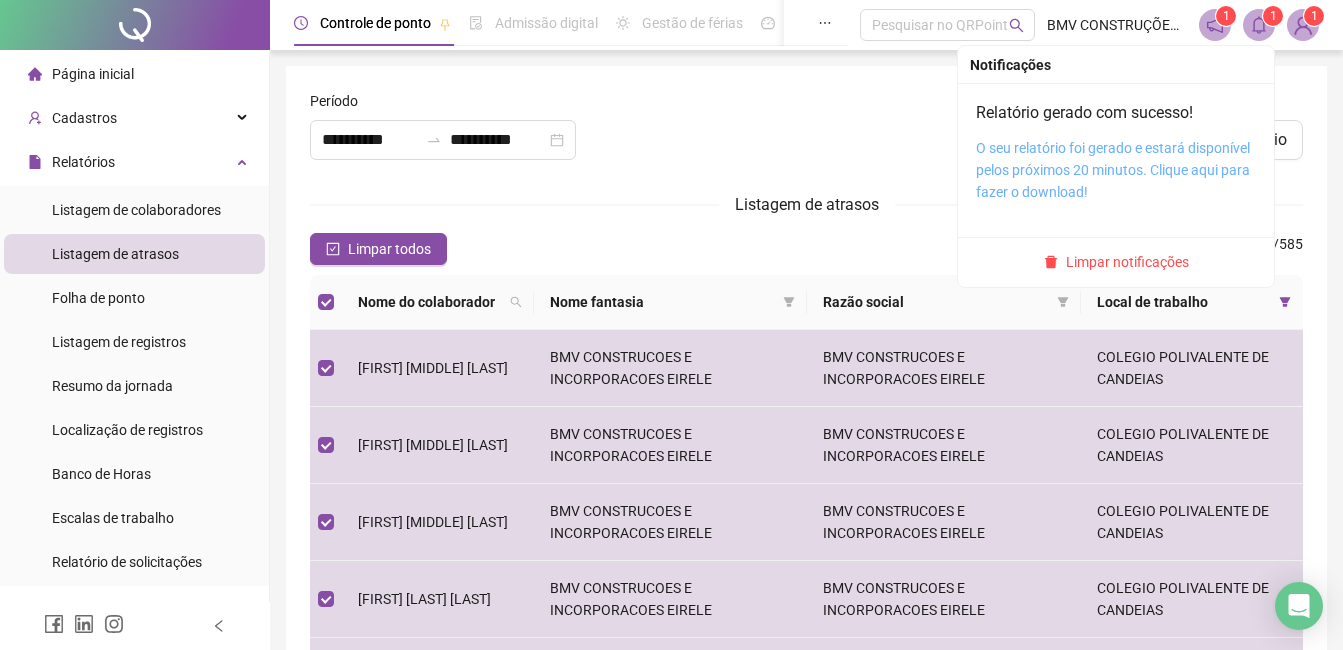 click on "O seu relatório foi gerado e estará disponível pelos próximos 20 minutos.
Clique aqui para fazer o download!" at bounding box center (1113, 170) 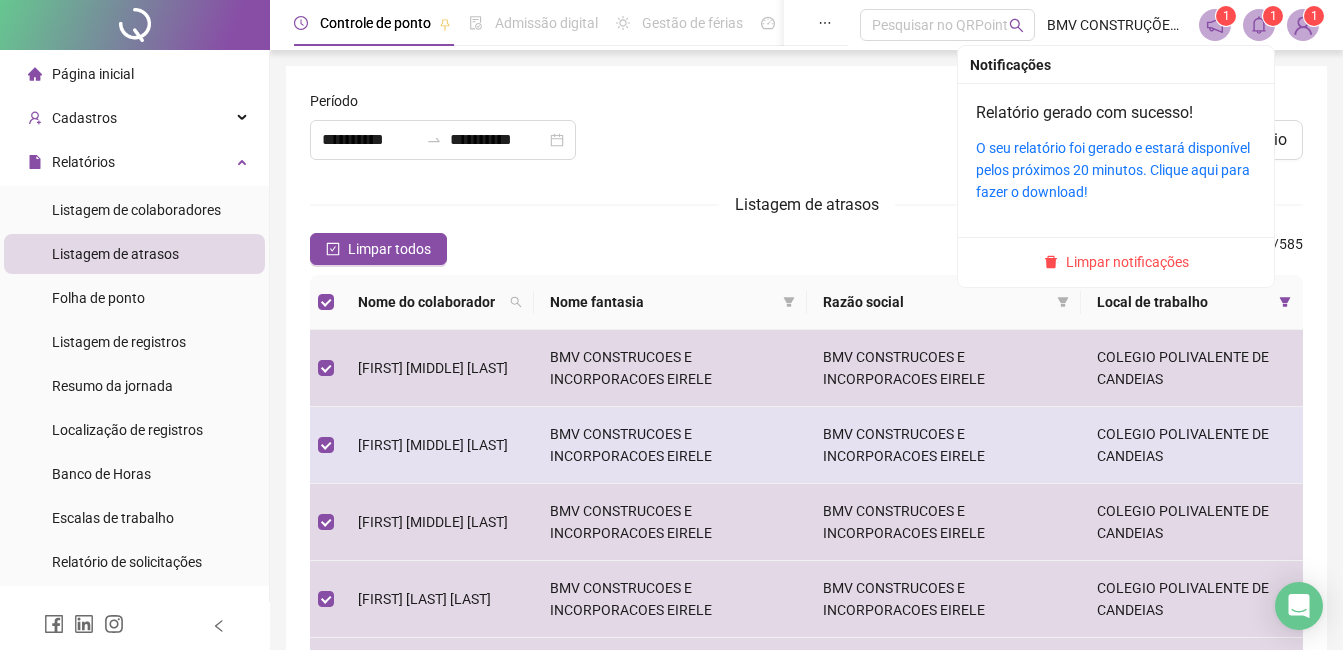 drag, startPoint x: 1134, startPoint y: 258, endPoint x: 1046, endPoint y: 431, distance: 194.09534 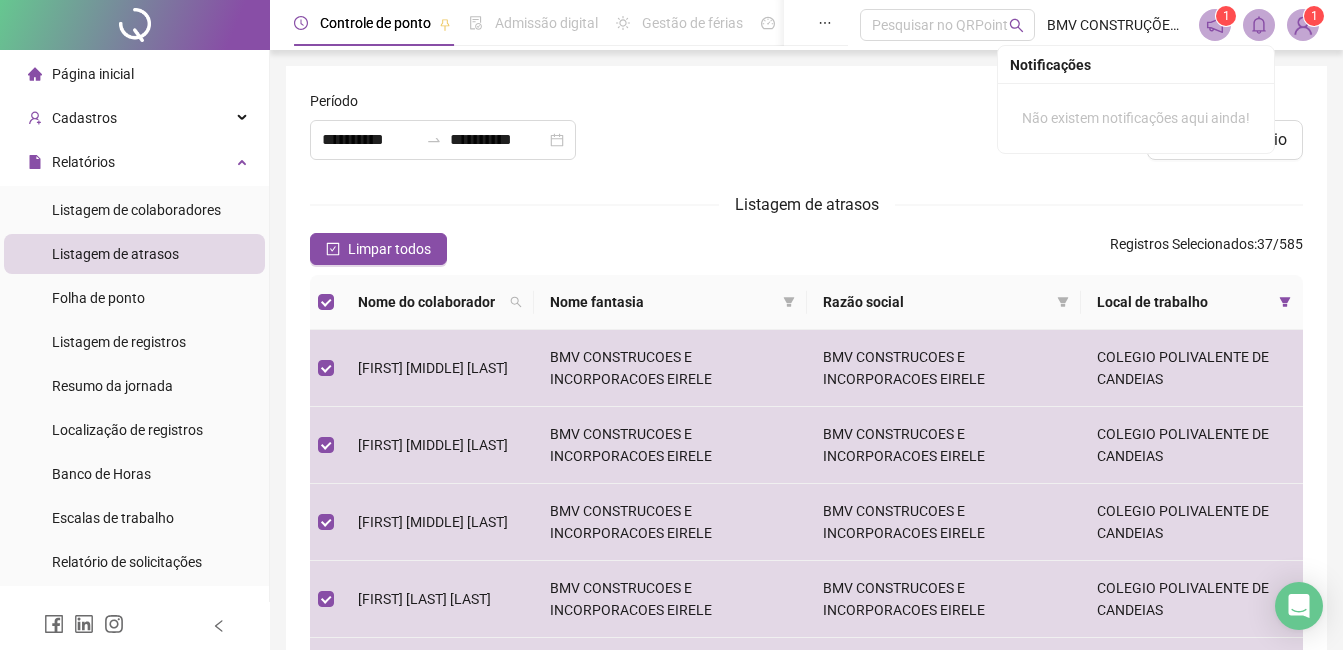drag, startPoint x: 422, startPoint y: 252, endPoint x: 690, endPoint y: 318, distance: 276.00723 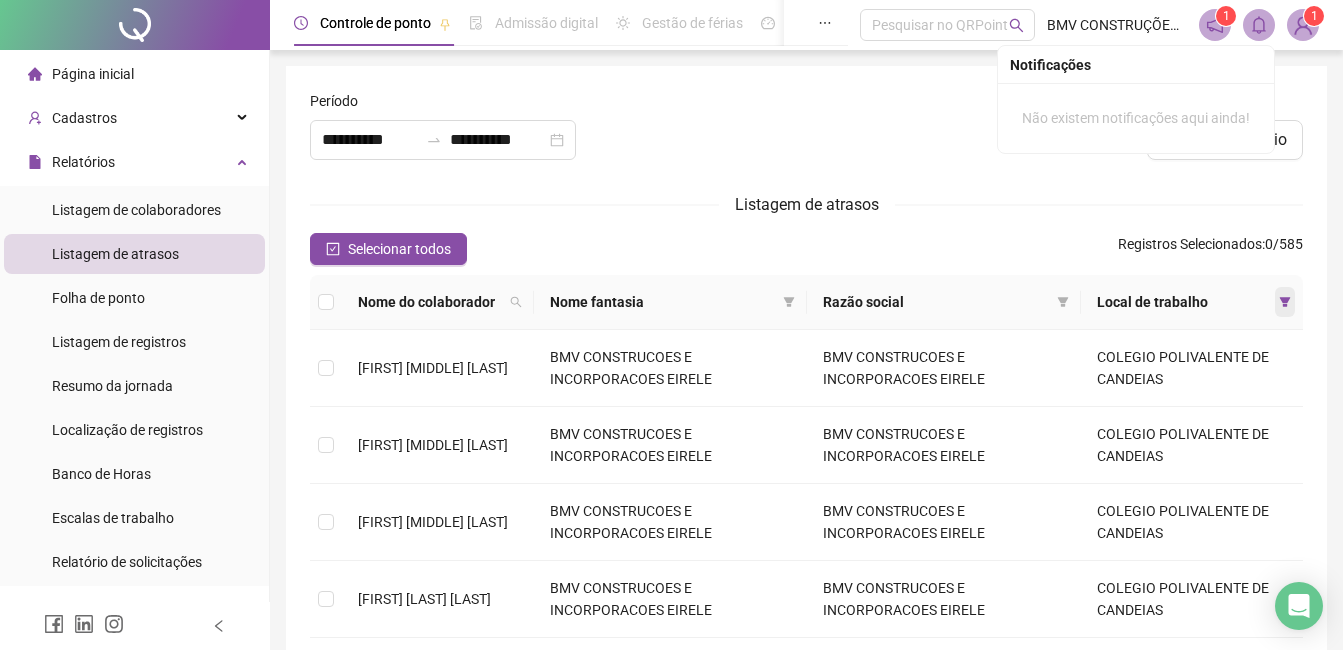 drag, startPoint x: 1292, startPoint y: 305, endPoint x: 1283, endPoint y: 316, distance: 14.21267 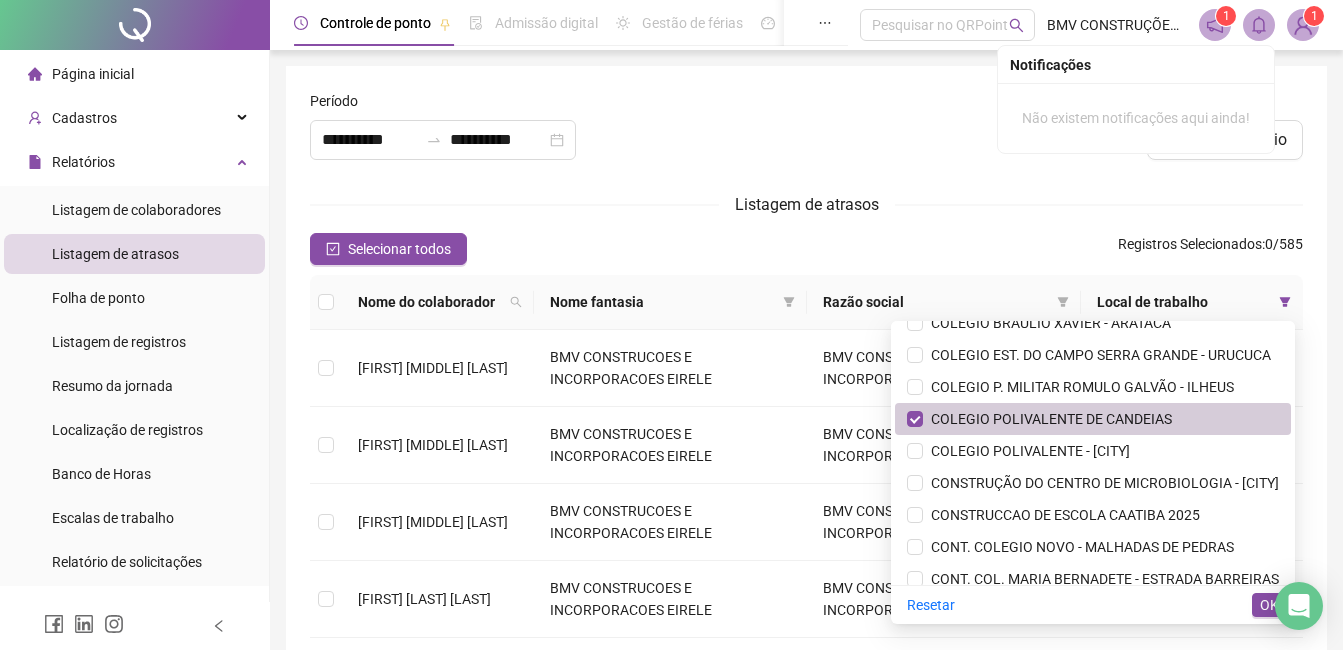 click on "COLEGIO POLIVALENTE DE CANDEIAS" at bounding box center [1093, 419] 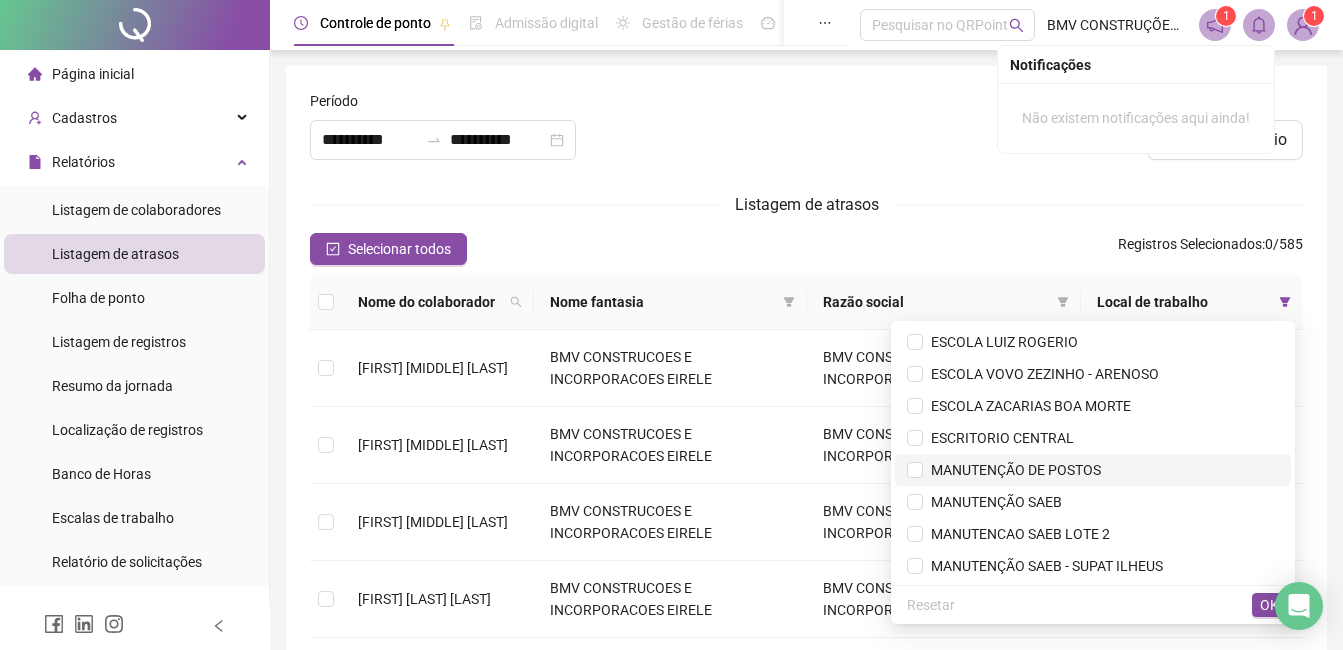 scroll, scrollTop: 400, scrollLeft: 0, axis: vertical 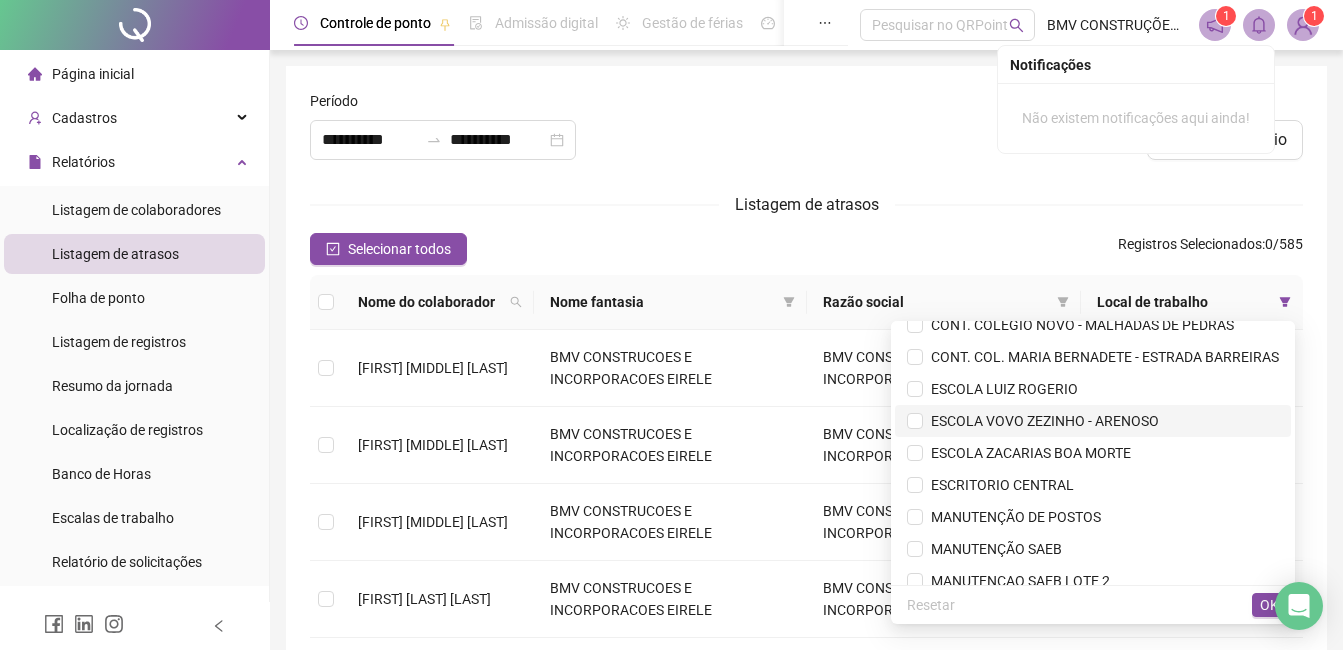 click on "ESCOLA VOVO ZEZINHO - ARENOSO" at bounding box center (1041, 421) 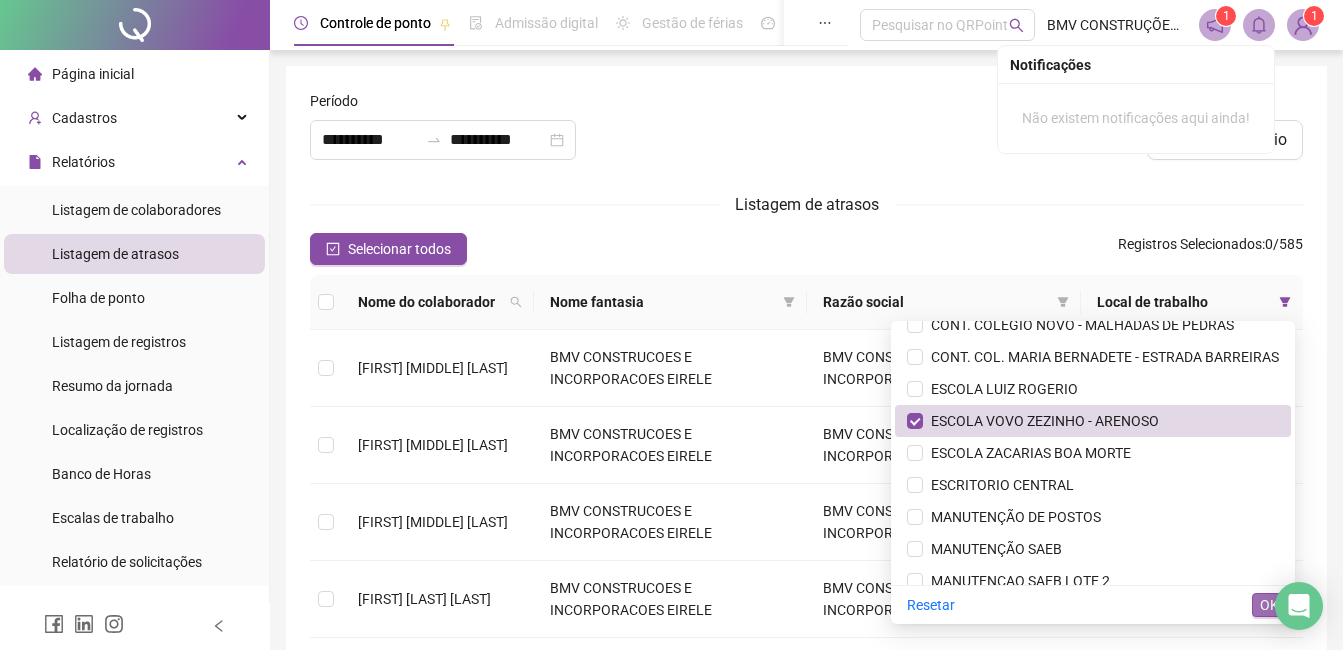 click on "OK" at bounding box center [1269, 605] 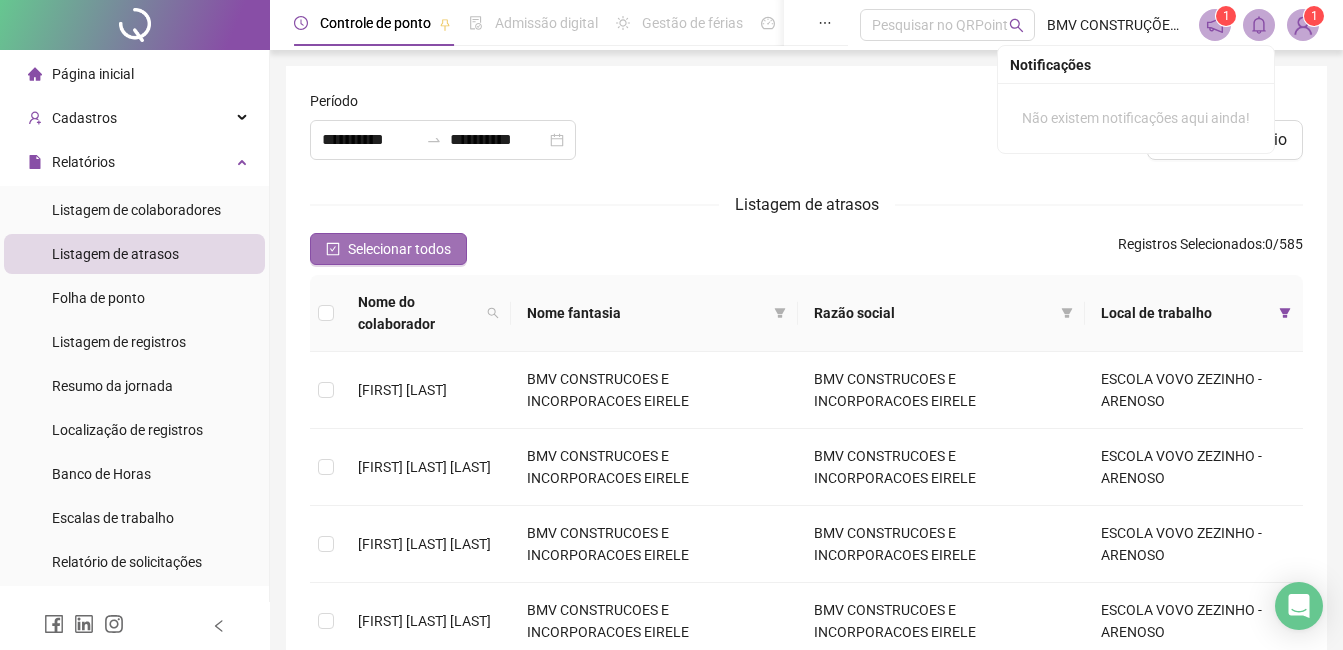 click on "Selecionar todos" at bounding box center (388, 249) 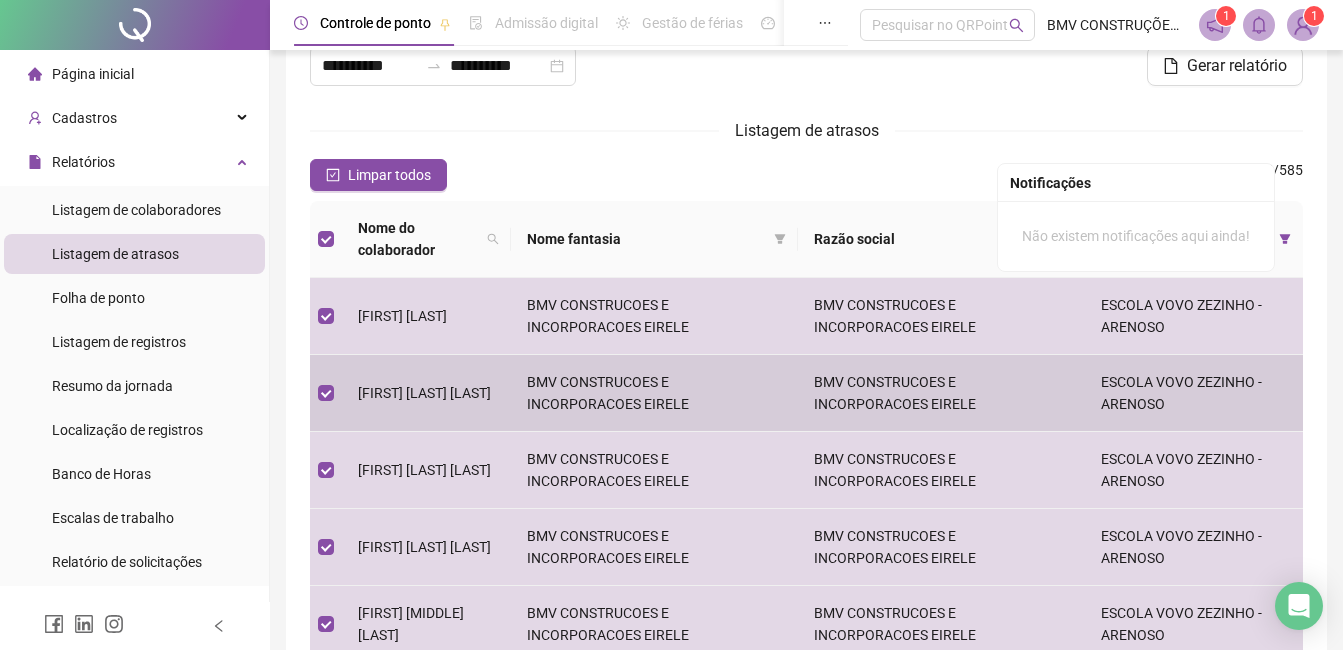 scroll, scrollTop: 200, scrollLeft: 0, axis: vertical 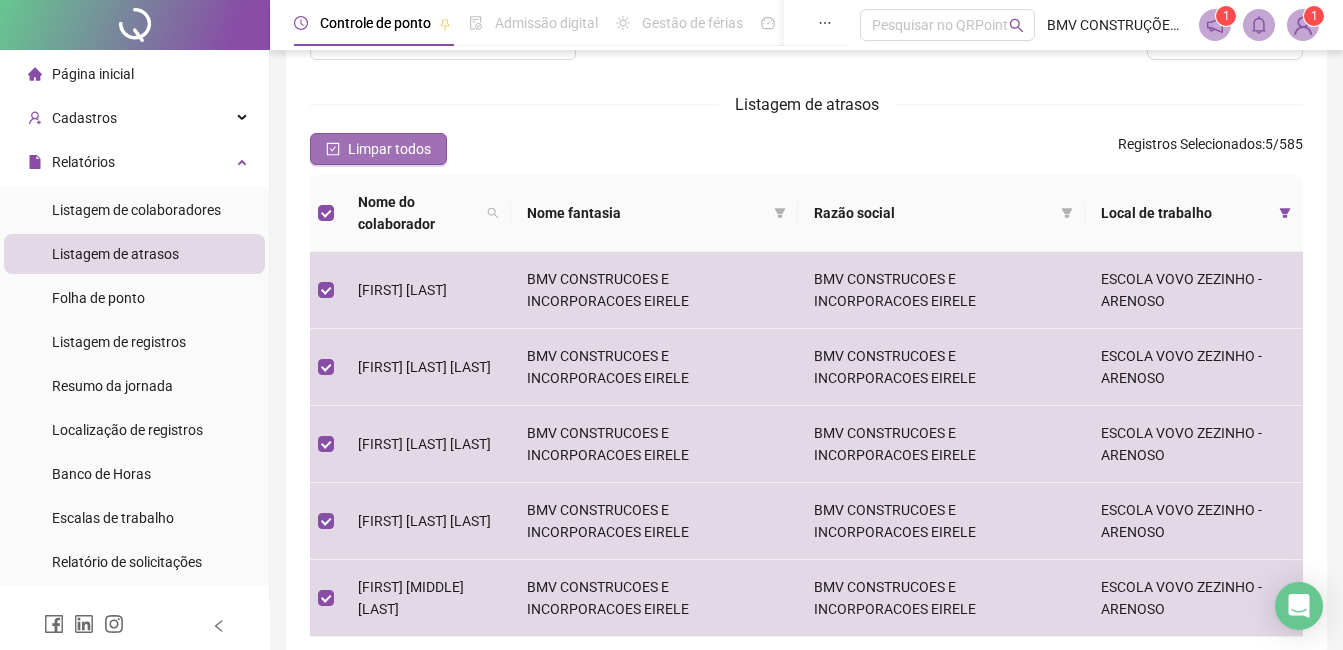 click on "Limpar todos" at bounding box center (389, 149) 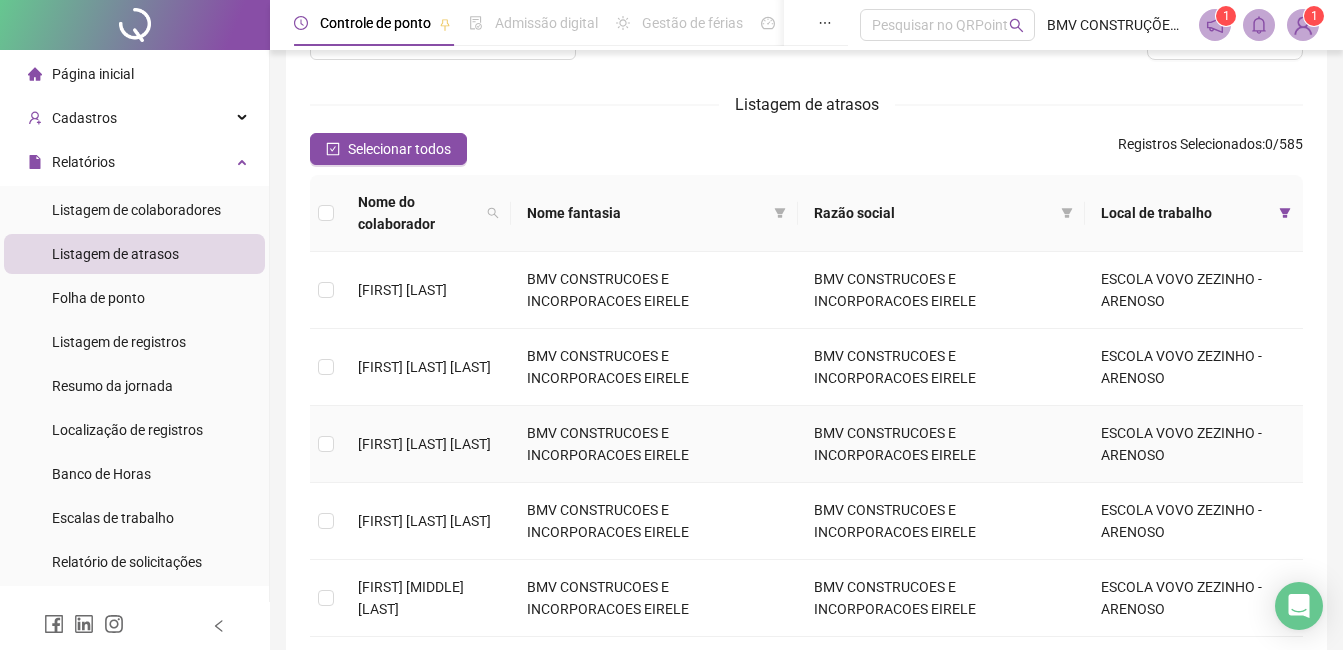 scroll, scrollTop: 0, scrollLeft: 0, axis: both 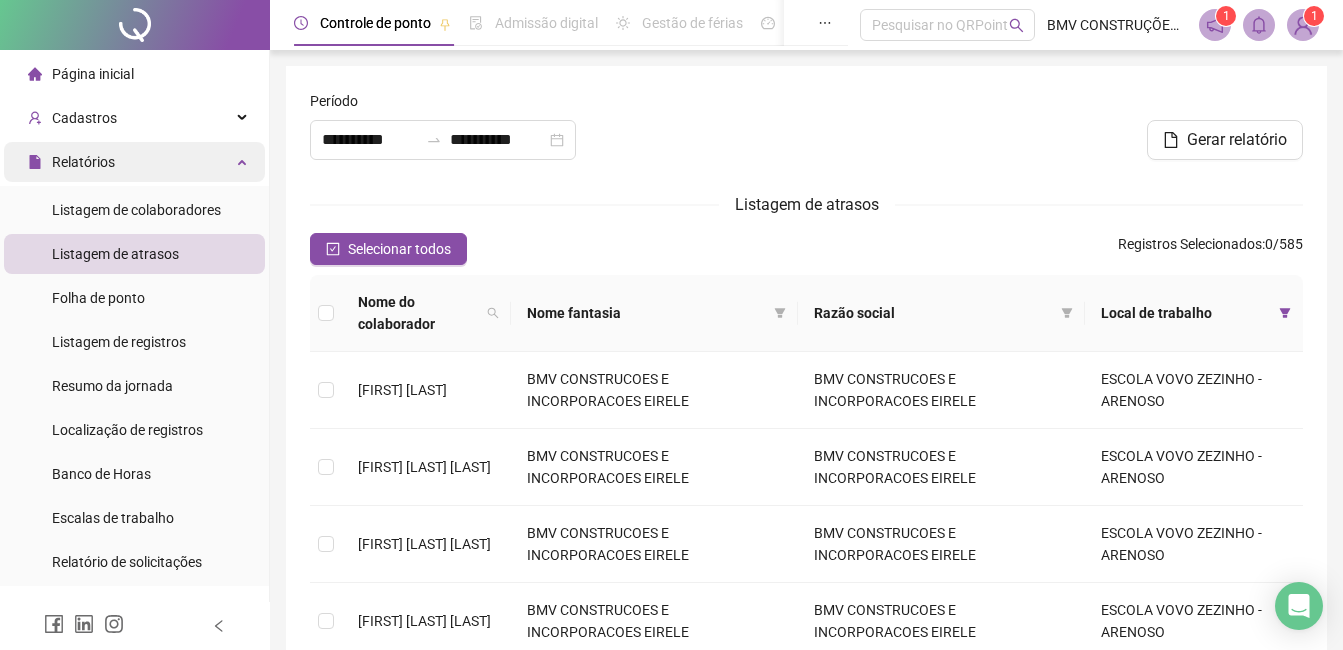 drag, startPoint x: 208, startPoint y: 63, endPoint x: 215, endPoint y: 177, distance: 114.21471 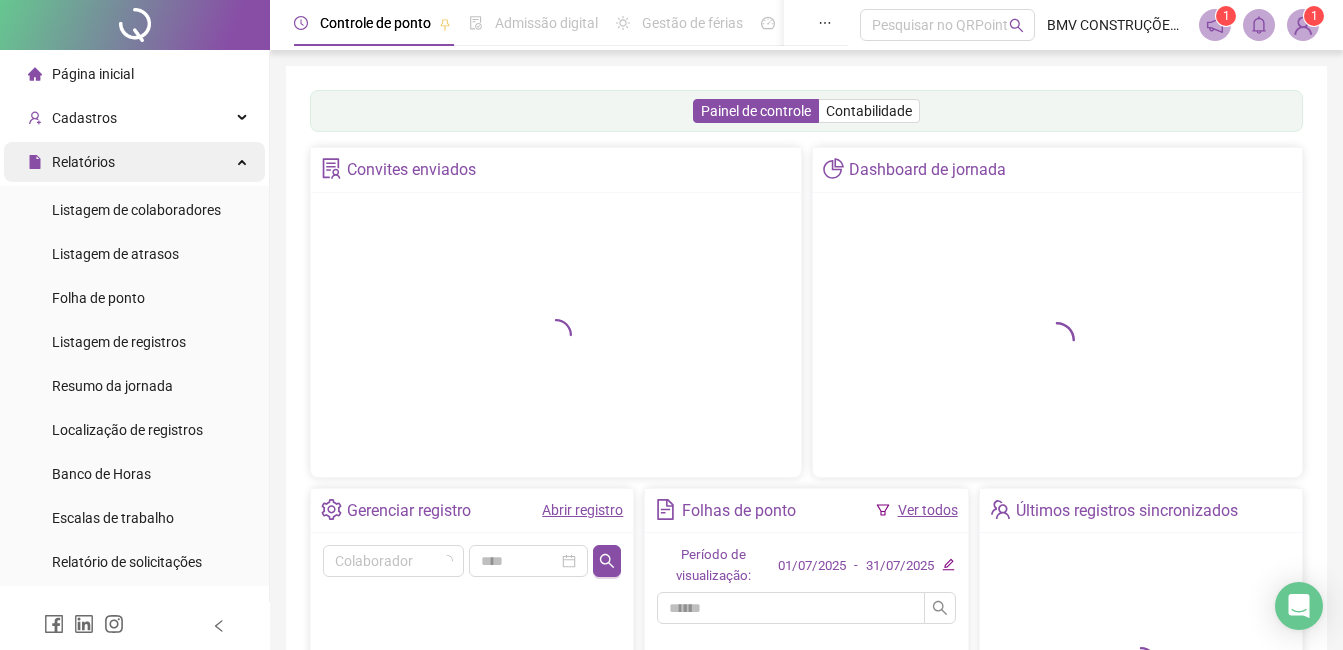 click on "Relatórios" at bounding box center (134, 162) 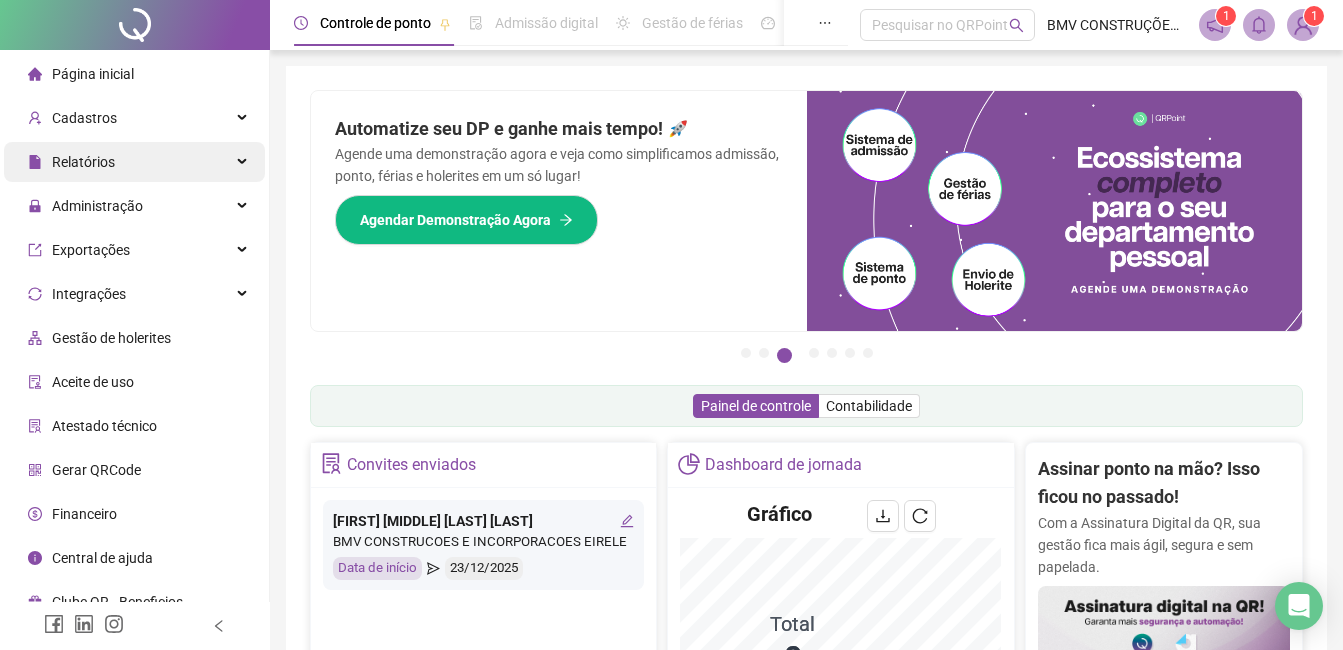 click on "Relatórios" at bounding box center [134, 162] 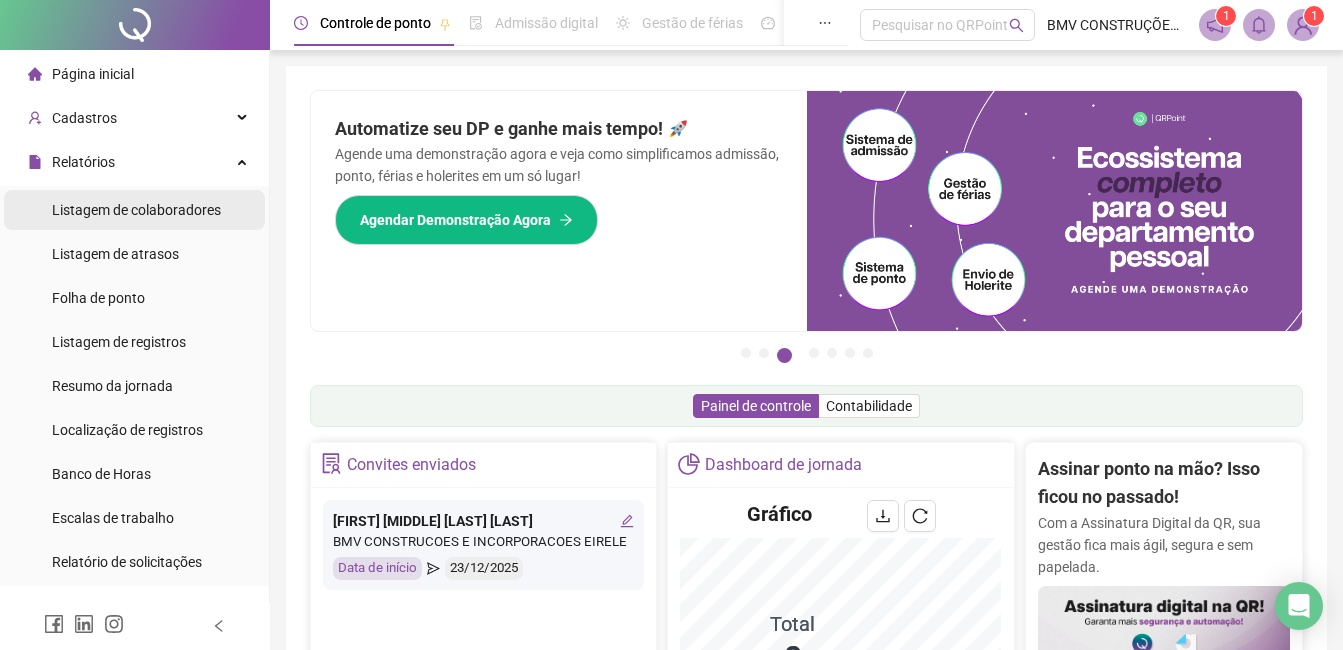 drag, startPoint x: 135, startPoint y: 304, endPoint x: 168, endPoint y: 203, distance: 106.25441 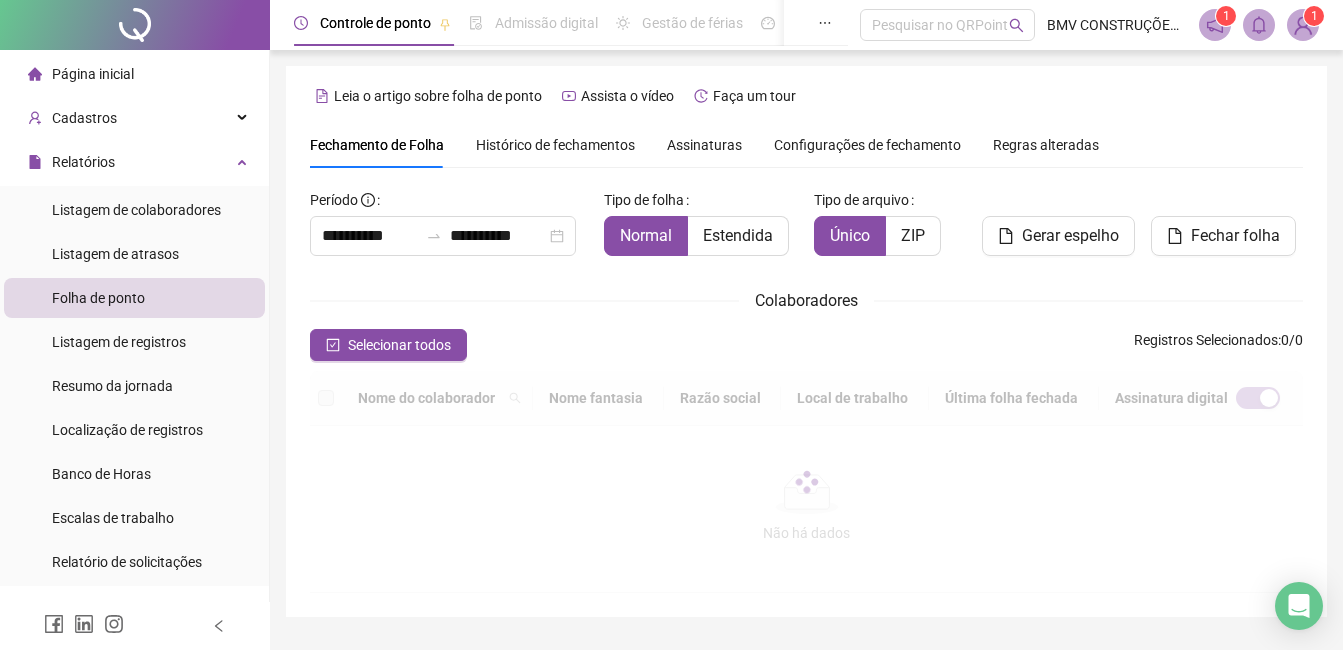 click on "Página inicial" at bounding box center (134, 74) 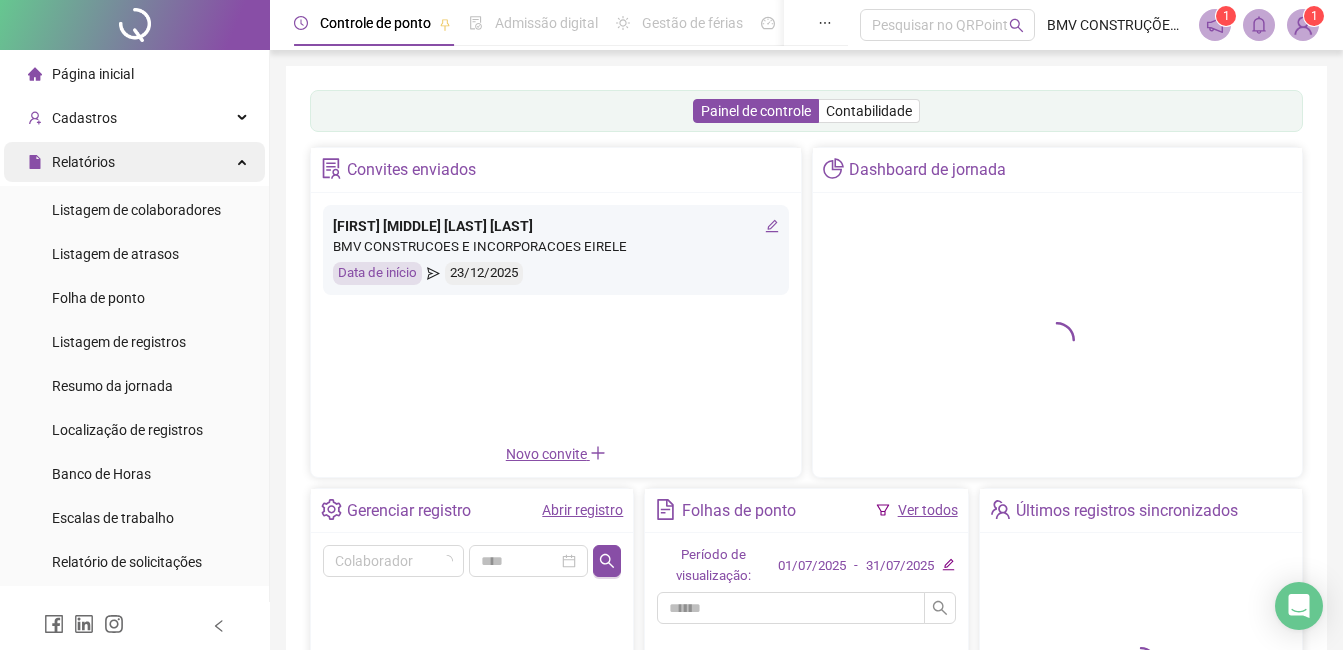 click on "Relatórios" at bounding box center [134, 162] 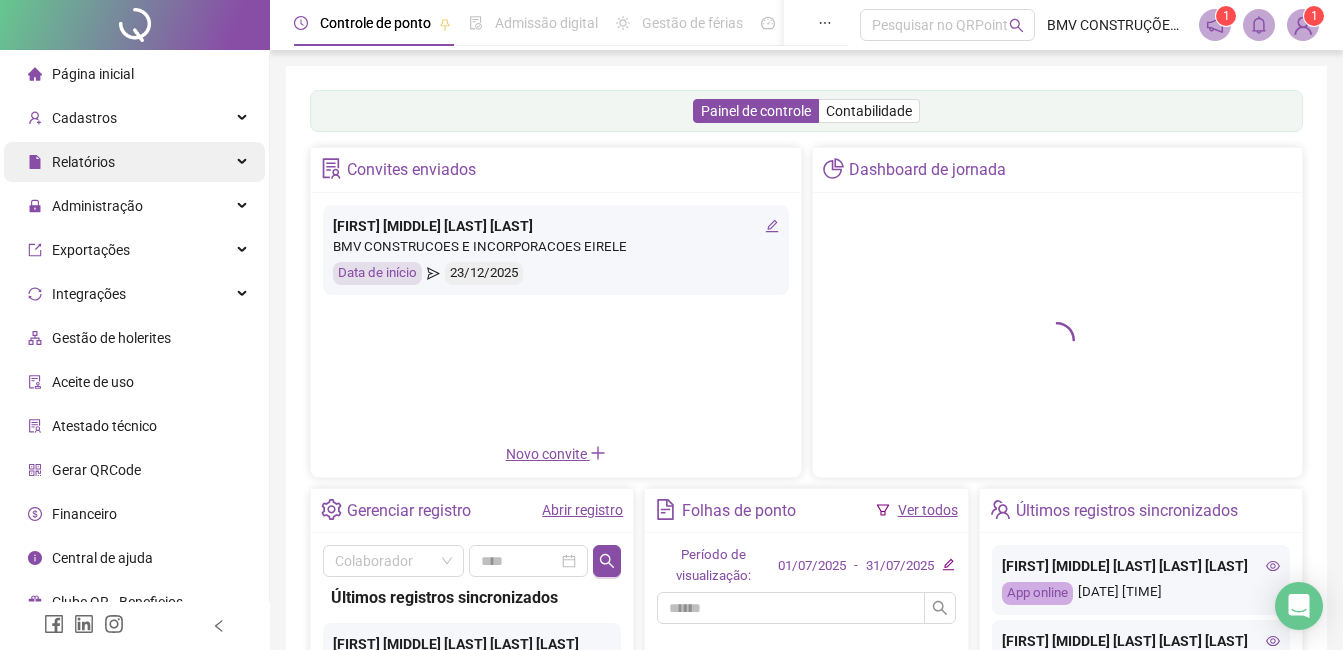 click on "Relatórios" at bounding box center (83, 162) 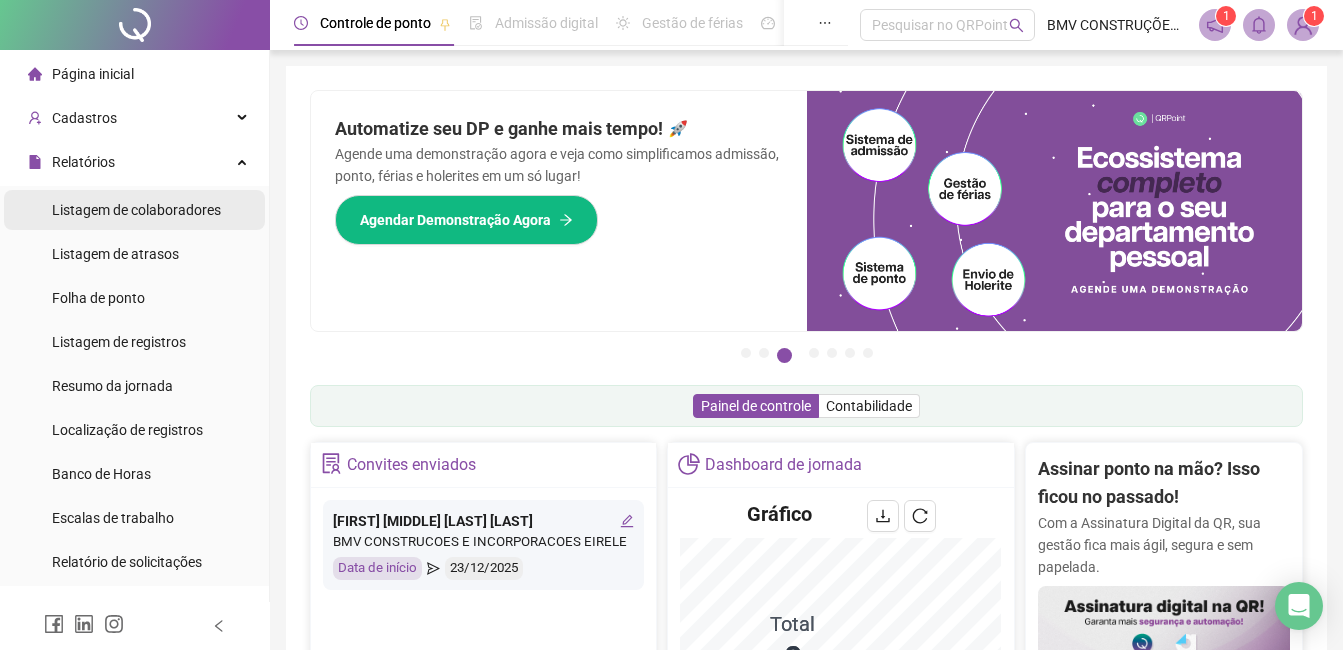click on "Listagem de colaboradores" at bounding box center [136, 210] 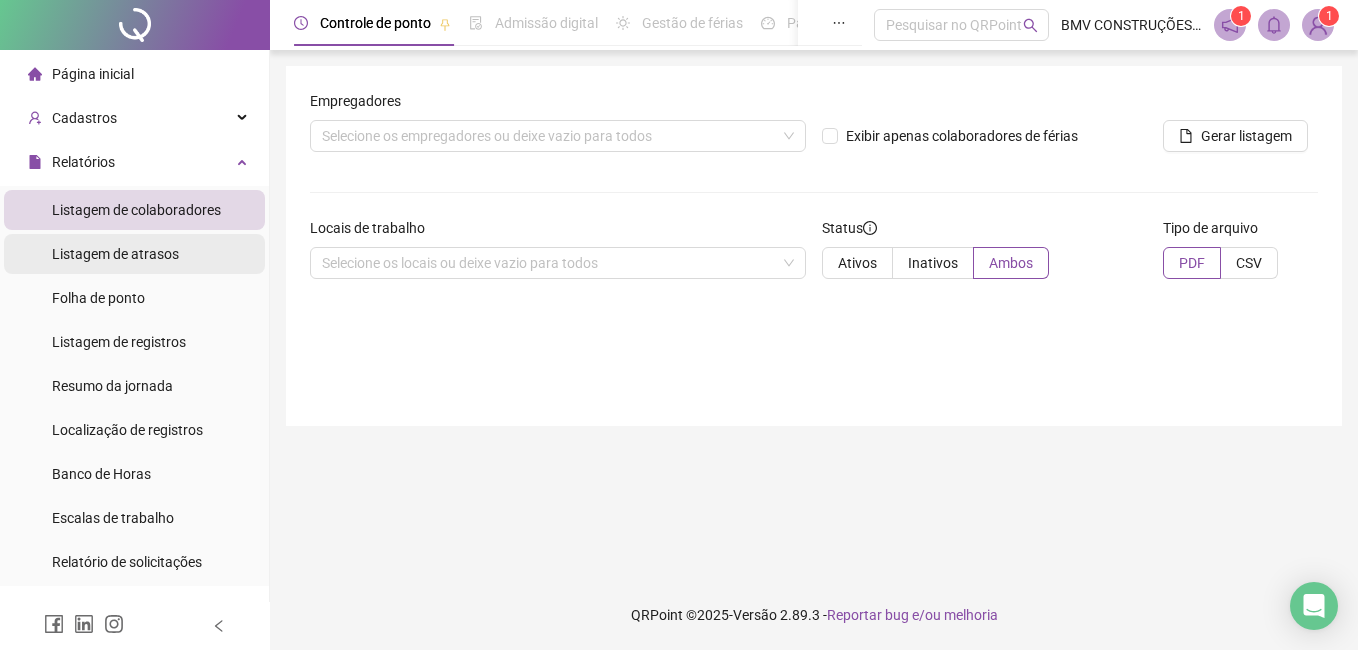 click on "Listagem de atrasos" at bounding box center (115, 254) 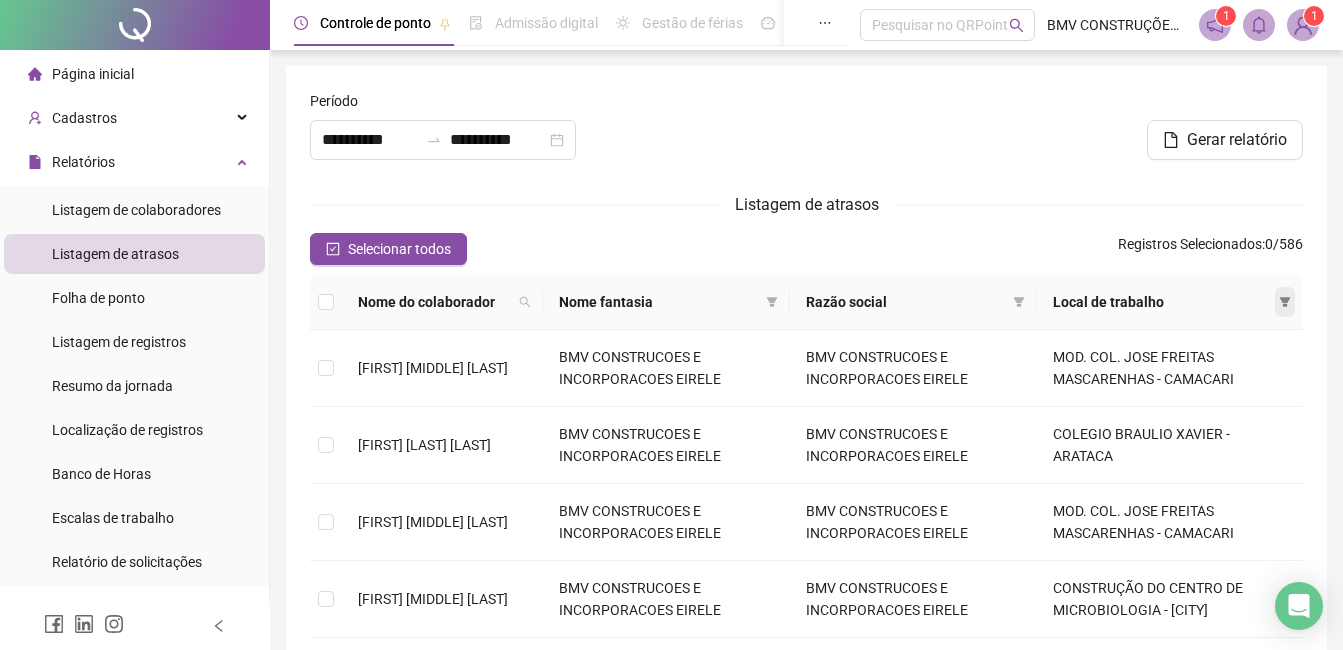 click at bounding box center [1285, 302] 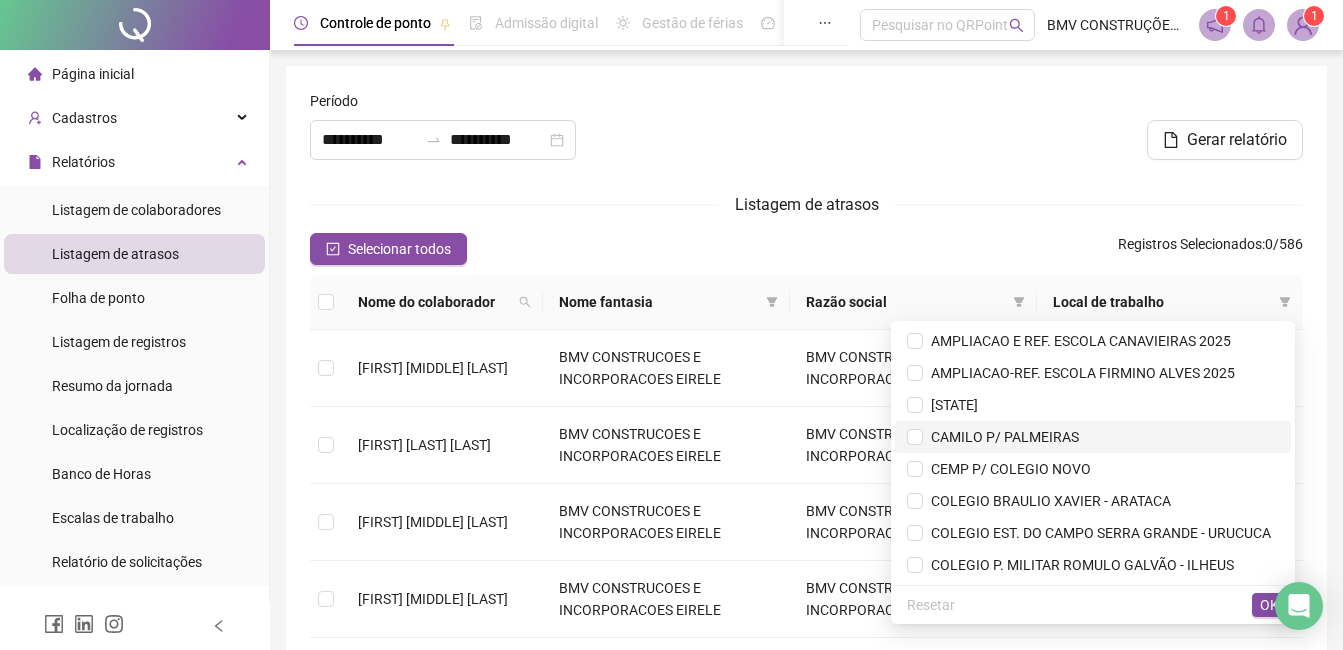 scroll, scrollTop: 100, scrollLeft: 0, axis: vertical 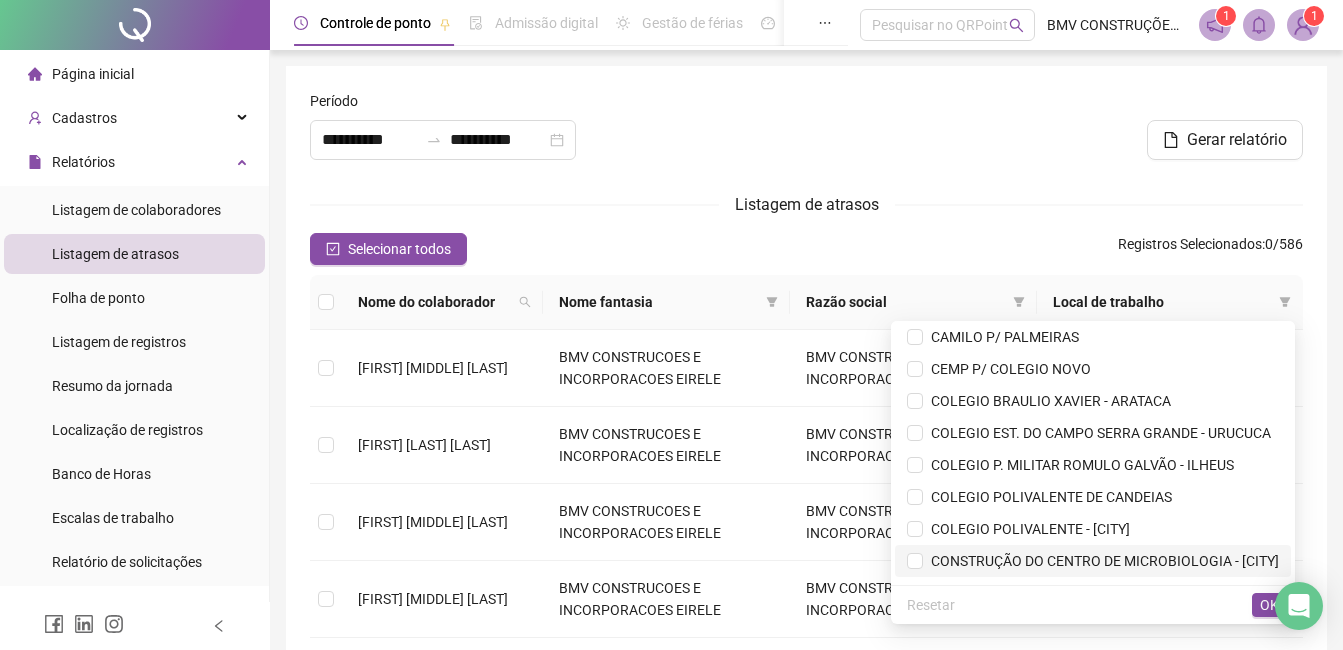 click on "CONSTRUÇÃO DO CENTRO DE MICROBIOLOGIA - ILHEUS" at bounding box center [1101, 561] 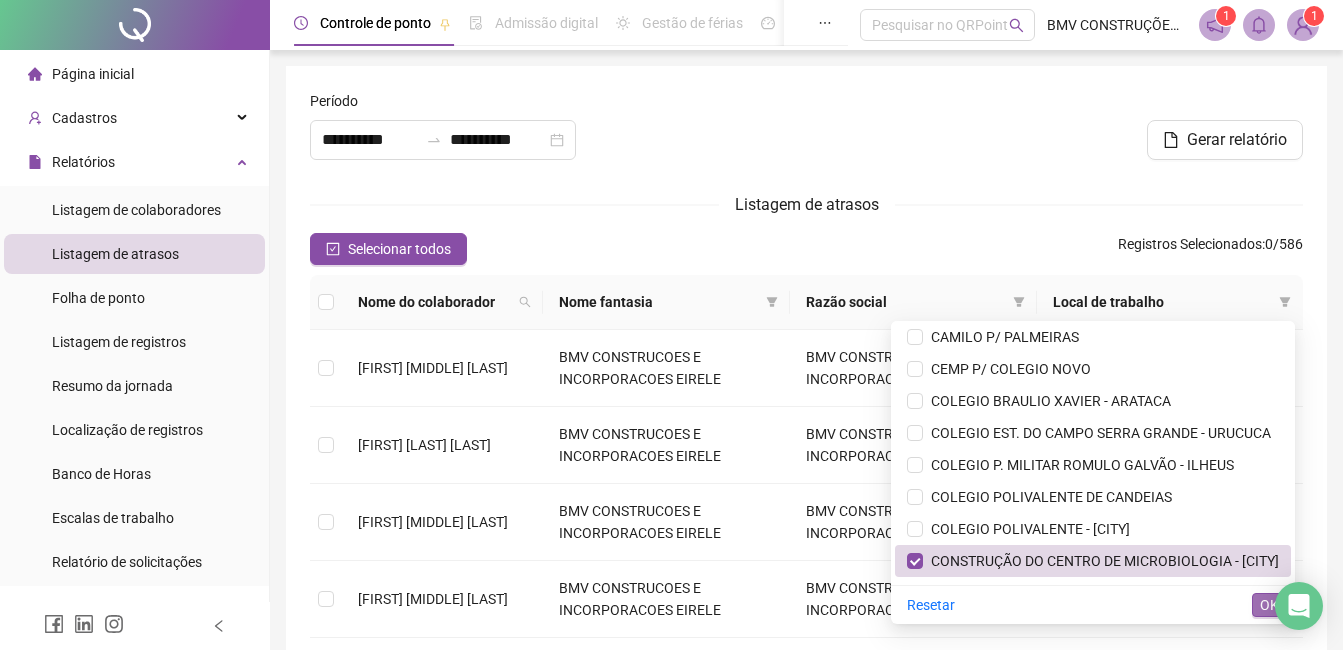 click on "OK" at bounding box center [1269, 605] 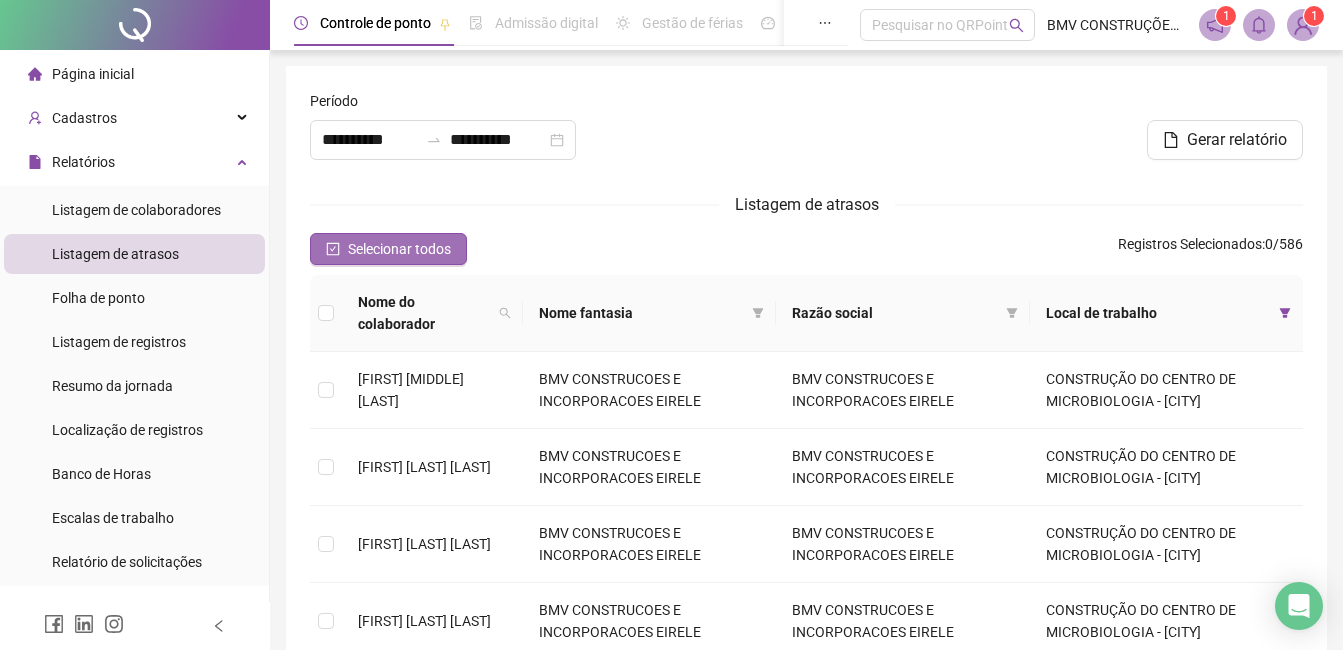 click on "Selecionar todos" at bounding box center (388, 249) 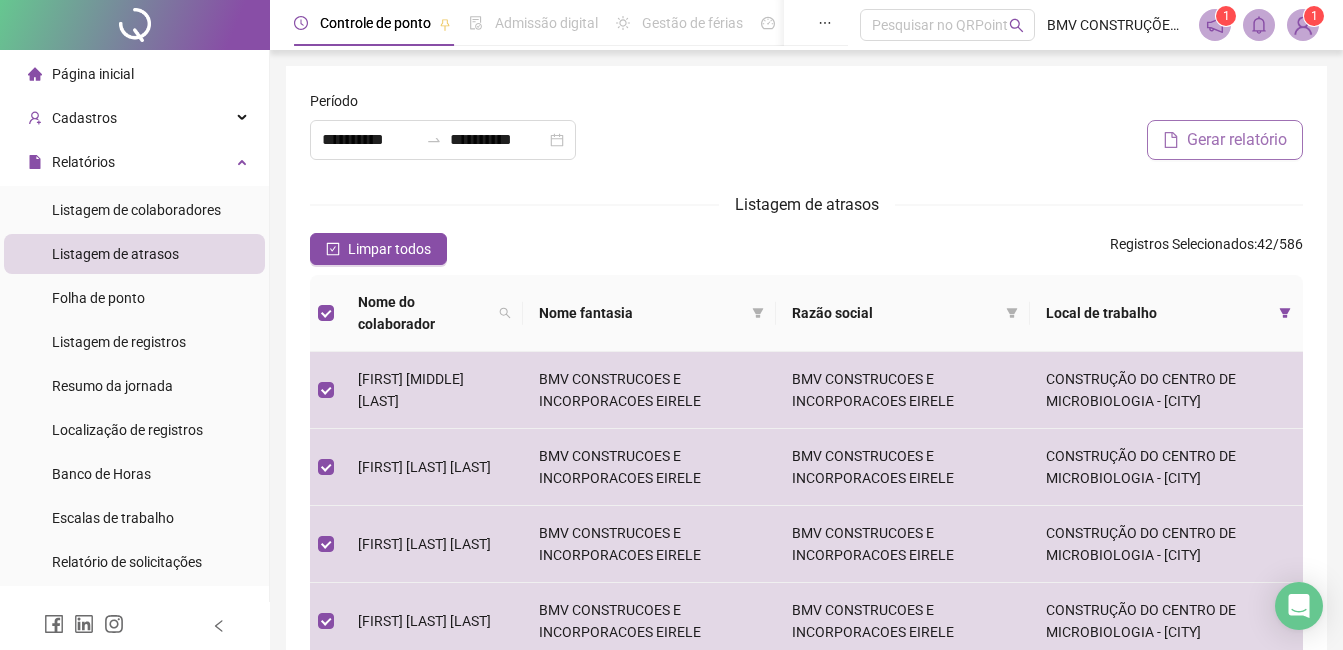 click on "Gerar relatório" at bounding box center (1237, 140) 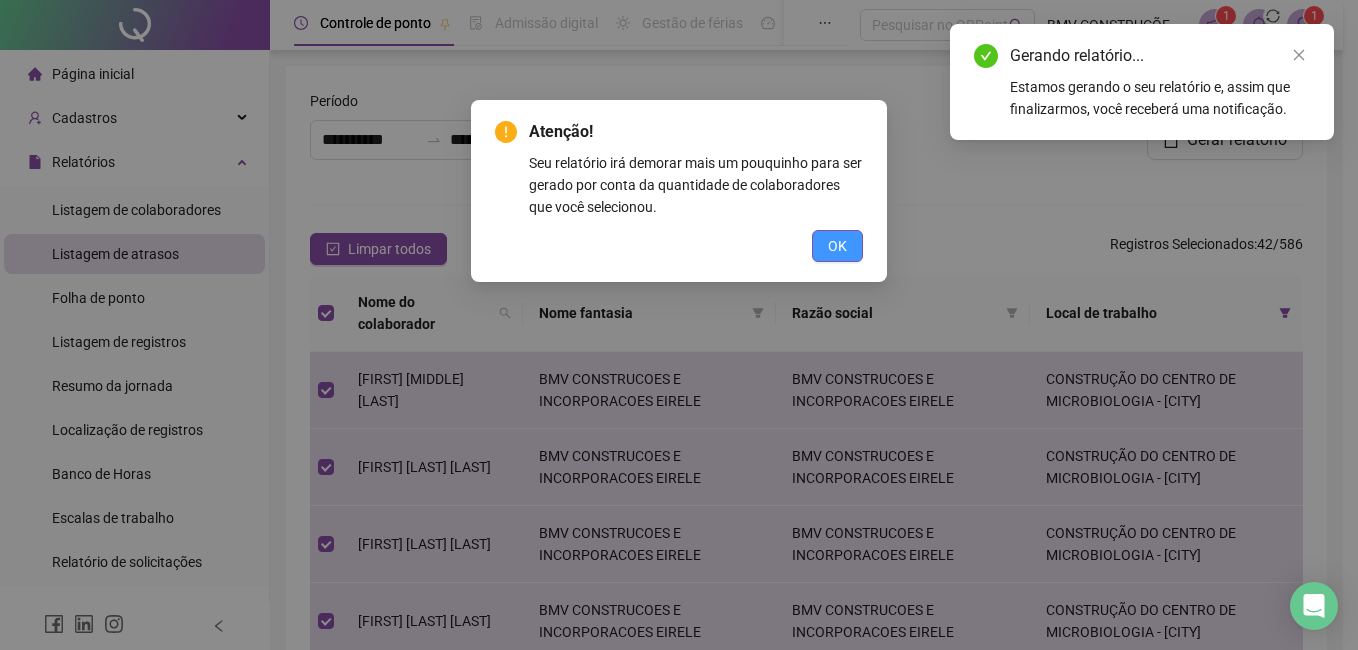 click on "OK" at bounding box center (837, 246) 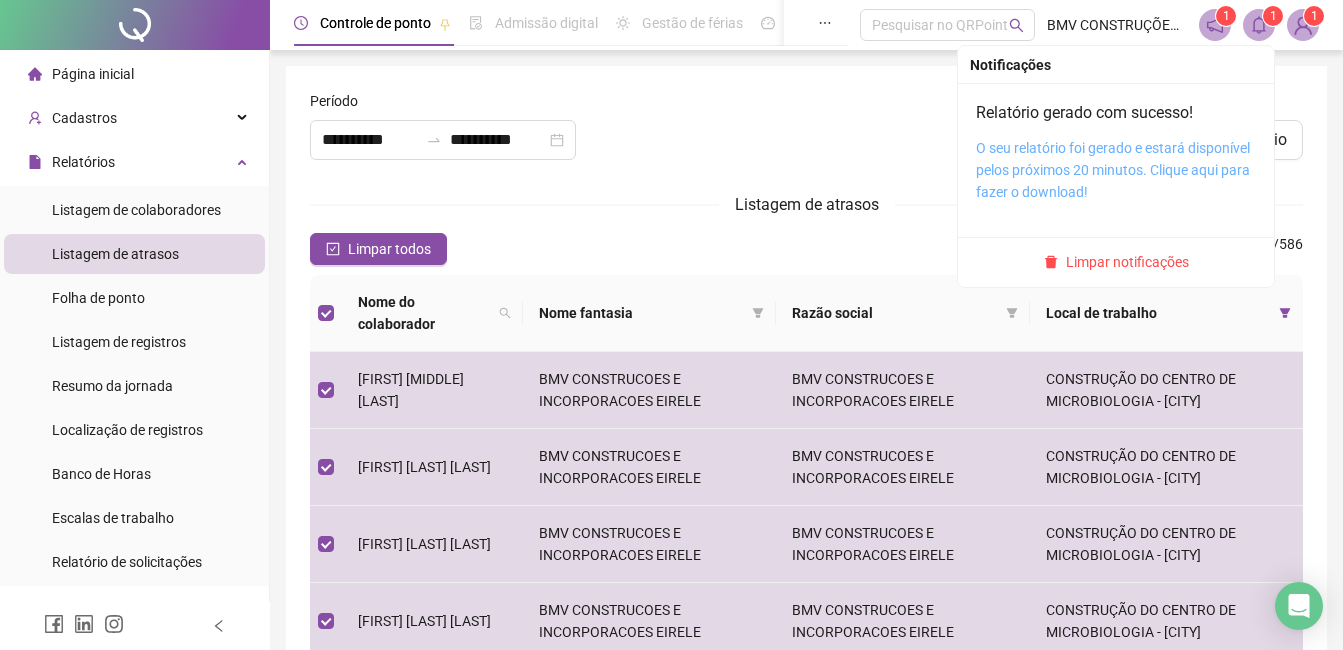 click on "O seu relatório foi gerado e estará disponível pelos próximos 20 minutos.
Clique aqui para fazer o download!" at bounding box center [1113, 170] 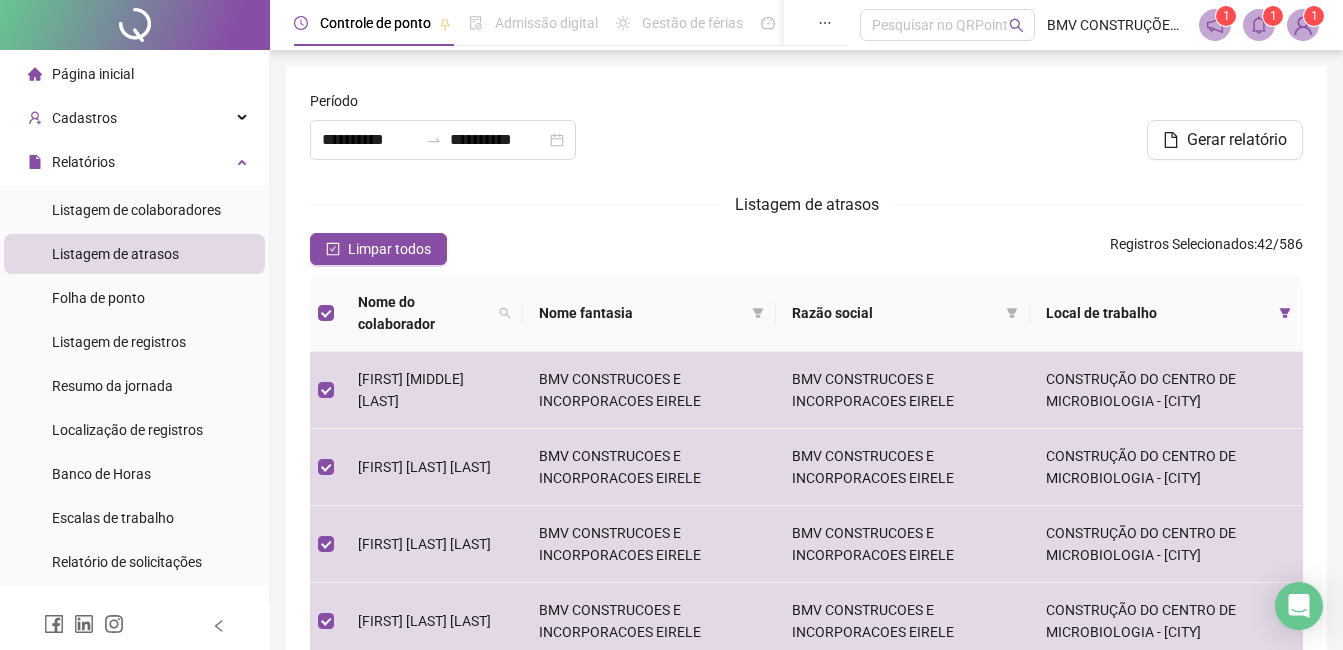 drag, startPoint x: 428, startPoint y: 243, endPoint x: 932, endPoint y: 251, distance: 504.06348 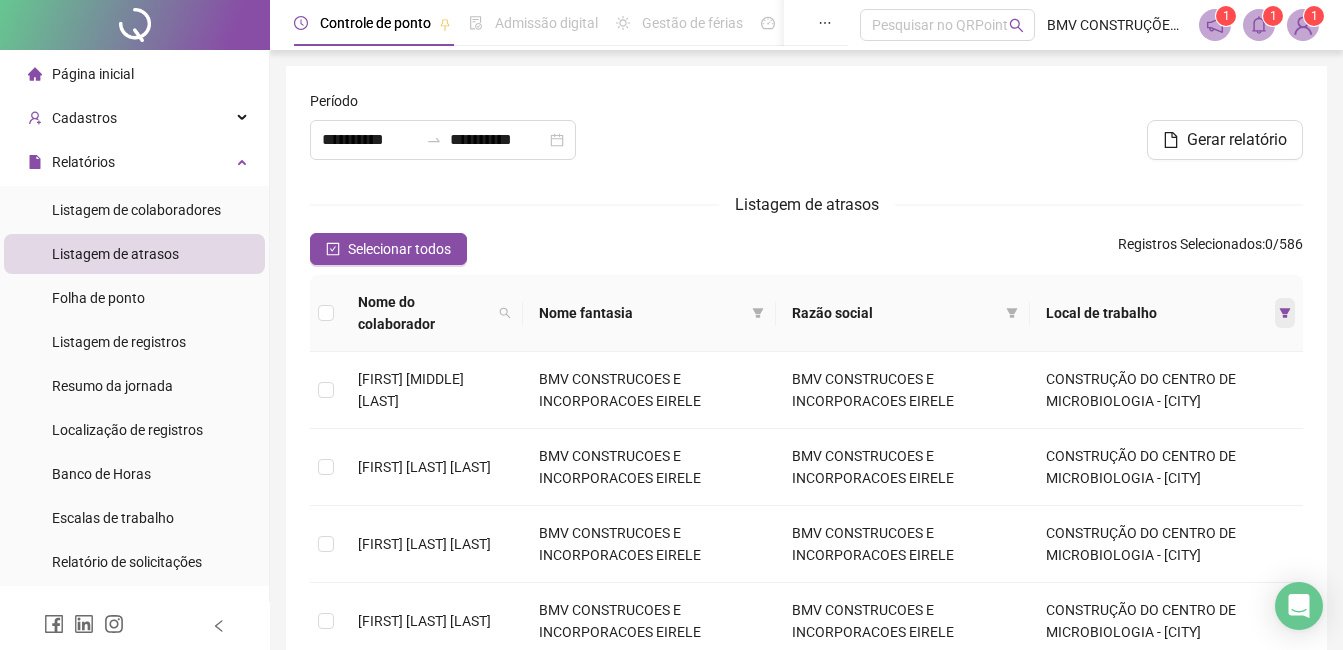 click at bounding box center [1285, 313] 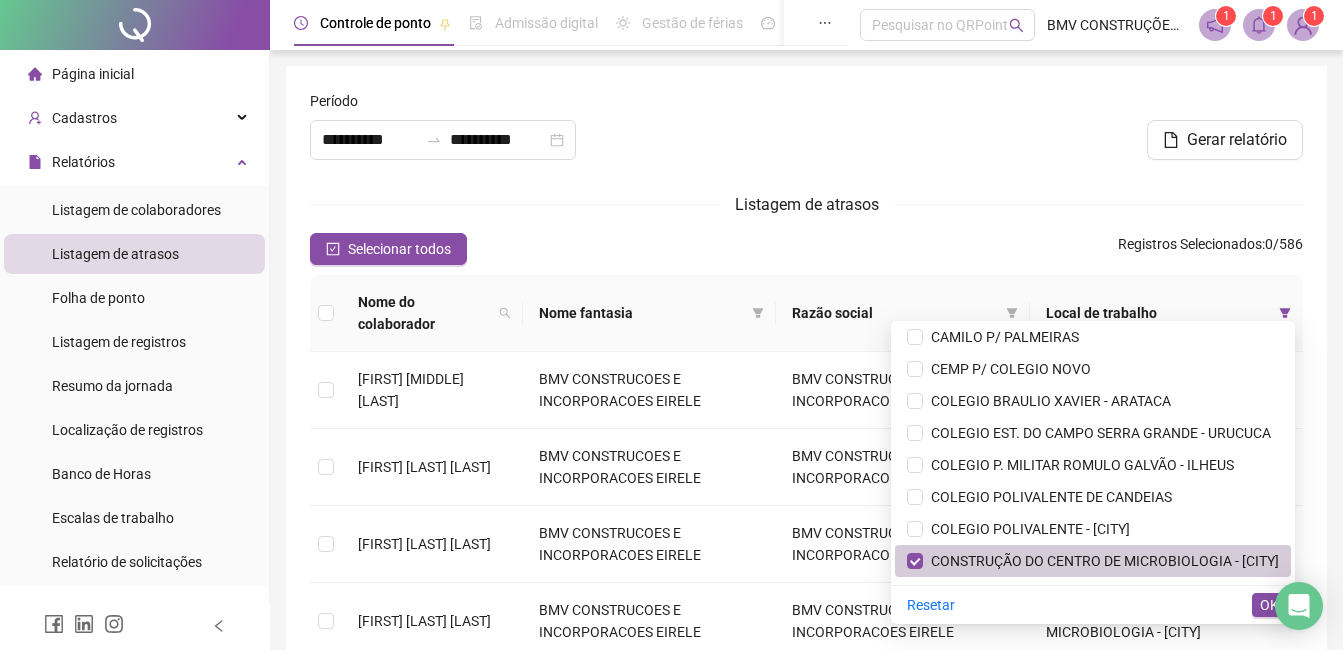 click on "CONSTRUÇÃO DO CENTRO DE MICROBIOLOGIA - ILHEUS" at bounding box center [1101, 561] 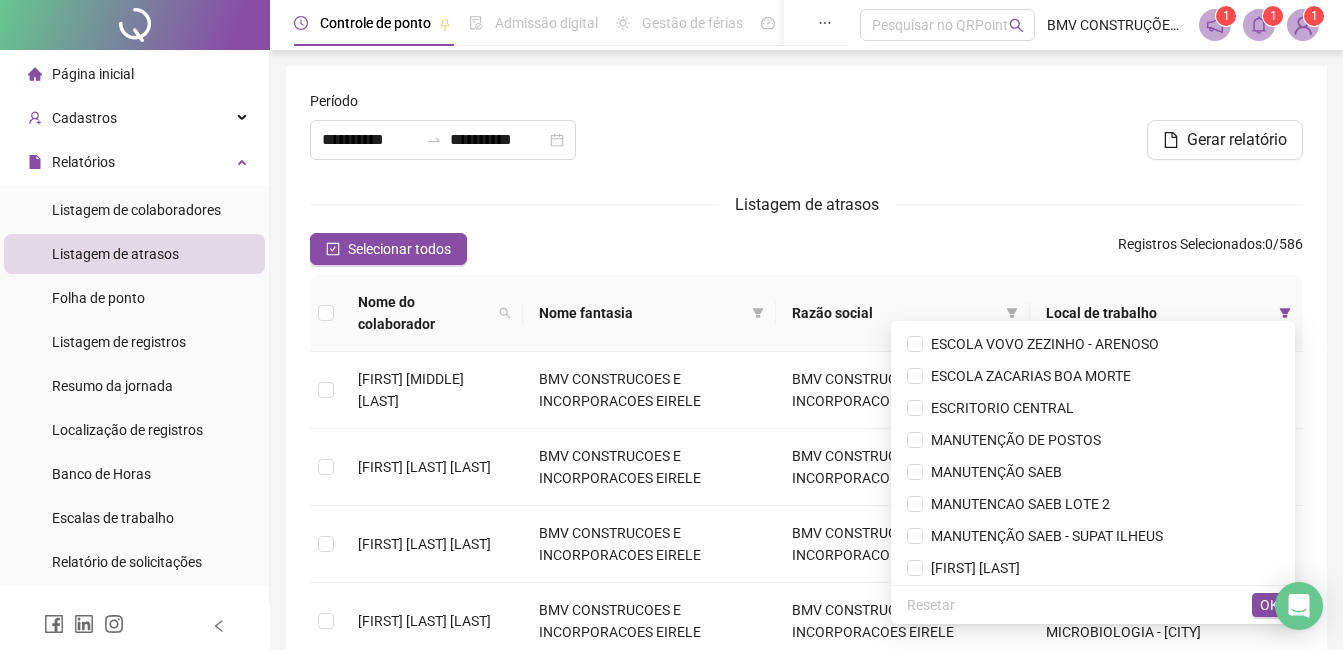 scroll, scrollTop: 500, scrollLeft: 0, axis: vertical 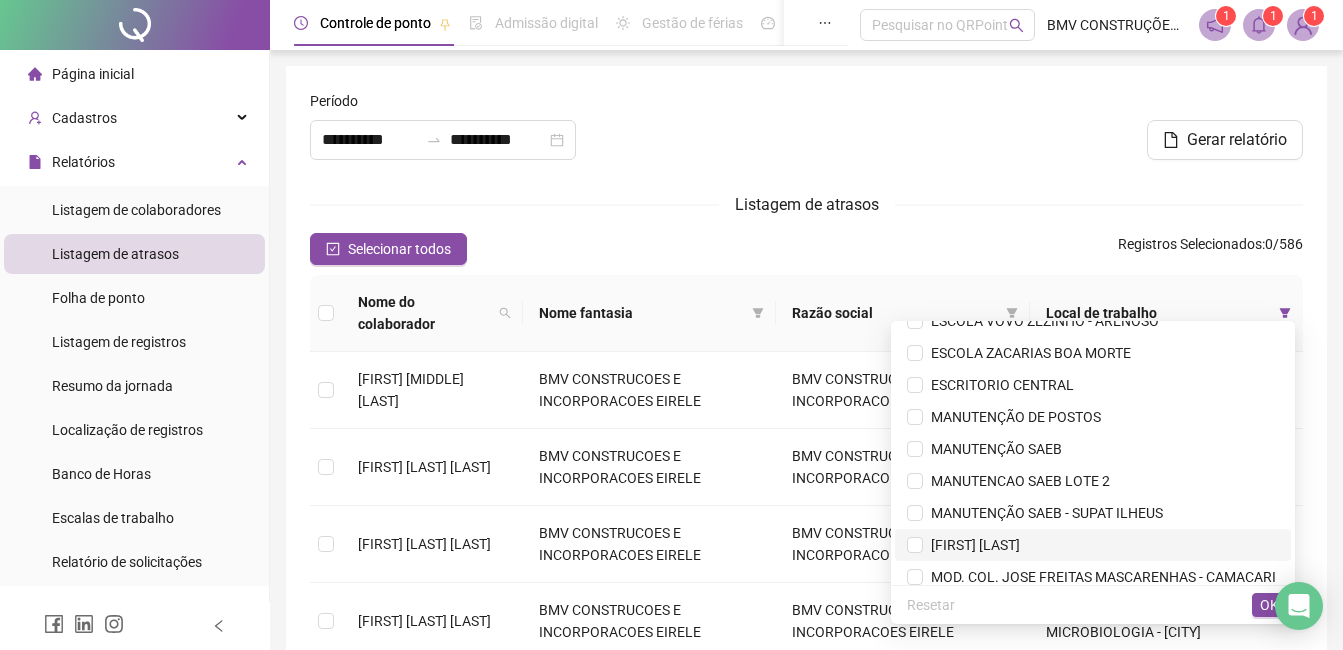 click on "MARIA CONSTANCIA" at bounding box center (971, 545) 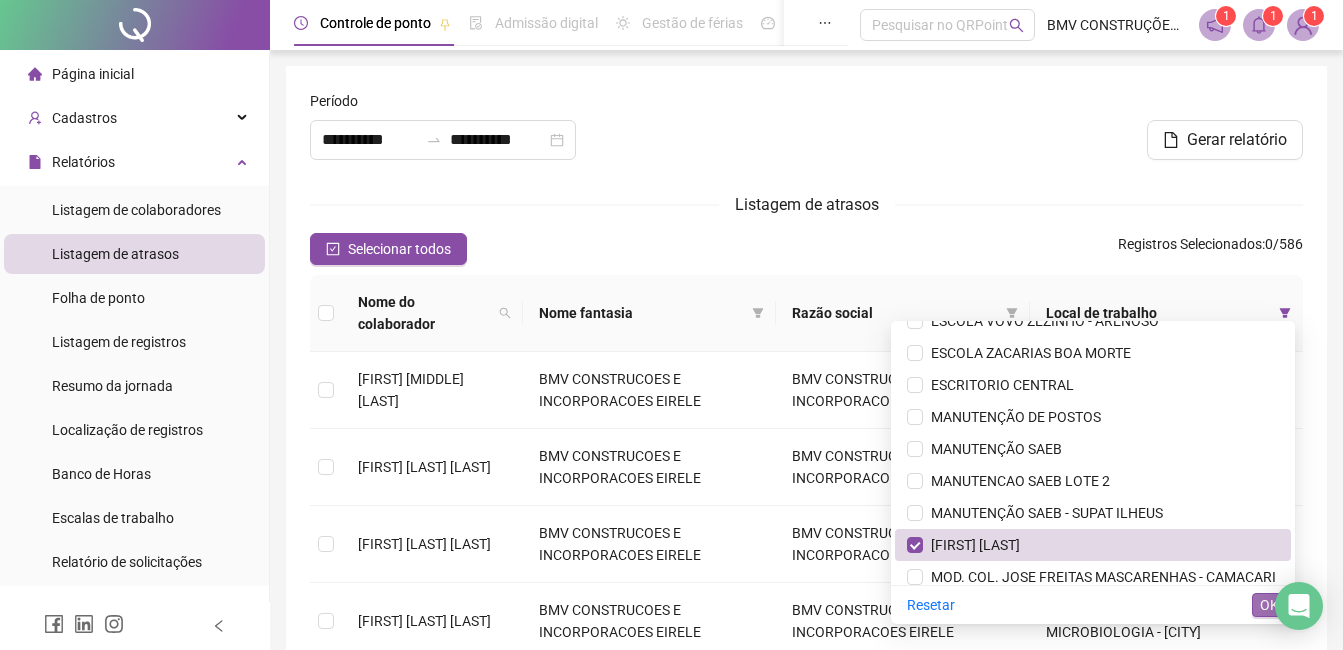 click on "Resetar OK" at bounding box center [1093, 604] 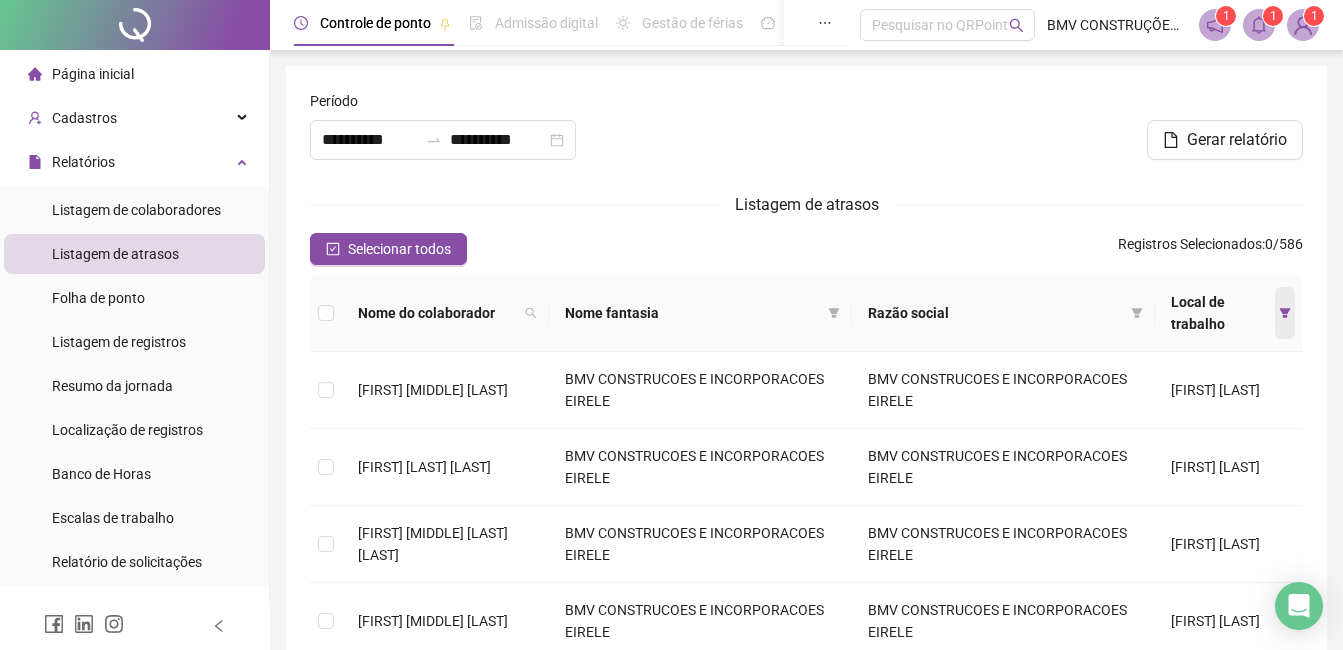 click 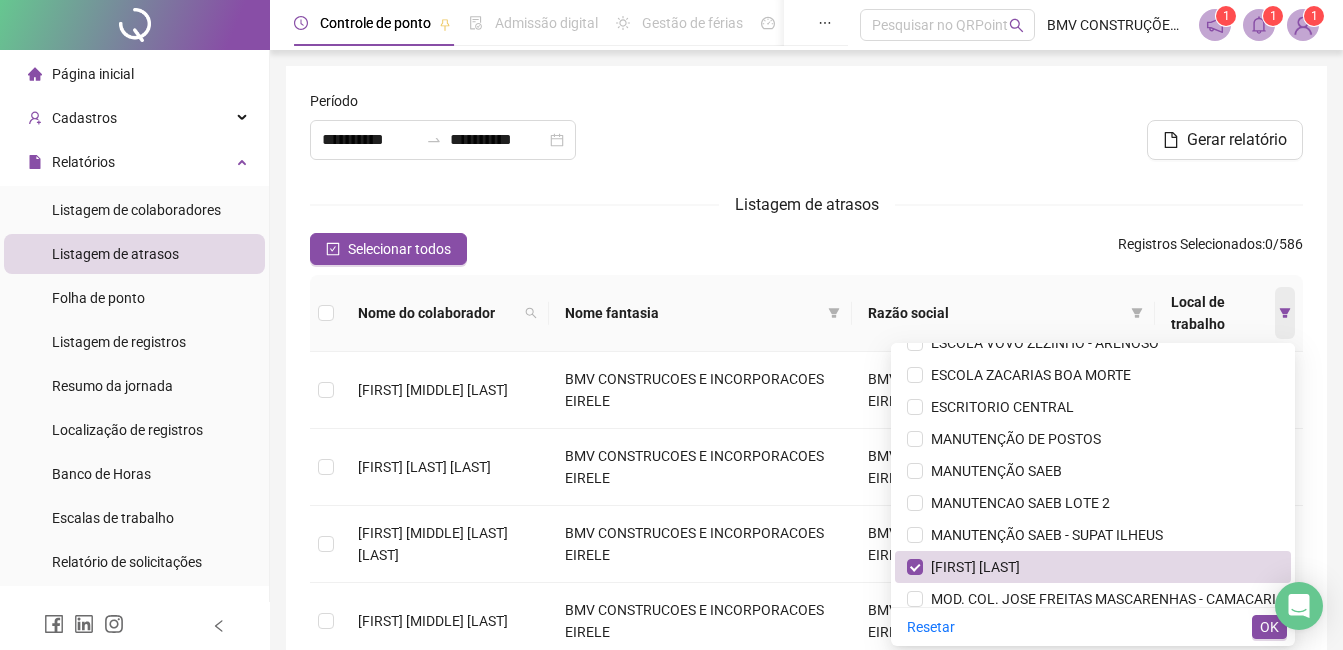 scroll, scrollTop: 478, scrollLeft: 0, axis: vertical 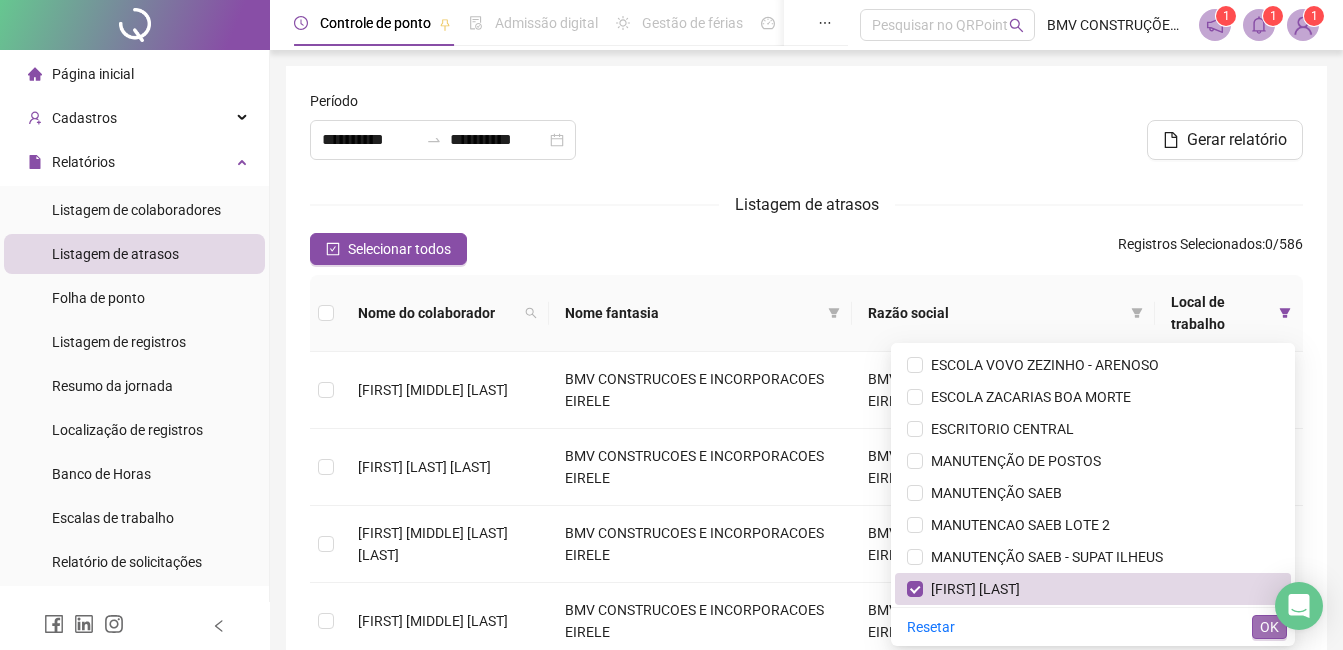 click on "OK" at bounding box center [1269, 627] 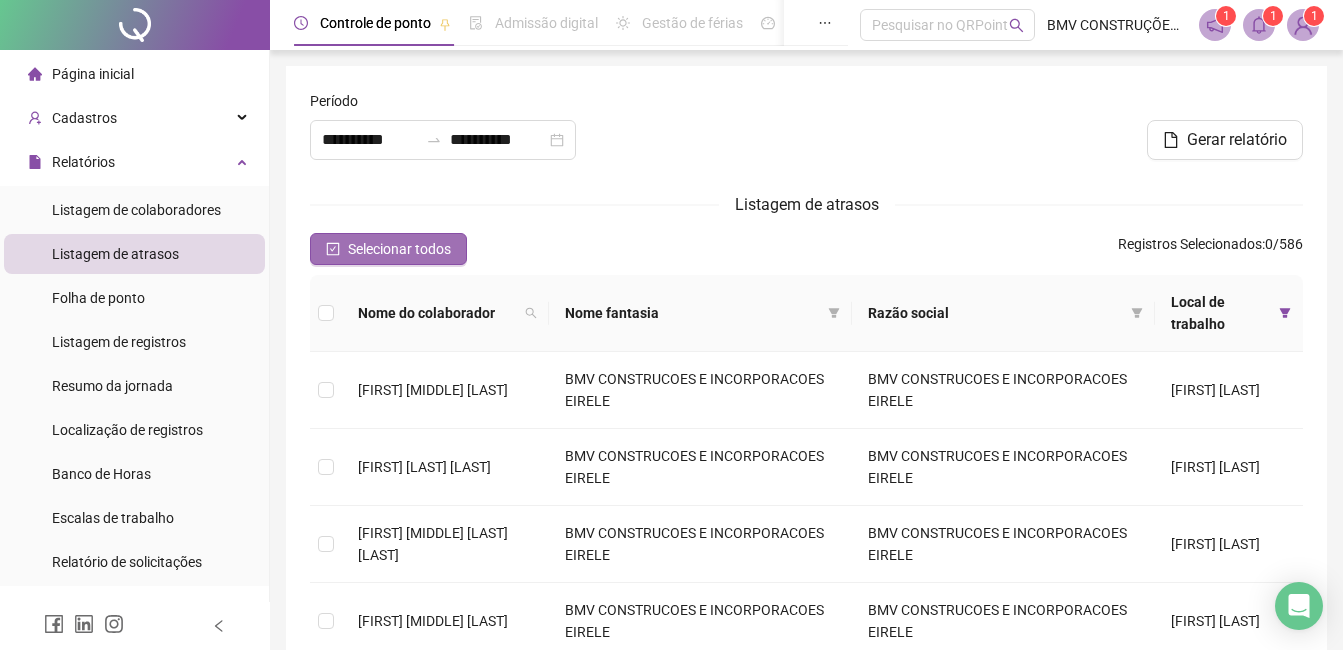 click on "**********" at bounding box center (806, 638) 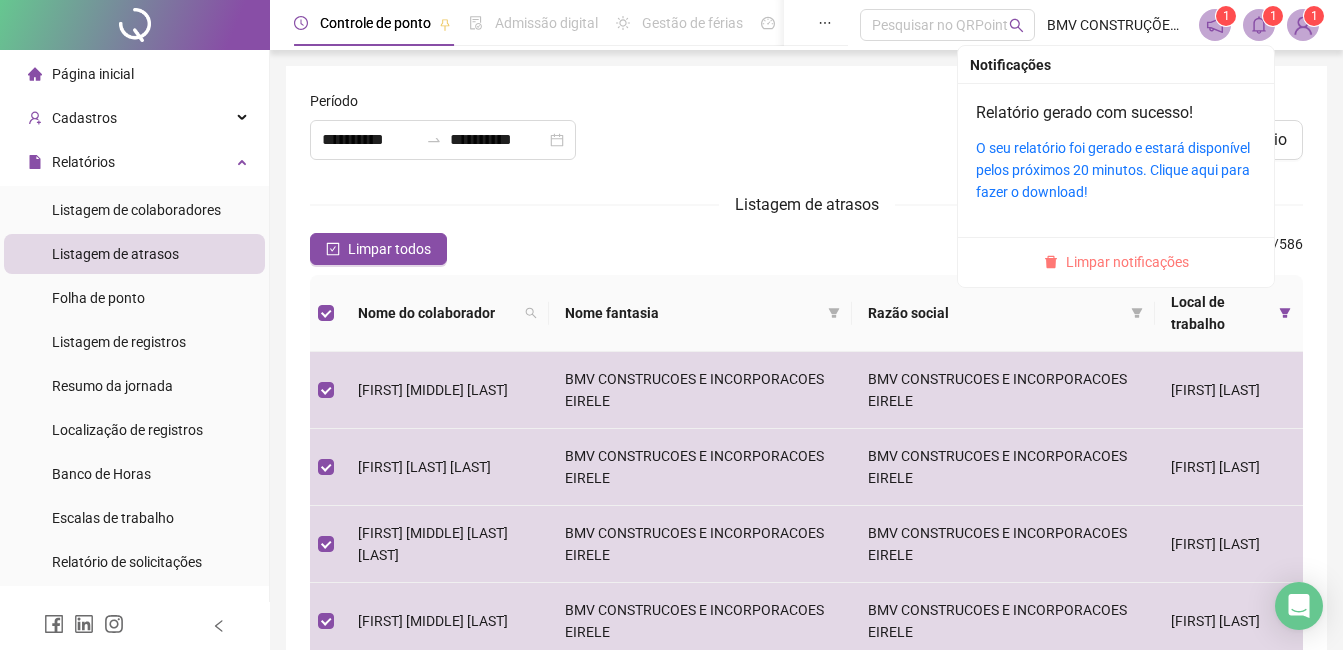 click on "Limpar notificações" at bounding box center (1127, 262) 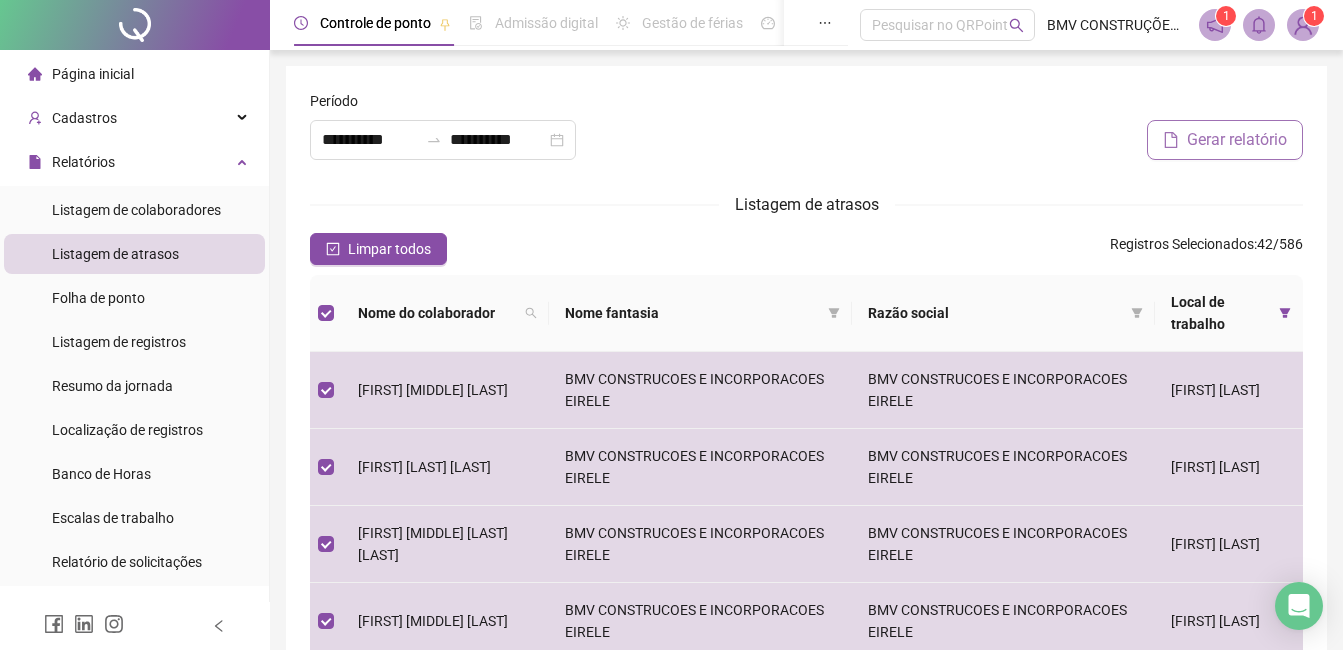 click on "Gerar relatório" at bounding box center (1225, 140) 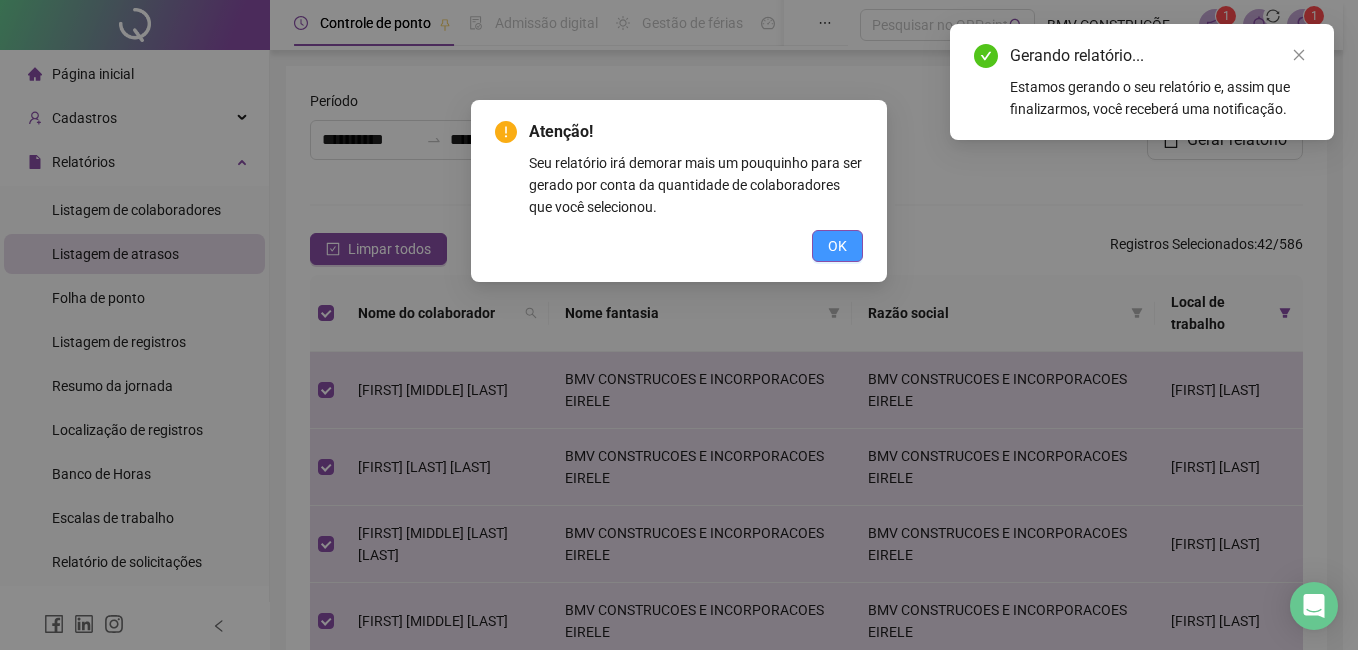 click on "OK" at bounding box center (837, 246) 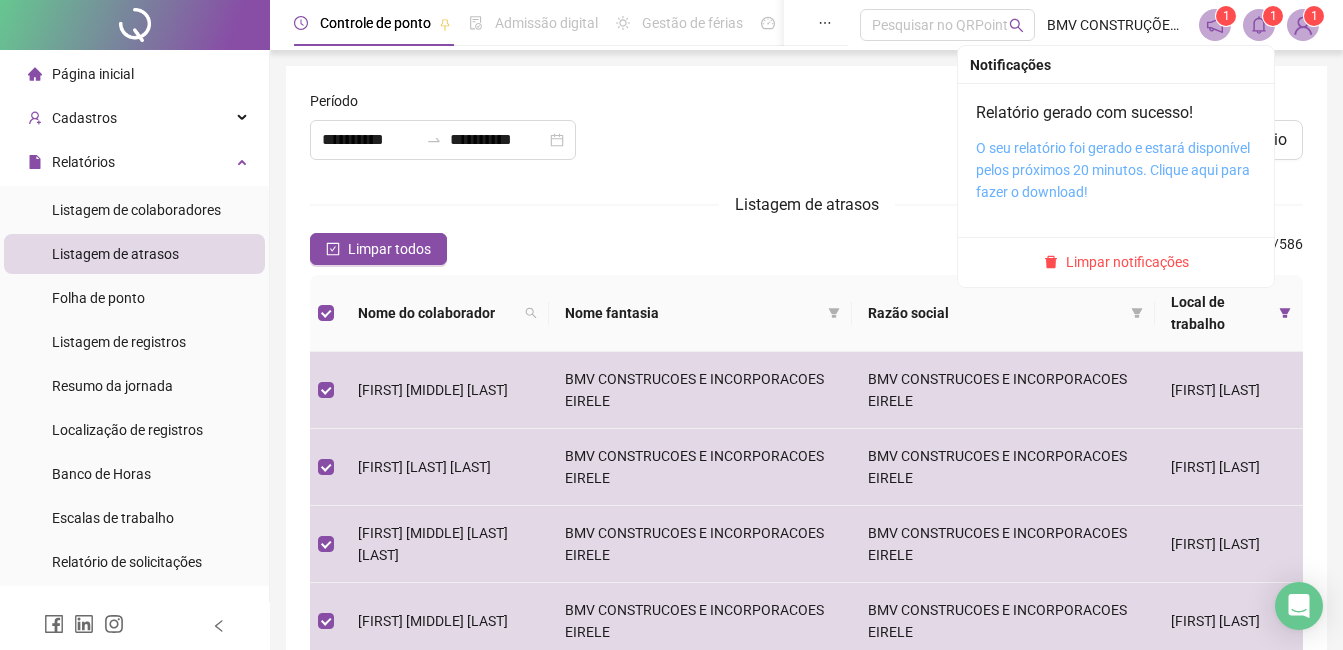 click on "O seu relatório foi gerado e estará disponível pelos próximos 20 minutos.
Clique aqui para fazer o download!" at bounding box center [1113, 170] 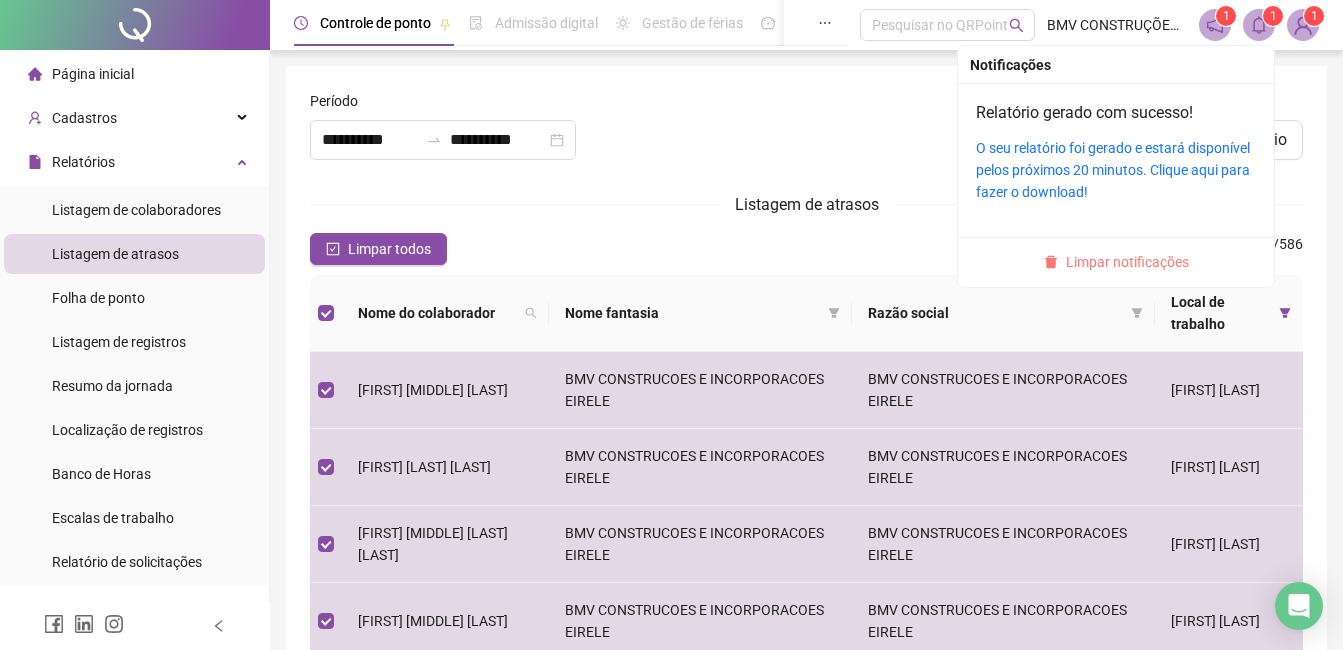 click on "Limpar notificações" at bounding box center (1127, 262) 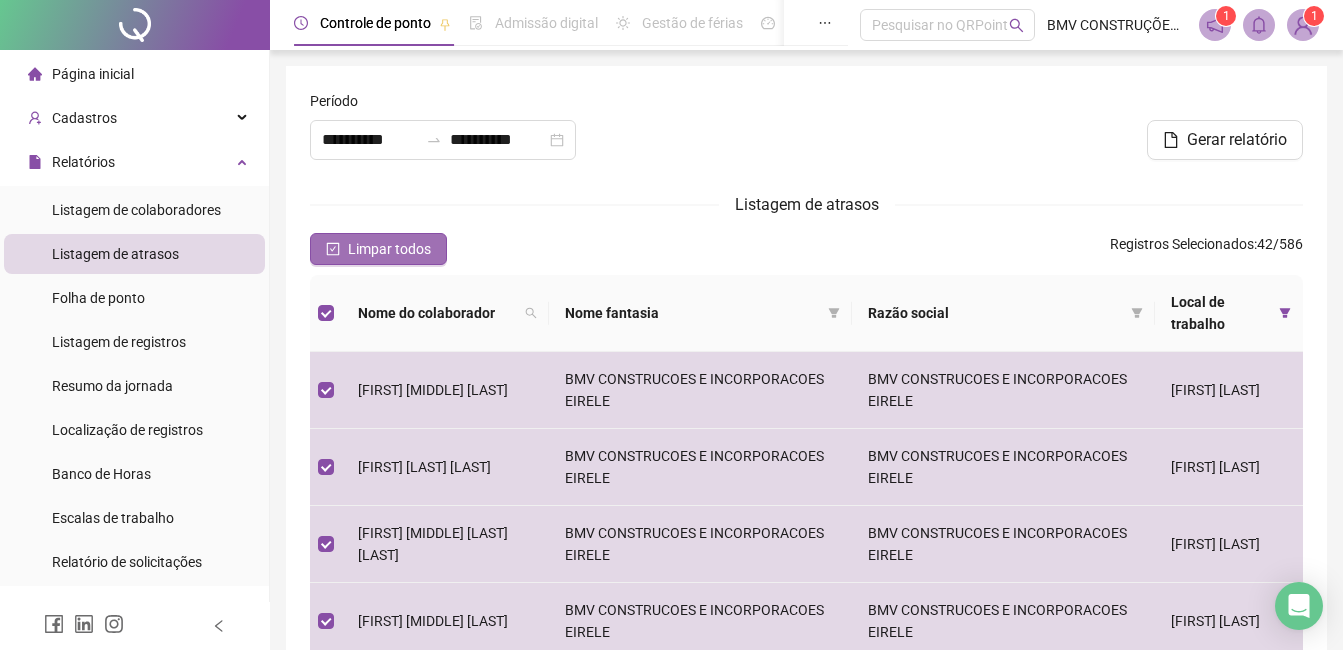 drag, startPoint x: 374, startPoint y: 252, endPoint x: 394, endPoint y: 259, distance: 21.189621 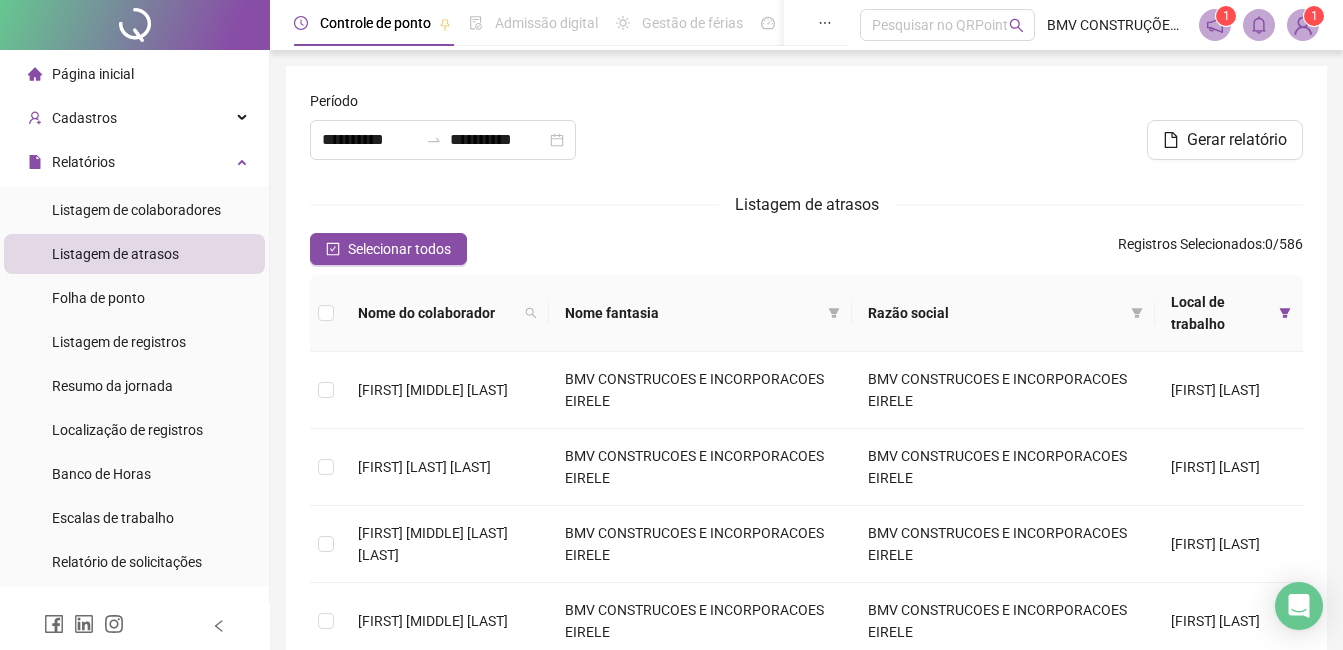 drag, startPoint x: 1286, startPoint y: 315, endPoint x: 1135, endPoint y: 452, distance: 203.88722 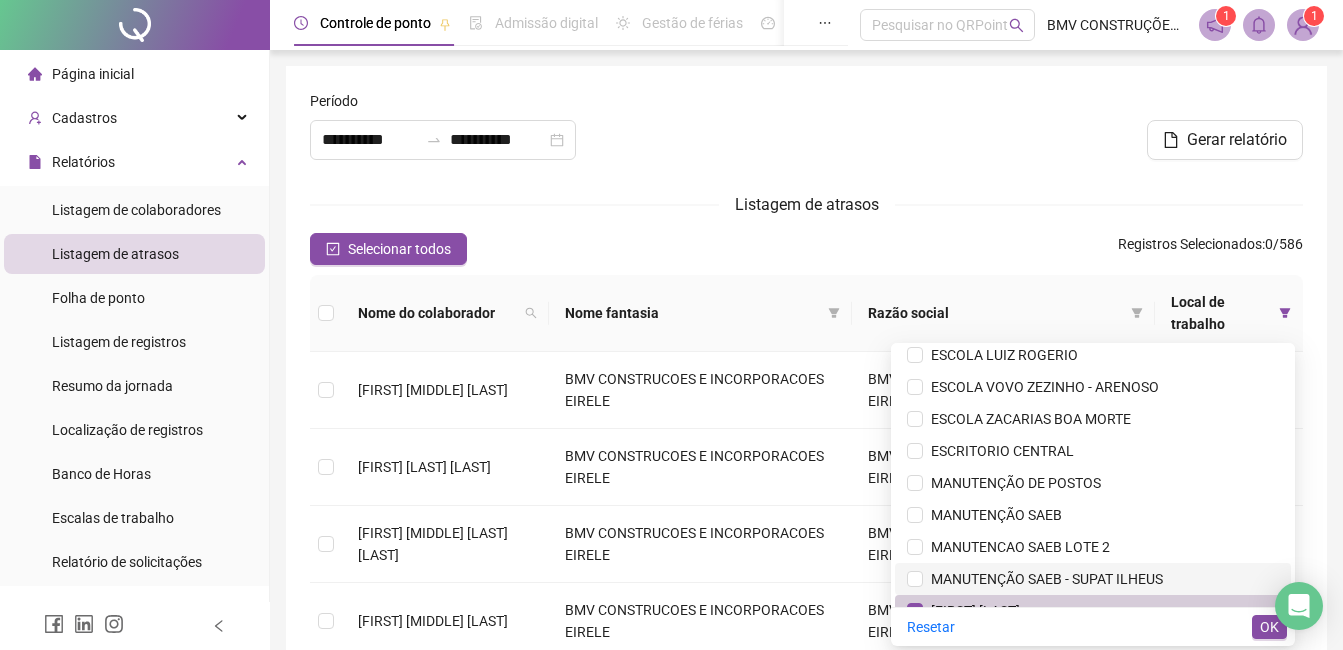 click on "MANUTENÇÃO SAEB - SUPAT ILHEUS" at bounding box center (1093, 579) 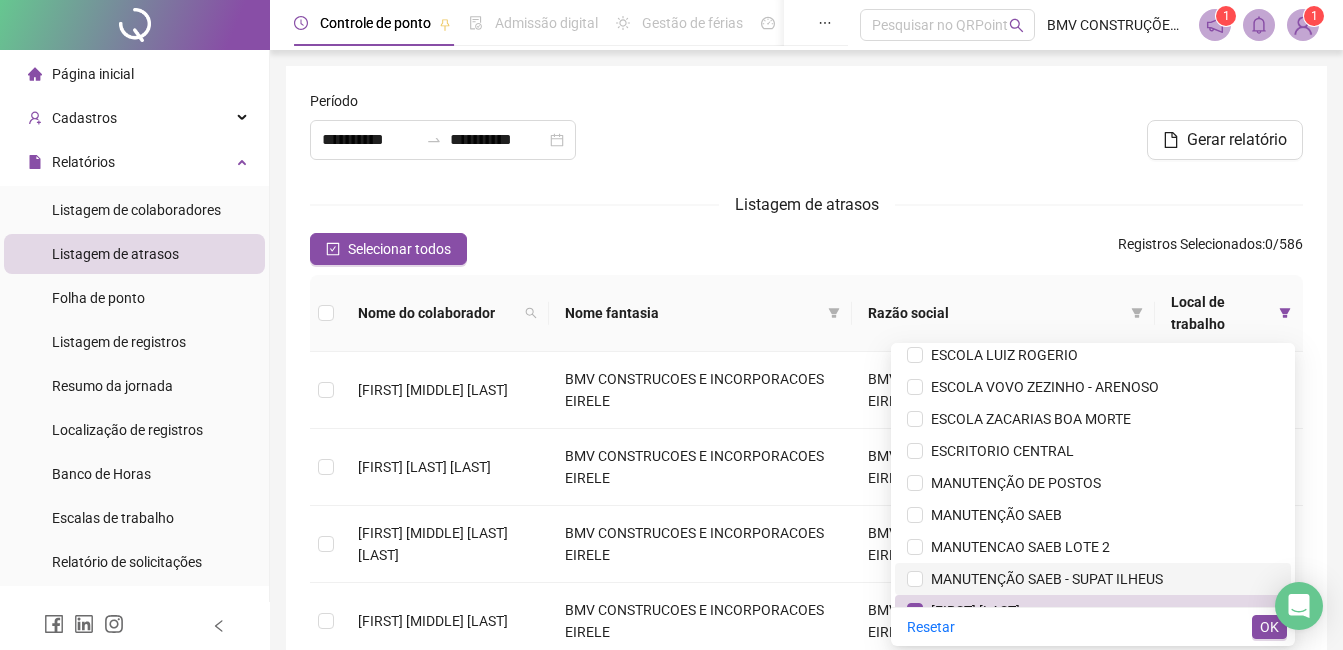 scroll, scrollTop: 556, scrollLeft: 0, axis: vertical 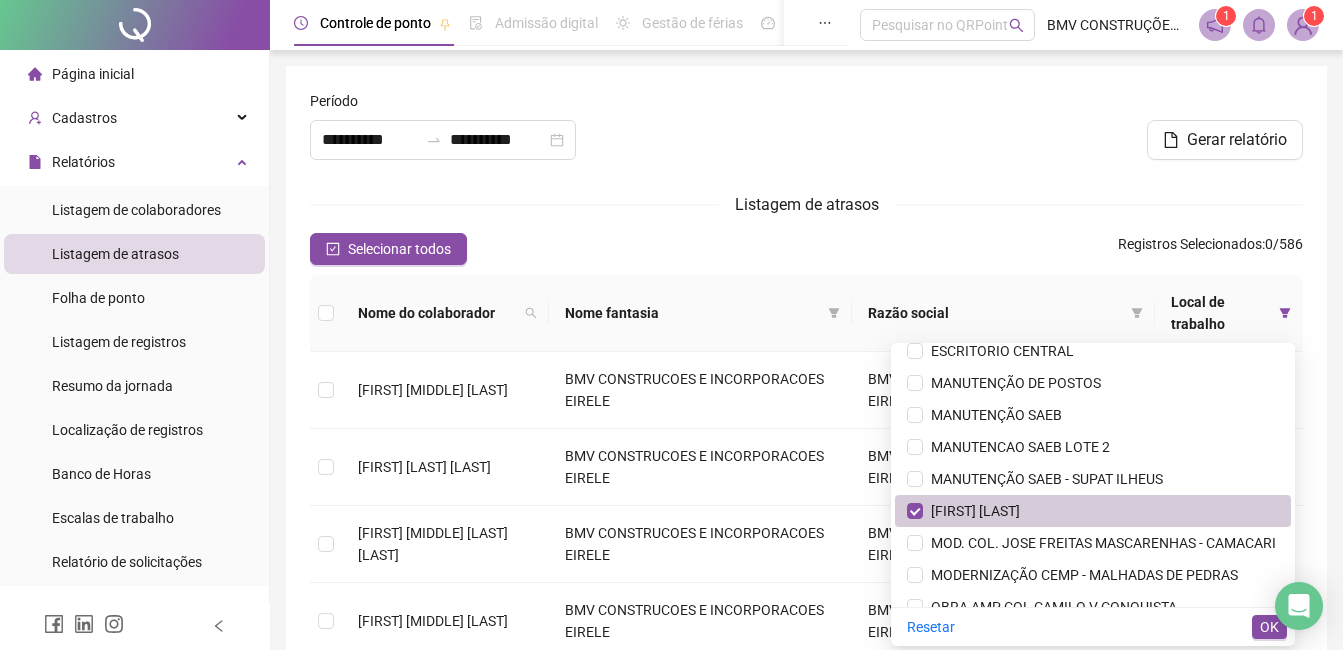 click on "MARIA CONSTANCIA" at bounding box center (971, 511) 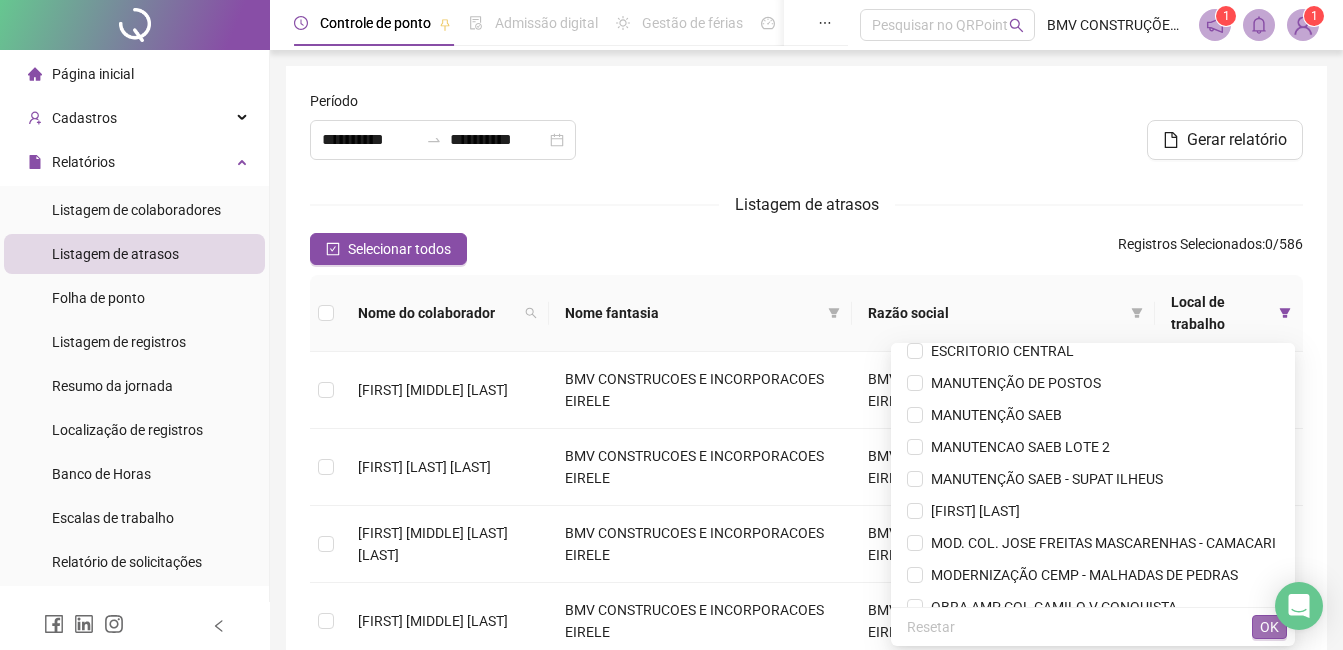 click on "OK" at bounding box center (1269, 627) 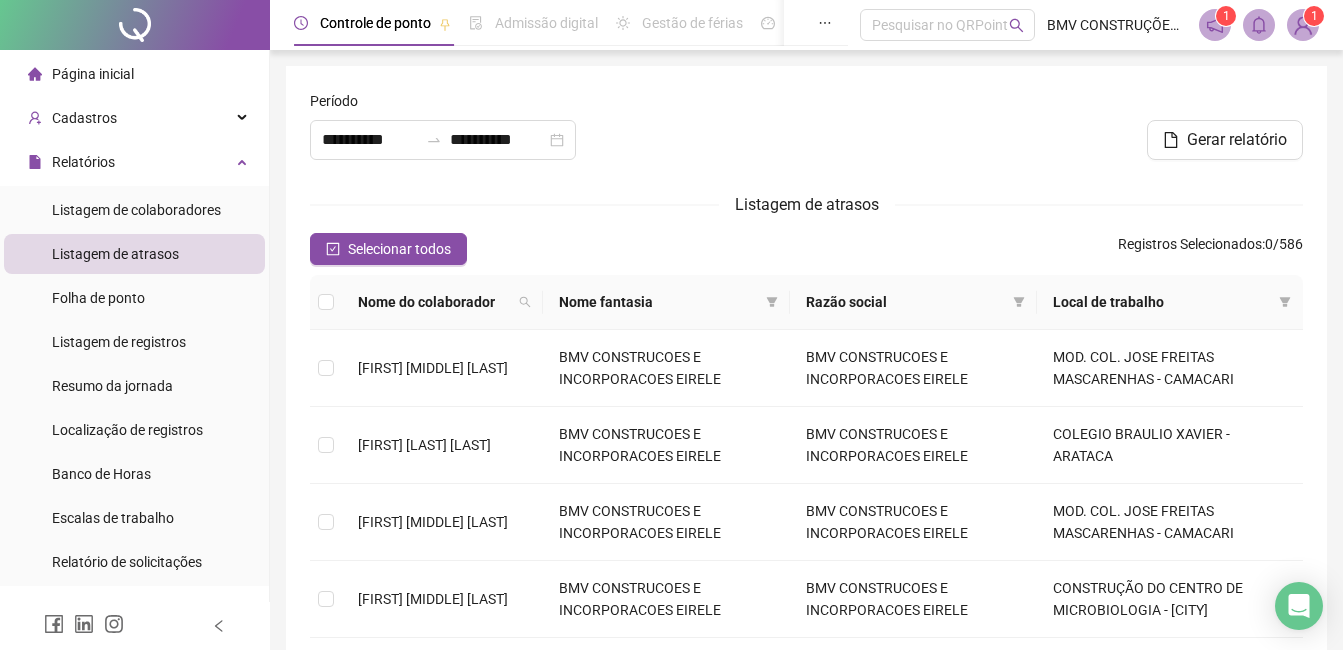 click on "Página inicial" at bounding box center [134, 74] 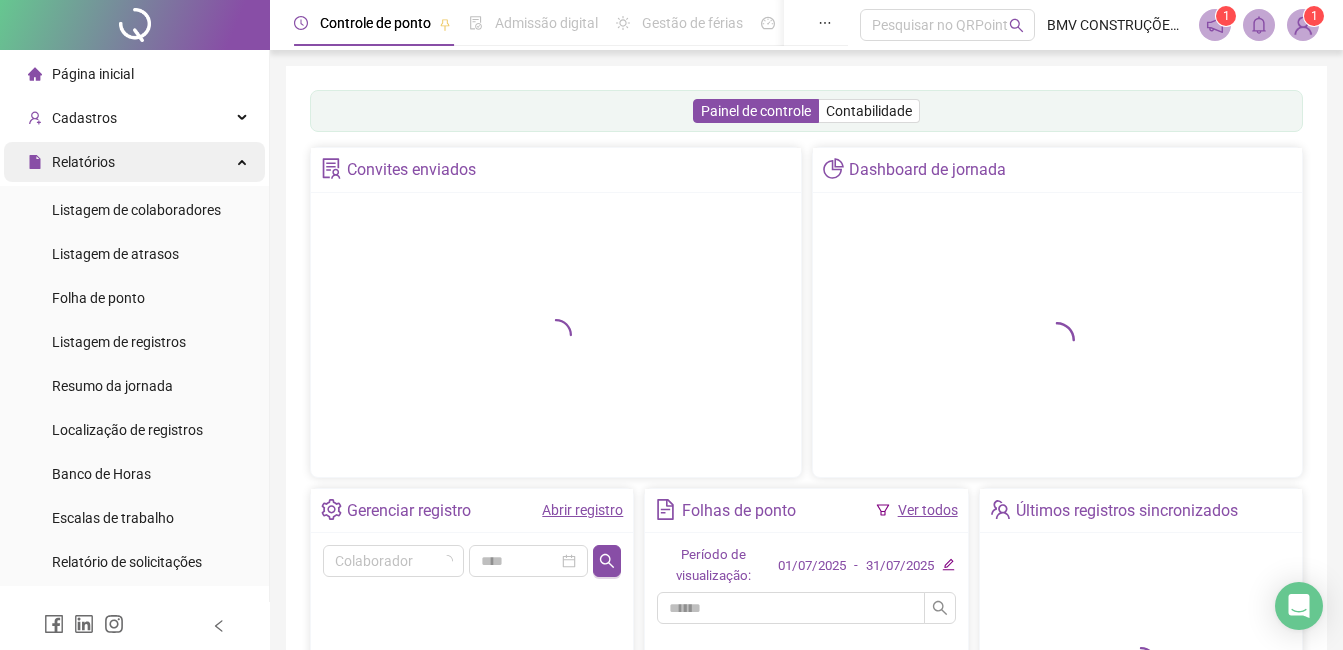 click on "Relatórios" at bounding box center [134, 162] 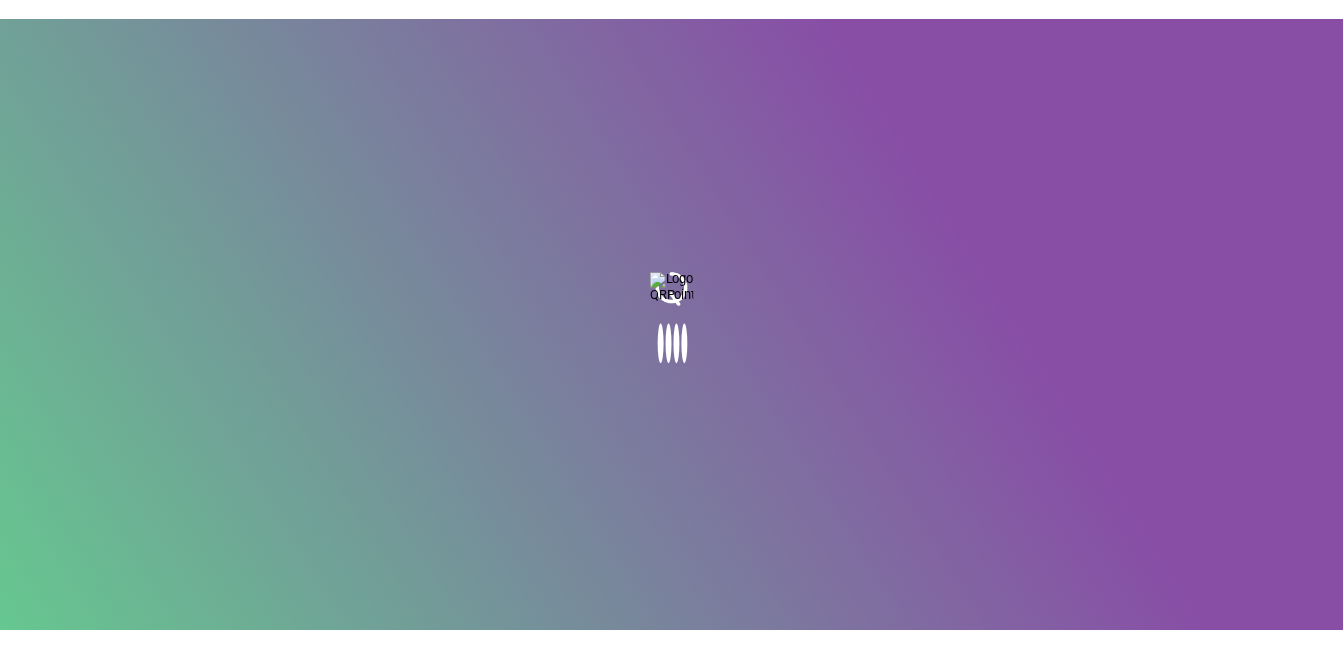 scroll, scrollTop: 0, scrollLeft: 0, axis: both 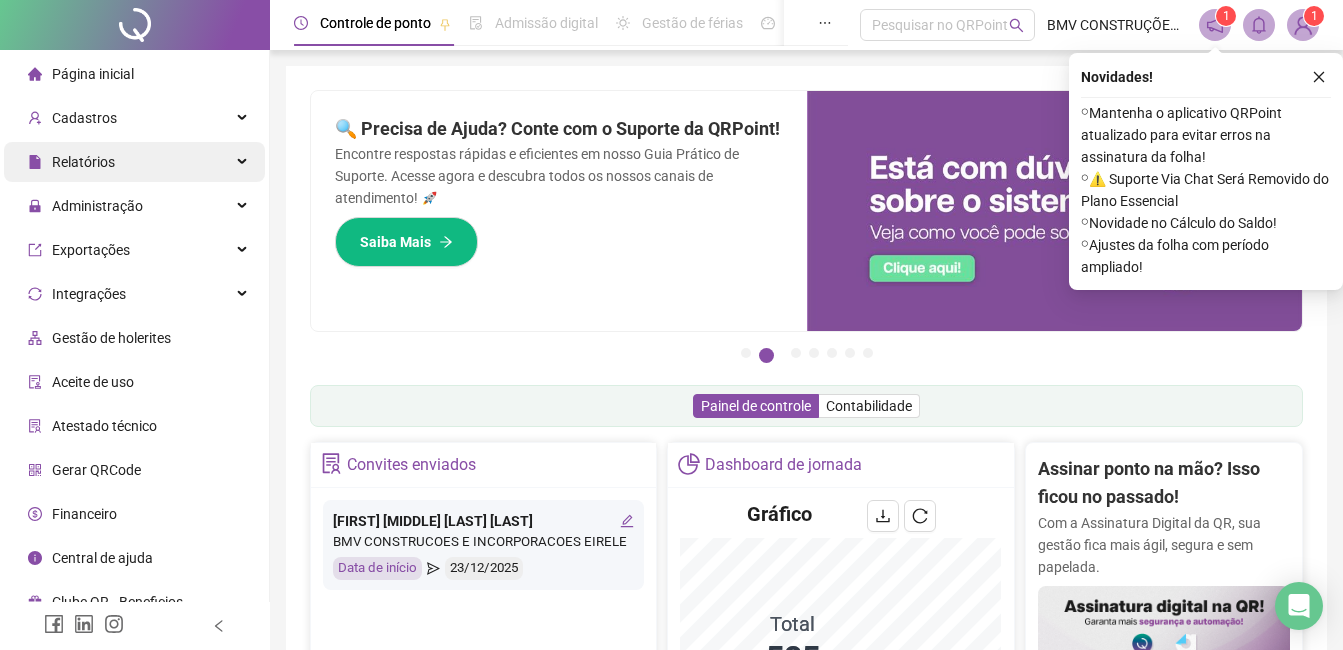 click on "Relatórios" at bounding box center [134, 162] 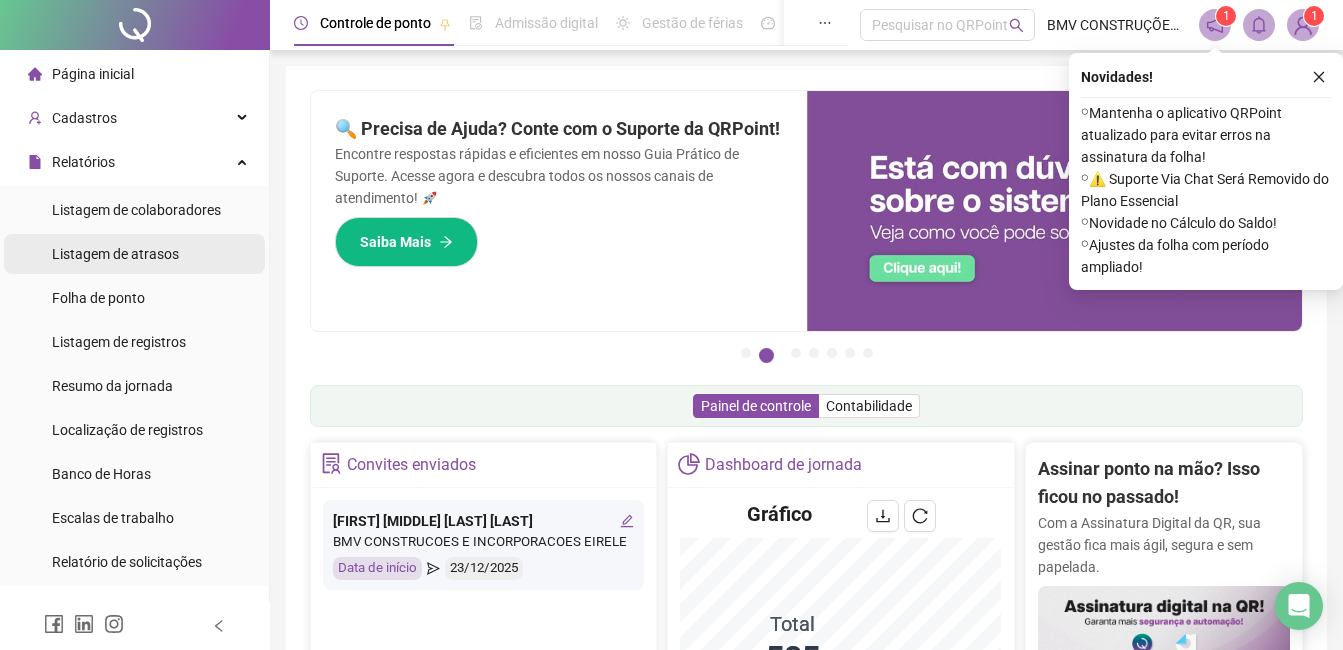 click on "Listagem de atrasos" at bounding box center [115, 254] 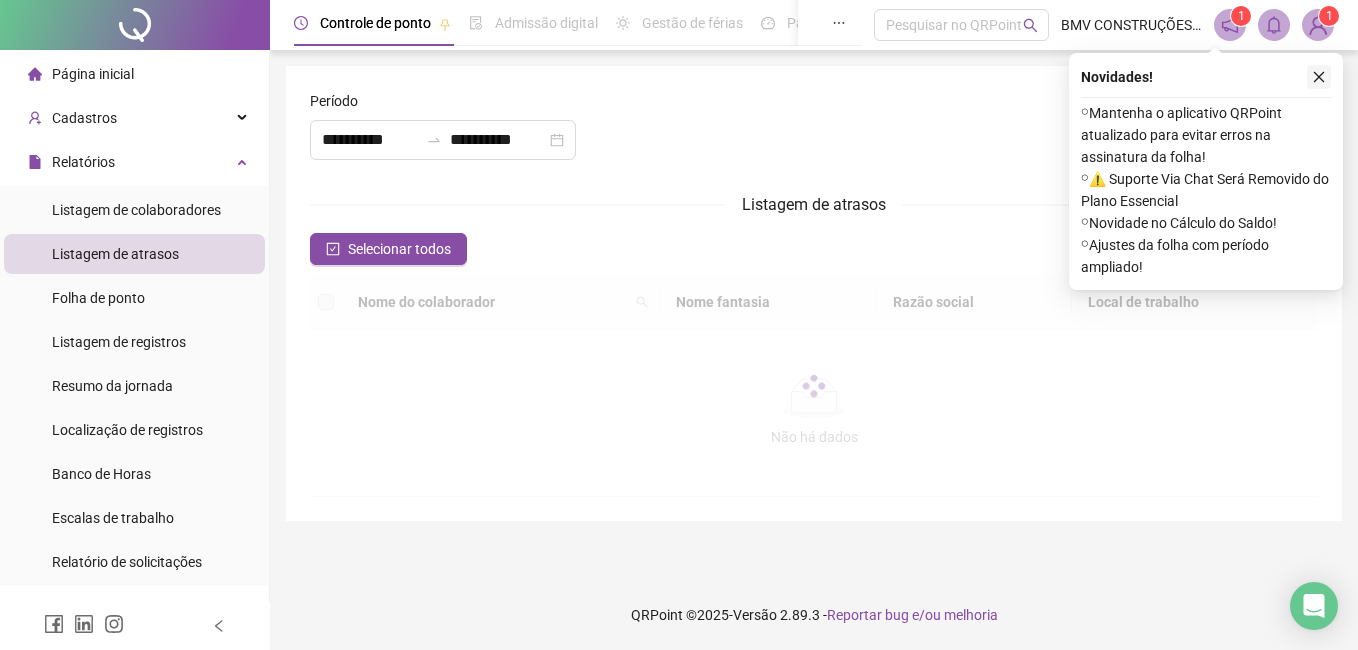 click at bounding box center (1319, 77) 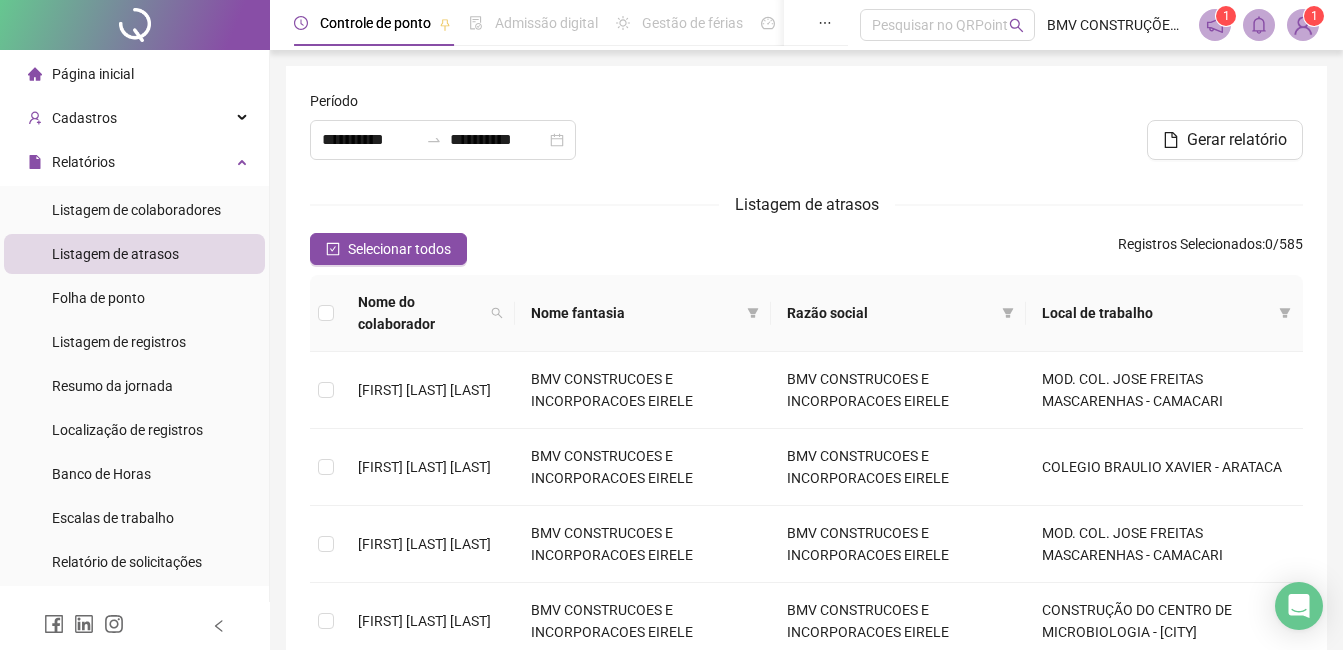 click on "Local de trabalho" at bounding box center (1164, 313) 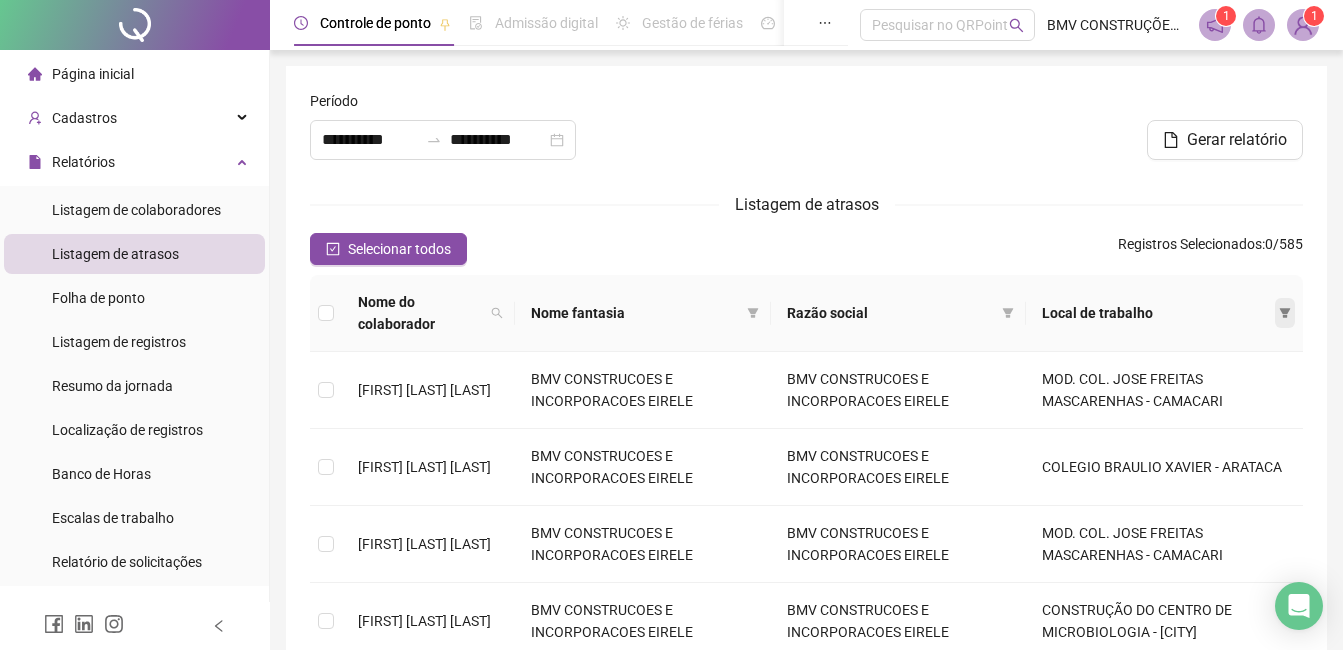 click at bounding box center (1285, 313) 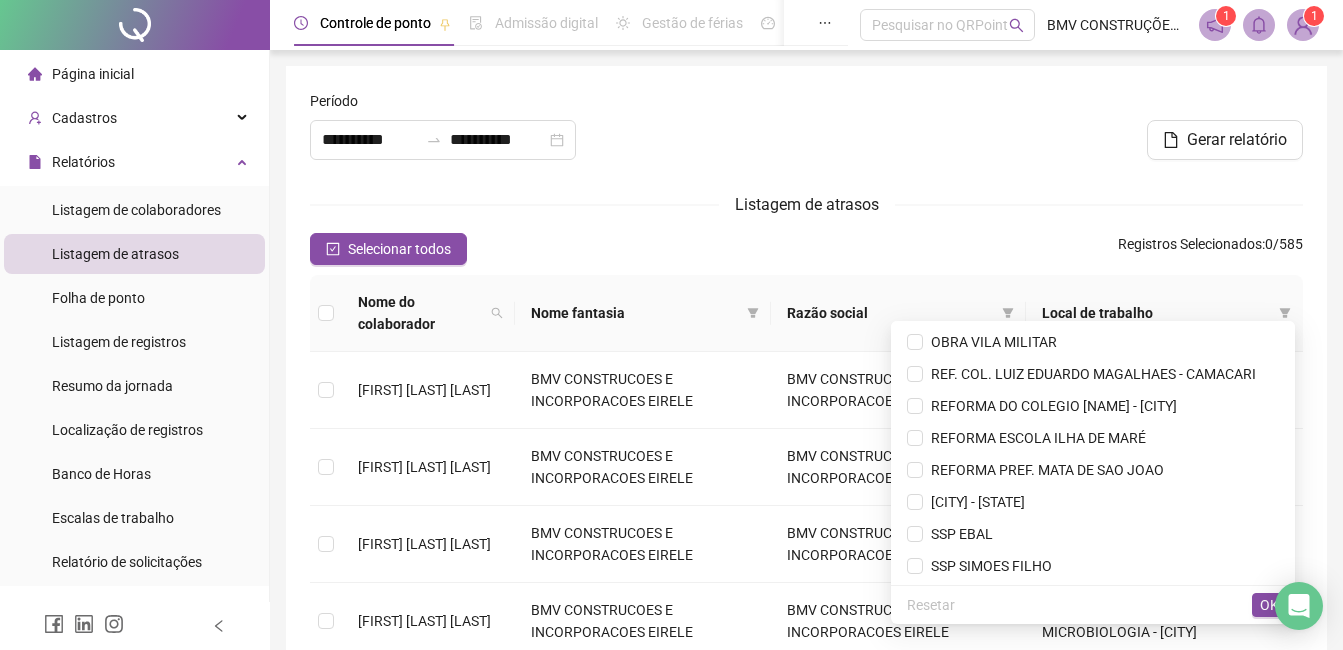 scroll, scrollTop: 1184, scrollLeft: 0, axis: vertical 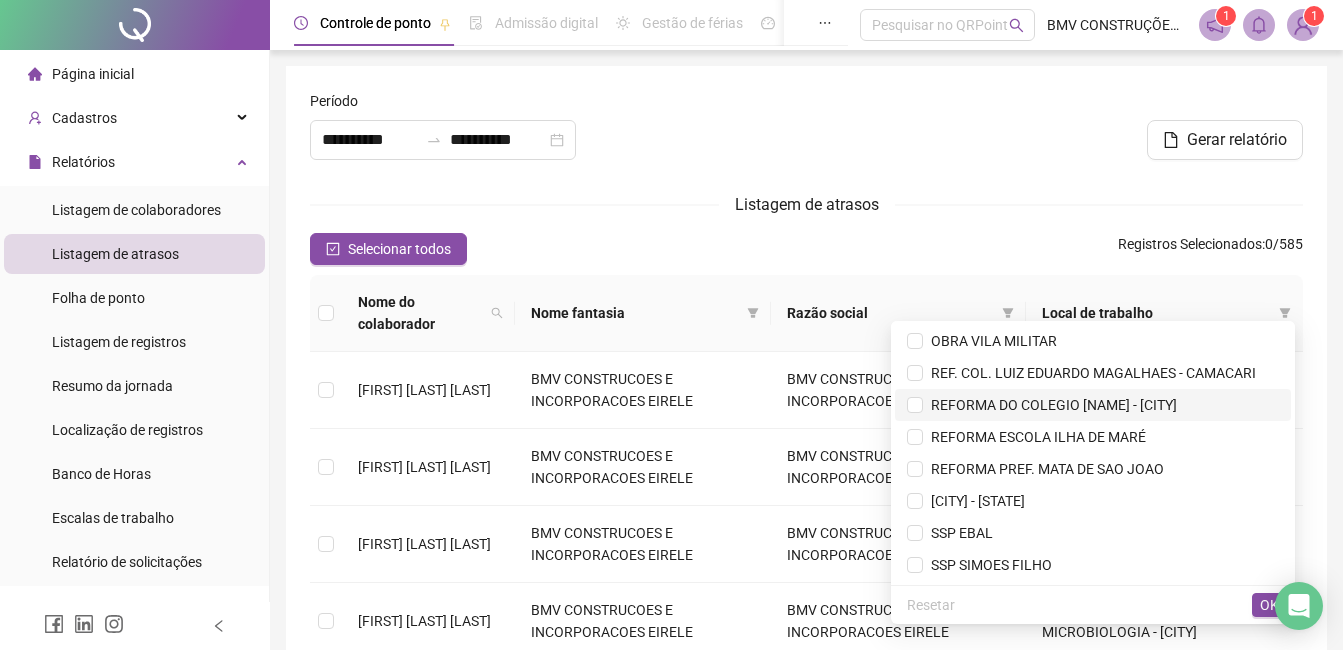 click on "REFORMA DO COLEGIO ALBERTO SILVA - SIMOES FILHO" at bounding box center [1050, 405] 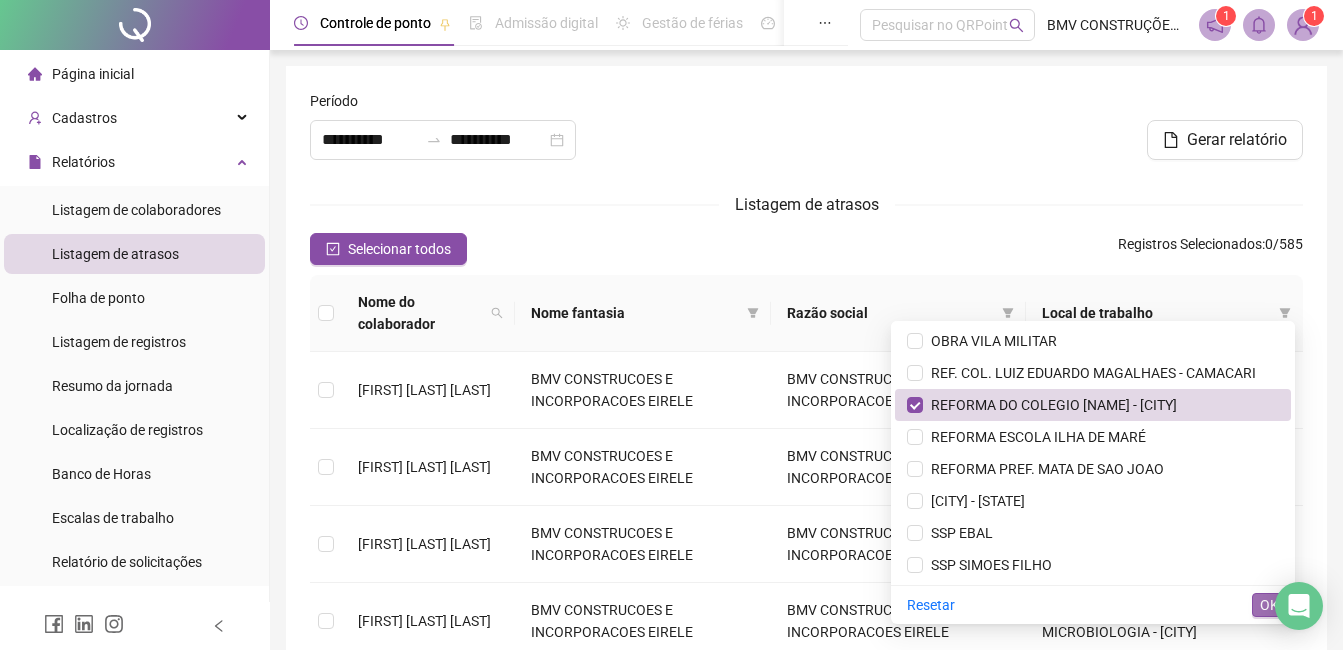 click on "OK" at bounding box center [1269, 605] 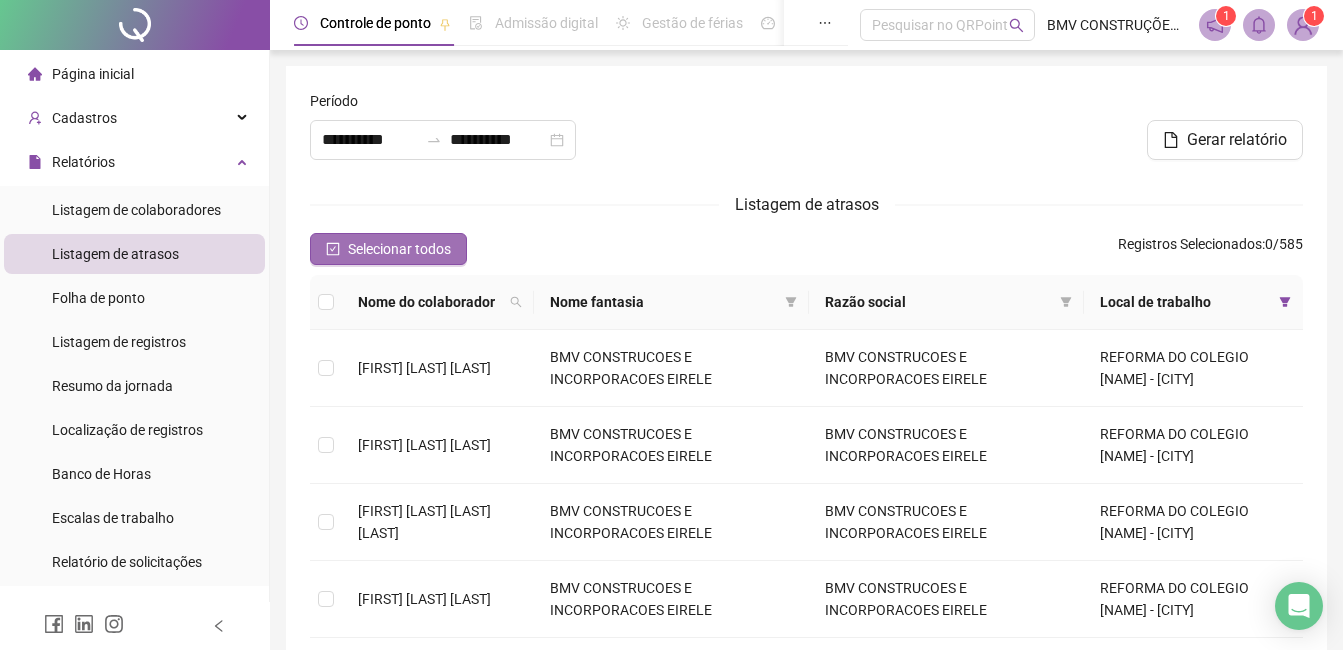 click on "Selecionar todos" at bounding box center [399, 249] 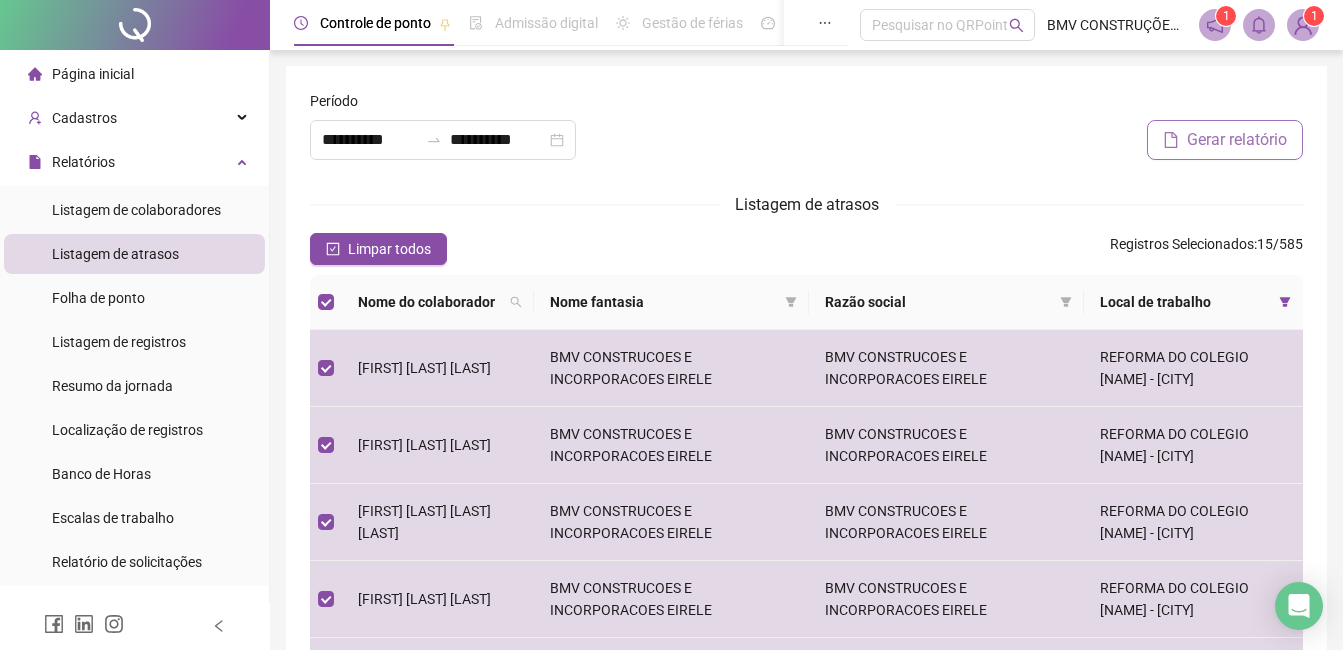 click on "Gerar relatório" at bounding box center (1237, 140) 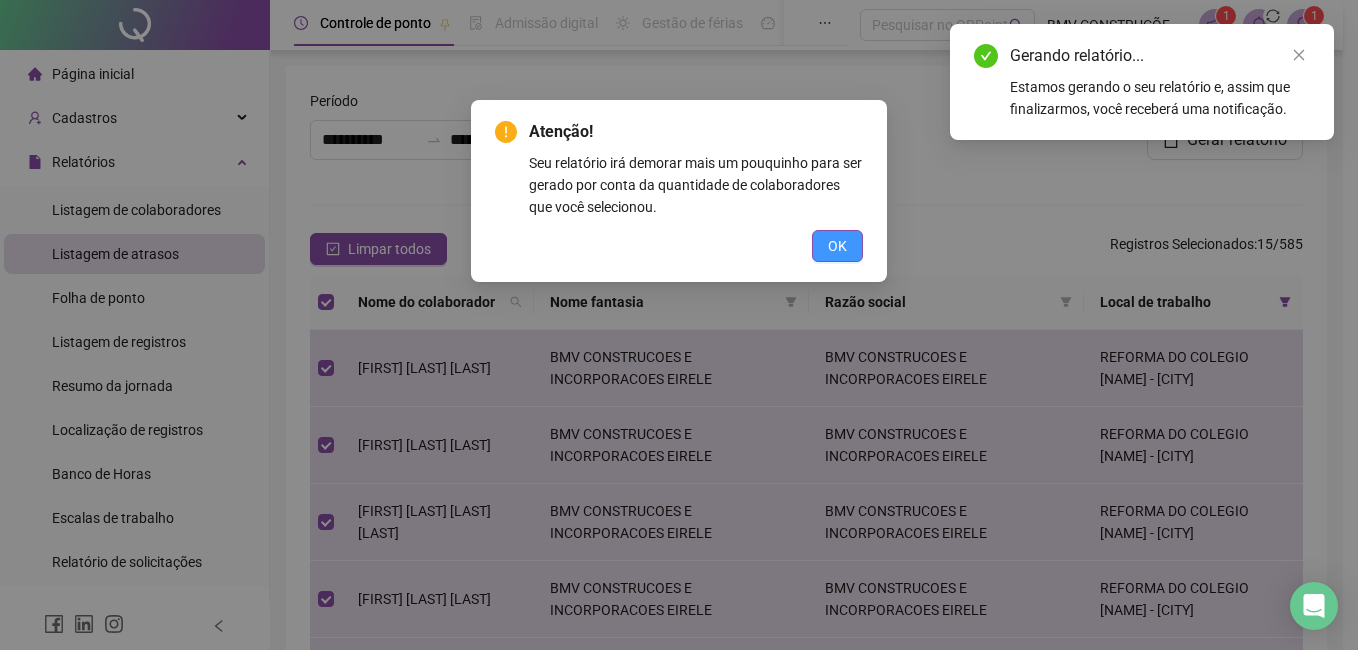 drag, startPoint x: 863, startPoint y: 259, endPoint x: 852, endPoint y: 256, distance: 11.401754 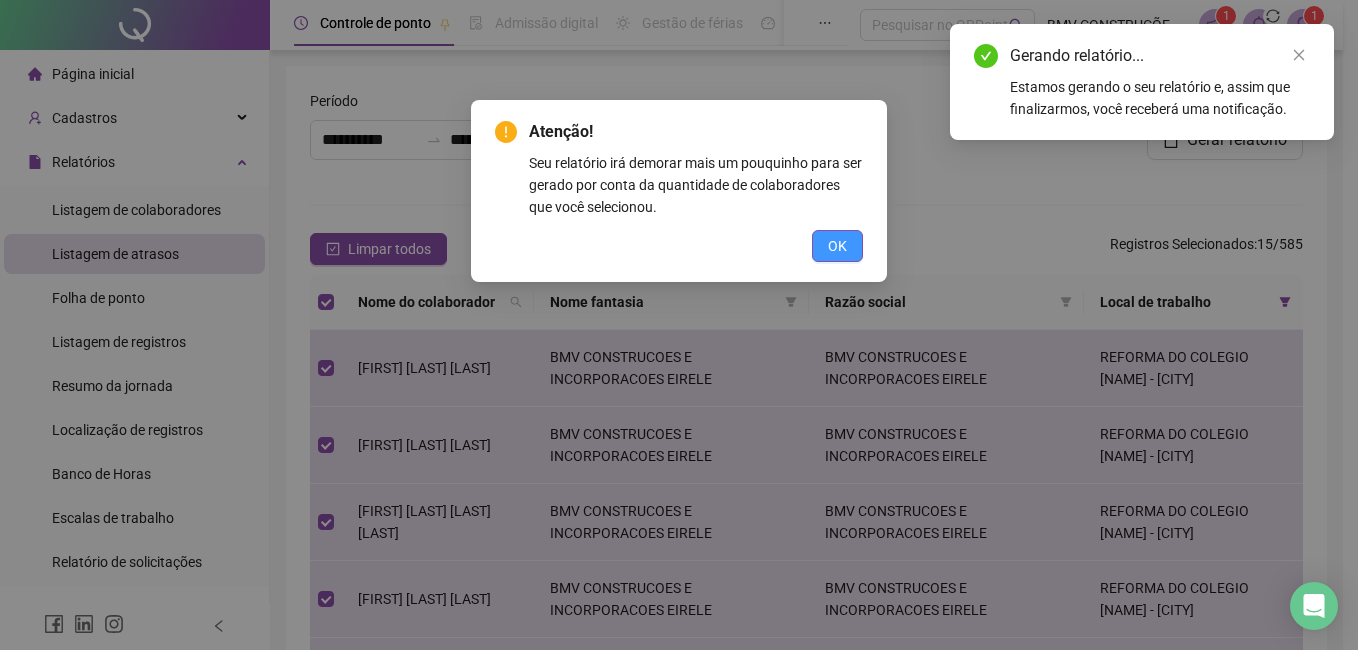 click on "OK" at bounding box center [837, 246] 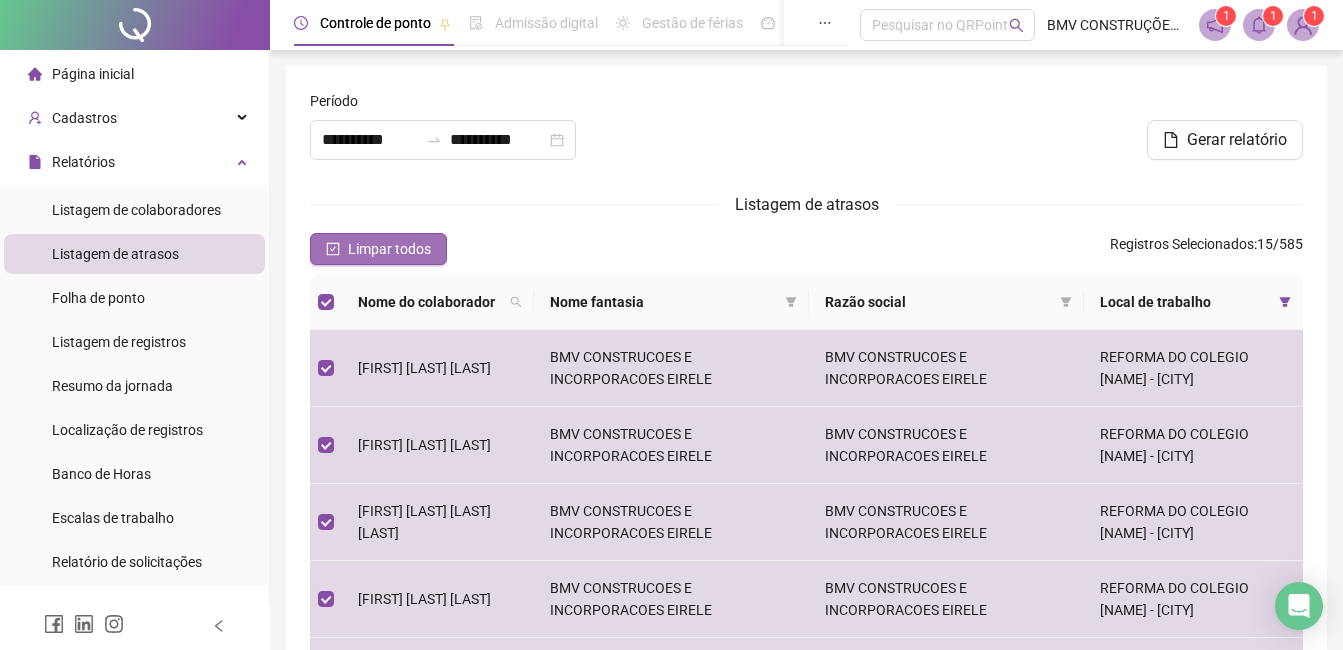 click on "Limpar todos" at bounding box center (389, 249) 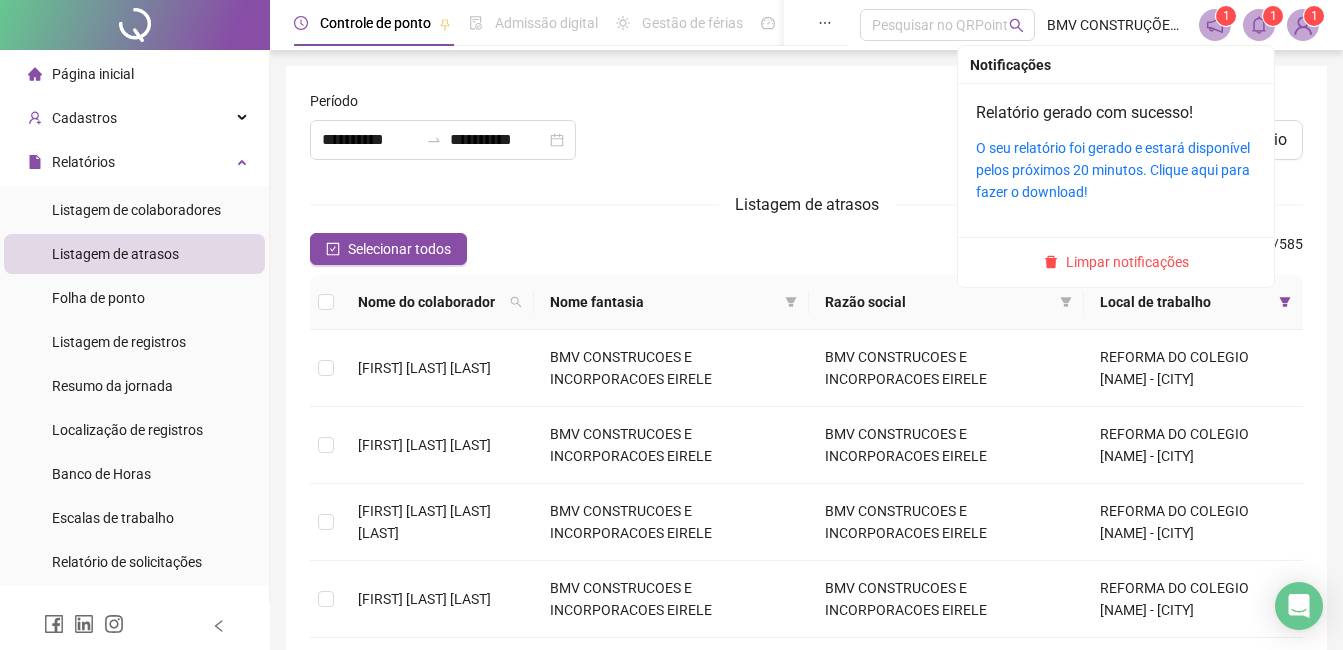 click 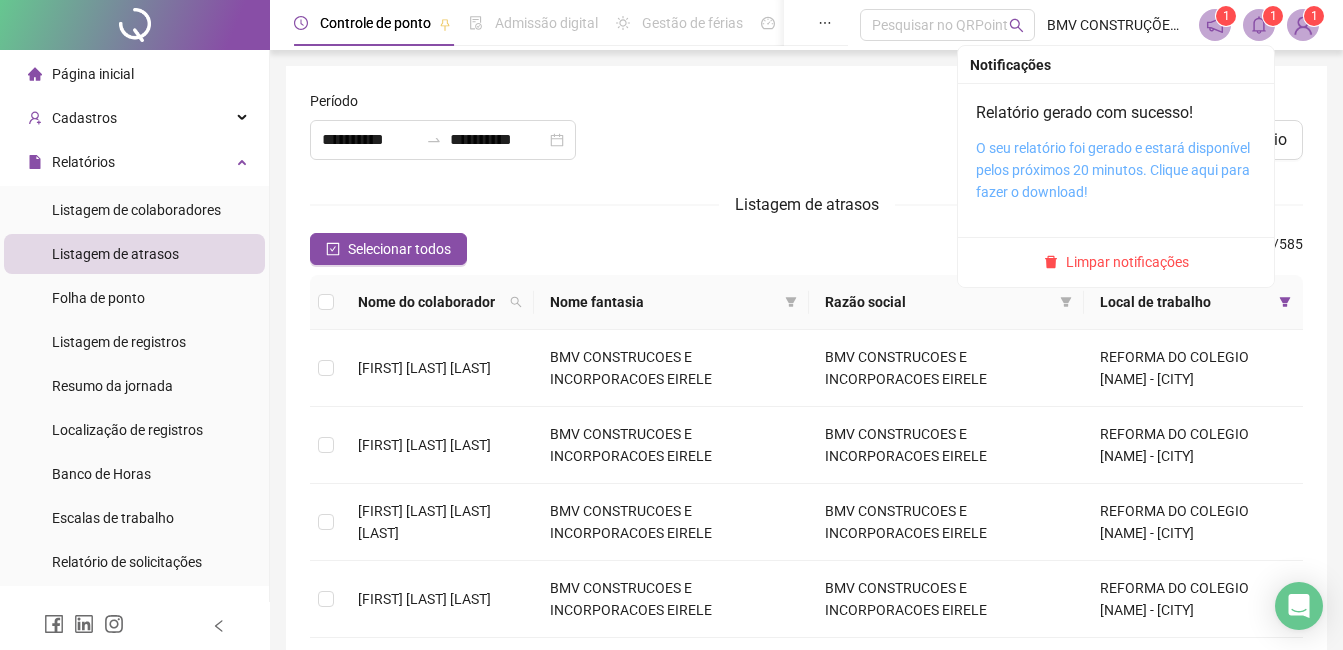 click on "O seu relatório foi gerado e estará disponível pelos próximos 20 minutos.
Clique aqui para fazer o download!" at bounding box center [1113, 170] 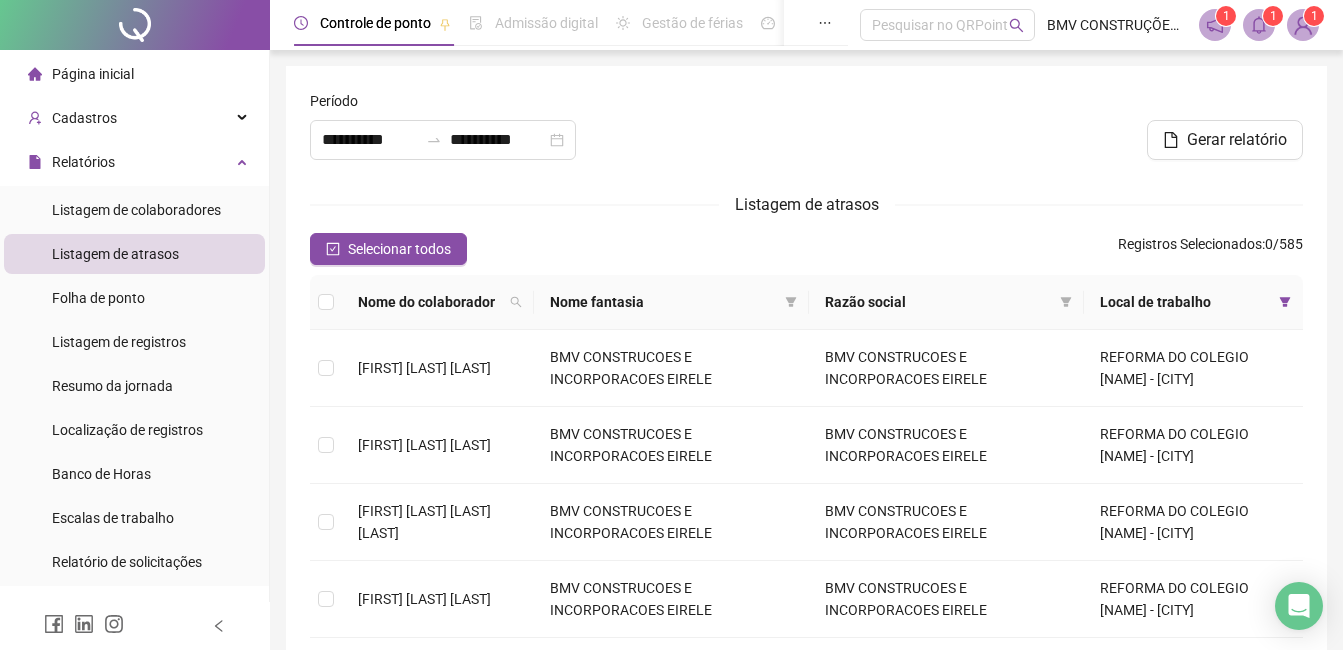 drag, startPoint x: 1261, startPoint y: 31, endPoint x: 1228, endPoint y: 108, distance: 83.773506 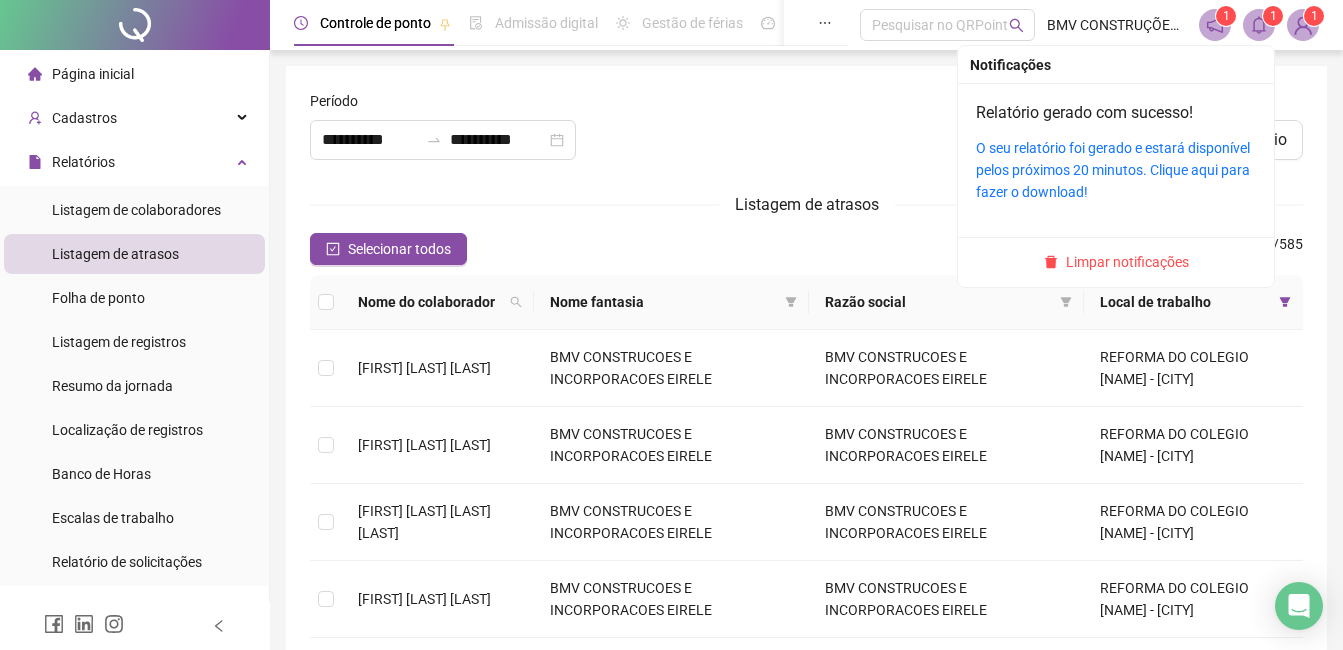 drag, startPoint x: 1137, startPoint y: 270, endPoint x: 1120, endPoint y: 279, distance: 19.235384 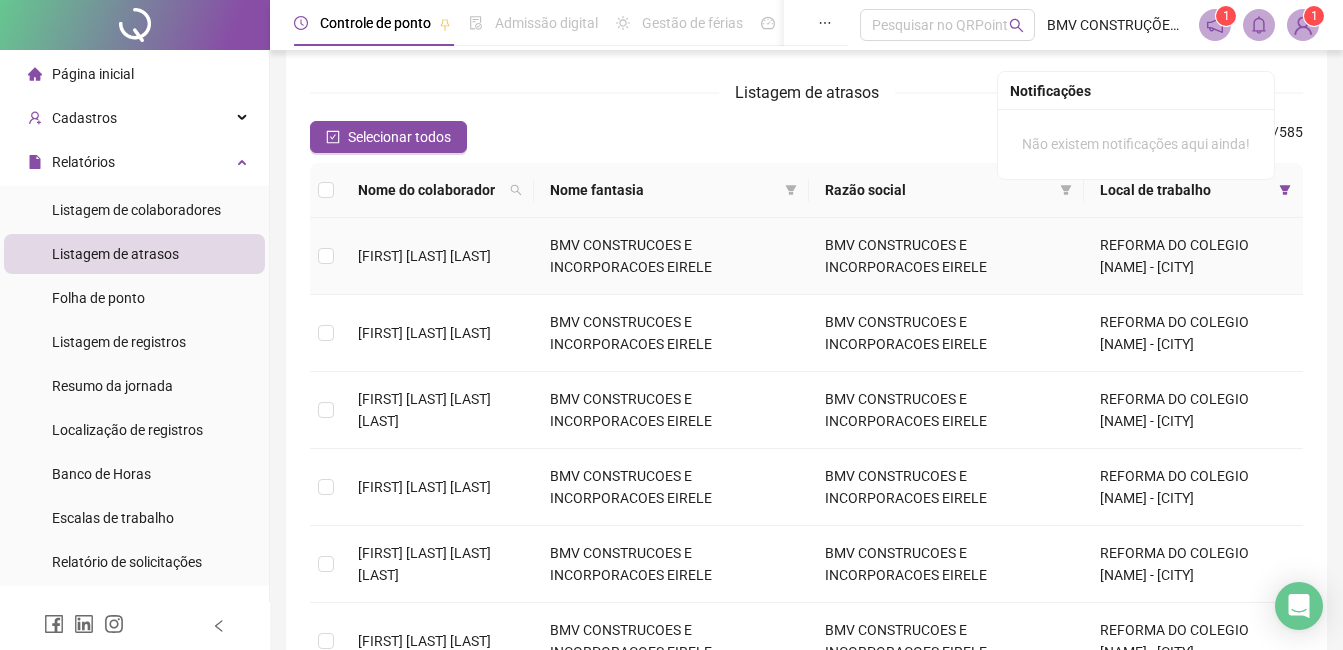 scroll, scrollTop: 0, scrollLeft: 0, axis: both 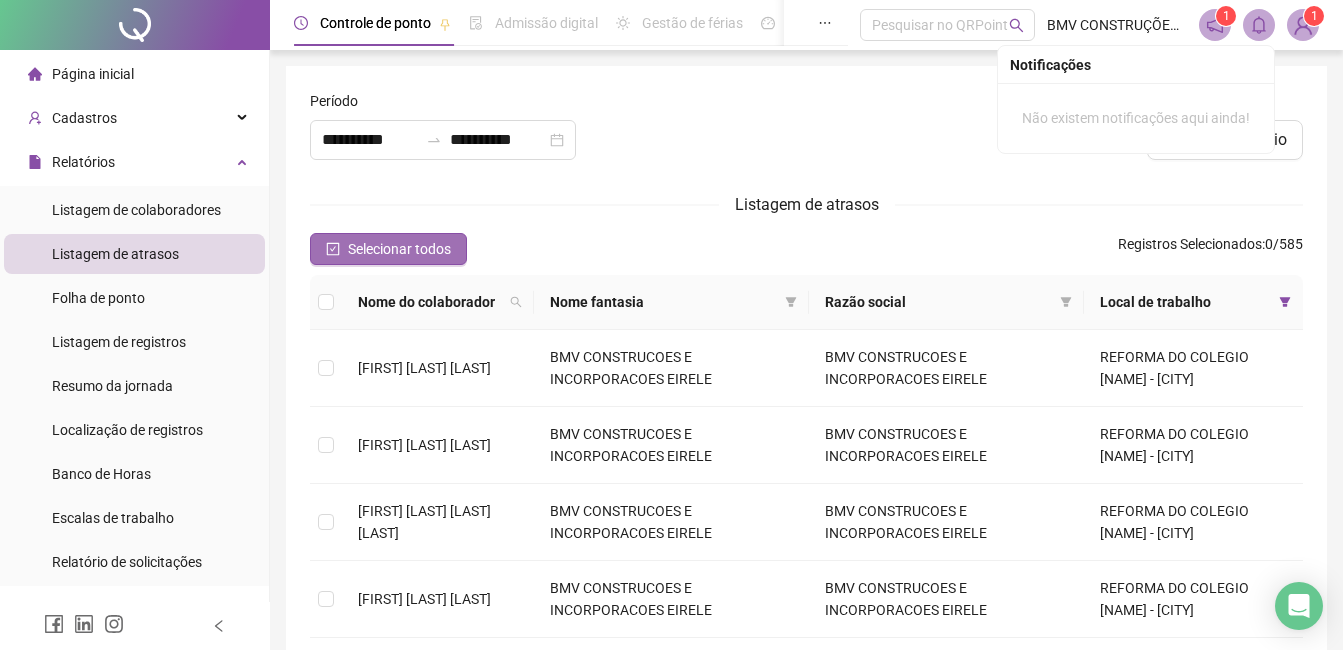 click on "Selecionar todos" at bounding box center [399, 249] 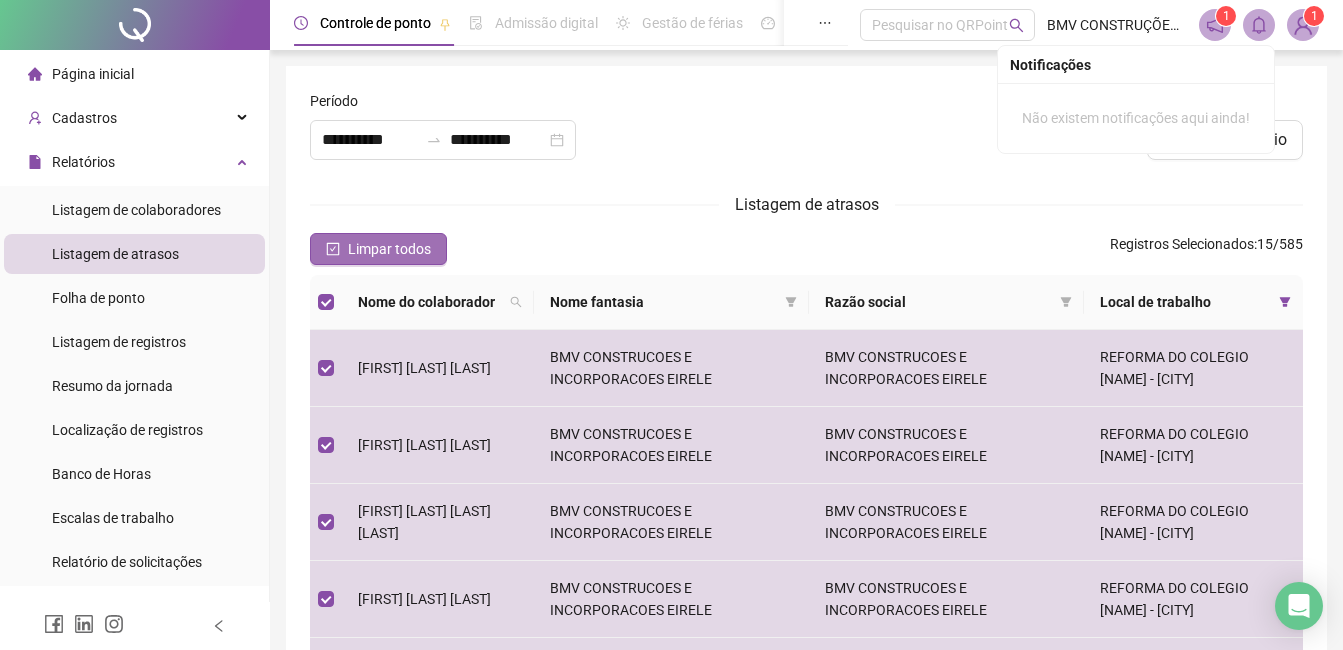 click on "Limpar todos" at bounding box center (389, 249) 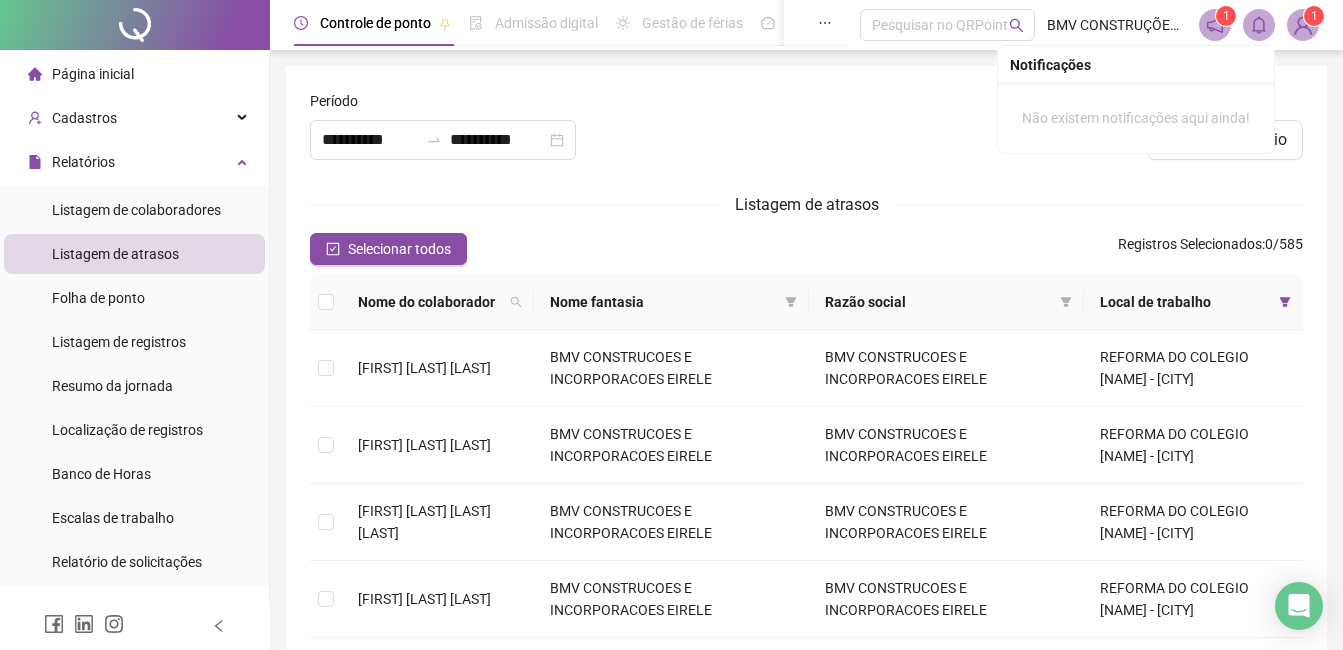 drag, startPoint x: 1285, startPoint y: 305, endPoint x: 1123, endPoint y: 403, distance: 189.33568 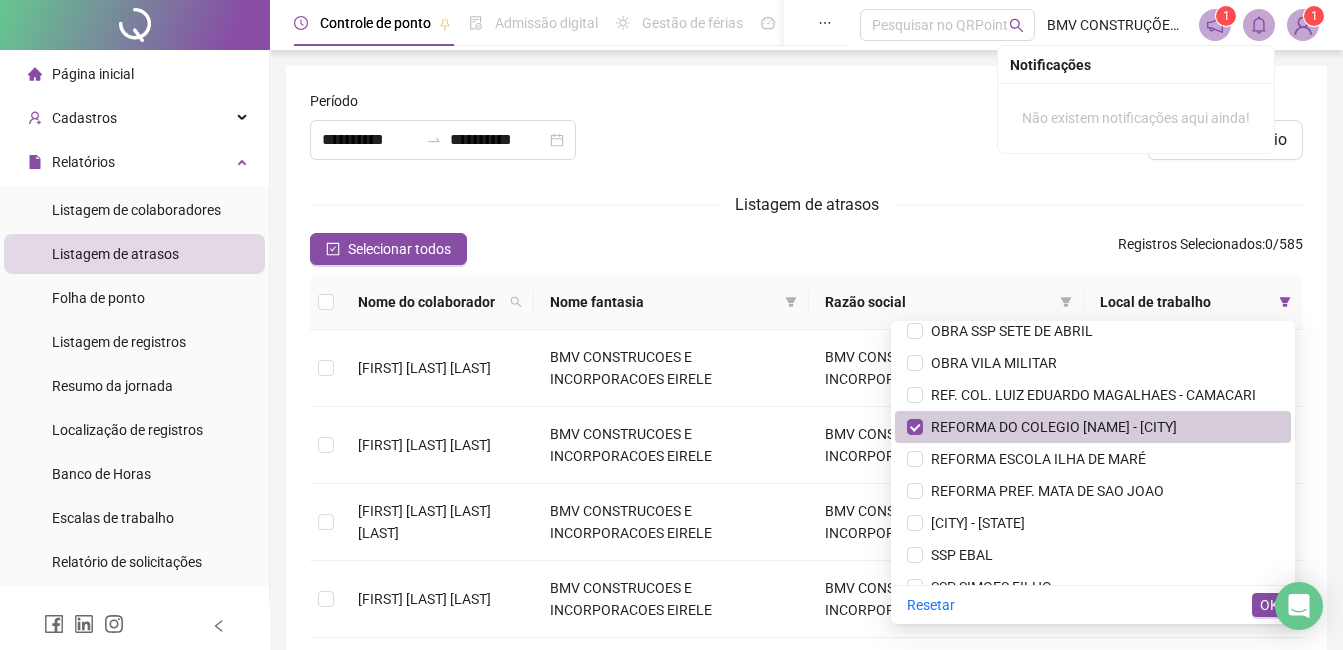 click on "REFORMA DO COLEGIO ALBERTO SILVA - SIMOES FILHO" at bounding box center (1050, 427) 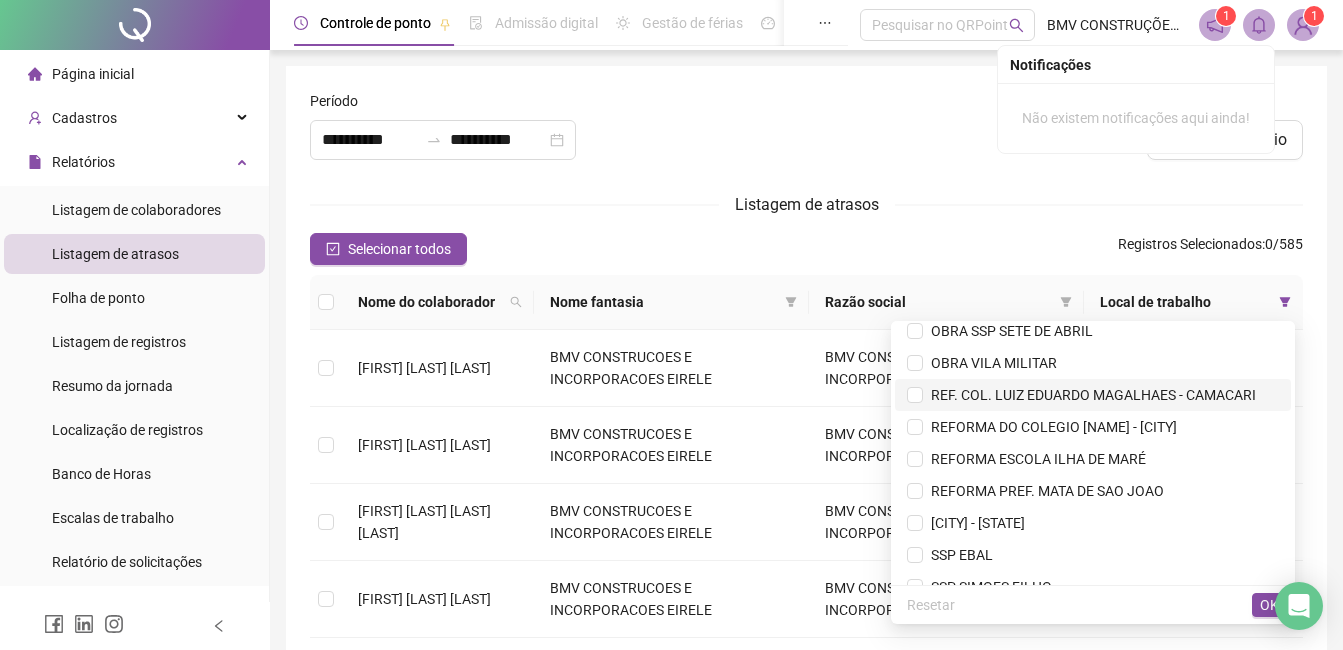 click on "REF. COL. LUIZ EDUARDO MAGALHAES - CAMACARI" at bounding box center [1089, 395] 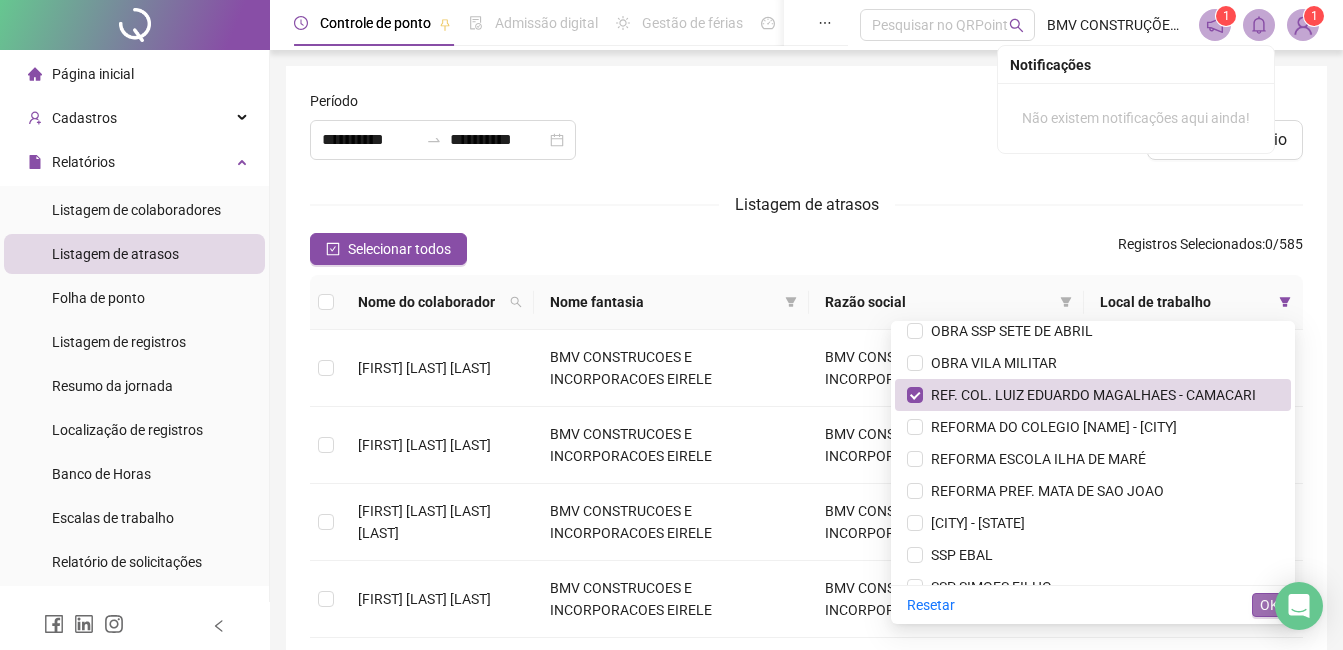 click on "OK" at bounding box center [1269, 605] 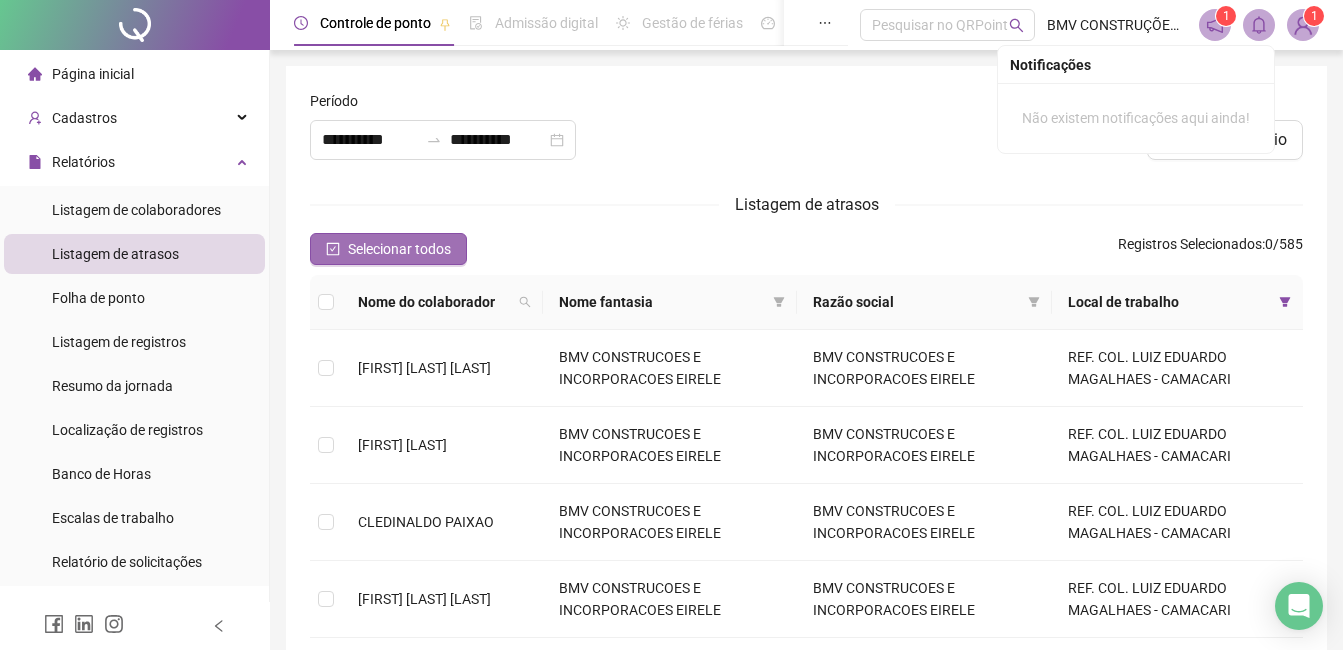 click on "Selecionar todos" at bounding box center [399, 249] 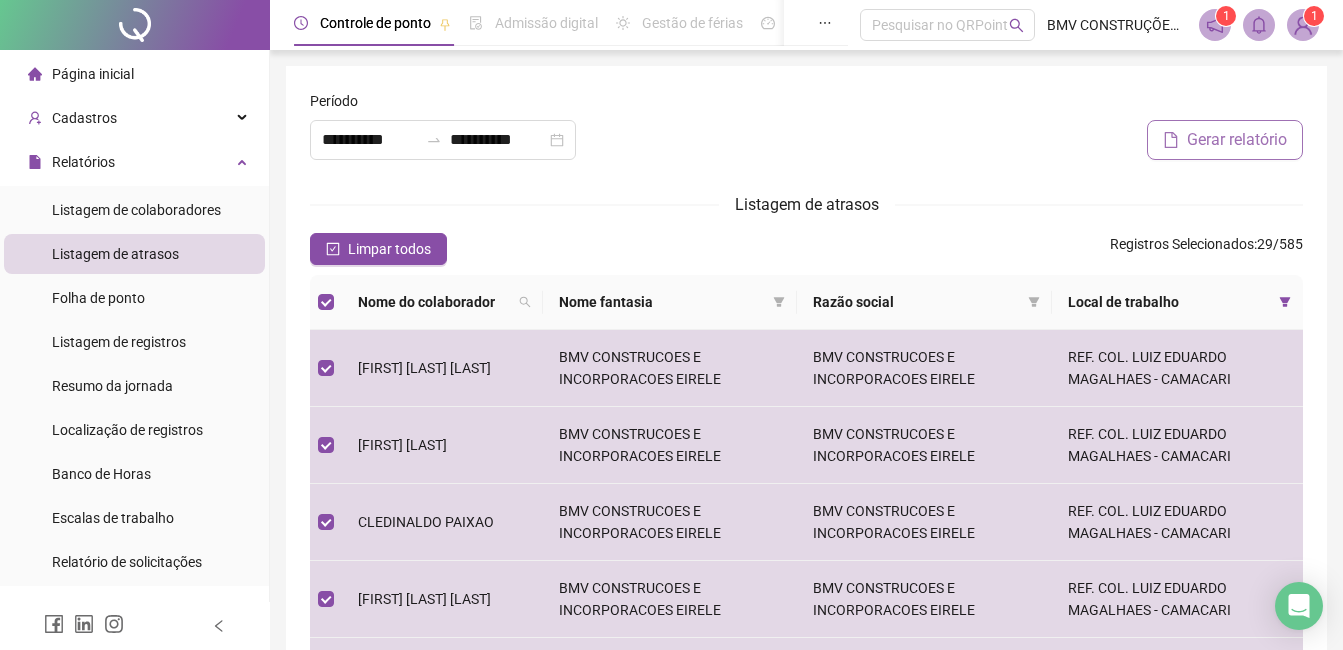 click on "Gerar relatório" at bounding box center [1225, 140] 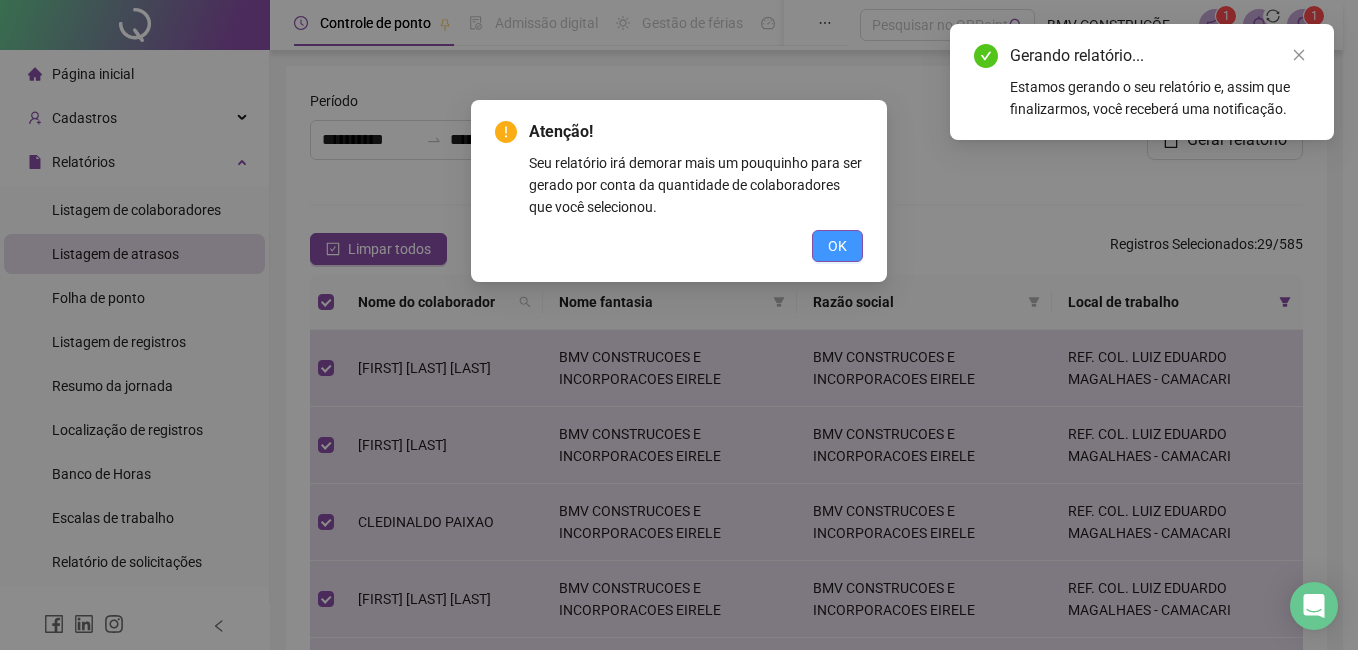 click on "OK" at bounding box center [837, 246] 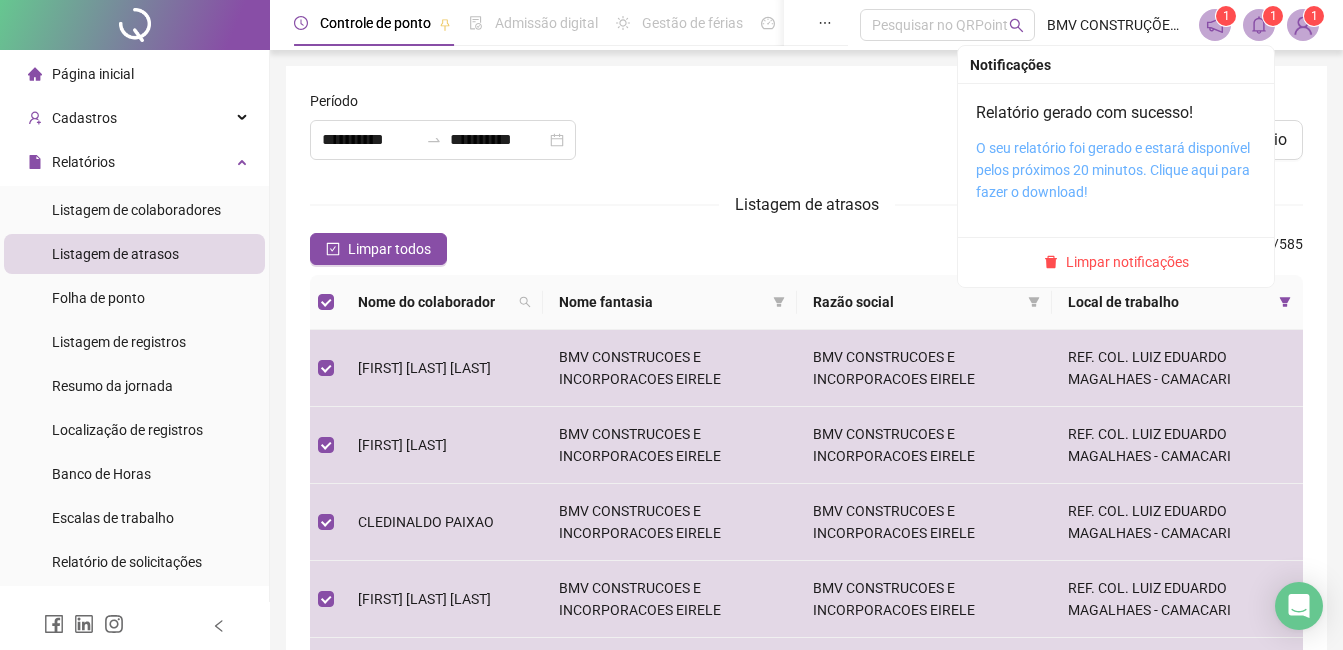 click on "O seu relatório foi gerado e estará disponível pelos próximos 20 minutos.
Clique aqui para fazer o download!" at bounding box center (1113, 170) 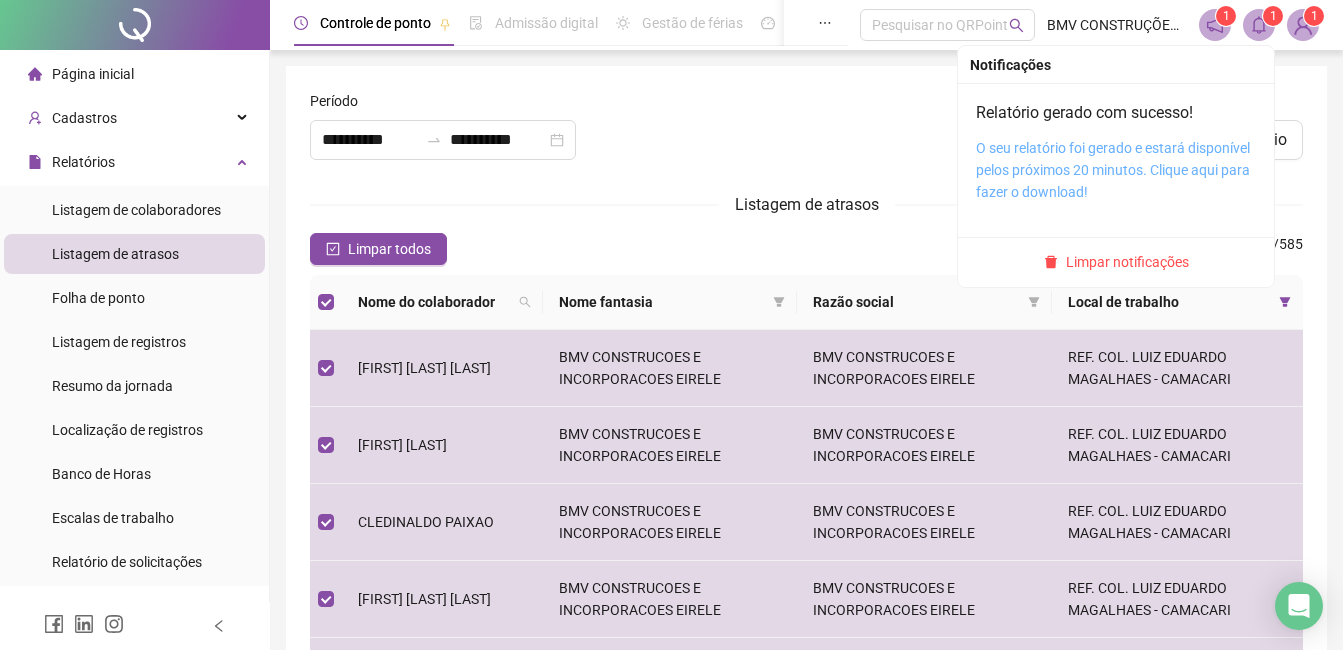 click on "O seu relatório foi gerado e estará disponível pelos próximos 20 minutos.
Clique aqui para fazer o download!" at bounding box center (1113, 170) 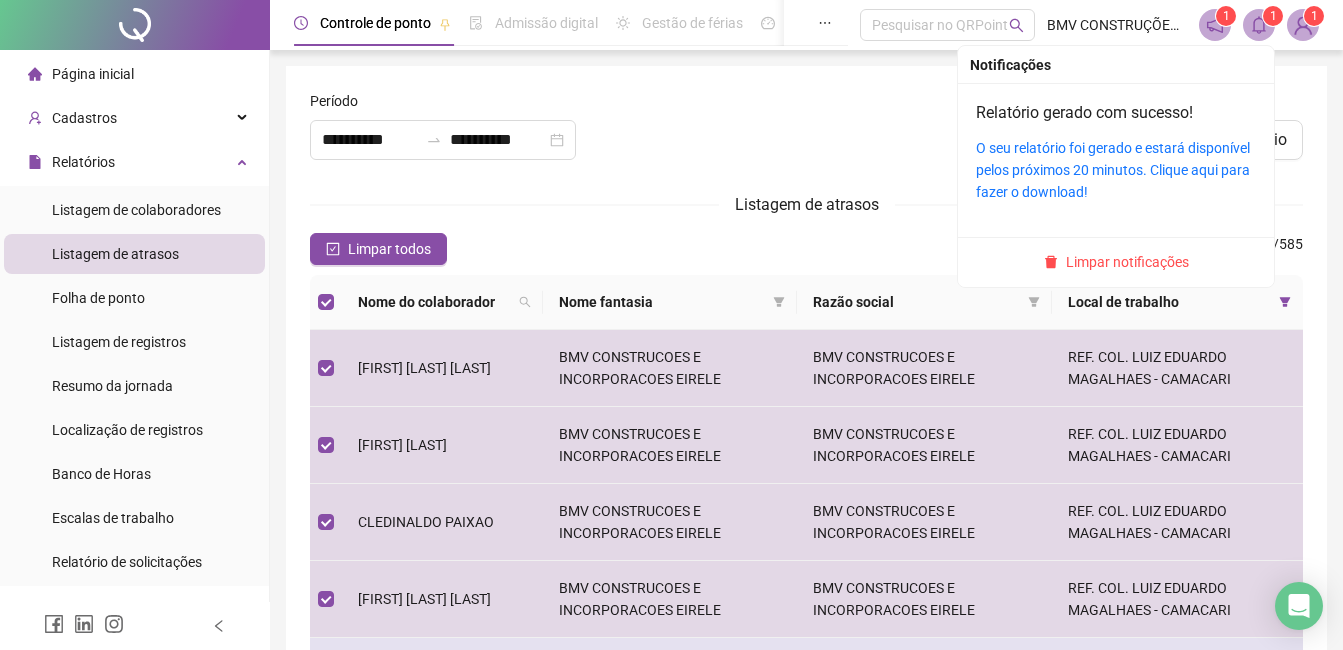 drag, startPoint x: 1128, startPoint y: 255, endPoint x: 1154, endPoint y: 649, distance: 394.85693 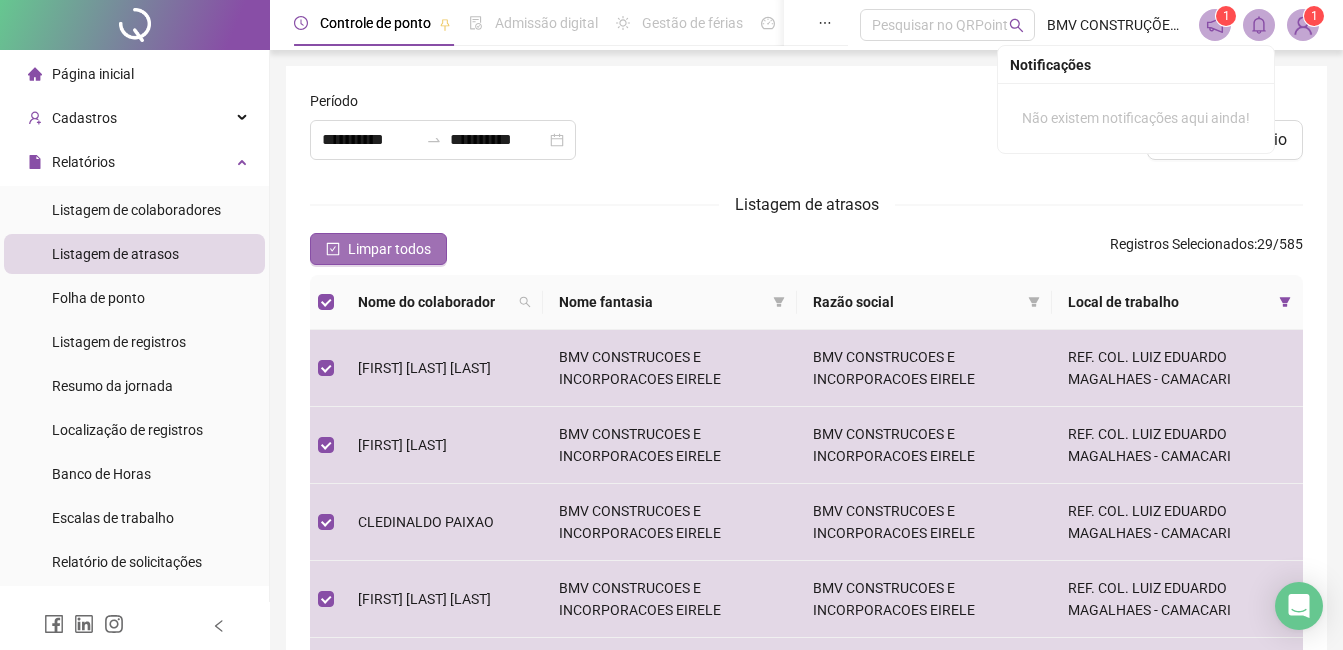 drag, startPoint x: 386, startPoint y: 251, endPoint x: 649, endPoint y: 244, distance: 263.09314 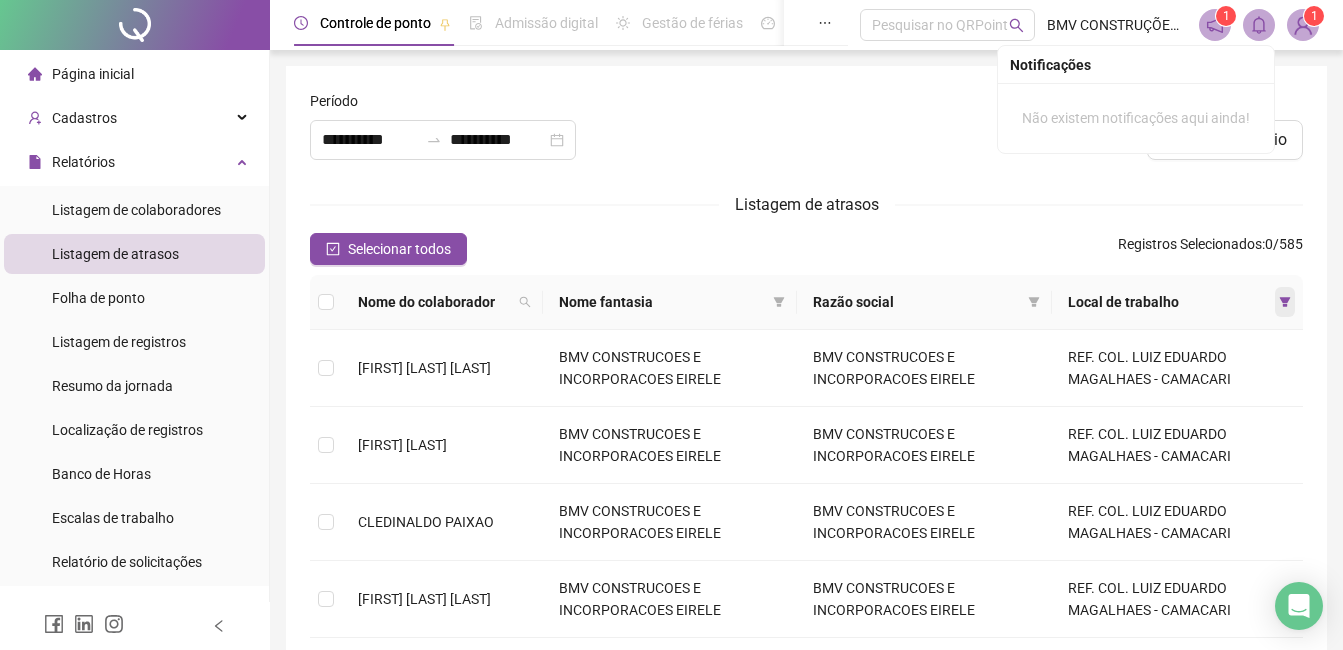 click 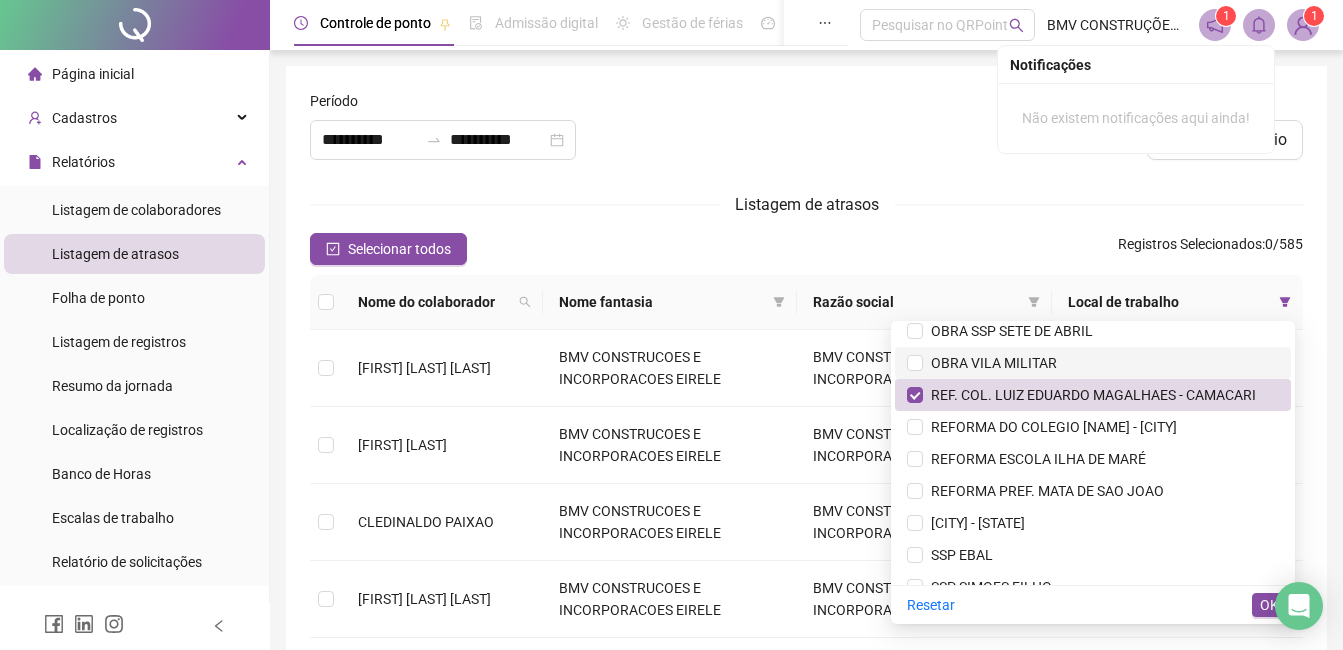 scroll, scrollTop: 1140, scrollLeft: 0, axis: vertical 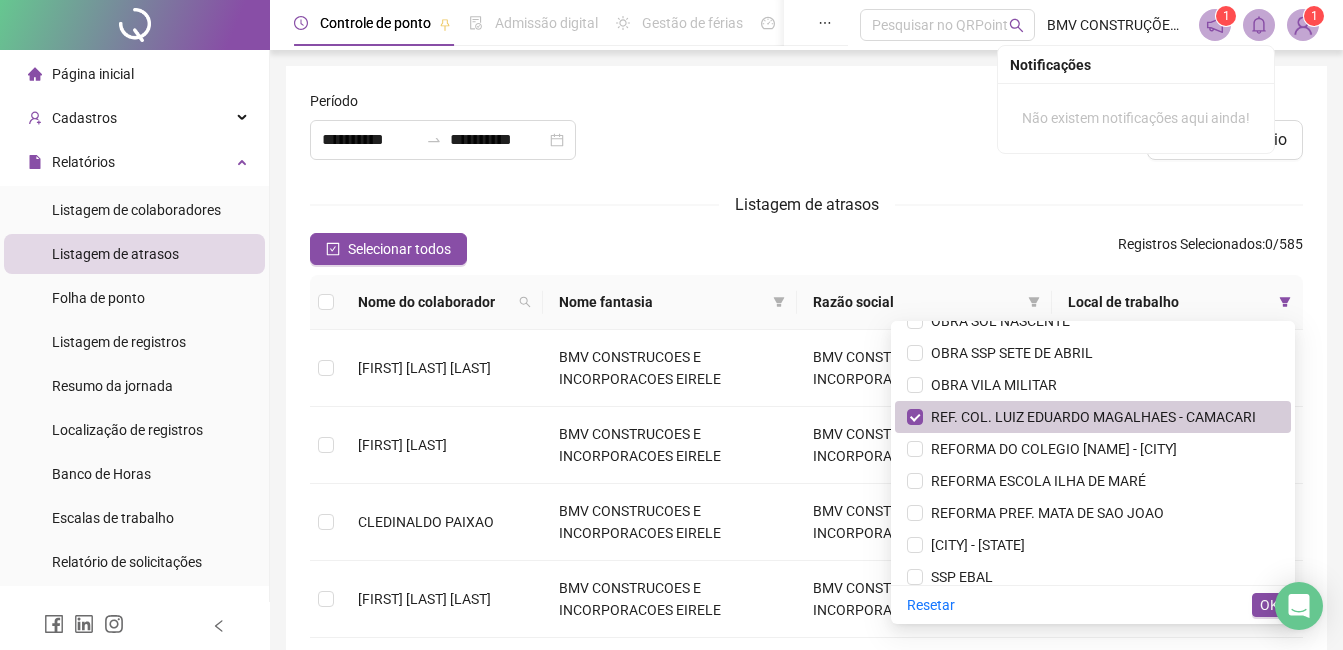 click on "REF. COL. LUIZ EDUARDO MAGALHAES - CAMACARI" at bounding box center [1093, 417] 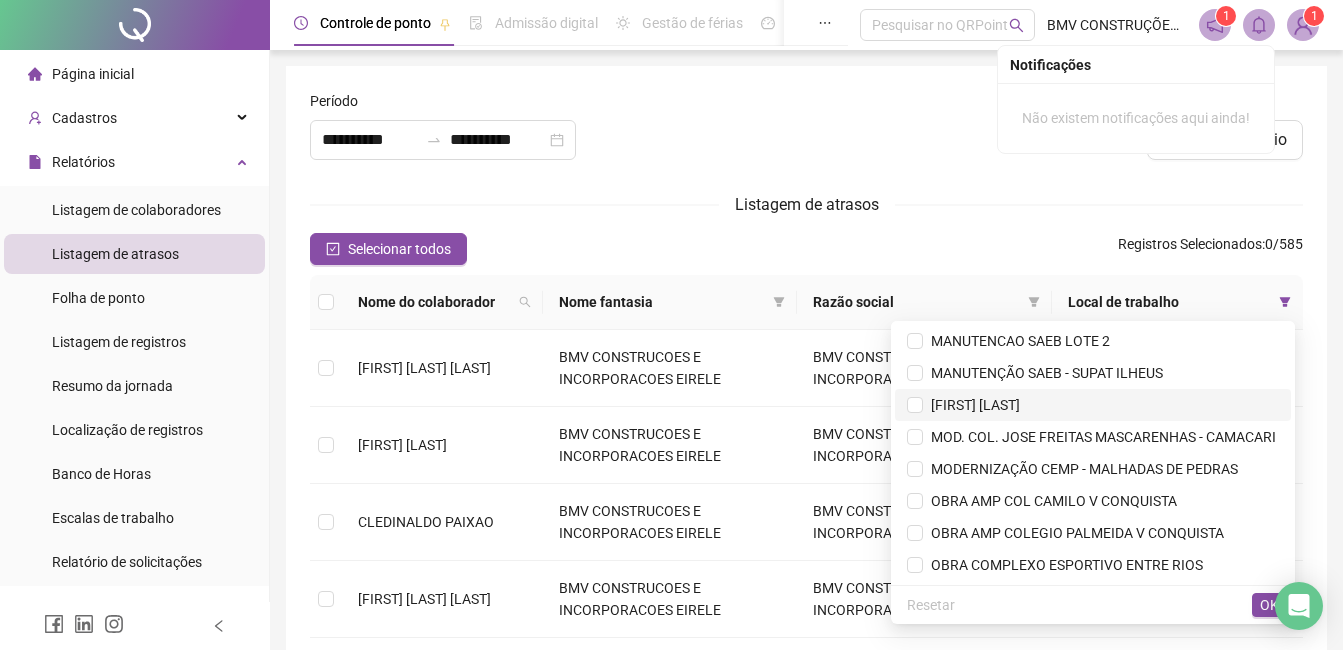 scroll, scrollTop: 540, scrollLeft: 0, axis: vertical 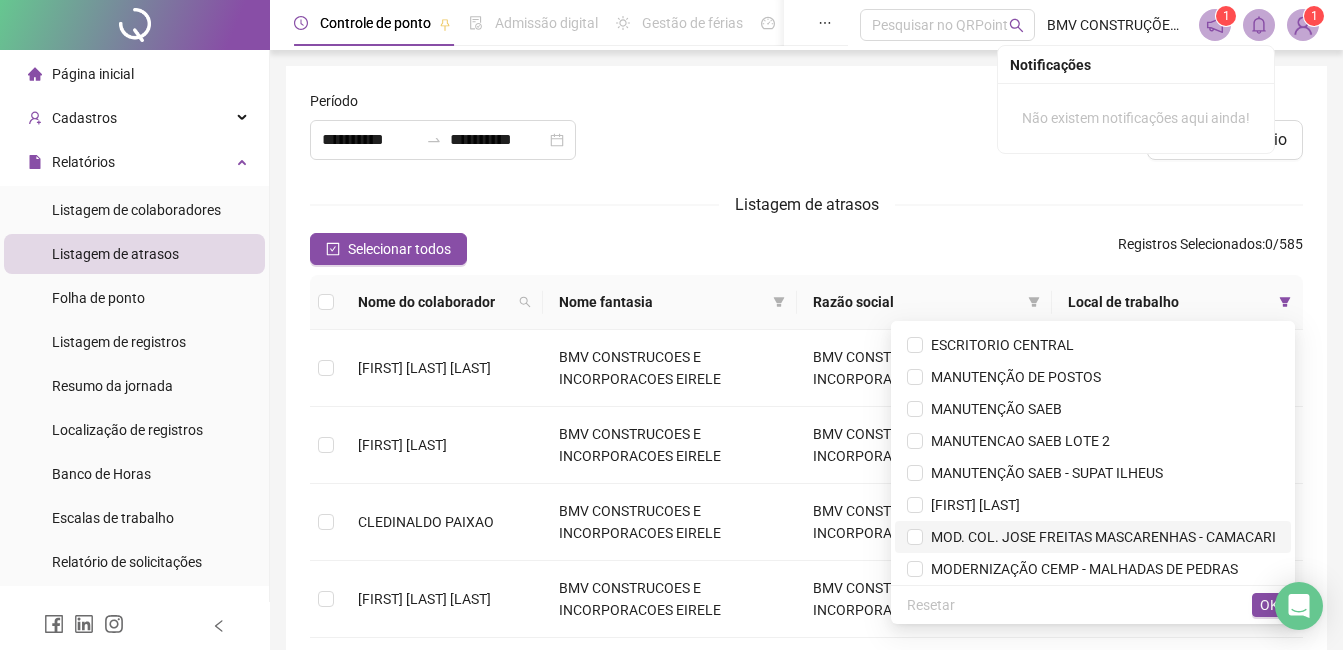 click on "MOD. COL. JOSE FREITAS MASCARENHAS - CAMACARI" at bounding box center (1099, 537) 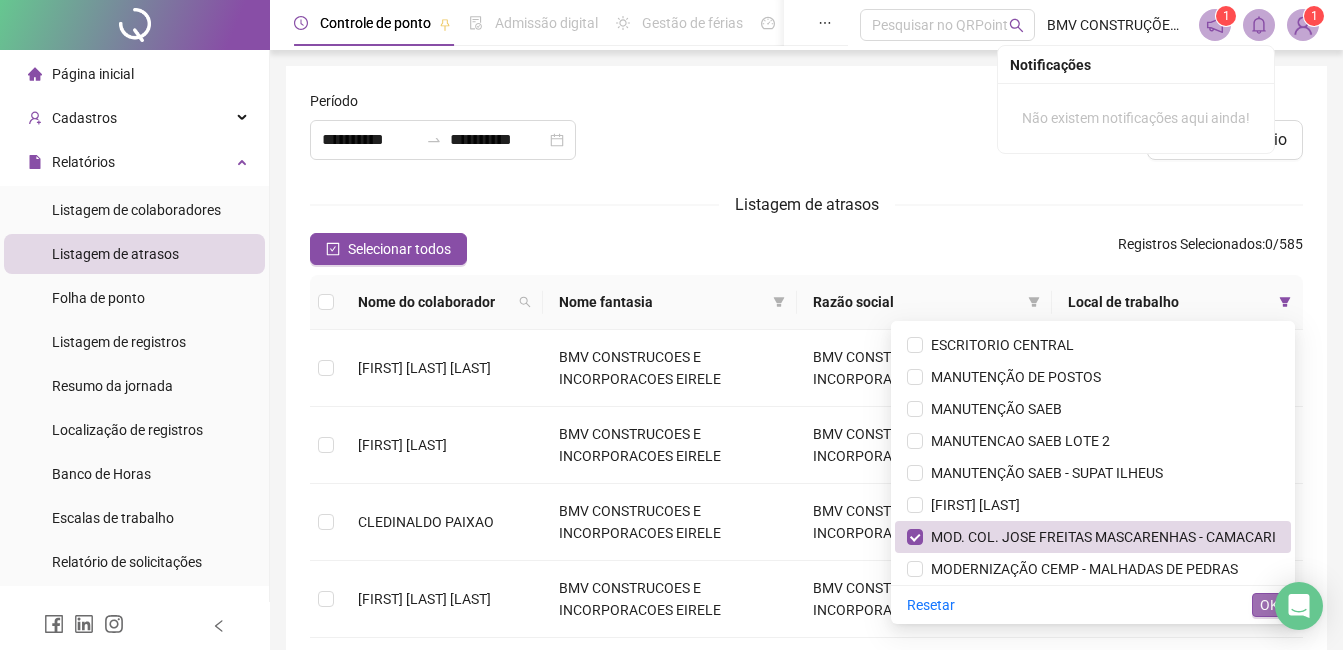 click on "OK" at bounding box center (1269, 605) 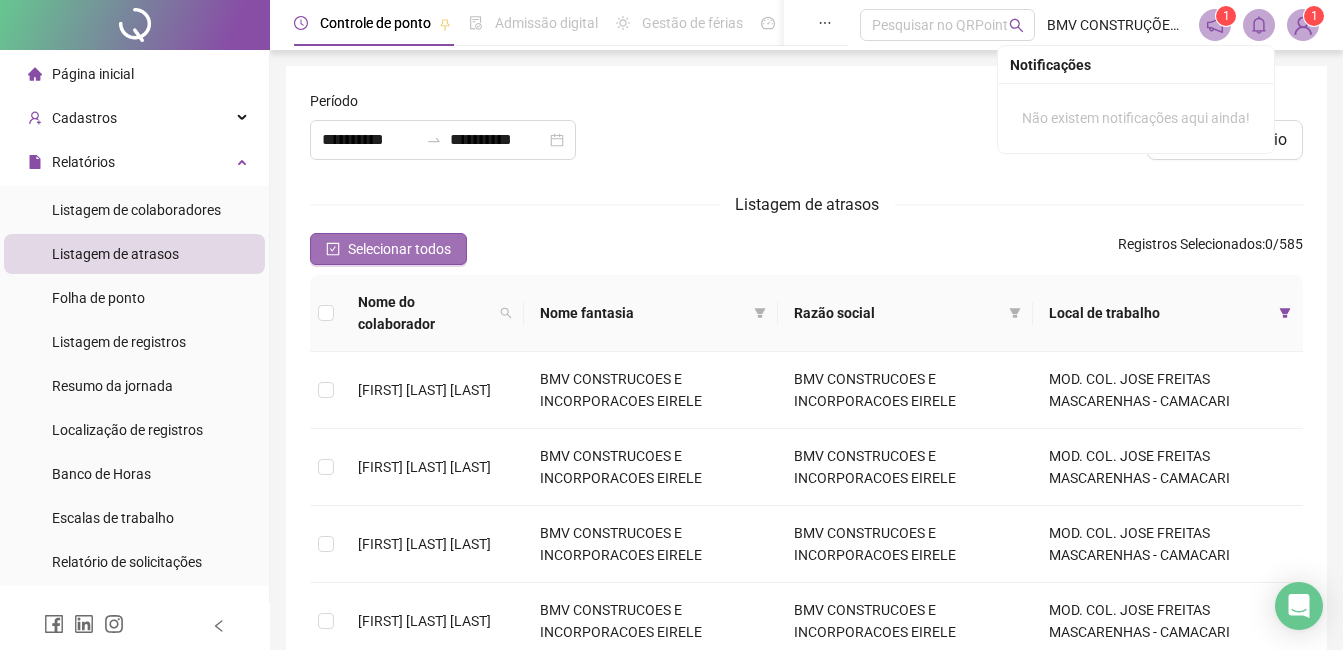 click on "Selecionar todos" at bounding box center (399, 249) 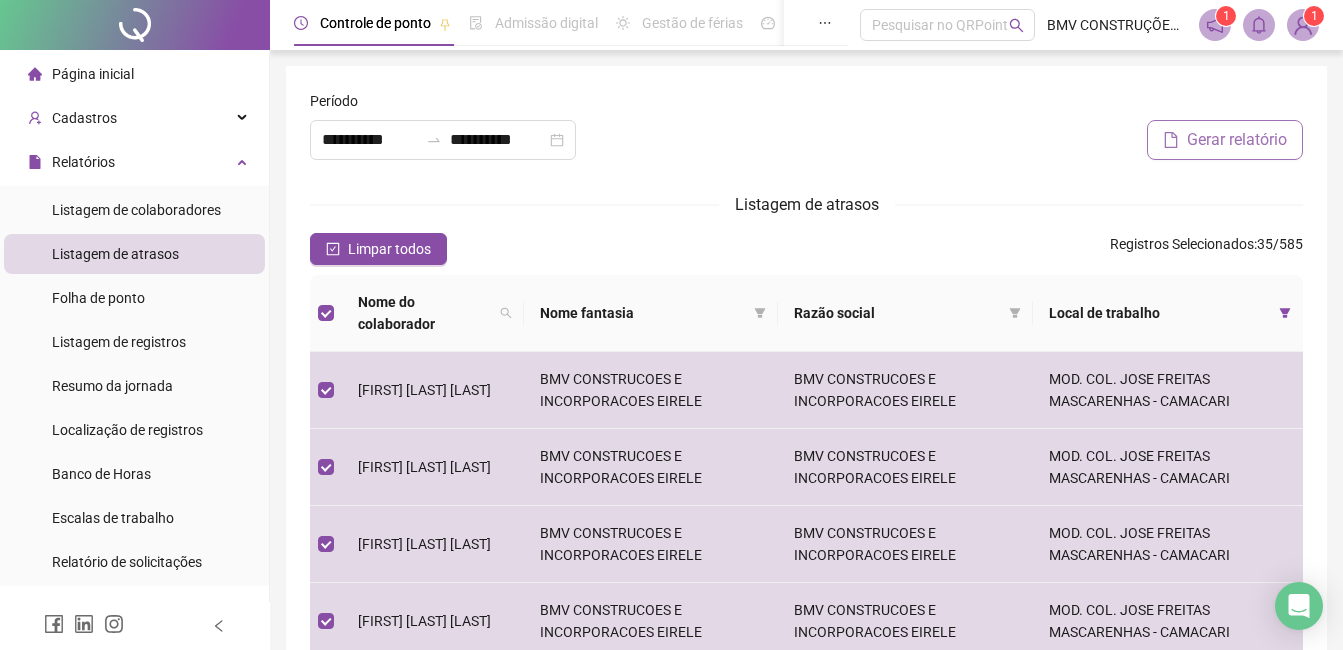 click on "Gerar relatório" at bounding box center (1225, 140) 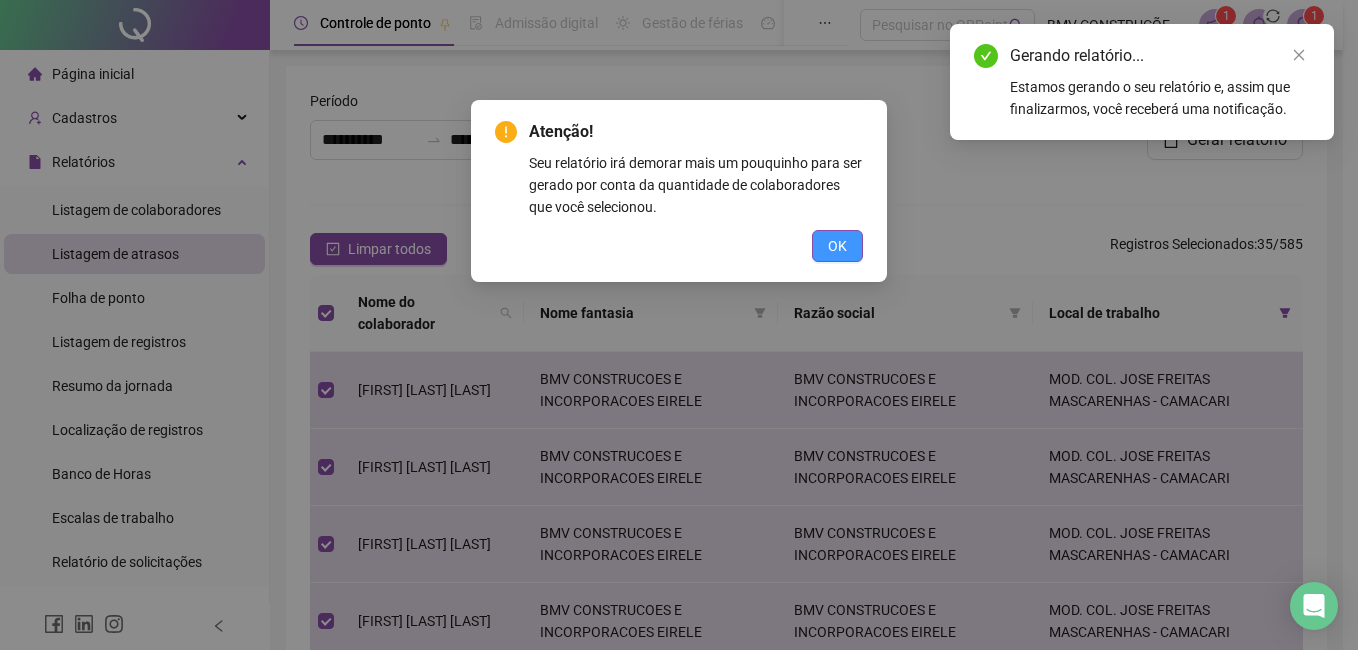 click on "OK" at bounding box center [837, 246] 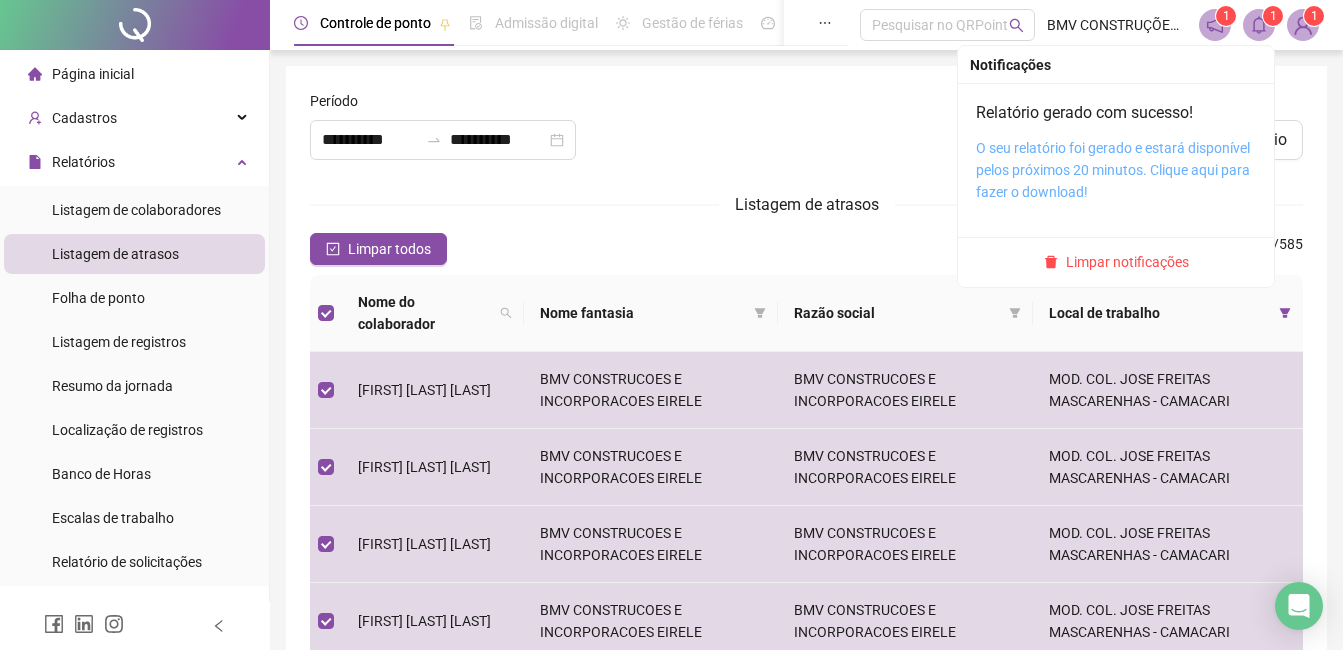 click on "O seu relatório foi gerado e estará disponível pelos próximos 20 minutos.
Clique aqui para fazer o download!" at bounding box center (1113, 170) 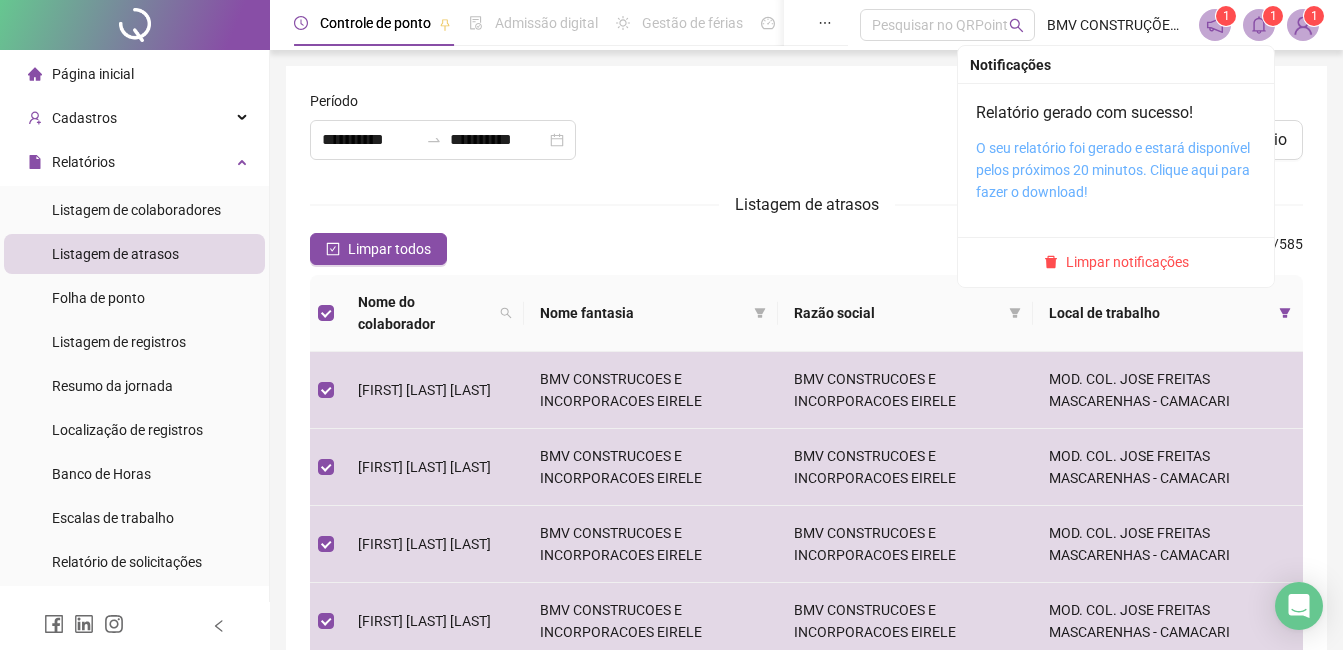 click on "O seu relatório foi gerado e estará disponível pelos próximos 20 minutos.
Clique aqui para fazer o download!" at bounding box center (1113, 170) 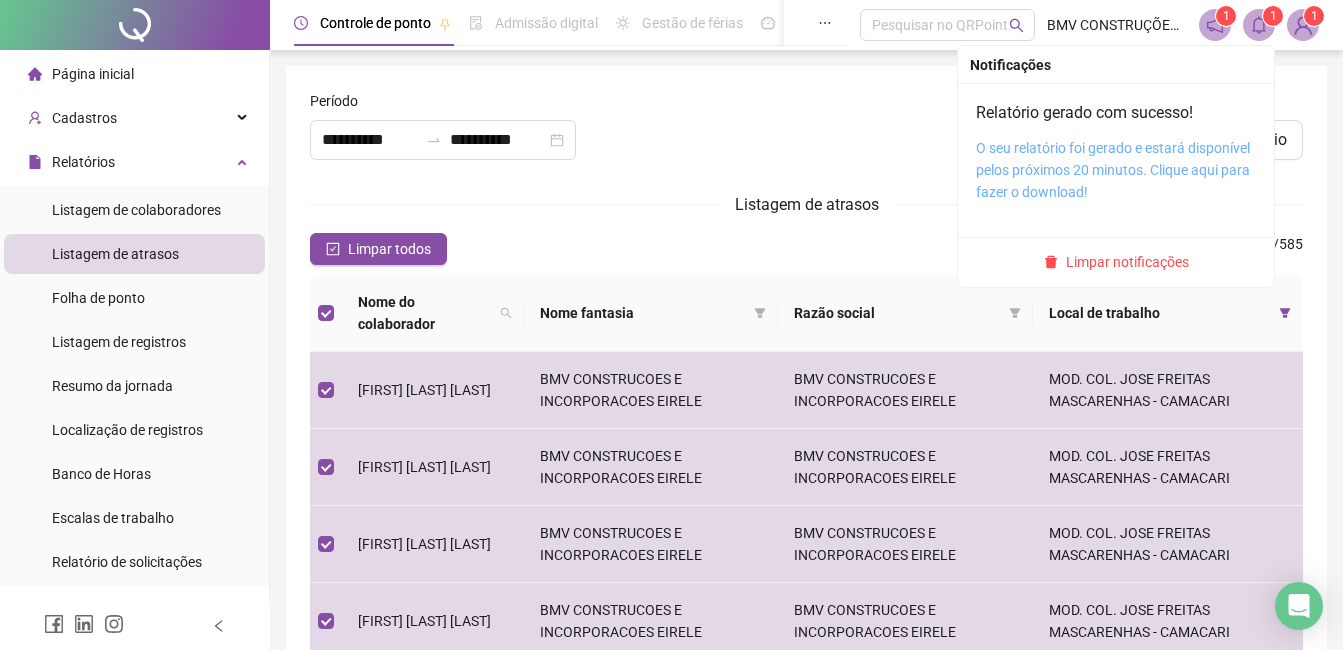 click on "O seu relatório foi gerado e estará disponível pelos próximos 20 minutos.
Clique aqui para fazer o download!" at bounding box center [1113, 170] 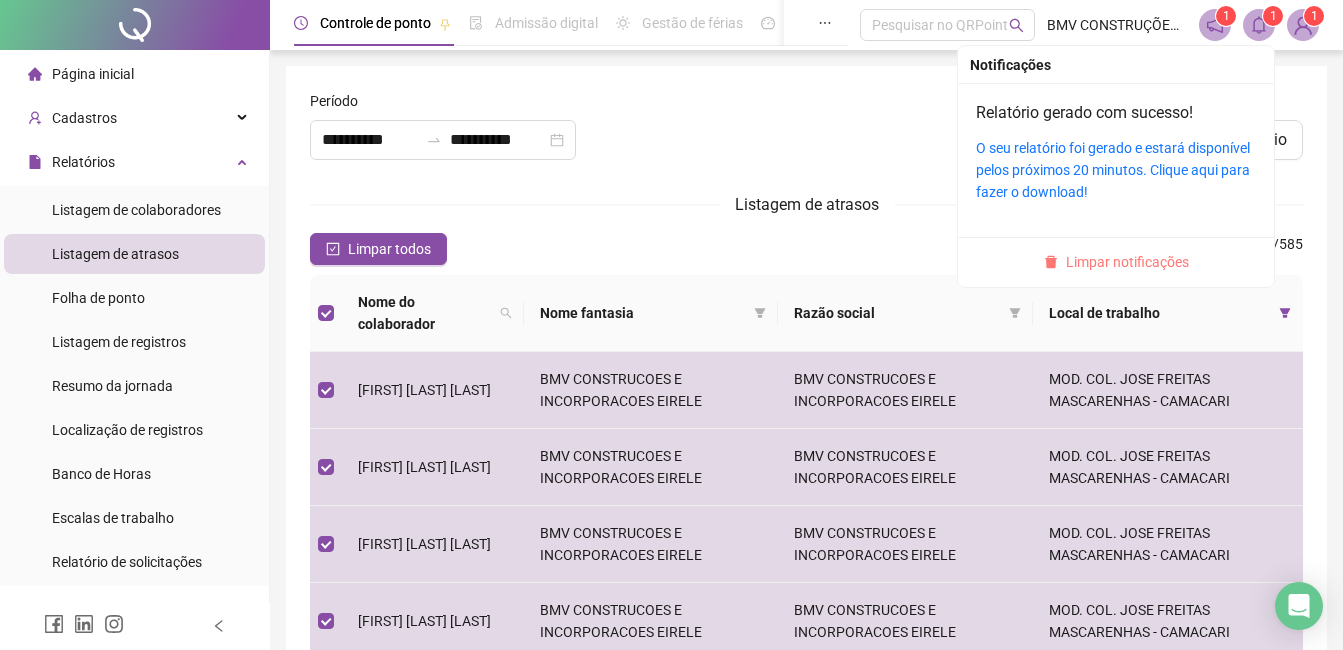 drag, startPoint x: 1081, startPoint y: 269, endPoint x: 1204, endPoint y: 165, distance: 161.07452 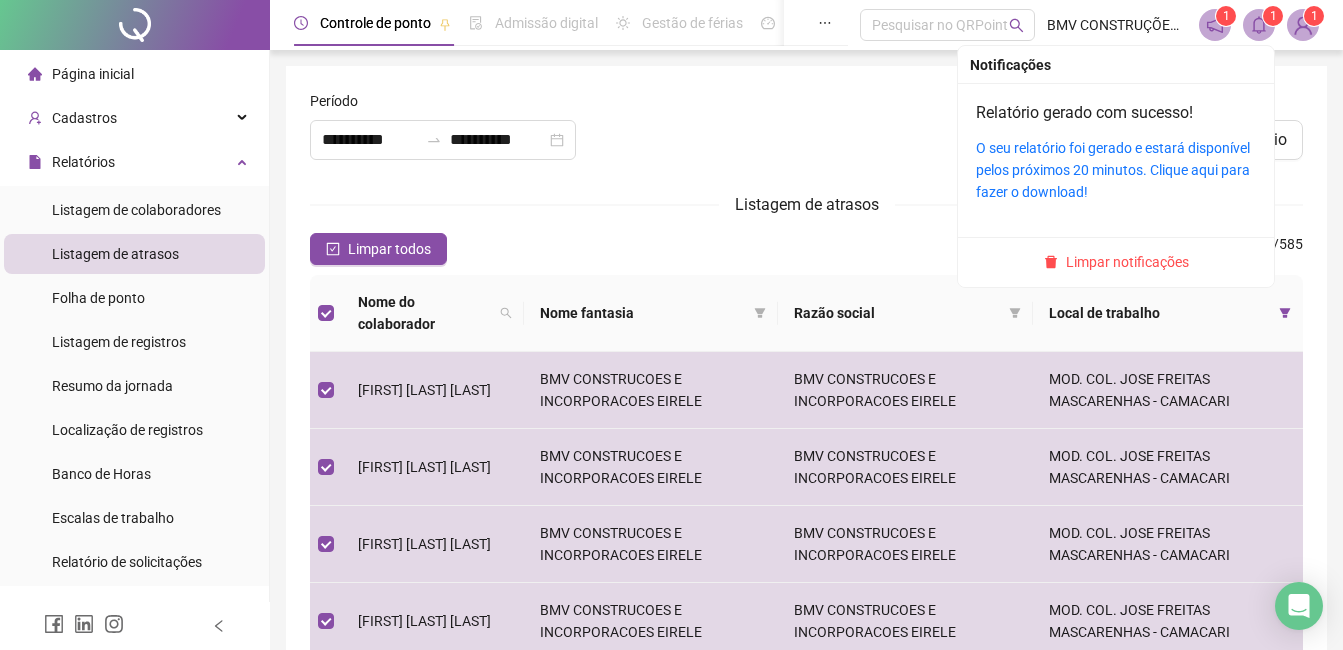 click on "Limpar notificações" at bounding box center [1127, 262] 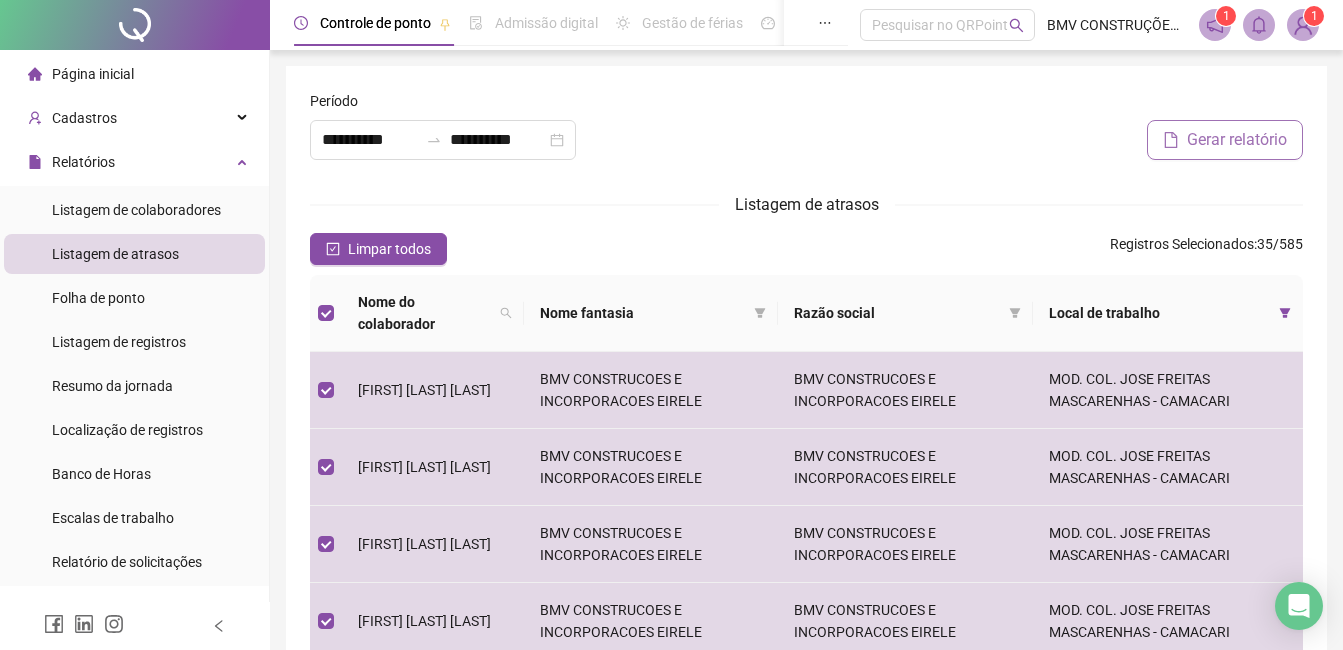 click on "Gerar relatório" at bounding box center [1225, 140] 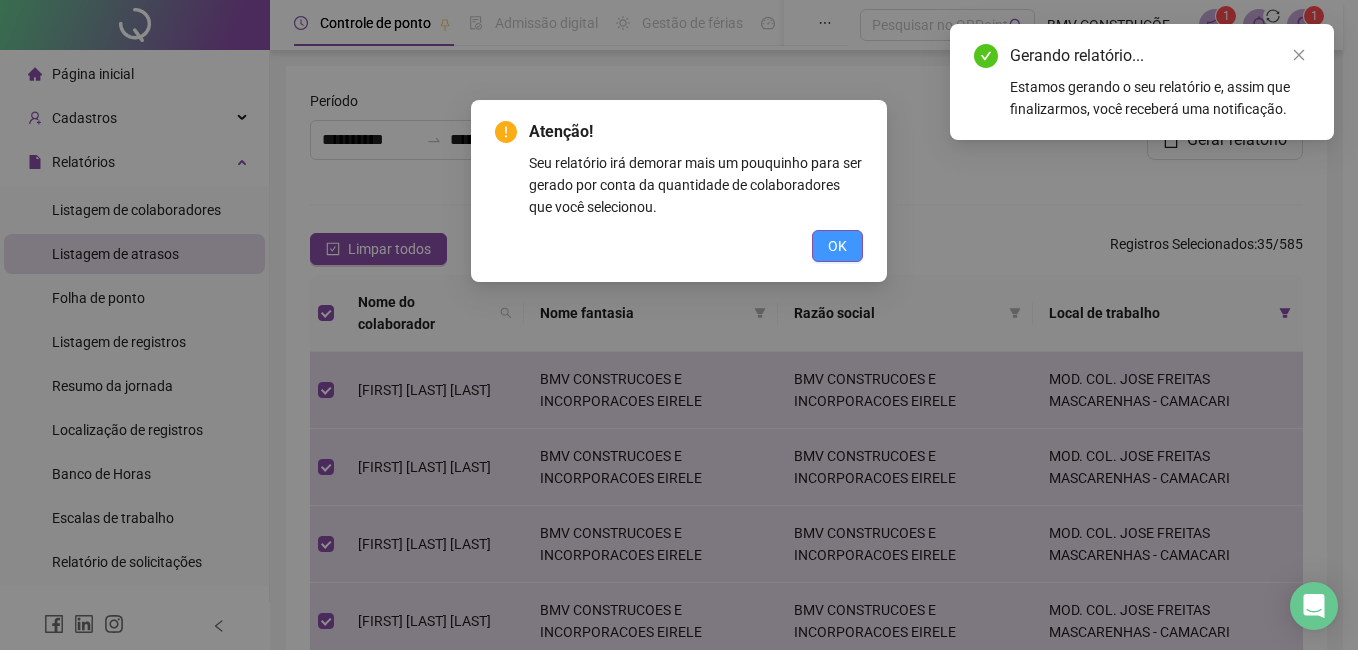 click on "OK" at bounding box center [837, 246] 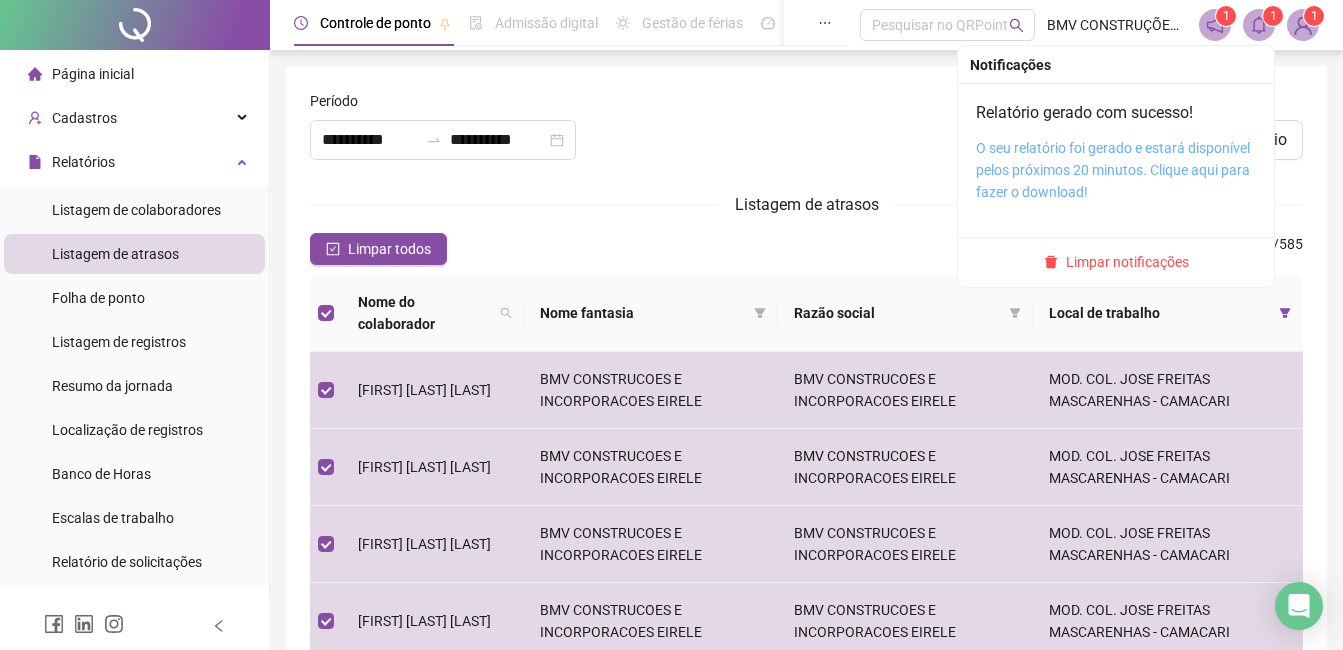 click on "O seu relatório foi gerado e estará disponível pelos próximos 20 minutos.
Clique aqui para fazer o download!" at bounding box center [1113, 170] 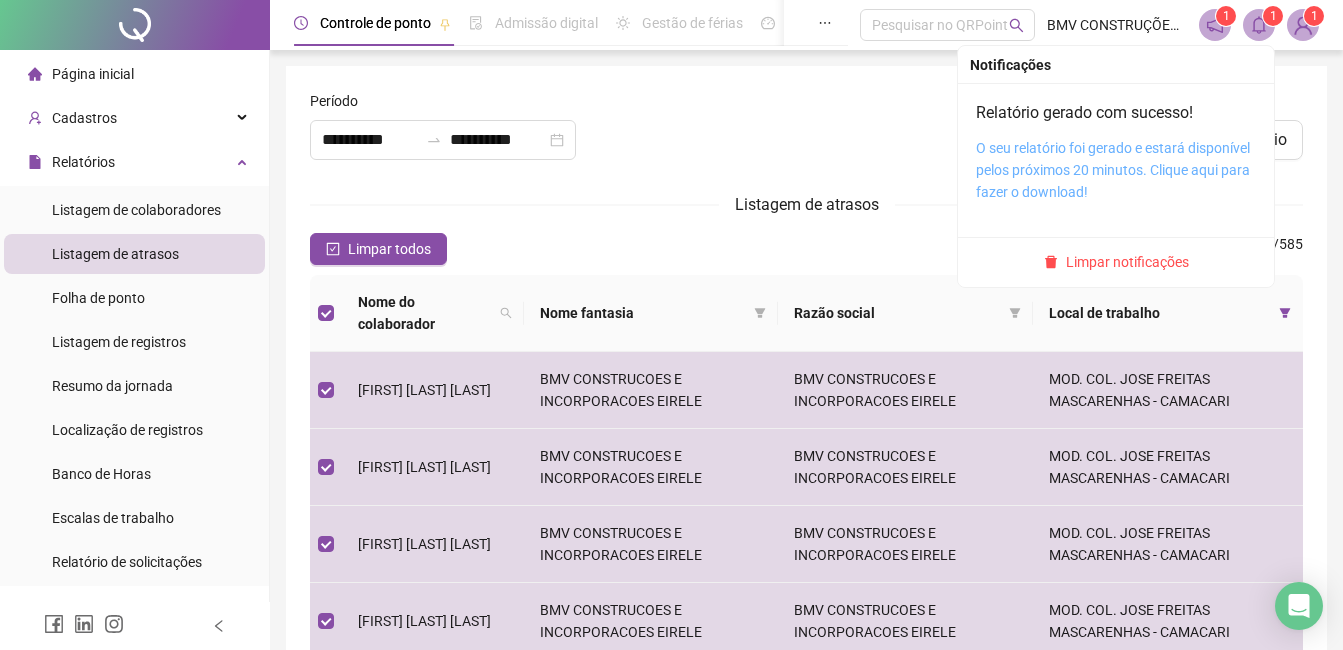 click on "O seu relatório foi gerado e estará disponível pelos próximos 20 minutos.
Clique aqui para fazer o download!" at bounding box center (1113, 170) 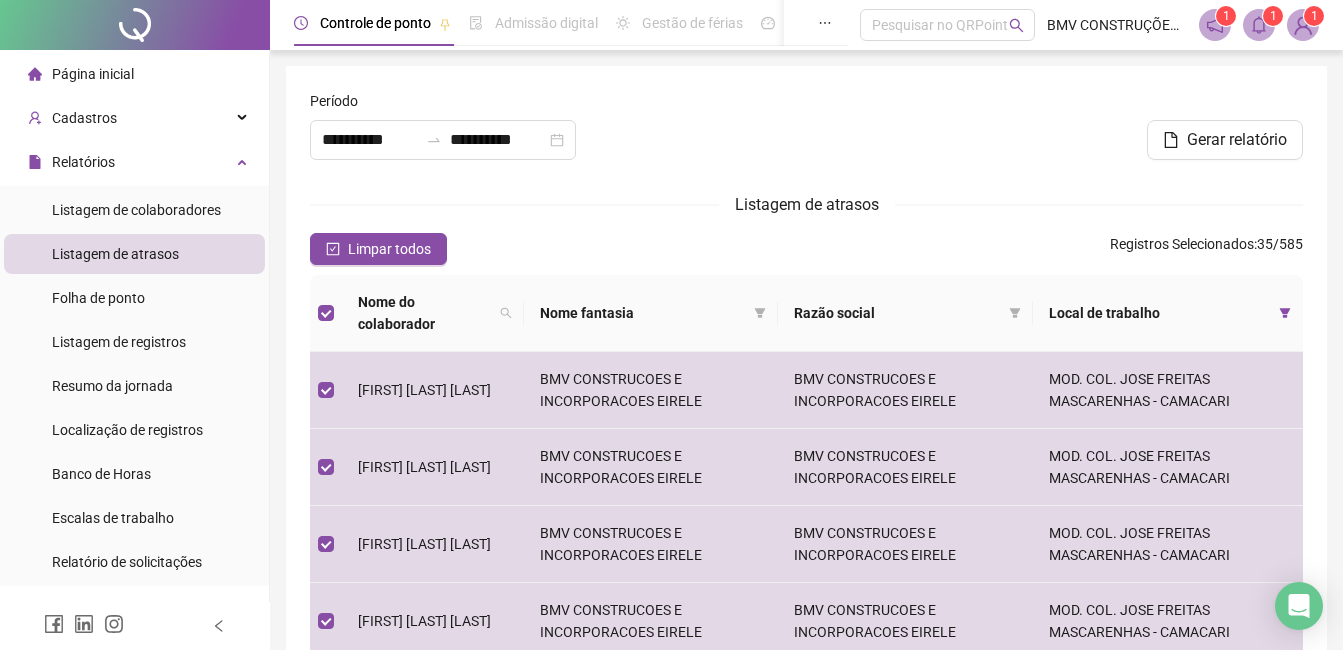 click on "Controle de ponto Admissão digital Gestão de férias Painel do DP Folha de pagamento   Pesquisar no QRPoint BMV CONSTRUÇÕES E INCORPORAÇÕES  1 1 1" at bounding box center (806, 25) 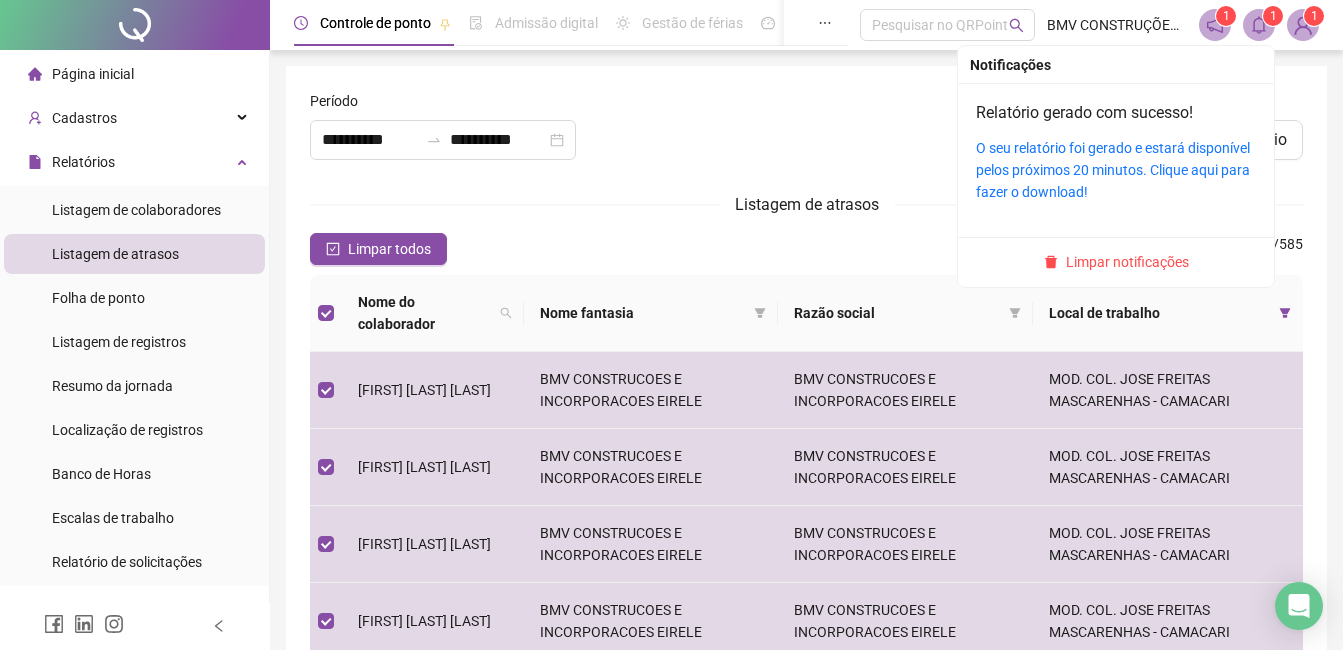 click on "Controle de ponto Admissão digital Gestão de férias Painel do DP Folha de pagamento   Pesquisar no QRPoint BMV CONSTRUÇÕES E INCORPORAÇÕES  1 1 1" at bounding box center (806, 25) 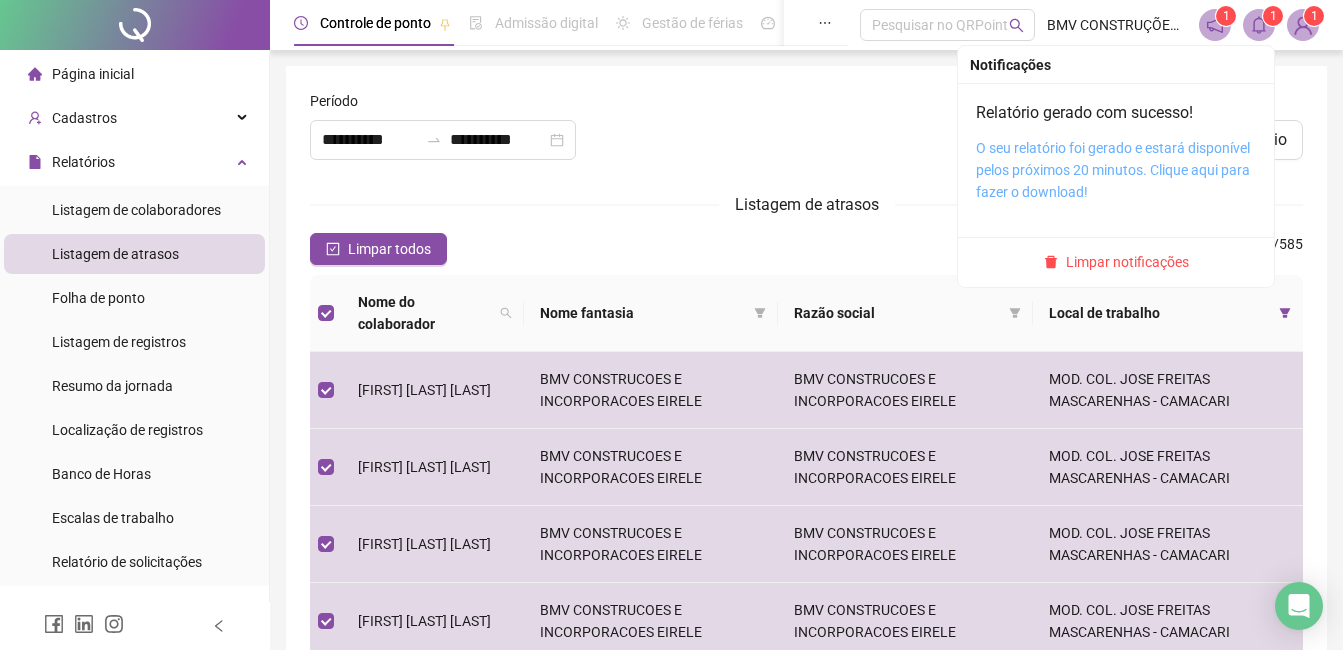 click on "O seu relatório foi gerado e estará disponível pelos próximos 20 minutos.
Clique aqui para fazer o download!" at bounding box center (1113, 170) 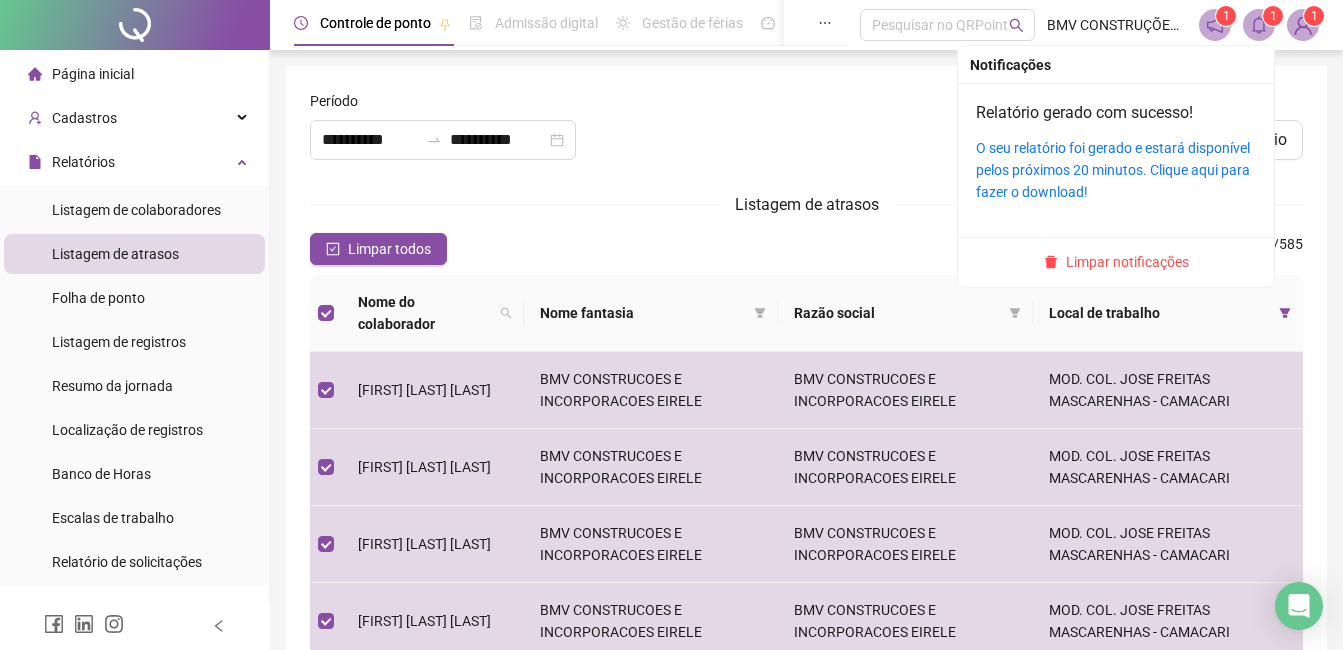 drag, startPoint x: 1110, startPoint y: 264, endPoint x: 670, endPoint y: 59, distance: 485.4122 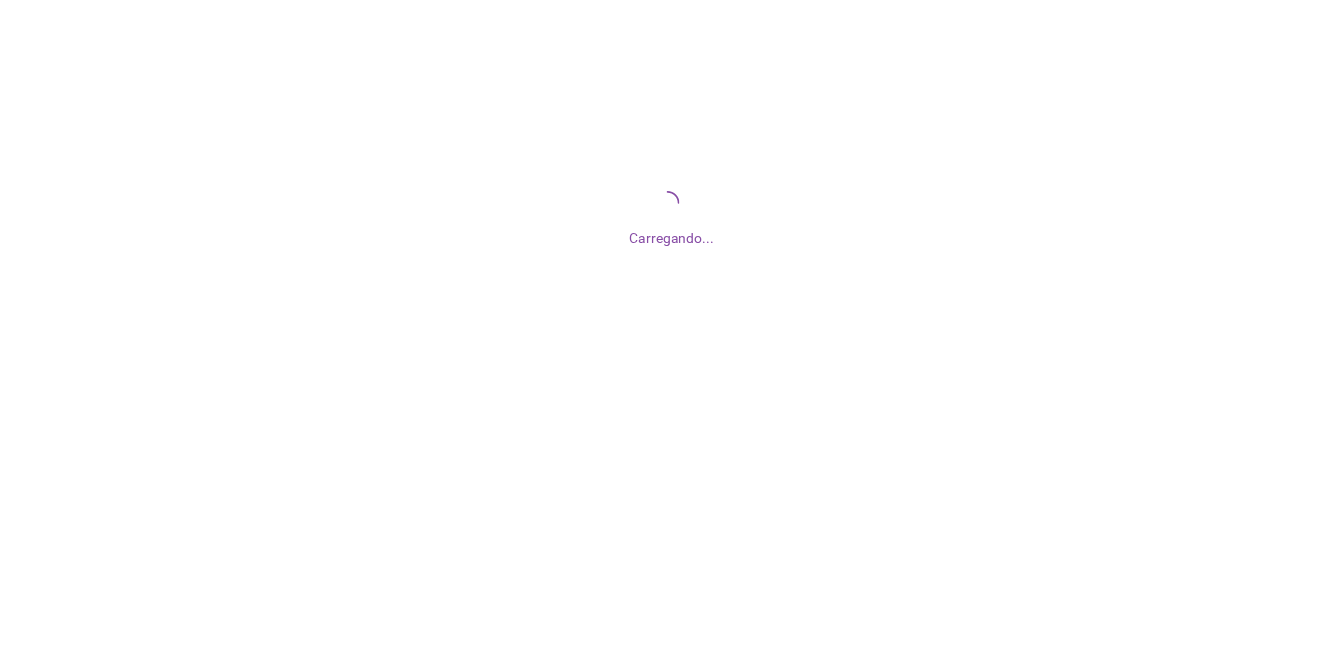 scroll, scrollTop: 0, scrollLeft: 0, axis: both 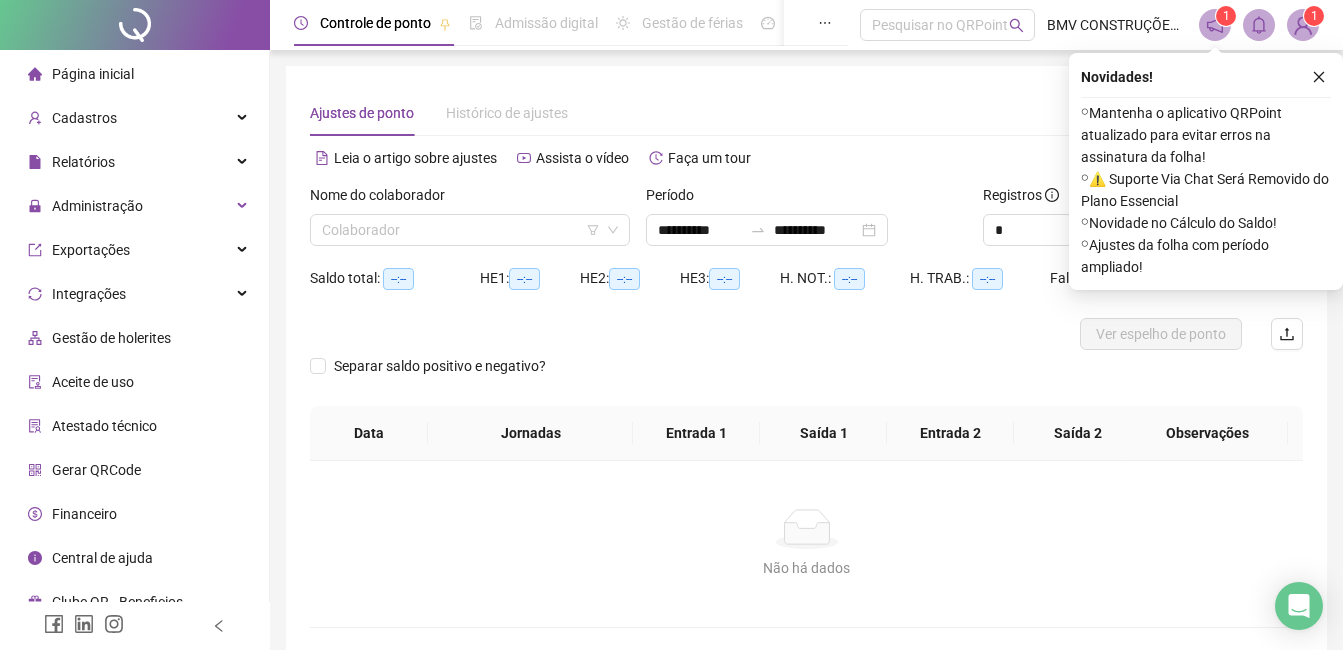 click on "Novidades ! ⚬  Mantenha o aplicativo QRPoint atualizado para evitar erros na assinatura da folha! ⚬  ⚠️ Suporte Via Chat Será Removido do Plano Essencial ⚬  Novidade no Cálculo do Saldo! ⚬  Ajustes da folha com período ampliado!" at bounding box center (1206, 171) 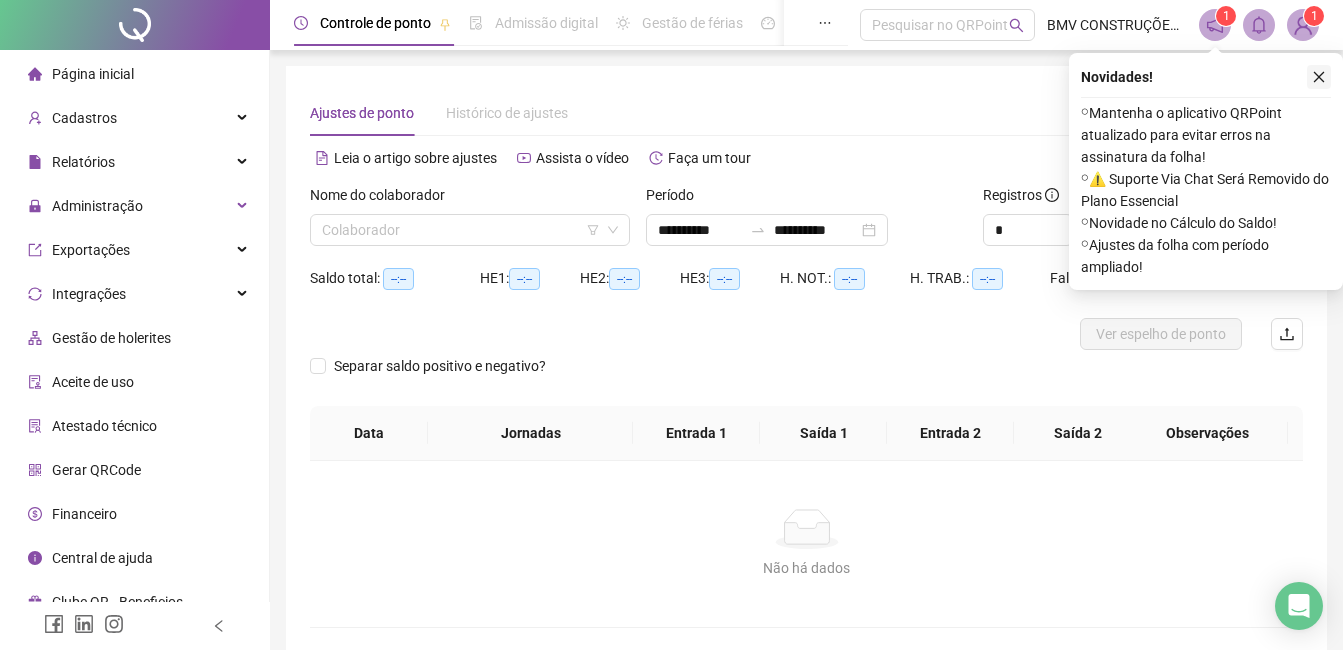 drag, startPoint x: 1316, startPoint y: 70, endPoint x: 1148, endPoint y: 112, distance: 173.17044 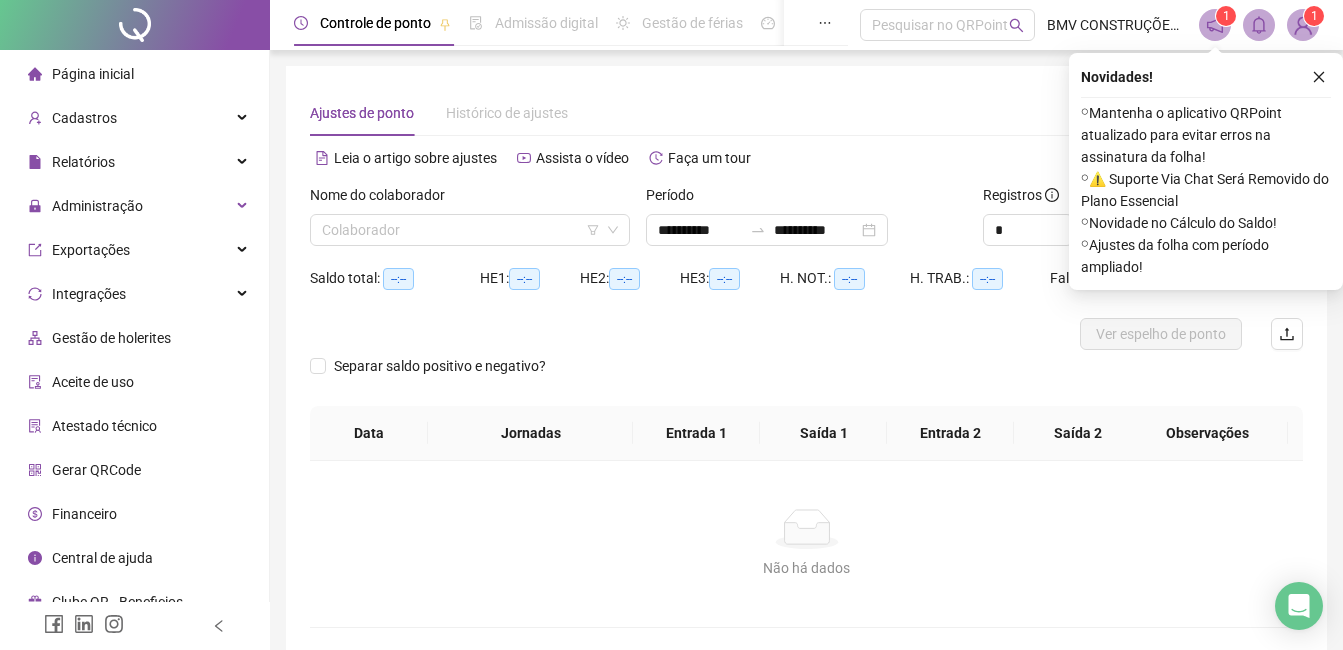 click 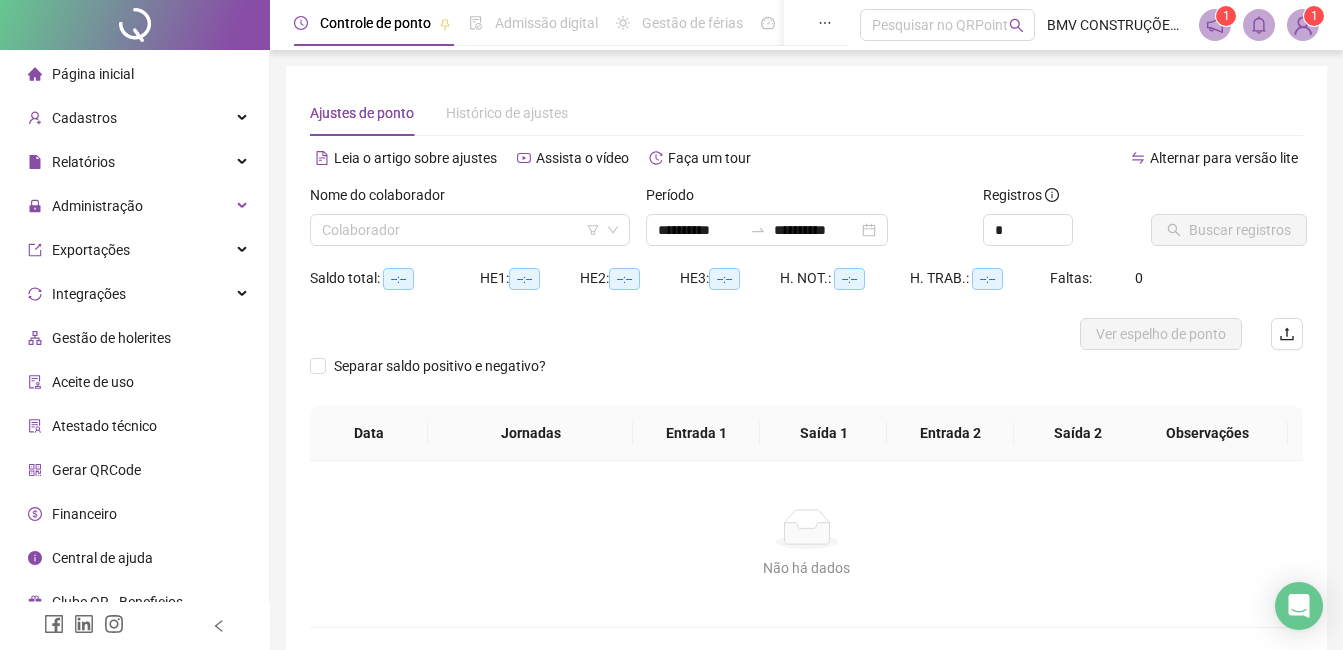 click on "Nome do colaborador Colaborador" at bounding box center (470, 223) 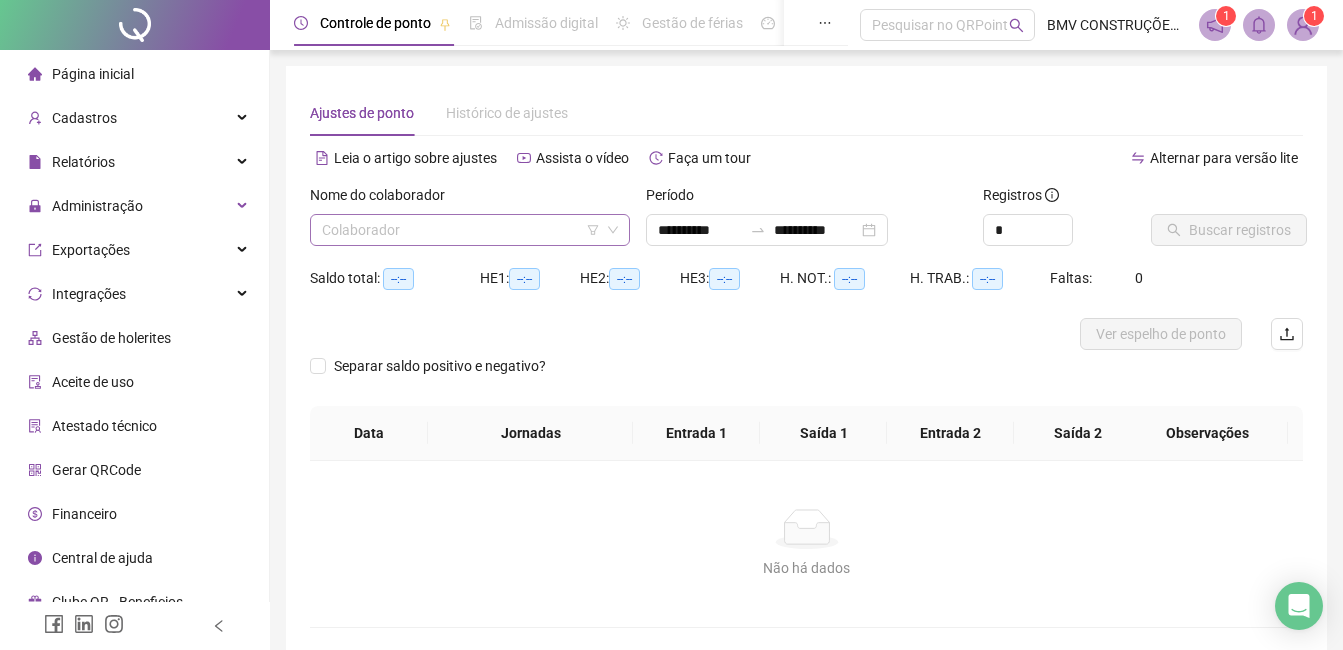 click at bounding box center [461, 230] 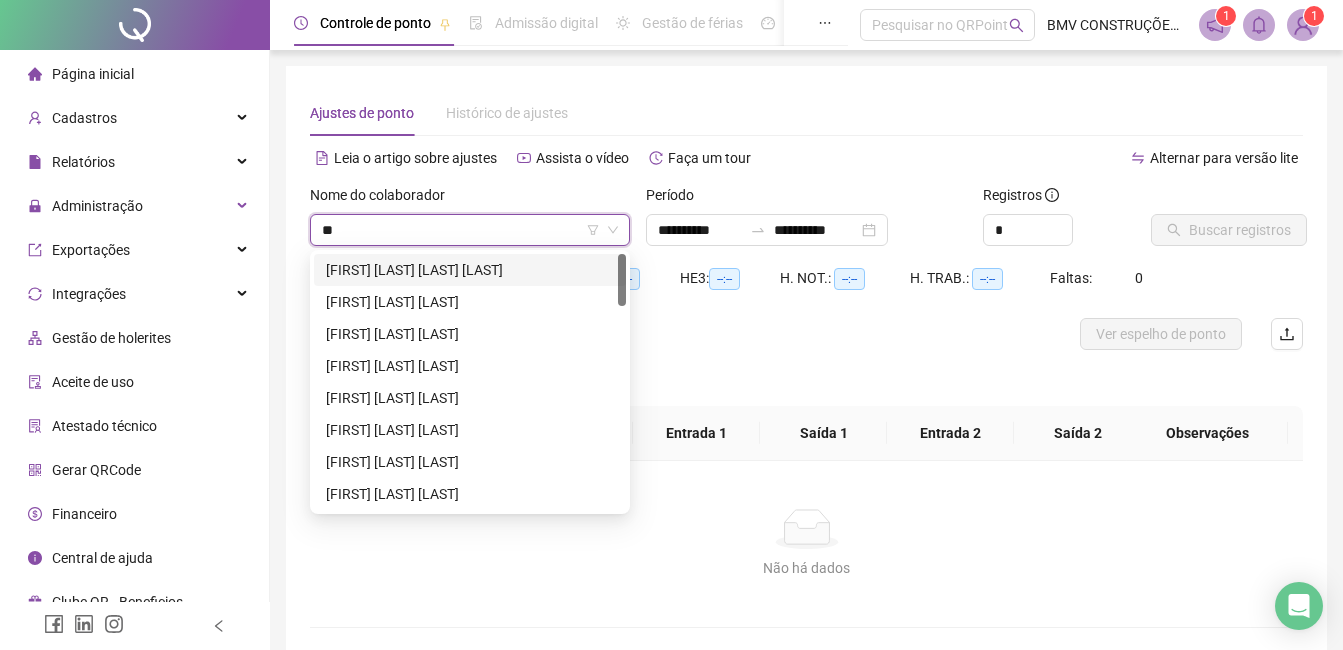 type on "***" 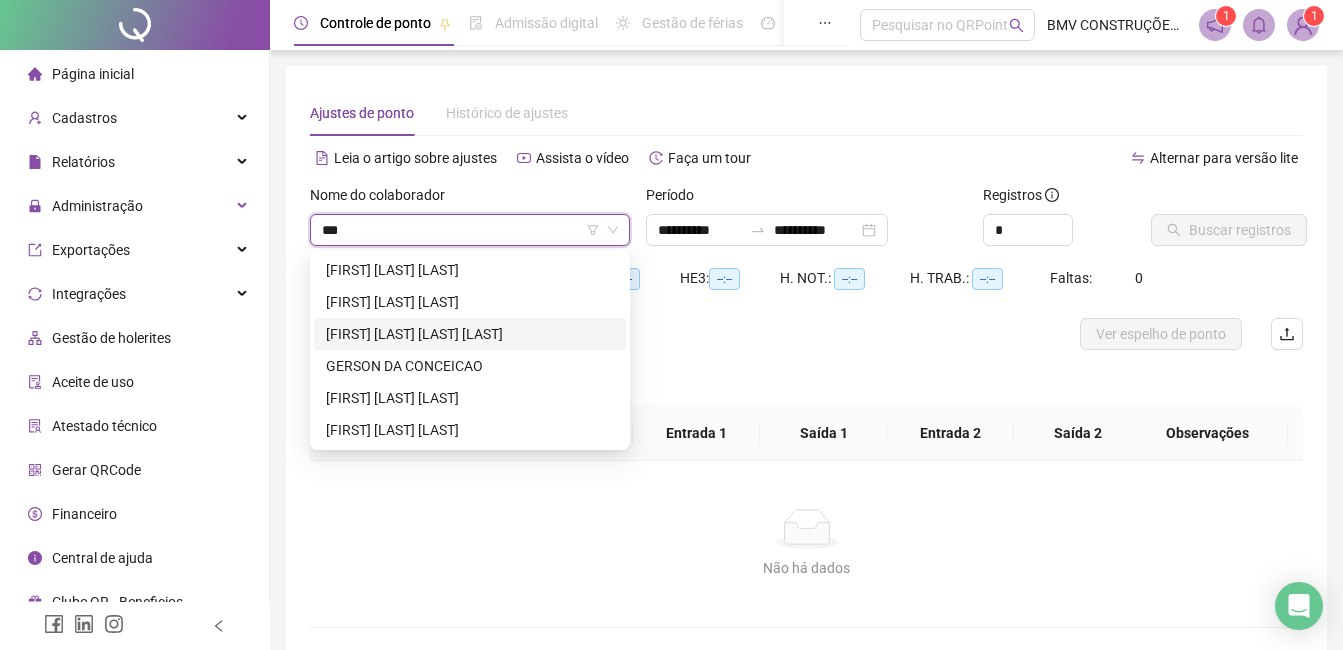 click on "[FIRST] [LAST] [LAST] [LAST]" at bounding box center (470, 334) 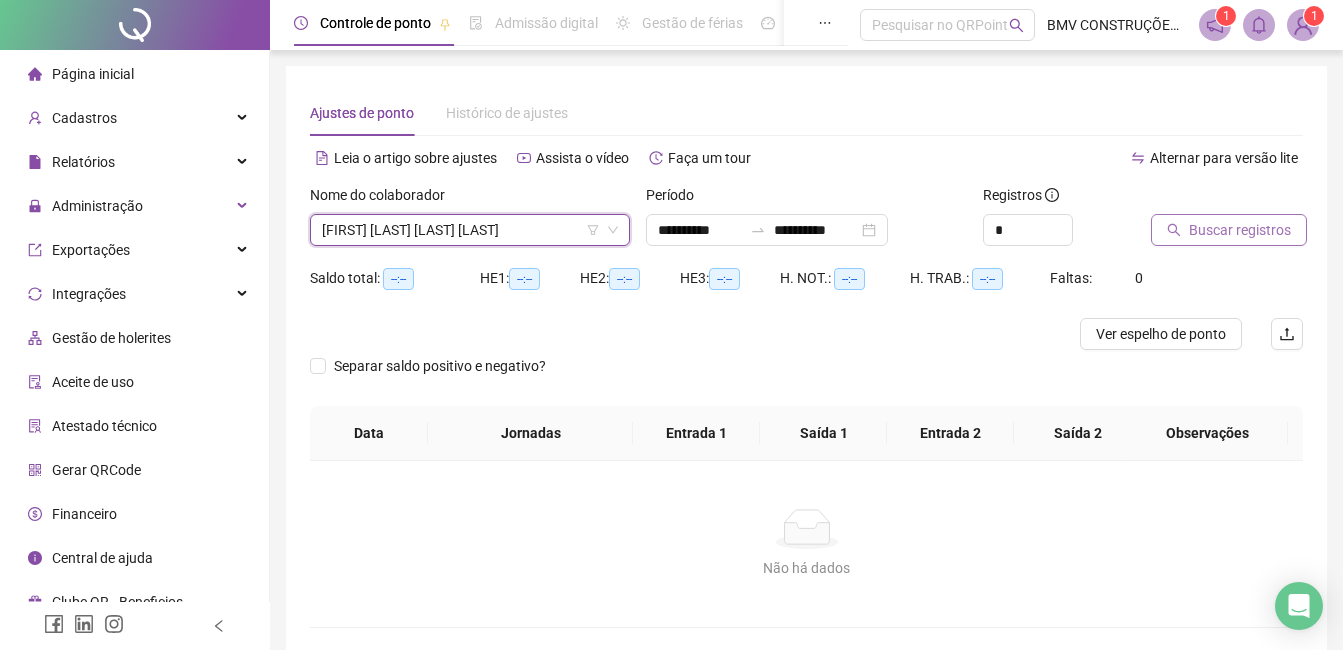 click on "Buscar registros" at bounding box center (1240, 230) 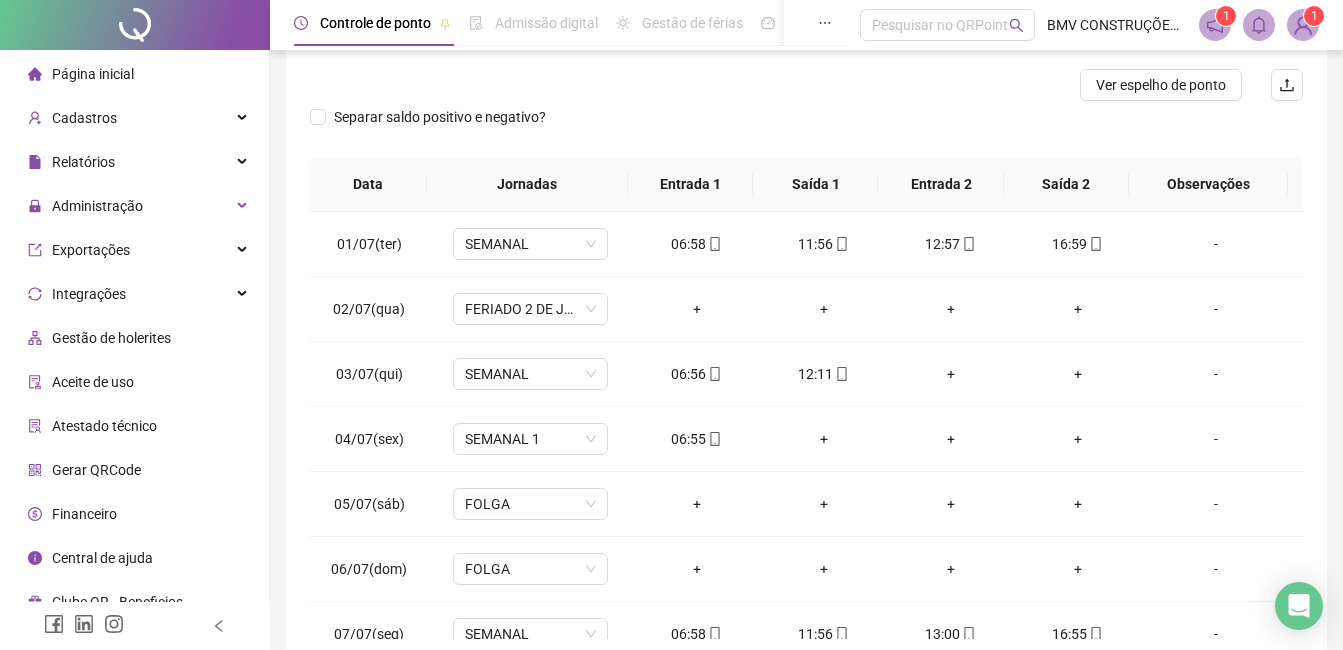scroll, scrollTop: 348, scrollLeft: 0, axis: vertical 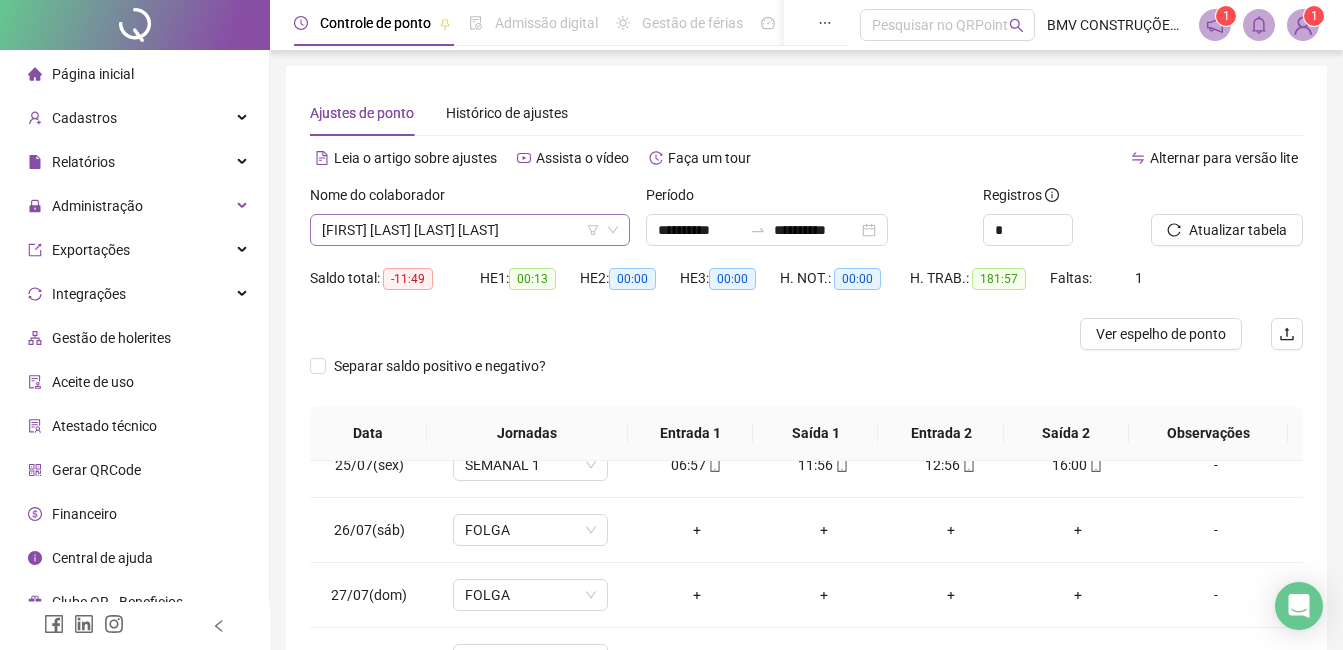 click on "[FIRST] [LAST] [LAST] [LAST]" at bounding box center (470, 230) 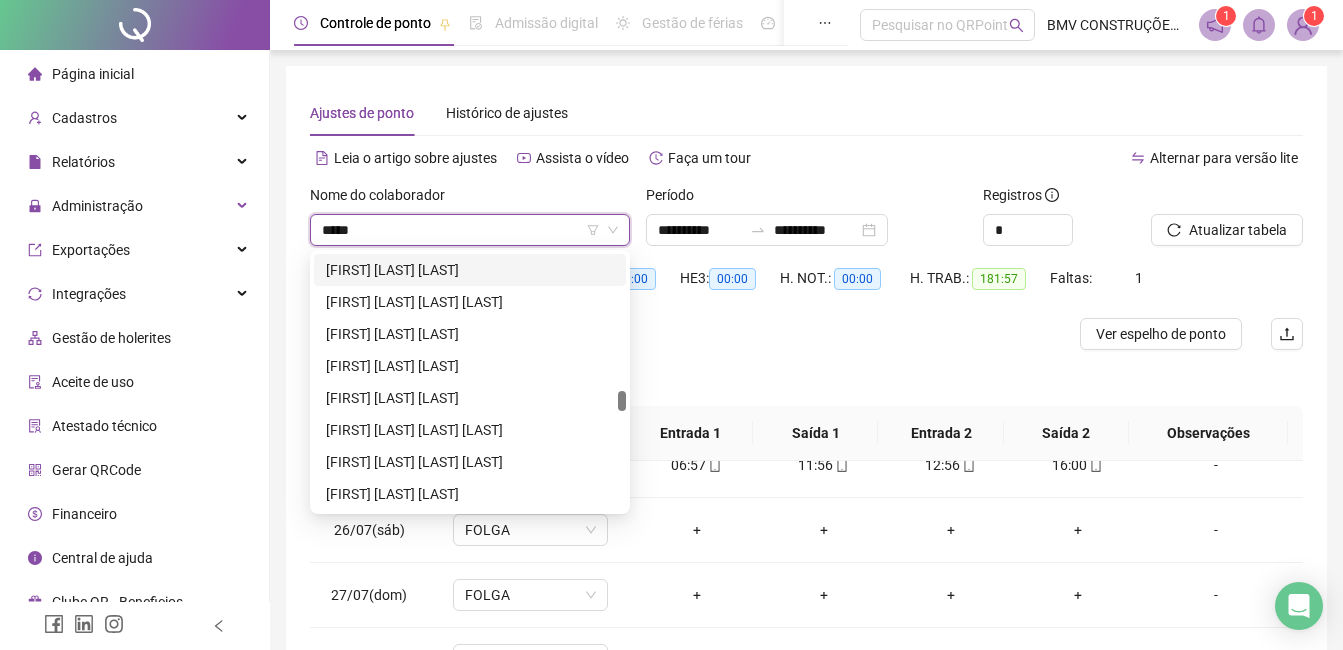 scroll, scrollTop: 288, scrollLeft: 0, axis: vertical 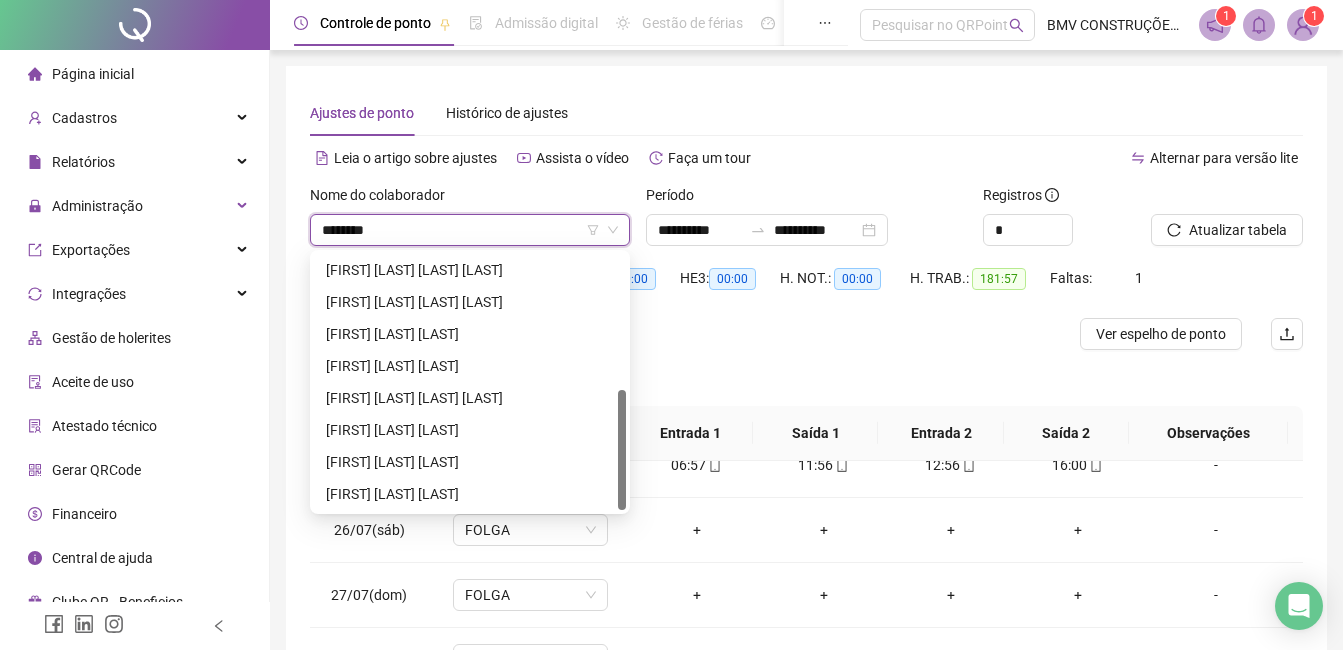 type on "*********" 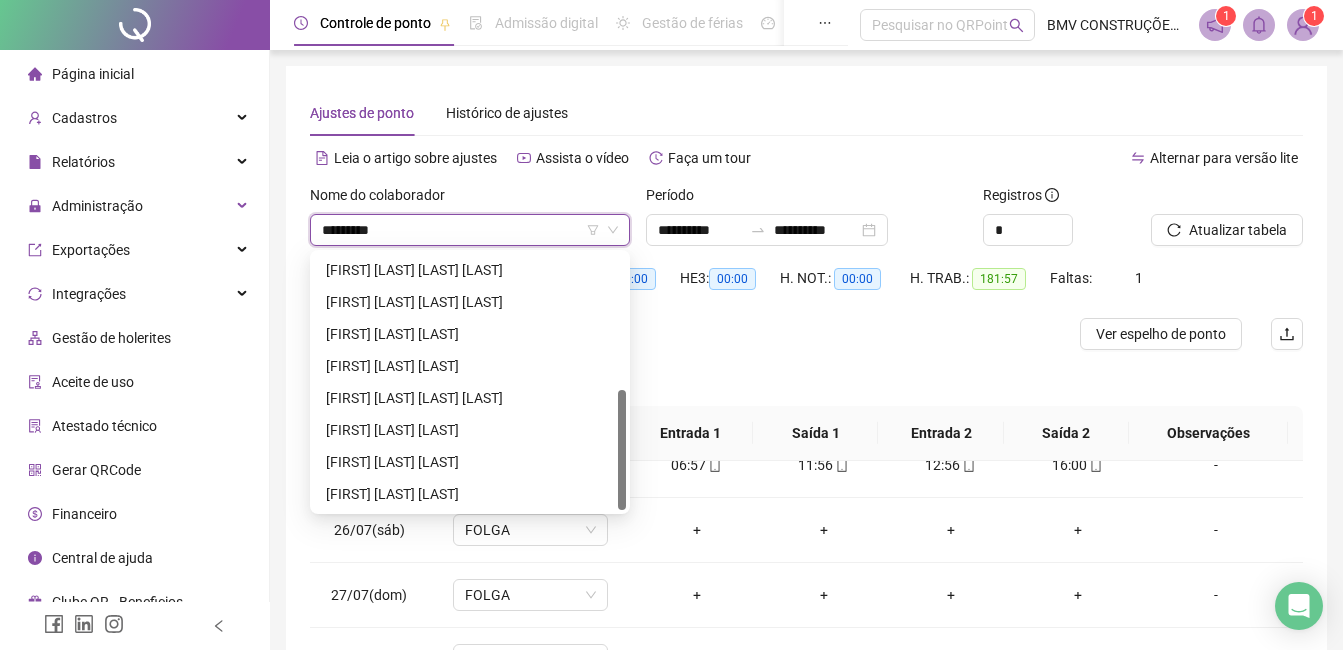 scroll, scrollTop: 0, scrollLeft: 0, axis: both 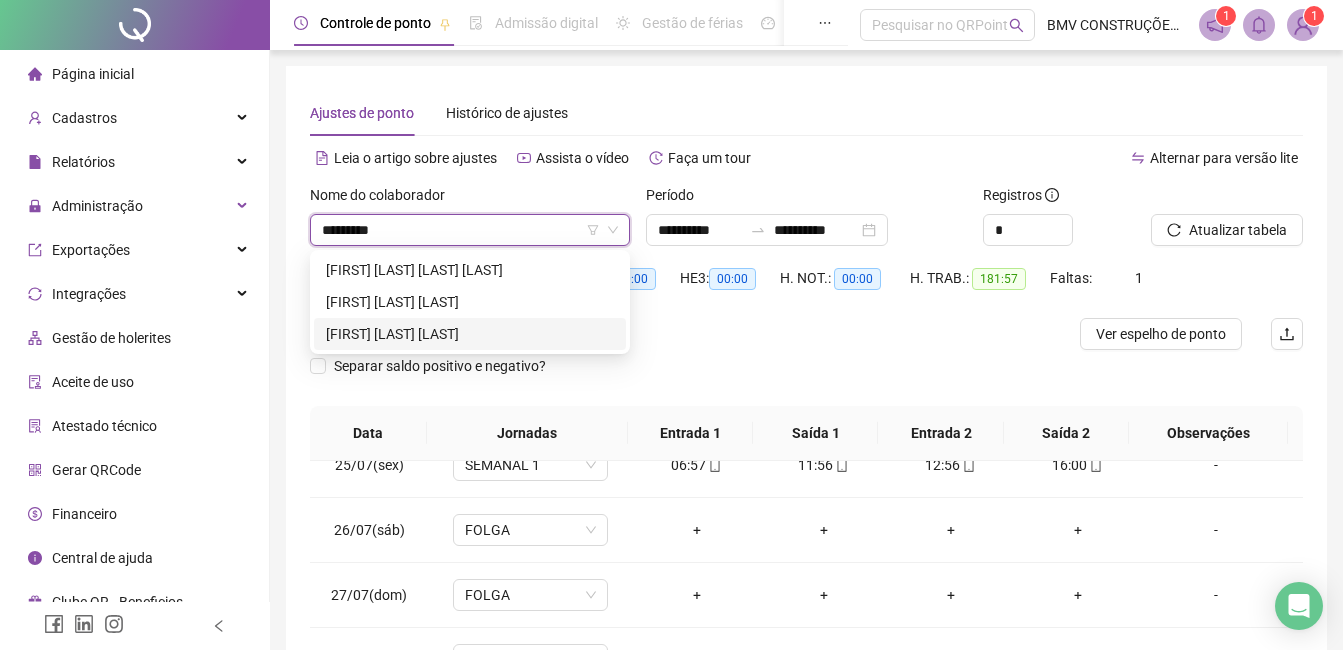 click on "[FIRST] [LAST] [LAST]" at bounding box center (470, 334) 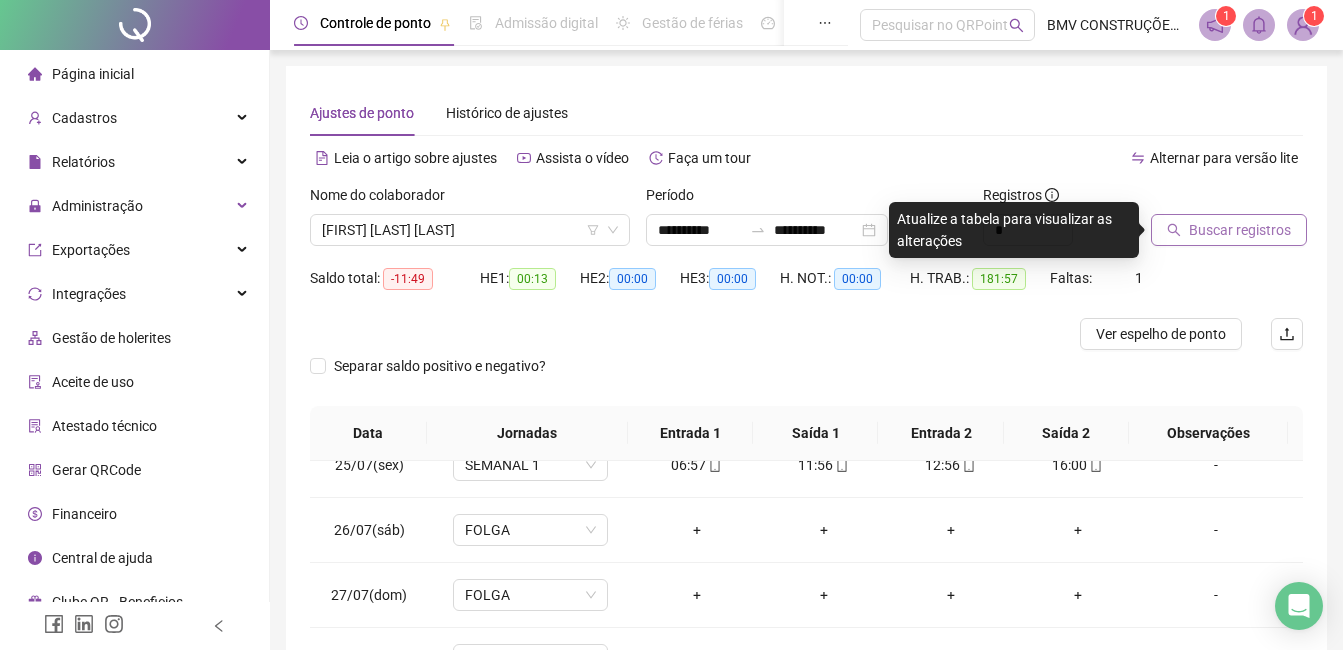 click on "Buscar registros" at bounding box center [1229, 230] 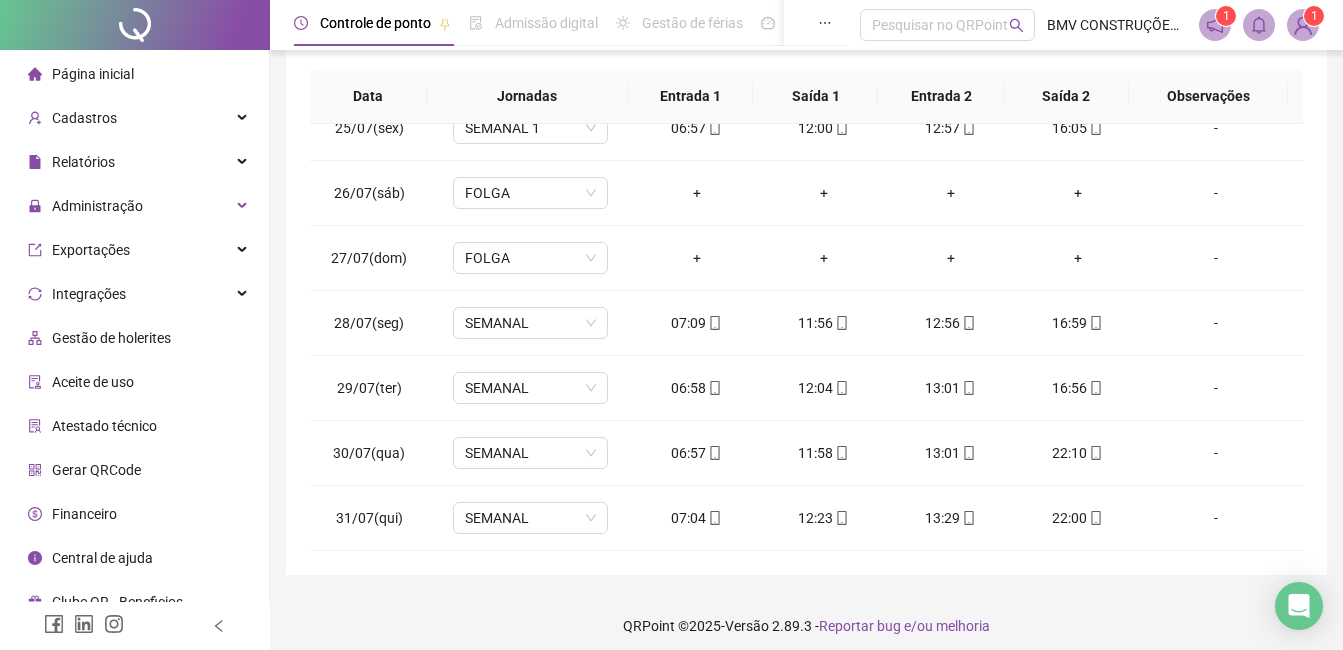 scroll, scrollTop: 348, scrollLeft: 0, axis: vertical 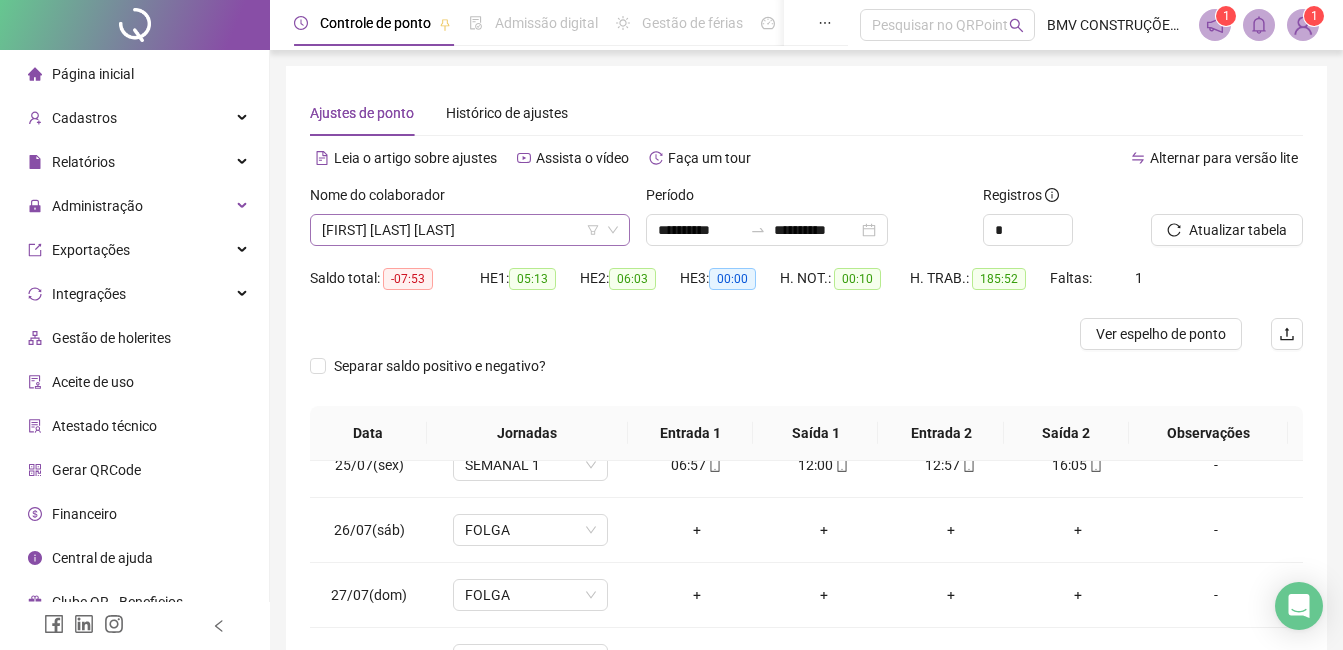 drag, startPoint x: 446, startPoint y: 234, endPoint x: 465, endPoint y: 241, distance: 20.248457 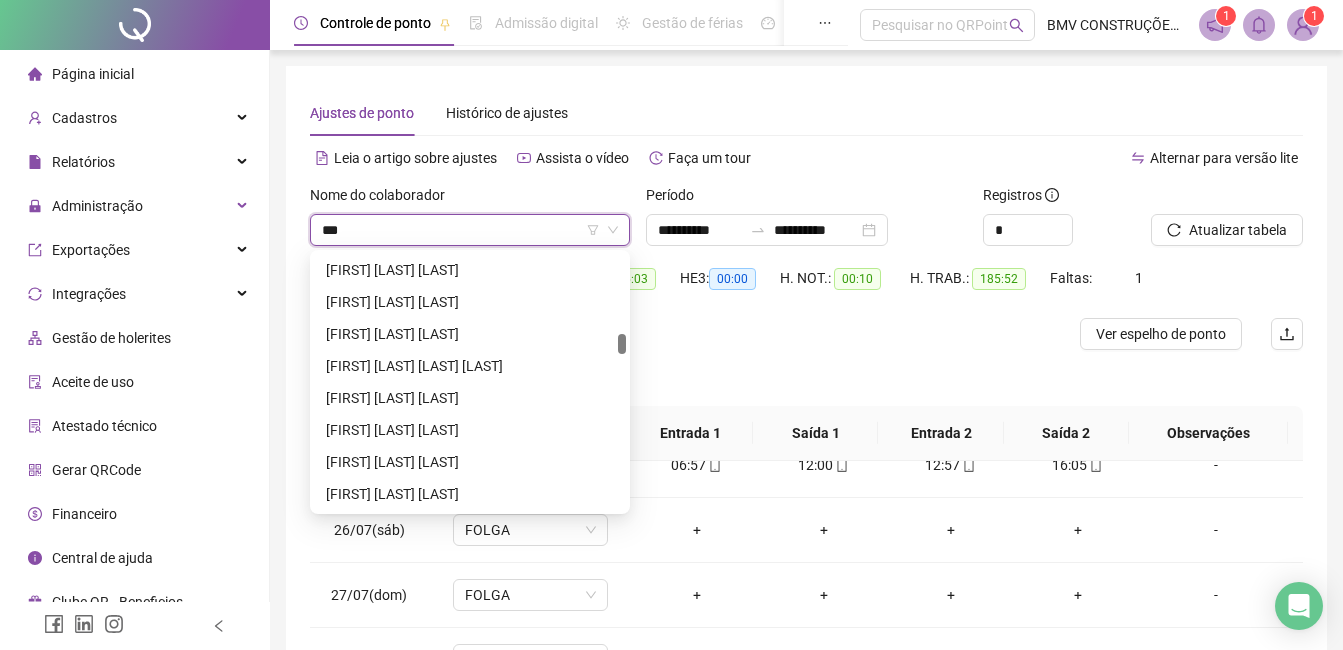 scroll, scrollTop: 0, scrollLeft: 0, axis: both 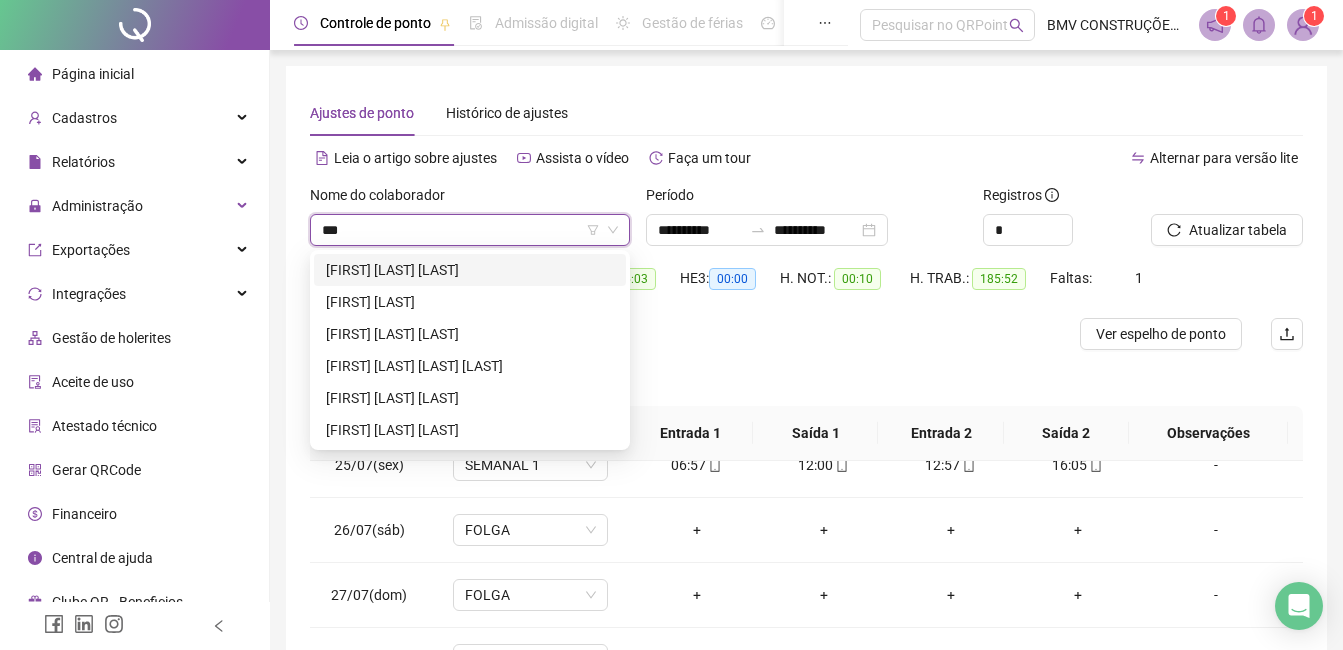 type on "****" 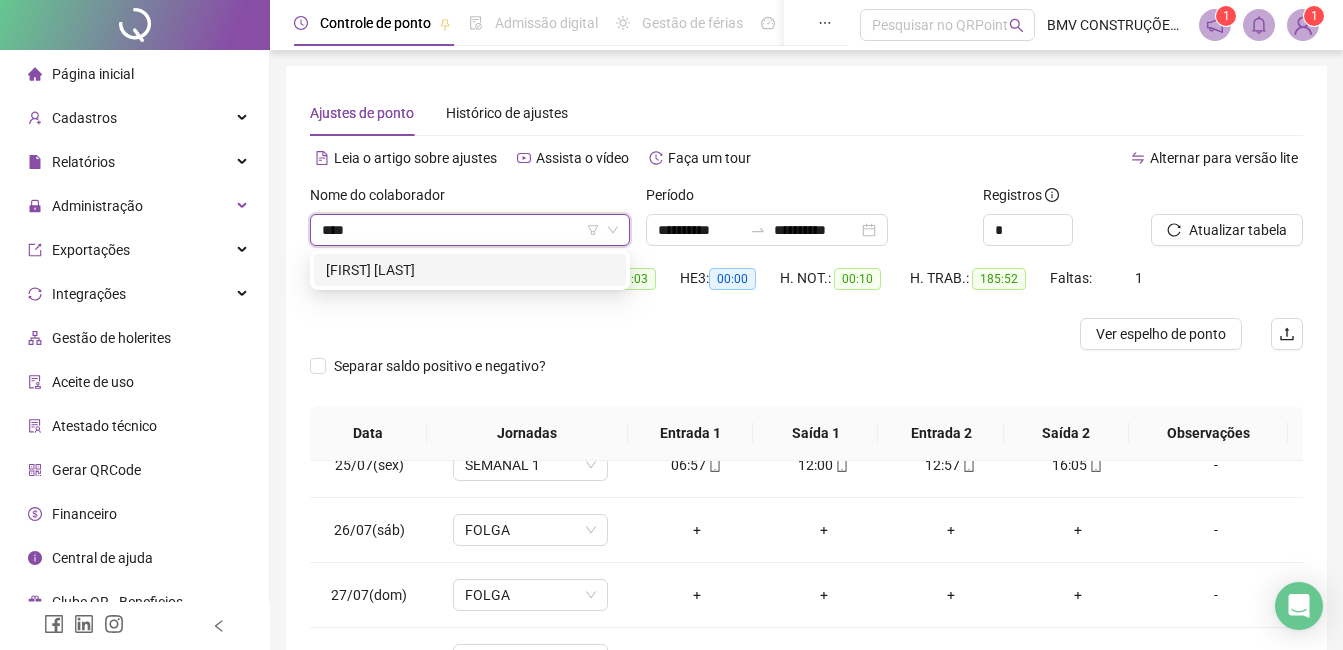 type 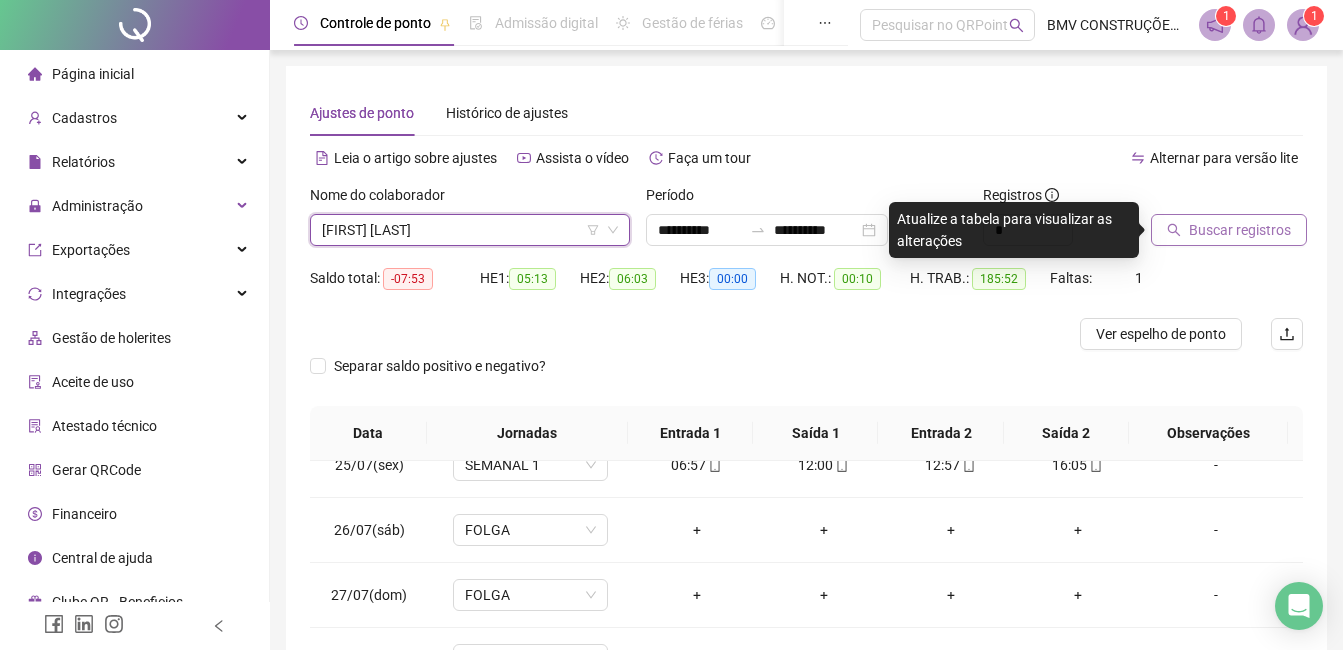 click on "Buscar registros" at bounding box center (1229, 230) 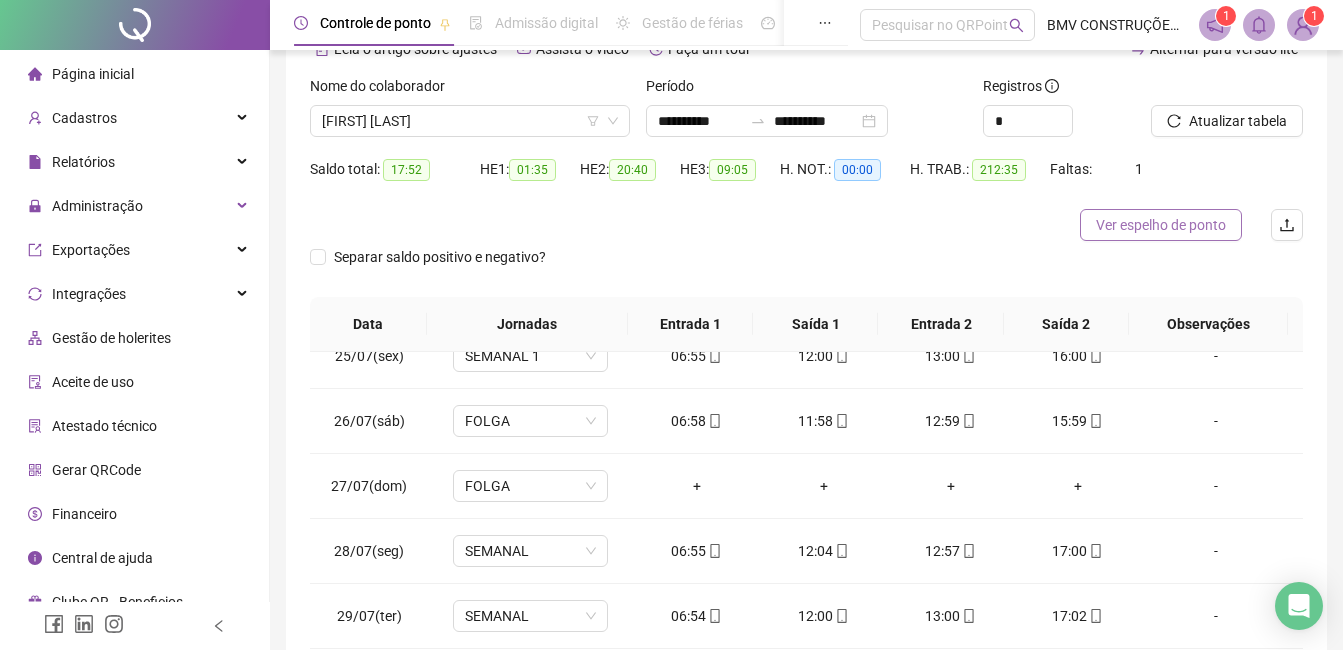 scroll, scrollTop: 348, scrollLeft: 0, axis: vertical 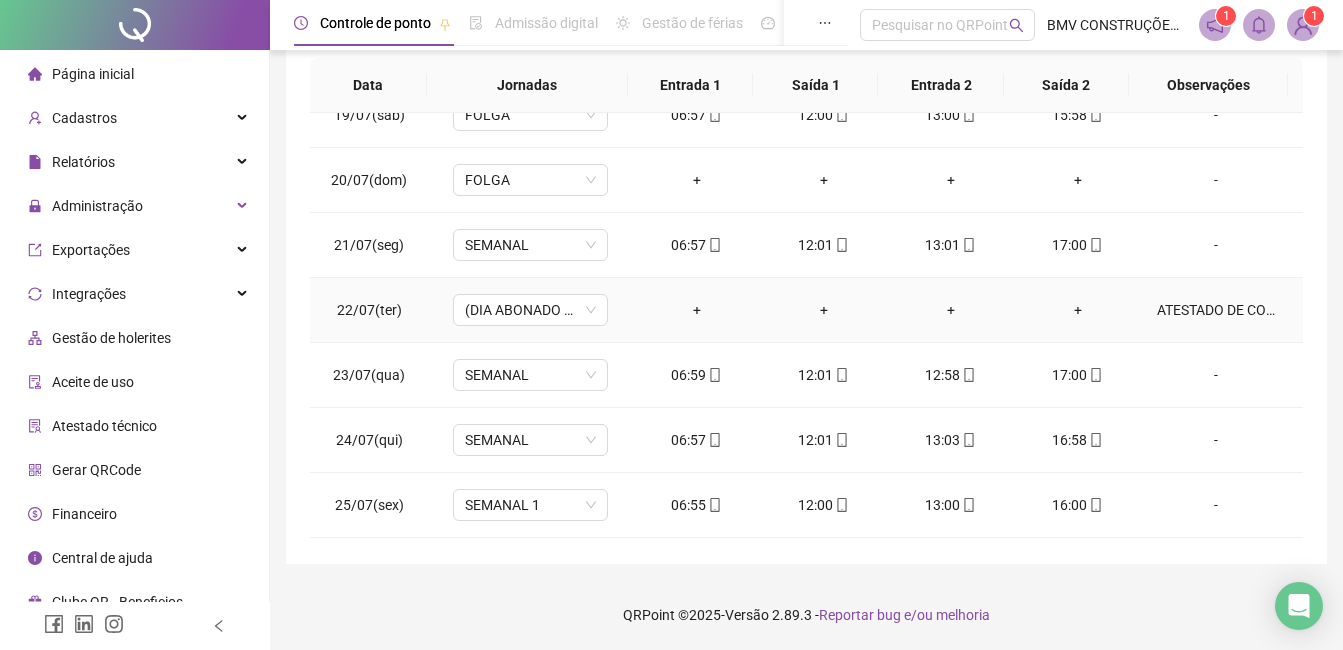 click on "ATESTADO DE COMPARECIMENTO
09:02 A 10:38" at bounding box center (1216, 310) 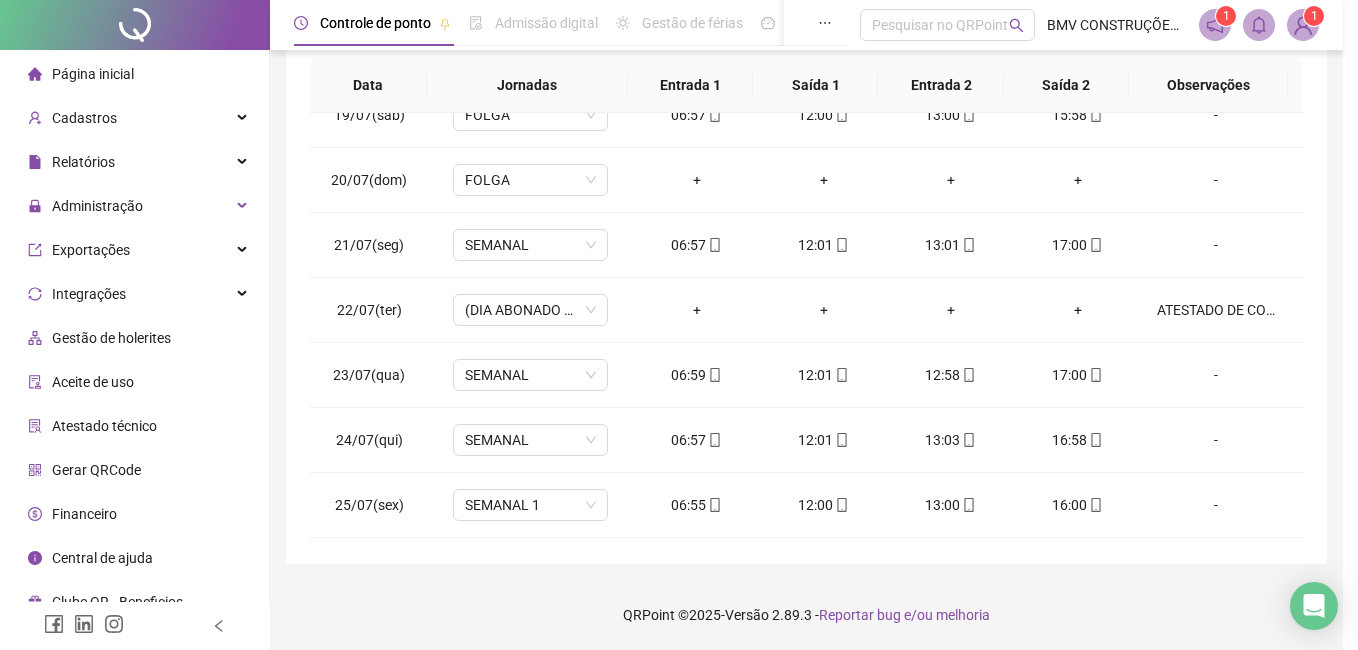 type on "**********" 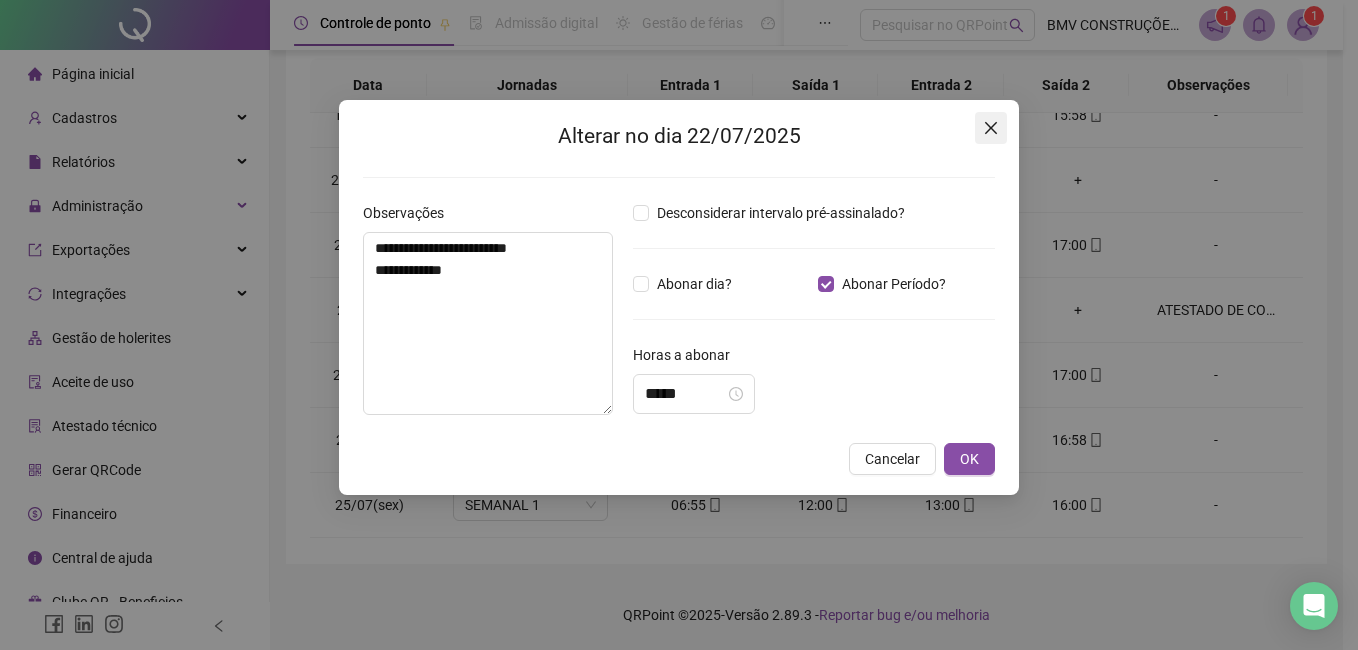 click 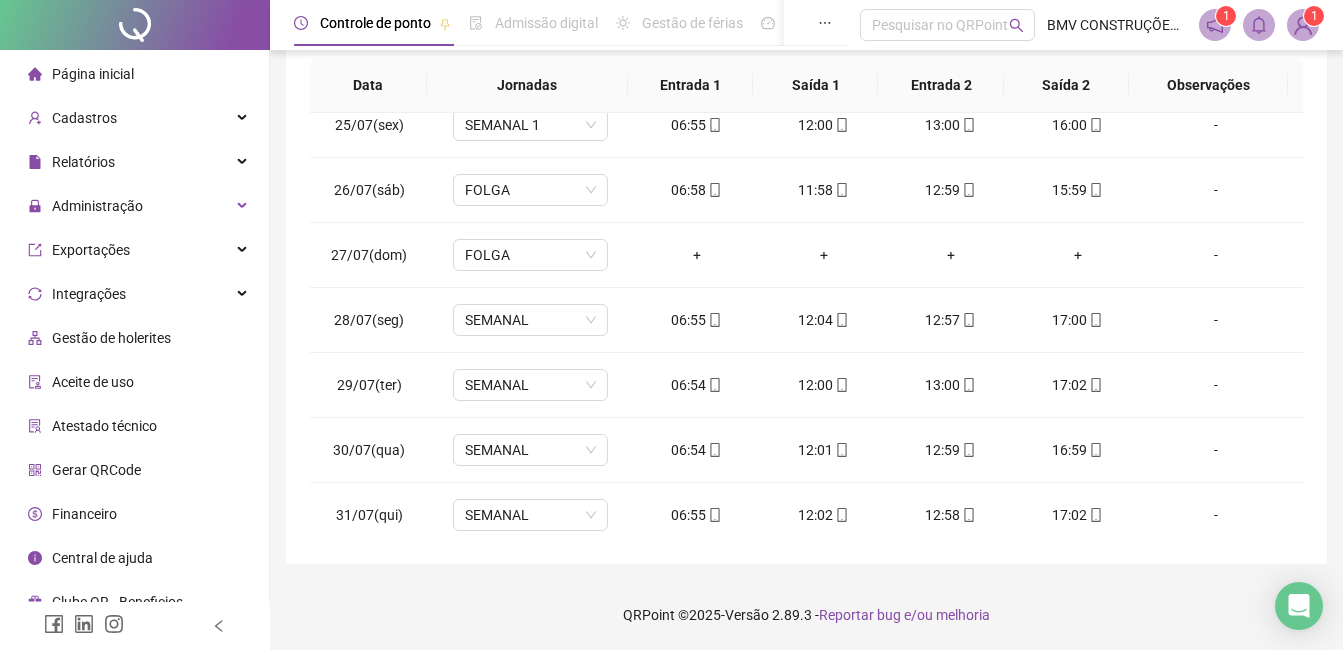scroll, scrollTop: 1588, scrollLeft: 0, axis: vertical 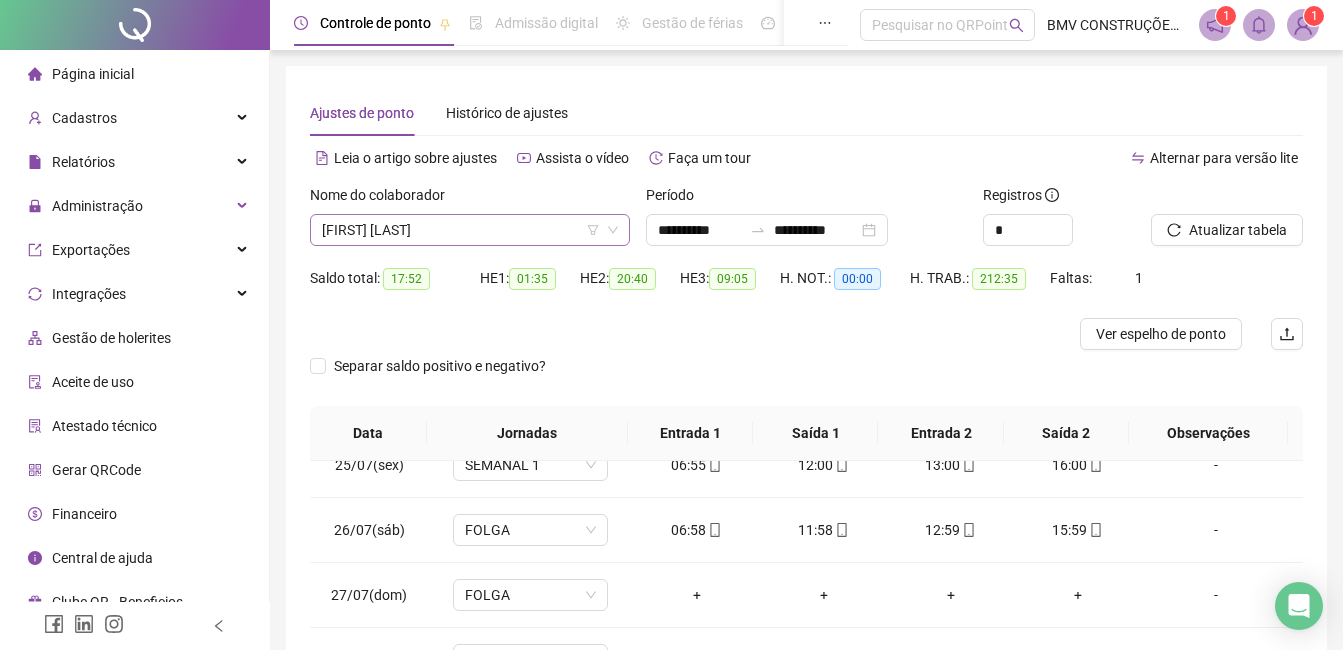 drag, startPoint x: 380, startPoint y: 218, endPoint x: 545, endPoint y: 229, distance: 165.36626 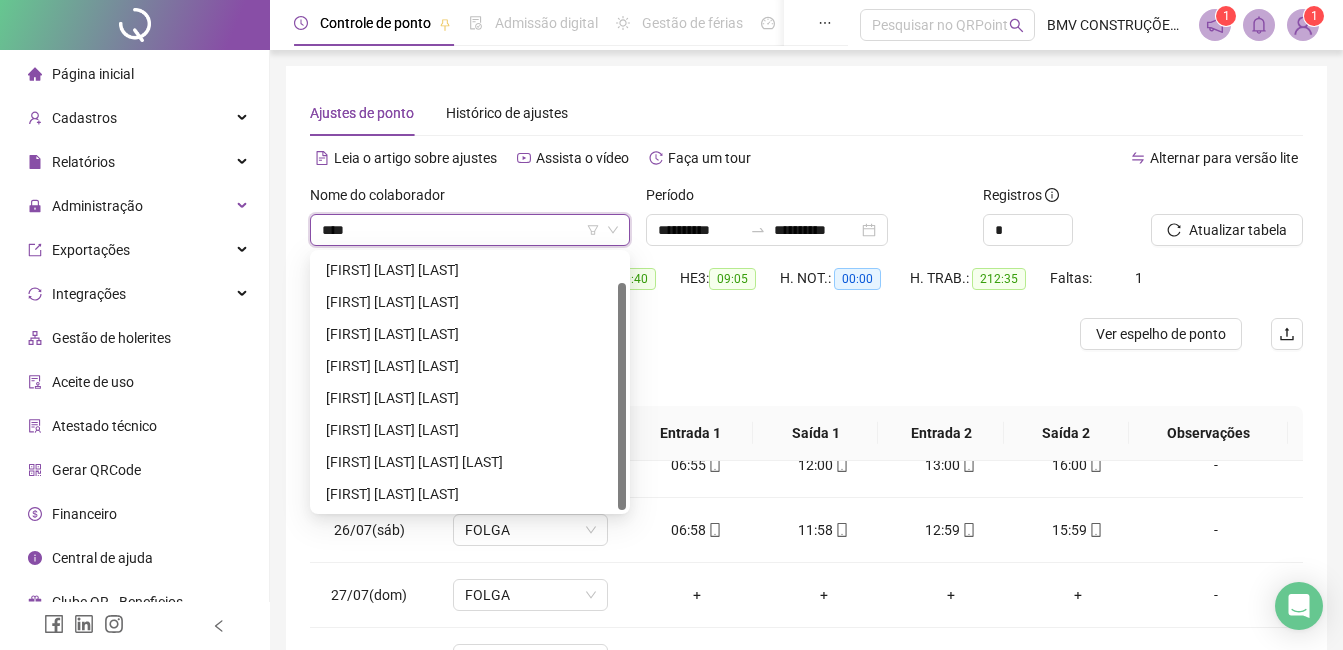 scroll, scrollTop: 0, scrollLeft: 0, axis: both 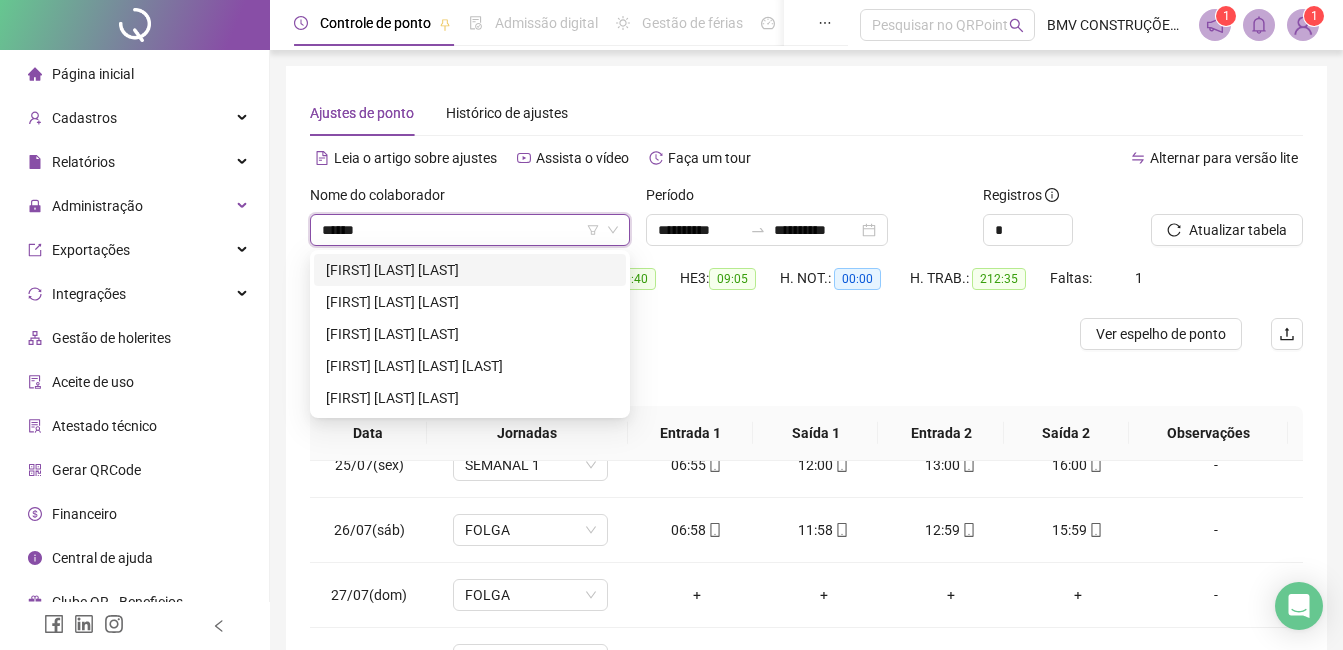 type on "*******" 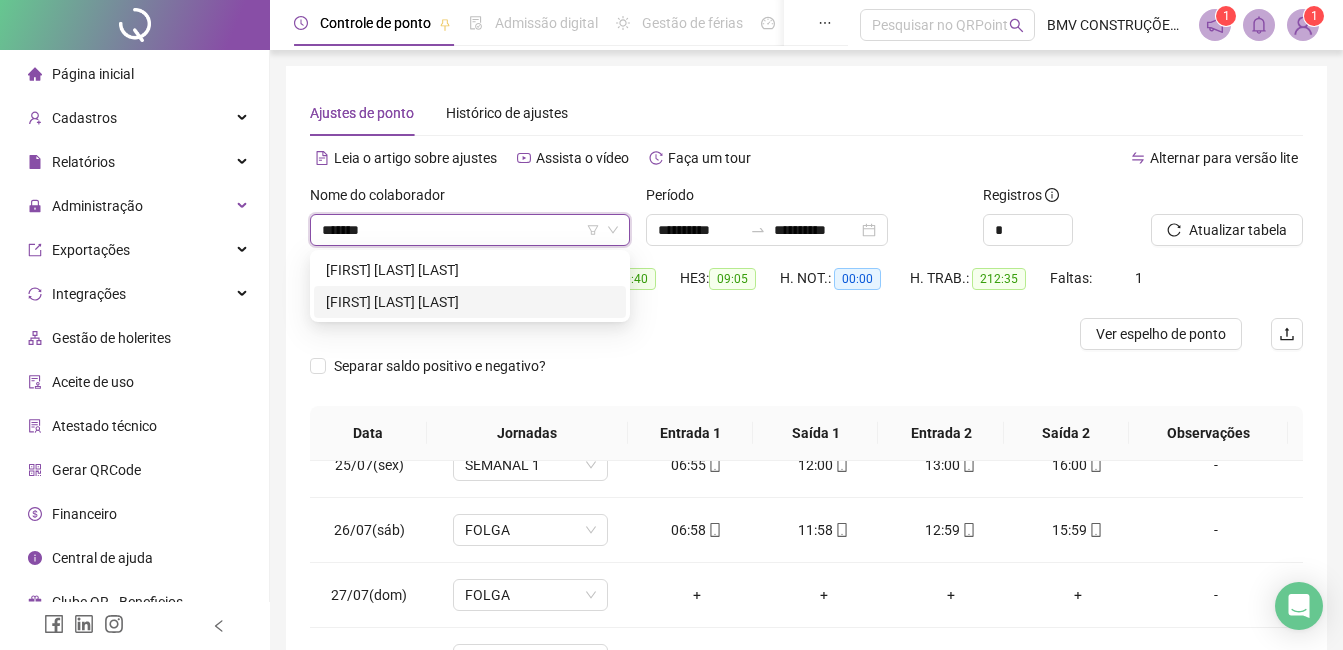 drag, startPoint x: 480, startPoint y: 299, endPoint x: 743, endPoint y: 298, distance: 263.0019 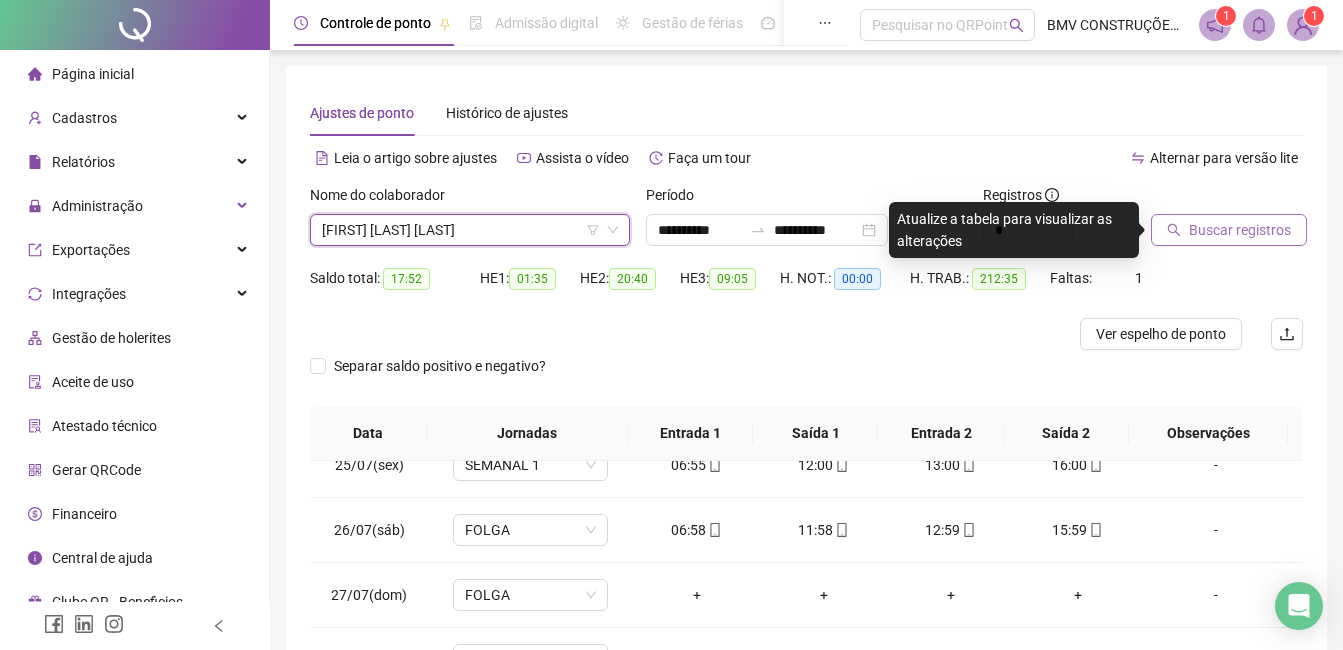 drag, startPoint x: 1234, startPoint y: 229, endPoint x: 1224, endPoint y: 228, distance: 10.049875 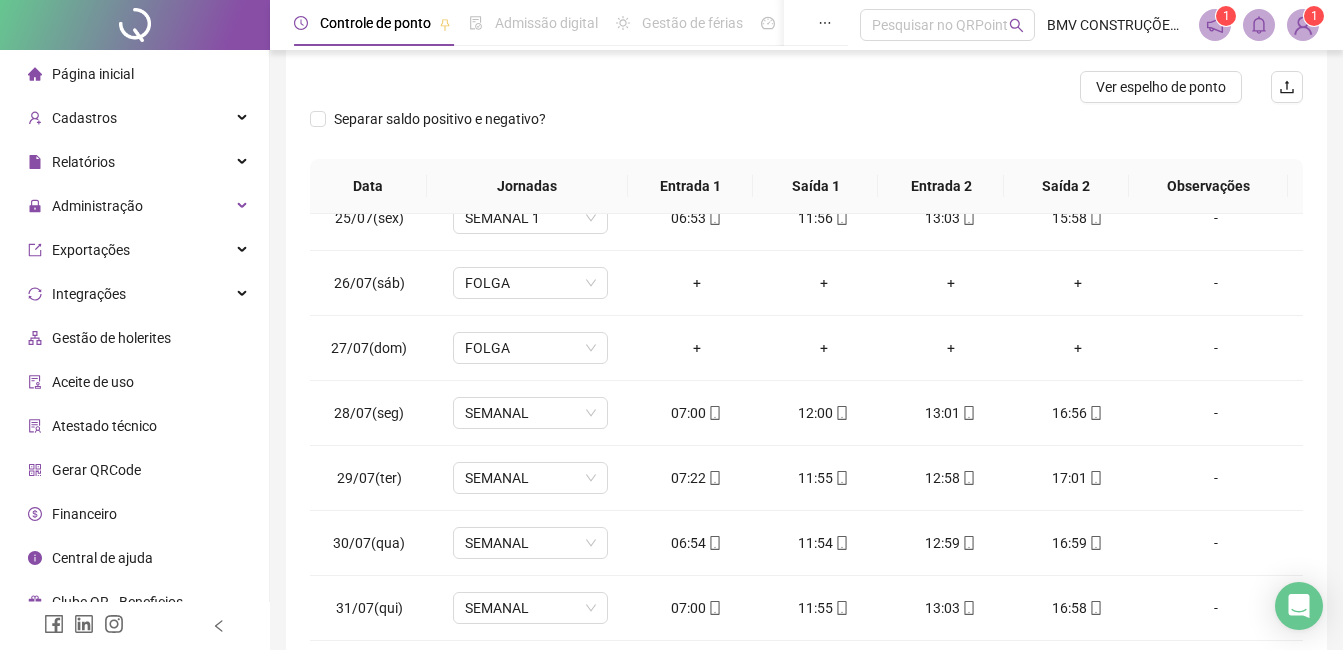 scroll, scrollTop: 348, scrollLeft: 0, axis: vertical 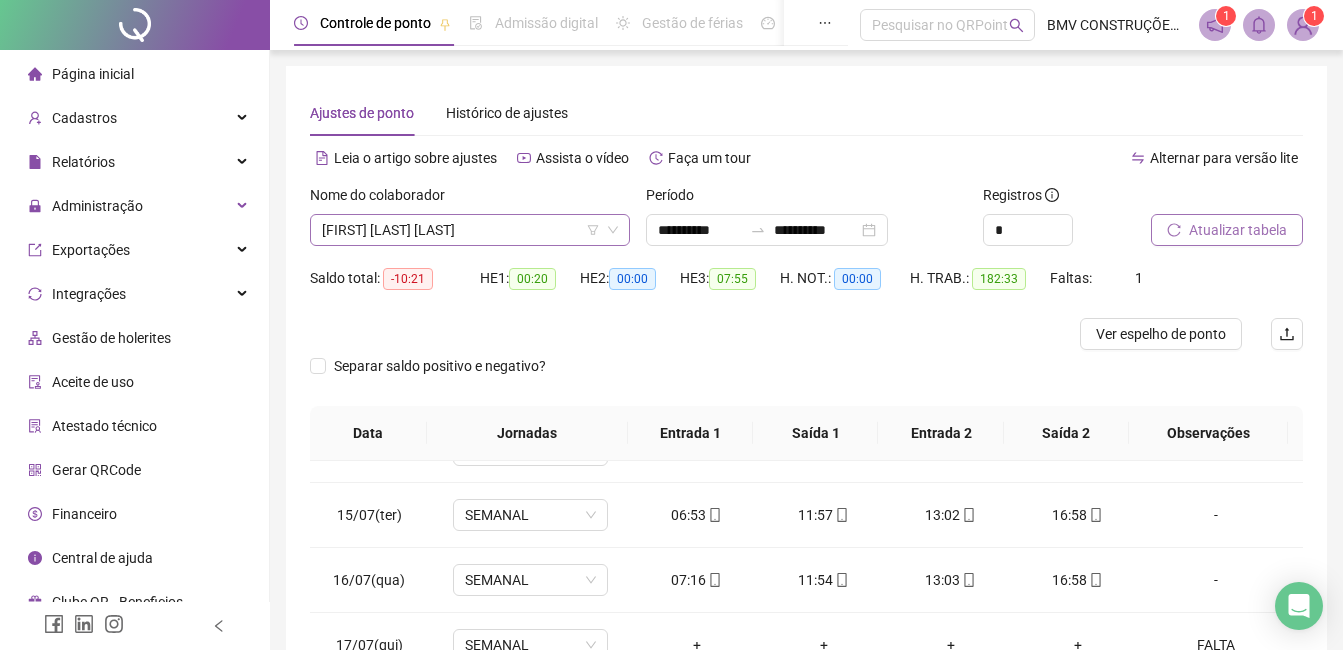 drag, startPoint x: 387, startPoint y: 225, endPoint x: 417, endPoint y: 226, distance: 30.016663 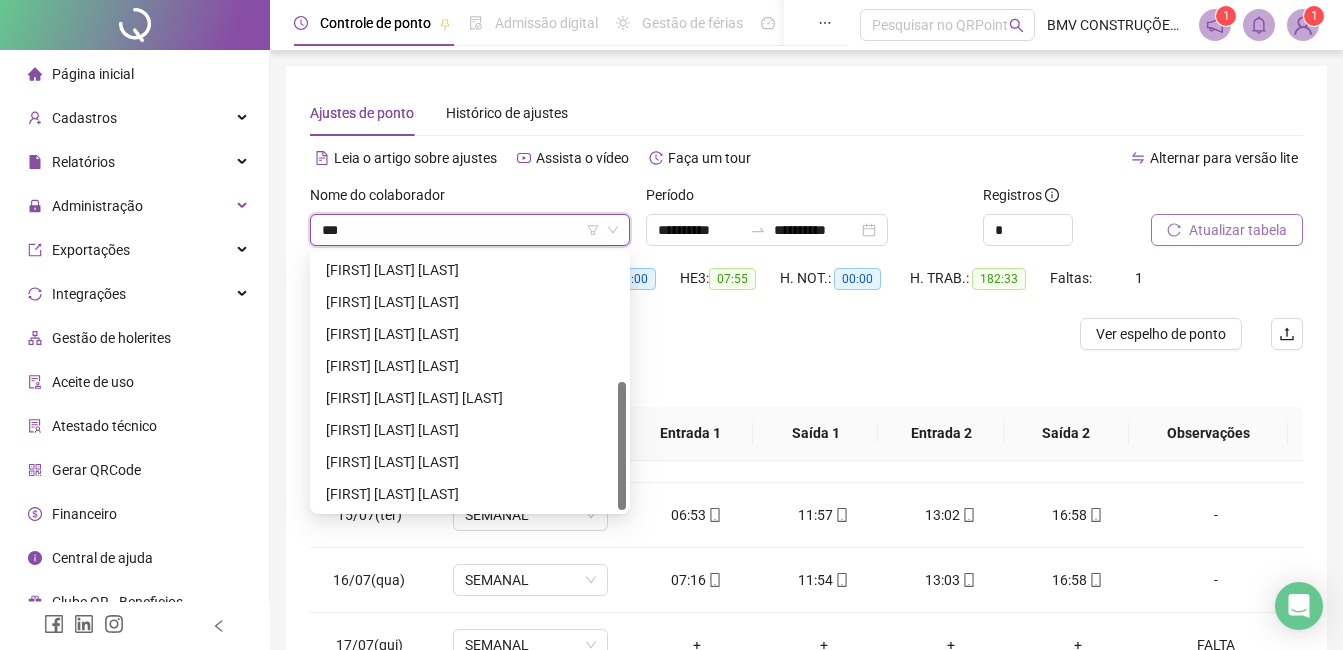 scroll, scrollTop: 0, scrollLeft: 0, axis: both 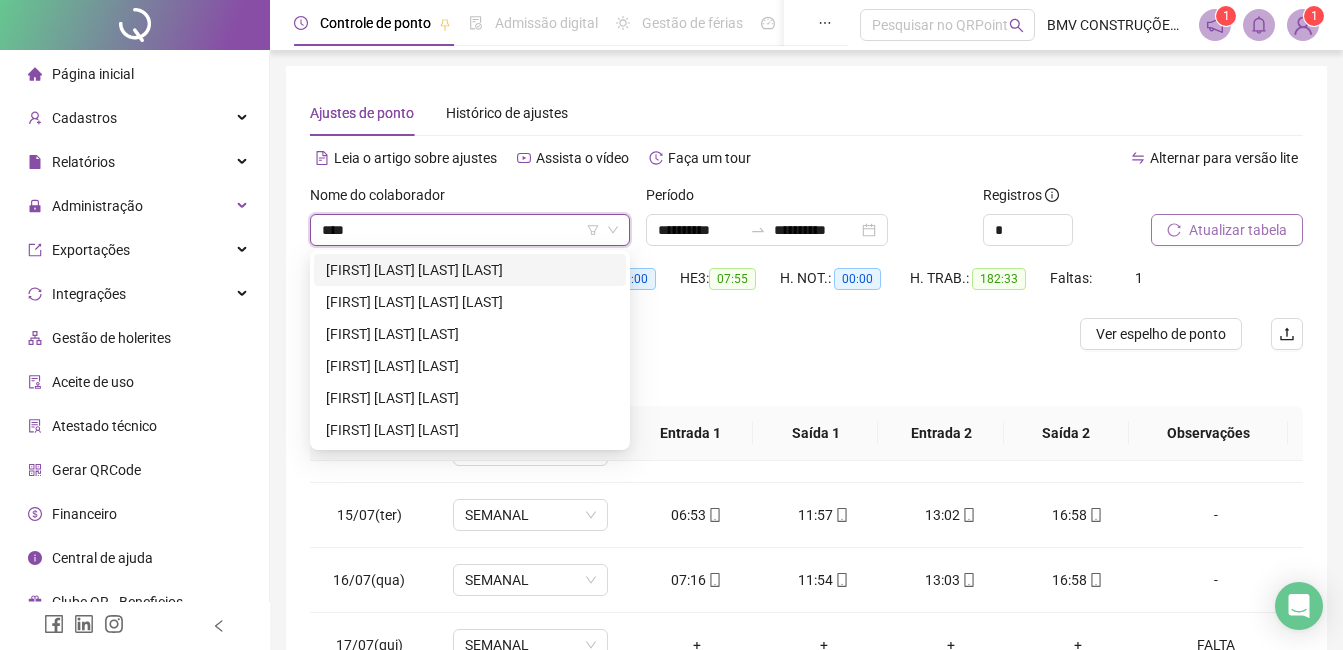 type on "*****" 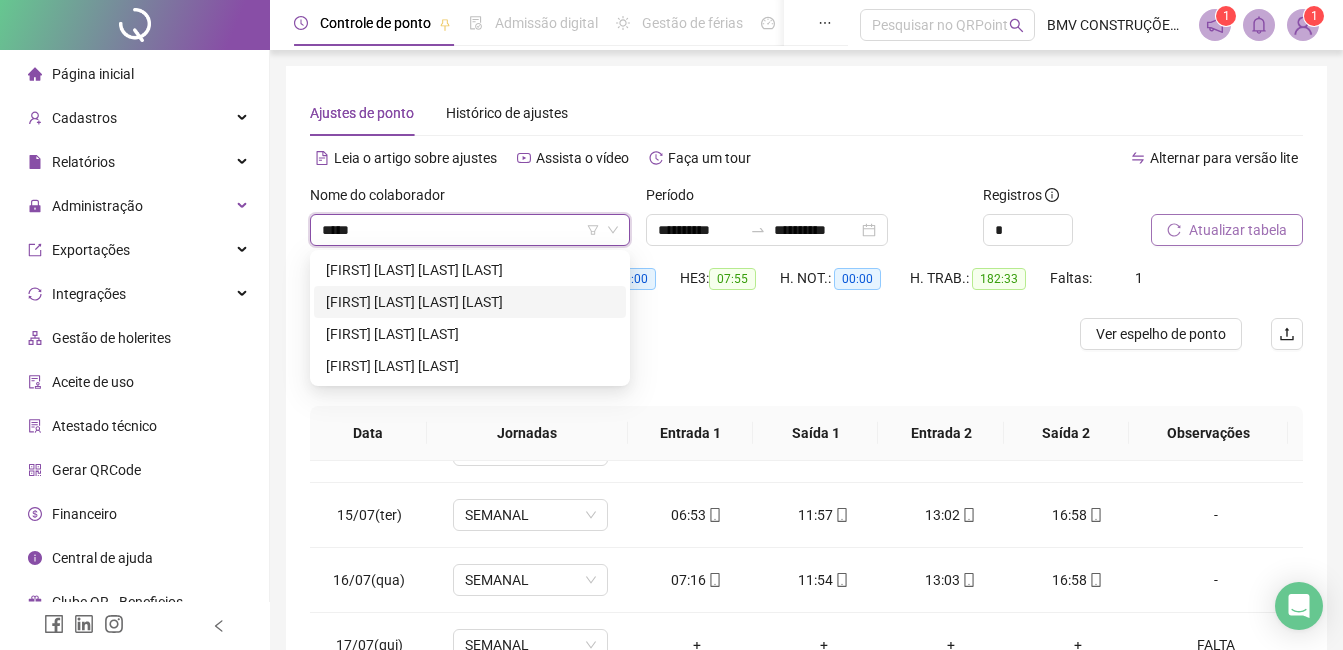 click on "[FIRST] [LAST] [LAST] [LAST]" at bounding box center (470, 302) 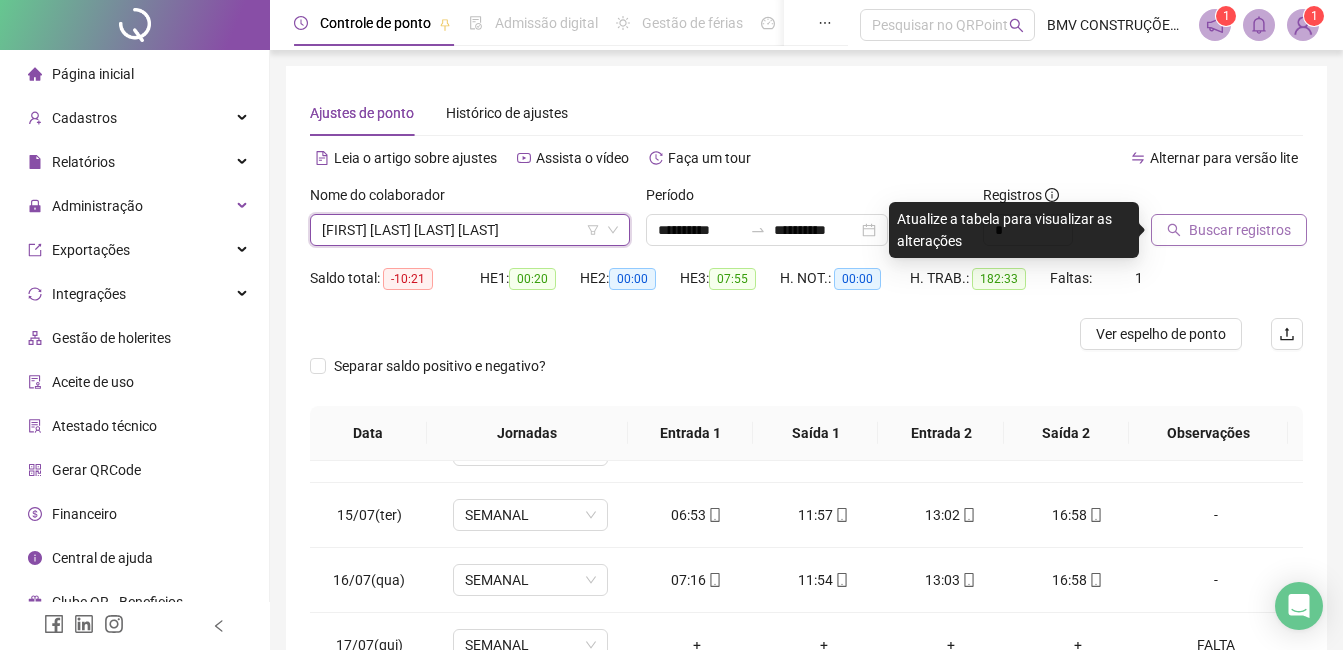 click on "[FIRST] [LAST] [LAST] [LAST]" at bounding box center (470, 230) 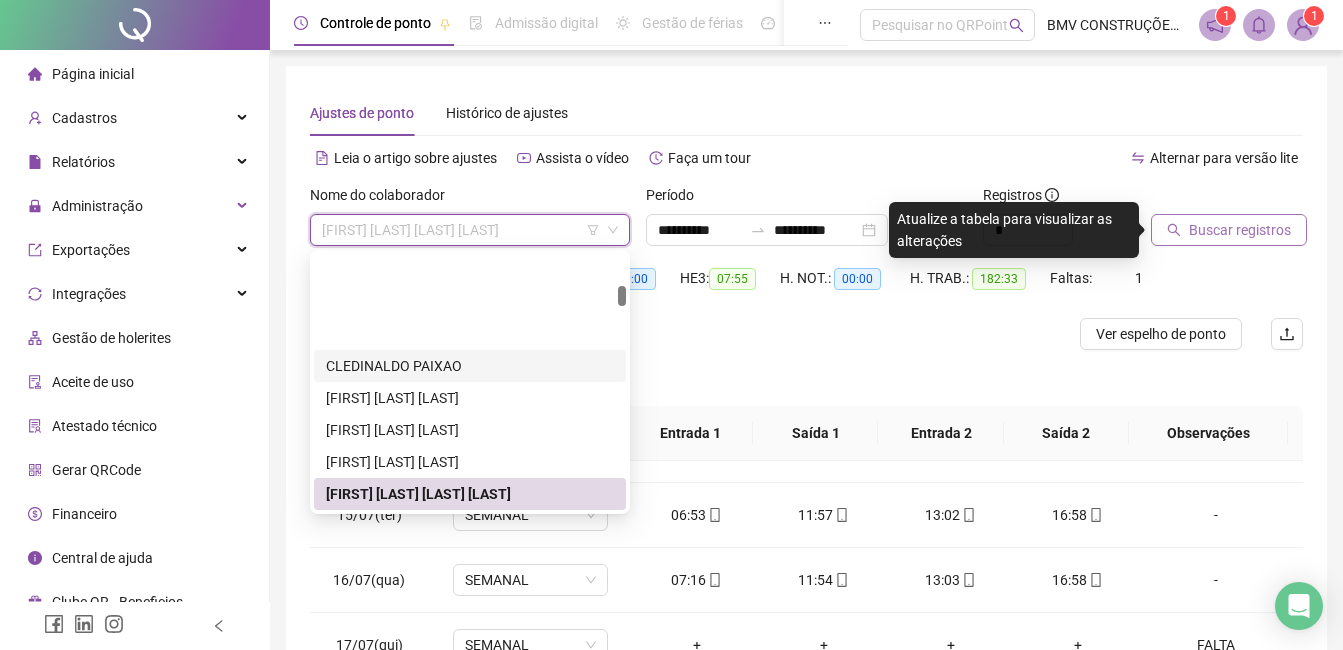 scroll, scrollTop: 2500, scrollLeft: 0, axis: vertical 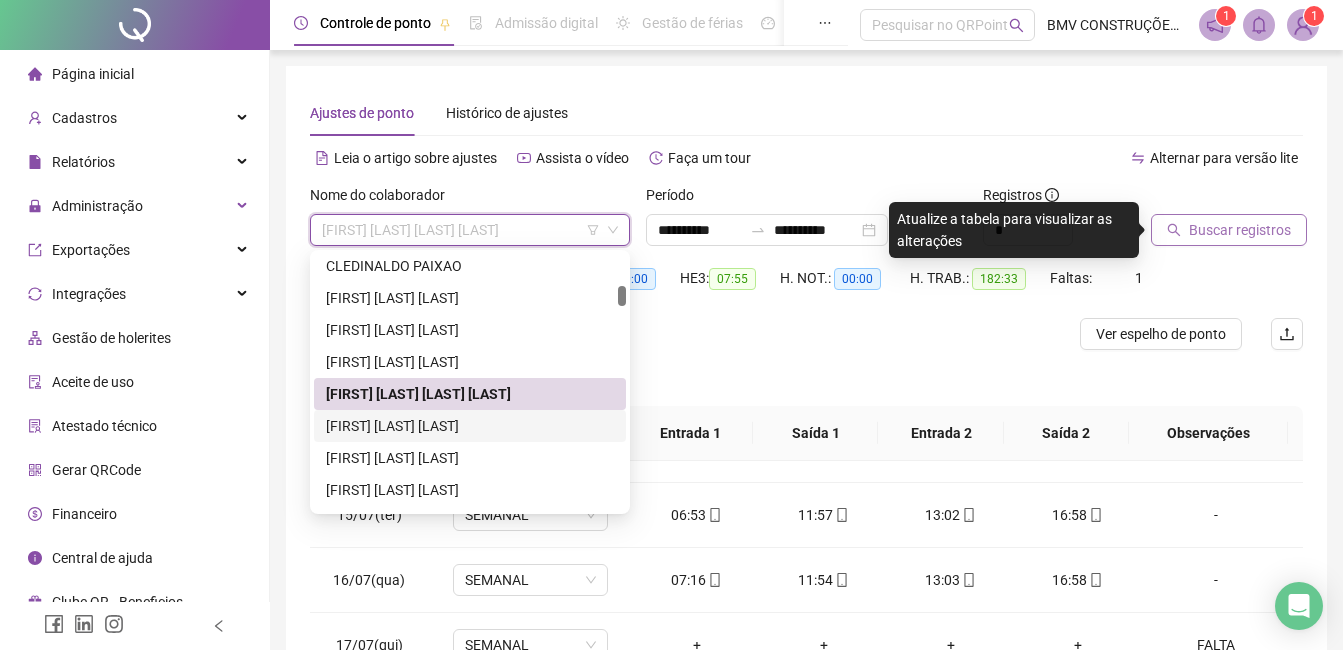 click on "[FIRST] [LAST] [LAST]" at bounding box center (470, 426) 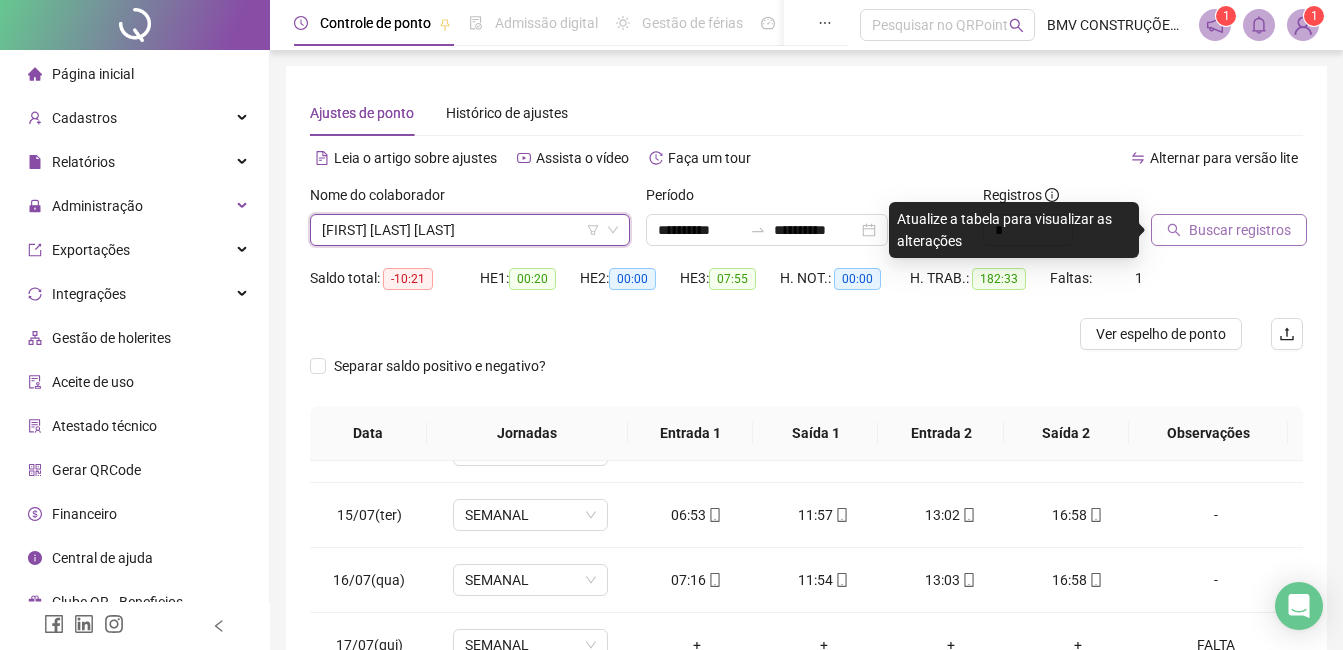 drag, startPoint x: 1178, startPoint y: 259, endPoint x: 1175, endPoint y: 236, distance: 23.194826 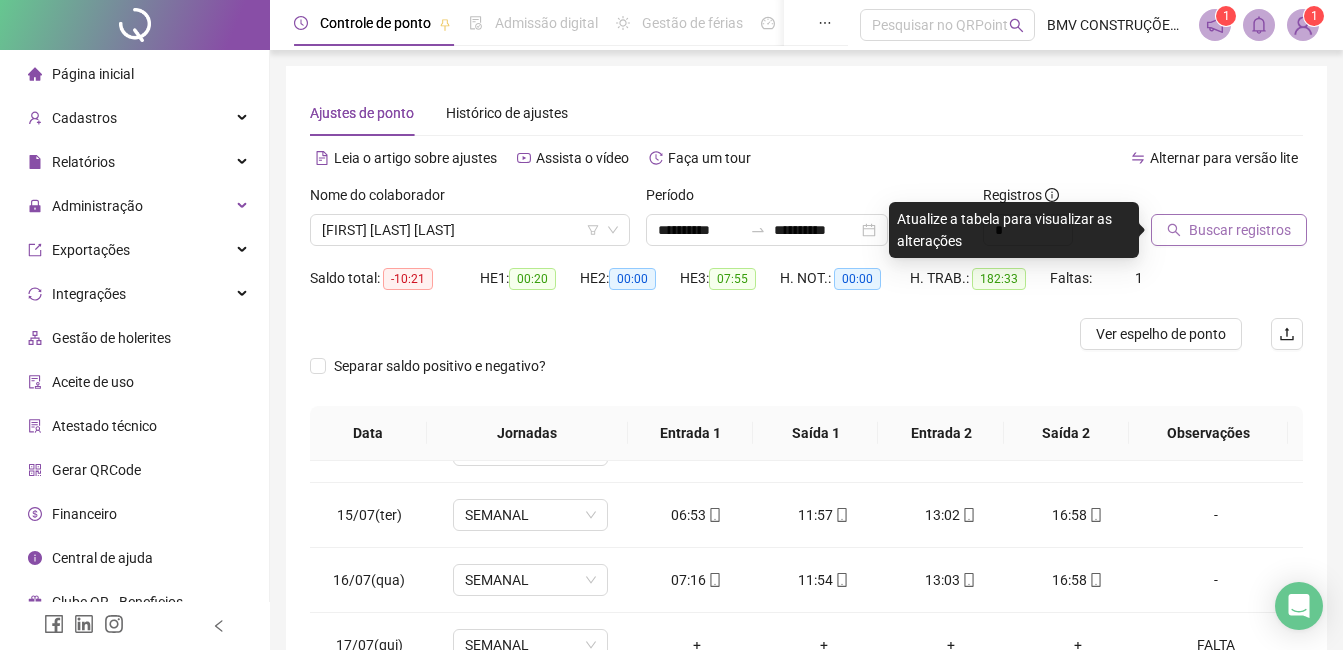 click 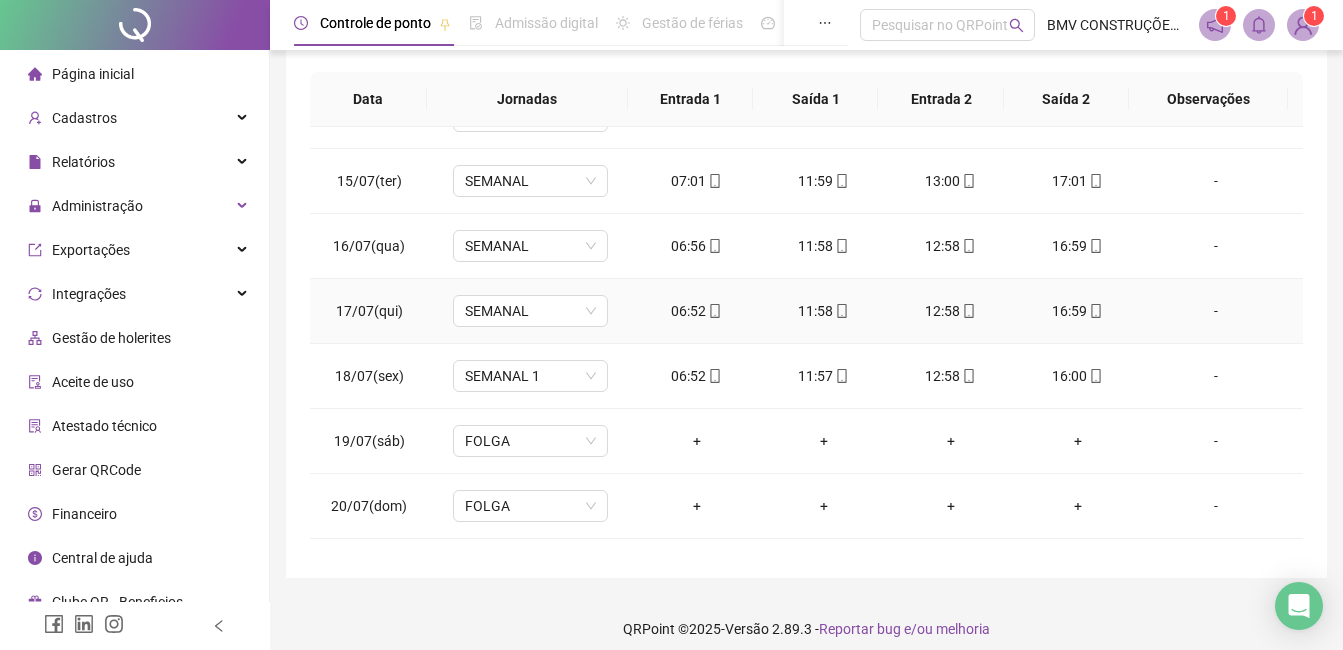 scroll, scrollTop: 348, scrollLeft: 0, axis: vertical 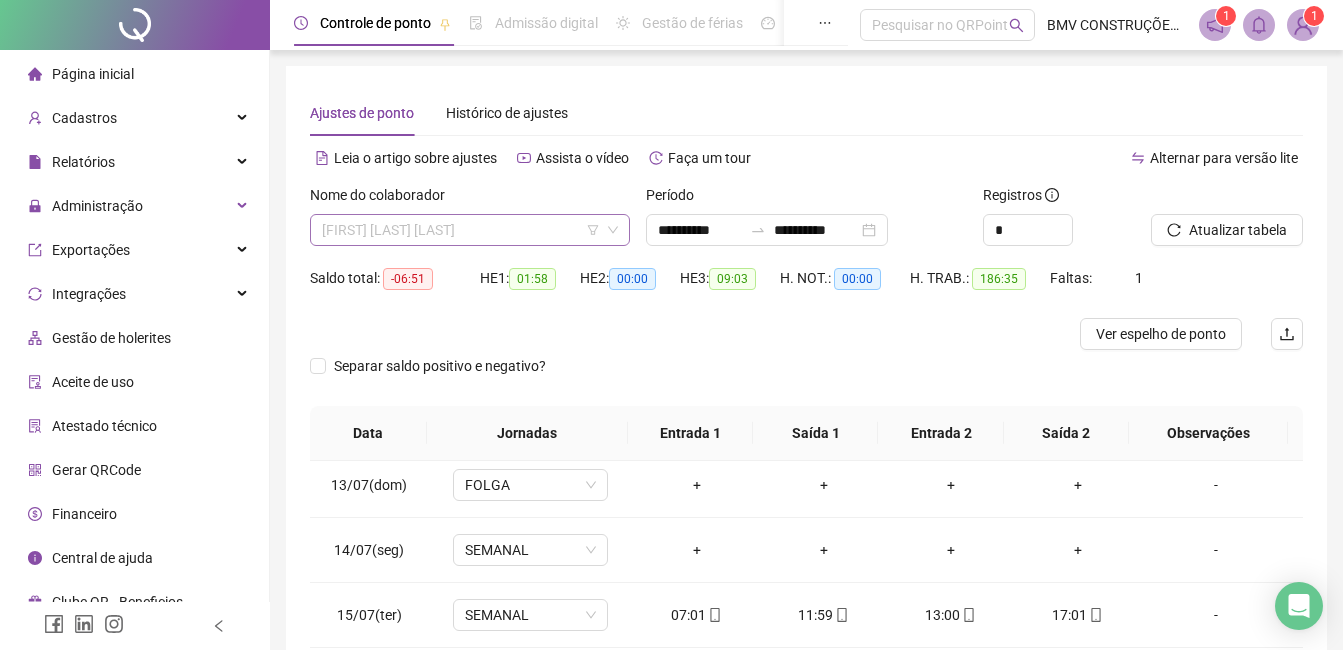 click on "[FIRST] [LAST] [LAST]" at bounding box center (470, 230) 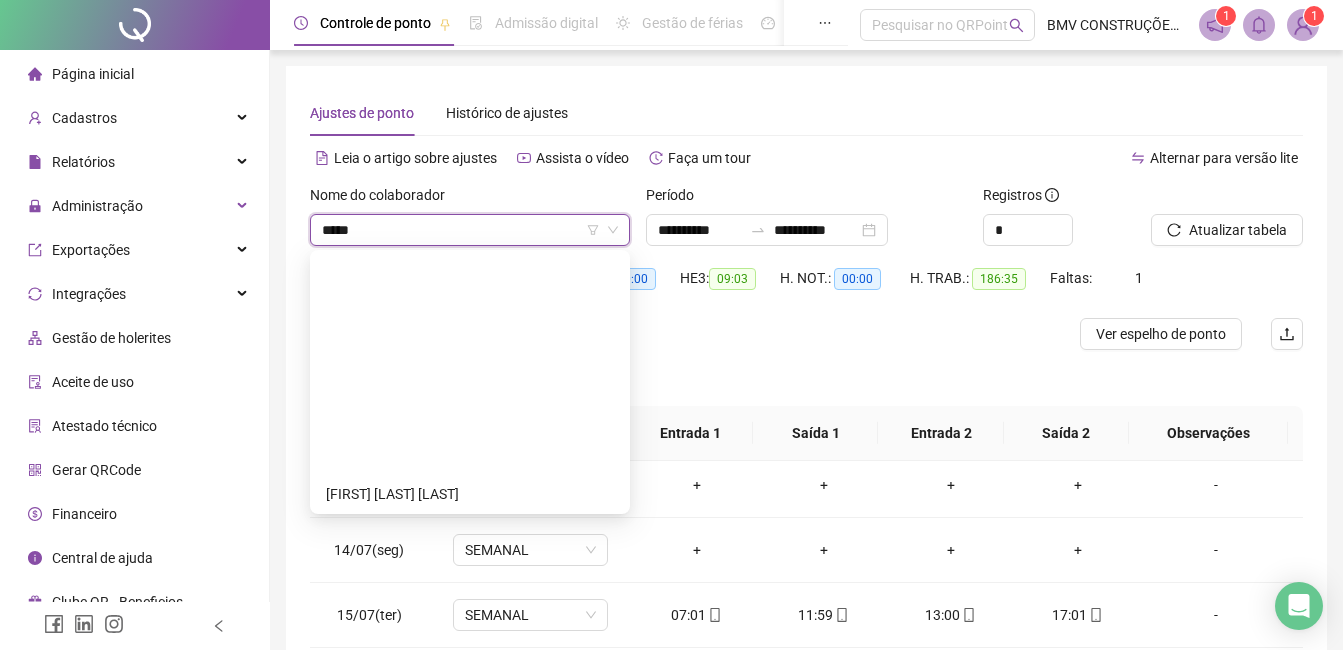 scroll, scrollTop: 32, scrollLeft: 0, axis: vertical 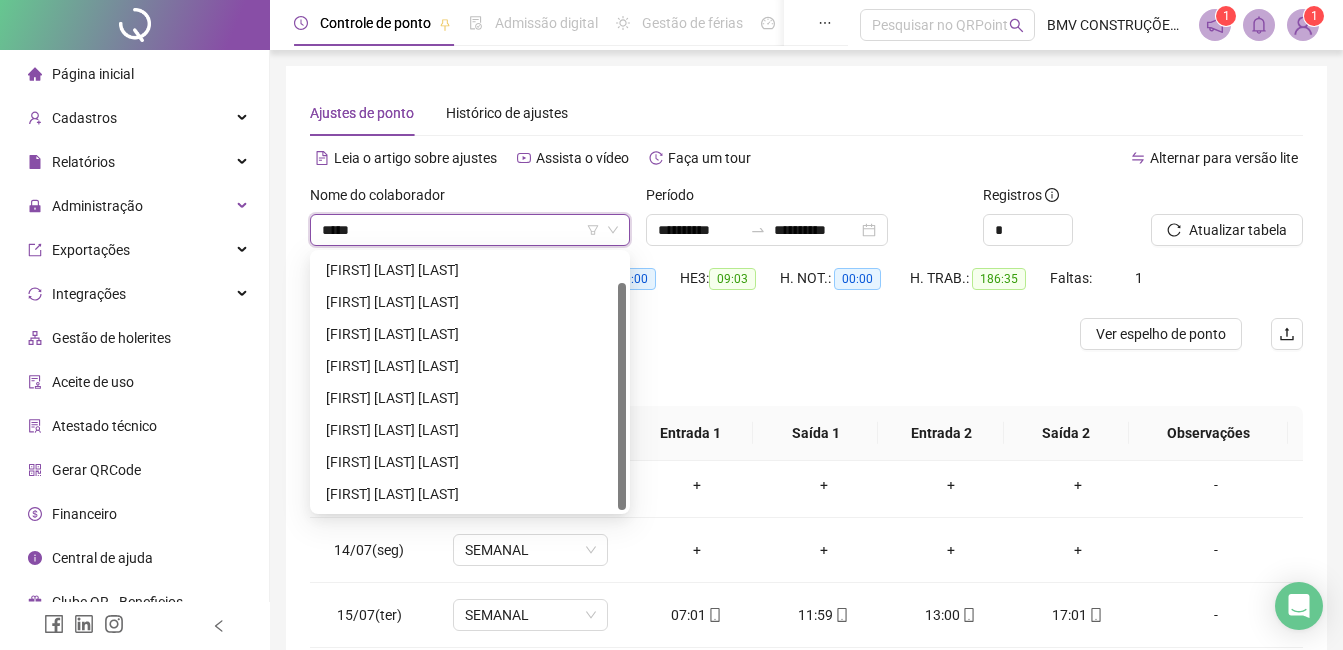type on "******" 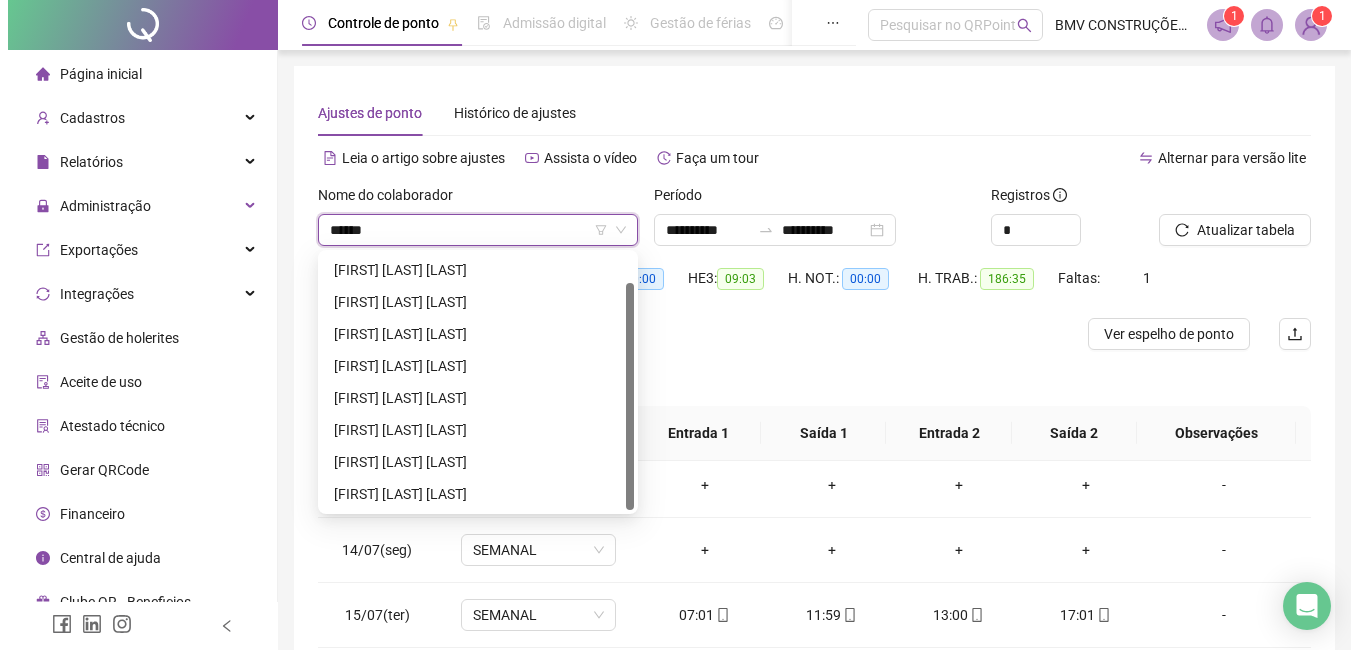 scroll, scrollTop: 0, scrollLeft: 0, axis: both 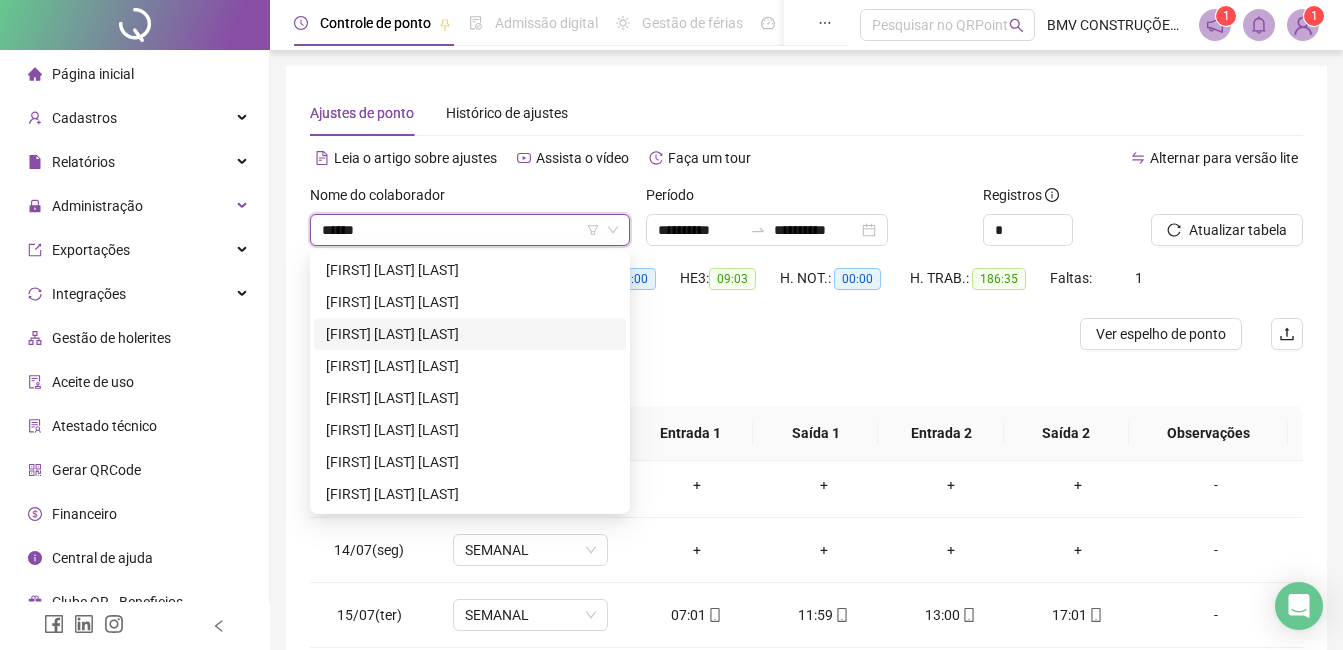 click on "[FIRST] [LAST] [LAST]" at bounding box center [470, 334] 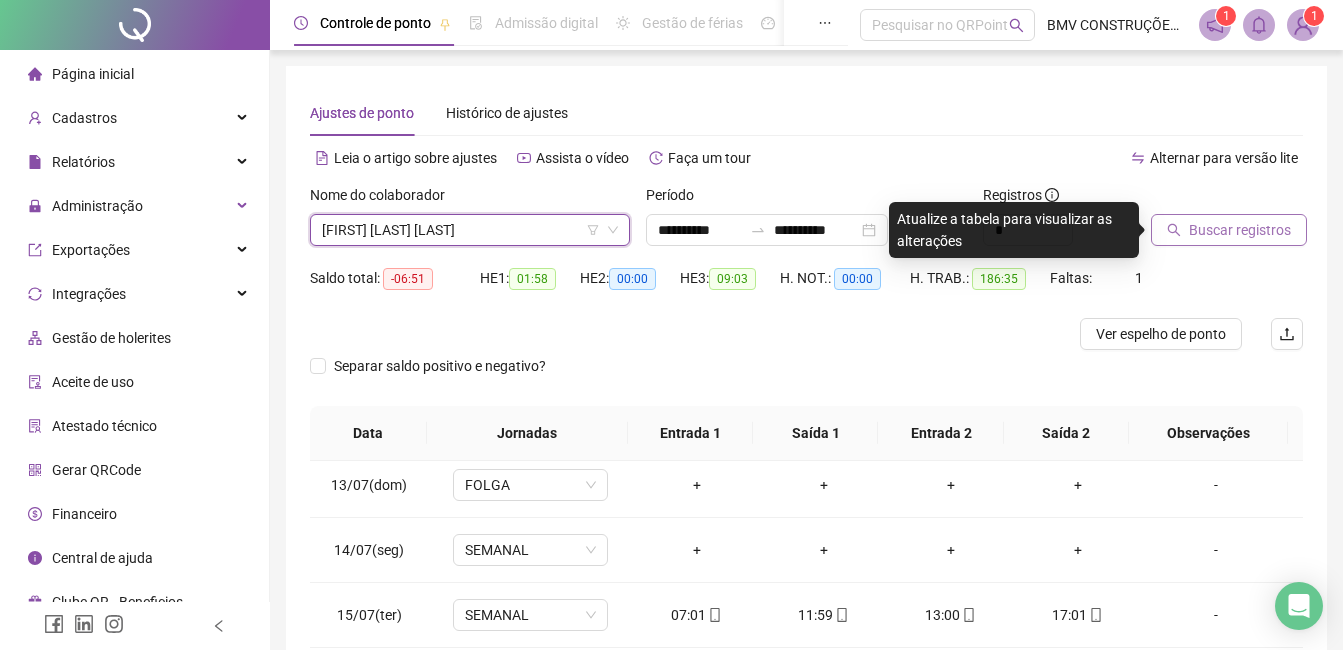click on "Buscar registros" at bounding box center (1240, 230) 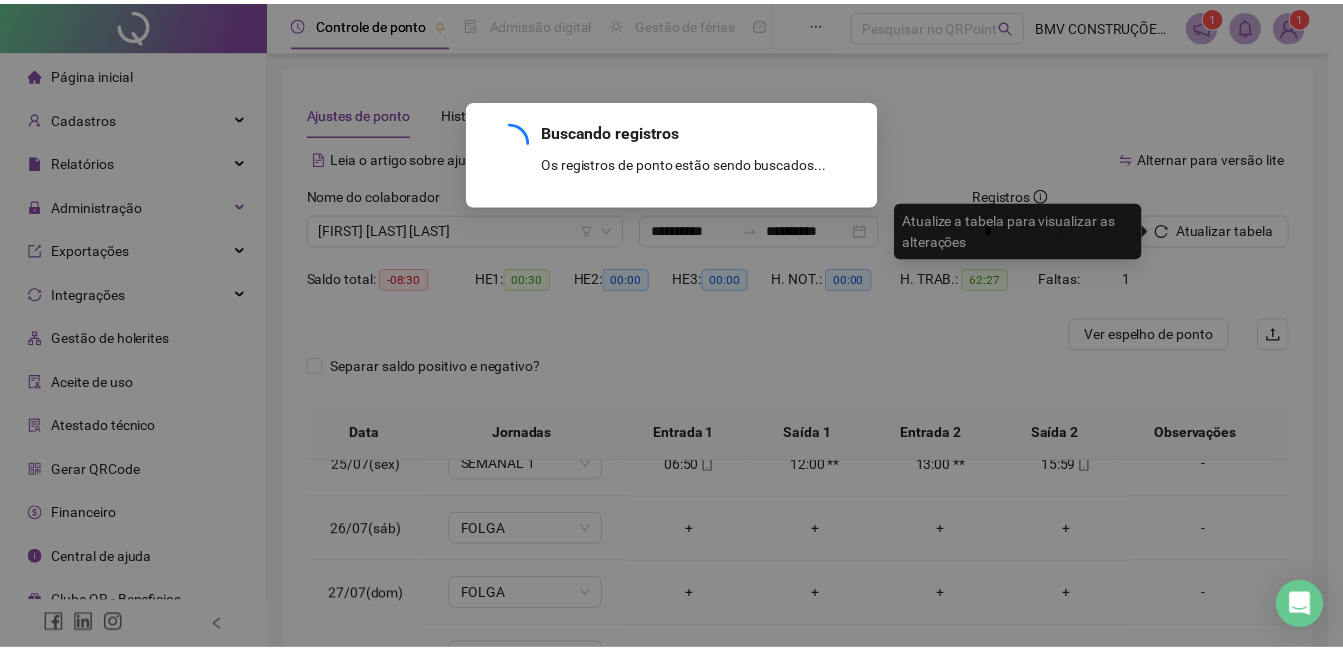 scroll, scrollTop: 223, scrollLeft: 0, axis: vertical 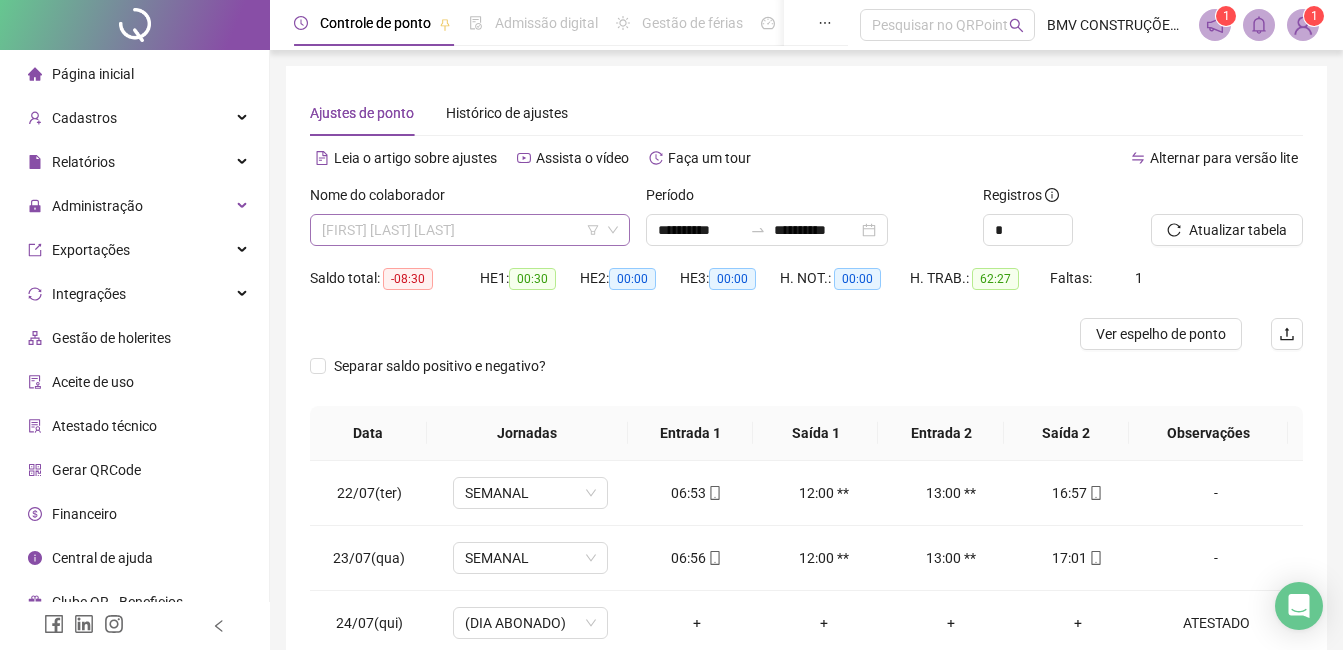 click on "[FIRST] [LAST] [LAST]" at bounding box center (470, 230) 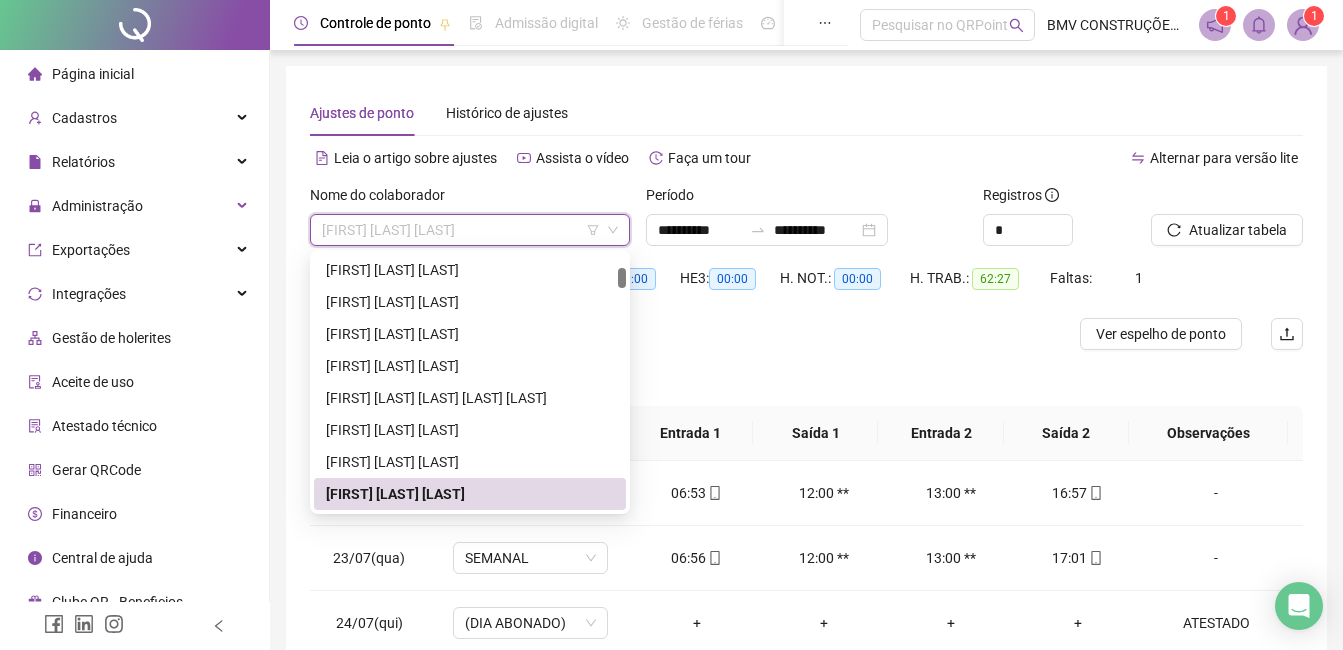 paste on "**********" 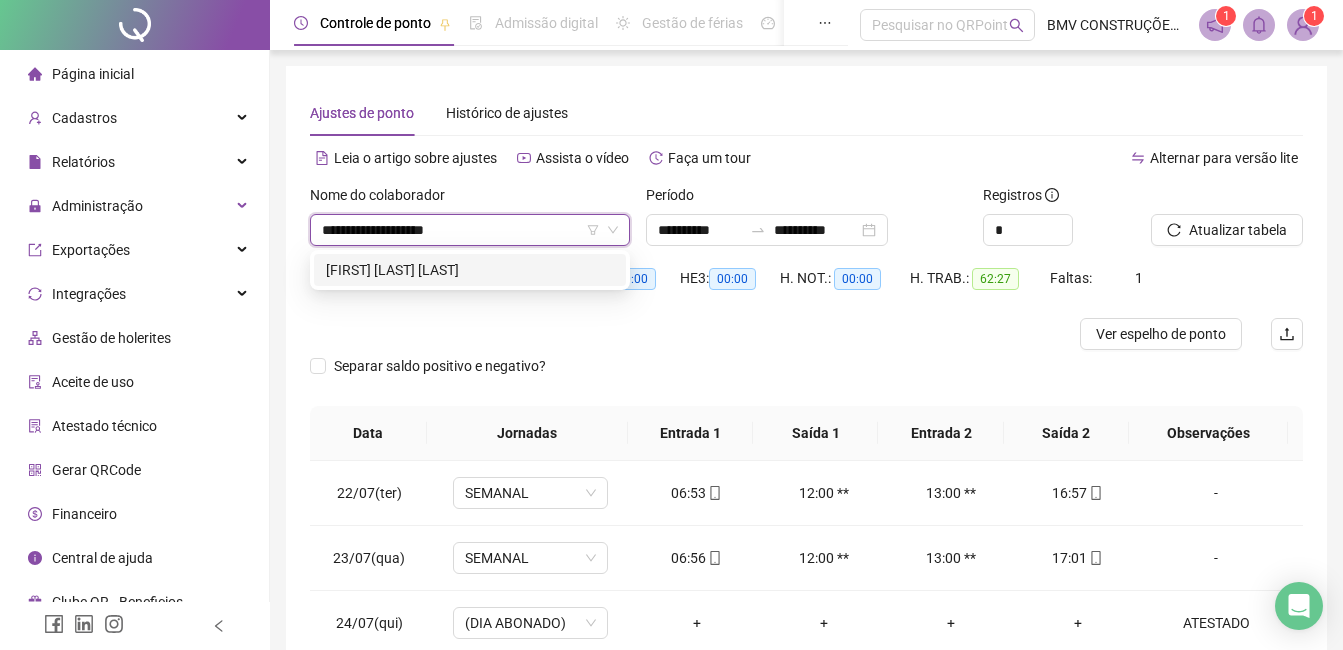 scroll, scrollTop: 0, scrollLeft: 0, axis: both 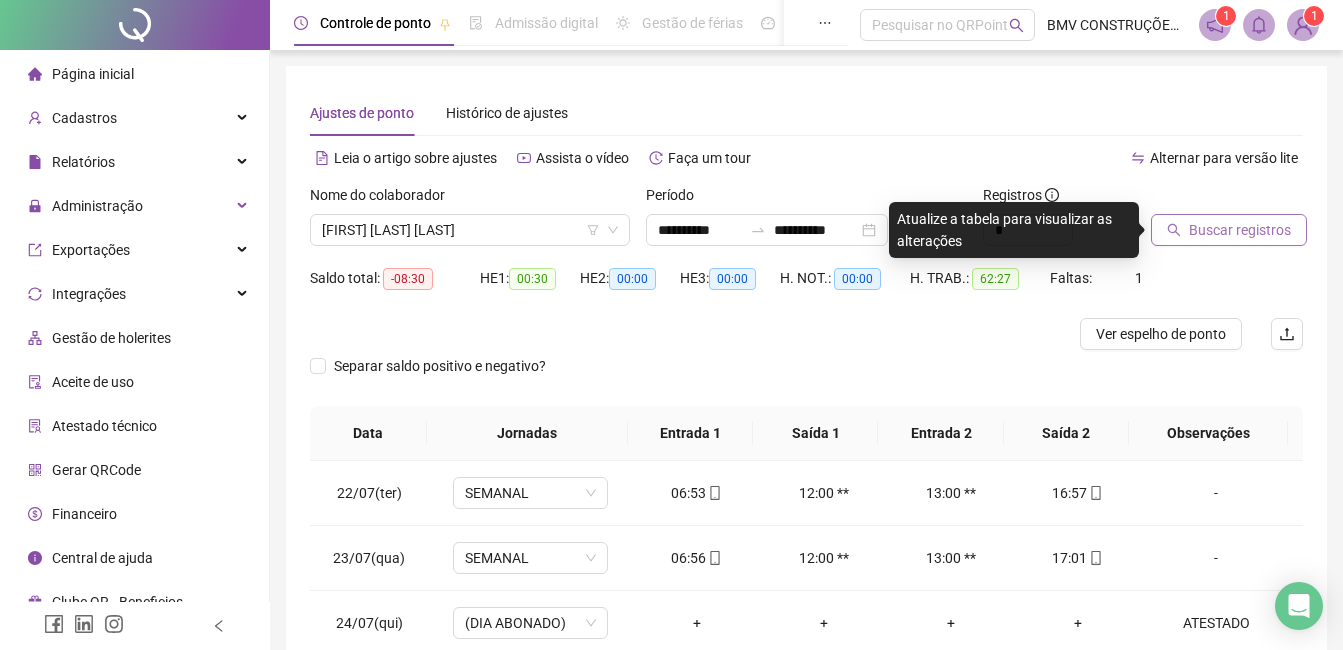 click on "Buscar registros" at bounding box center [1229, 230] 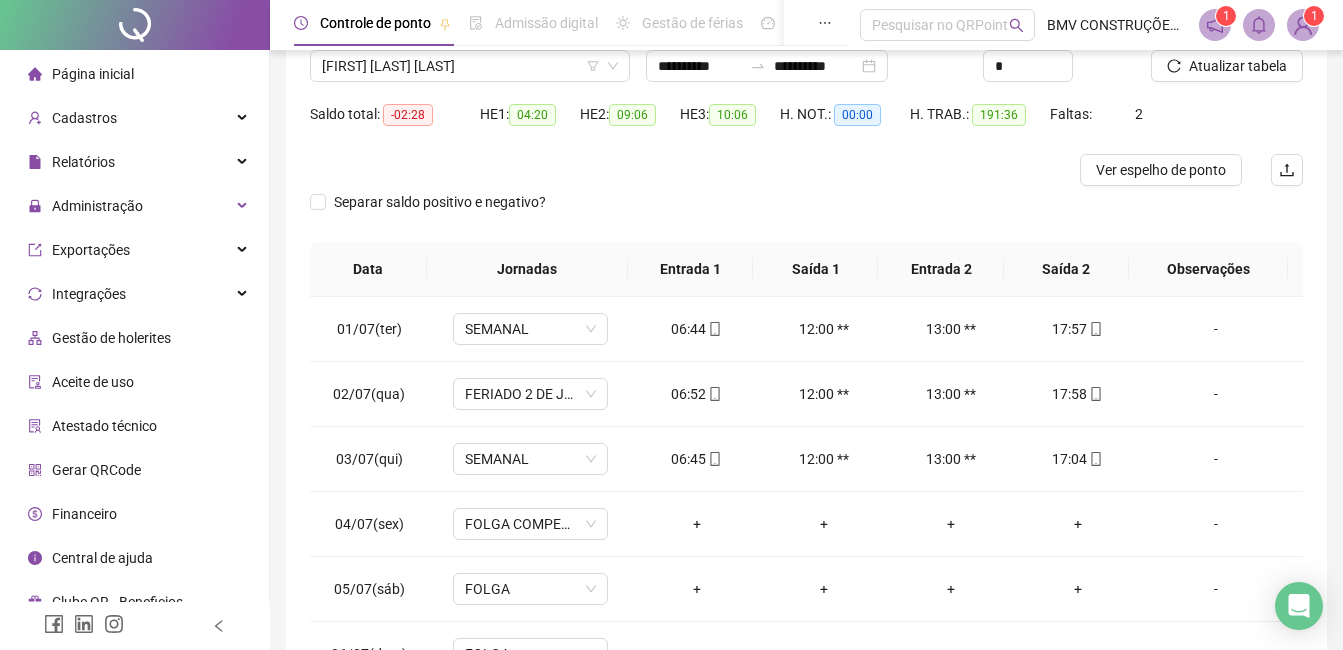 scroll, scrollTop: 348, scrollLeft: 0, axis: vertical 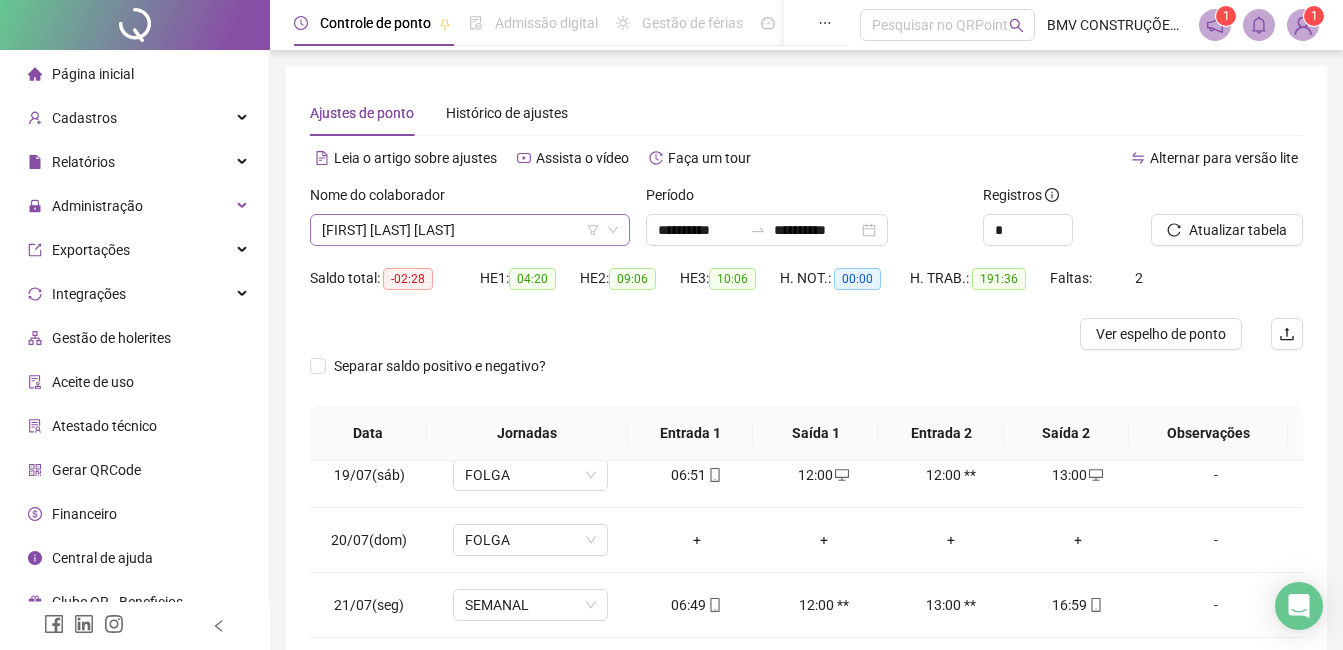 click on "[FIRST] [LAST] [LAST]" at bounding box center (470, 230) 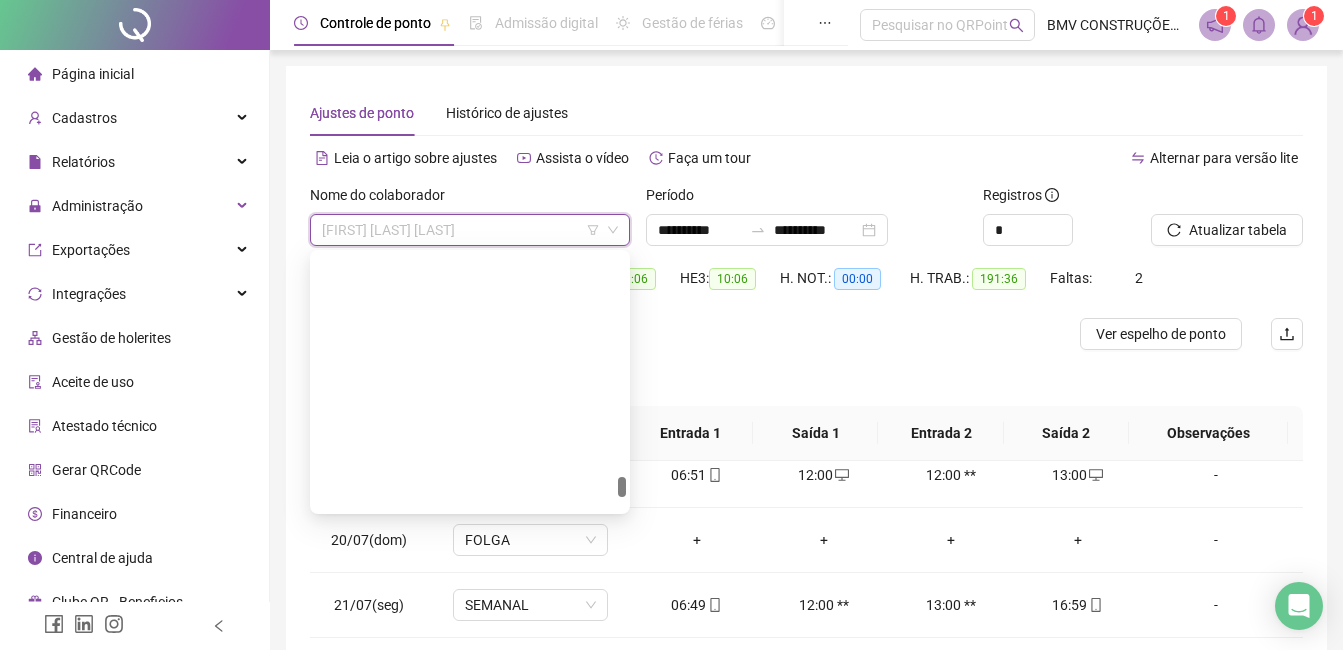 scroll, scrollTop: 17472, scrollLeft: 0, axis: vertical 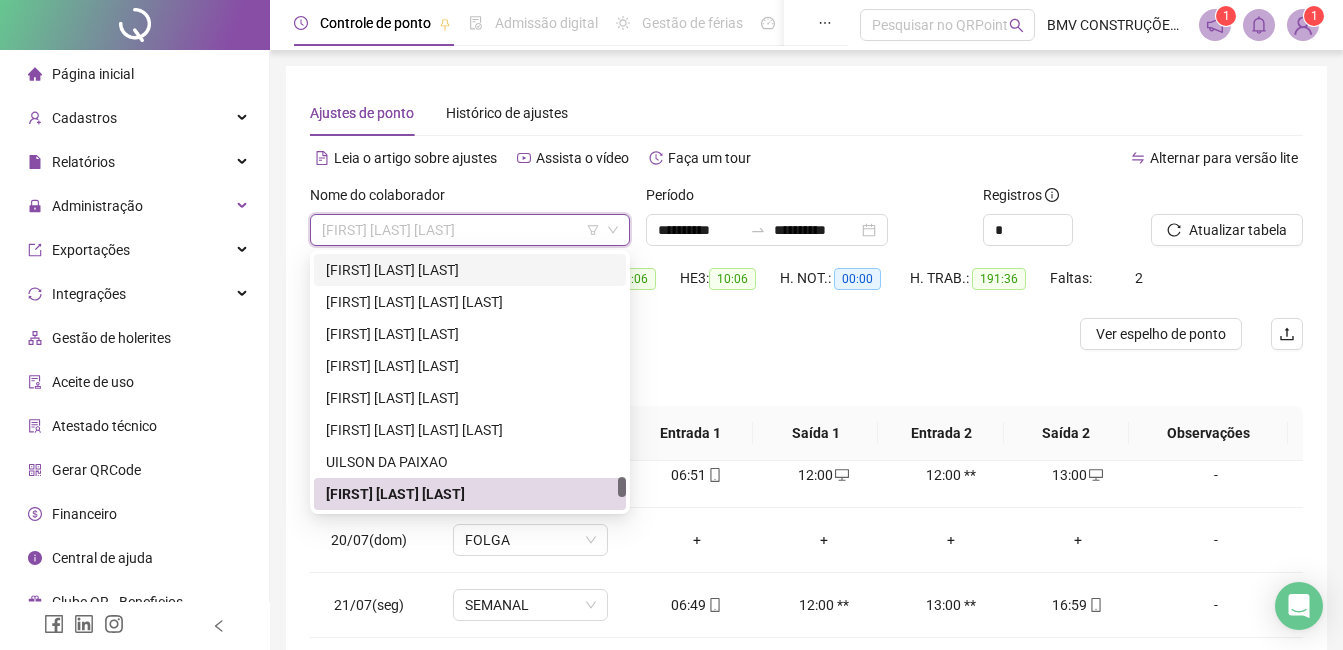 paste on "**********" 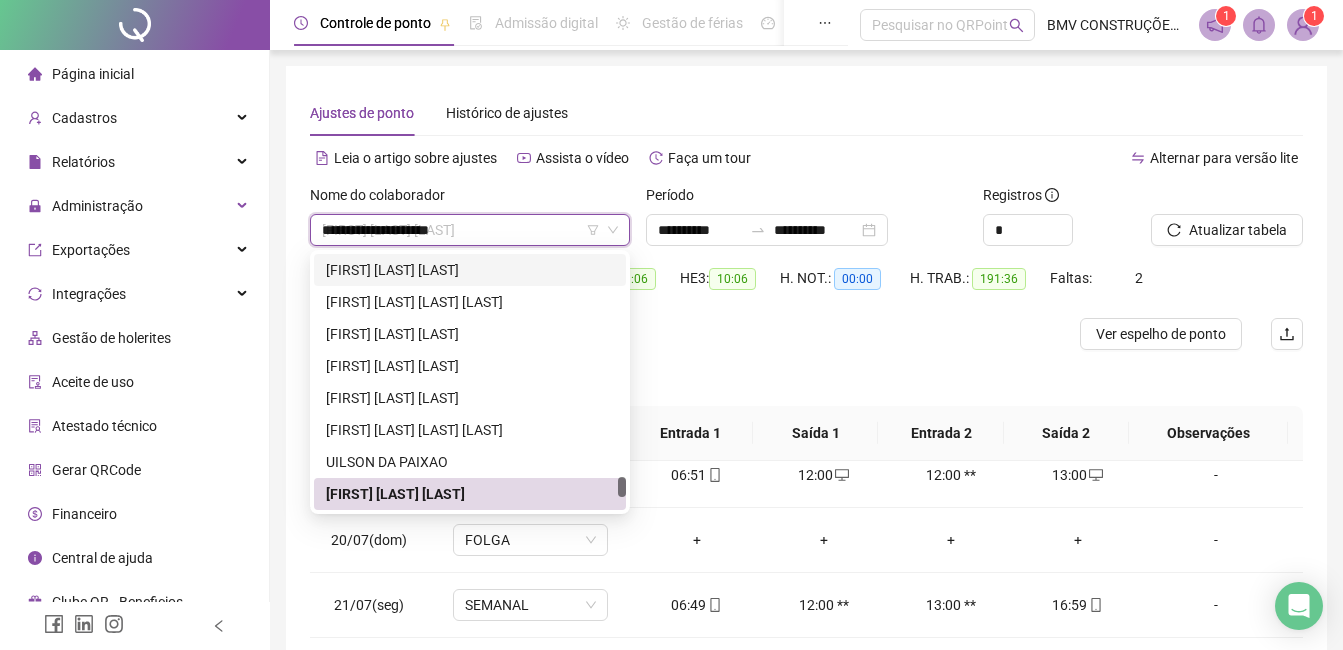 scroll, scrollTop: 0, scrollLeft: 0, axis: both 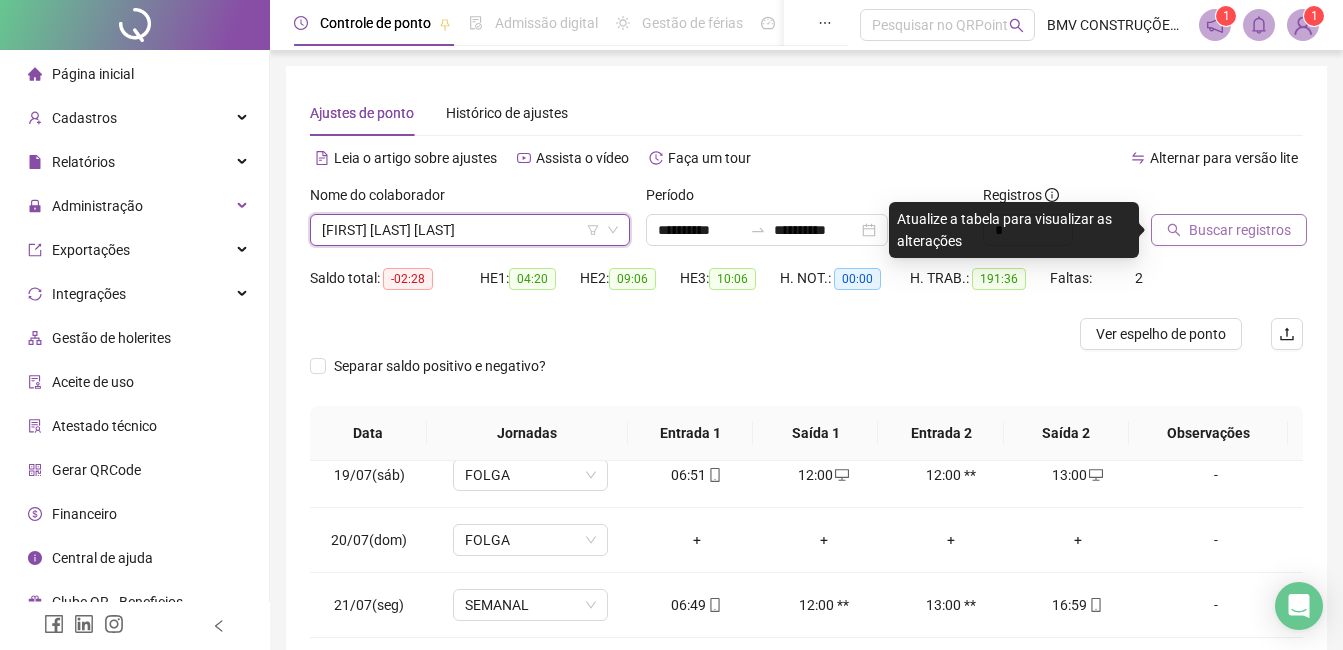 click on "Buscar registros" at bounding box center (1240, 230) 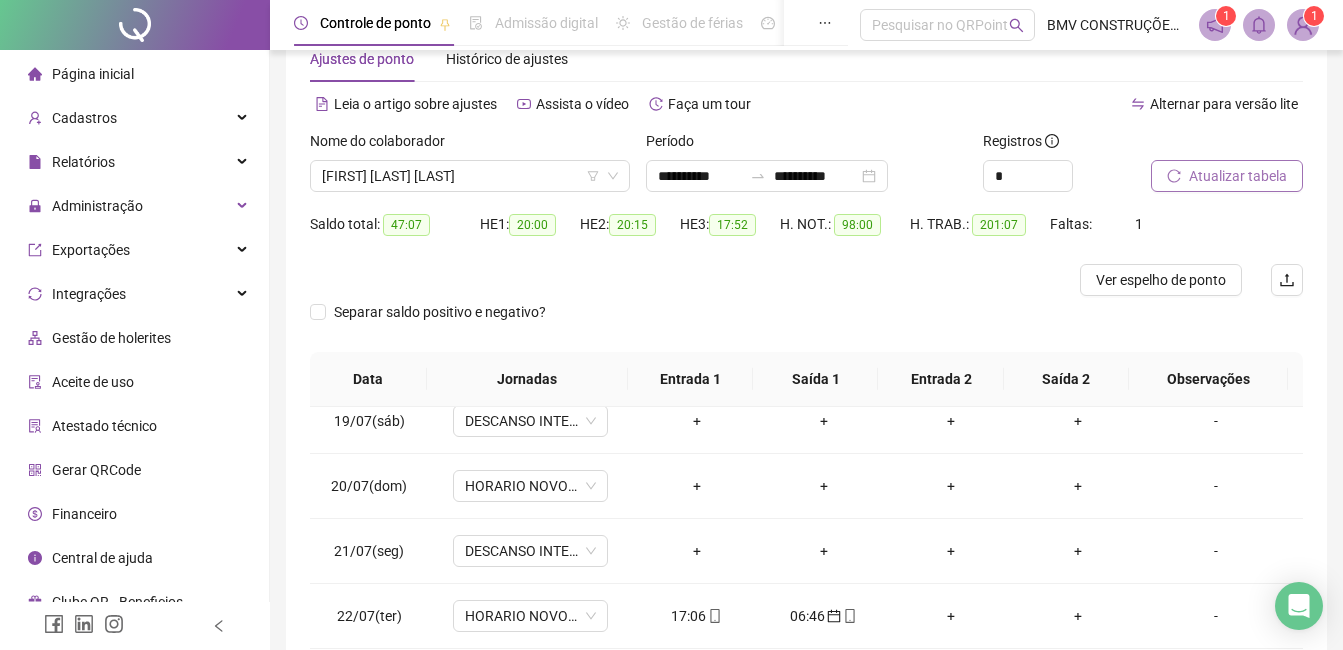 scroll, scrollTop: 348, scrollLeft: 0, axis: vertical 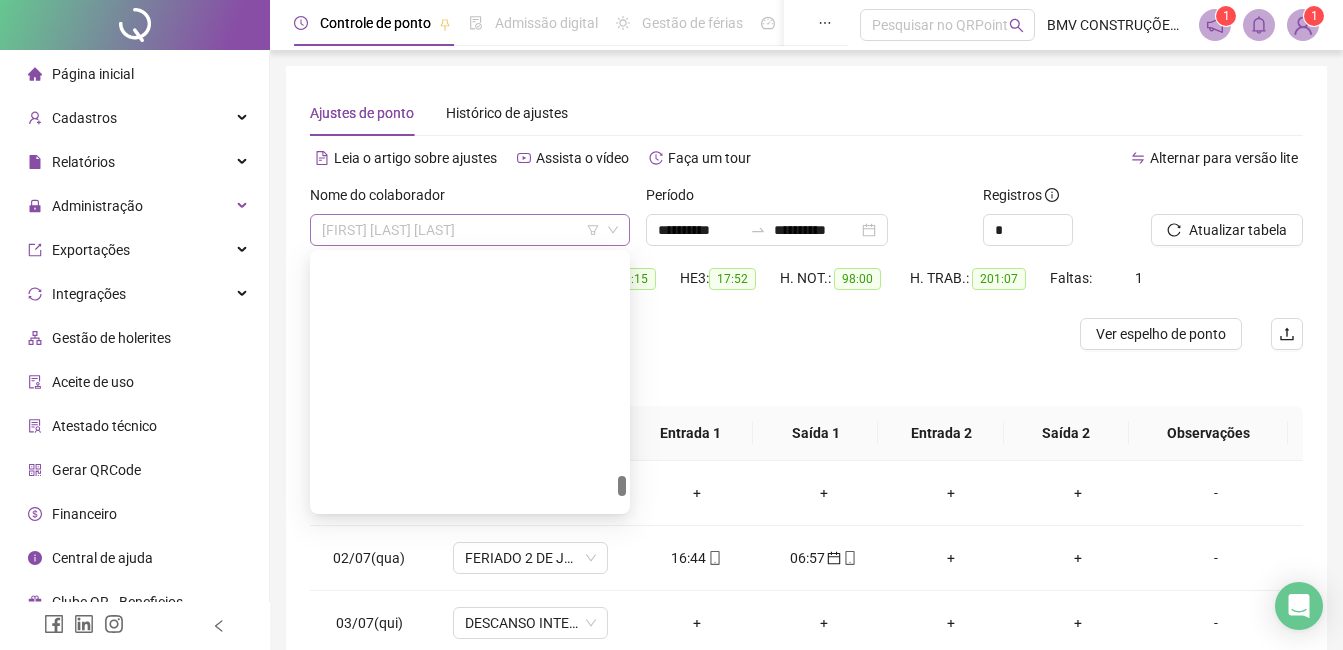 click on "[FIRST] [LAST] [LAST]" at bounding box center (470, 230) 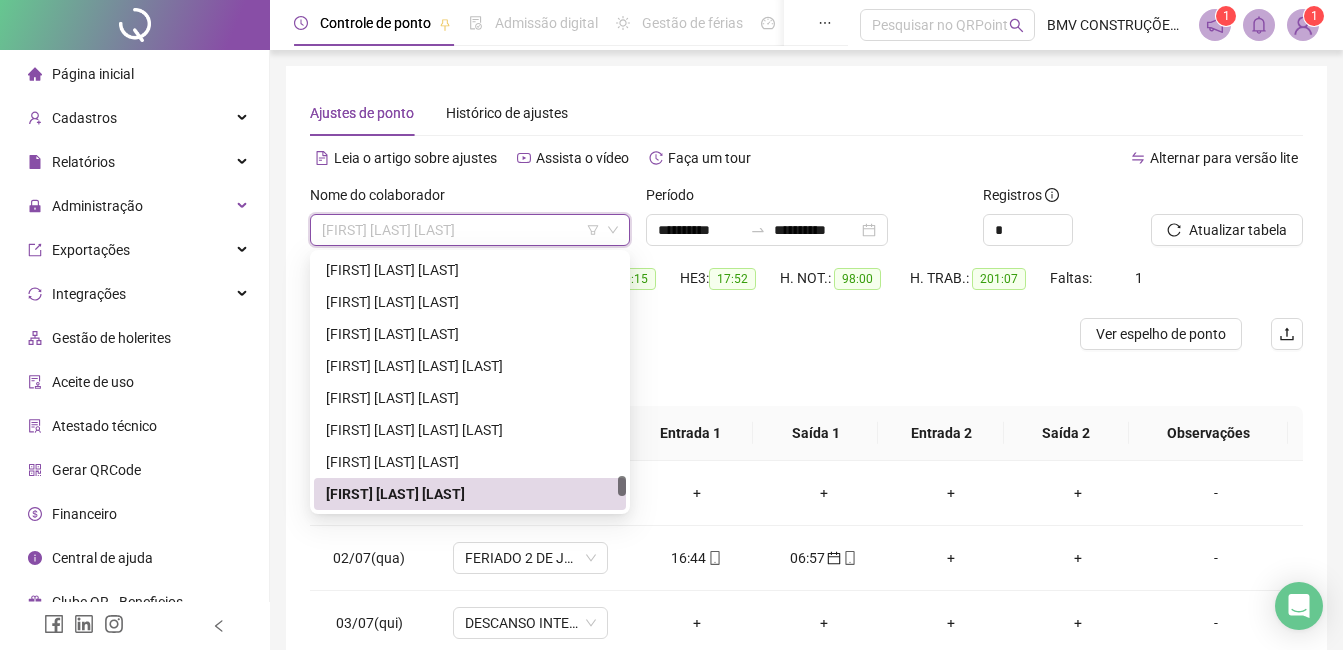 paste on "**********" 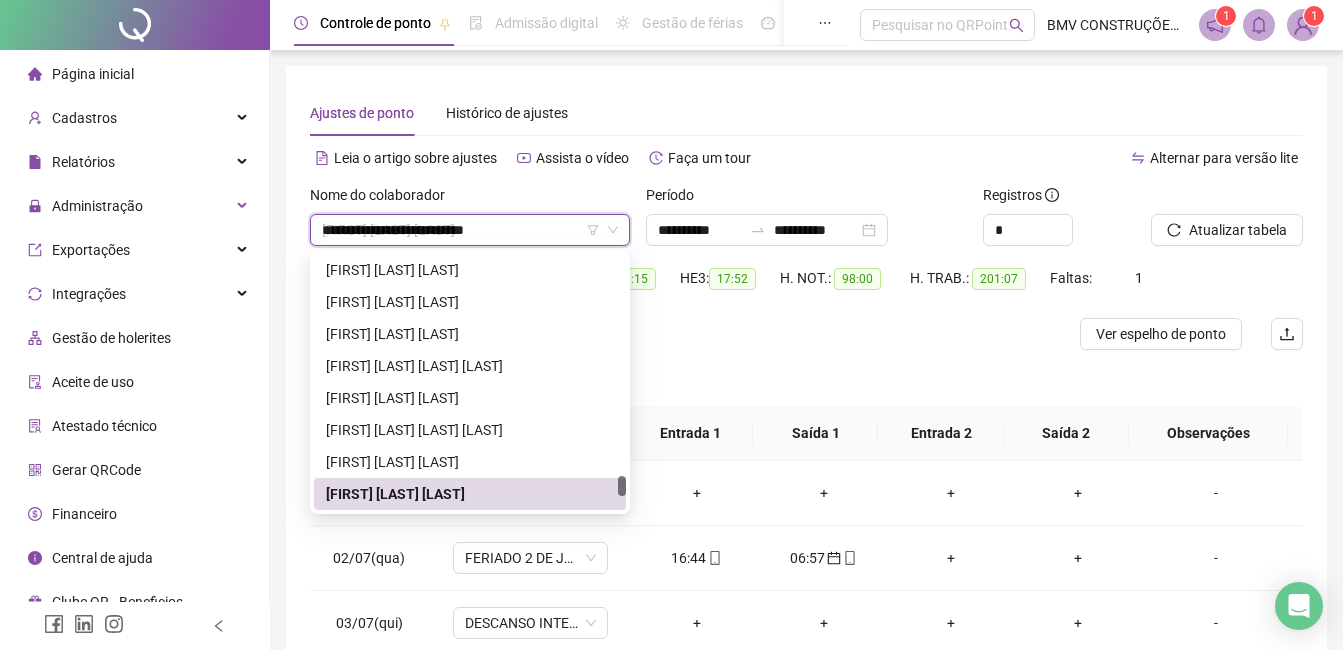 scroll, scrollTop: 0, scrollLeft: 0, axis: both 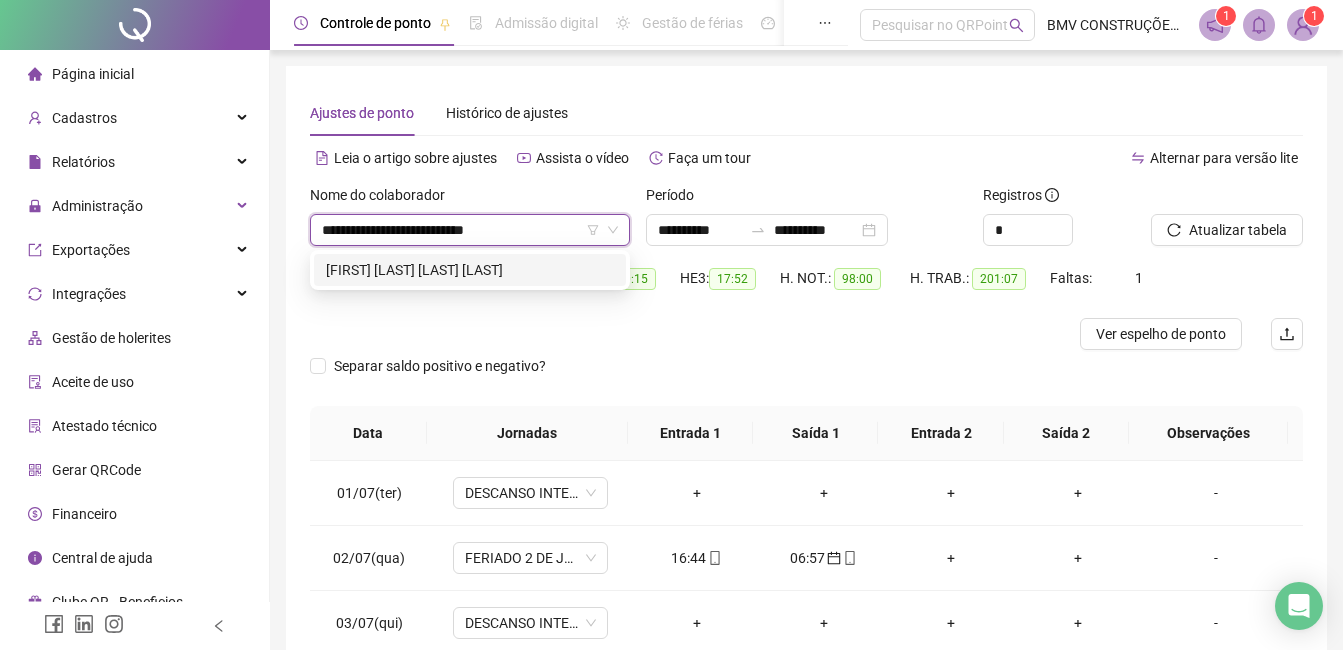 type 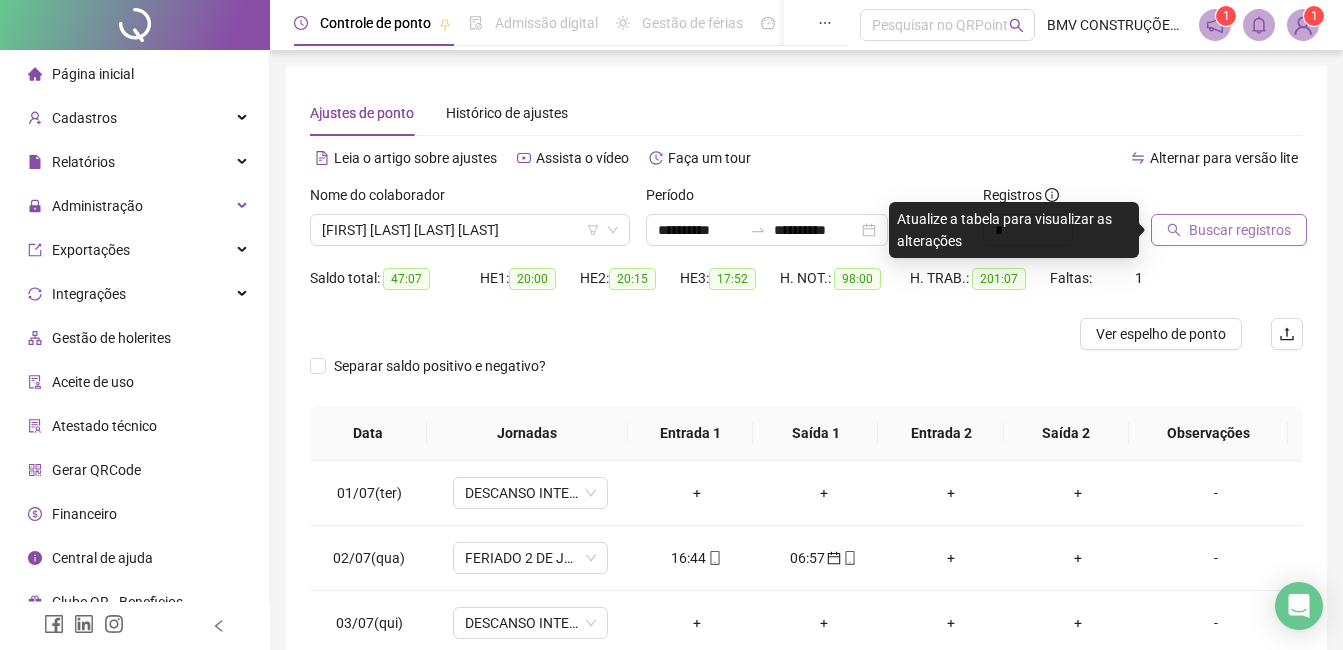 click on "Buscar registros" at bounding box center [1240, 230] 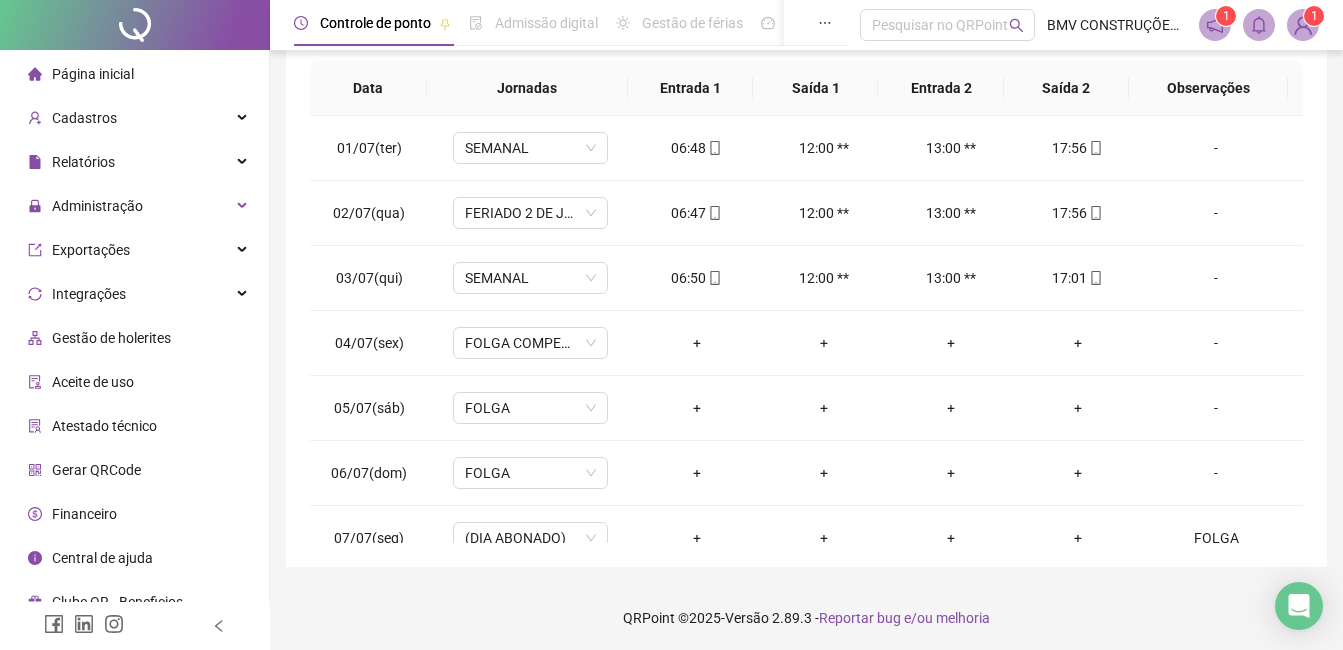 scroll, scrollTop: 348, scrollLeft: 0, axis: vertical 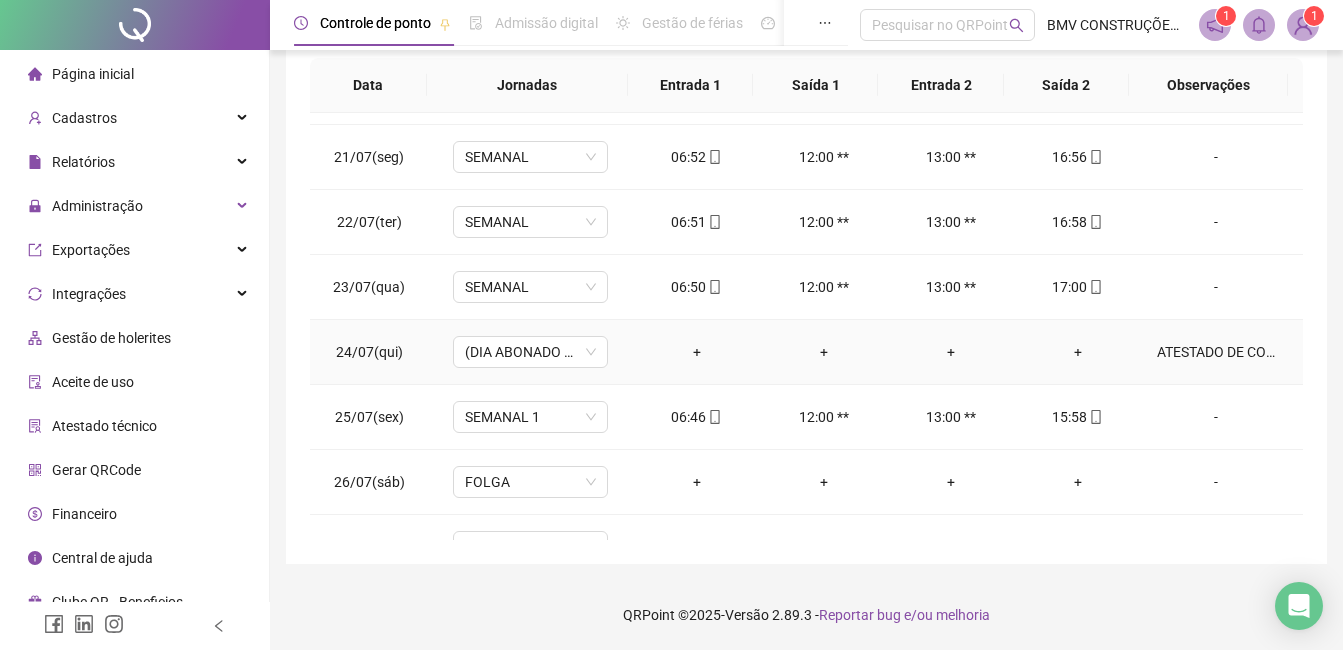 click on "ATESTADO DE COMPARECIMENTO" at bounding box center [1216, 352] 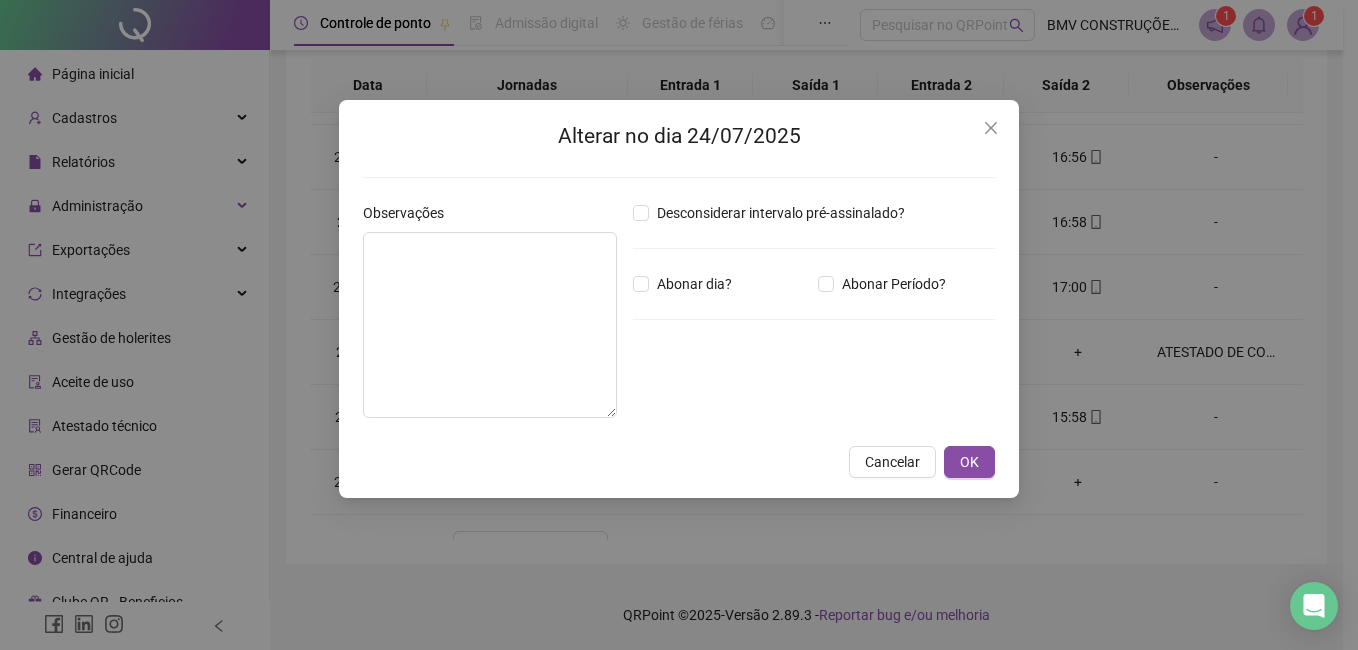 type on "**********" 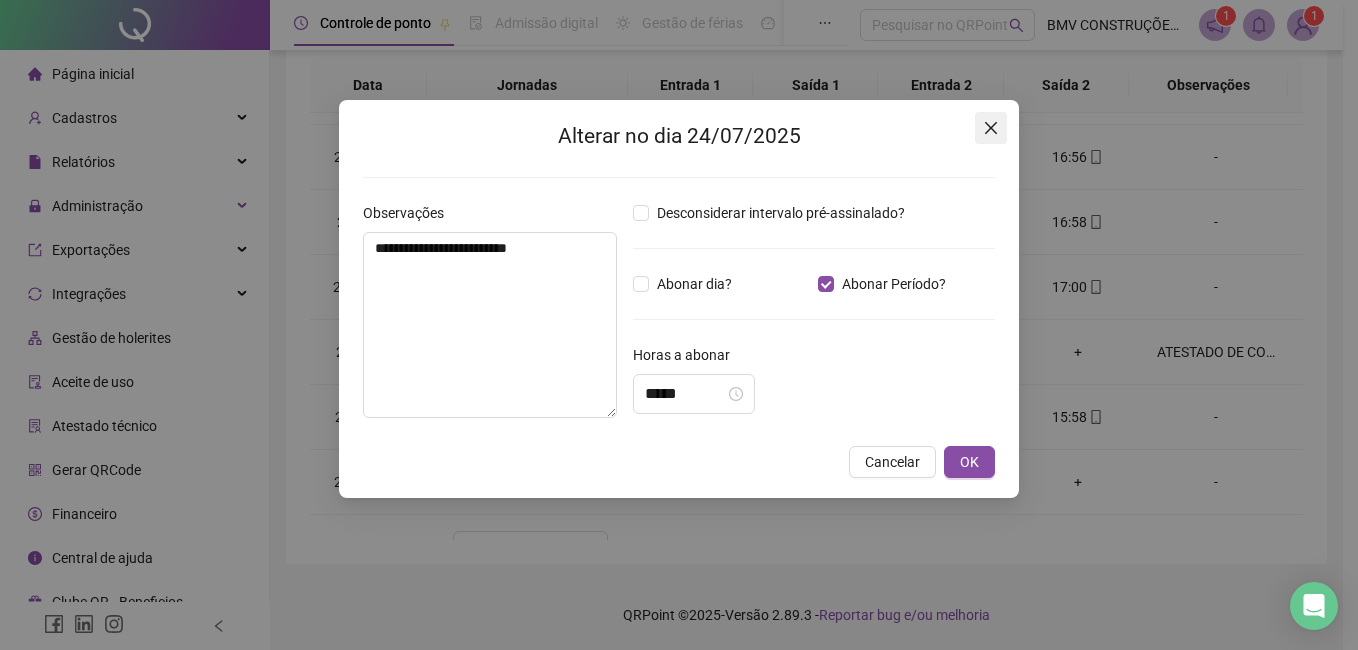 click at bounding box center [991, 128] 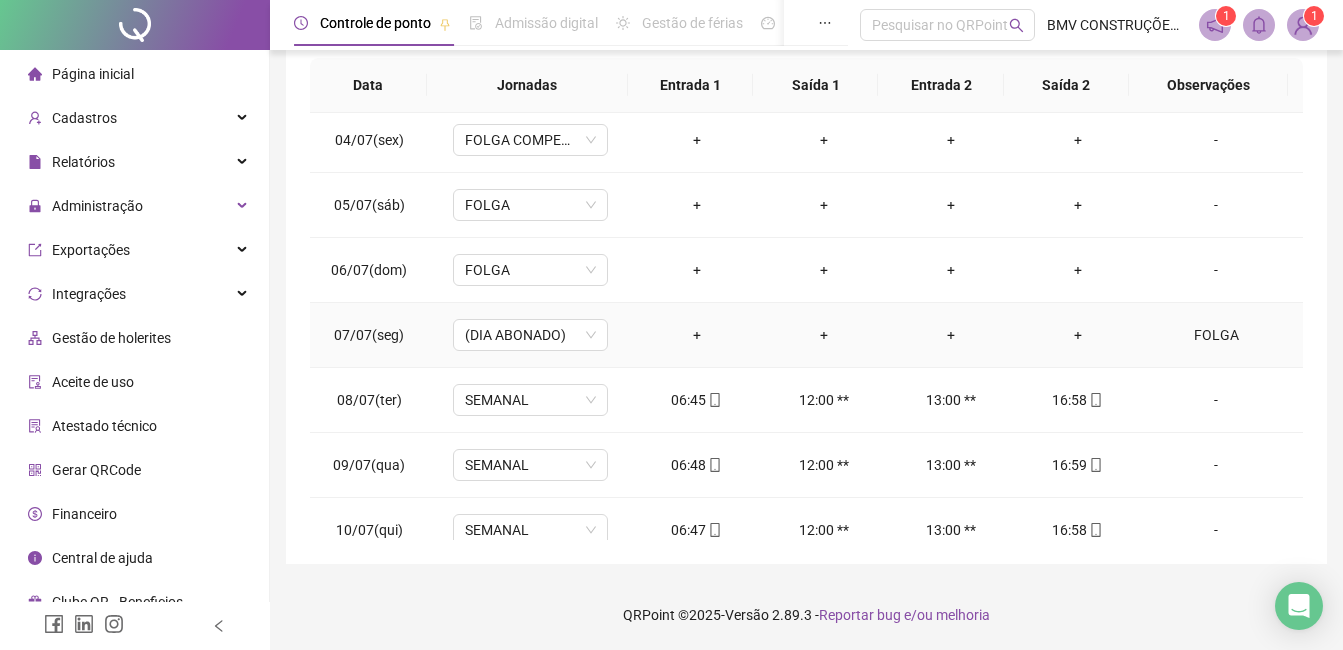 scroll, scrollTop: 0, scrollLeft: 0, axis: both 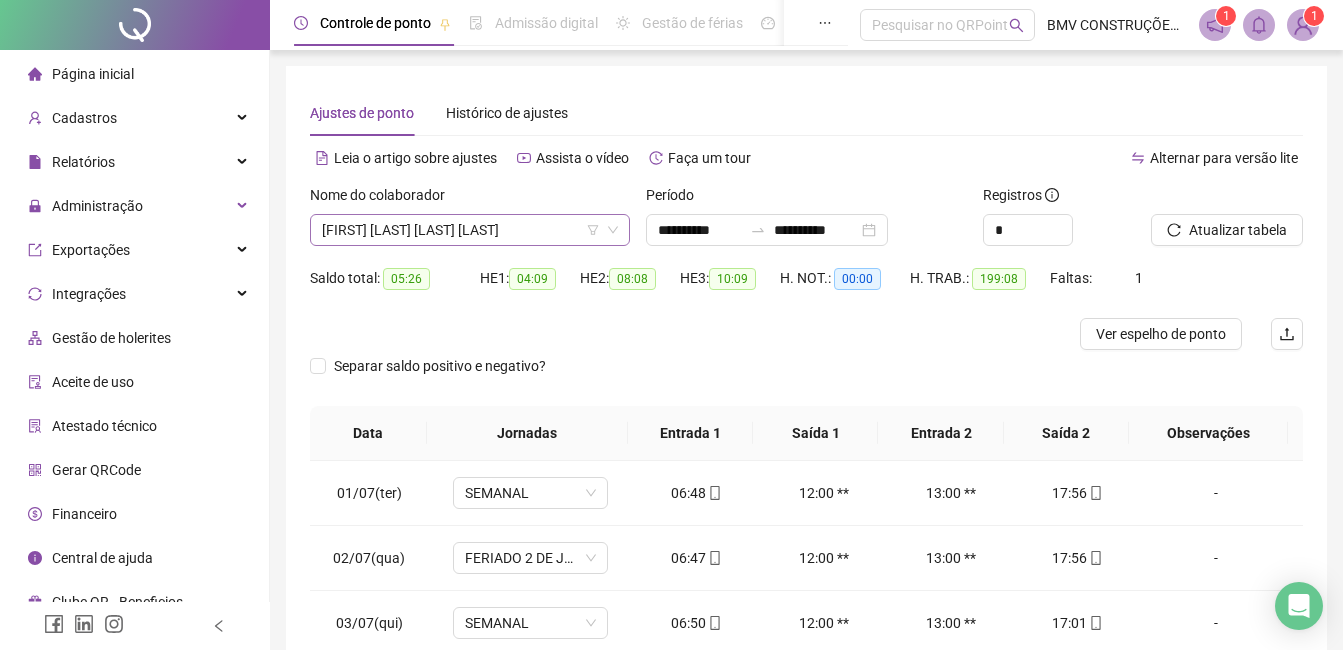 drag, startPoint x: 456, startPoint y: 232, endPoint x: 520, endPoint y: 228, distance: 64.12488 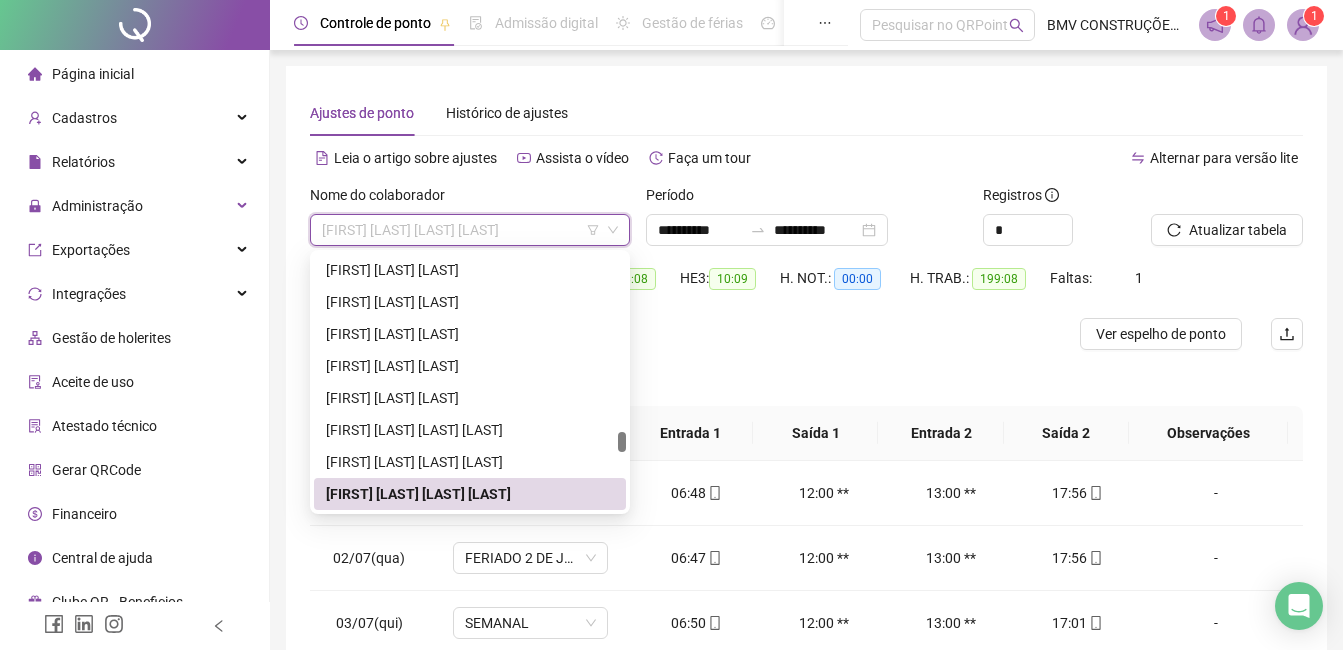 paste on "**********" 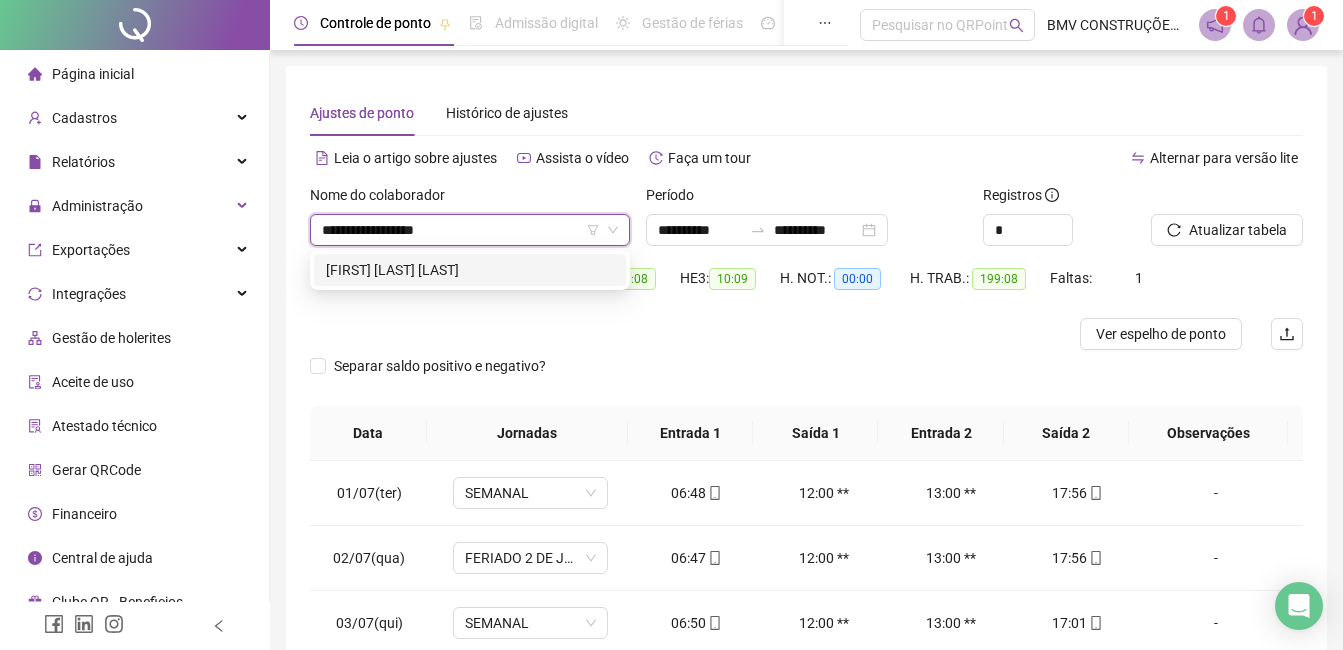 scroll, scrollTop: 0, scrollLeft: 0, axis: both 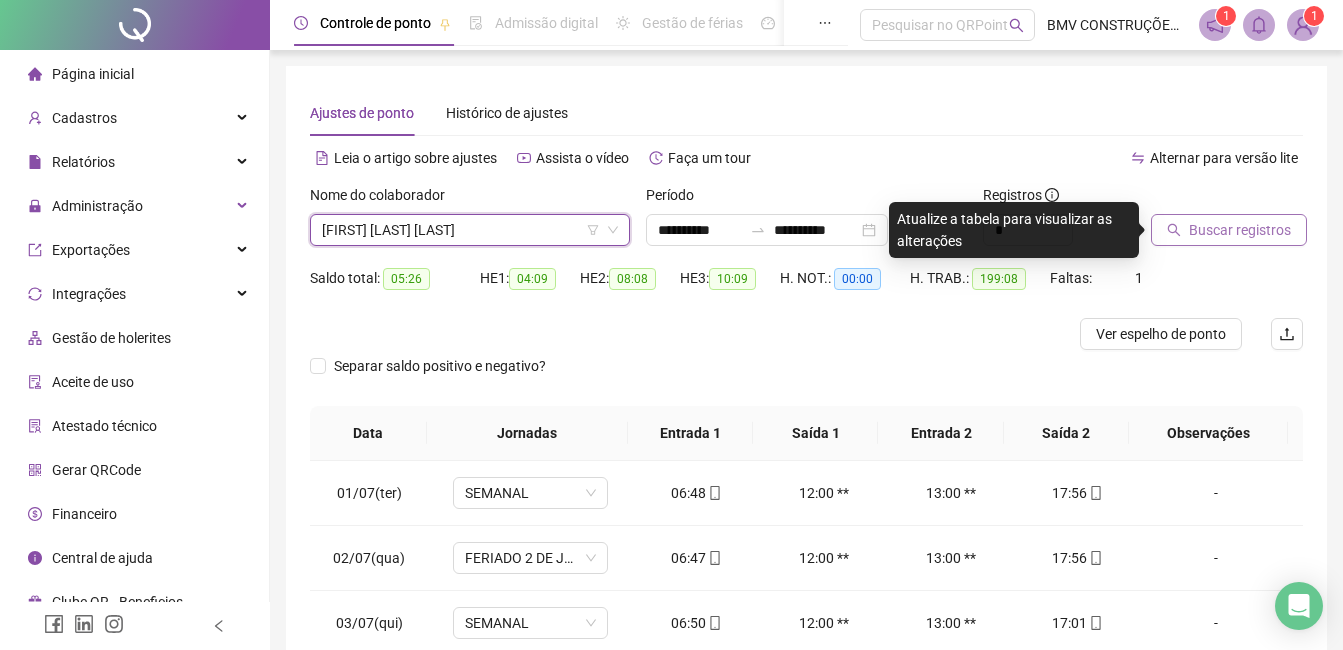 click on "Buscar registros" at bounding box center (1229, 230) 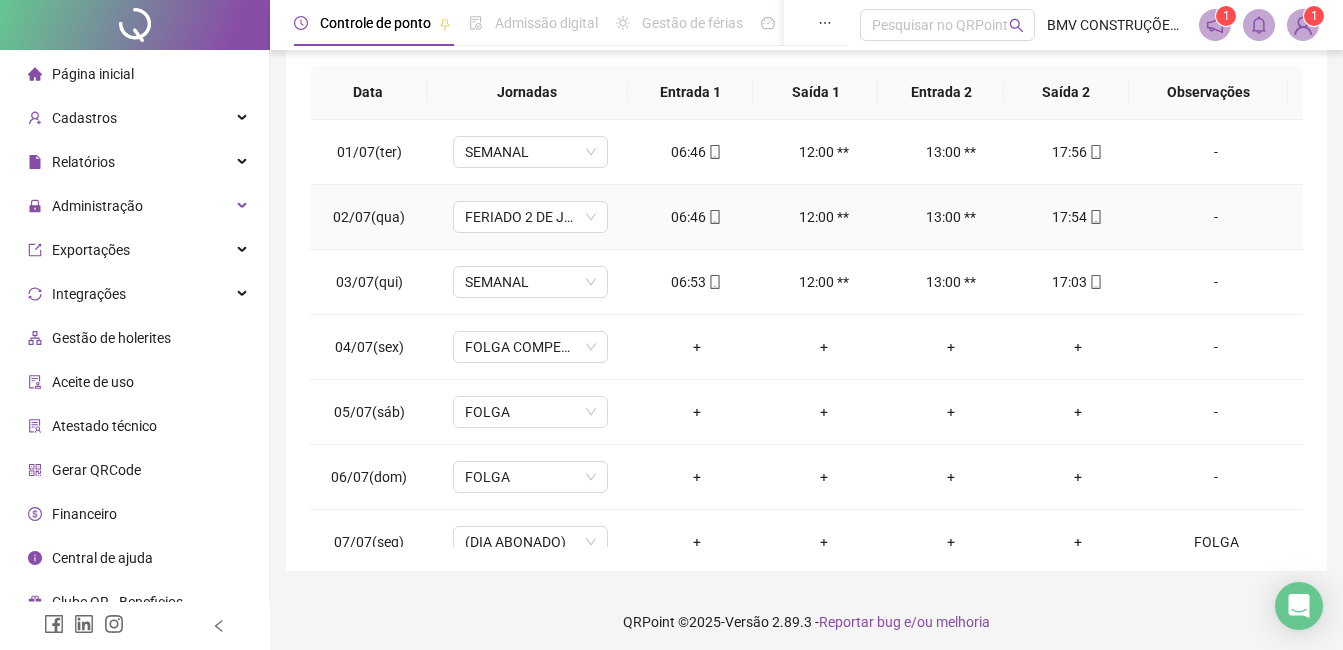 scroll, scrollTop: 348, scrollLeft: 0, axis: vertical 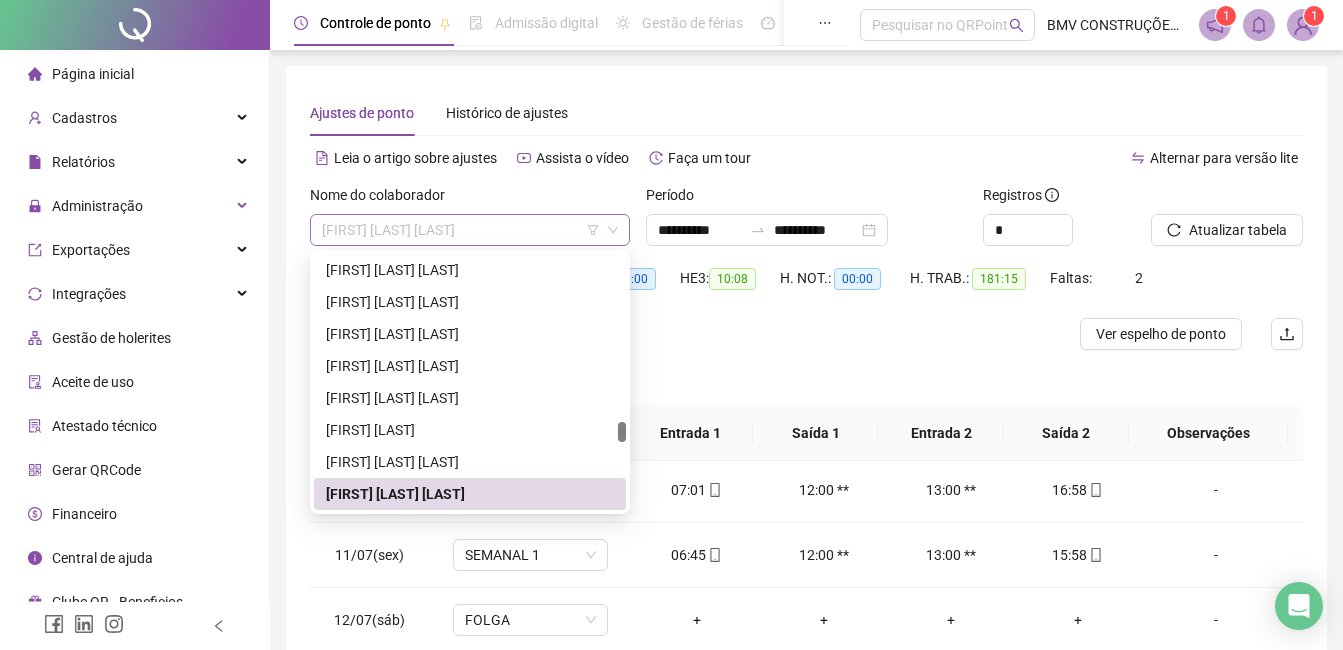 click on "[FIRST] [LAST] [LAST]" at bounding box center (470, 230) 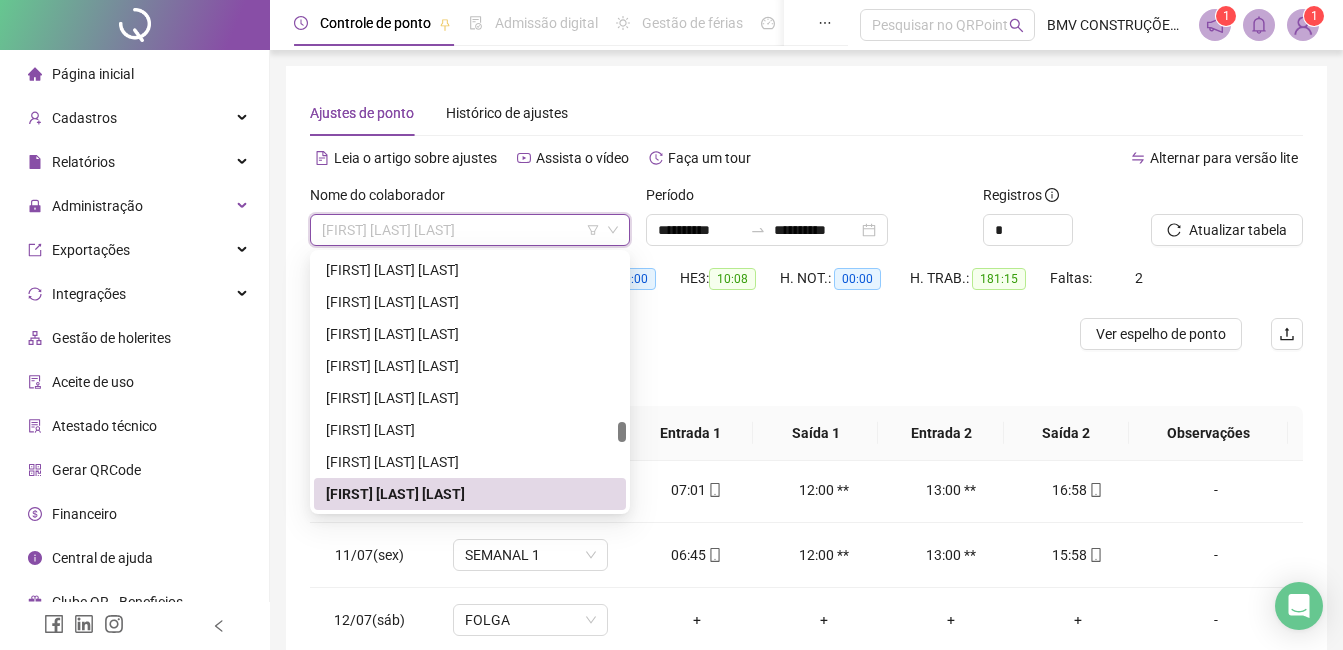 type on "*" 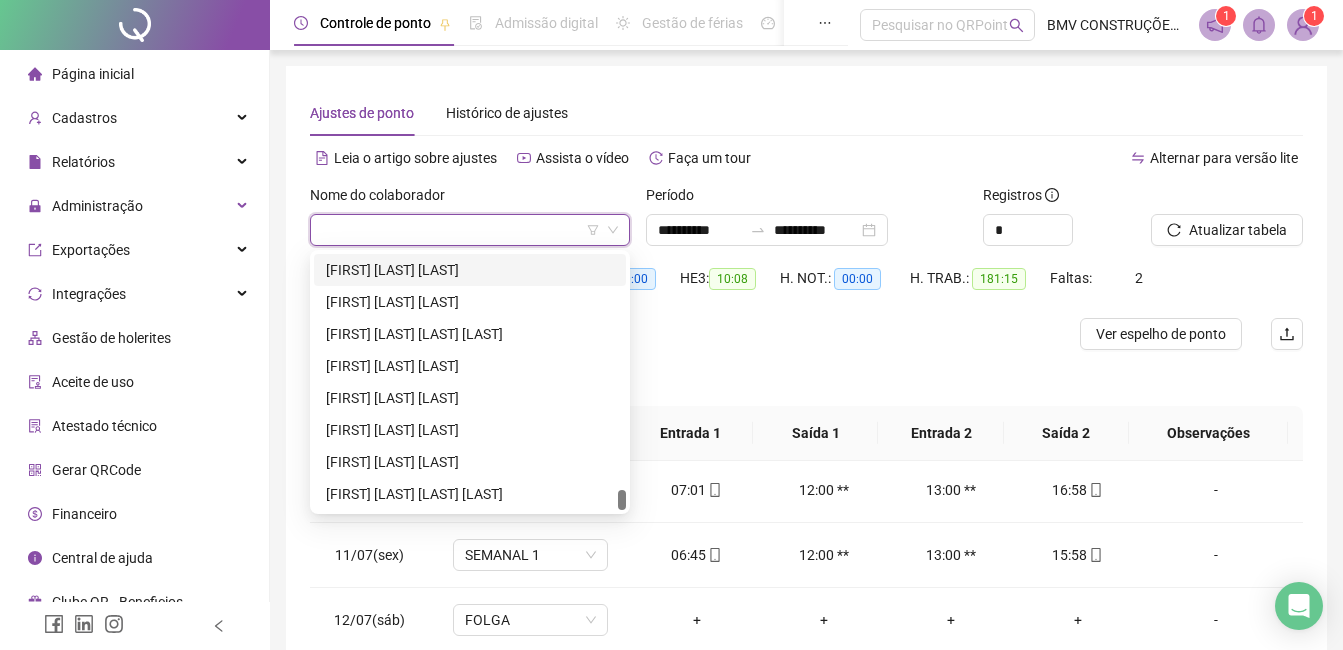 scroll, scrollTop: 13120, scrollLeft: 0, axis: vertical 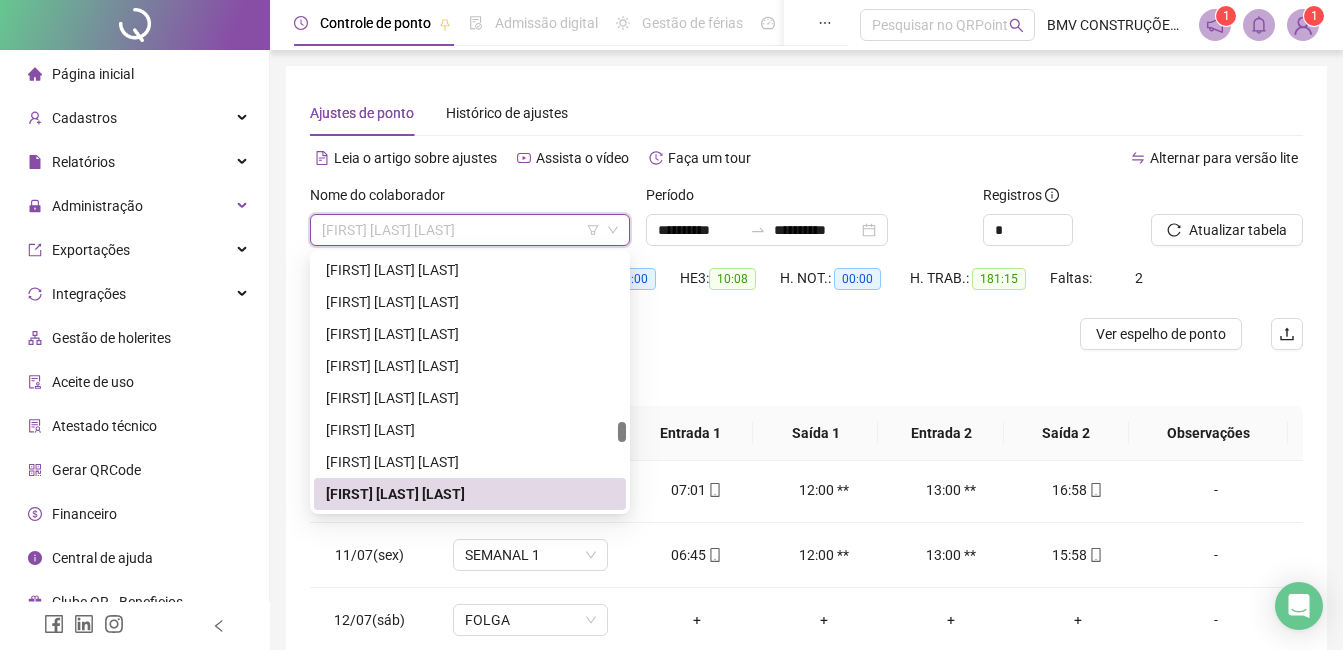 paste on "**********" 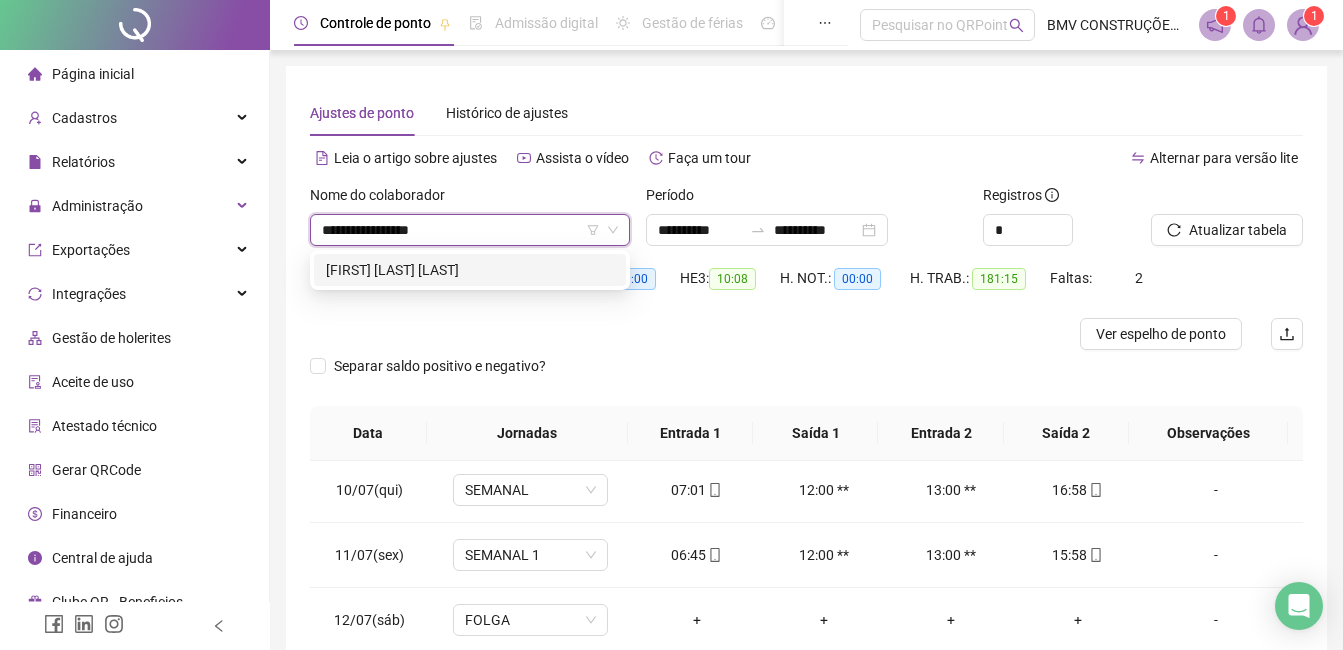 scroll, scrollTop: 0, scrollLeft: 0, axis: both 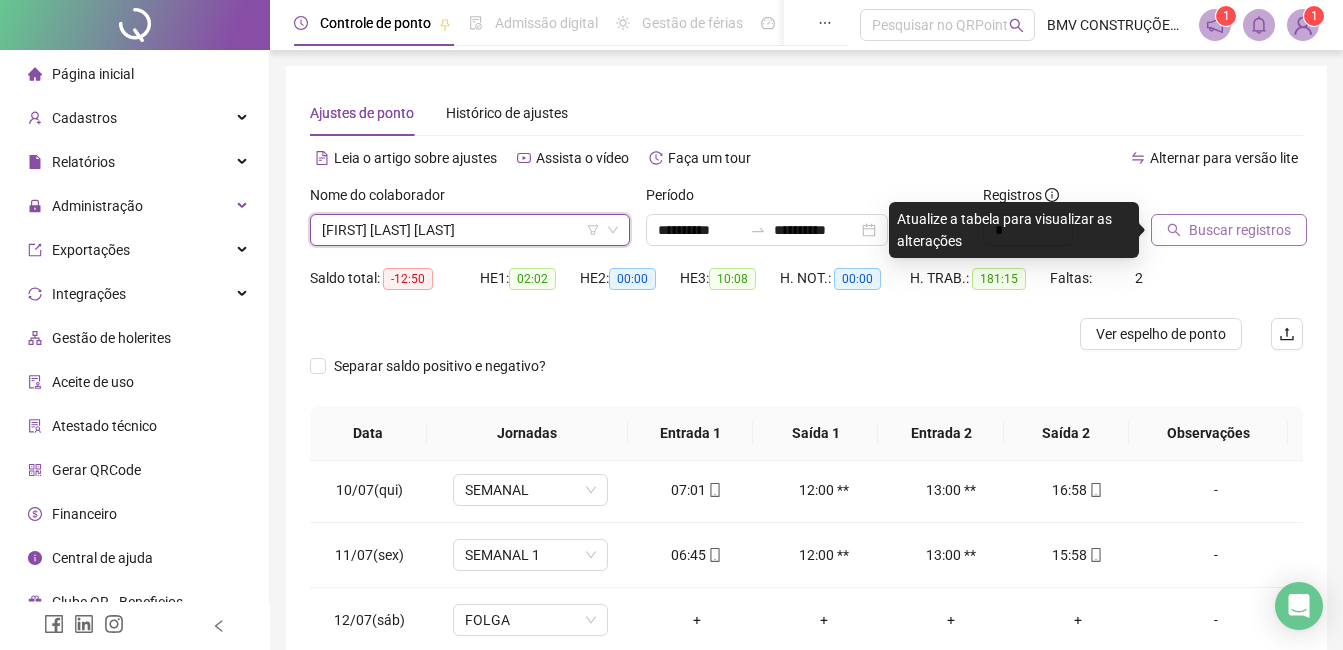 click on "Buscar registros" at bounding box center (1240, 230) 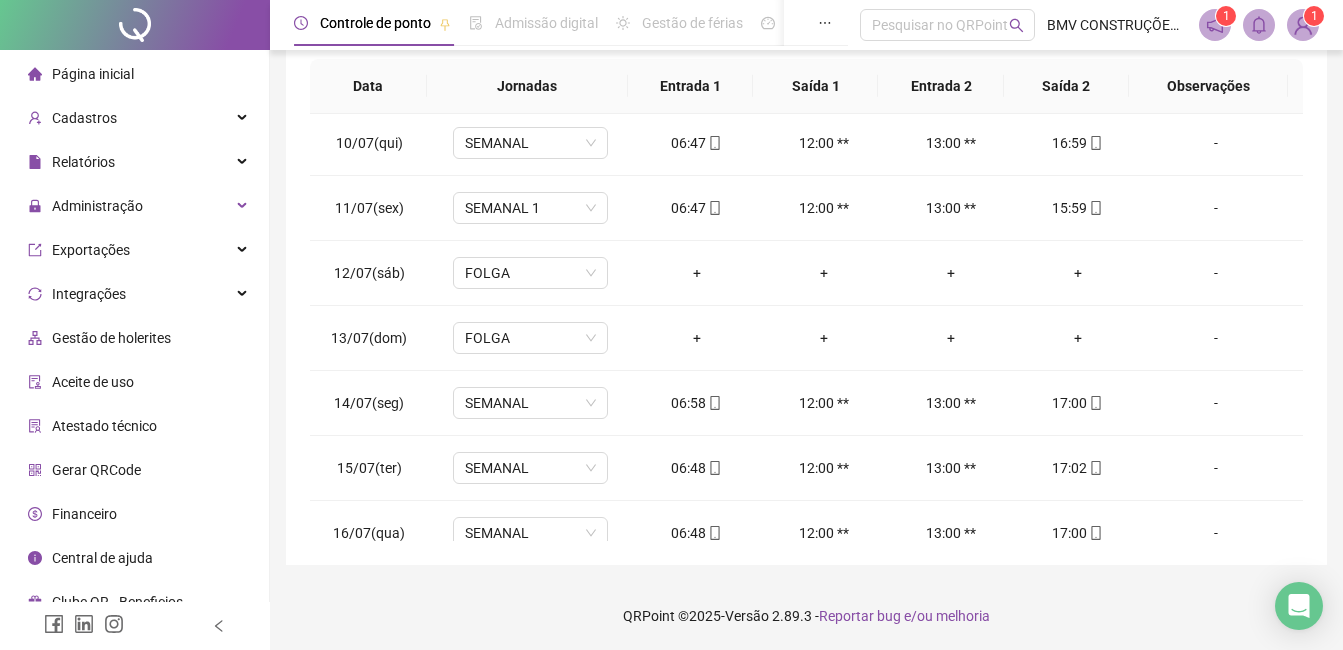 scroll, scrollTop: 348, scrollLeft: 0, axis: vertical 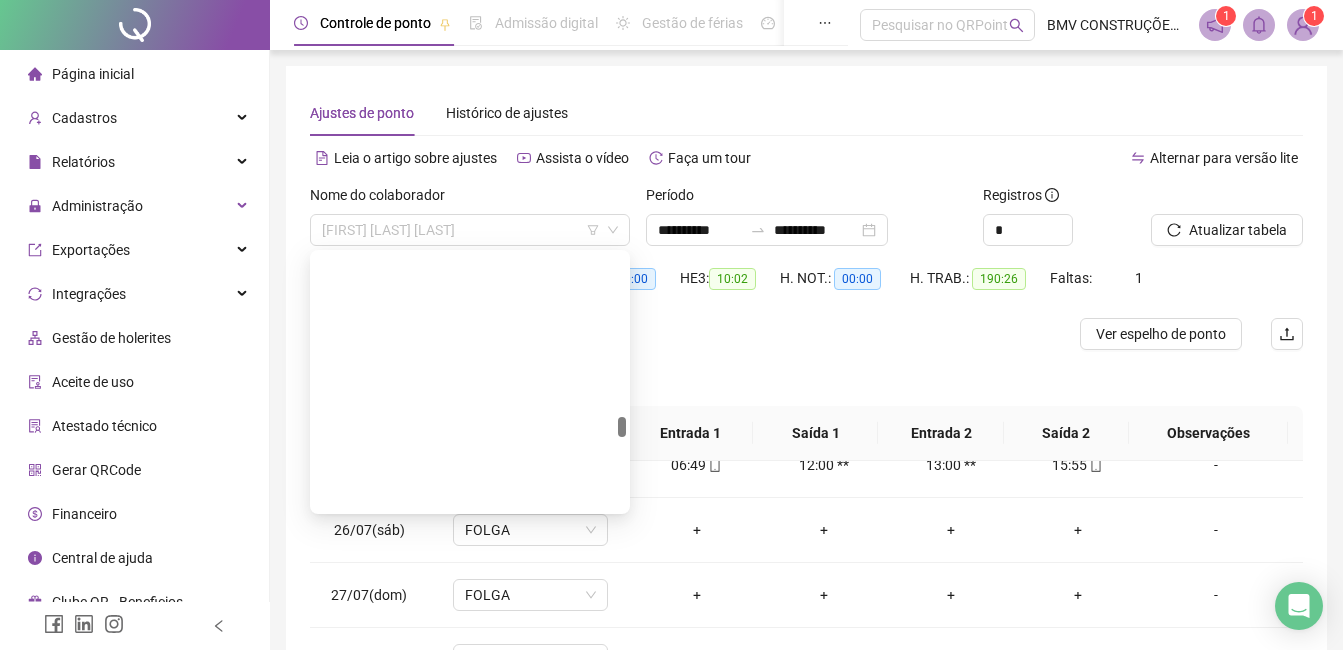 drag, startPoint x: 490, startPoint y: 214, endPoint x: 538, endPoint y: 205, distance: 48.83646 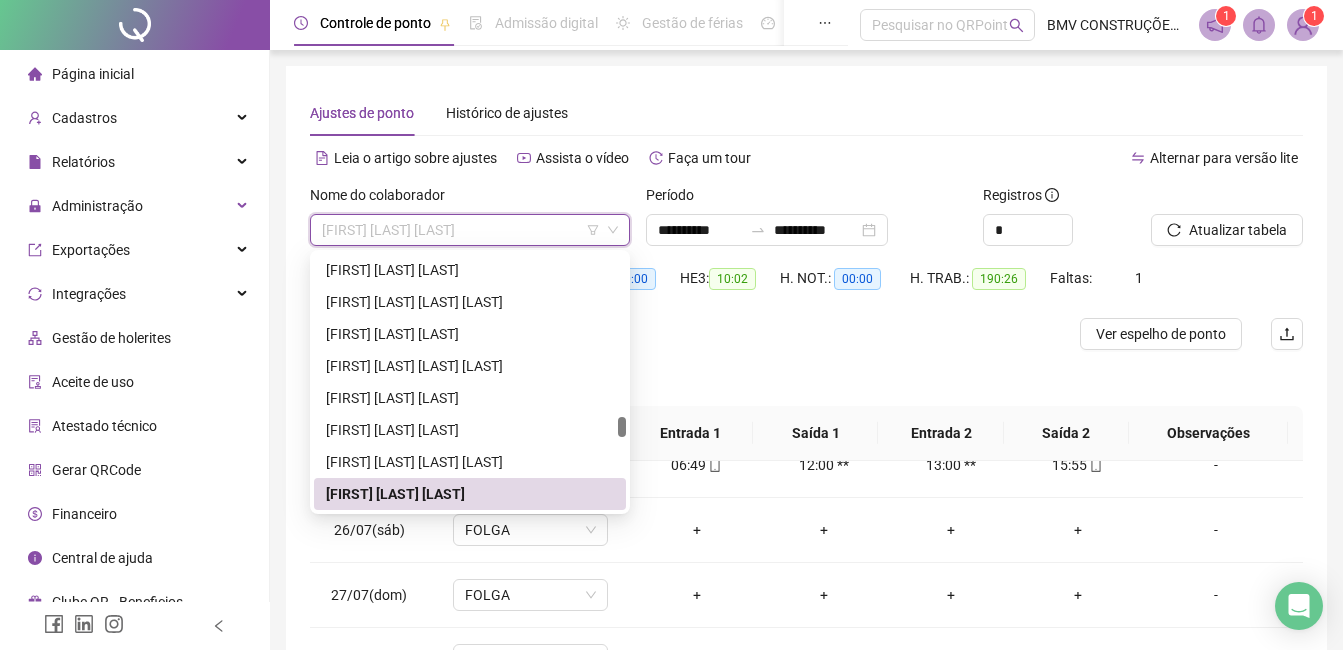 paste on "**********" 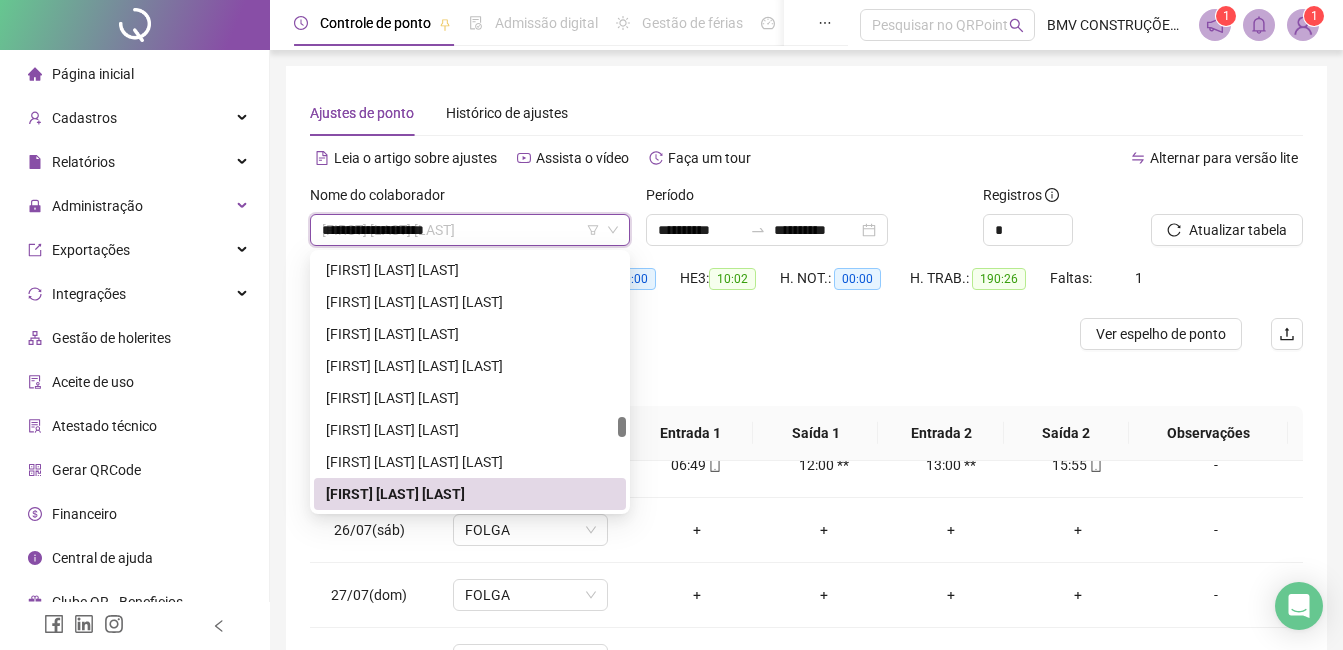 scroll, scrollTop: 0, scrollLeft: 0, axis: both 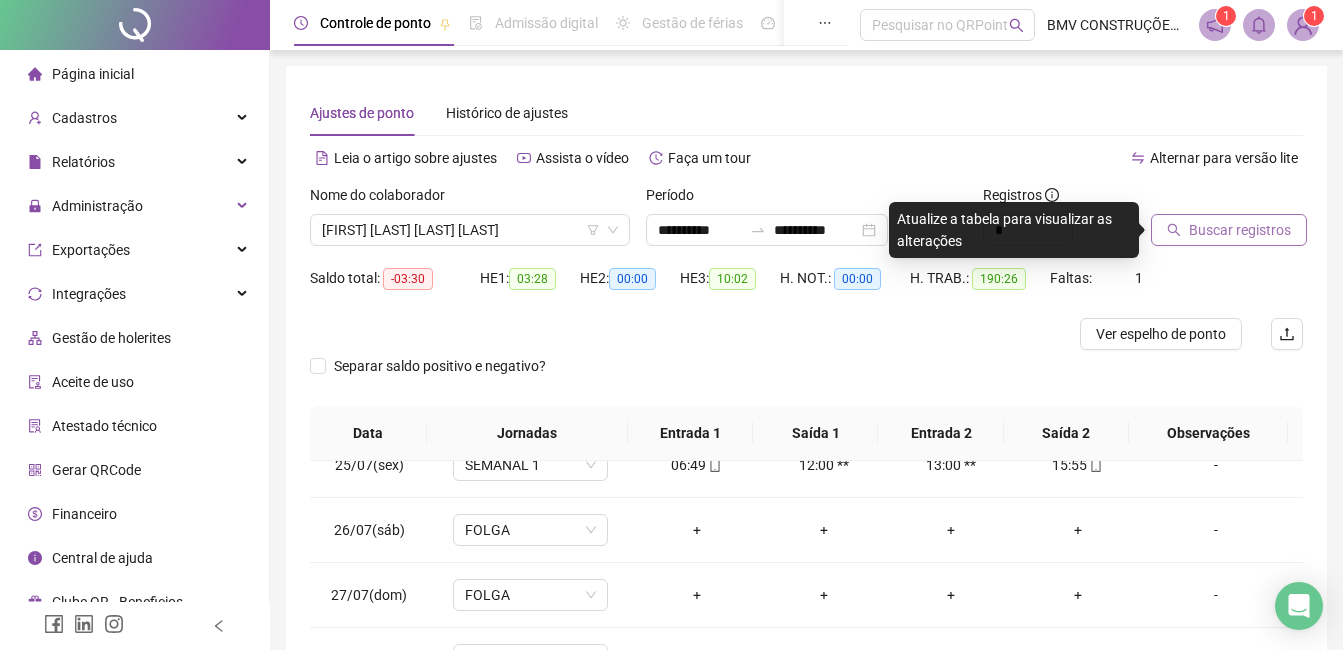 click on "Buscar registros" at bounding box center [1240, 230] 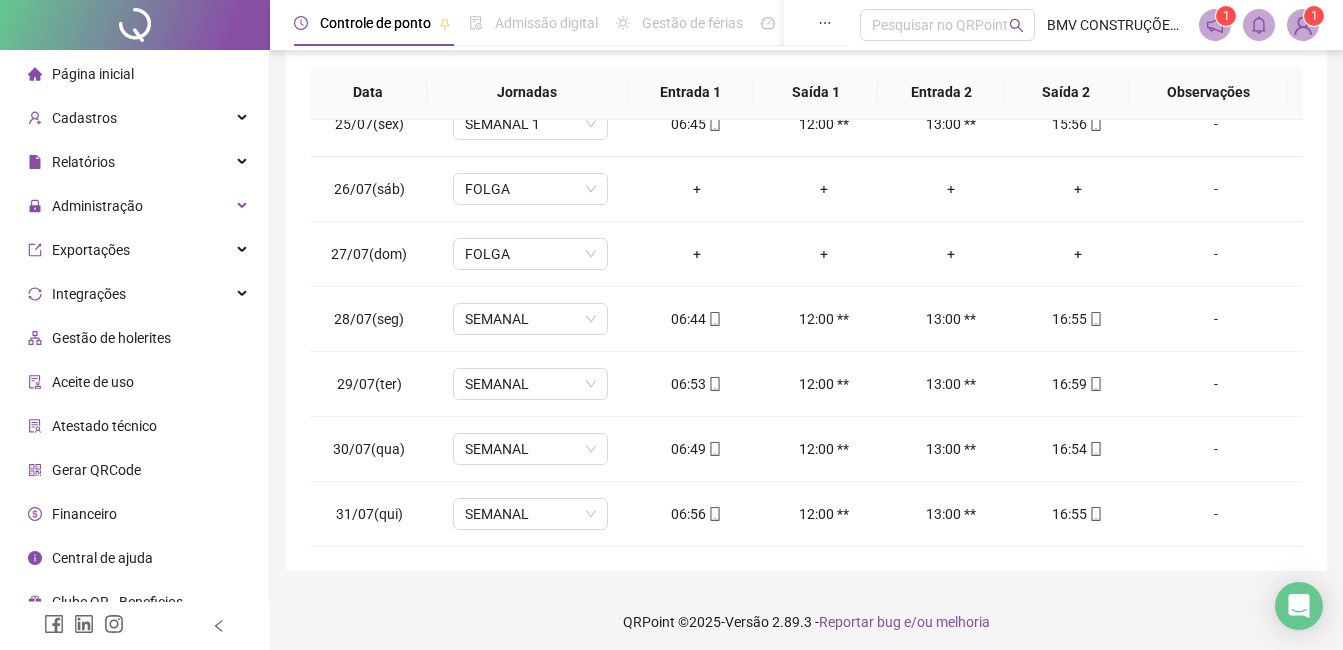 scroll, scrollTop: 348, scrollLeft: 0, axis: vertical 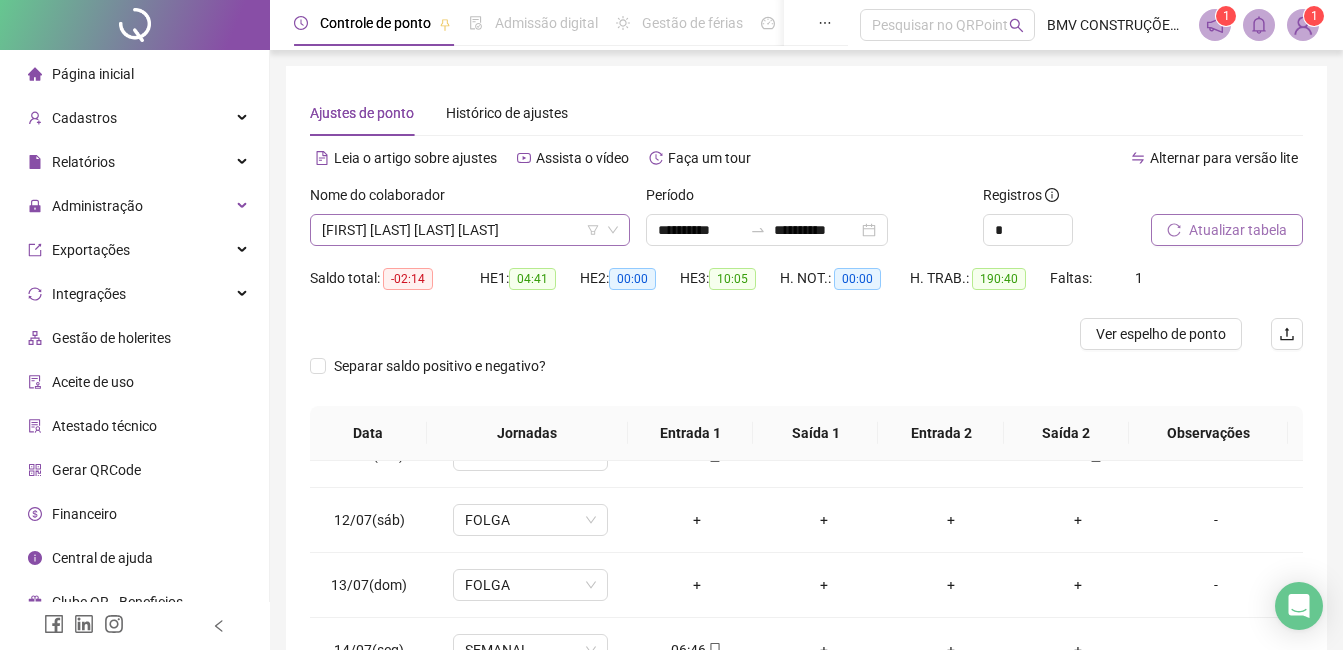 click on "[FIRST] [LAST] [LAST] [LAST]" at bounding box center (470, 230) 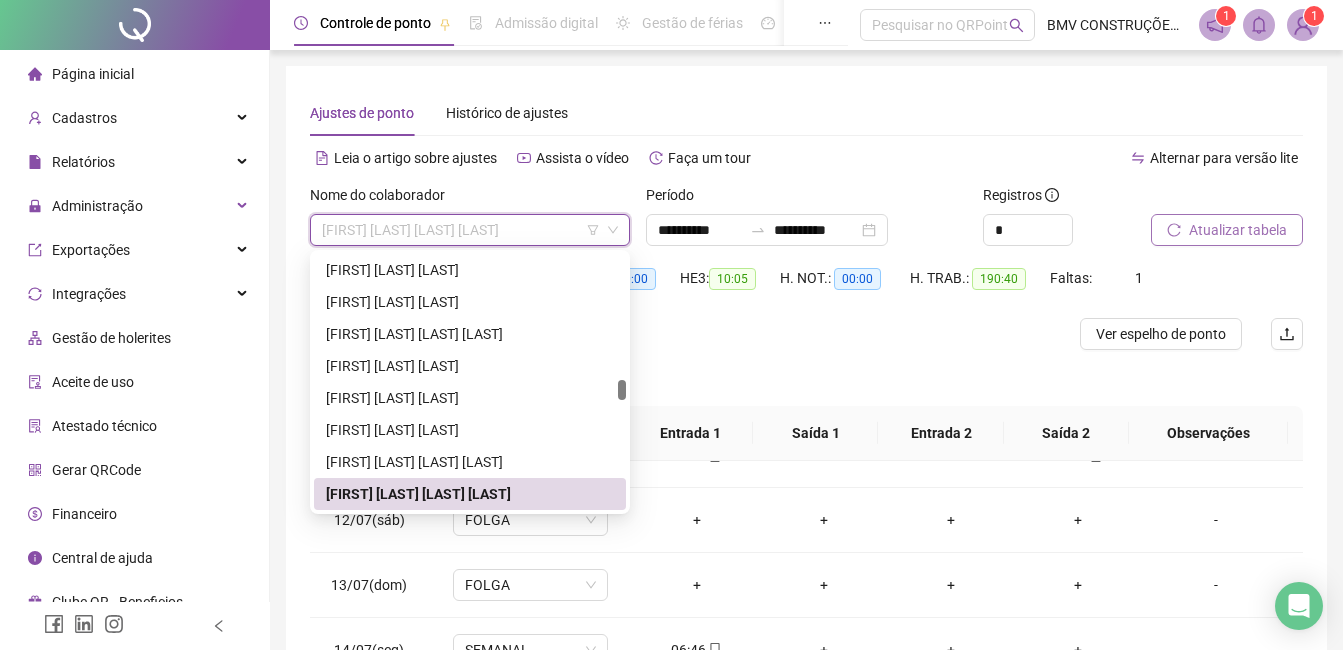 paste on "**********" 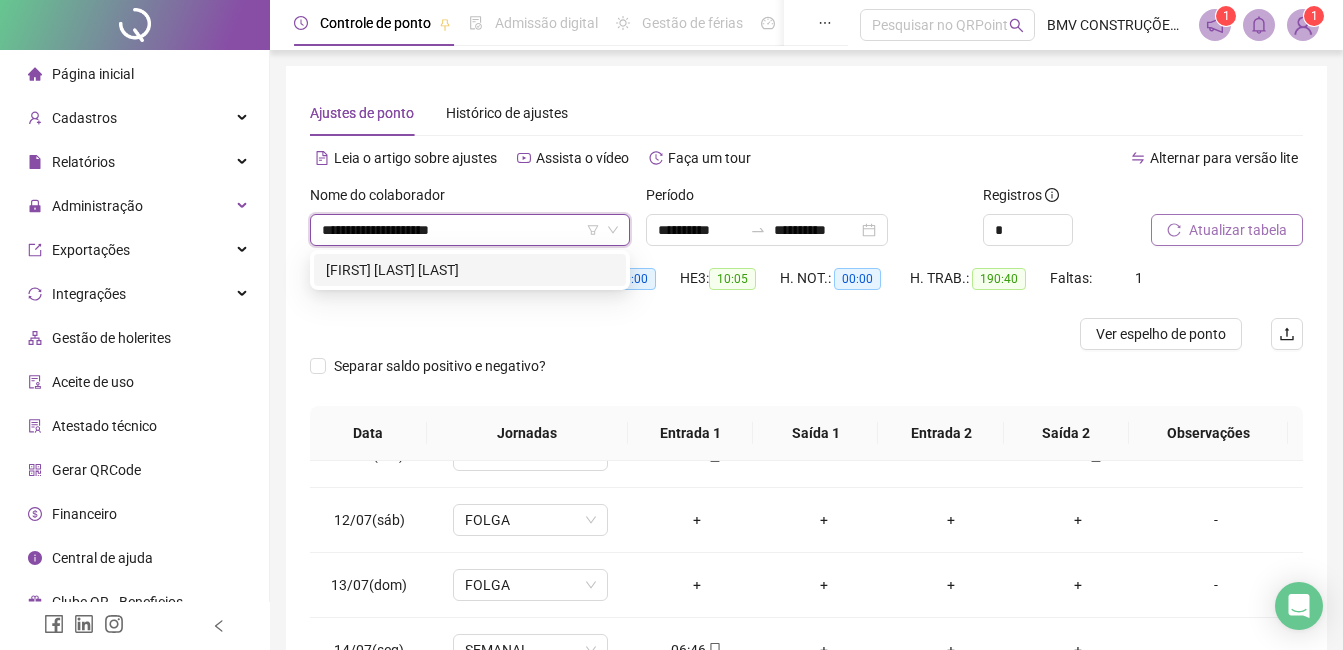 scroll, scrollTop: 0, scrollLeft: 0, axis: both 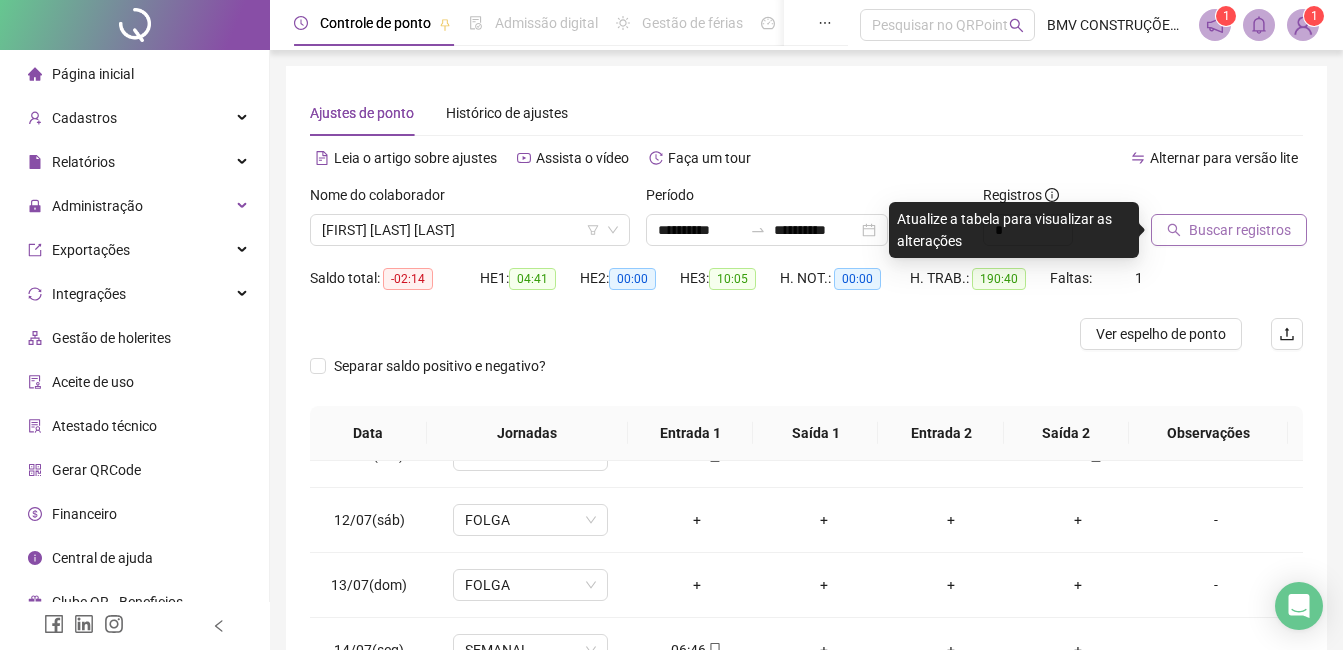 click on "Buscar registros" at bounding box center (1240, 230) 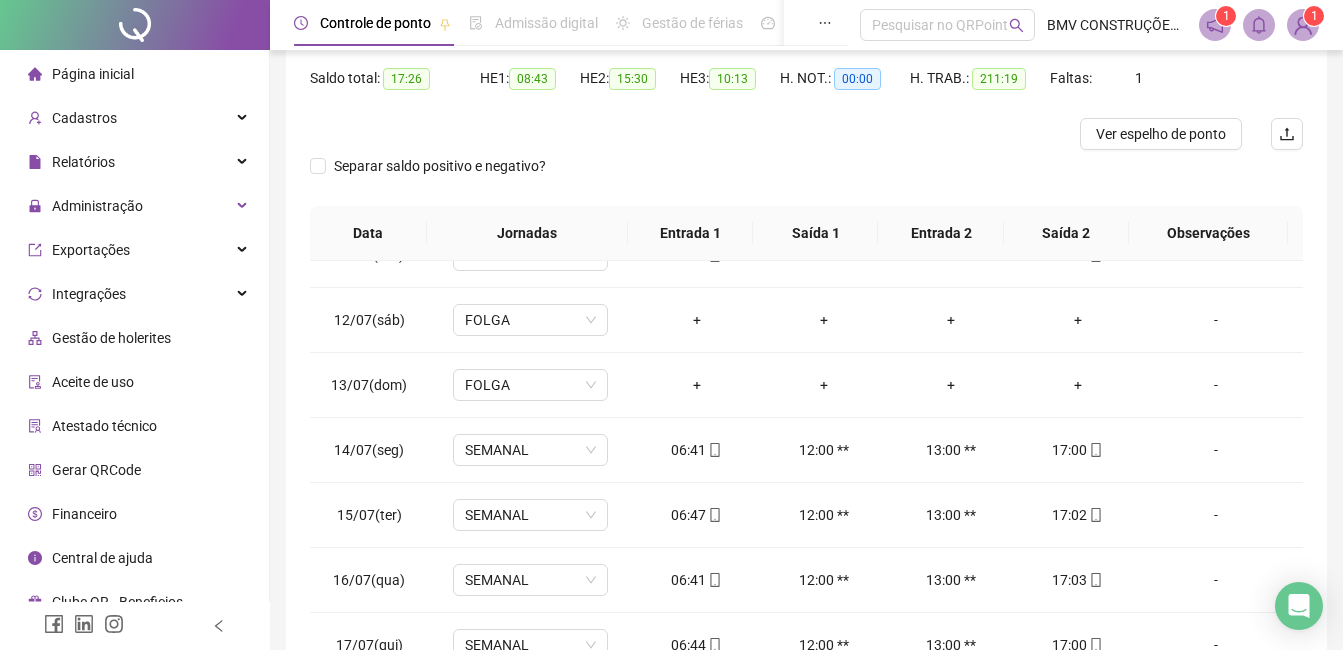 scroll, scrollTop: 348, scrollLeft: 0, axis: vertical 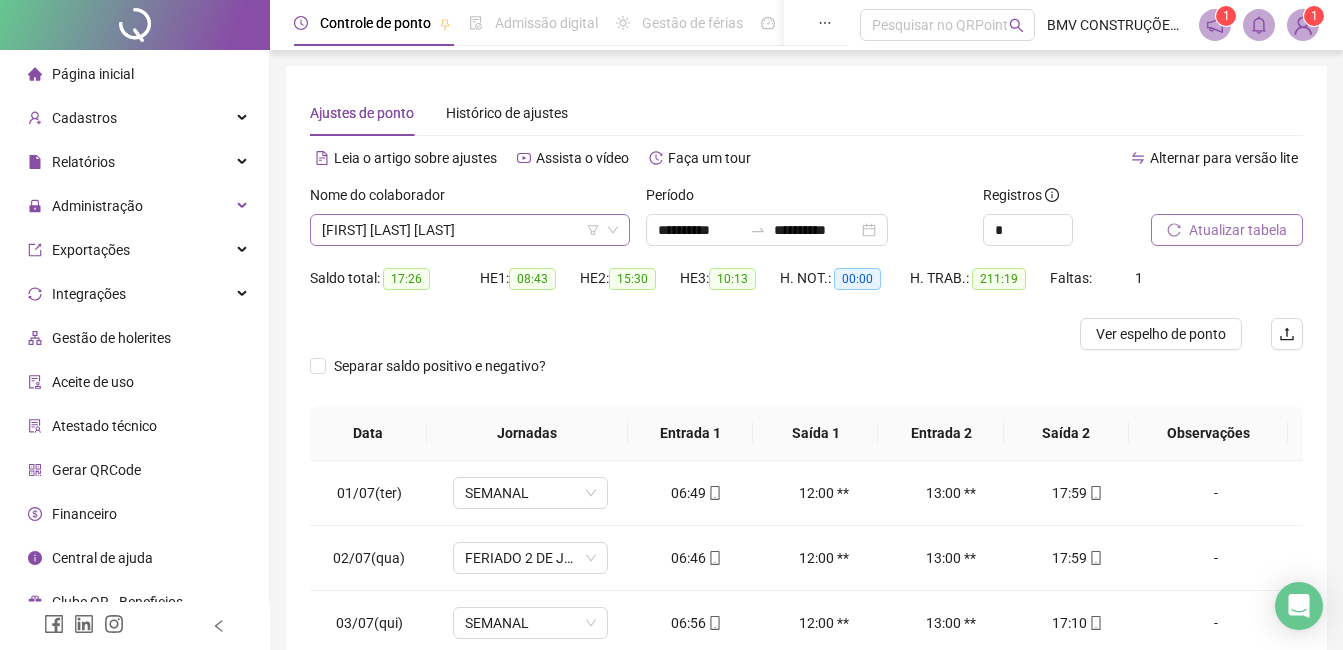 drag, startPoint x: 410, startPoint y: 202, endPoint x: 414, endPoint y: 219, distance: 17.464249 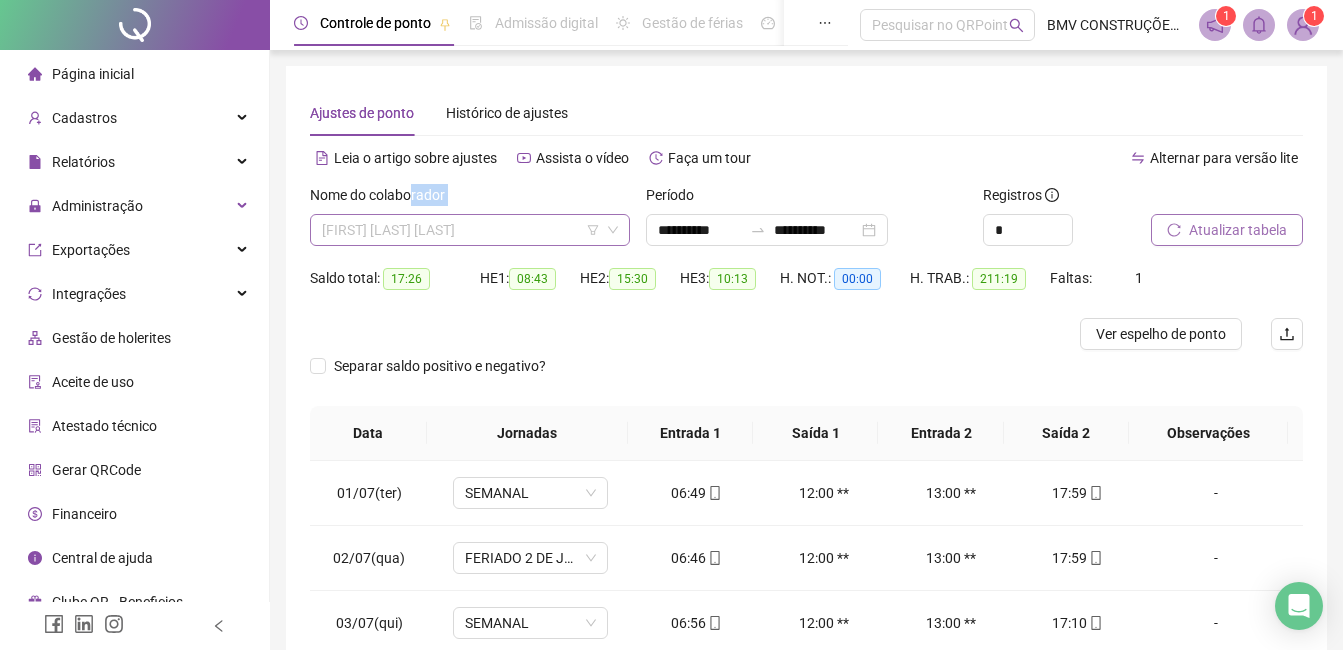 click on "[FIRST] [LAST] [LAST]" at bounding box center [470, 230] 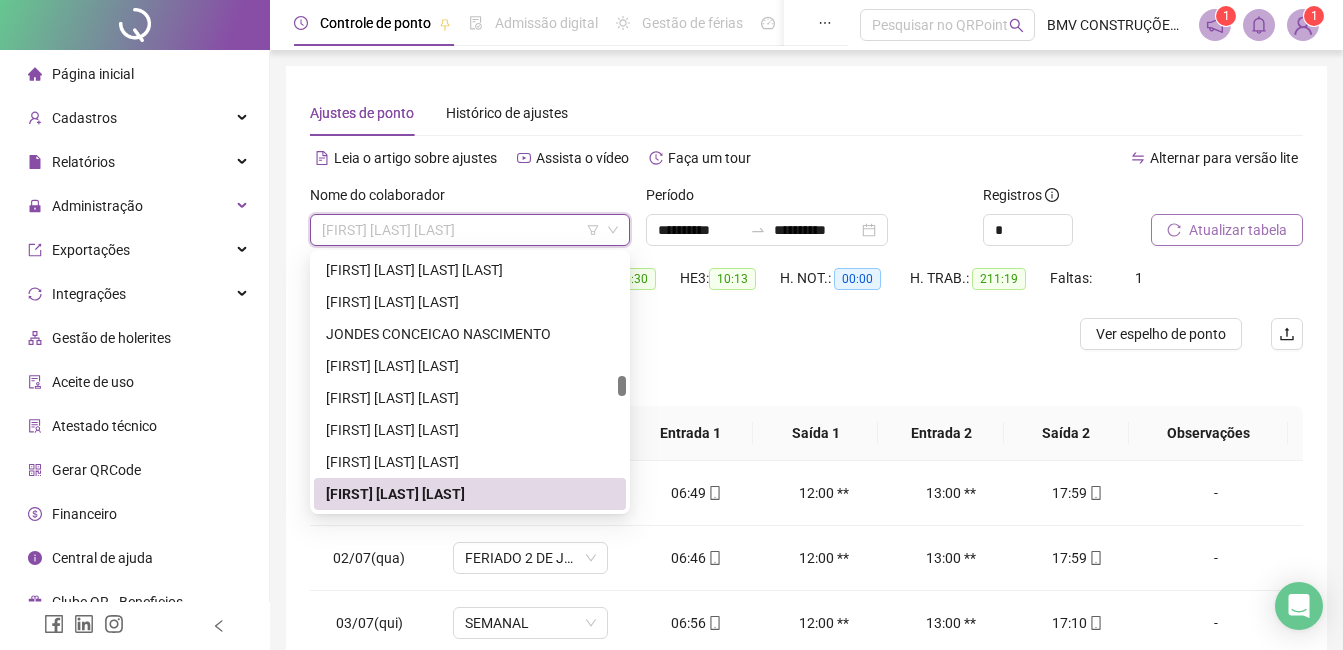 paste on "**********" 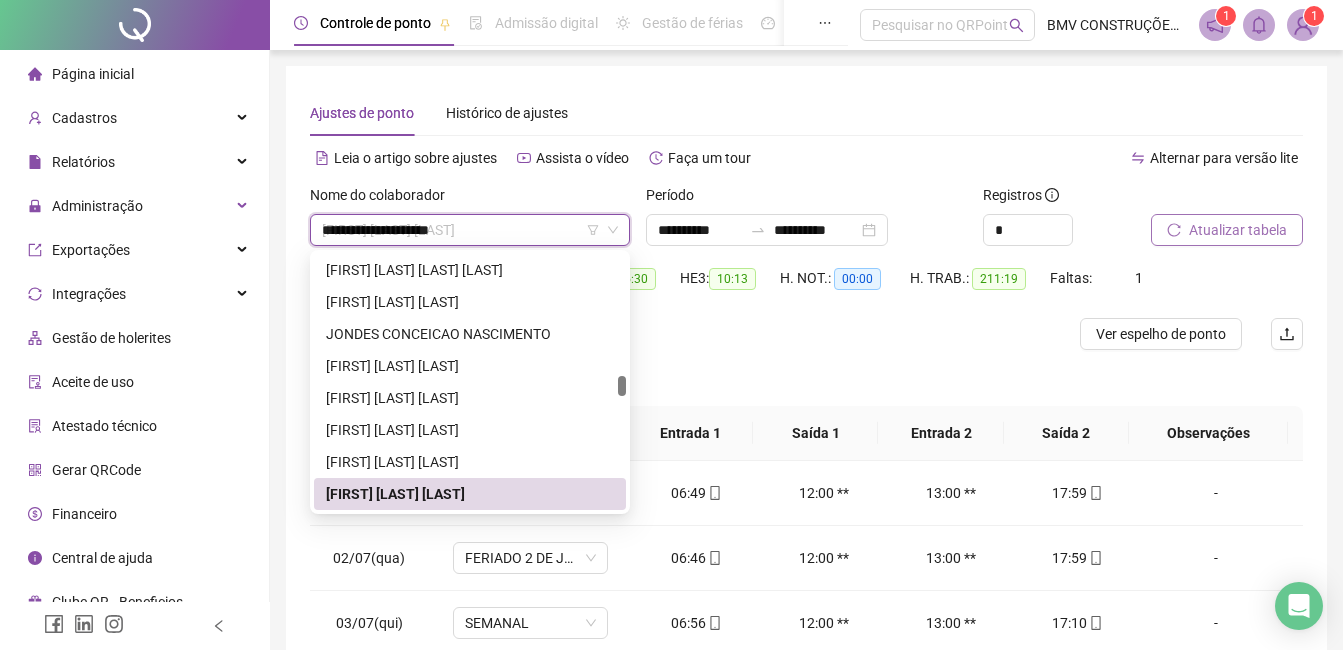 scroll, scrollTop: 0, scrollLeft: 0, axis: both 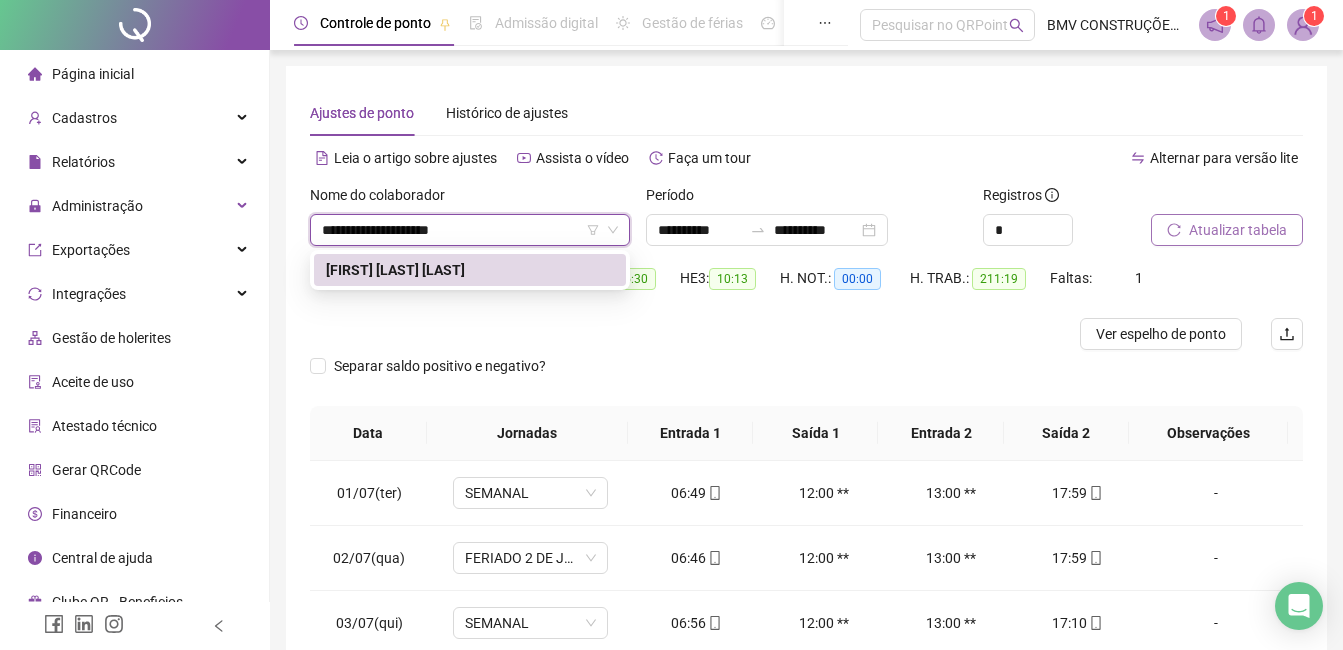 type on "**********" 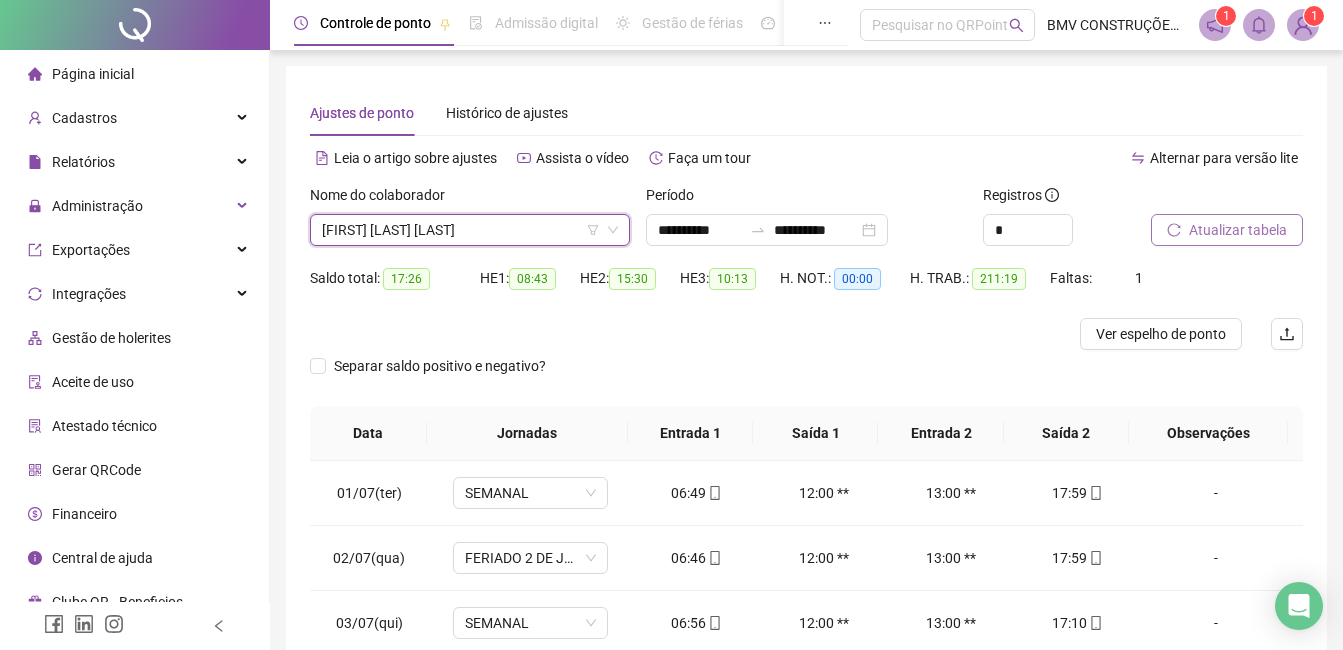 click on "[FIRST] [LAST] [LAST]" at bounding box center [470, 230] 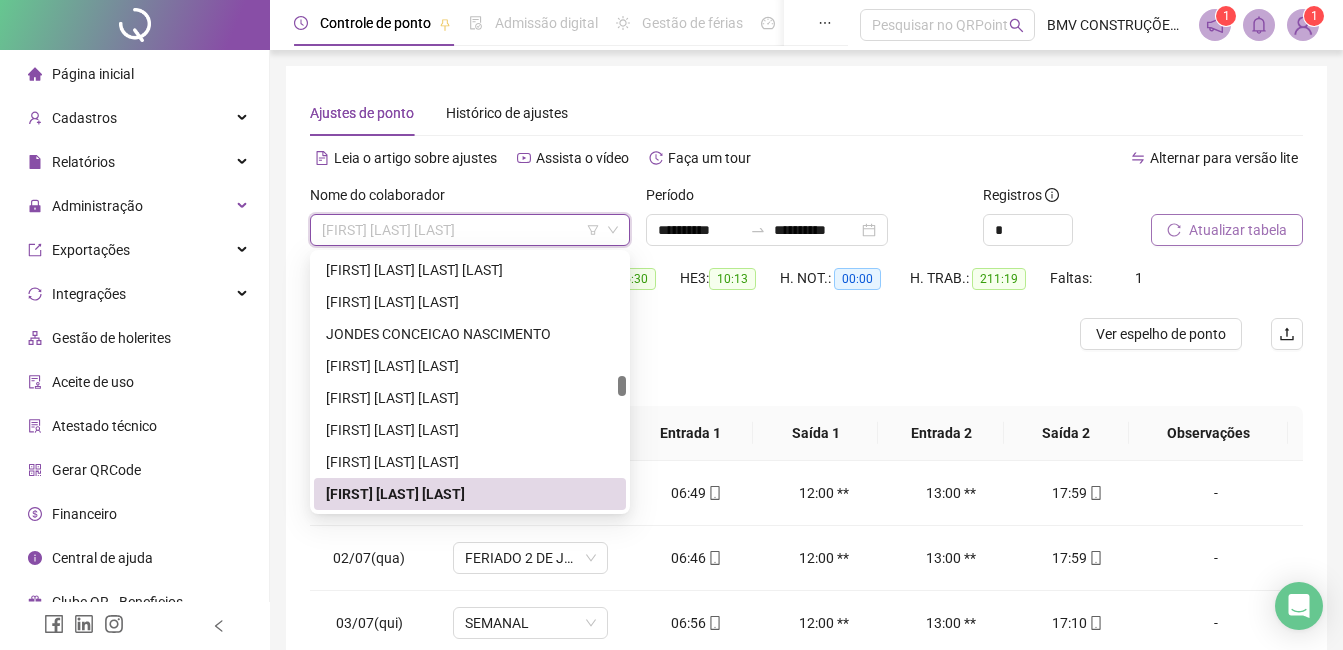 paste on "**********" 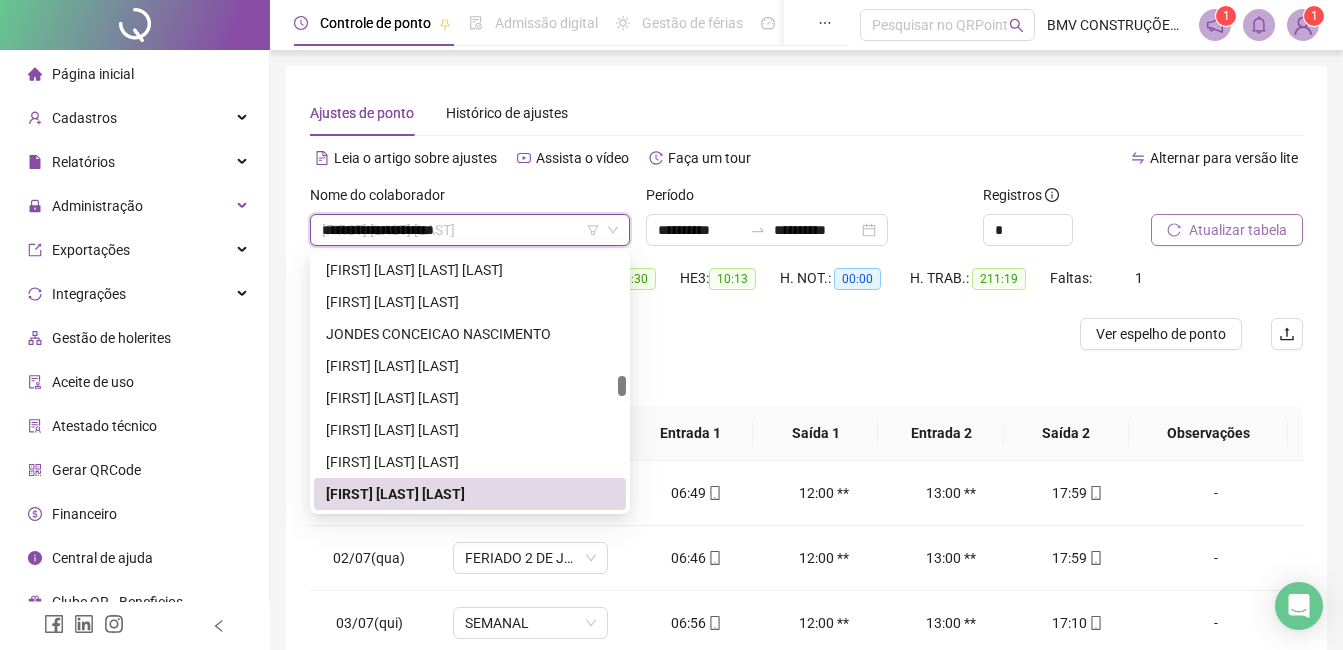 scroll, scrollTop: 0, scrollLeft: 0, axis: both 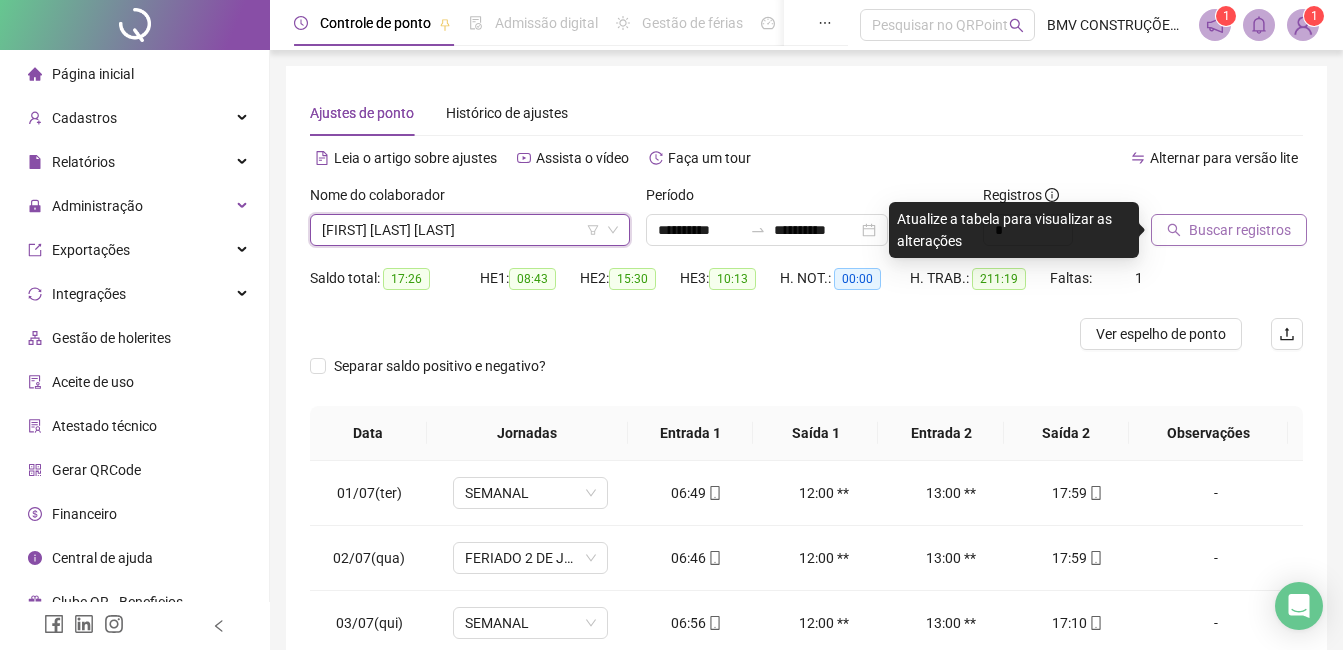 click on "Buscar registros" at bounding box center [1229, 230] 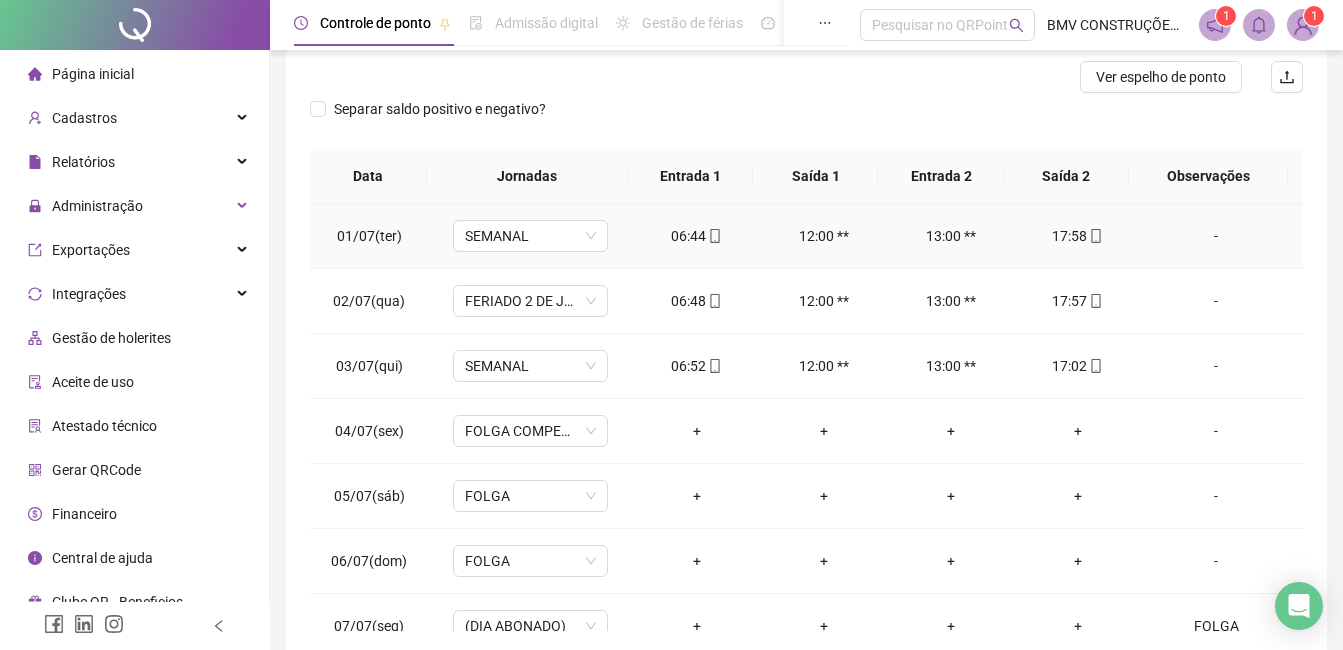 scroll, scrollTop: 348, scrollLeft: 0, axis: vertical 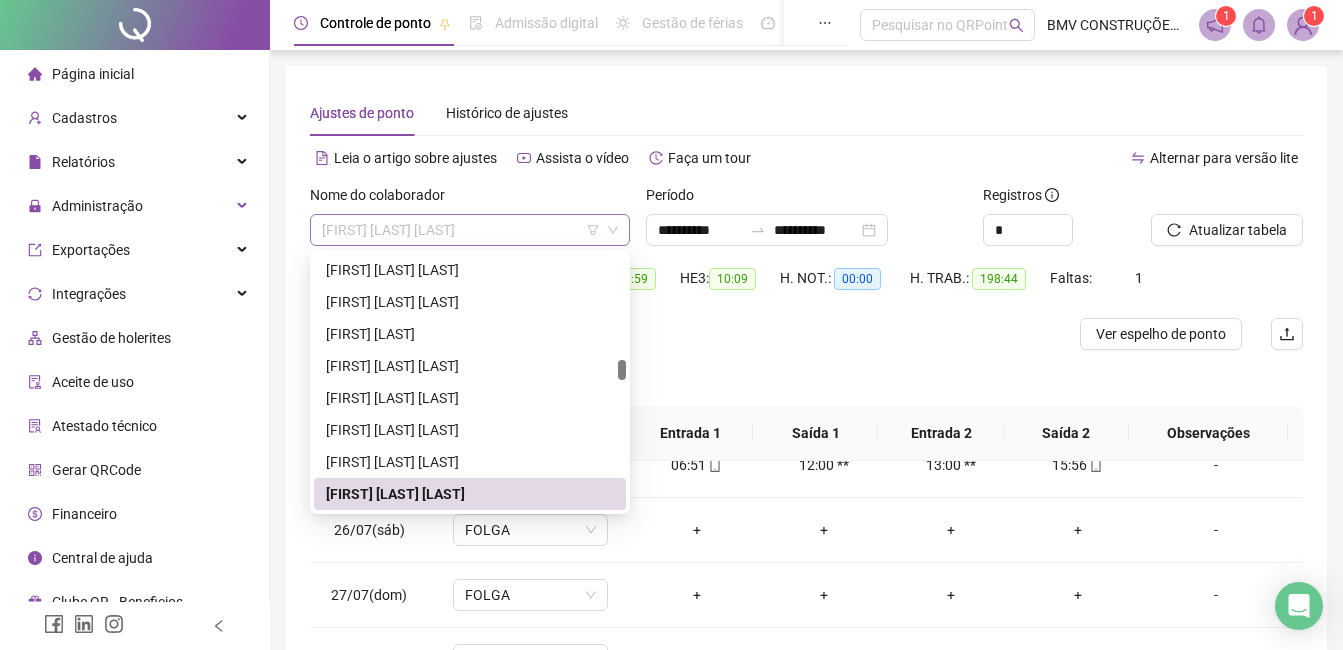 click on "[FIRST] [LAST] [LAST]" at bounding box center (470, 230) 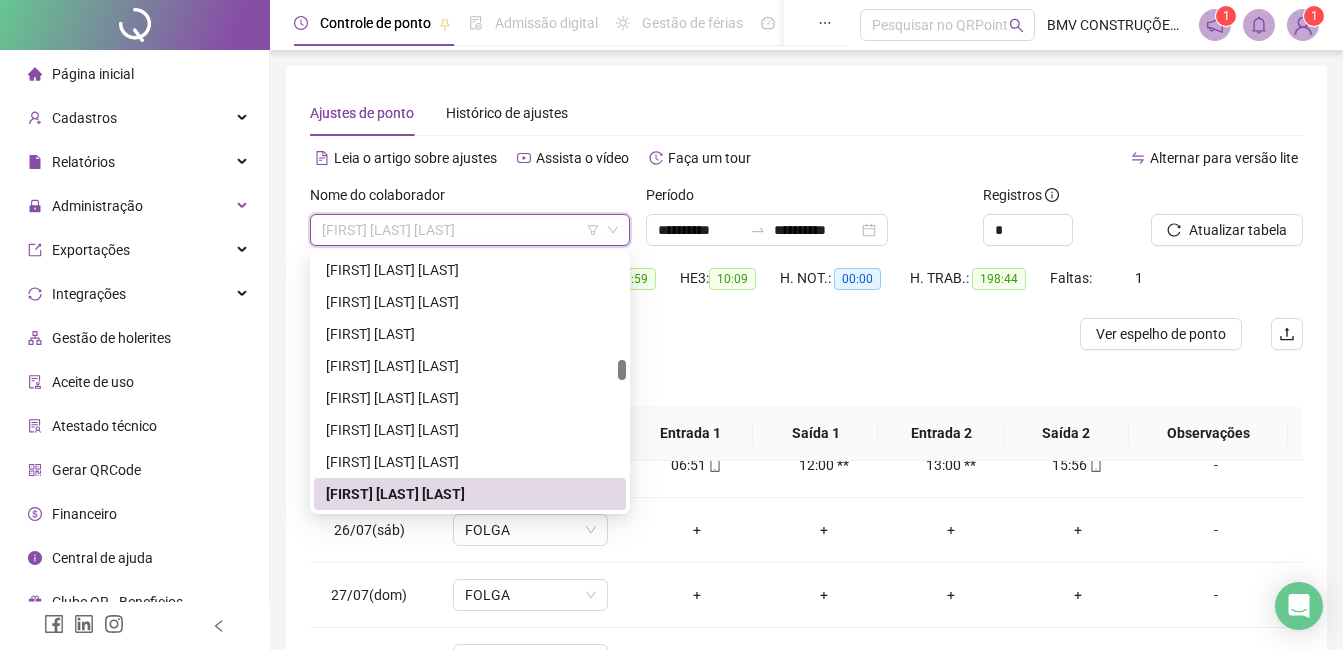 paste on "**********" 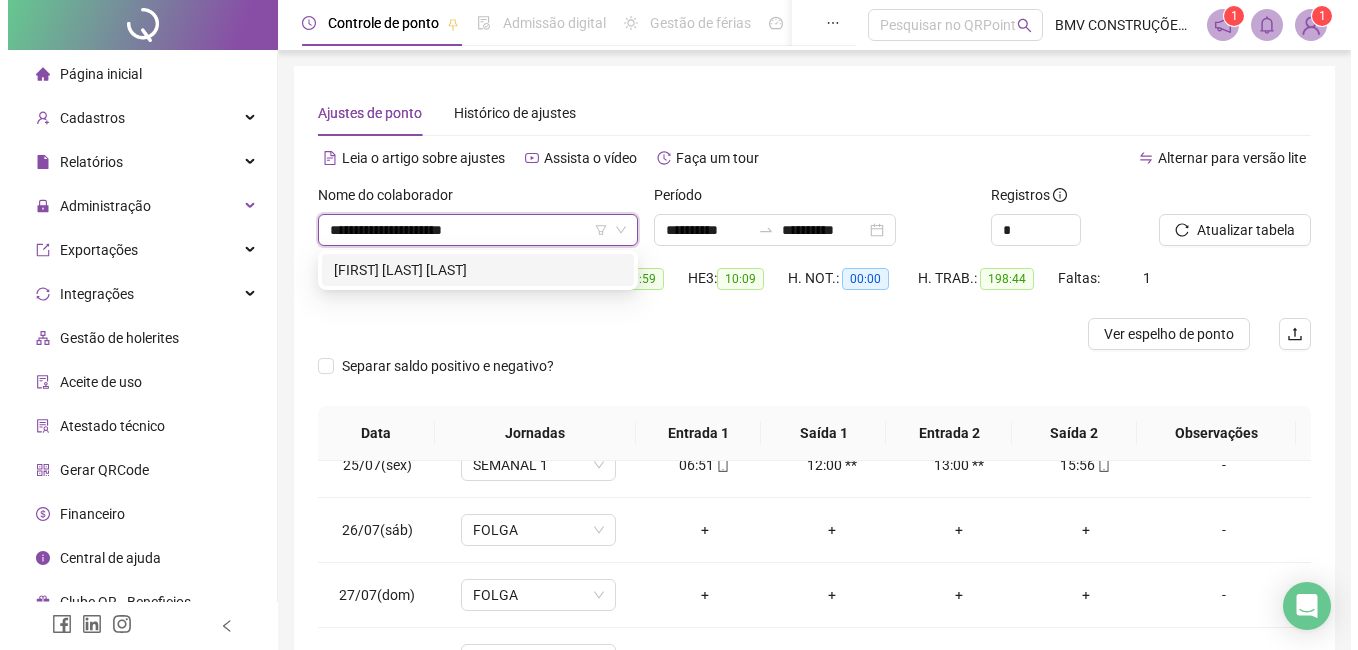 scroll, scrollTop: 0, scrollLeft: 0, axis: both 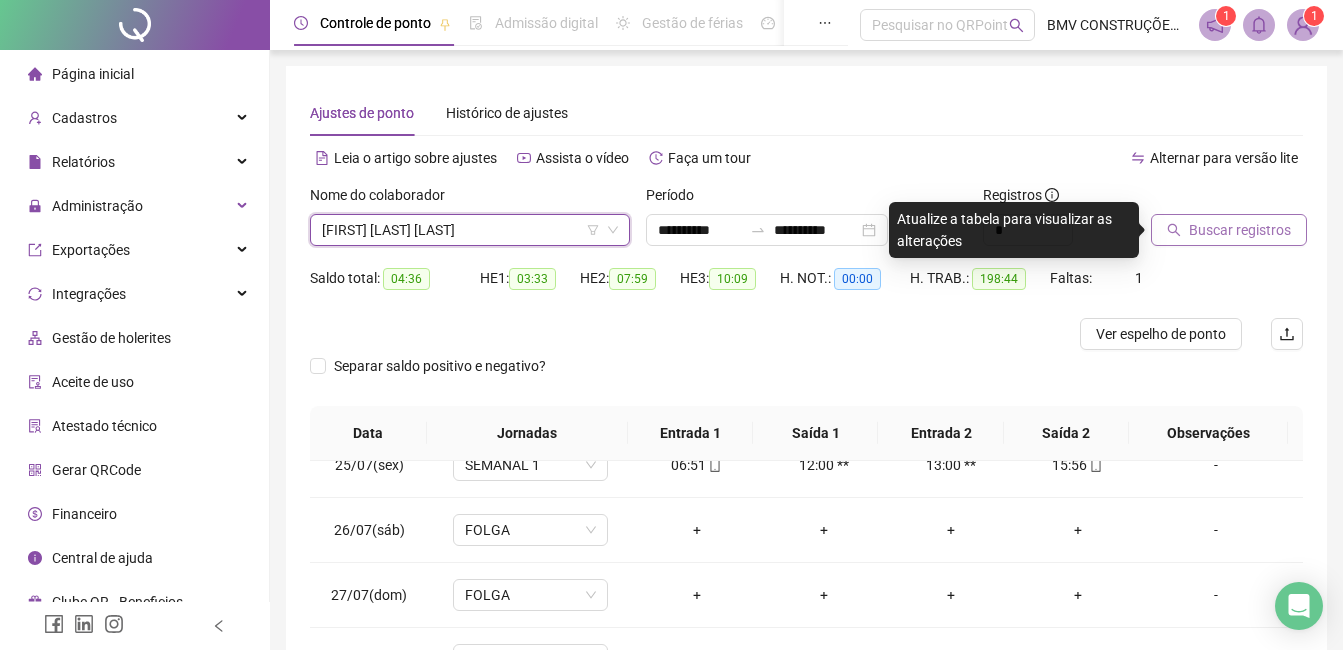 click on "Buscar registros" at bounding box center (1240, 230) 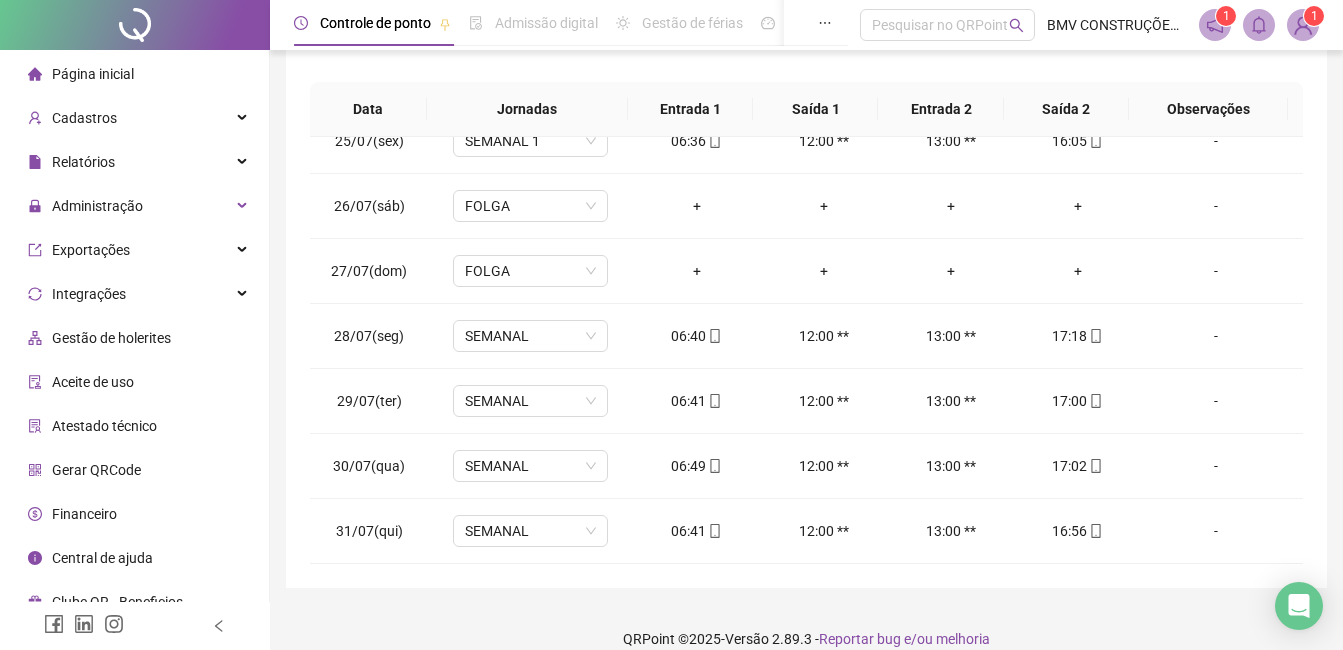 scroll, scrollTop: 348, scrollLeft: 0, axis: vertical 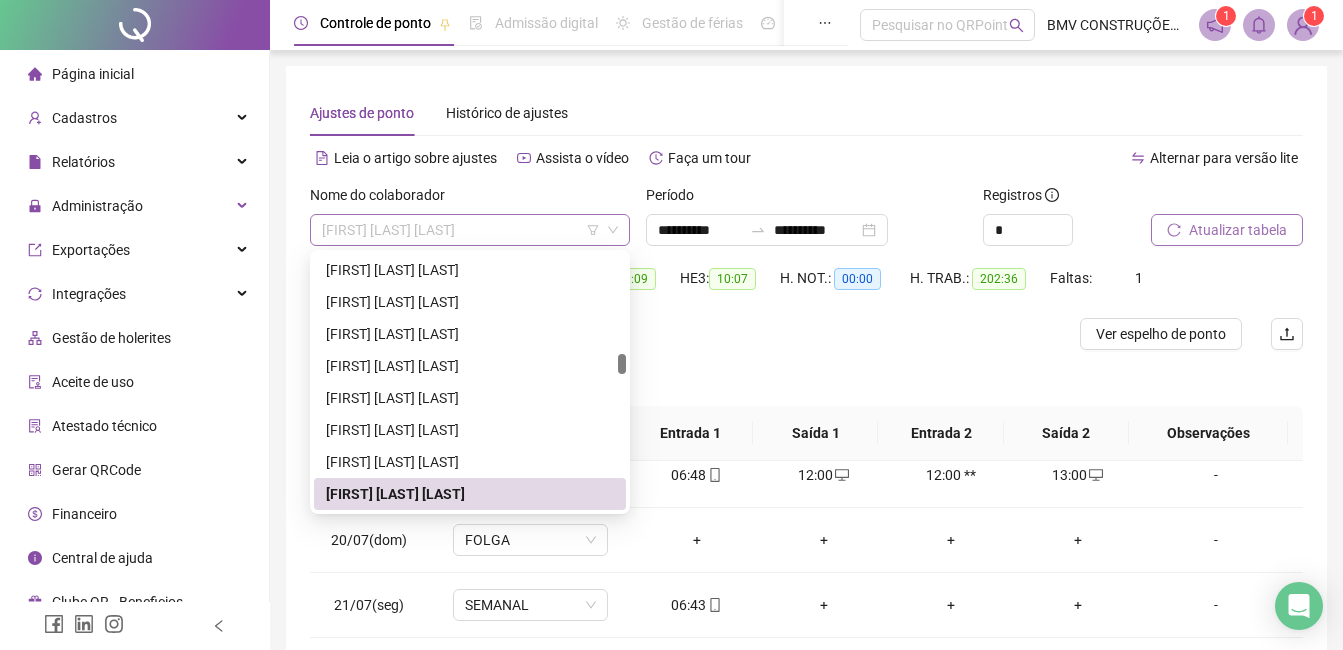 click on "[FIRST] [LAST] [LAST]" at bounding box center (470, 230) 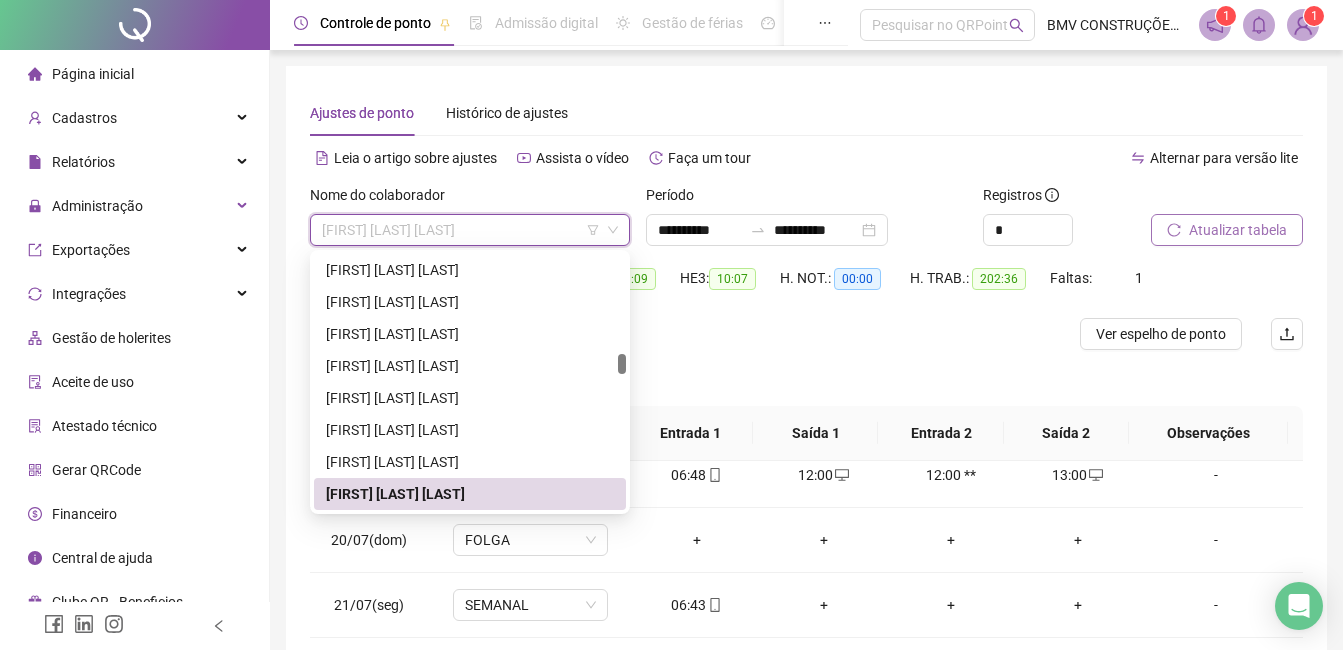 paste on "**********" 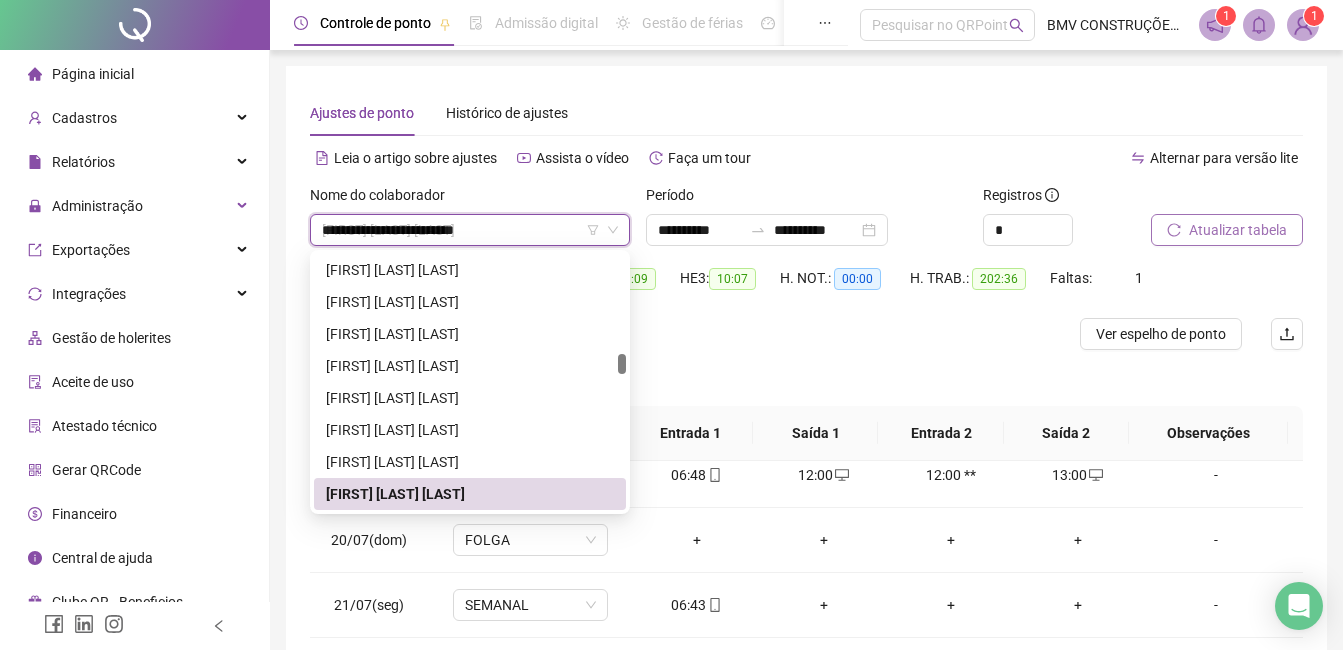 scroll, scrollTop: 0, scrollLeft: 0, axis: both 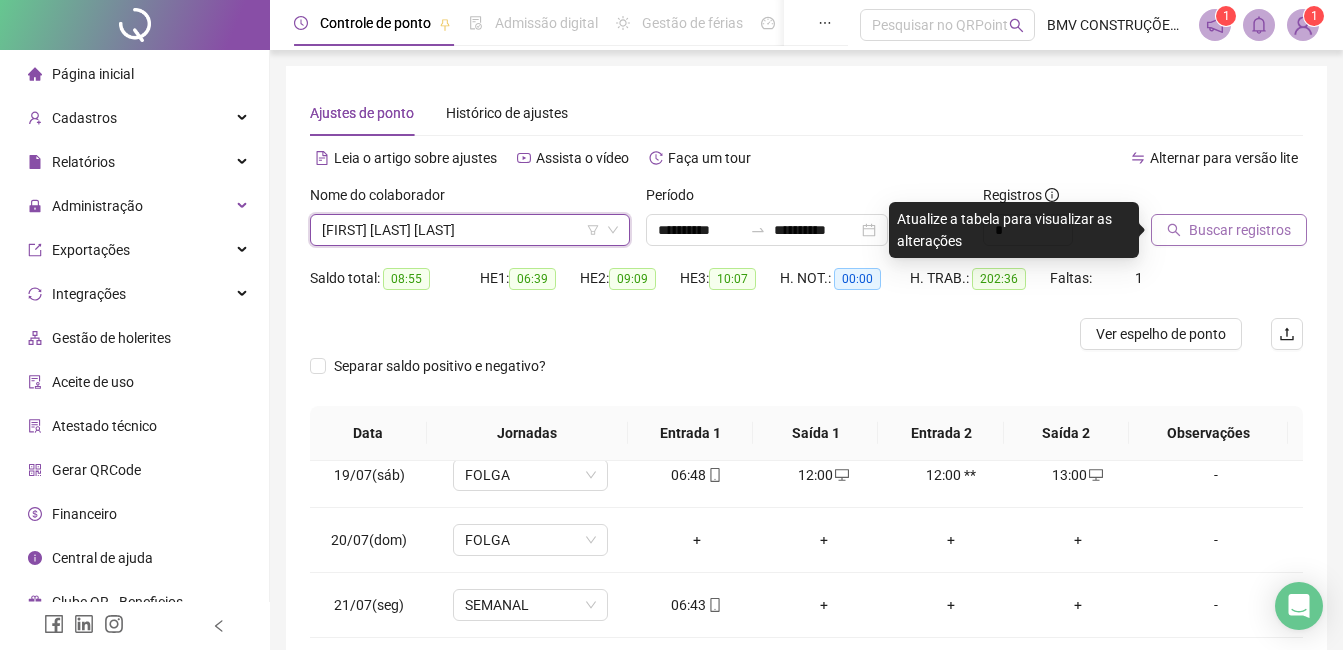 drag, startPoint x: 1287, startPoint y: 208, endPoint x: 1265, endPoint y: 219, distance: 24.596748 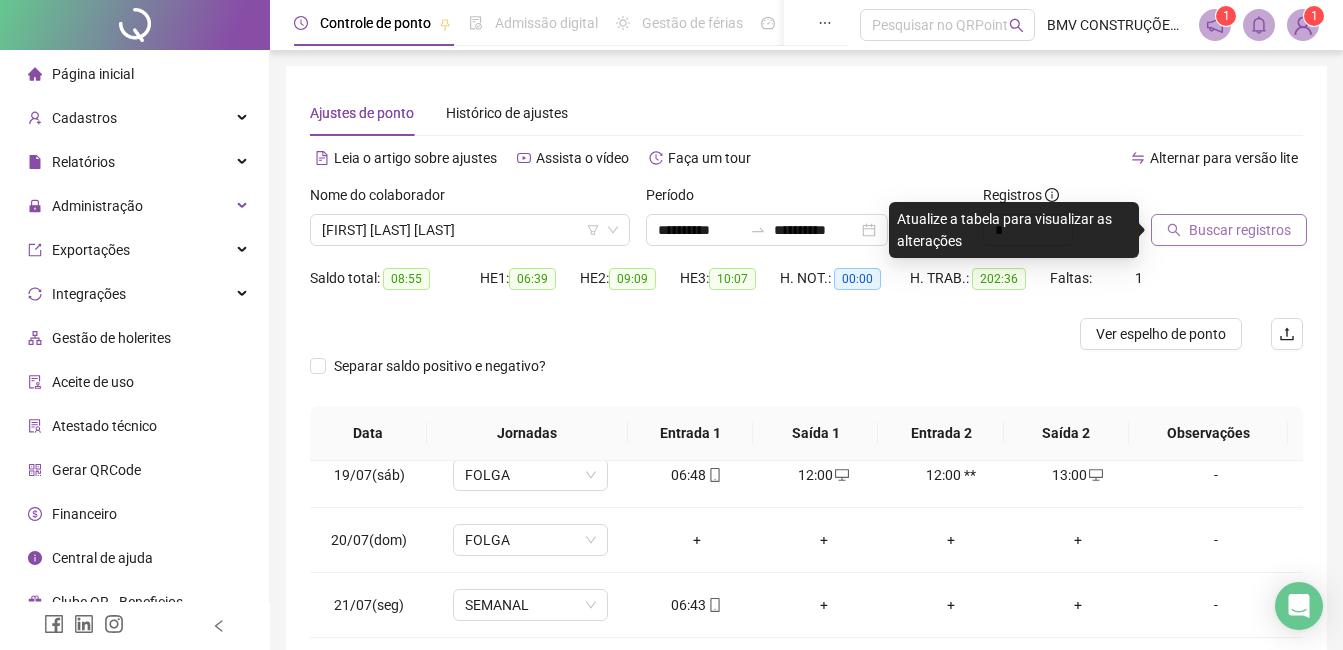 click on "Buscar registros" at bounding box center (1240, 230) 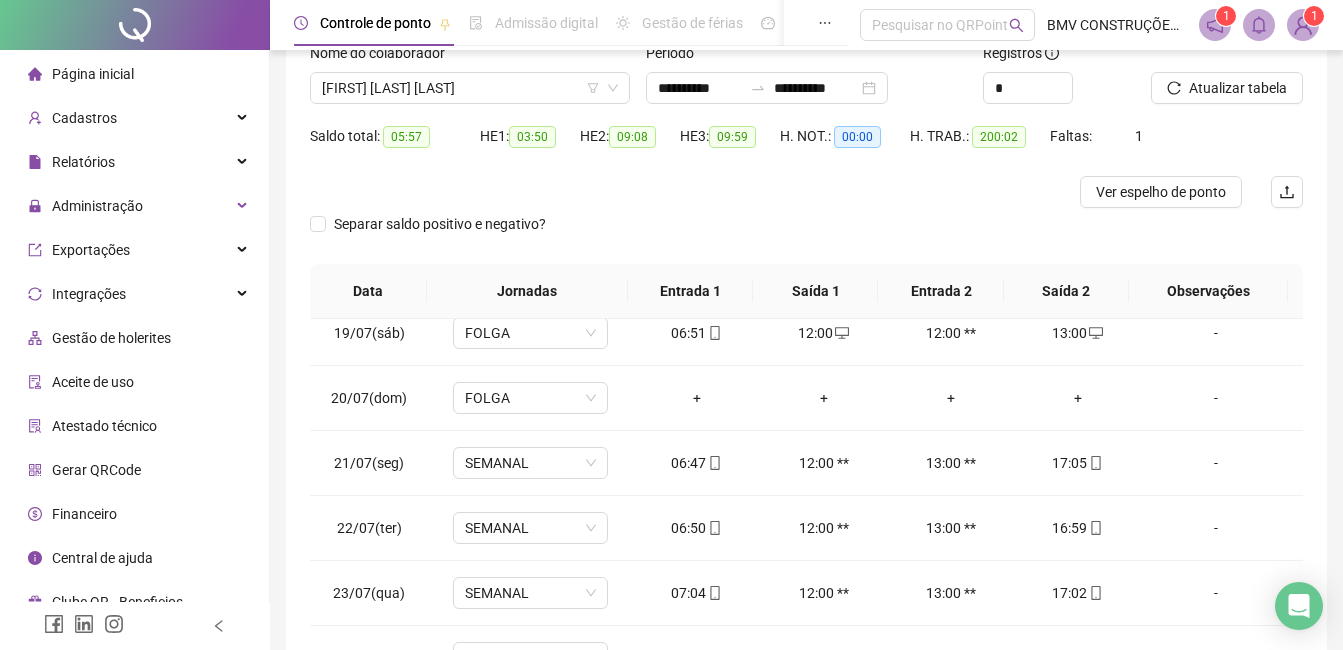 scroll, scrollTop: 348, scrollLeft: 0, axis: vertical 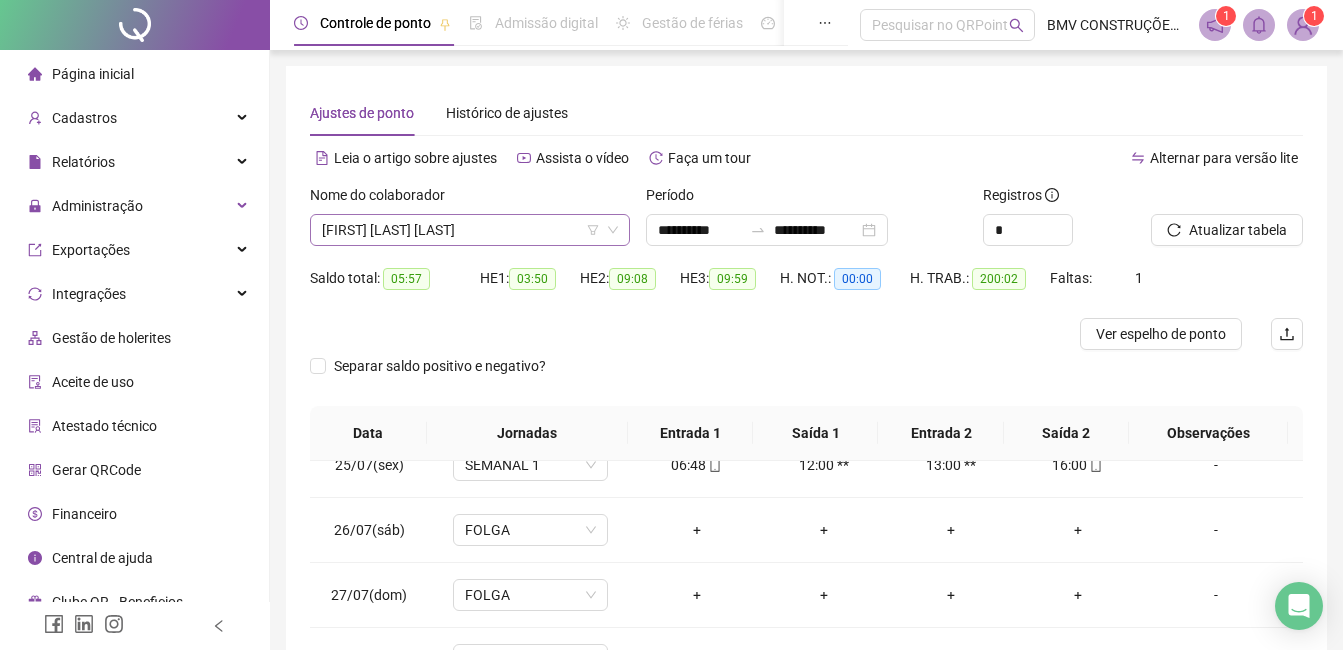 click on "[FIRST] [LAST] [LAST]" at bounding box center (470, 230) 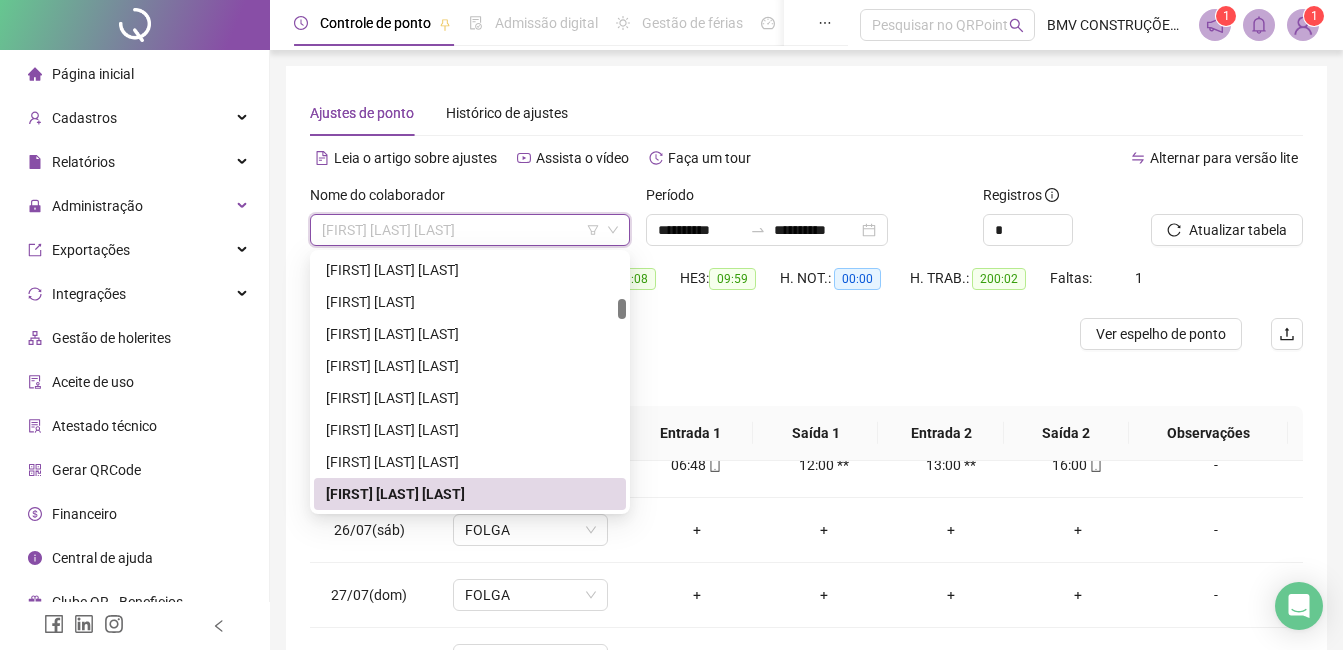 paste on "**********" 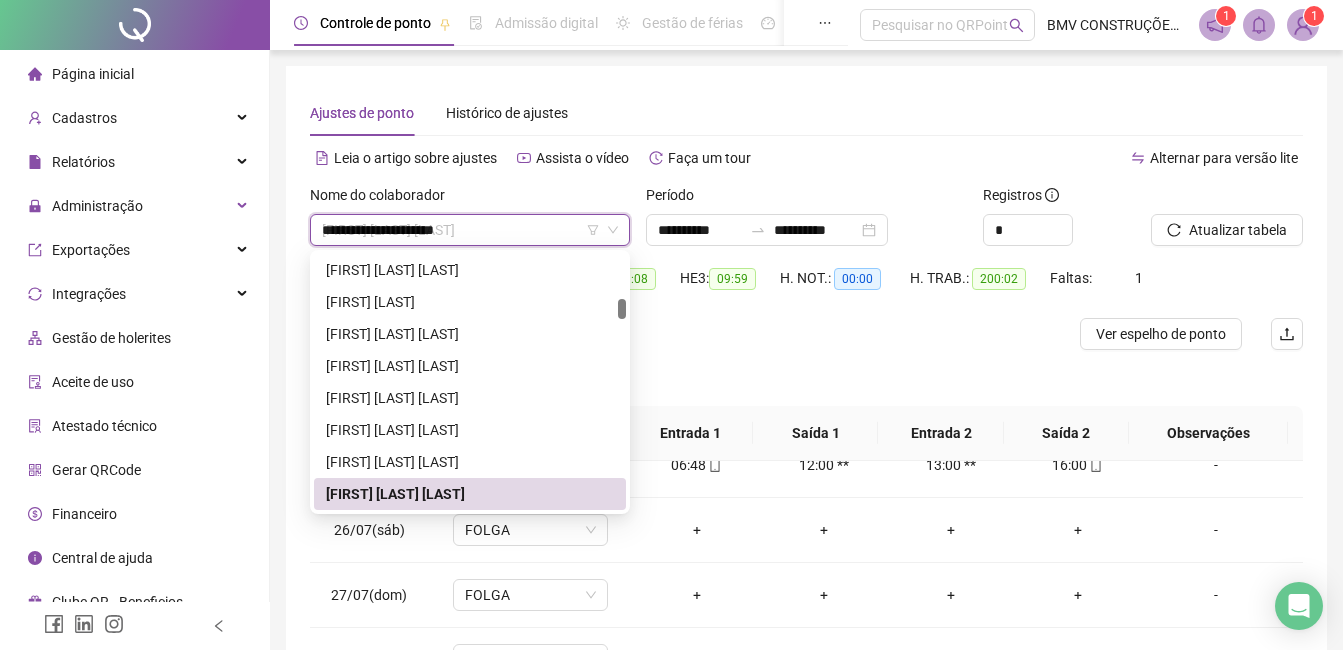 scroll, scrollTop: 0, scrollLeft: 0, axis: both 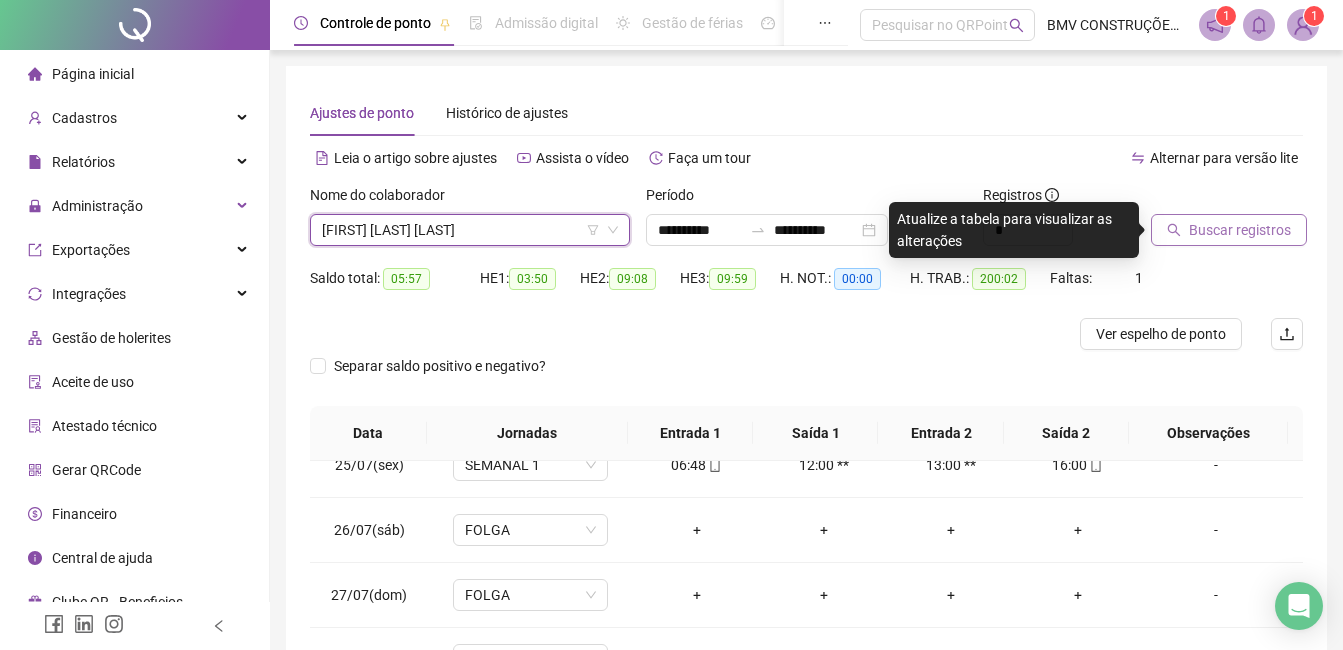 click on "Buscar registros" at bounding box center [1229, 230] 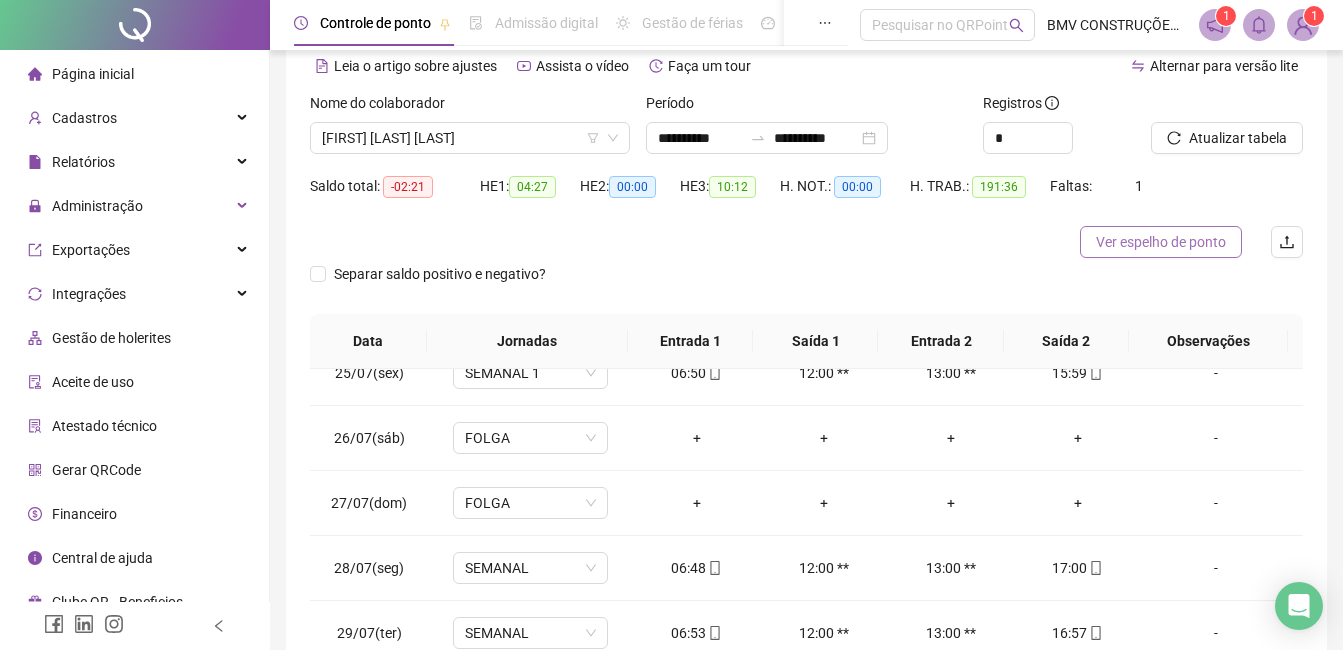 scroll, scrollTop: 348, scrollLeft: 0, axis: vertical 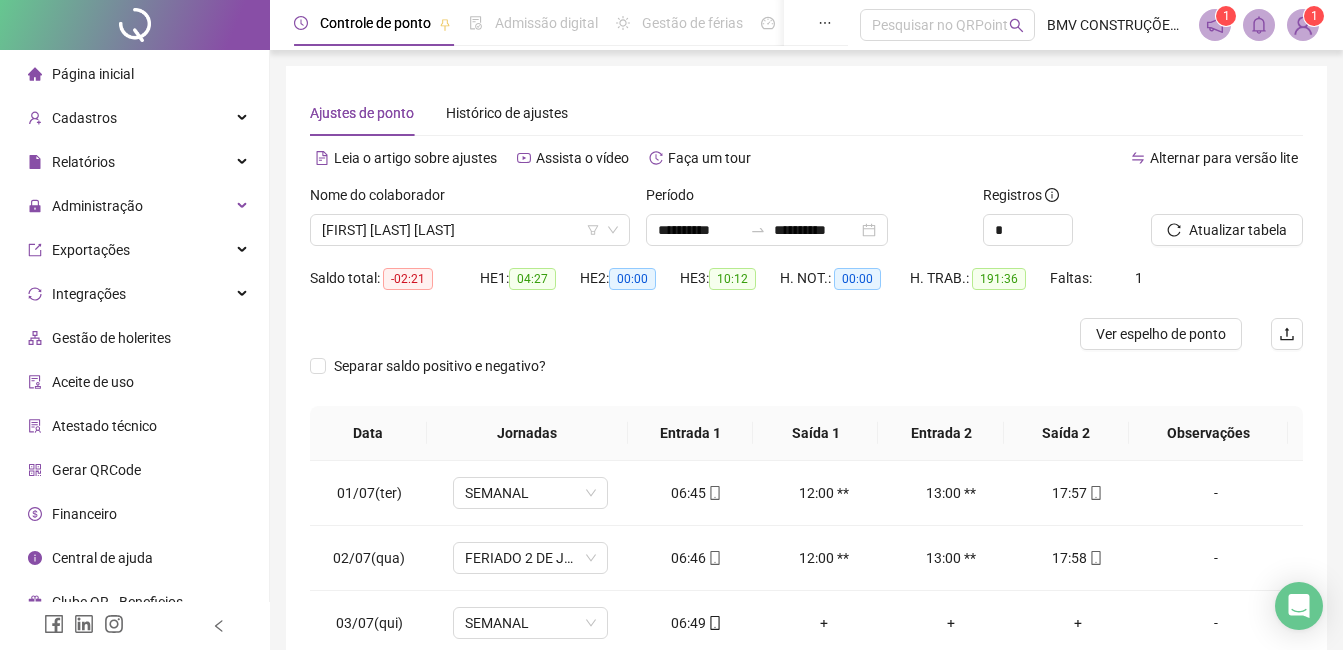 click on "[FIRST] [LAST] [LAST]" at bounding box center (470, 230) 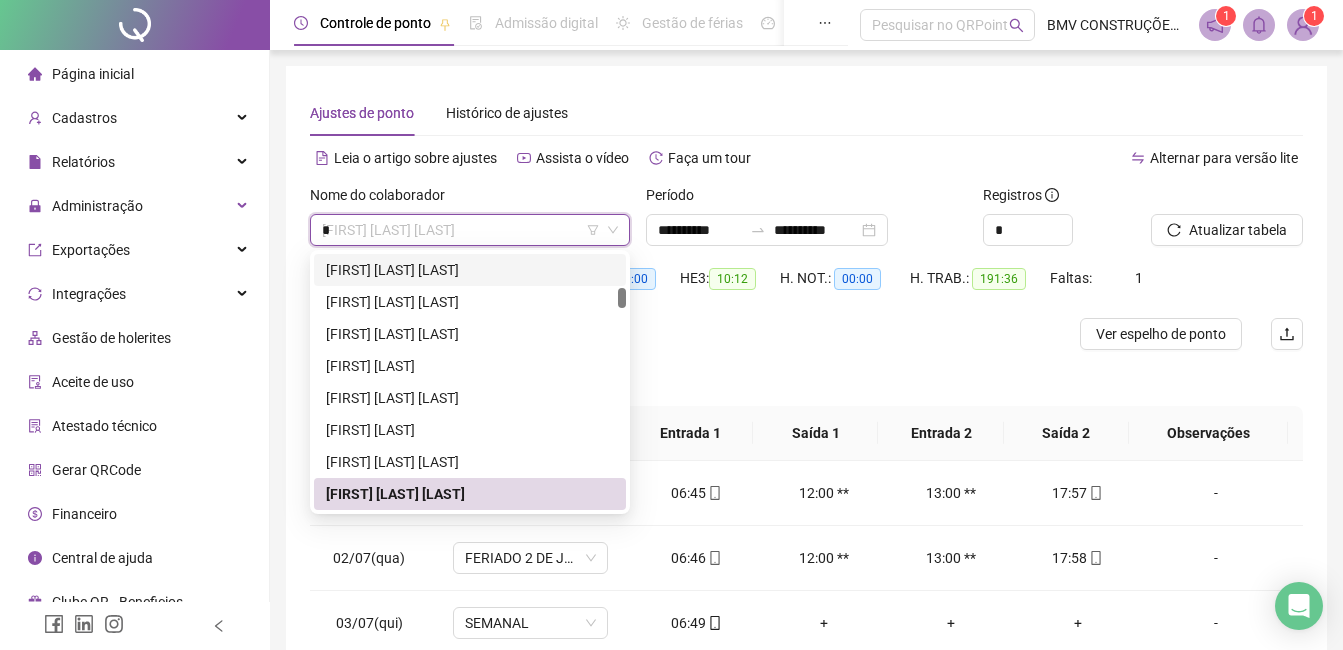 scroll, scrollTop: 320, scrollLeft: 0, axis: vertical 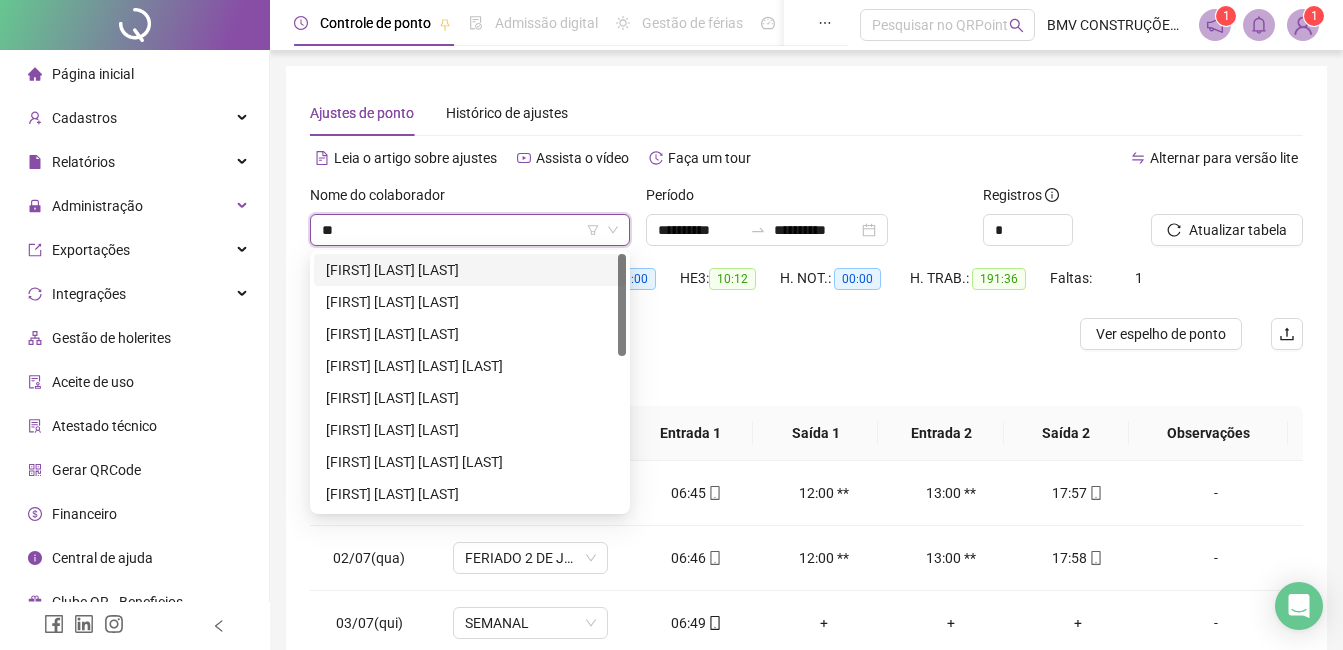 type on "*" 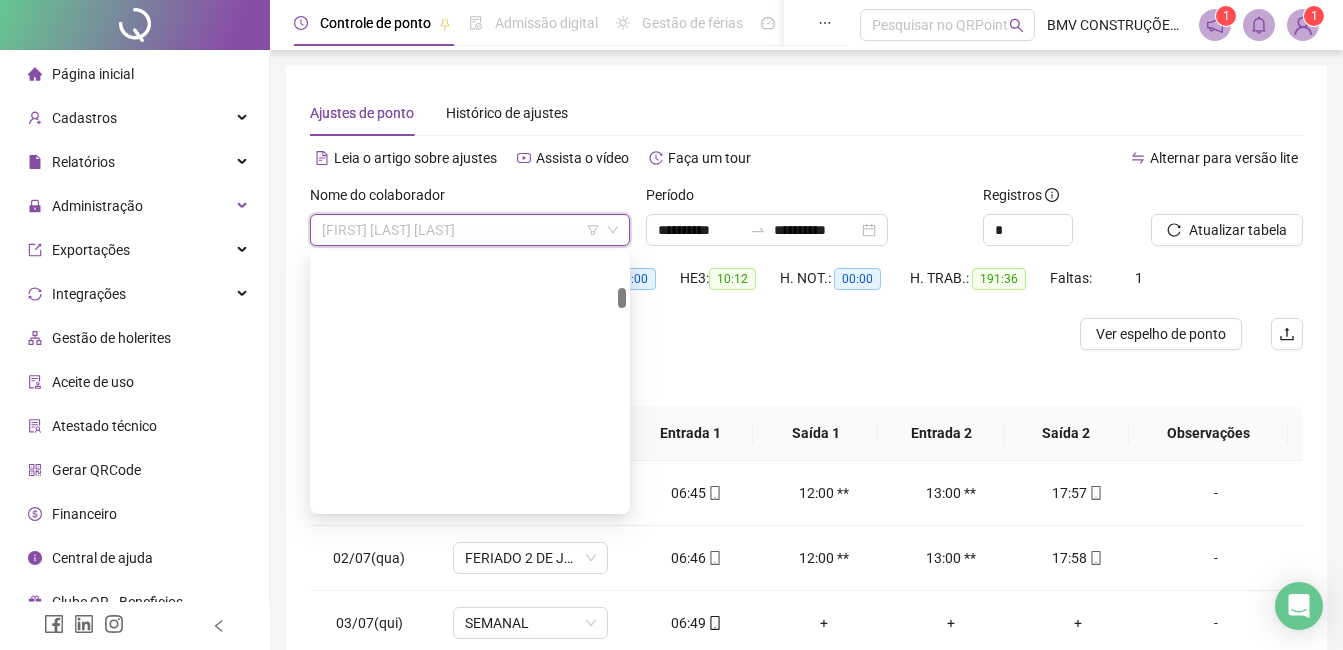 scroll, scrollTop: 2656, scrollLeft: 0, axis: vertical 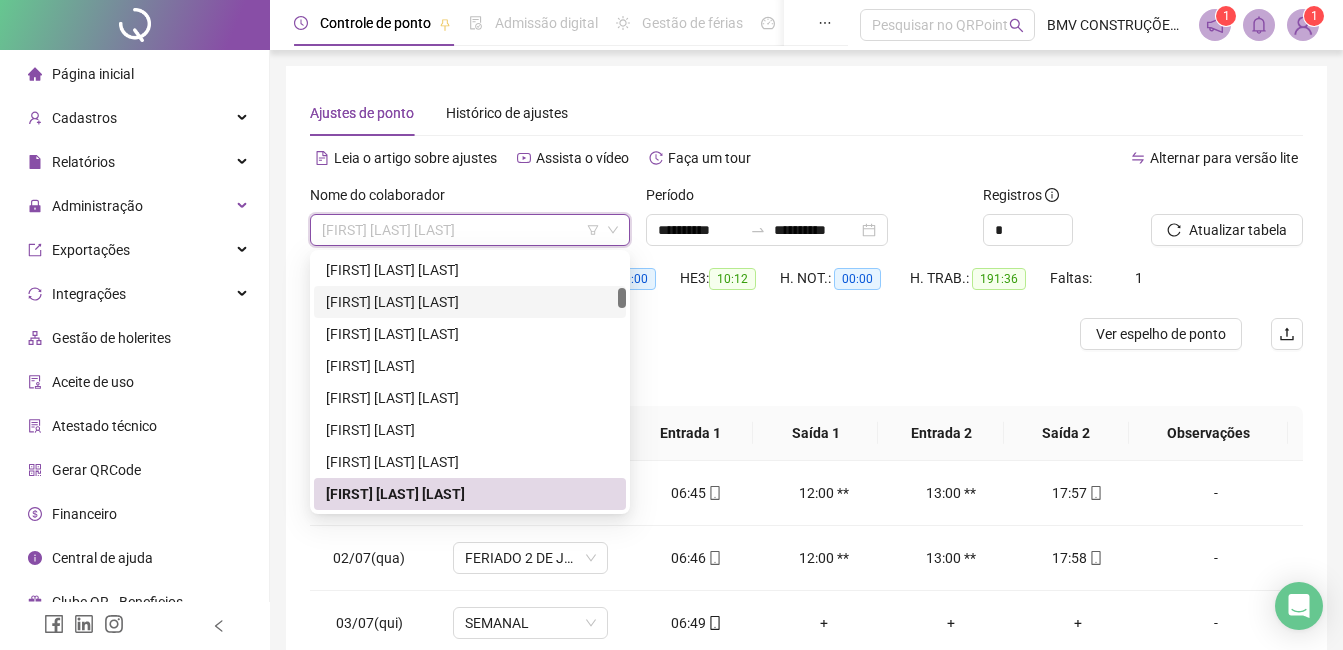 click at bounding box center [682, 334] 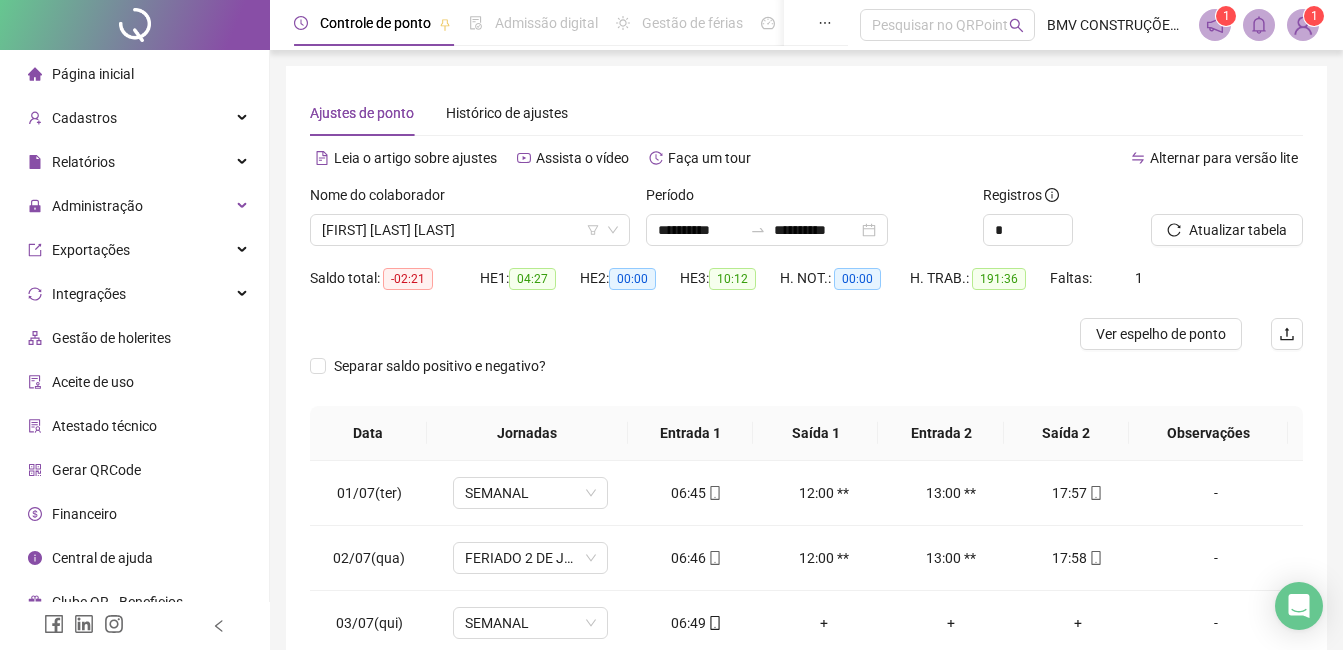 drag, startPoint x: 398, startPoint y: 230, endPoint x: 513, endPoint y: 210, distance: 116.72617 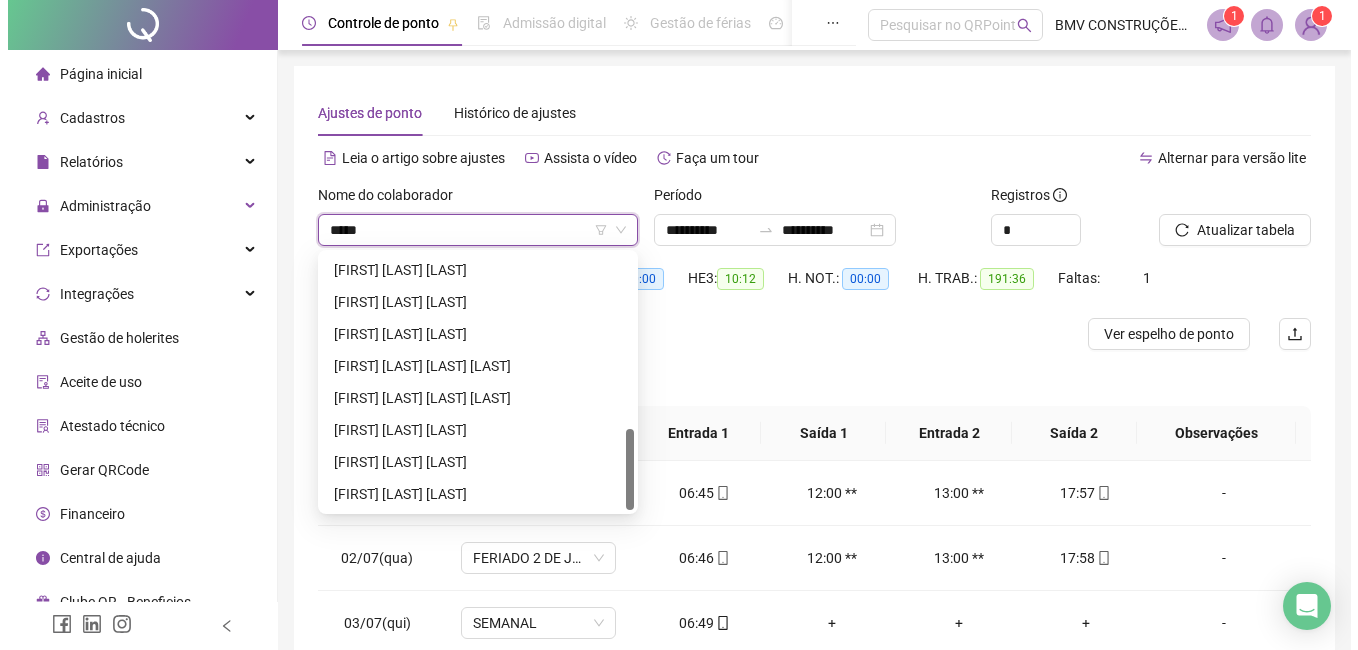 scroll, scrollTop: 0, scrollLeft: 0, axis: both 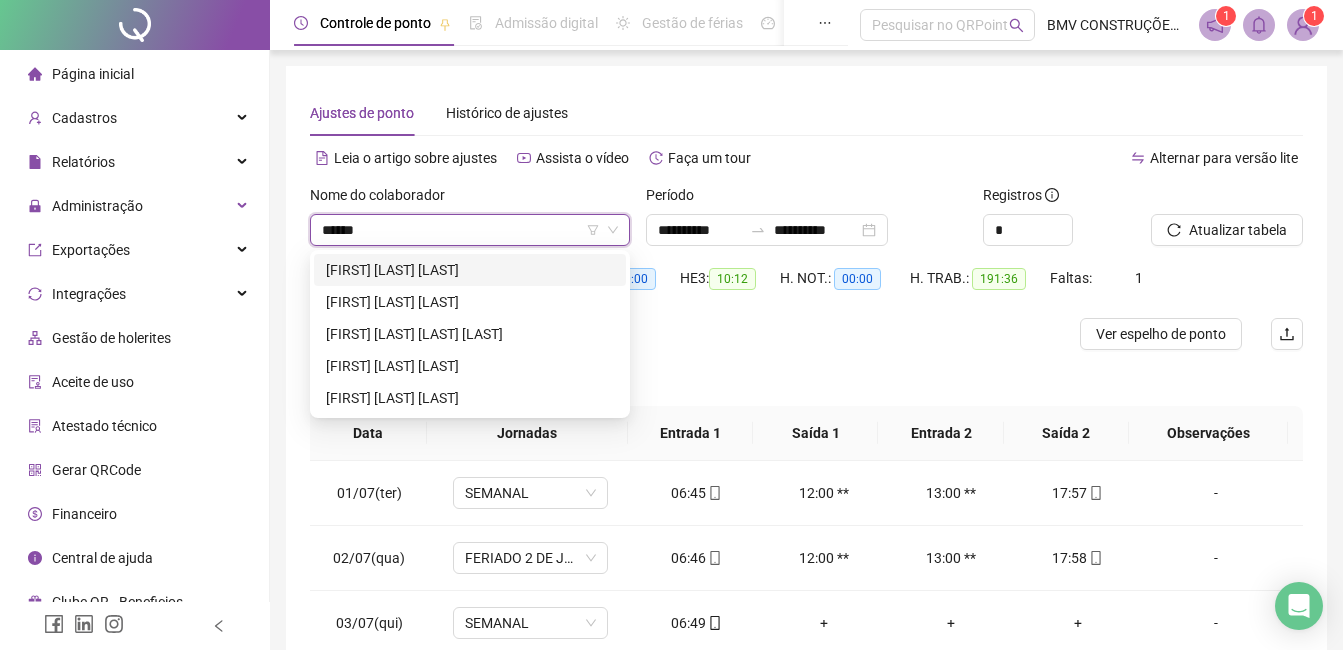 type on "*******" 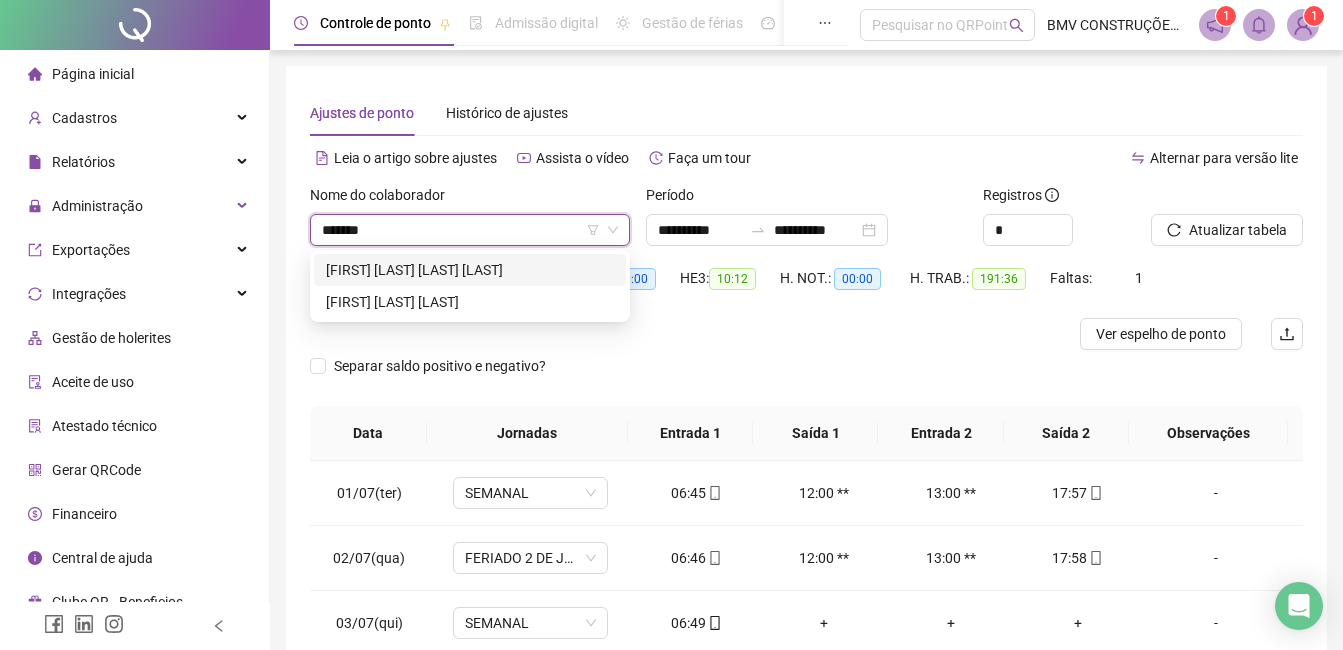 click on "[FIRST] [LAST] [LAST] [LAST]" at bounding box center [470, 270] 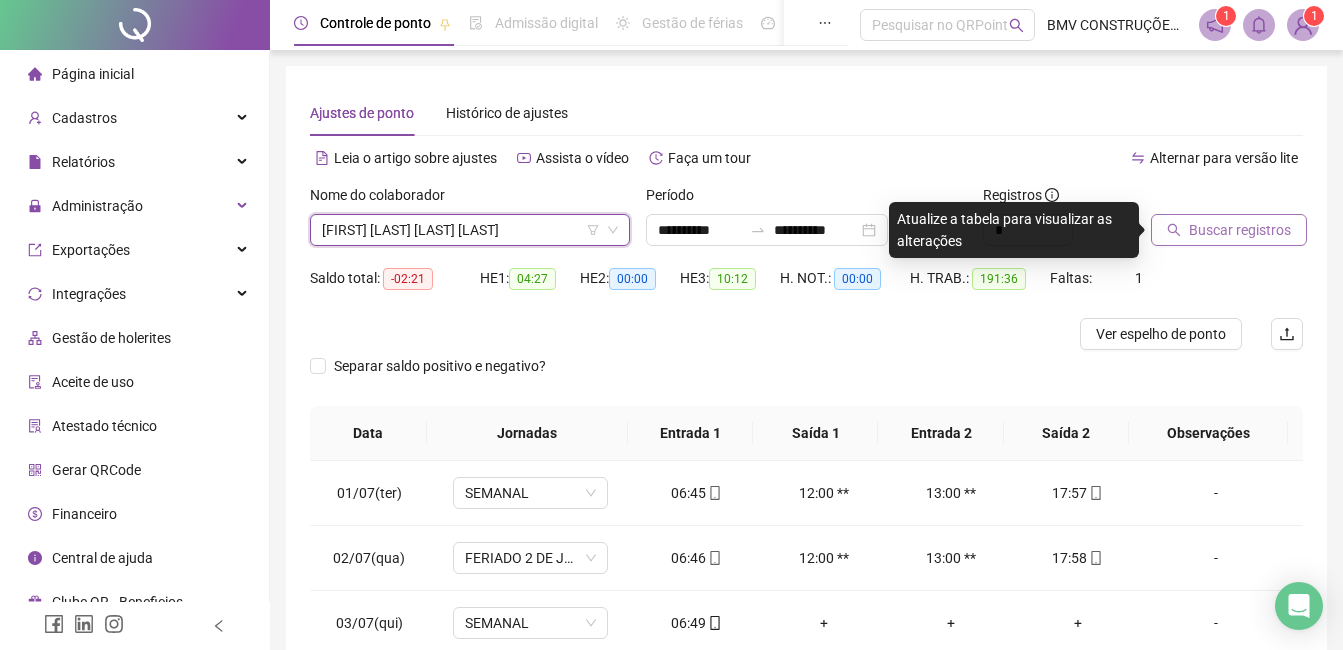 click on "Buscar registros" at bounding box center (1229, 230) 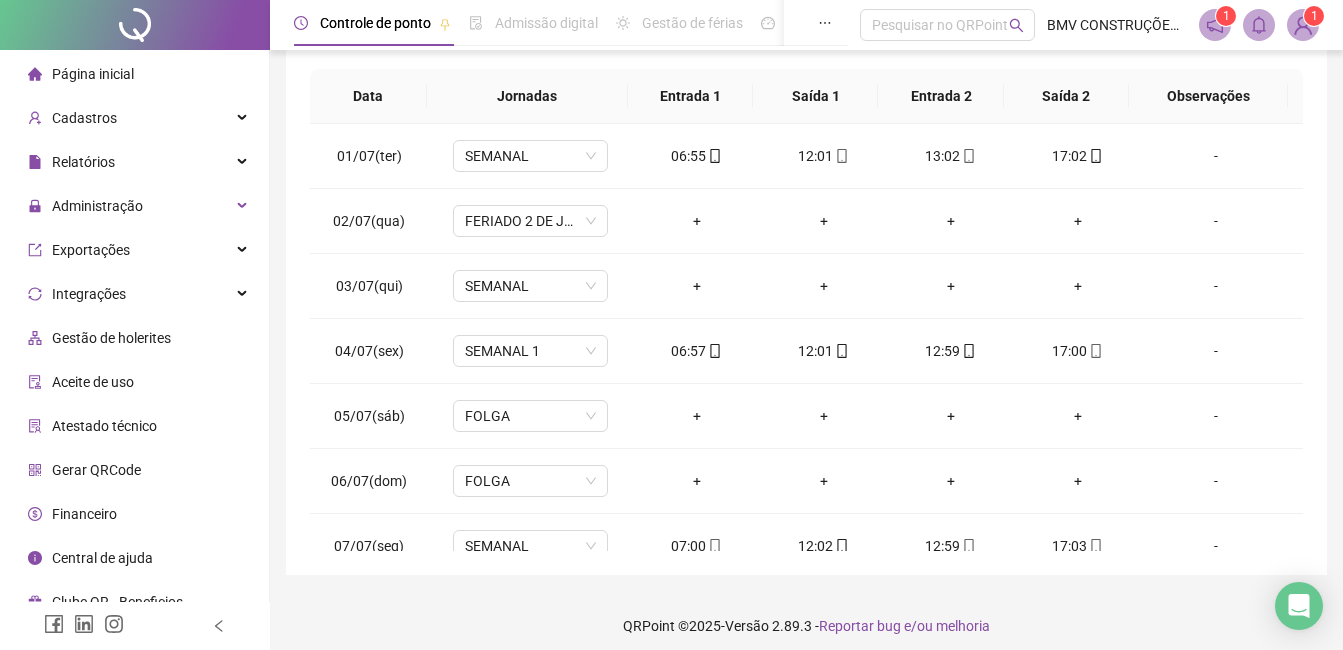 scroll, scrollTop: 348, scrollLeft: 0, axis: vertical 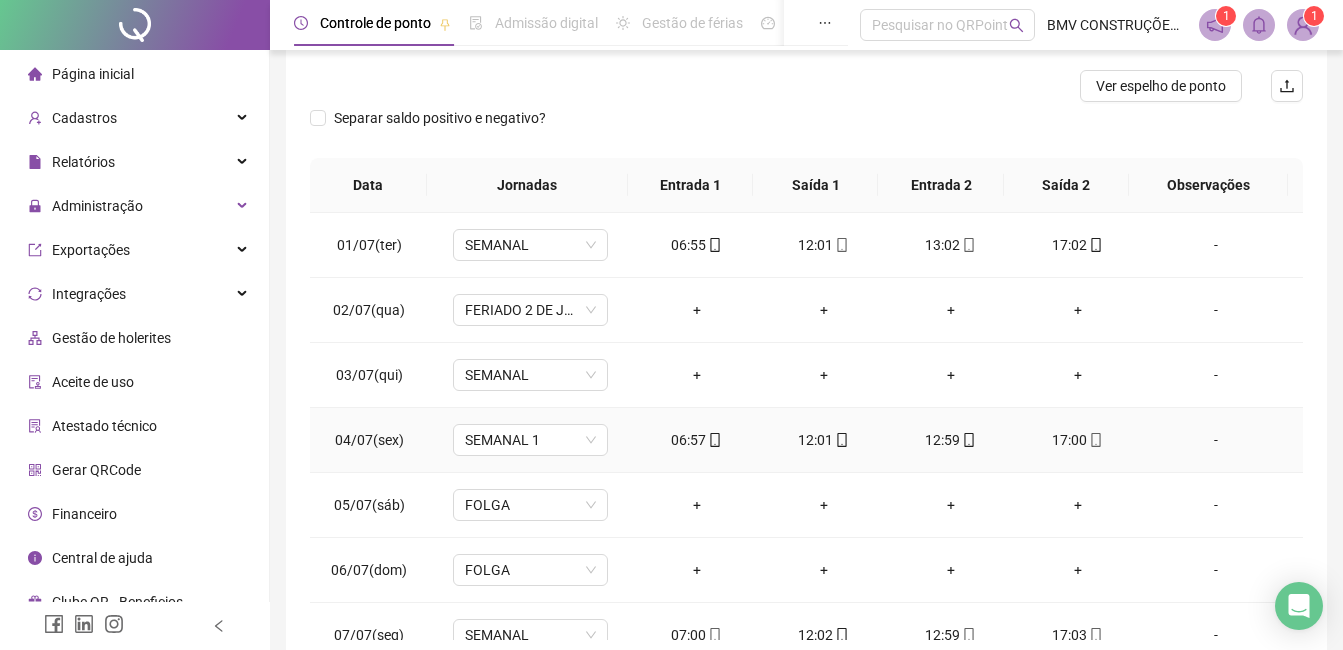 click on "06:57" at bounding box center (696, 440) 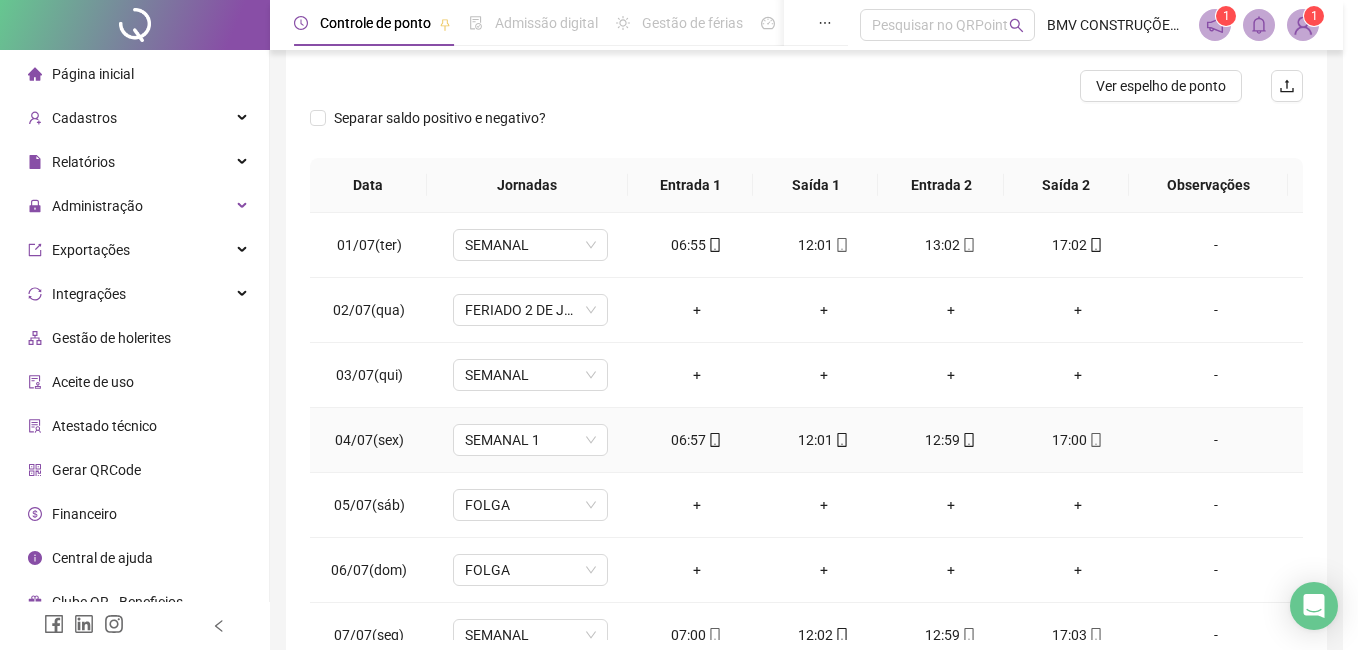 type on "**********" 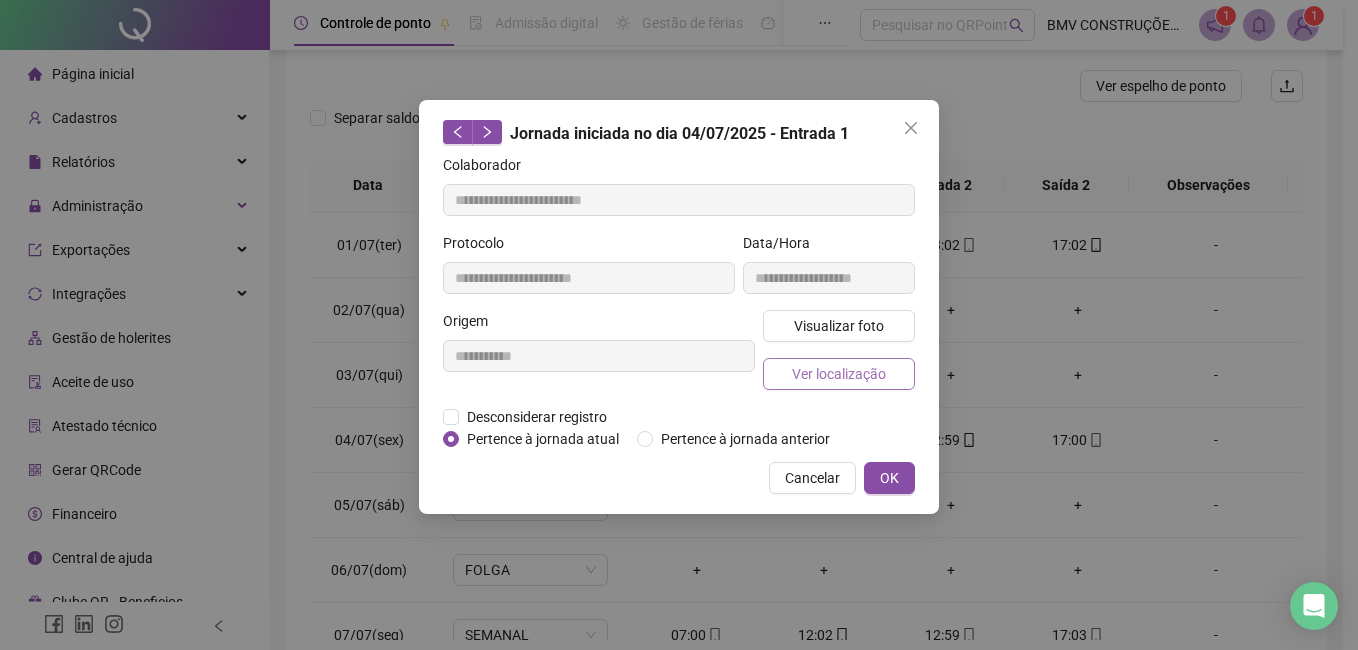 click on "Ver localização" at bounding box center [839, 374] 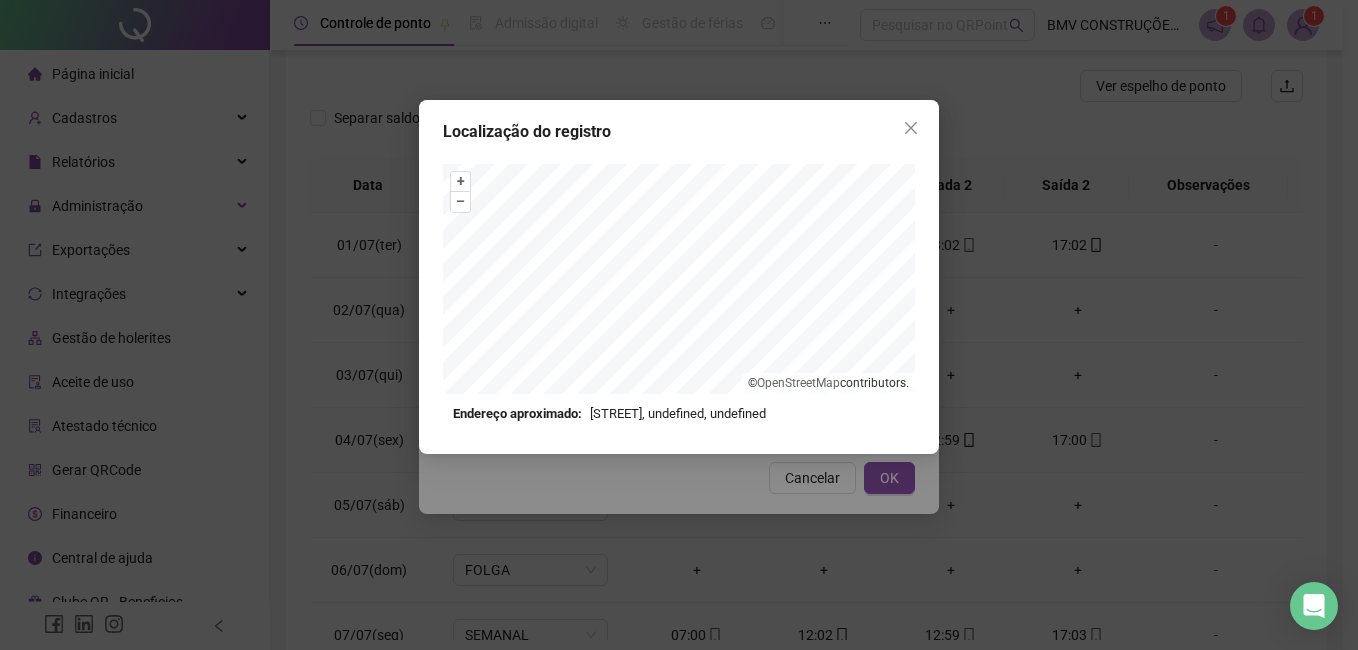 click on "Localização do registro + – ⇧ › ©  OpenStreetMap  contributors. Endereço aproximado:   Avenida Itacaré, [CITY], [STATE] *OBS Os registros de ponto executados através da web utilizam uma tecnologia menos precisa para obter a geolocalização do colaborador, o que poderá resultar em localizações distintas." at bounding box center [679, 277] 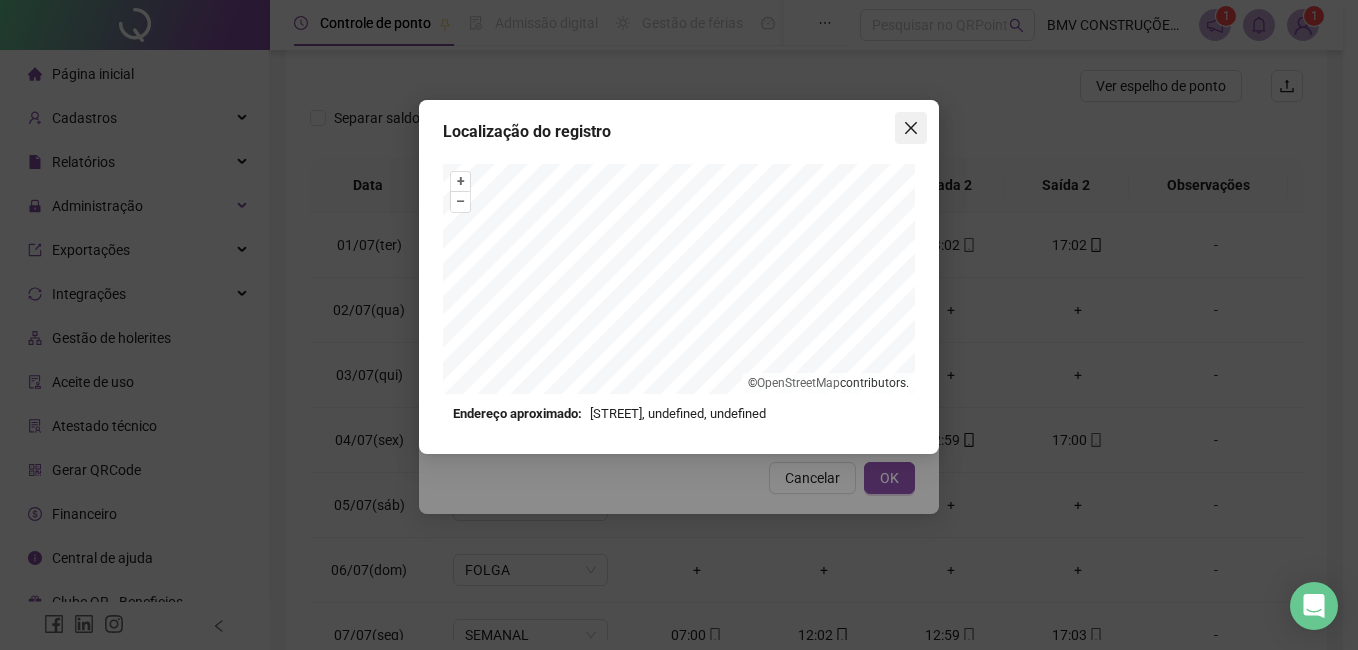 click 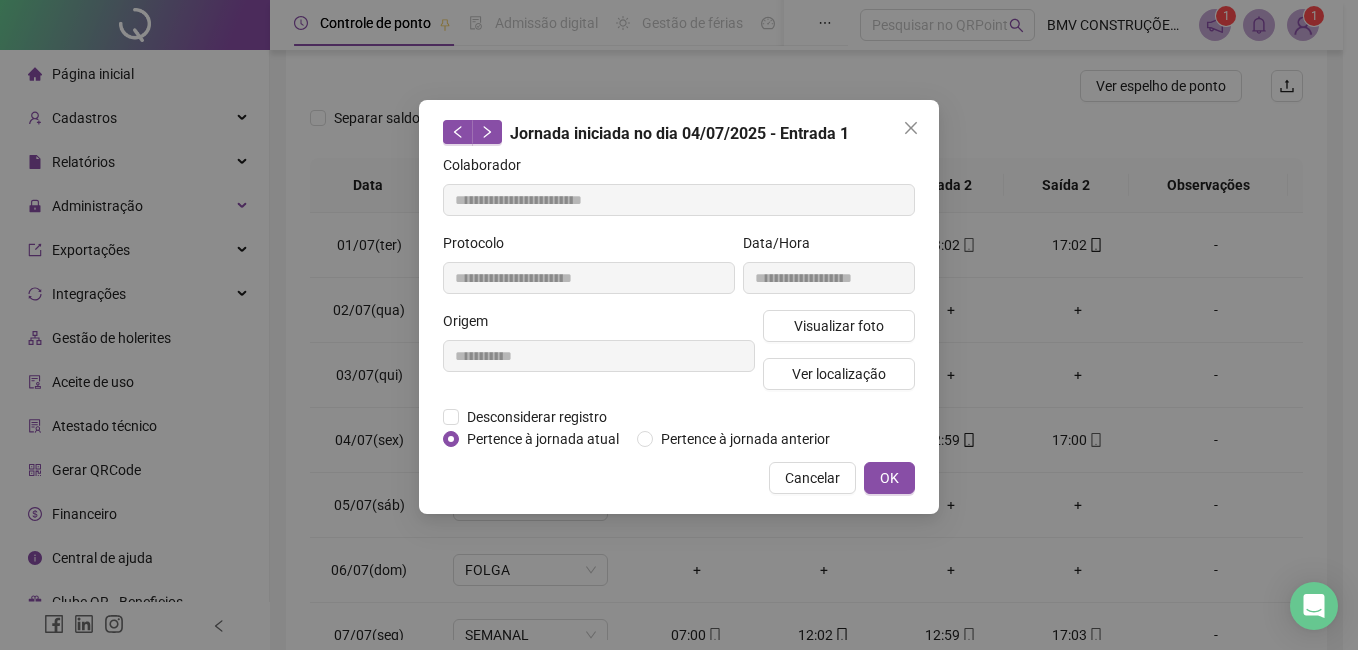 click 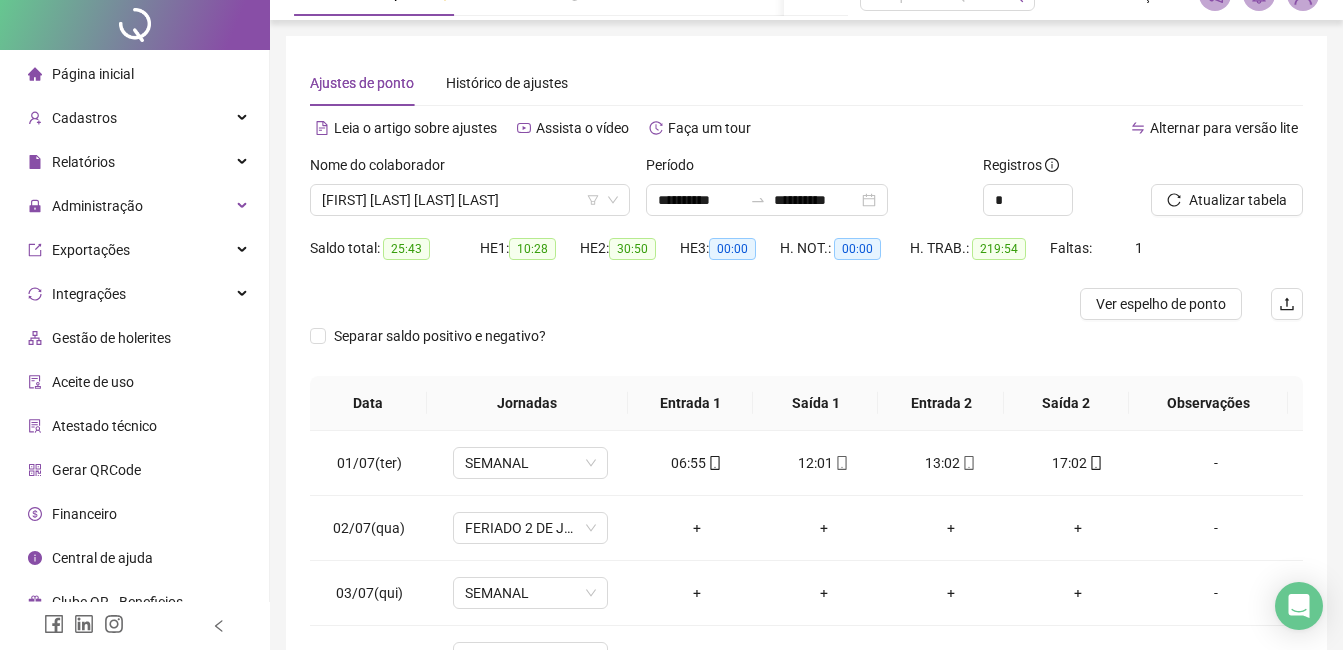 scroll, scrollTop: 0, scrollLeft: 0, axis: both 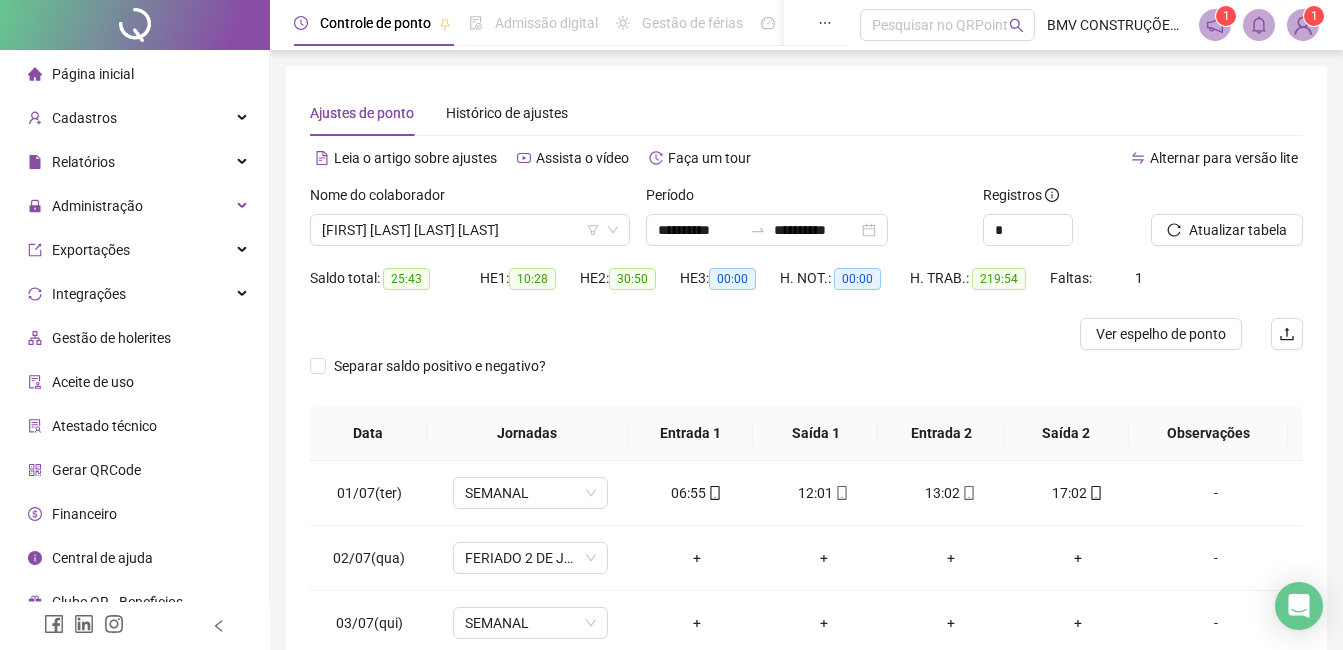 click on "Nome do colaborador [FIRST] [LAST] [LAST]" at bounding box center [470, 223] 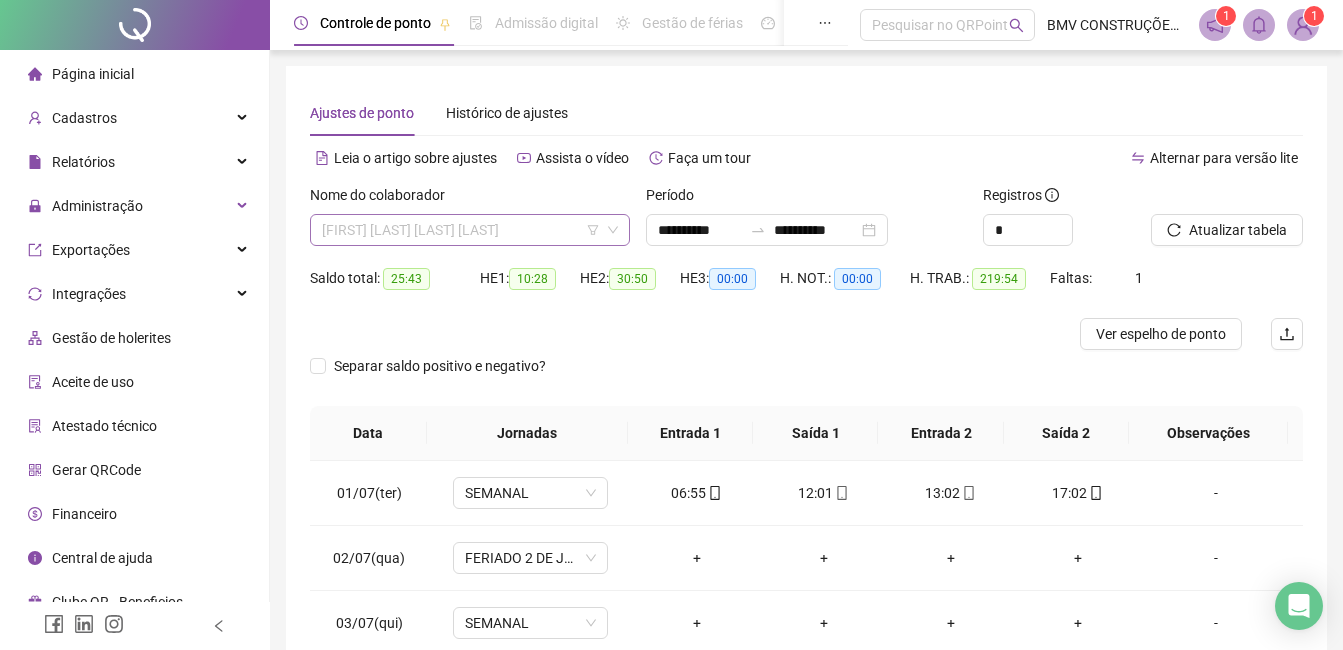 click on "[FIRST] [LAST] [LAST] [LAST]" at bounding box center [470, 230] 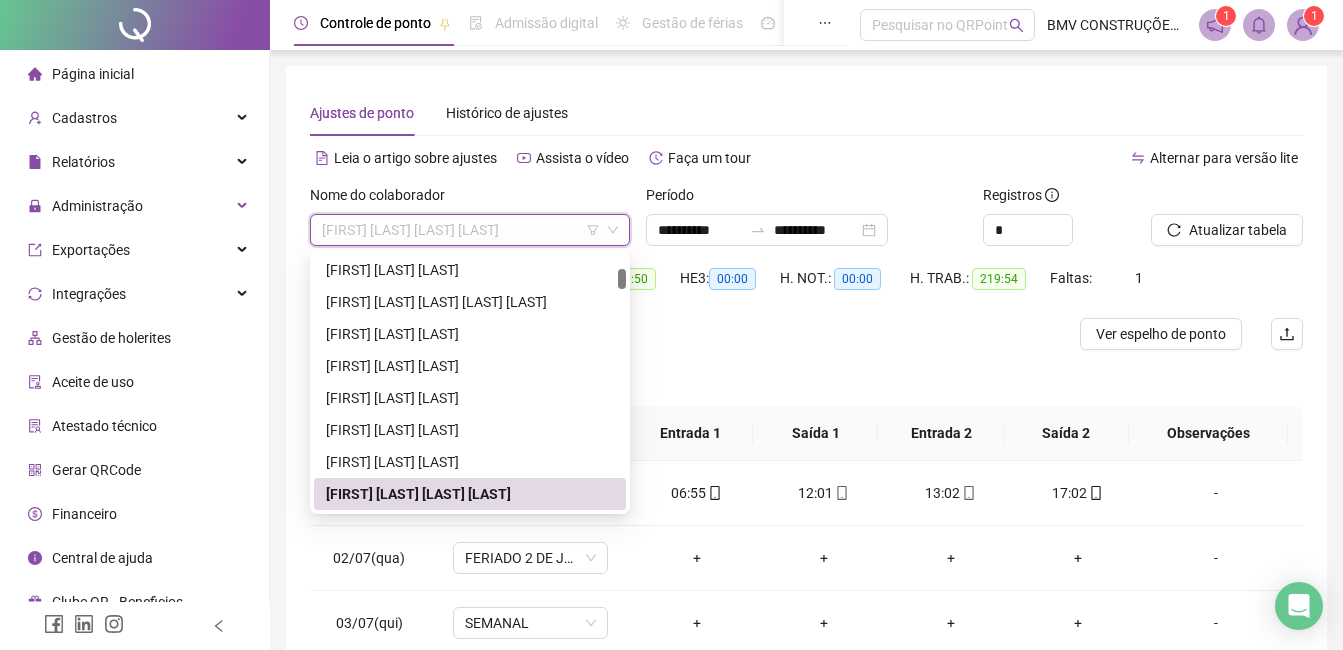 paste on "**********" 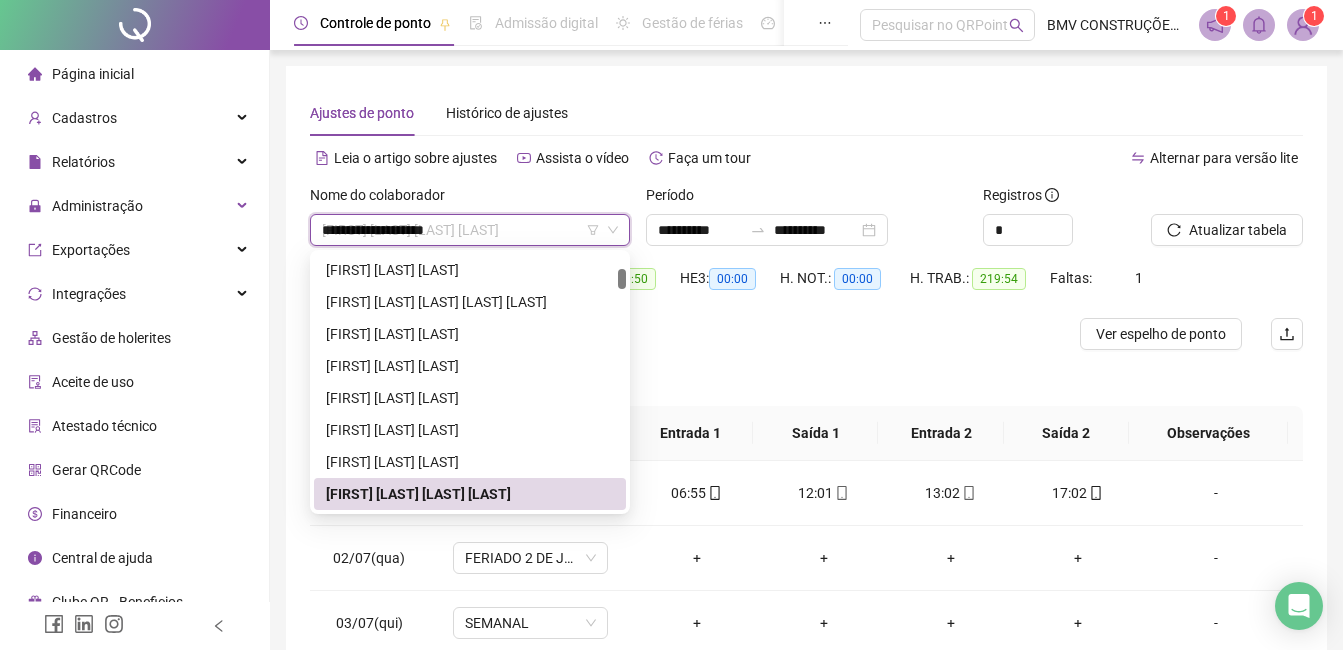 scroll, scrollTop: 0, scrollLeft: 0, axis: both 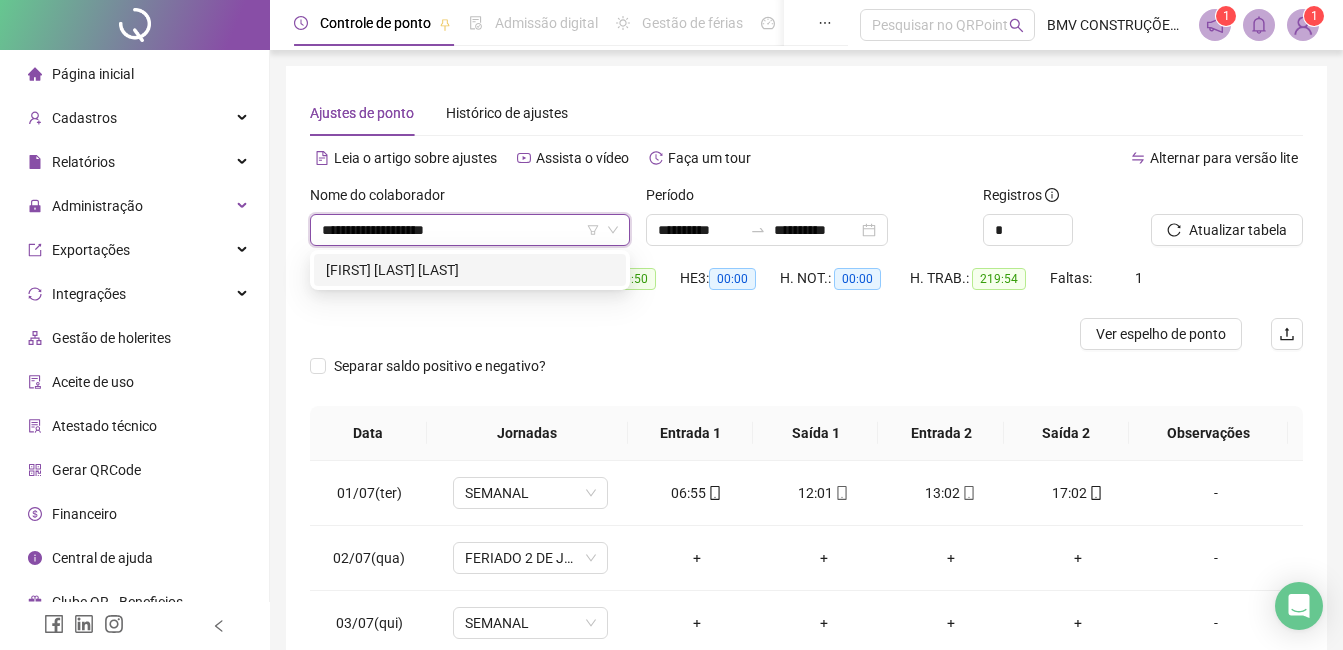 click on "[FIRST] [LAST] [LAST]" at bounding box center (470, 270) 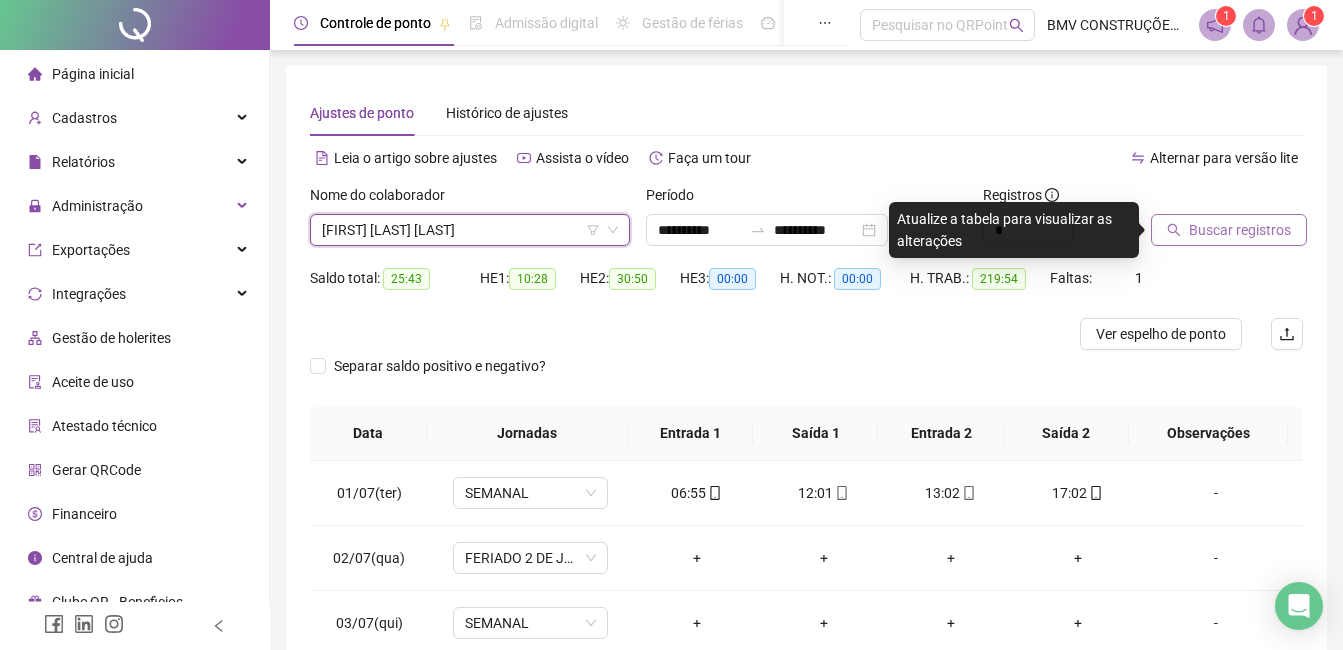 click on "Buscar registros" at bounding box center (1240, 230) 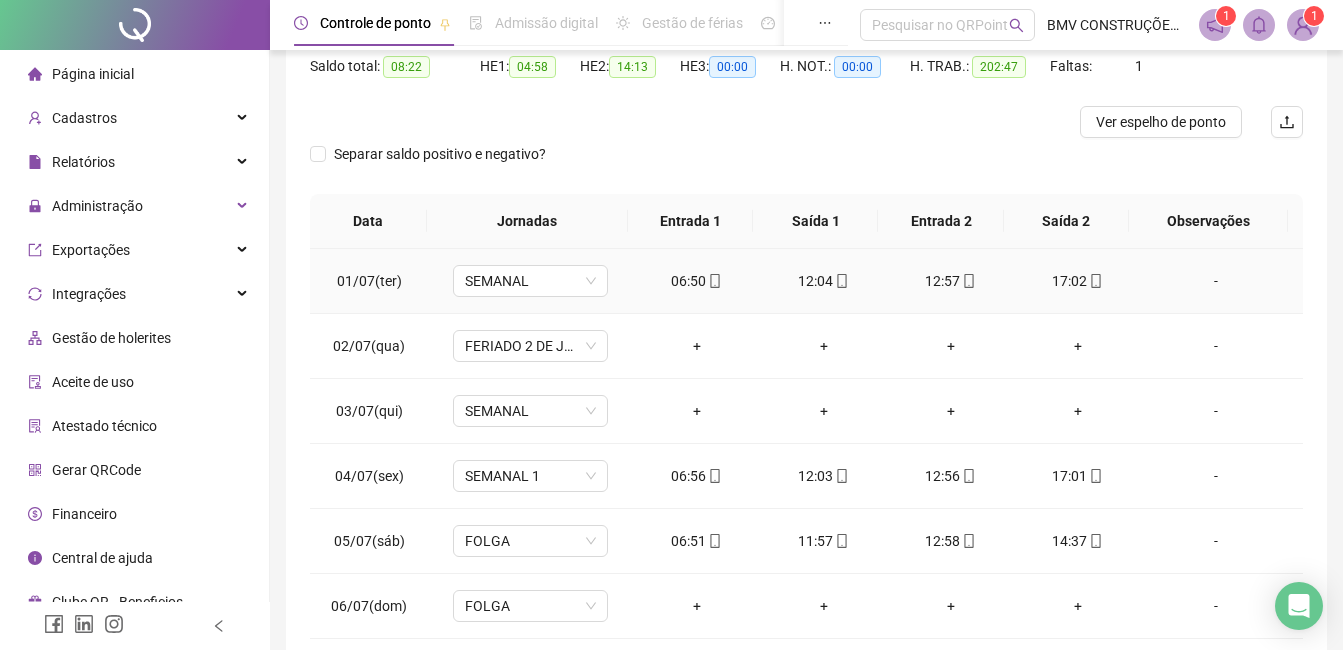 scroll, scrollTop: 348, scrollLeft: 0, axis: vertical 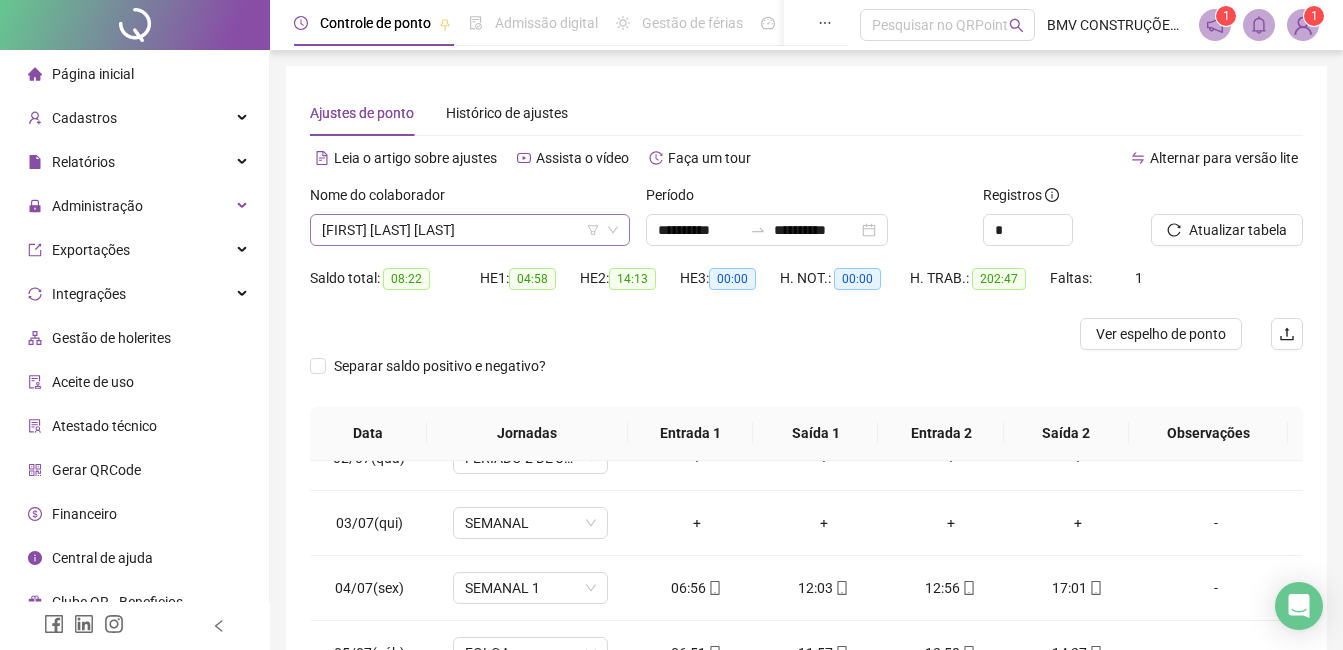 click on "[FIRST] [LAST] [LAST]" at bounding box center [470, 230] 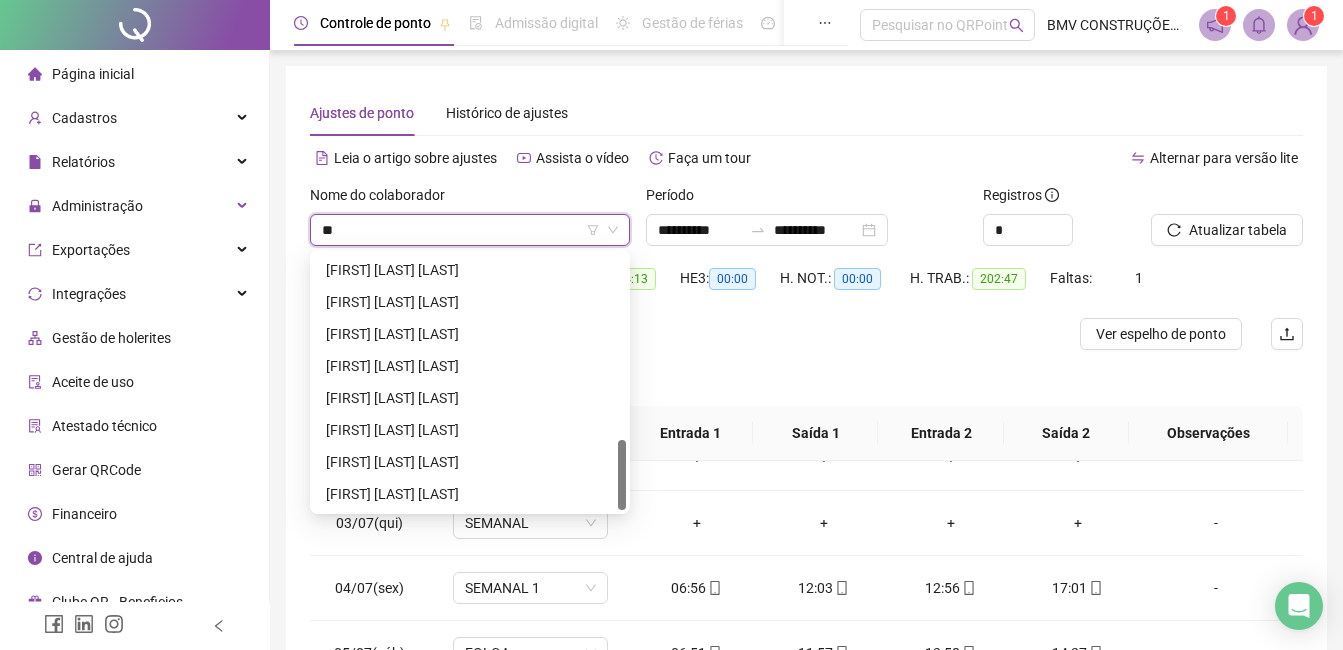 scroll, scrollTop: 672, scrollLeft: 0, axis: vertical 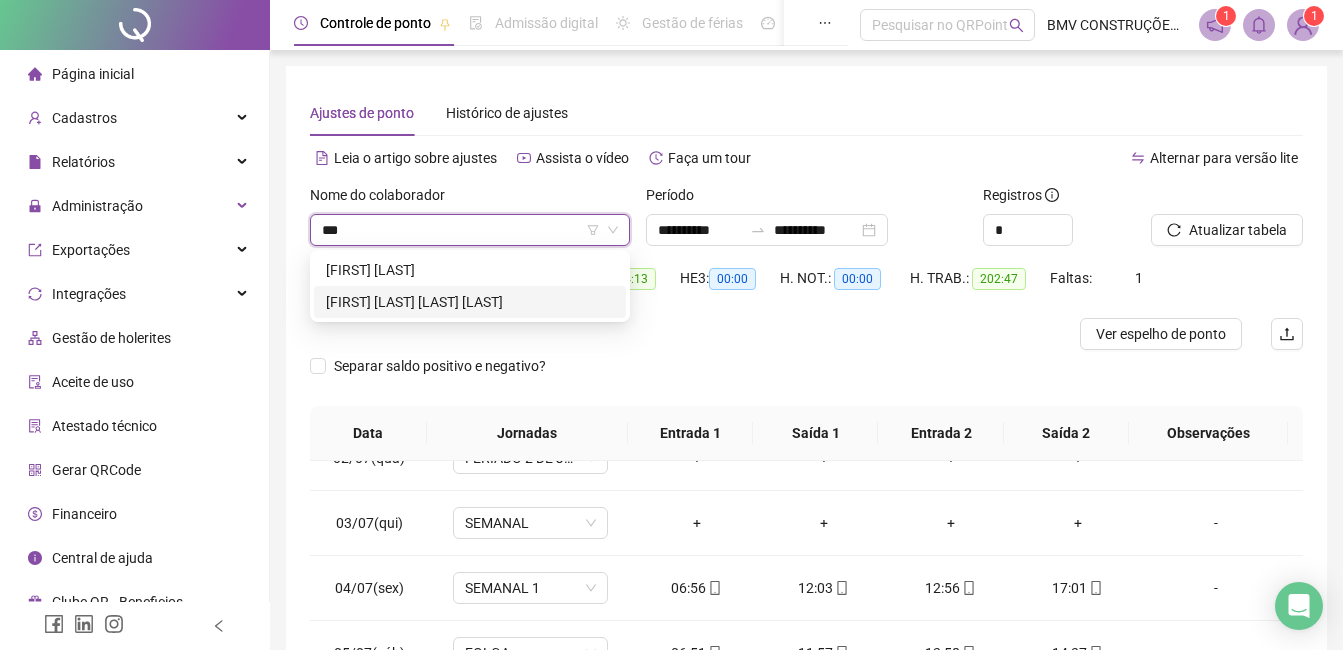 click on "[FIRST] [LAST] [LAST] [LAST]" at bounding box center (470, 302) 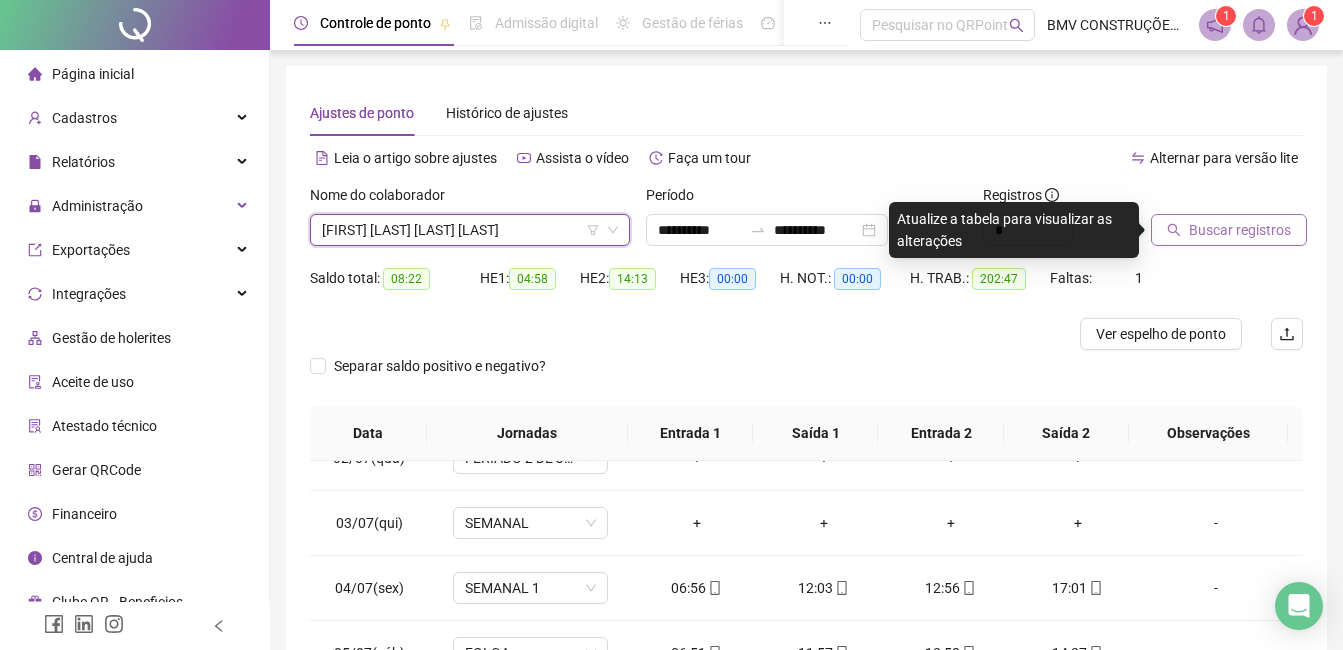 click on "Buscar registros" at bounding box center [1229, 230] 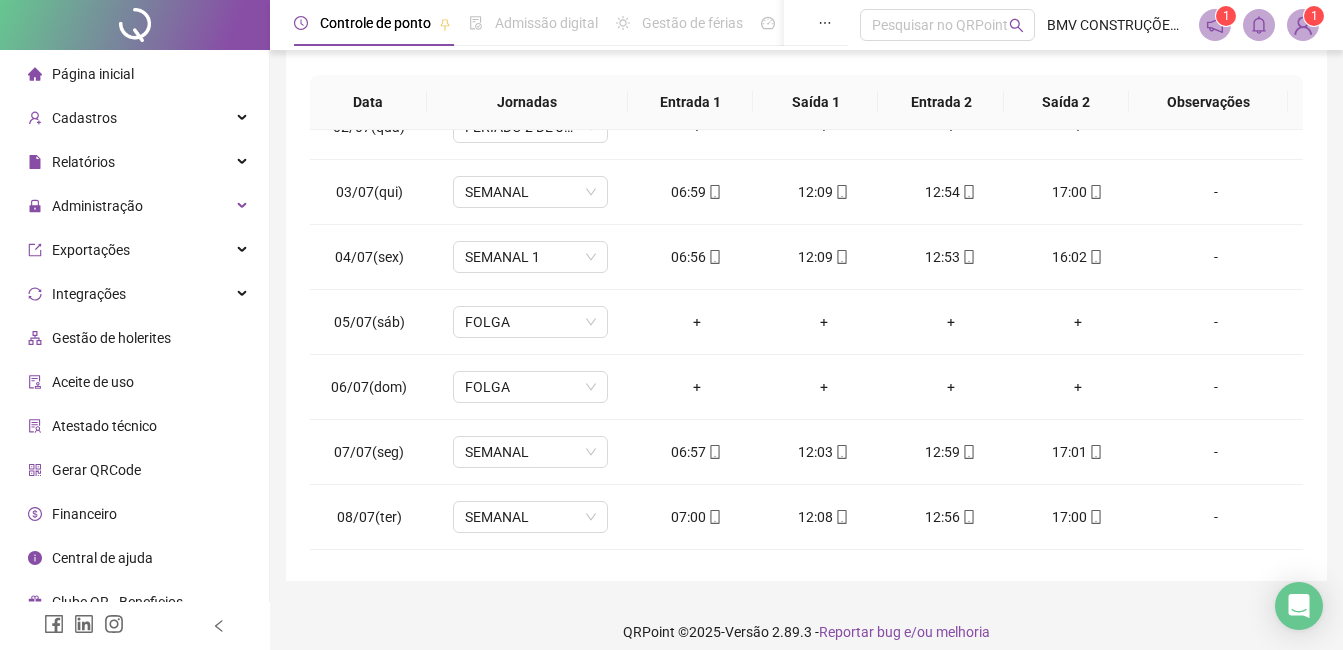 scroll, scrollTop: 348, scrollLeft: 0, axis: vertical 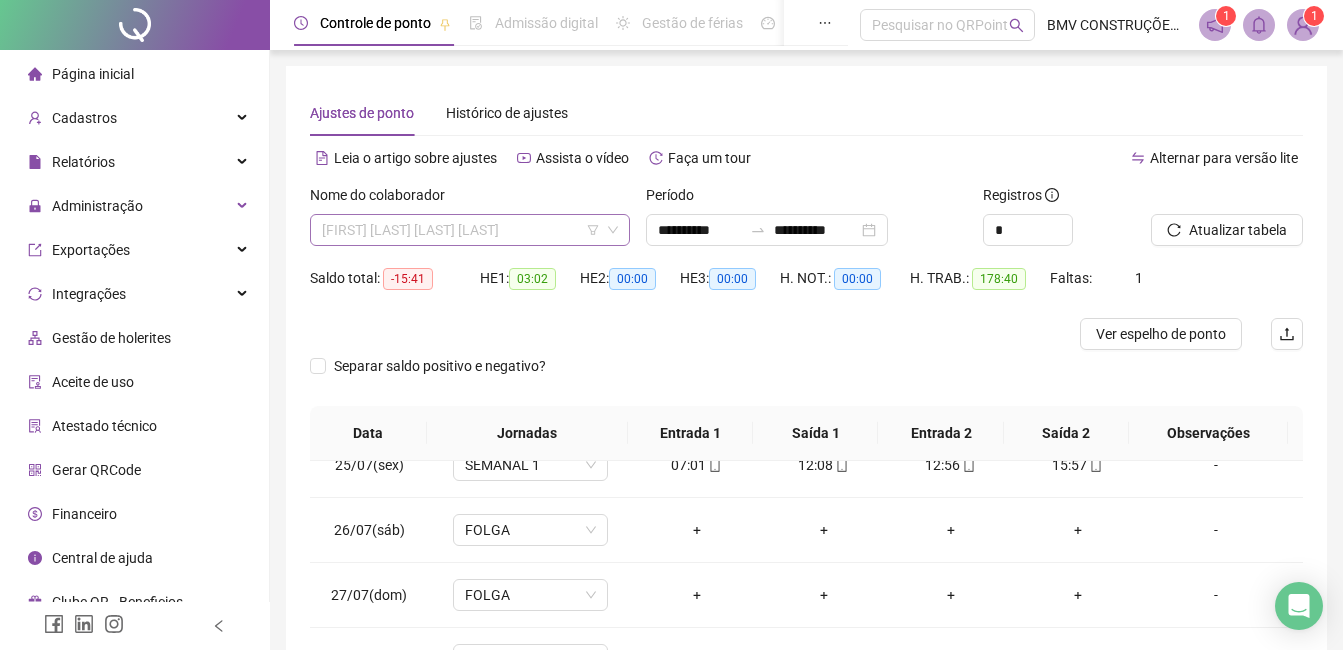 click on "[FIRST] [LAST] [LAST] [LAST]" at bounding box center (470, 230) 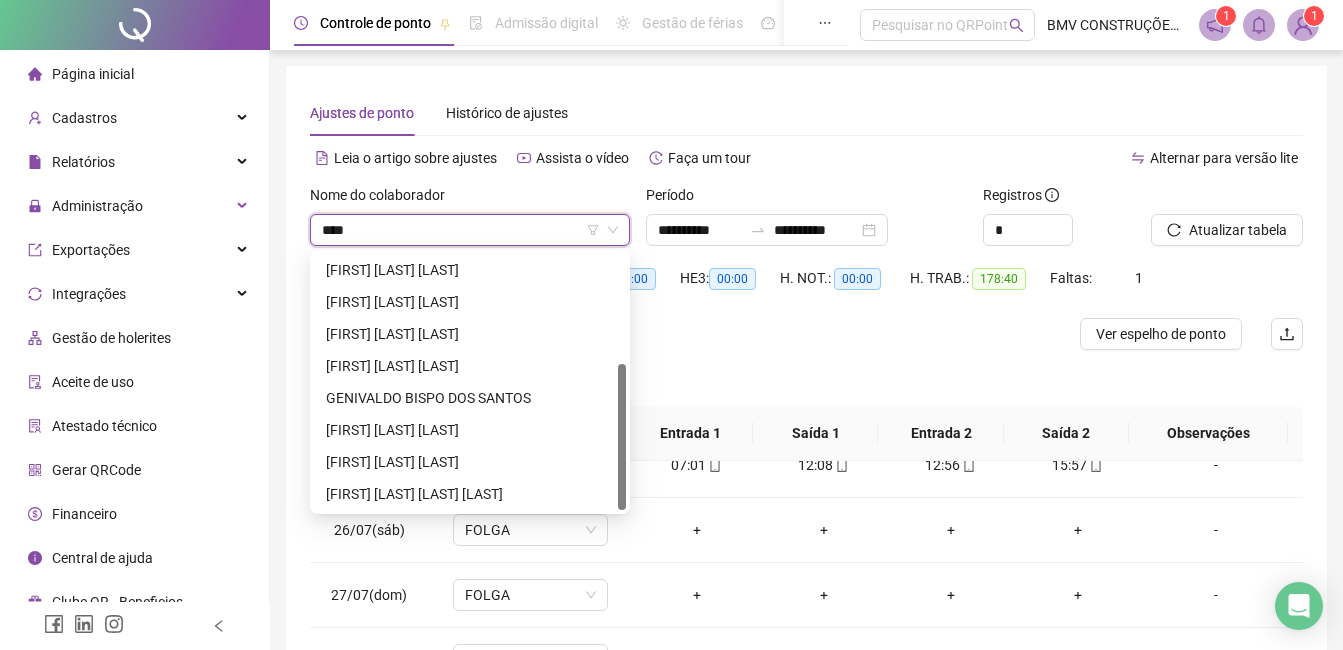 scroll, scrollTop: 64, scrollLeft: 0, axis: vertical 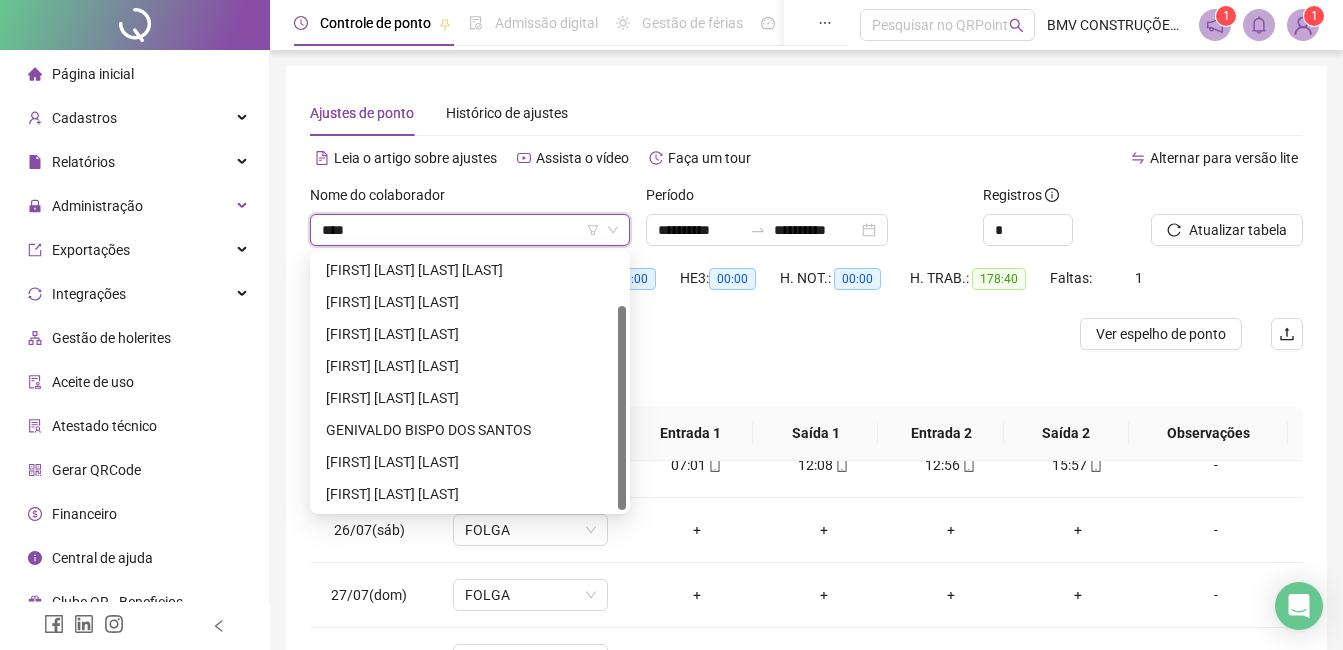 type on "*****" 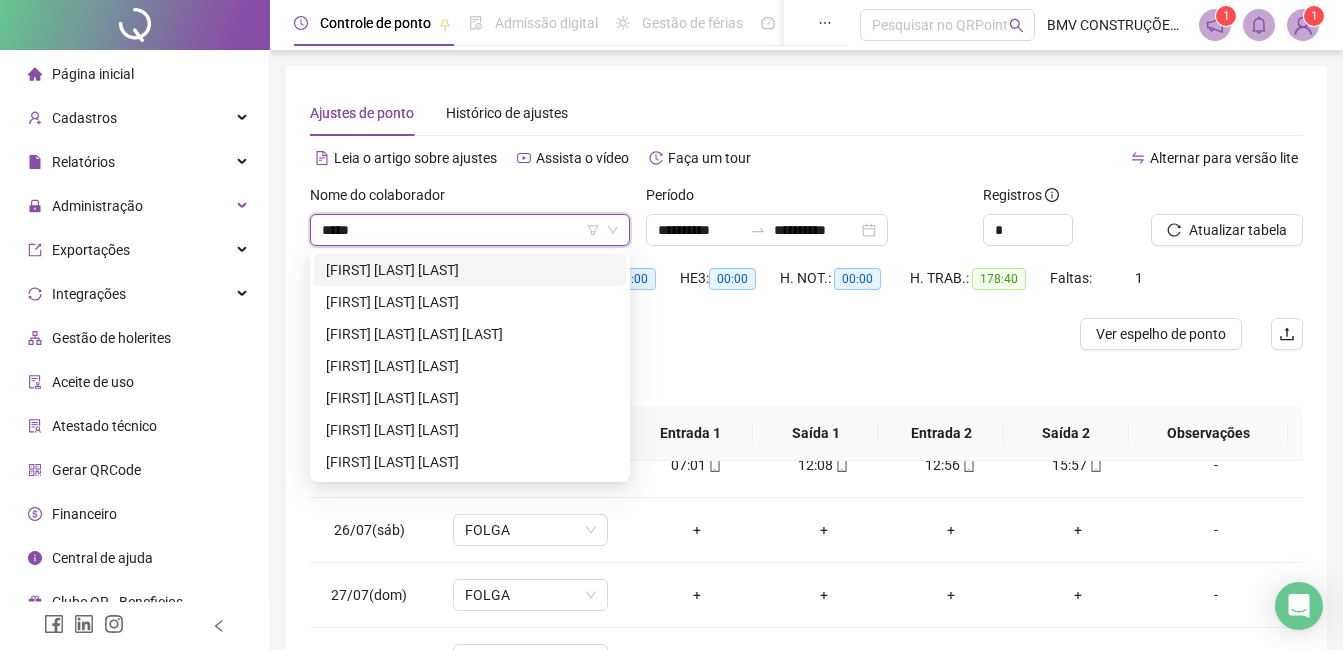 scroll, scrollTop: 0, scrollLeft: 0, axis: both 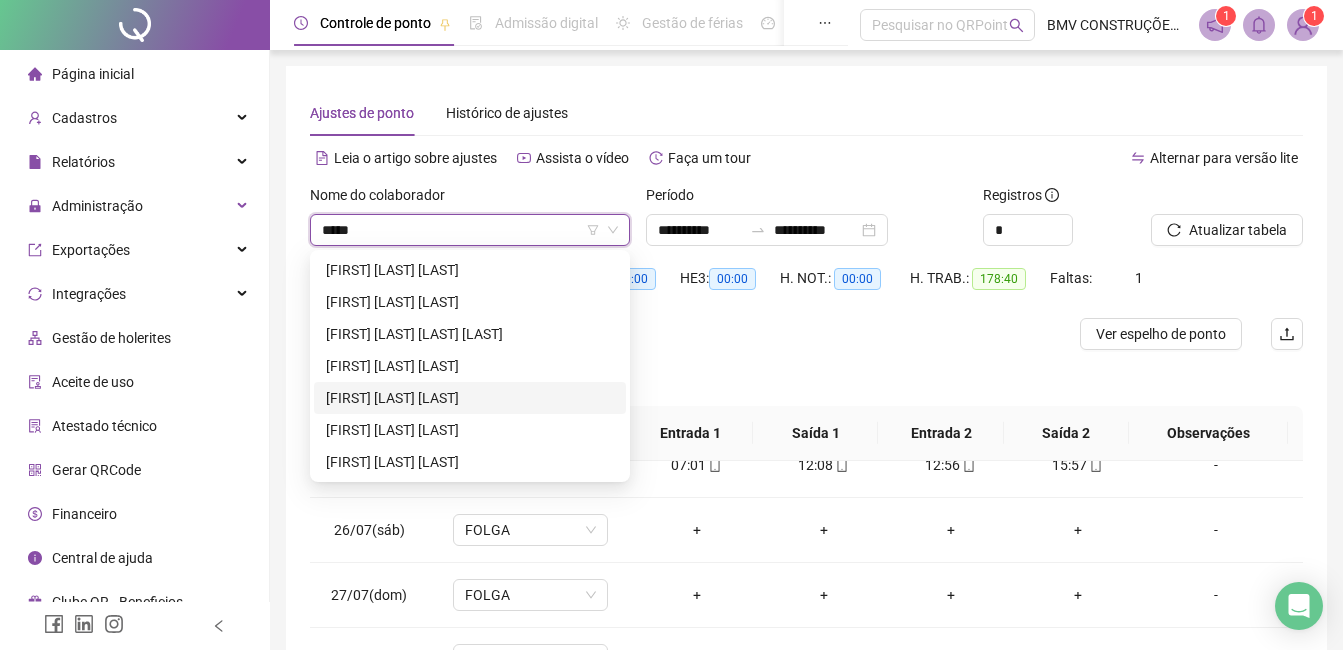 click on "[FIRST] [LAST] [LAST]" at bounding box center [470, 398] 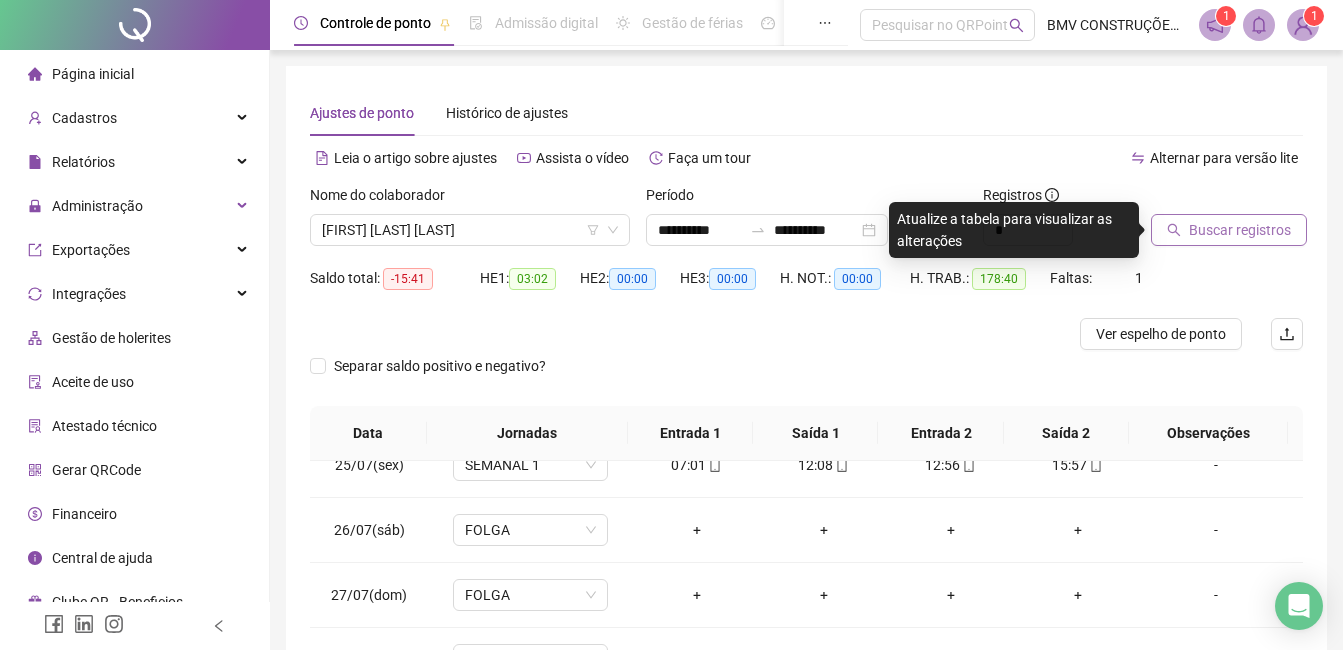 click on "Buscar registros" at bounding box center (1240, 230) 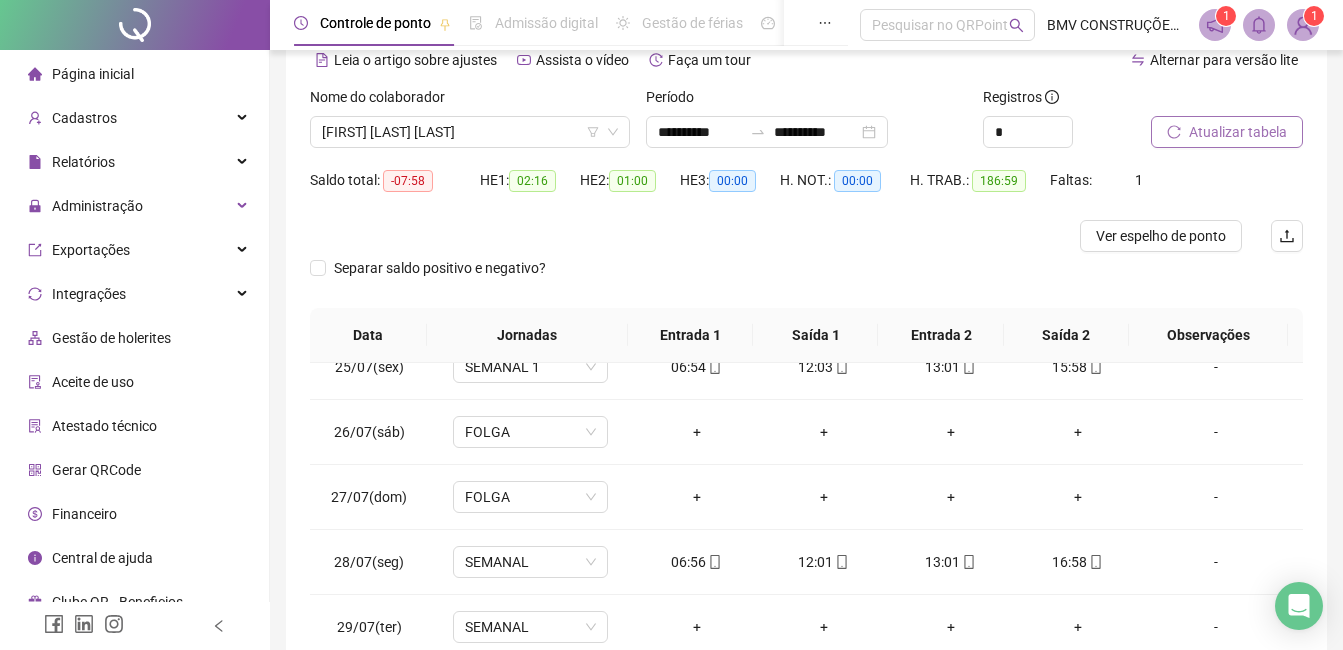 scroll, scrollTop: 348, scrollLeft: 0, axis: vertical 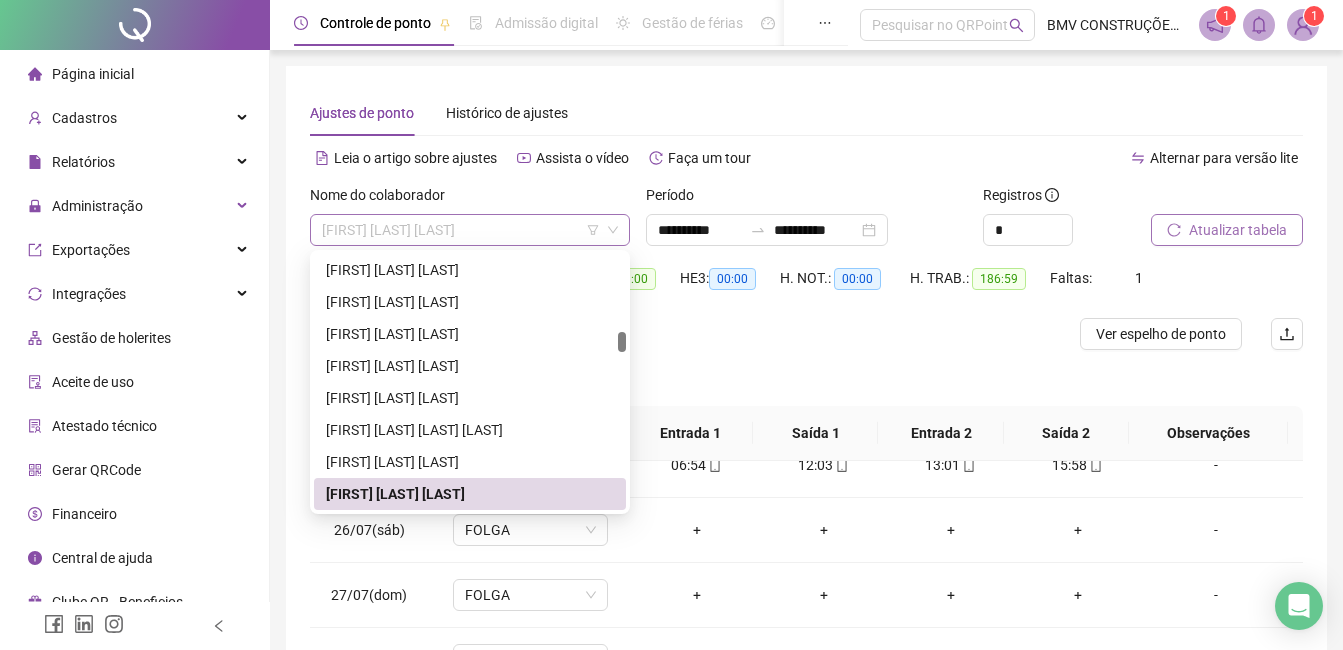 click on "[FIRST] [LAST] [LAST]" at bounding box center [470, 230] 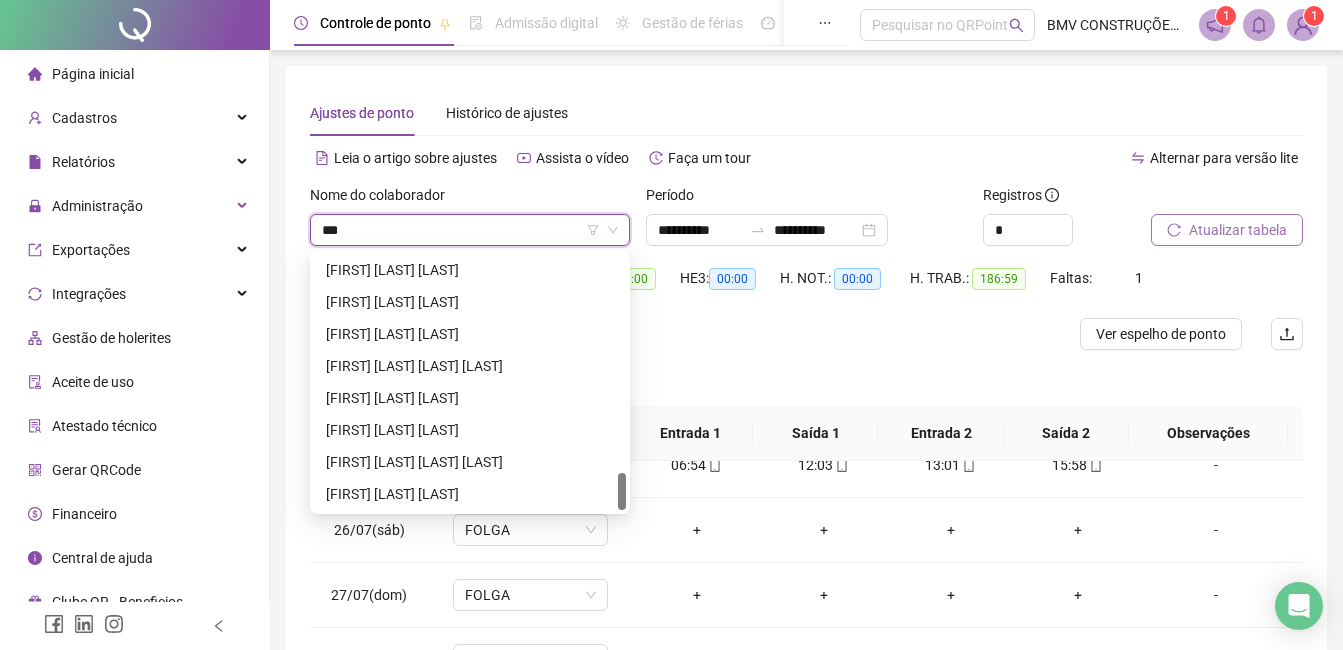 type on "****" 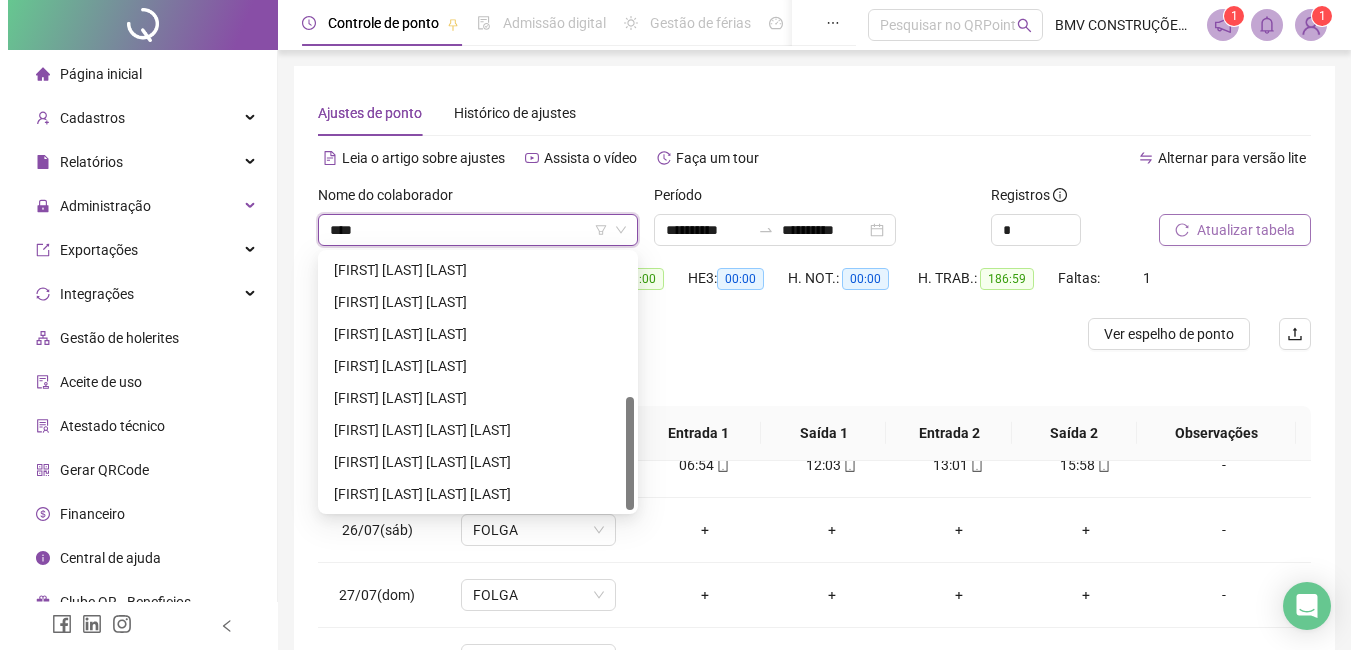 scroll, scrollTop: 320, scrollLeft: 0, axis: vertical 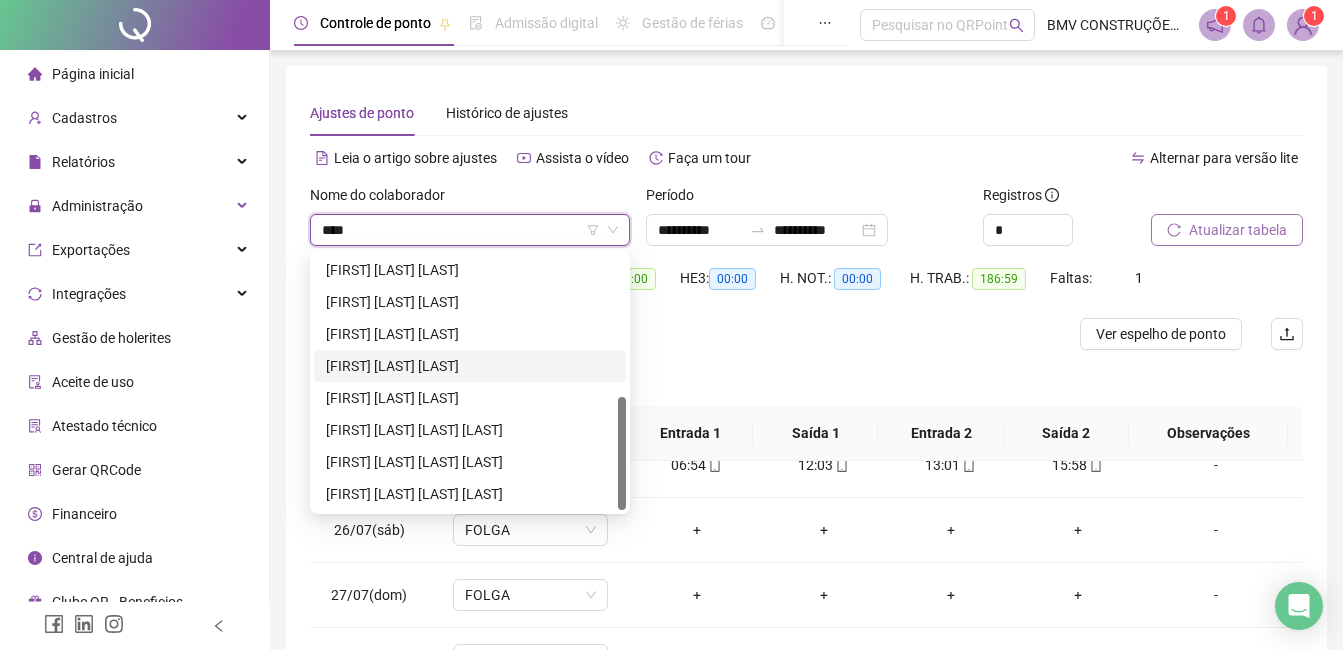 click on "[FIRST] [LAST] [LAST]" at bounding box center [470, 366] 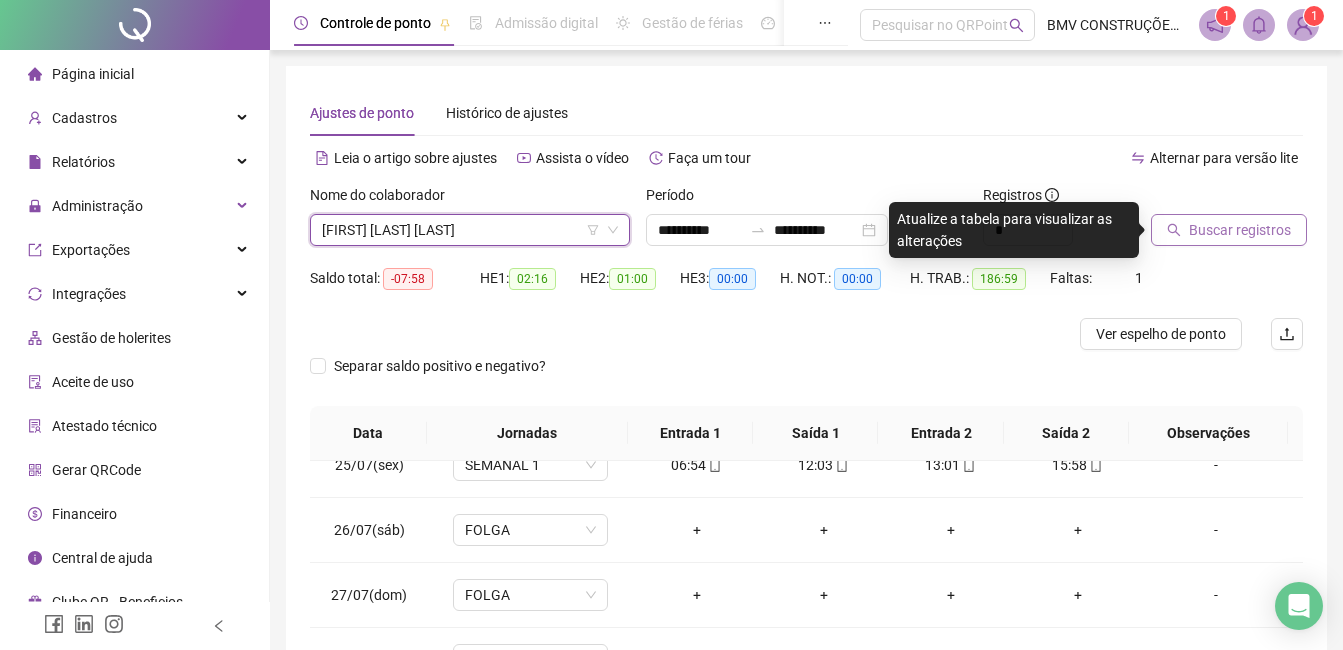 click on "Buscar registros" at bounding box center [1240, 230] 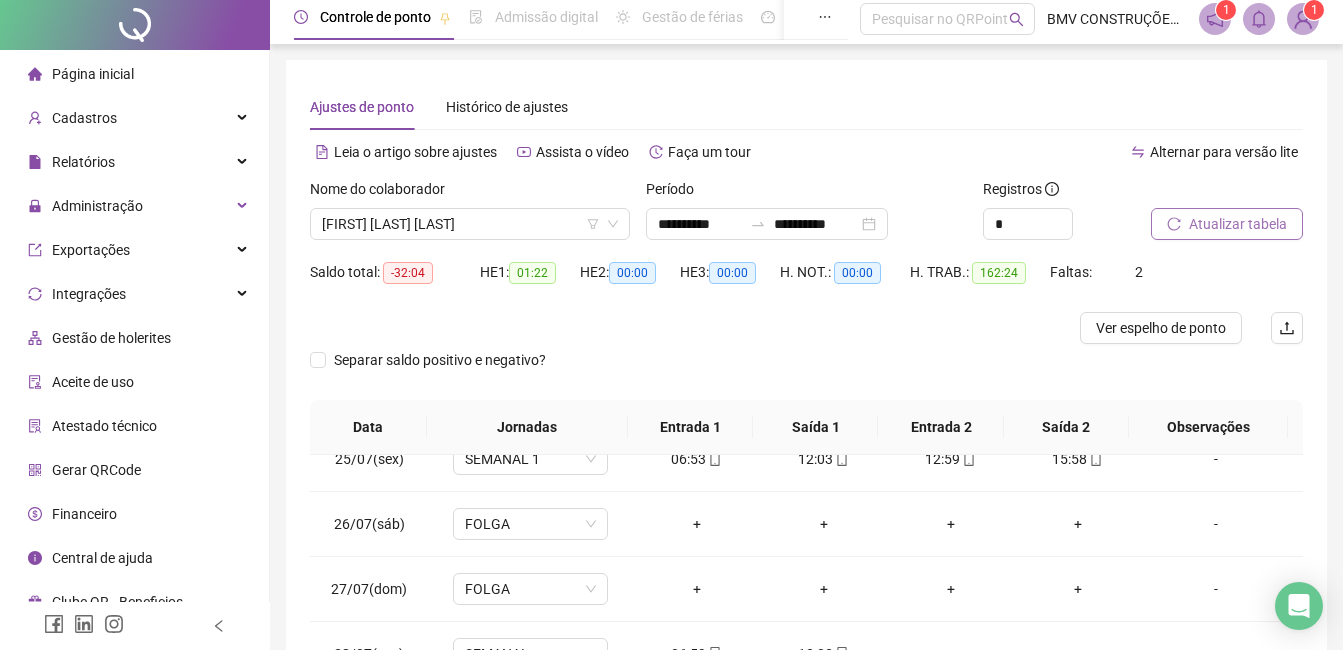 scroll, scrollTop: 348, scrollLeft: 0, axis: vertical 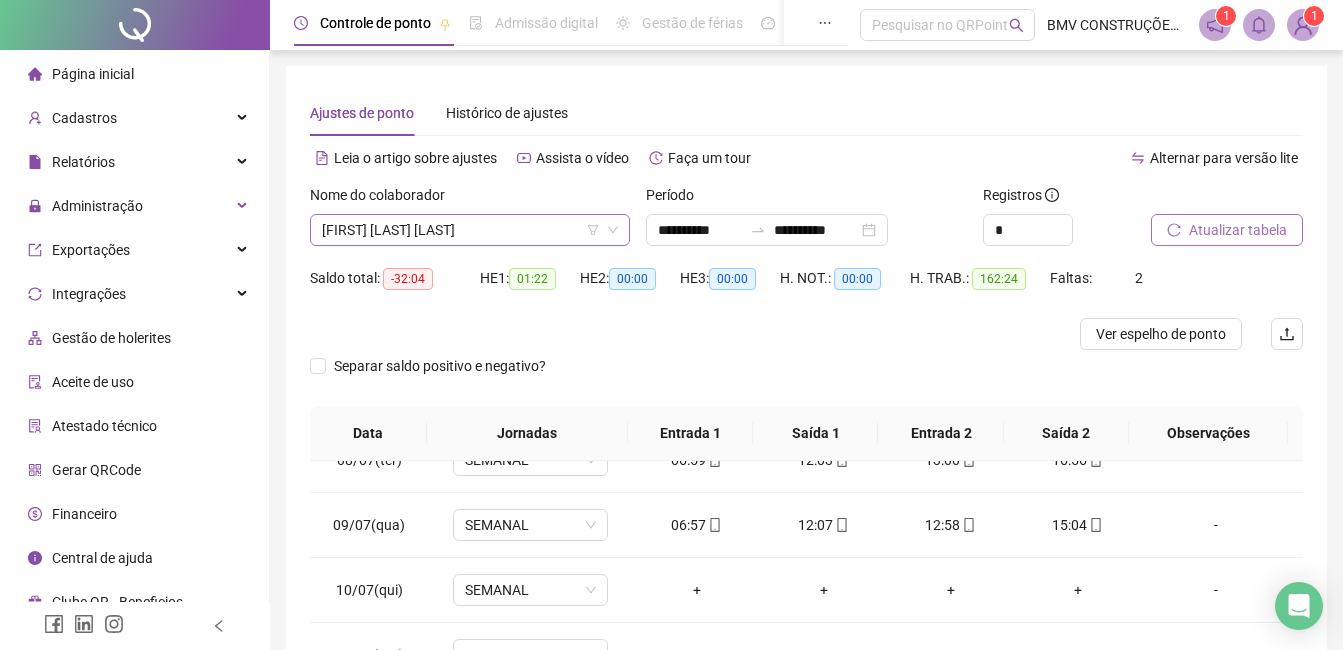 click on "[FIRST] [LAST] [LAST]" at bounding box center (470, 230) 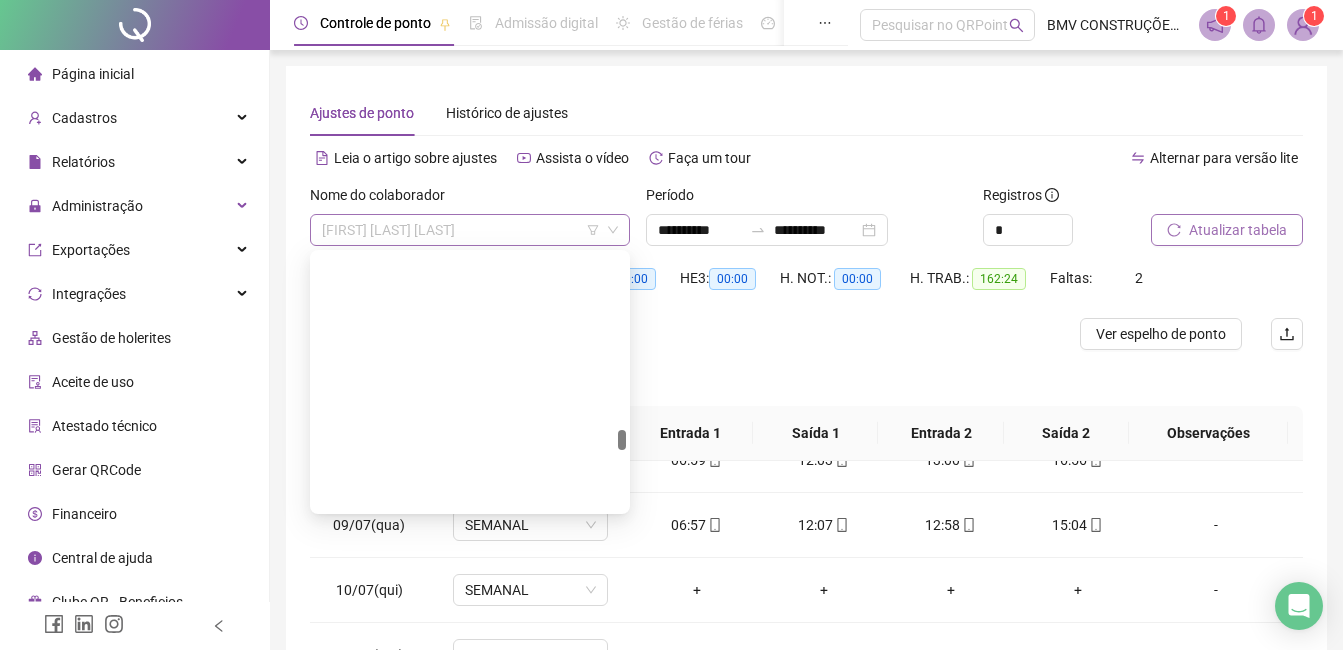 scroll, scrollTop: 13760, scrollLeft: 0, axis: vertical 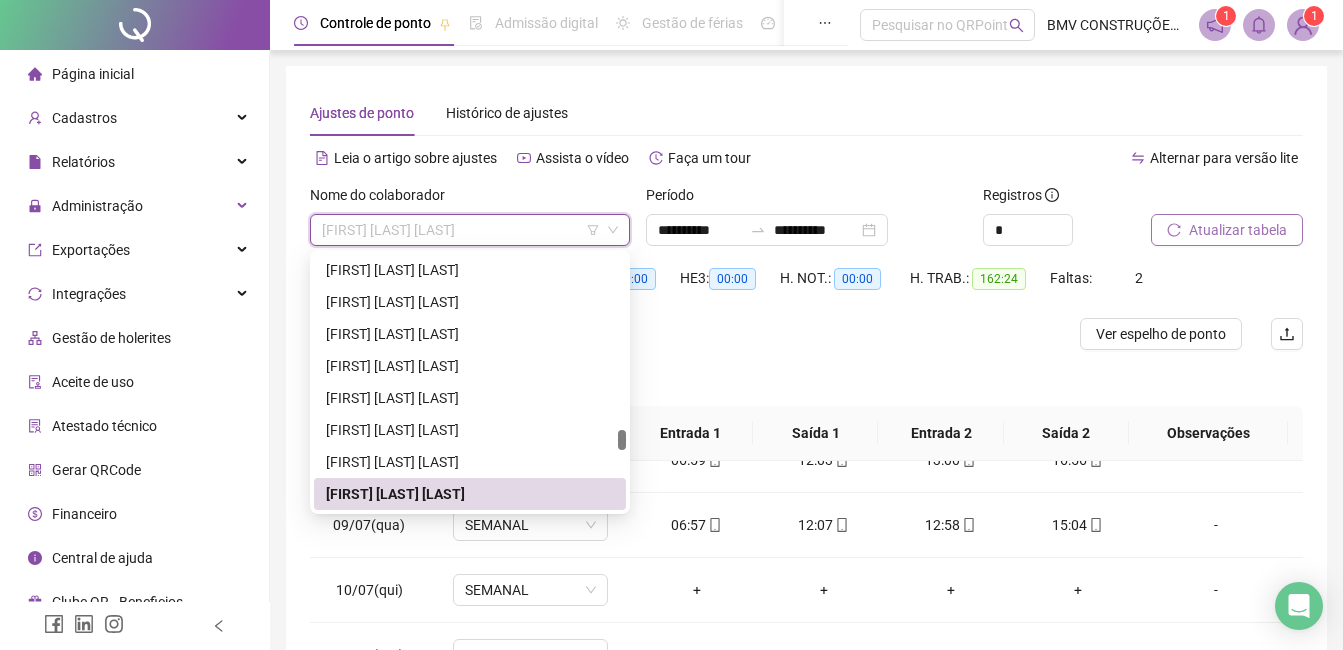 paste on "**********" 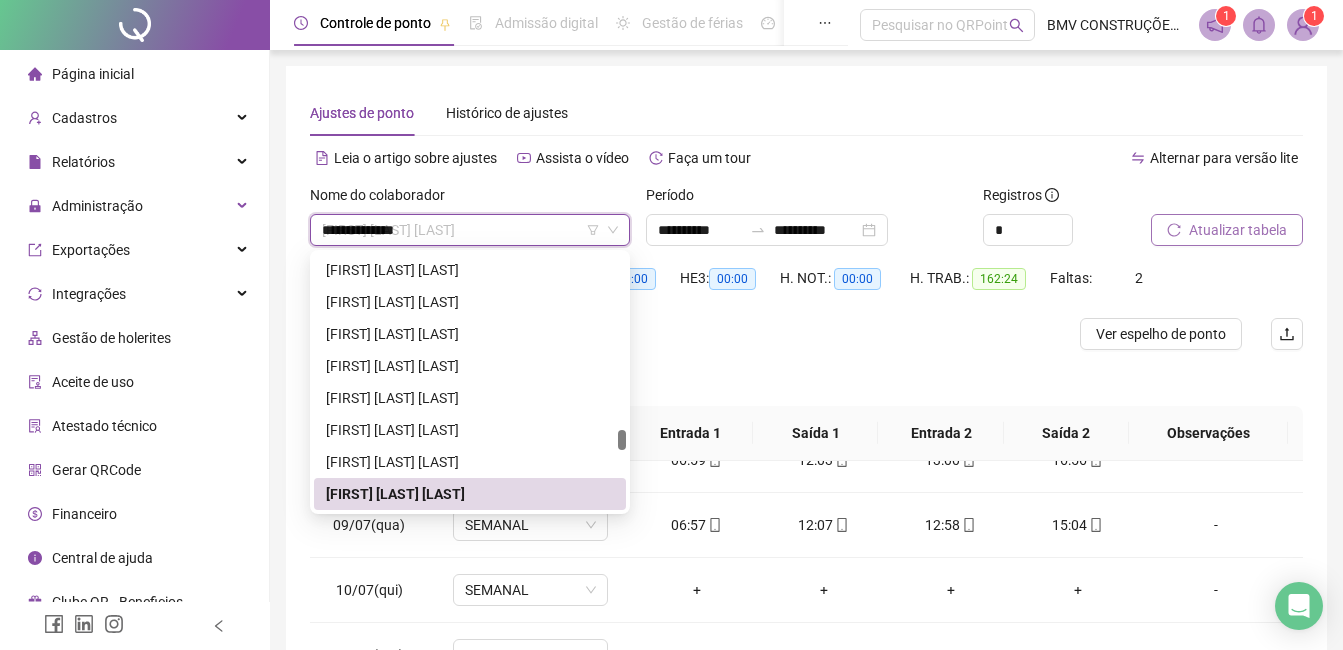 scroll, scrollTop: 0, scrollLeft: 0, axis: both 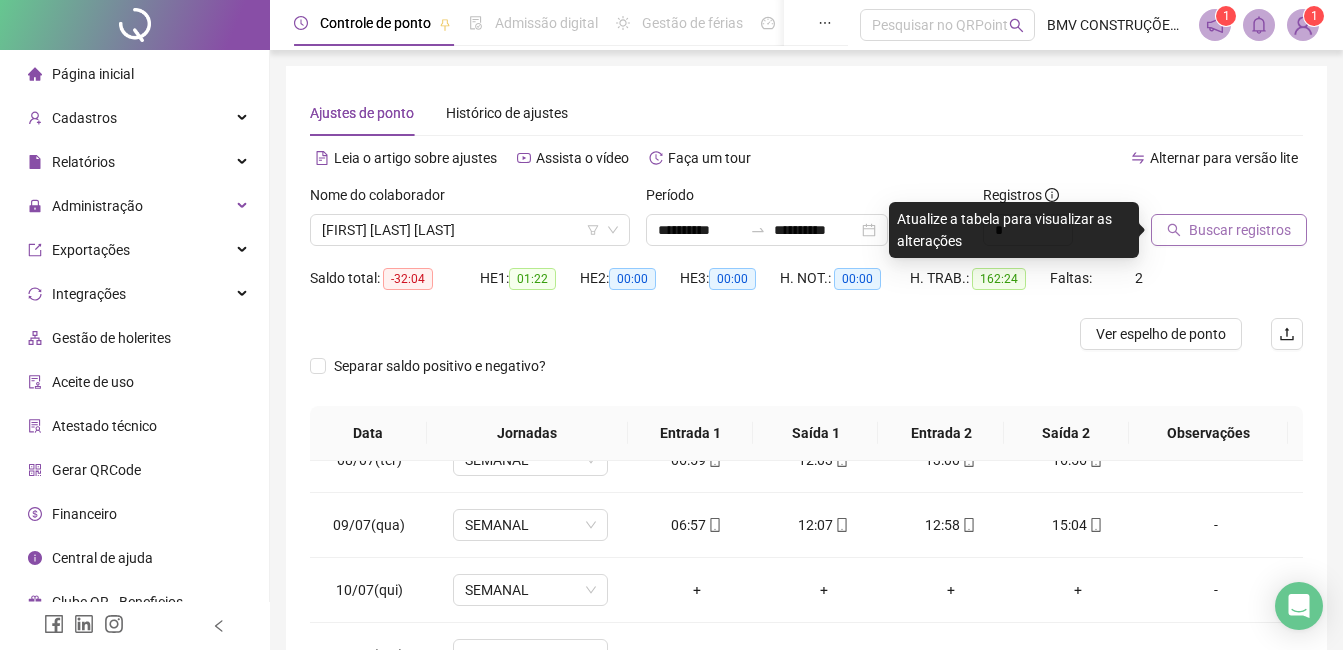 click 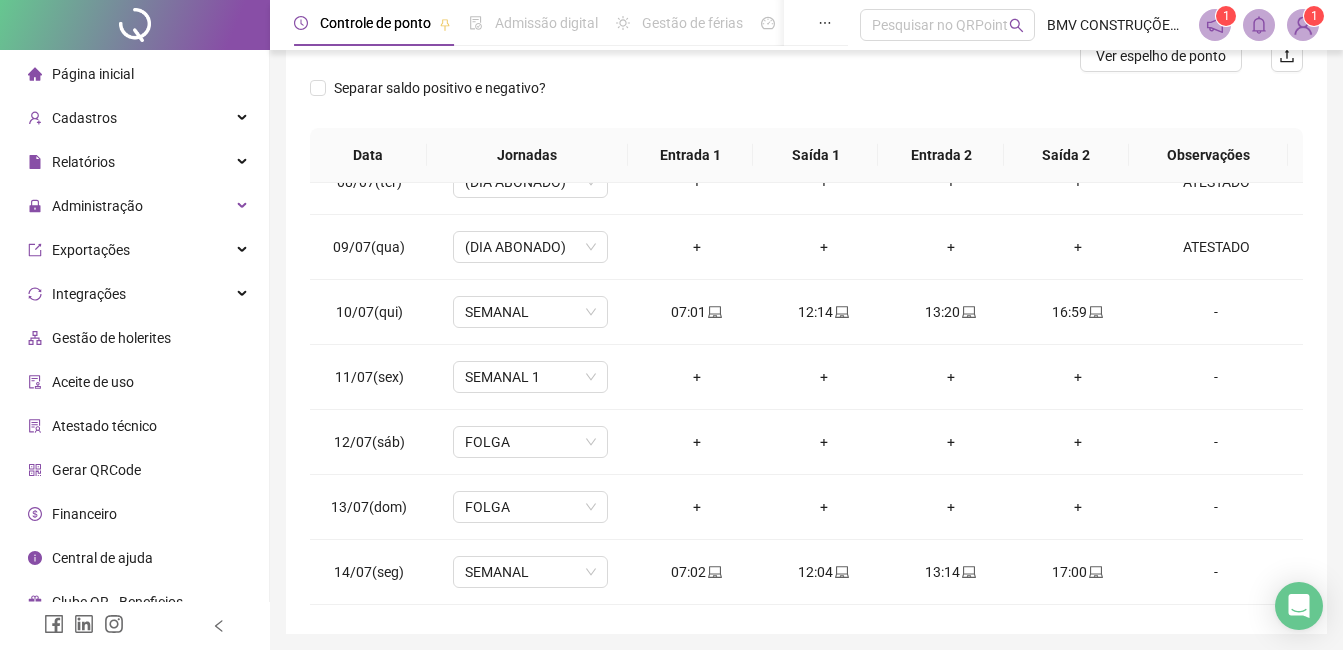 scroll, scrollTop: 348, scrollLeft: 0, axis: vertical 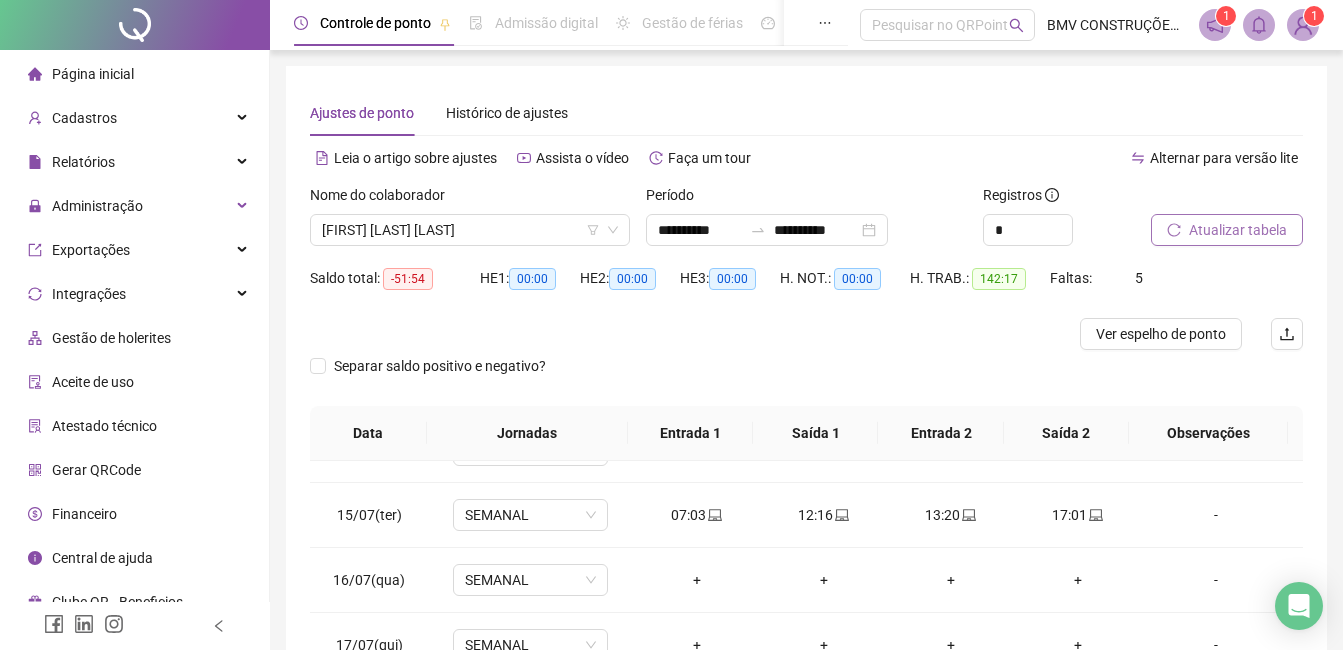 click on "Nome do colaborador [FIRST] [LAST] [LAST]" at bounding box center (470, 223) 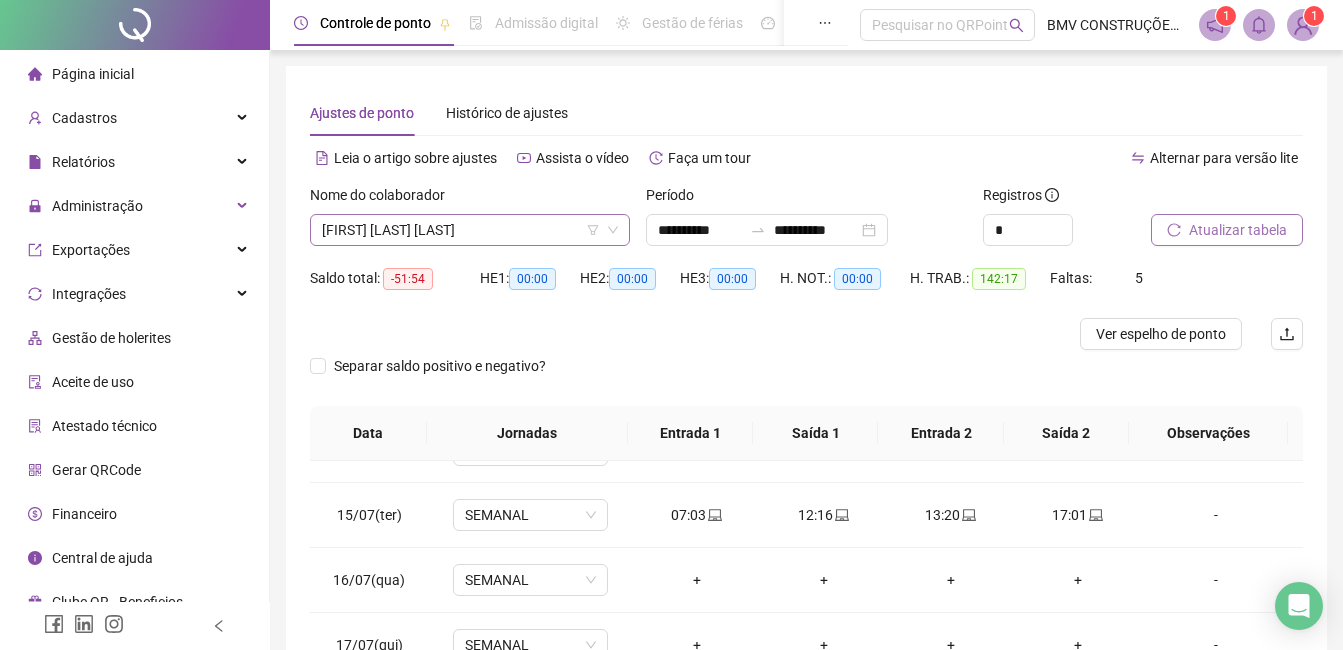 click on "[FIRST] [LAST] [LAST]" at bounding box center [470, 230] 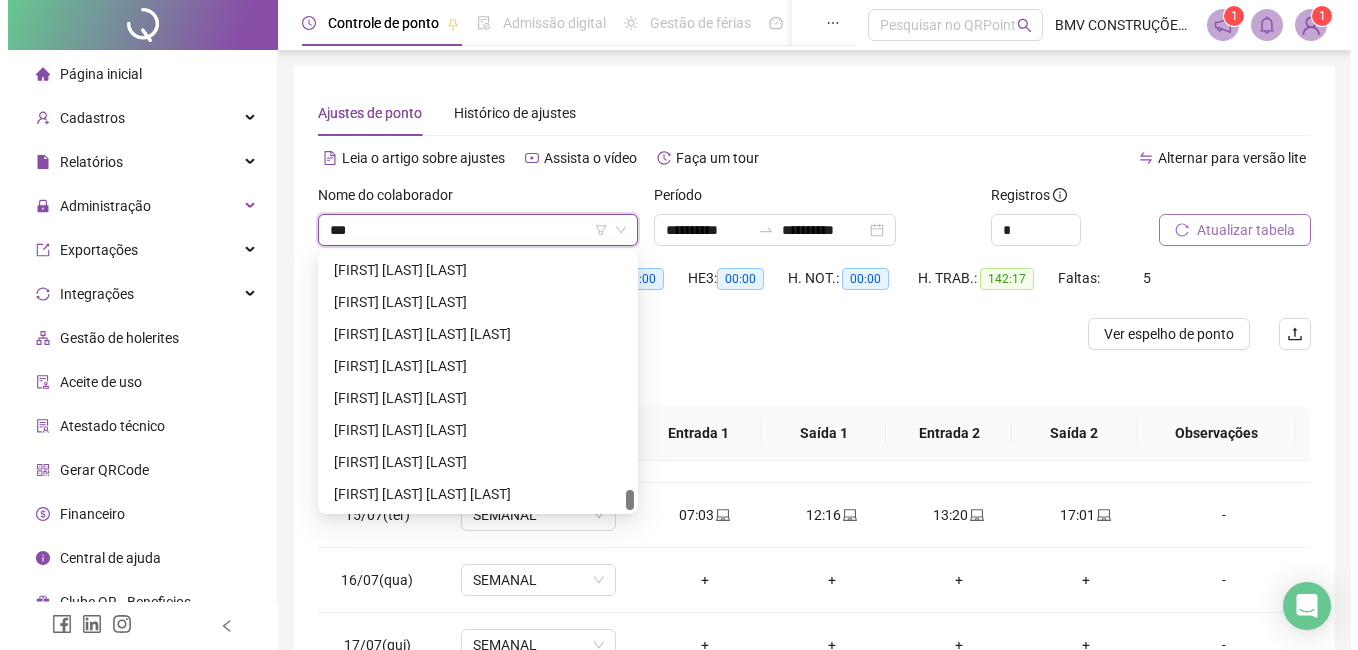 scroll, scrollTop: 0, scrollLeft: 0, axis: both 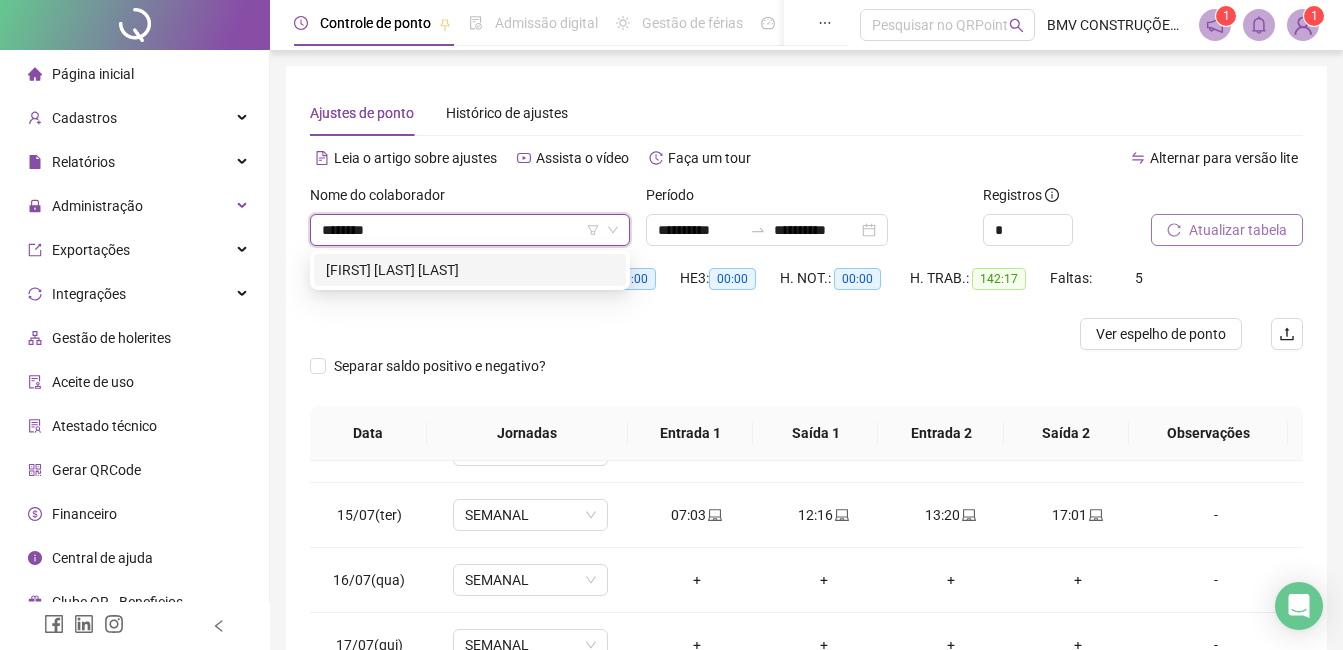 type on "*********" 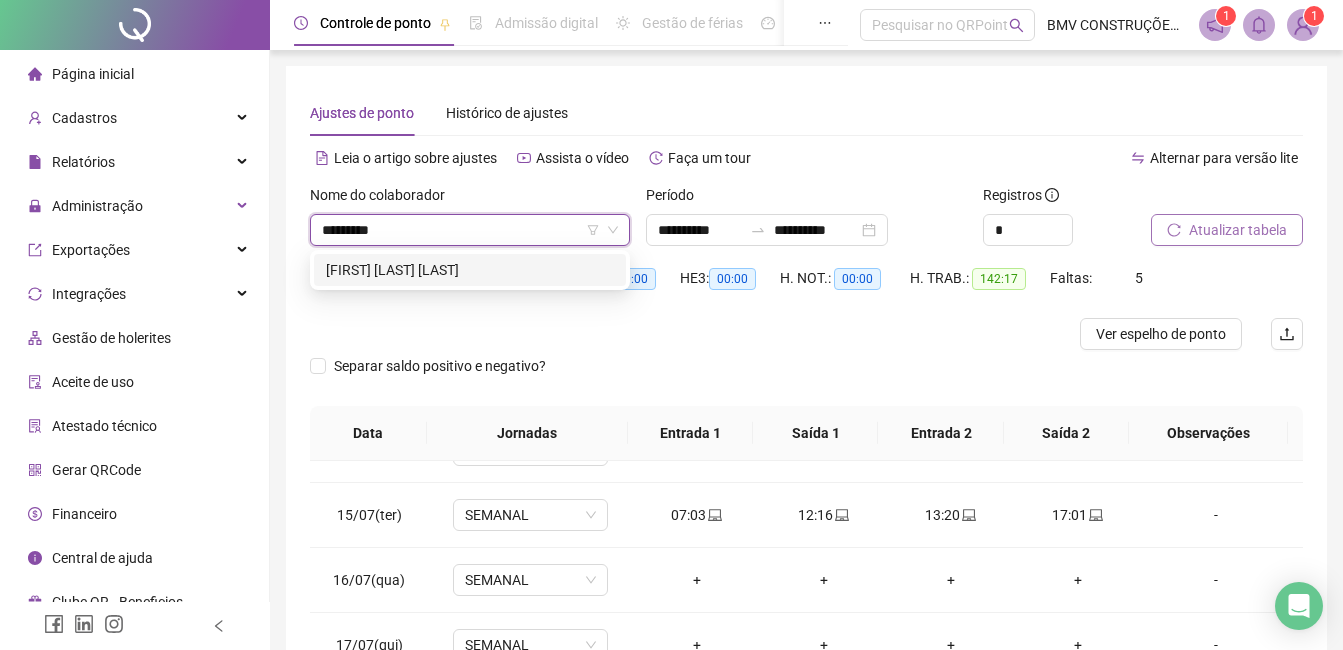 type 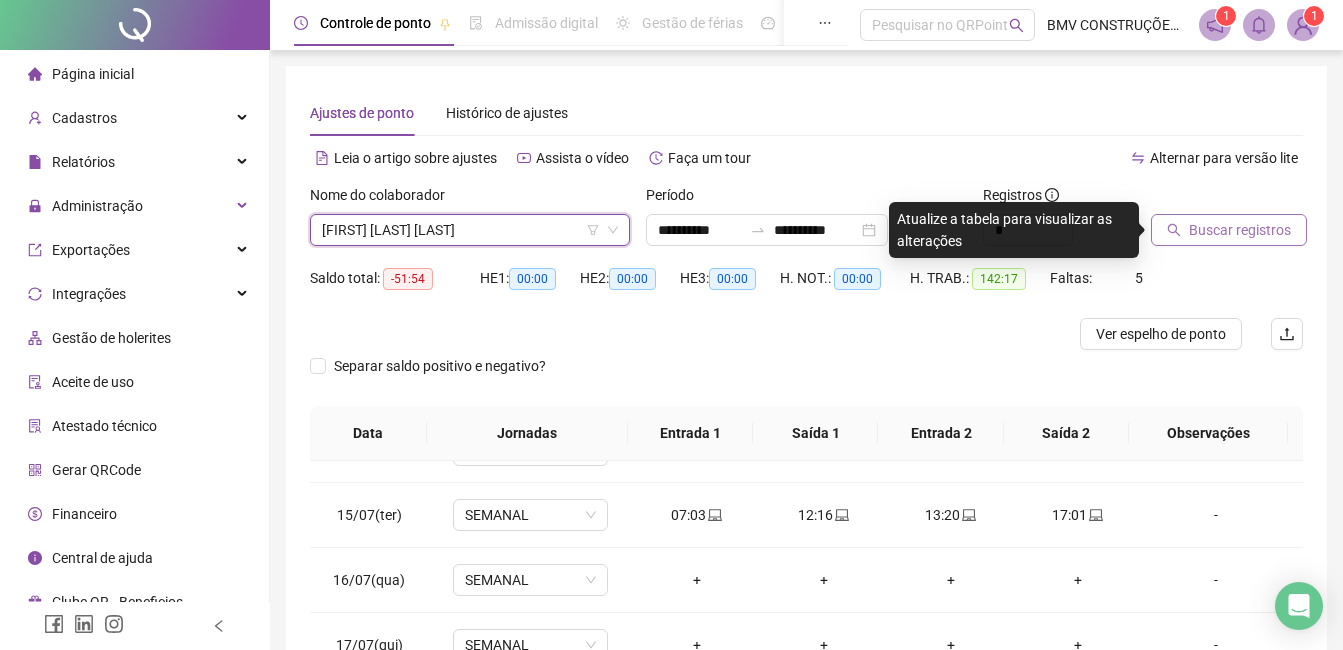 click on "Buscar registros" at bounding box center (1229, 230) 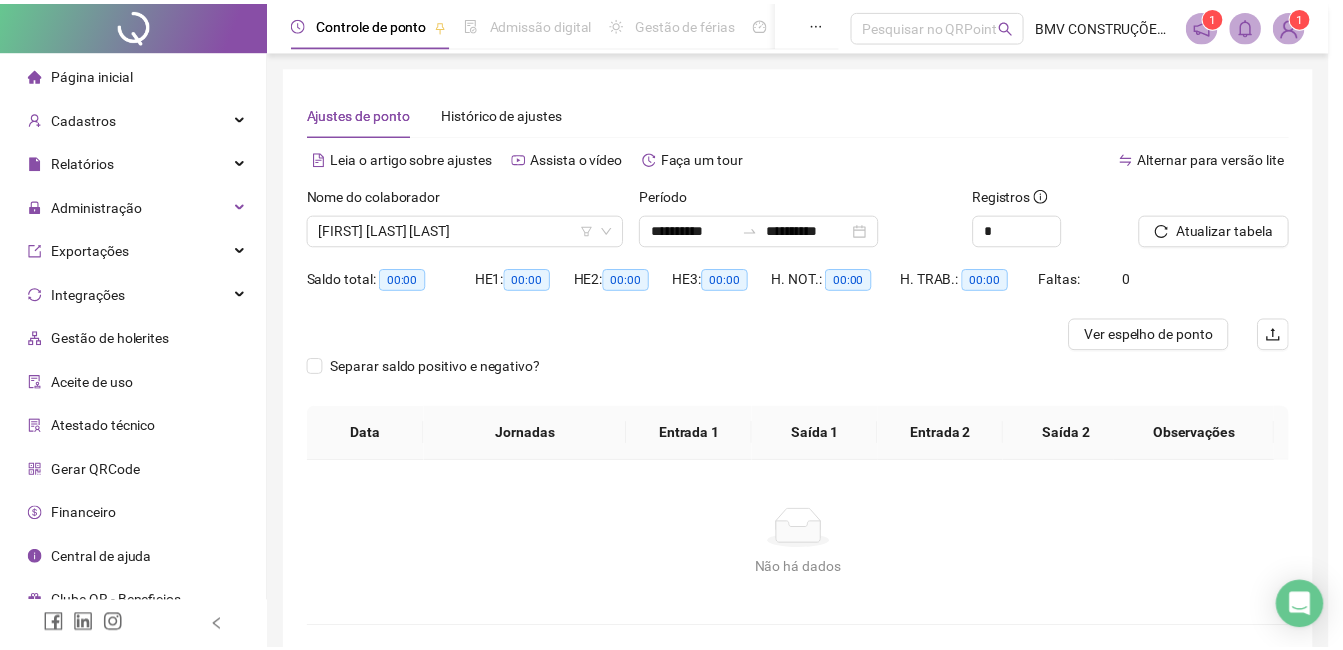 scroll, scrollTop: 0, scrollLeft: 0, axis: both 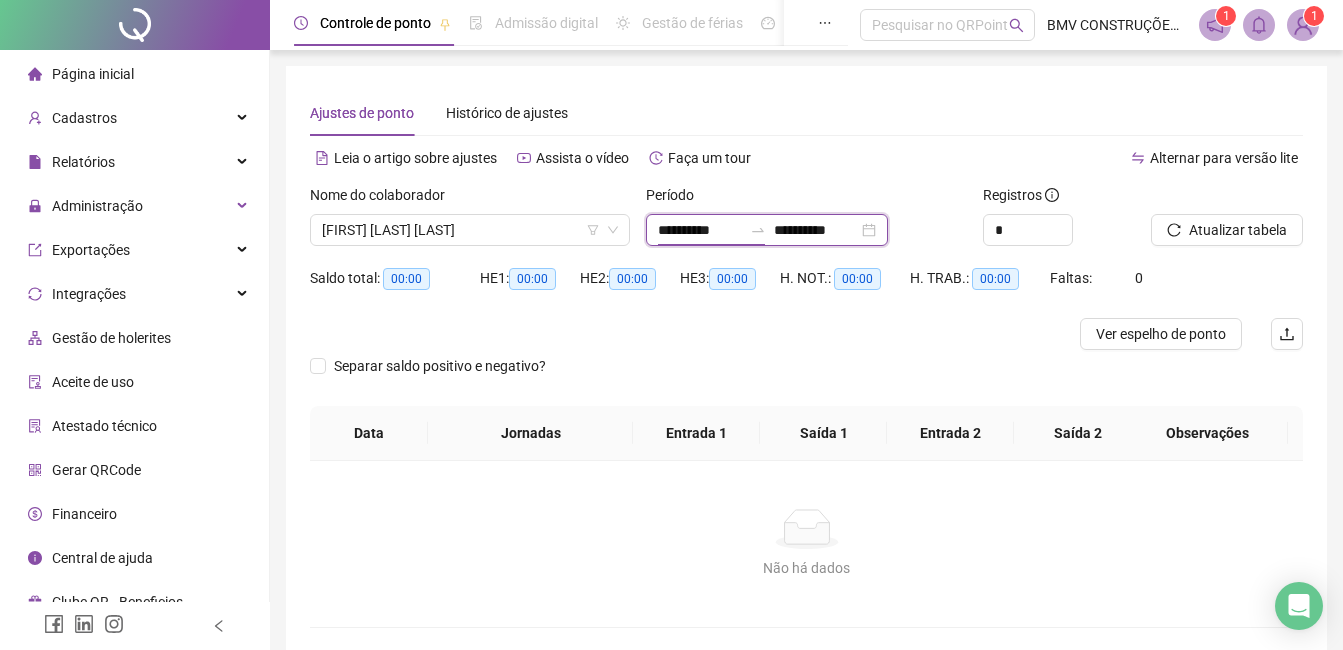 click on "**********" at bounding box center (700, 230) 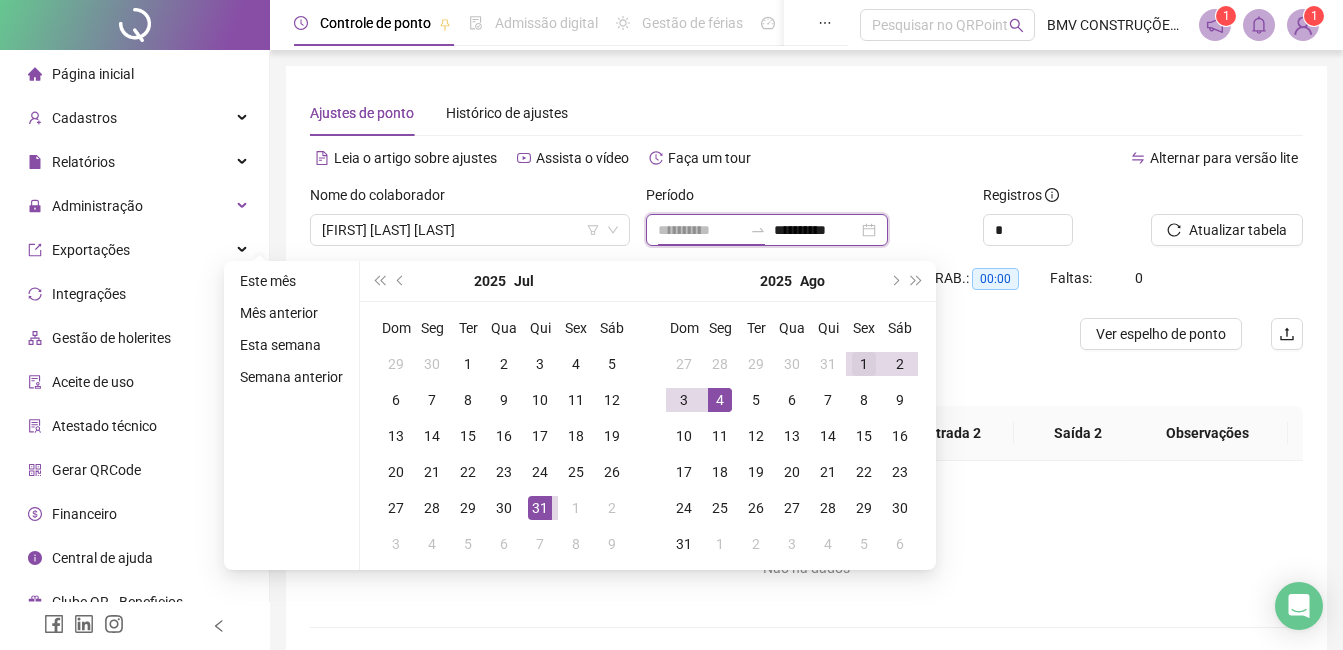 type on "**********" 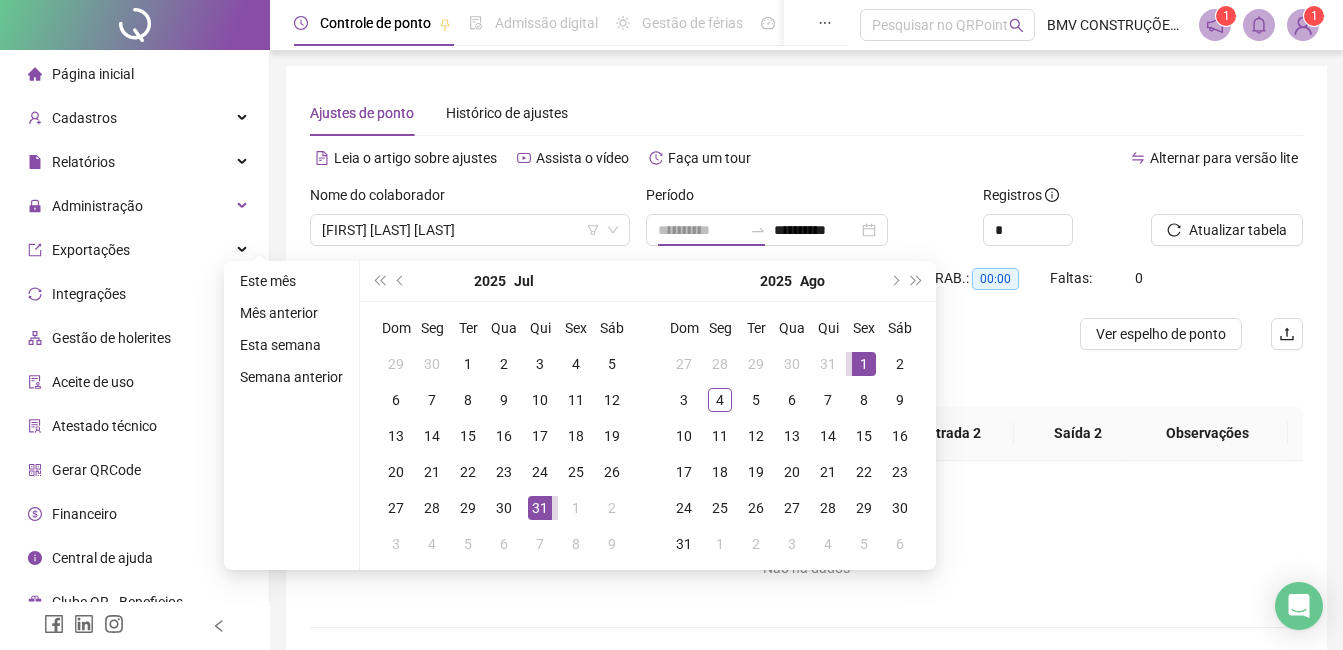 click on "1" at bounding box center [864, 364] 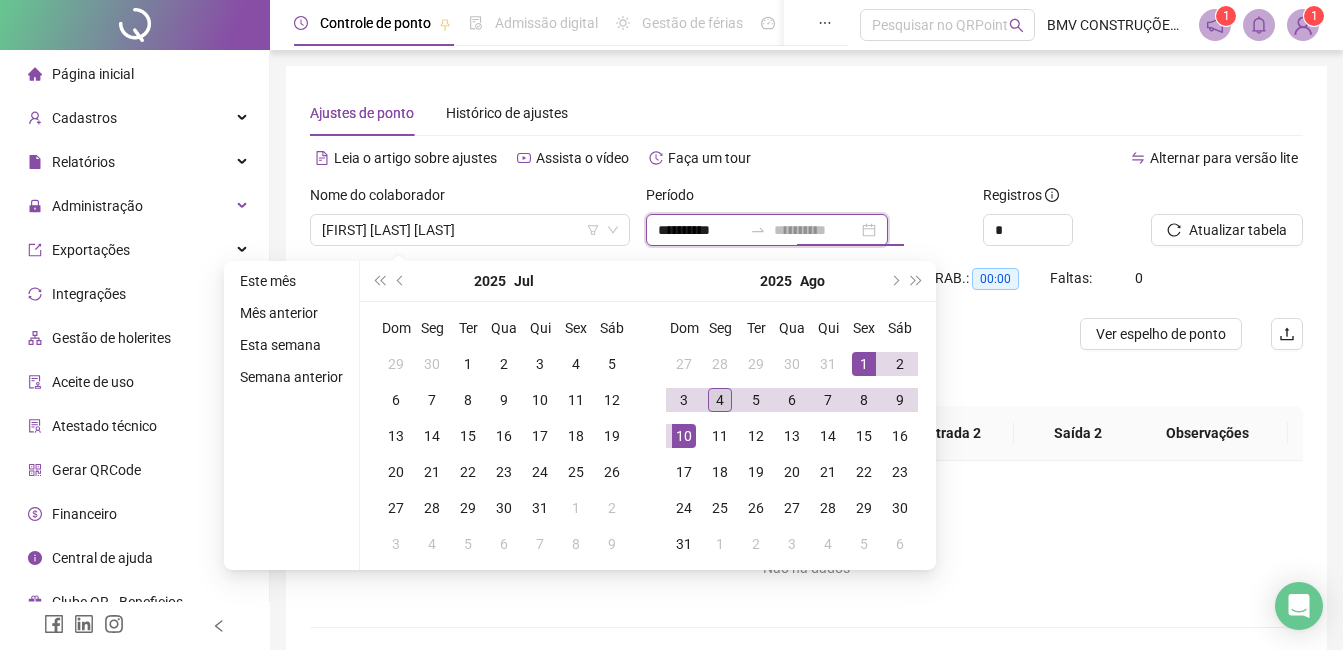 type on "**********" 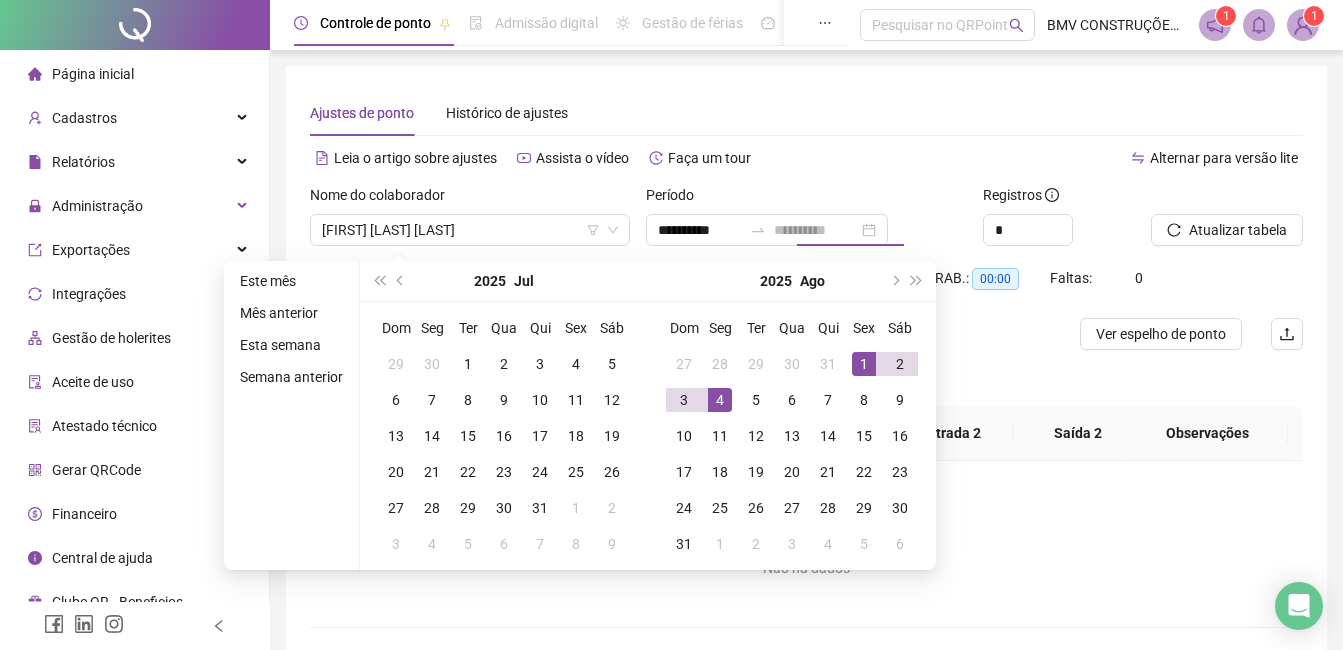 click on "4" at bounding box center [720, 400] 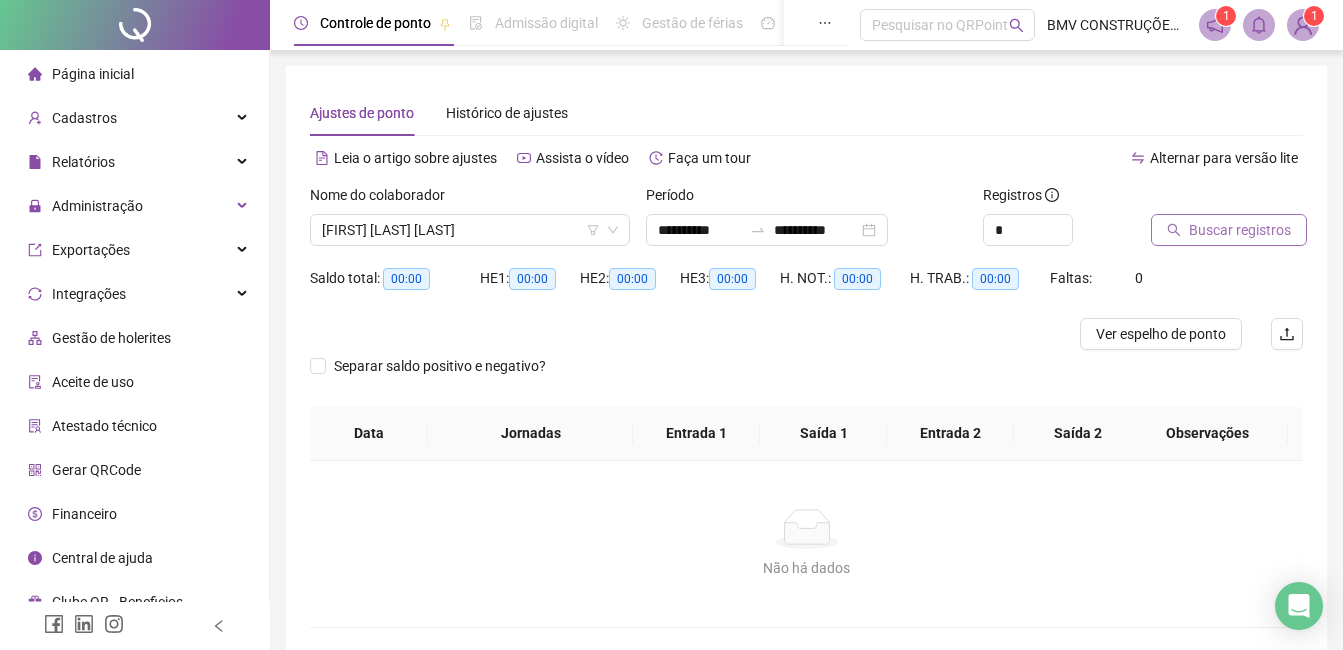 click on "Buscar registros" at bounding box center [1240, 230] 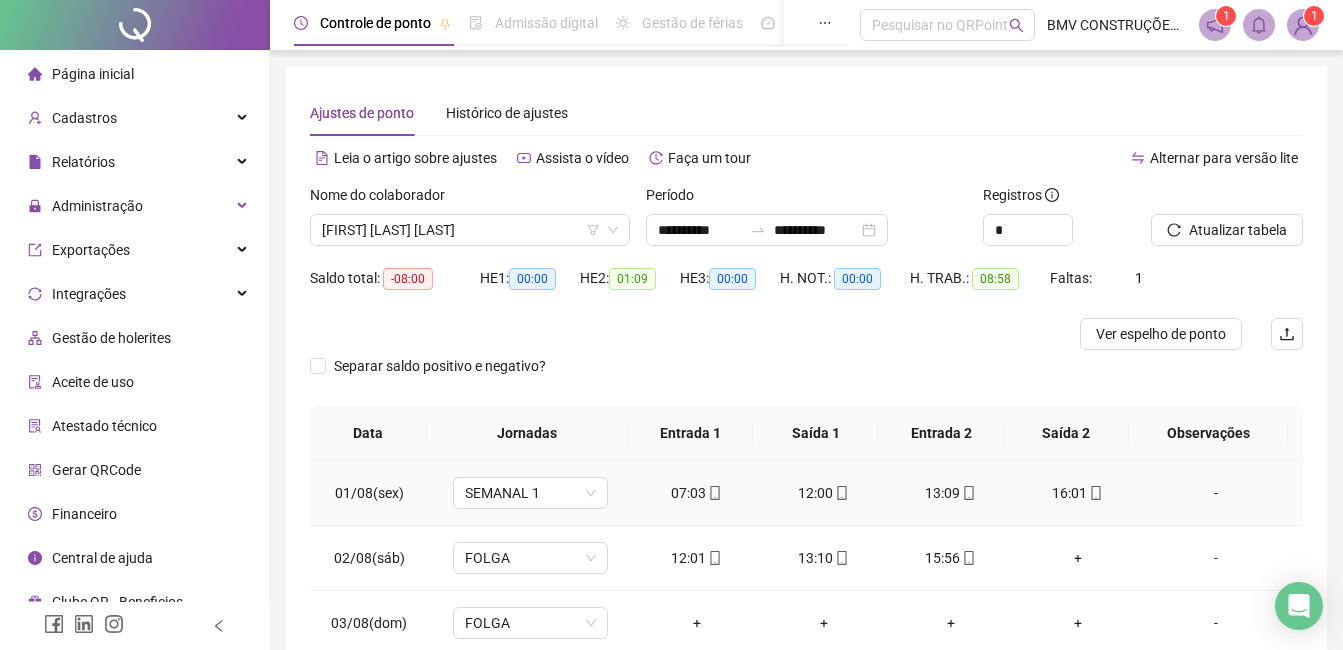scroll, scrollTop: 181, scrollLeft: 0, axis: vertical 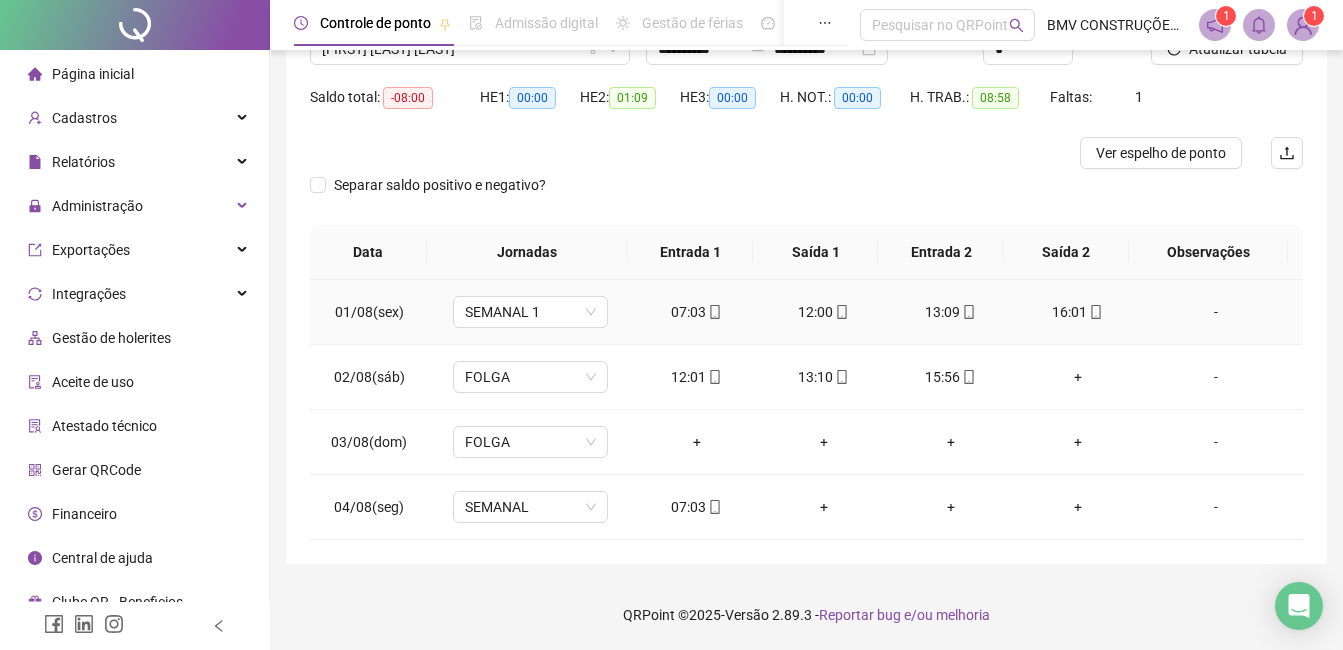 click on "07:03" at bounding box center (696, 312) 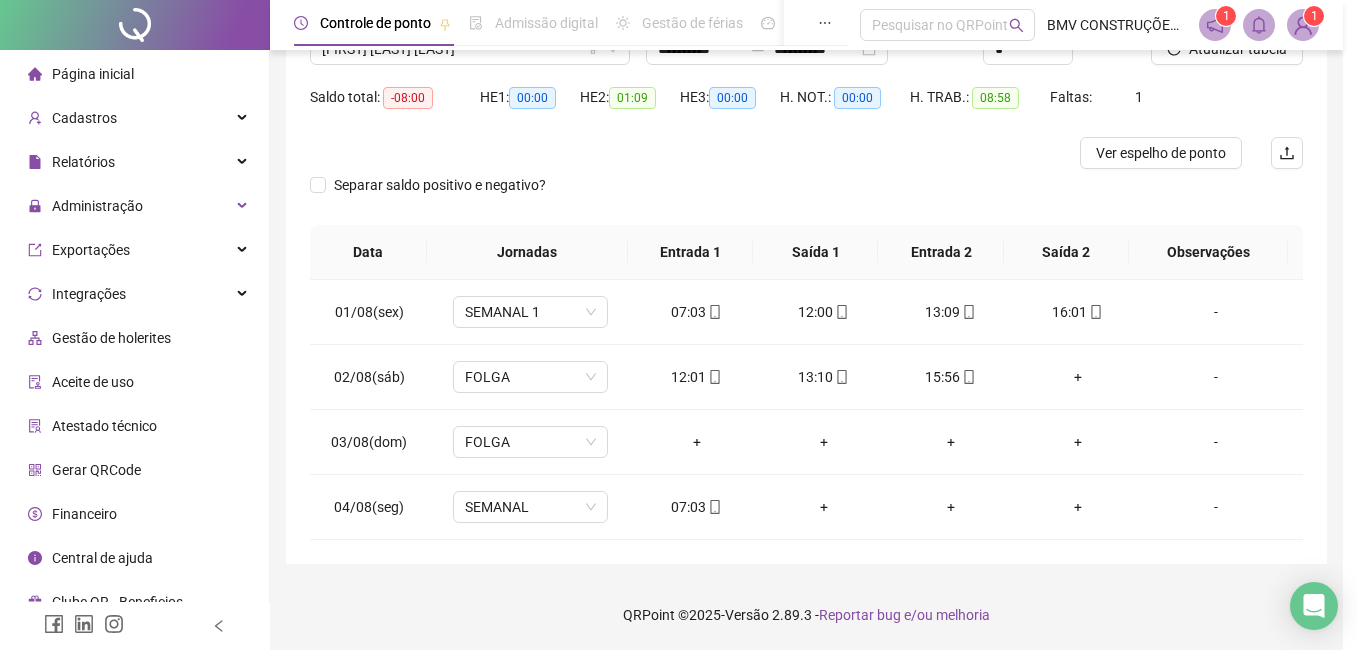 type on "**********" 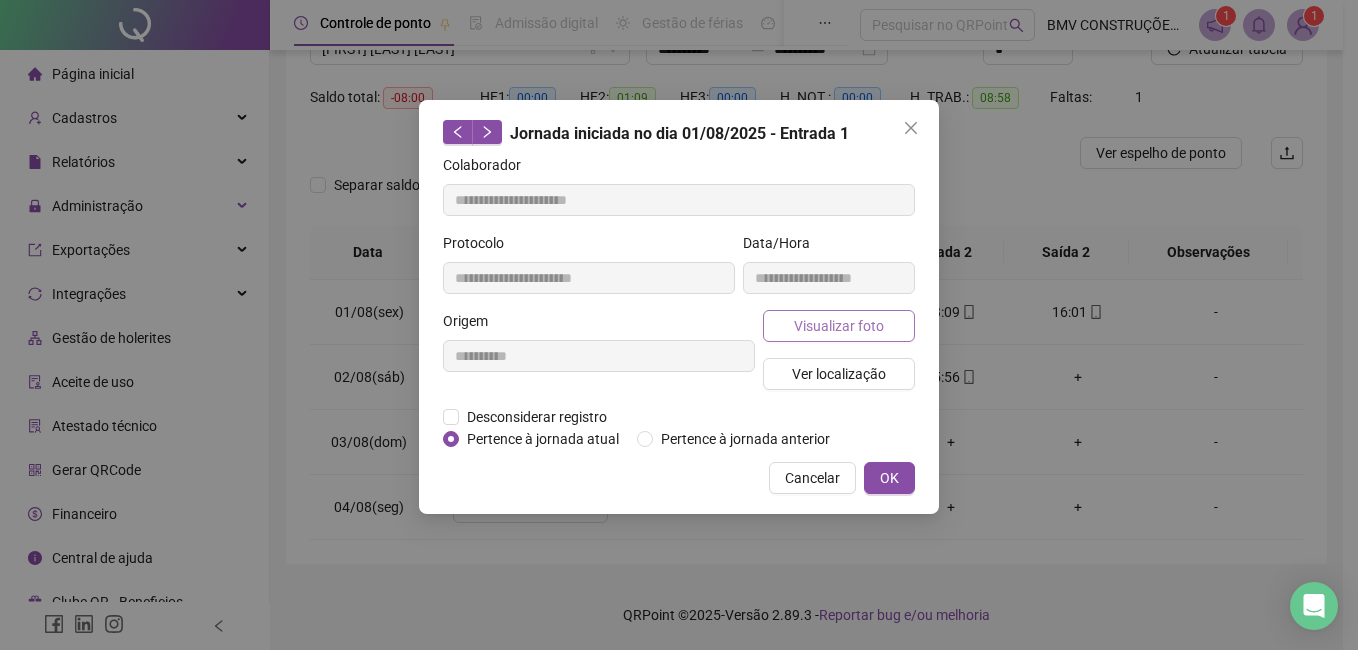 click on "Visualizar foto" at bounding box center (839, 326) 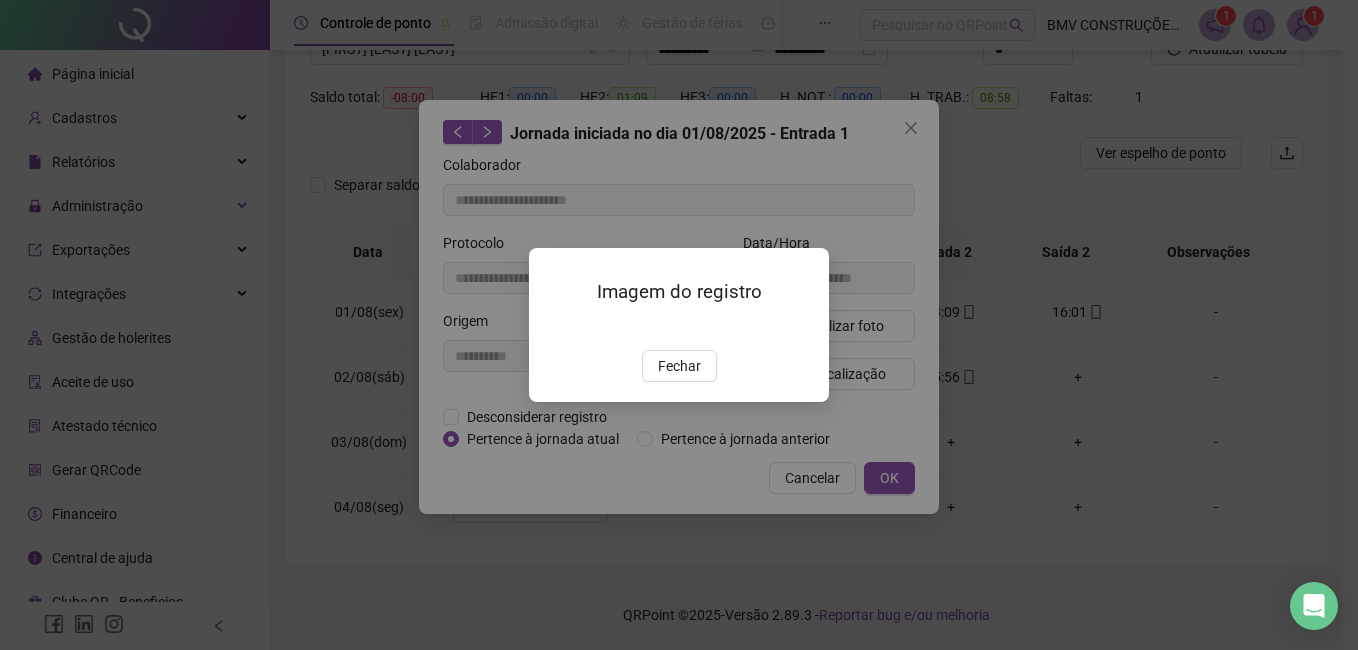 click at bounding box center [553, 328] 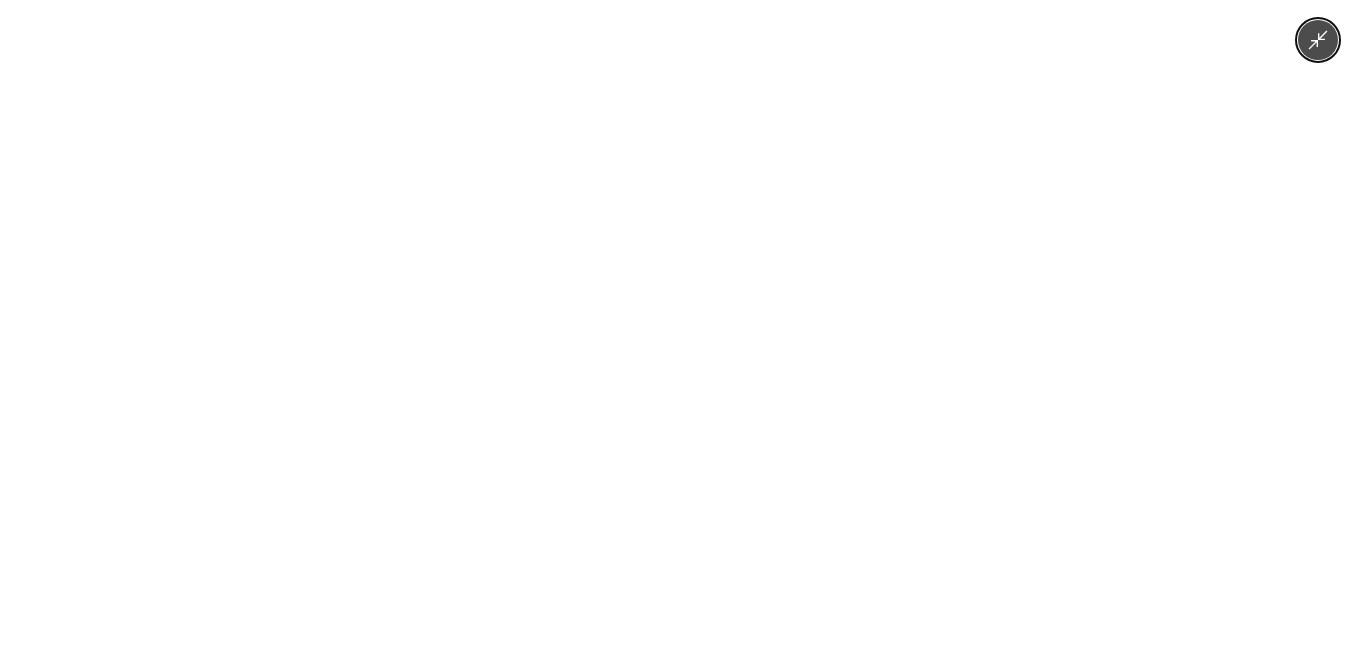 click at bounding box center [679, 325] 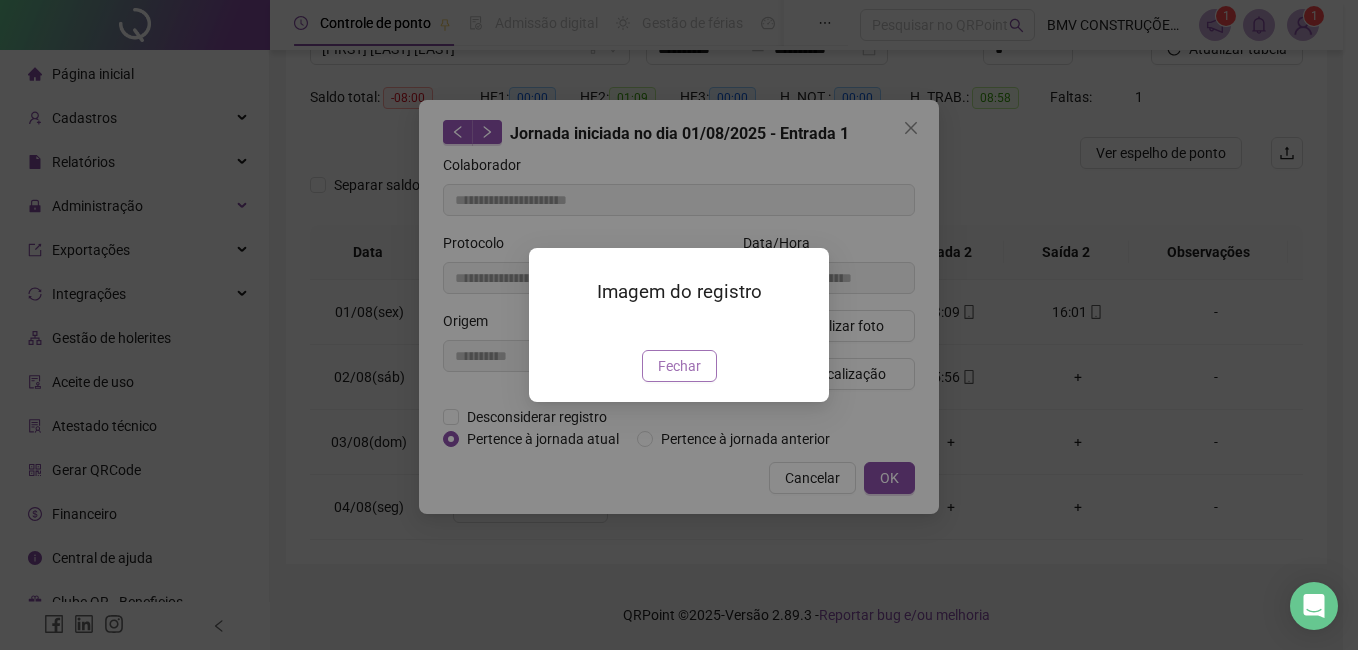 click on "Fechar" at bounding box center [679, 366] 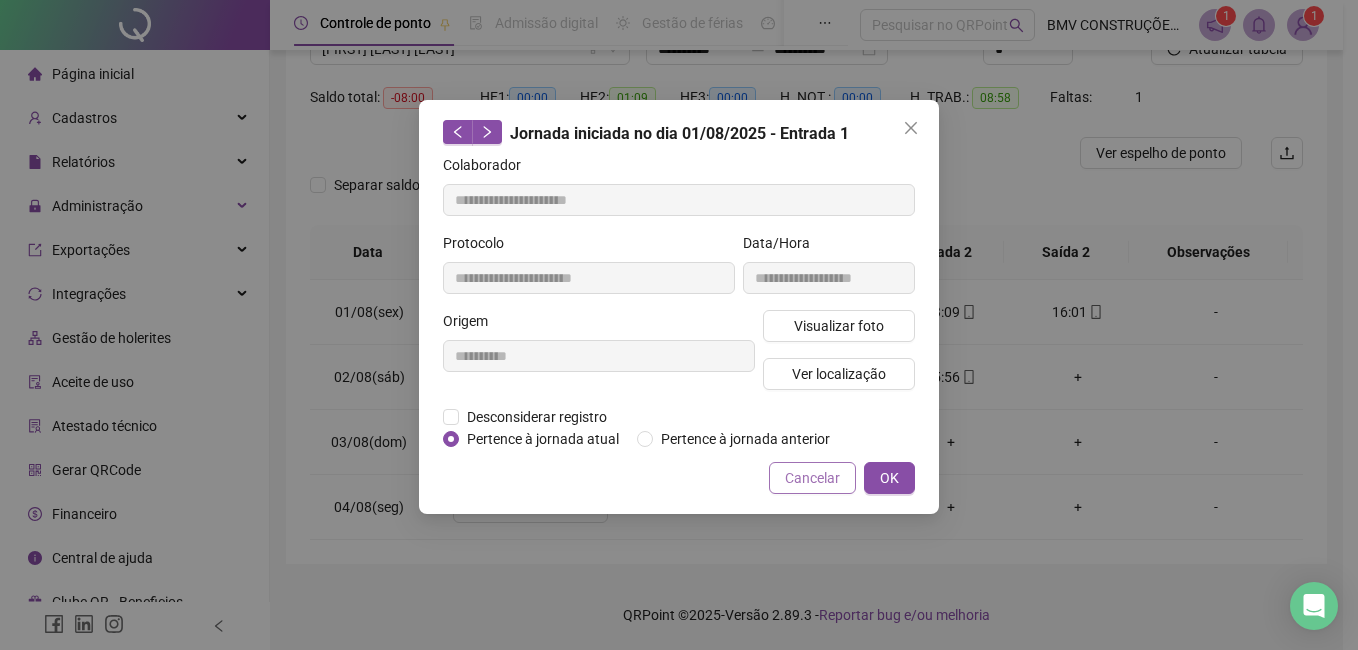 click on "Cancelar" at bounding box center (812, 478) 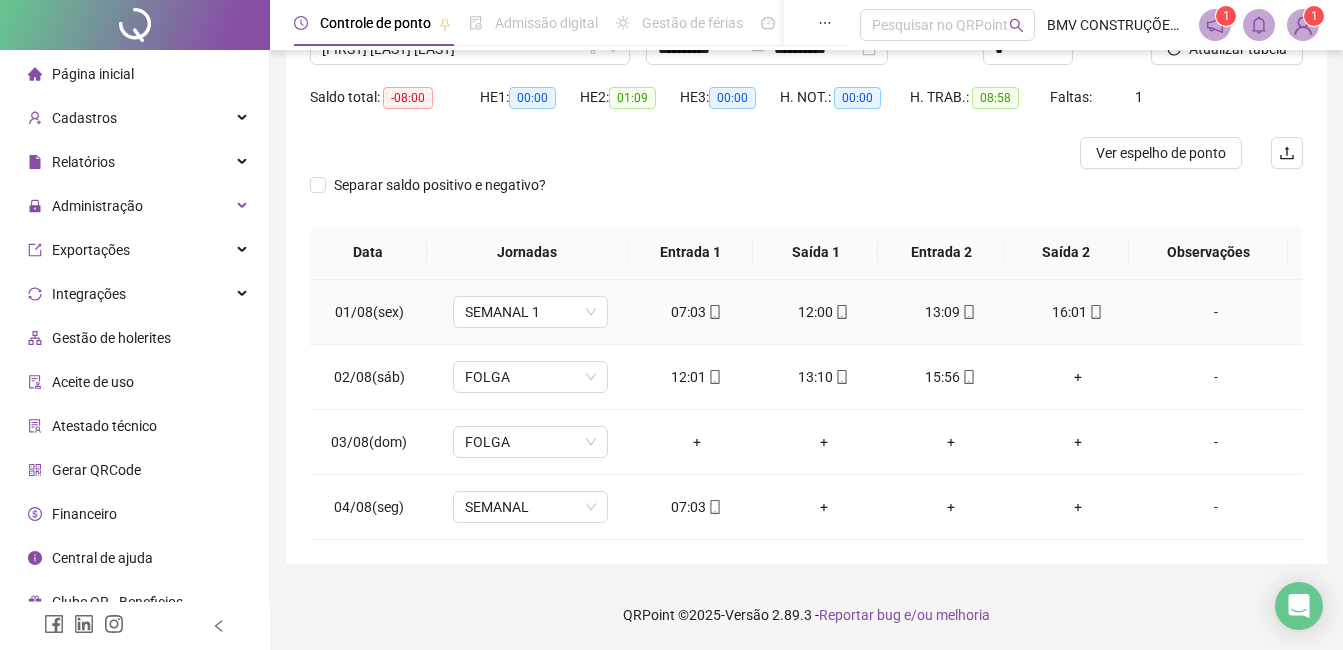 click on "12:00" at bounding box center (823, 312) 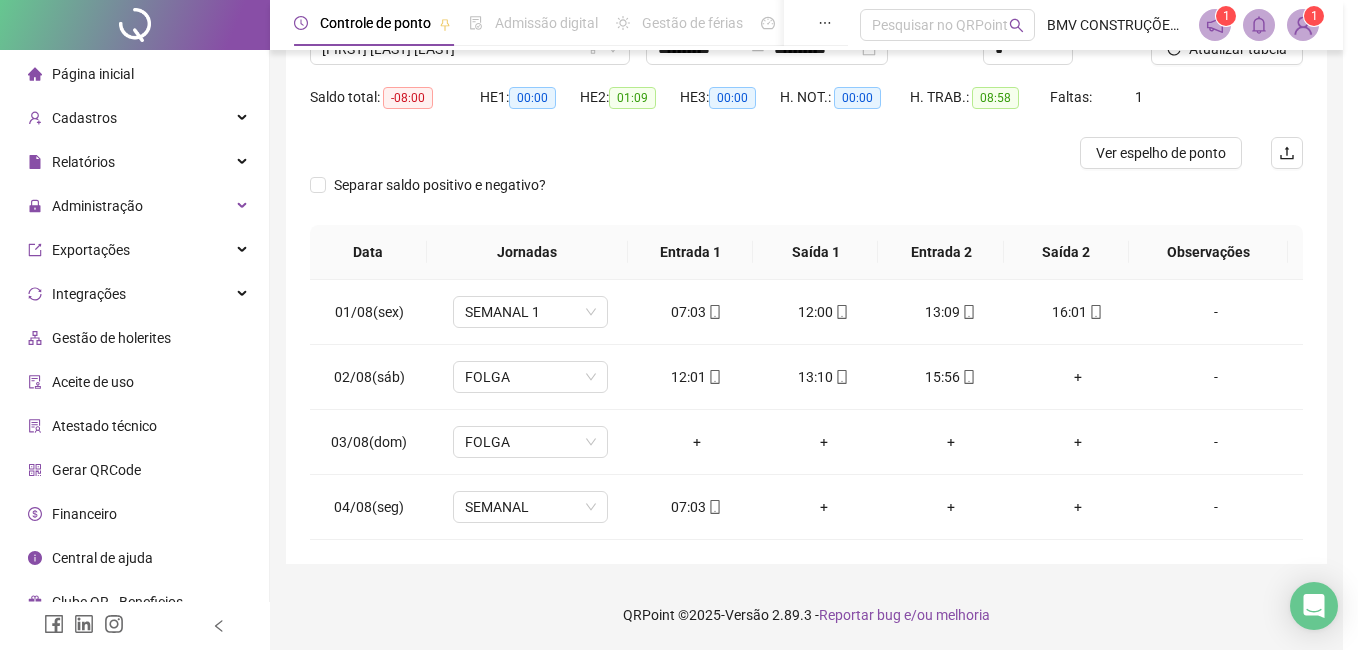 type on "**********" 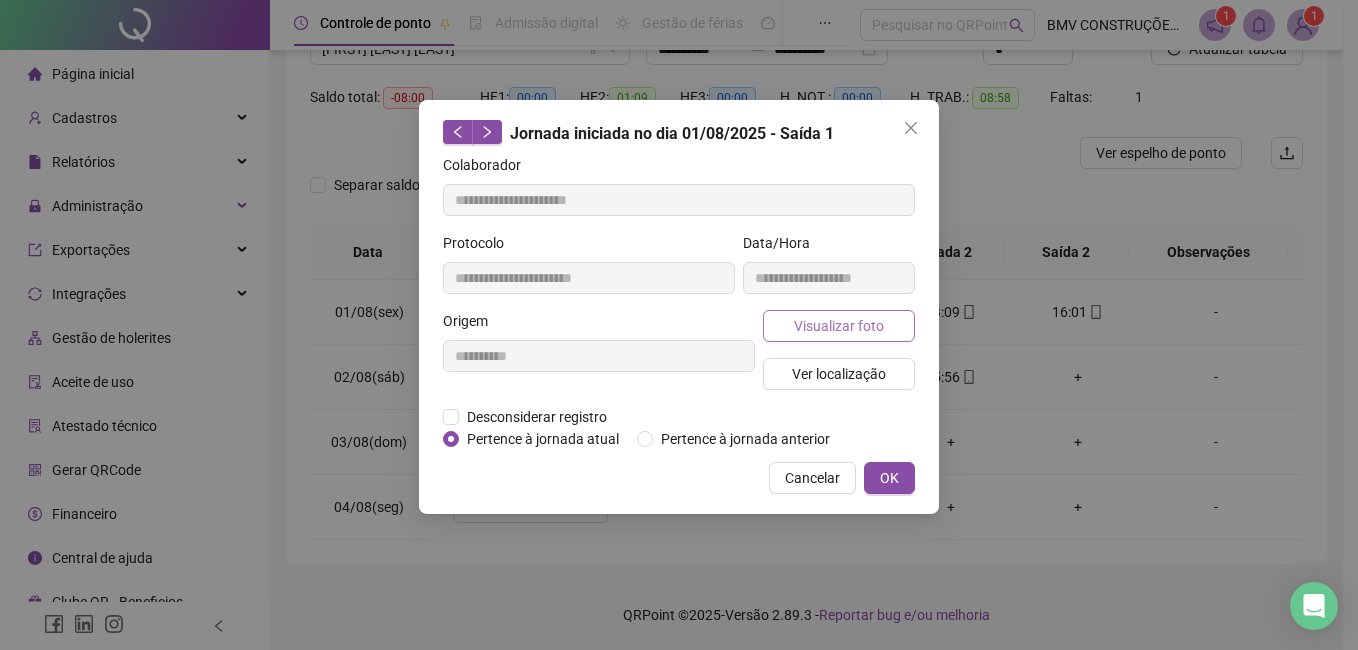 click on "Visualizar foto" at bounding box center (839, 326) 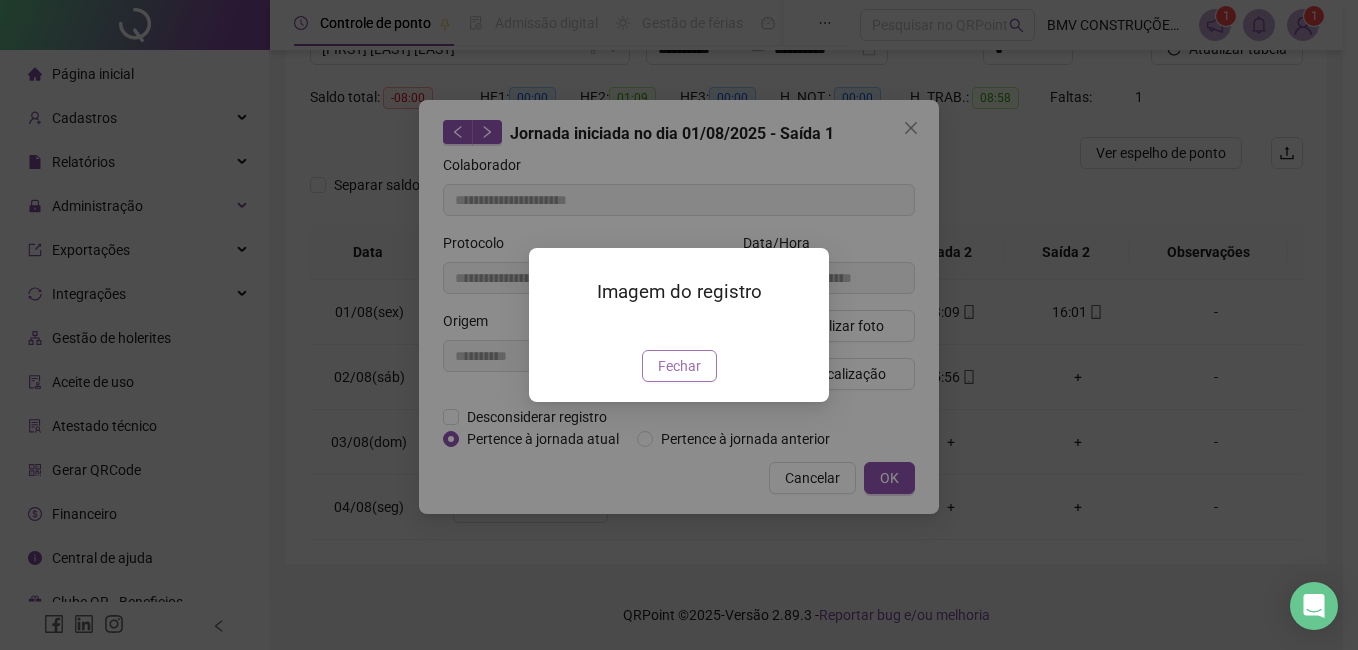 click on "Fechar" at bounding box center (679, 366) 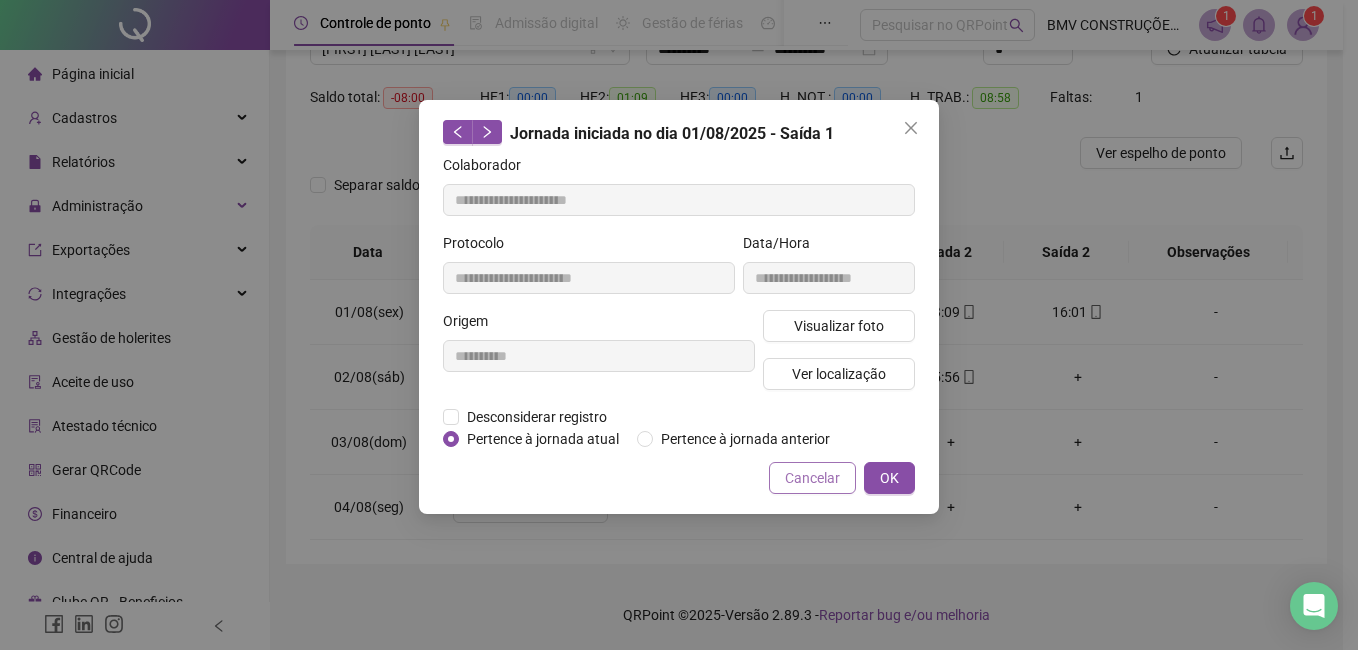 click on "Cancelar" at bounding box center [812, 478] 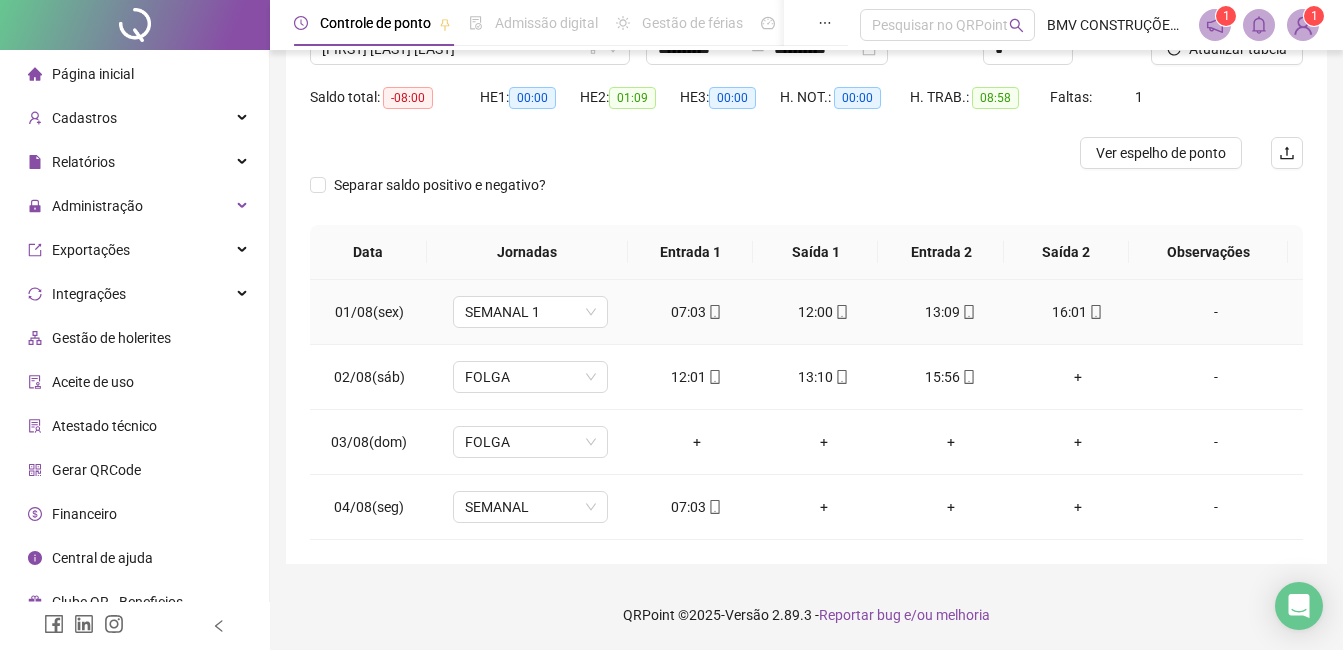 click on "12:00" at bounding box center [823, 312] 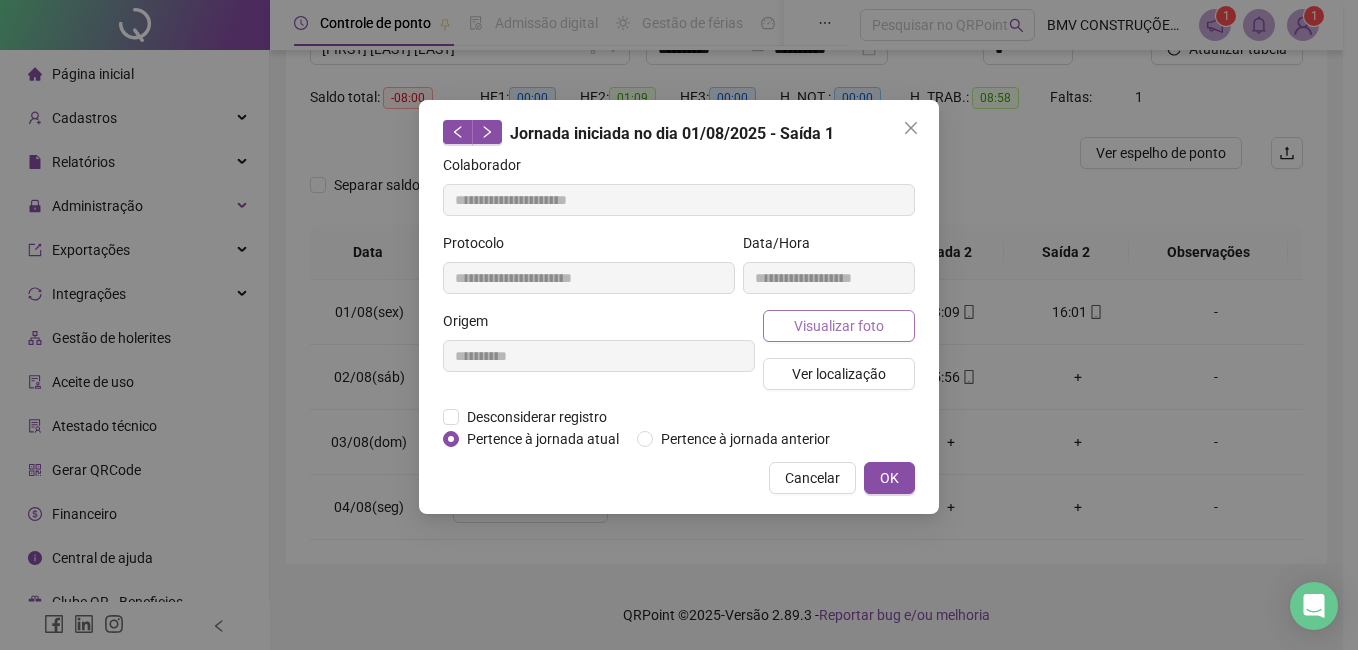 click on "Visualizar foto" at bounding box center [839, 326] 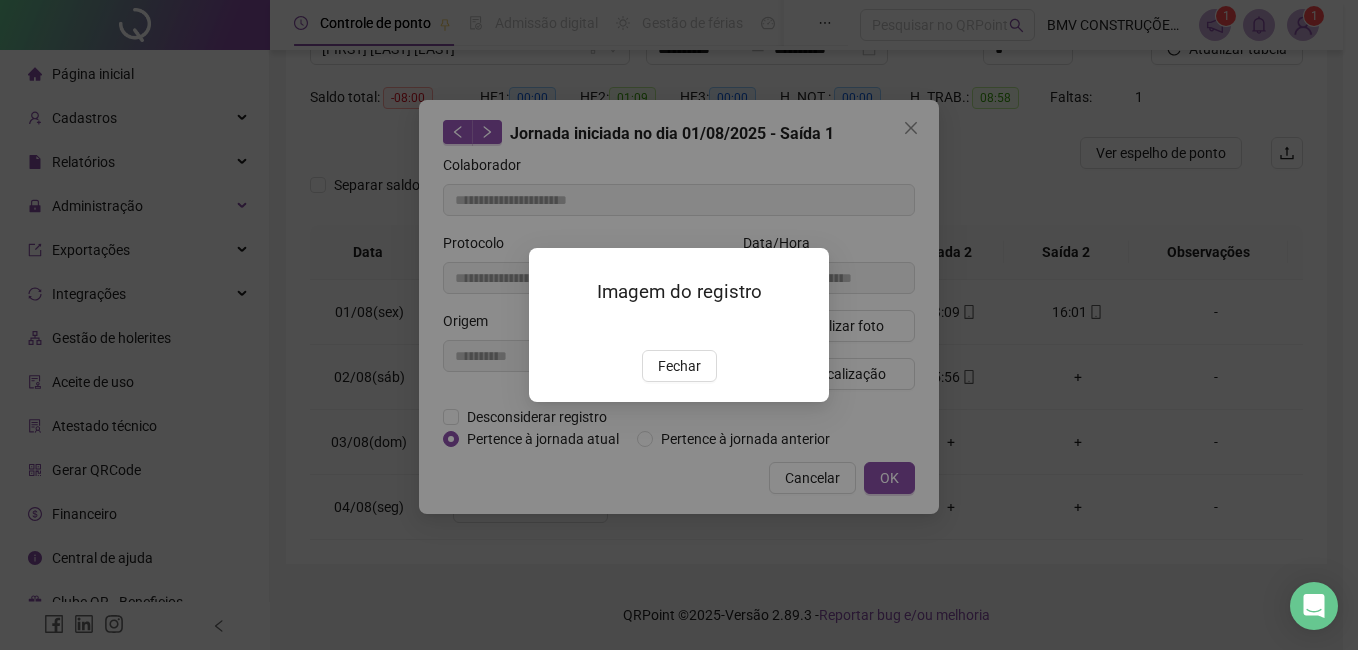 click on "Fechar" at bounding box center [679, 366] 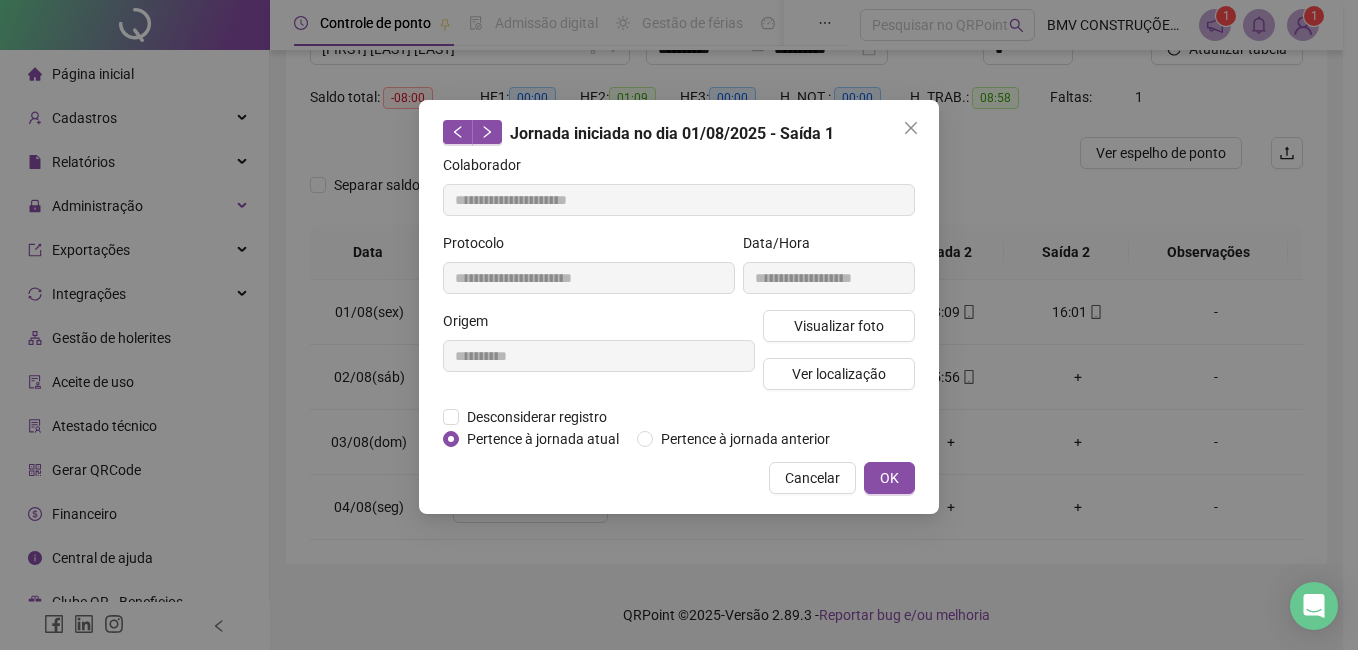 drag, startPoint x: 793, startPoint y: 476, endPoint x: 850, endPoint y: 376, distance: 115.1043 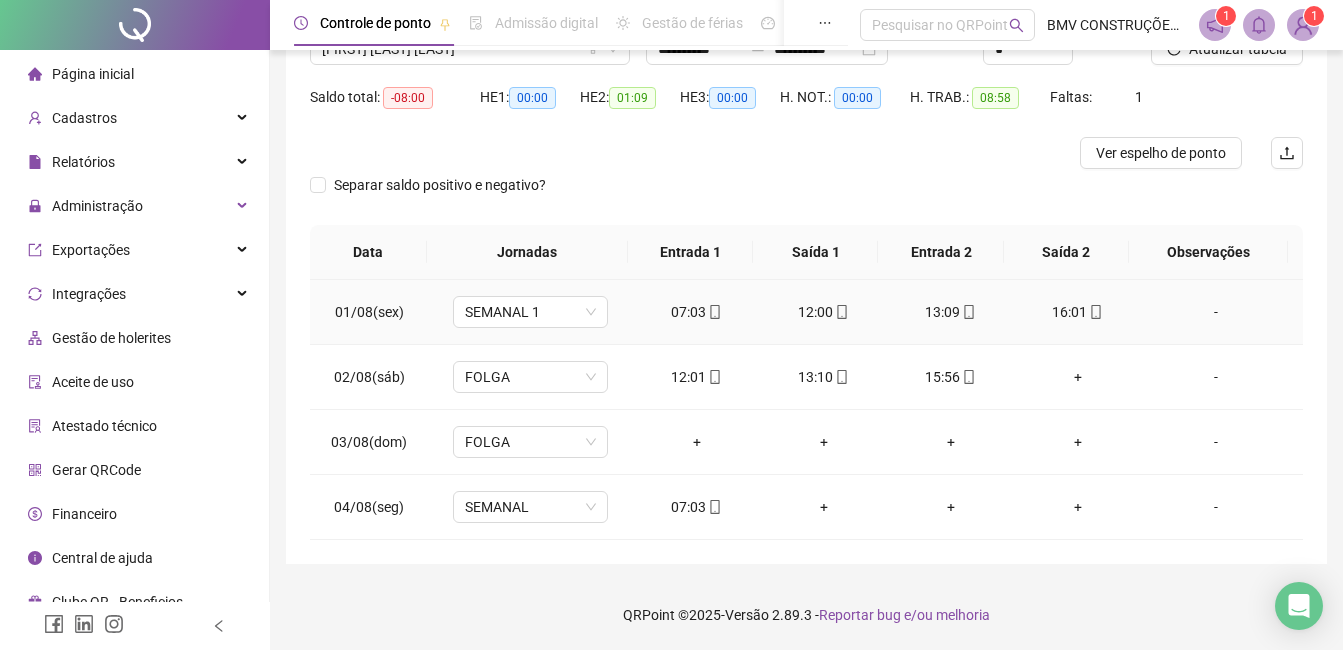 click on "13:09" at bounding box center [950, 312] 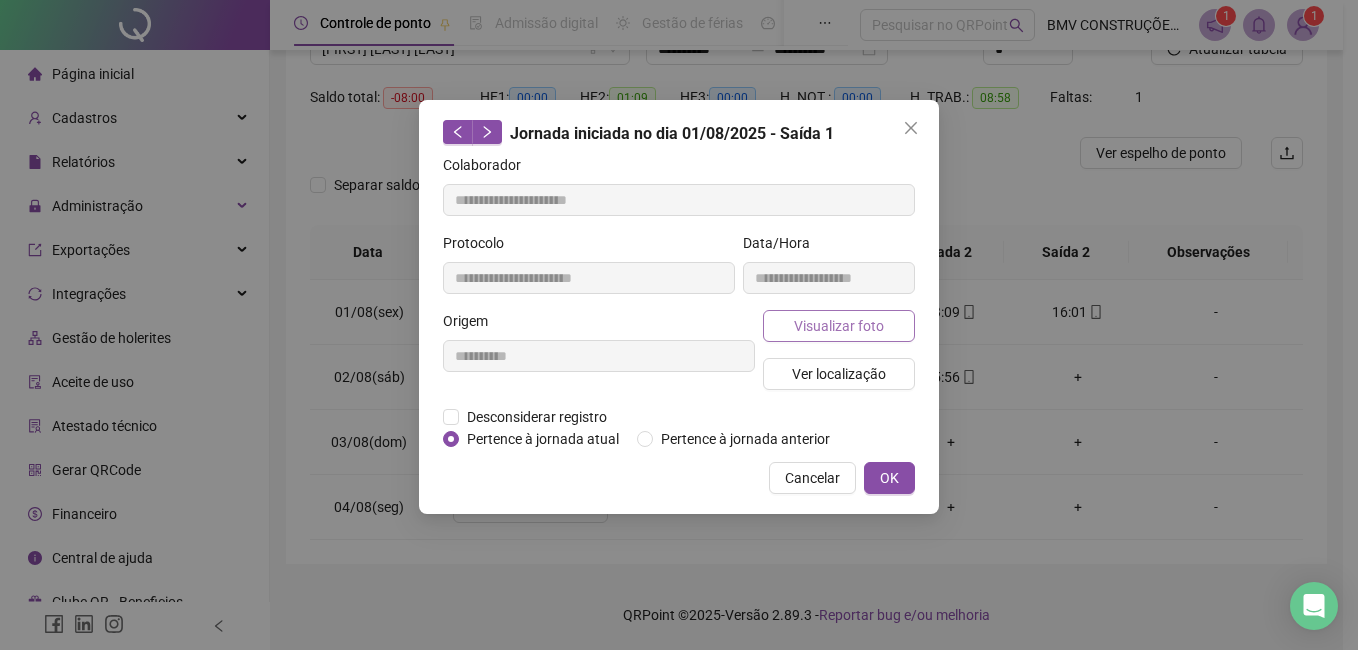 type on "**********" 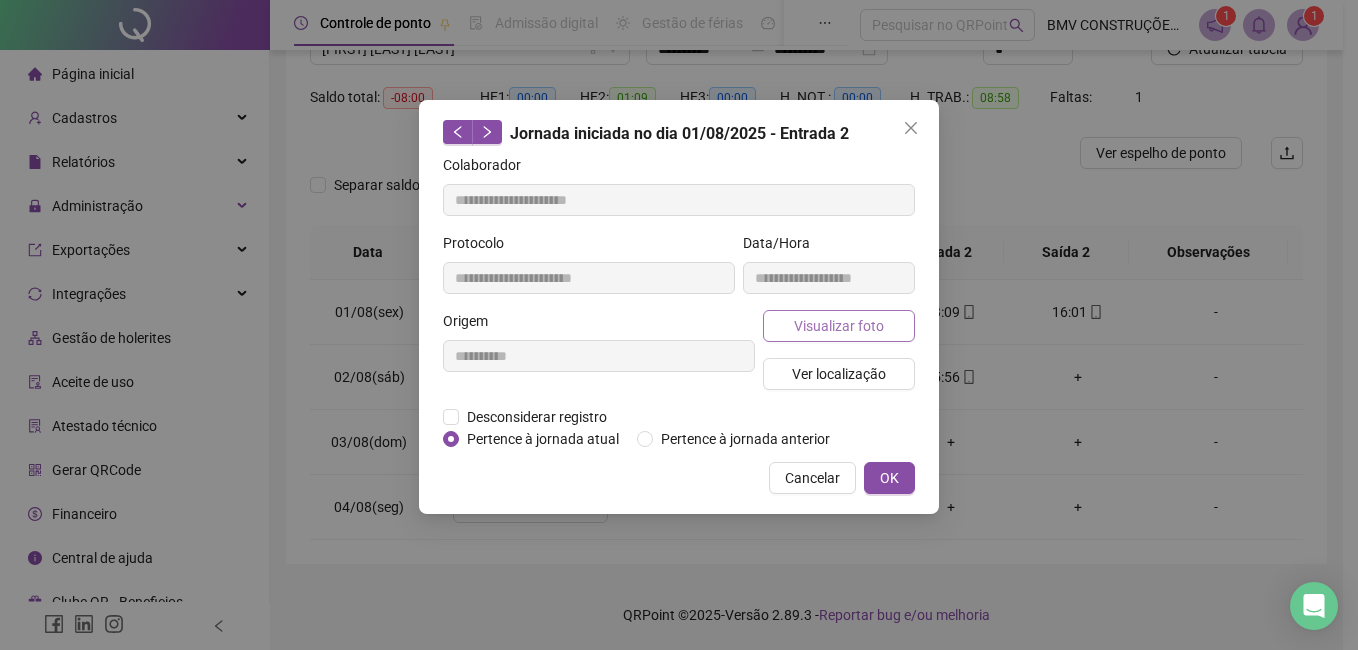 click on "Visualizar foto" at bounding box center [839, 326] 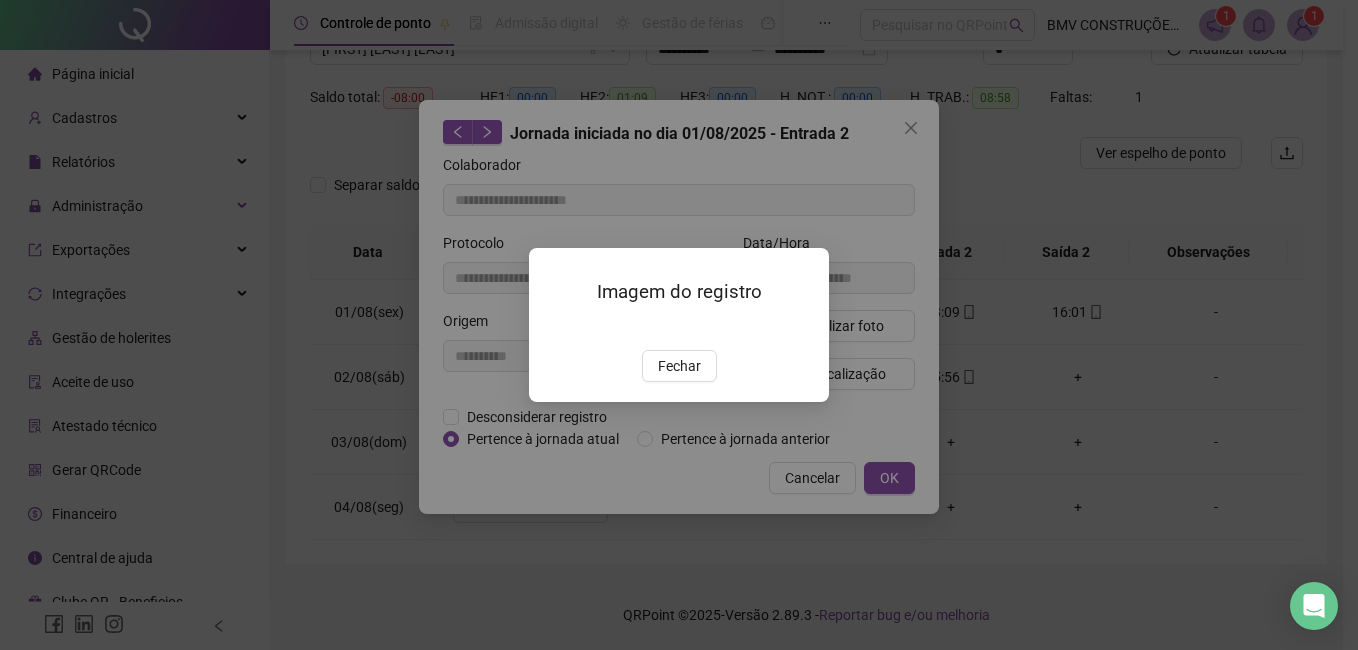 drag, startPoint x: 667, startPoint y: 484, endPoint x: 757, endPoint y: 483, distance: 90.005554 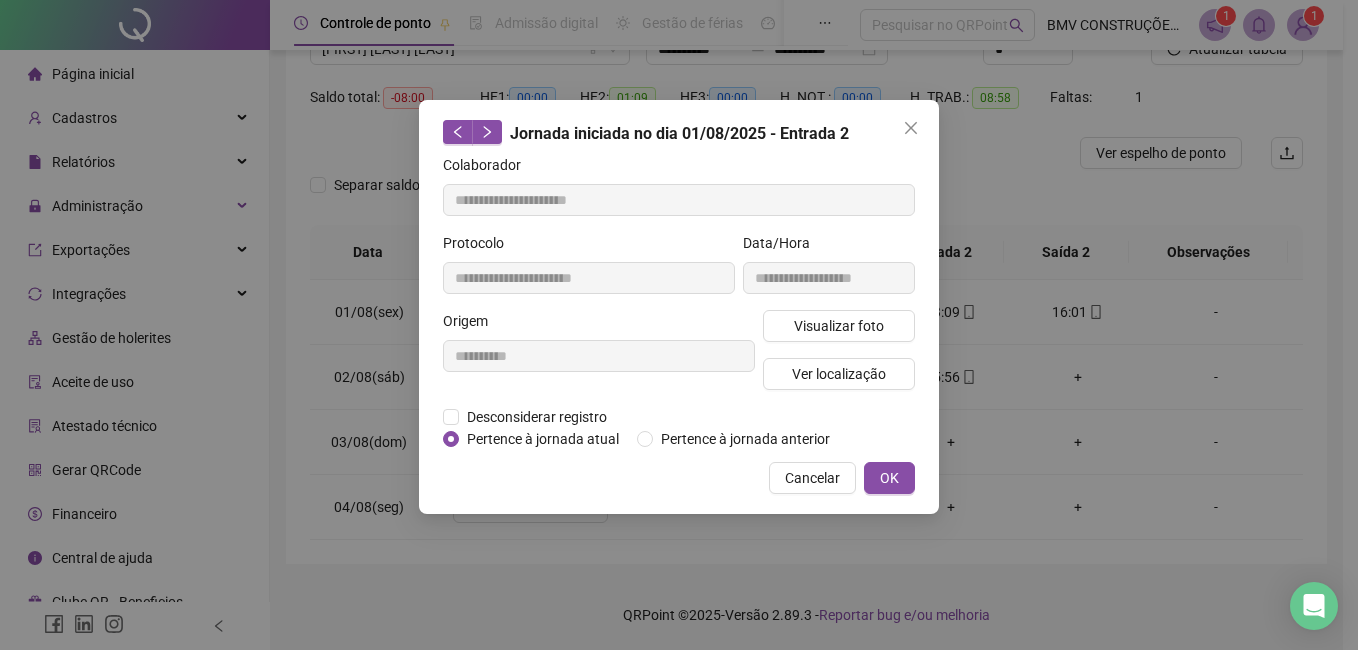 drag, startPoint x: 792, startPoint y: 482, endPoint x: 991, endPoint y: 352, distance: 237.69939 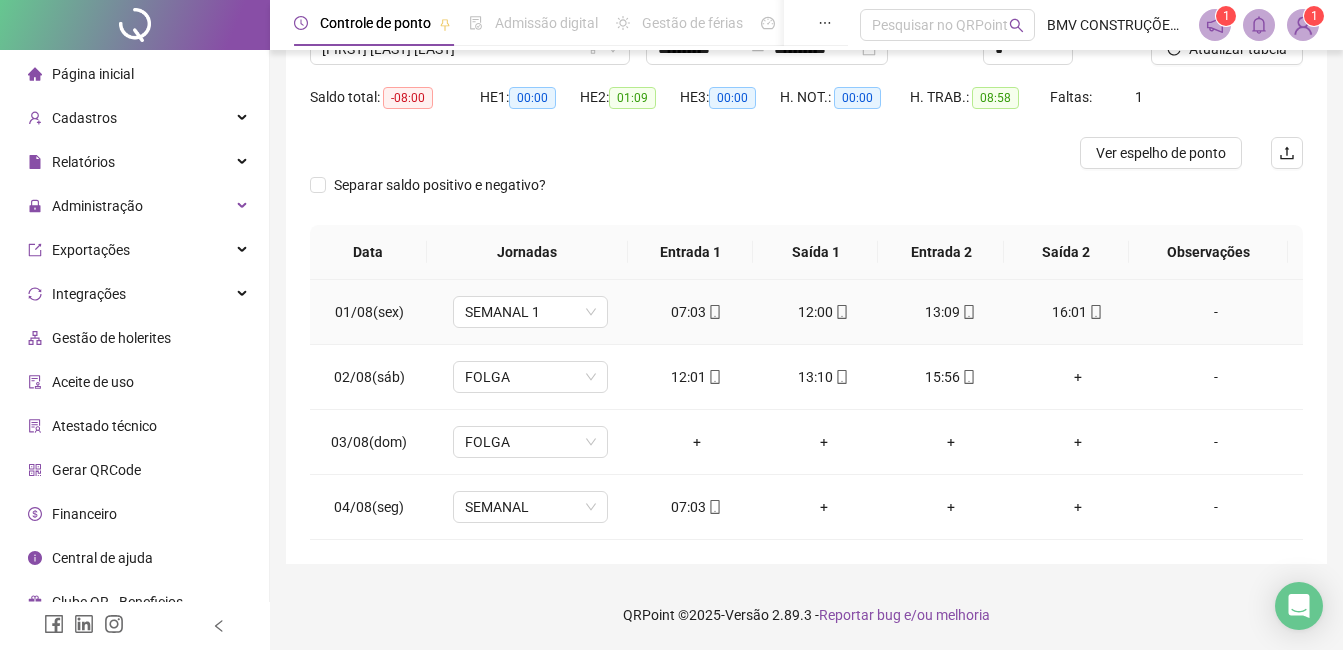 click on "16:01" at bounding box center (1077, 312) 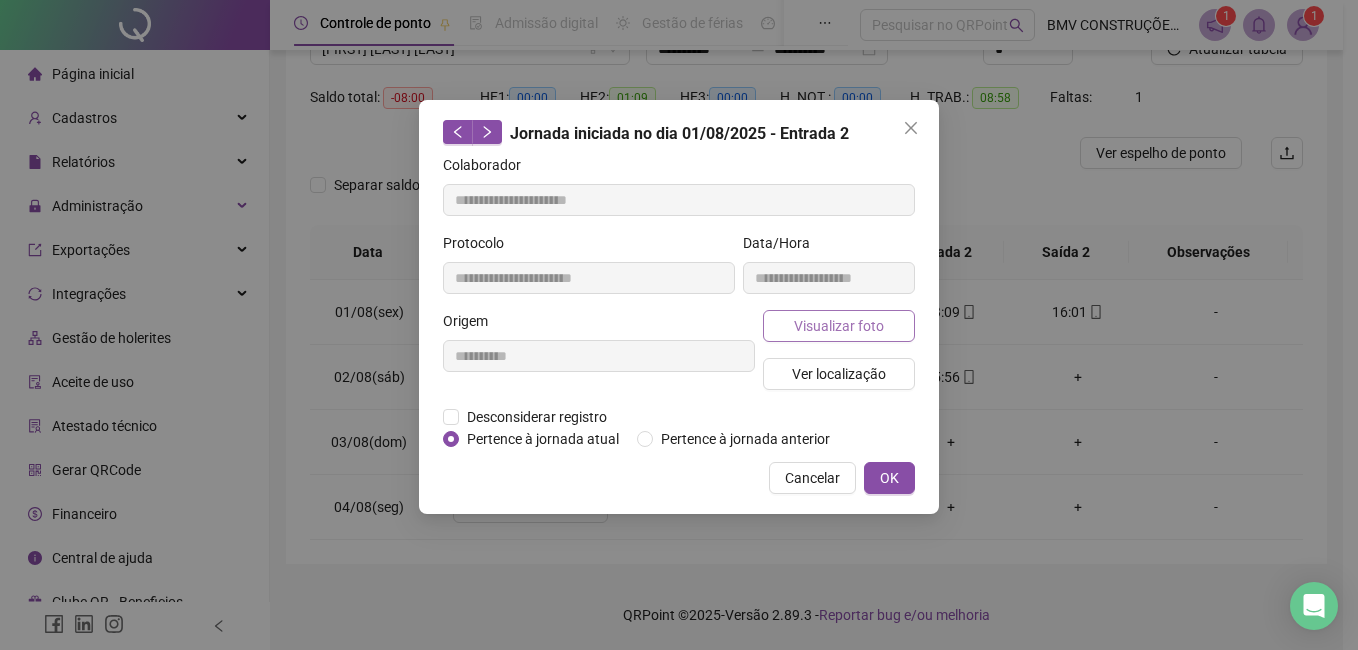 click on "Visualizar foto" at bounding box center (839, 326) 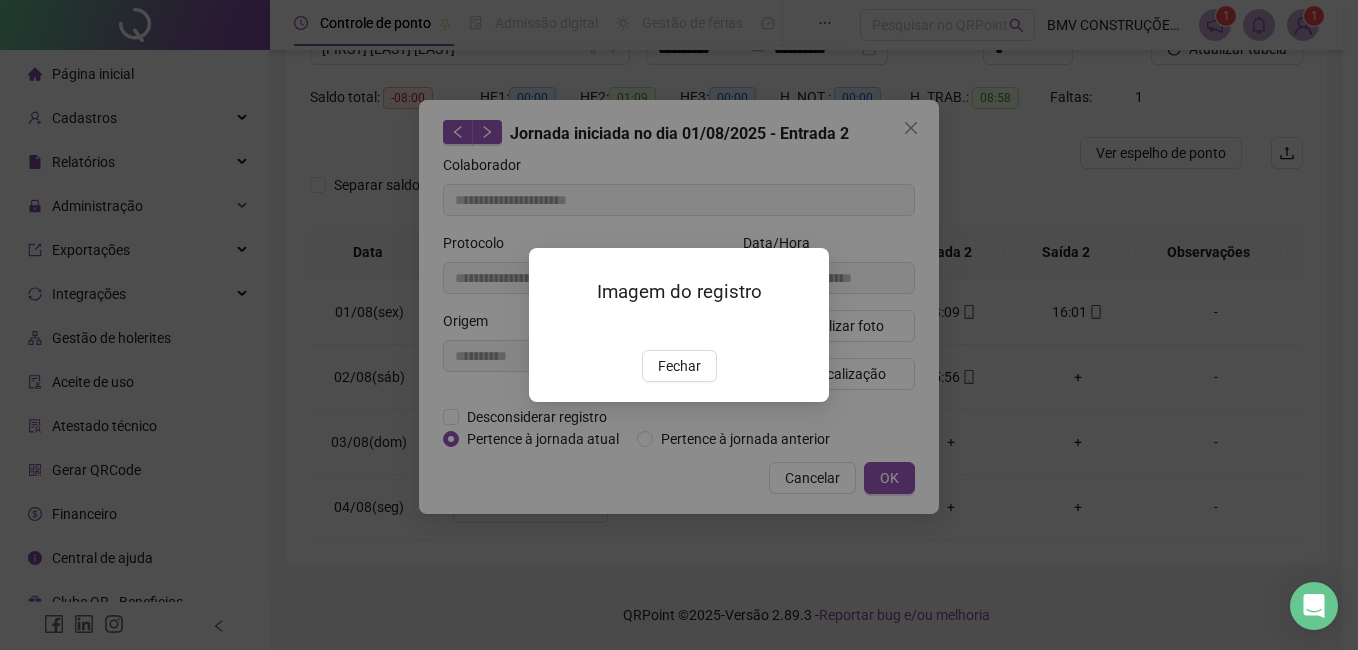 type on "**********" 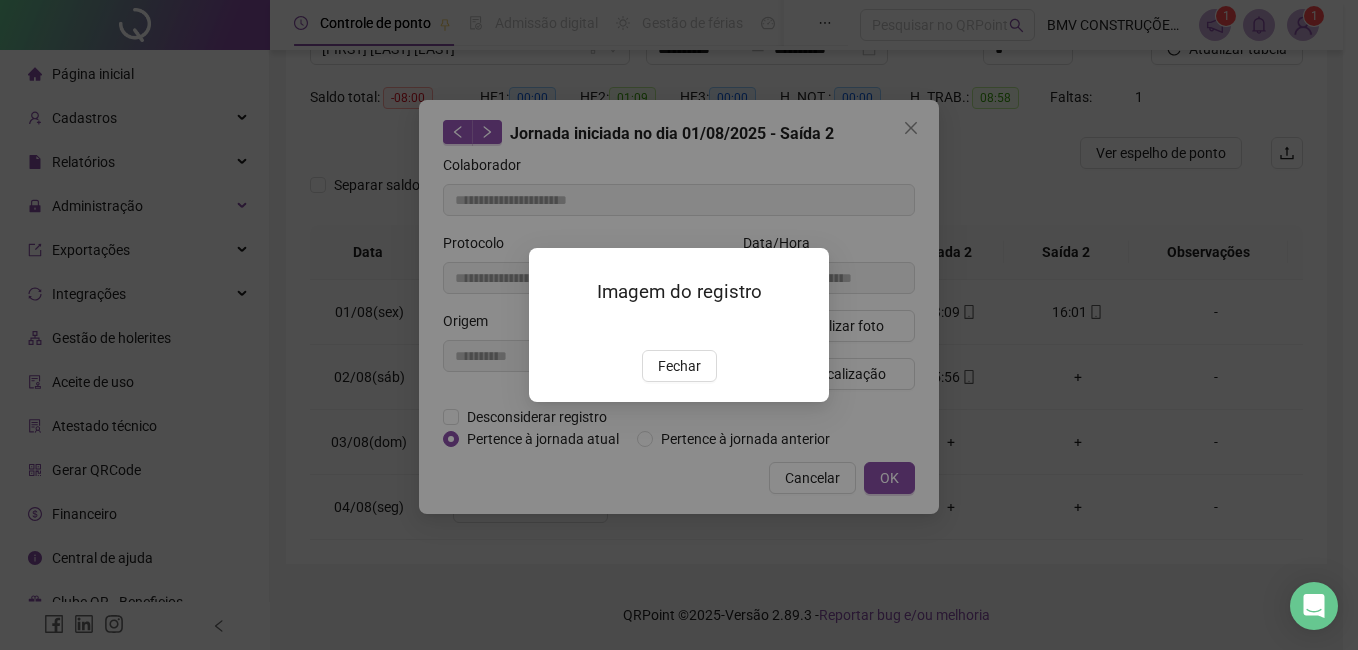 drag, startPoint x: 700, startPoint y: 492, endPoint x: 744, endPoint y: 492, distance: 44 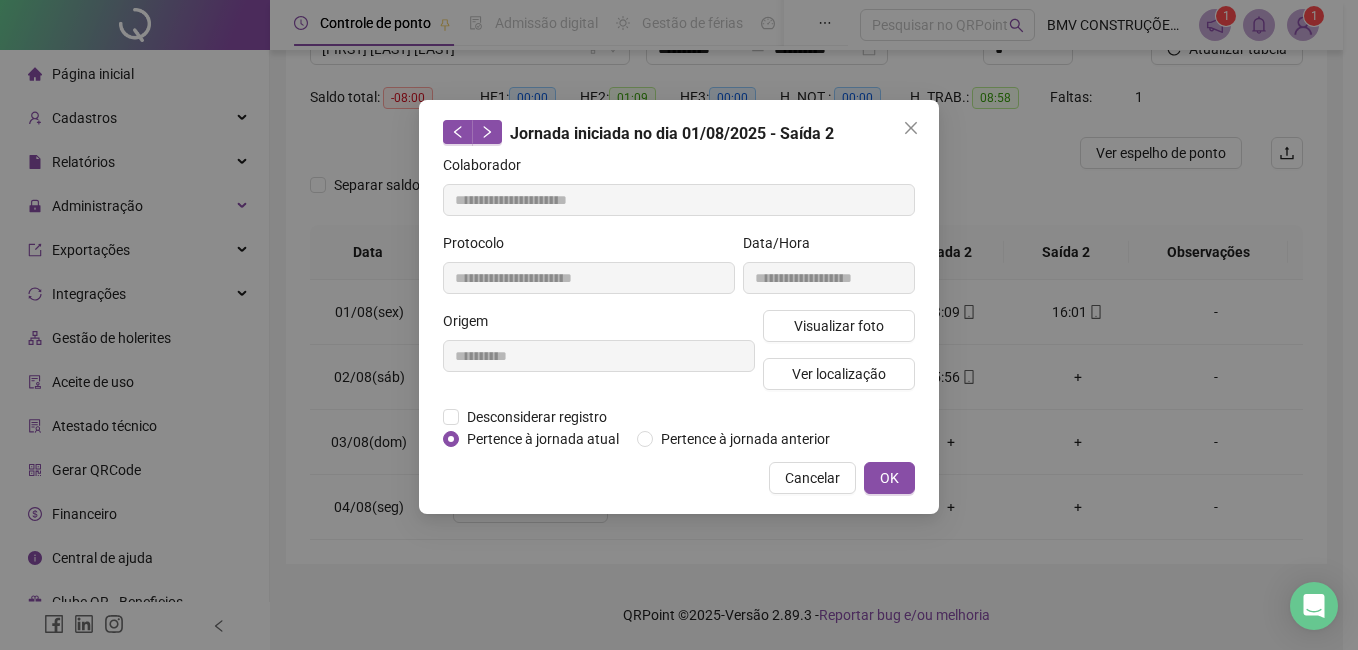 drag, startPoint x: 805, startPoint y: 483, endPoint x: 760, endPoint y: 429, distance: 70.292244 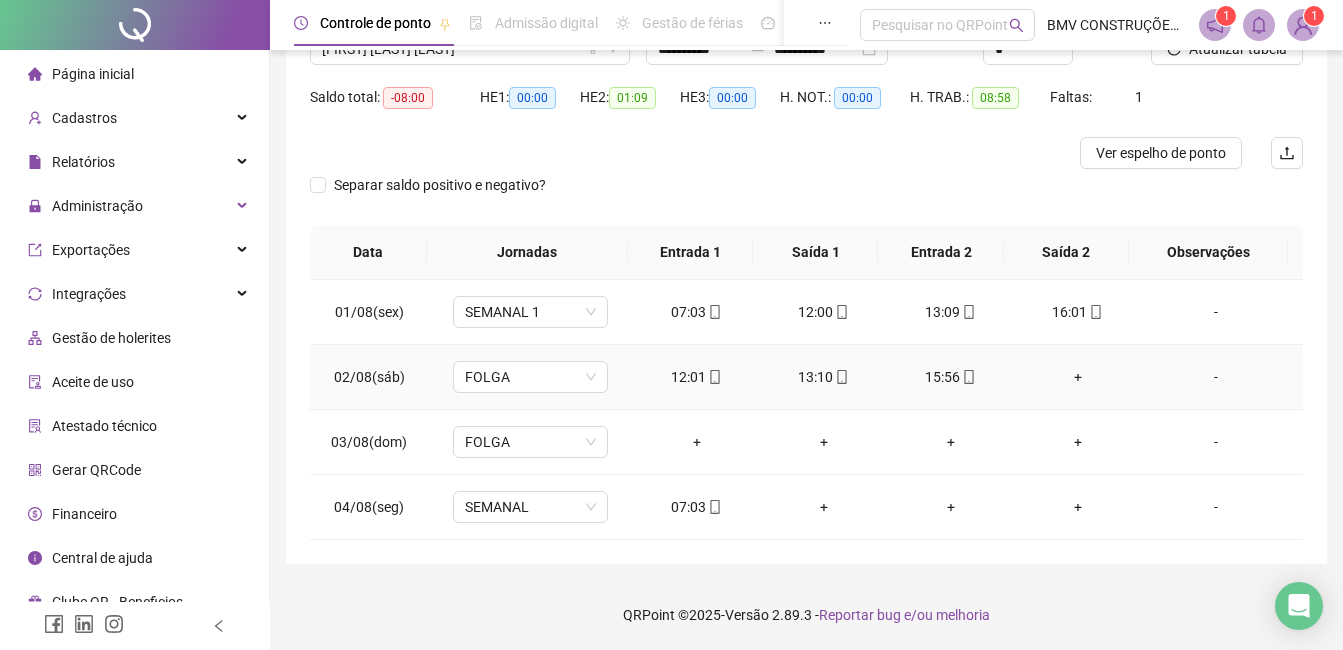 click on "12:01" at bounding box center (696, 377) 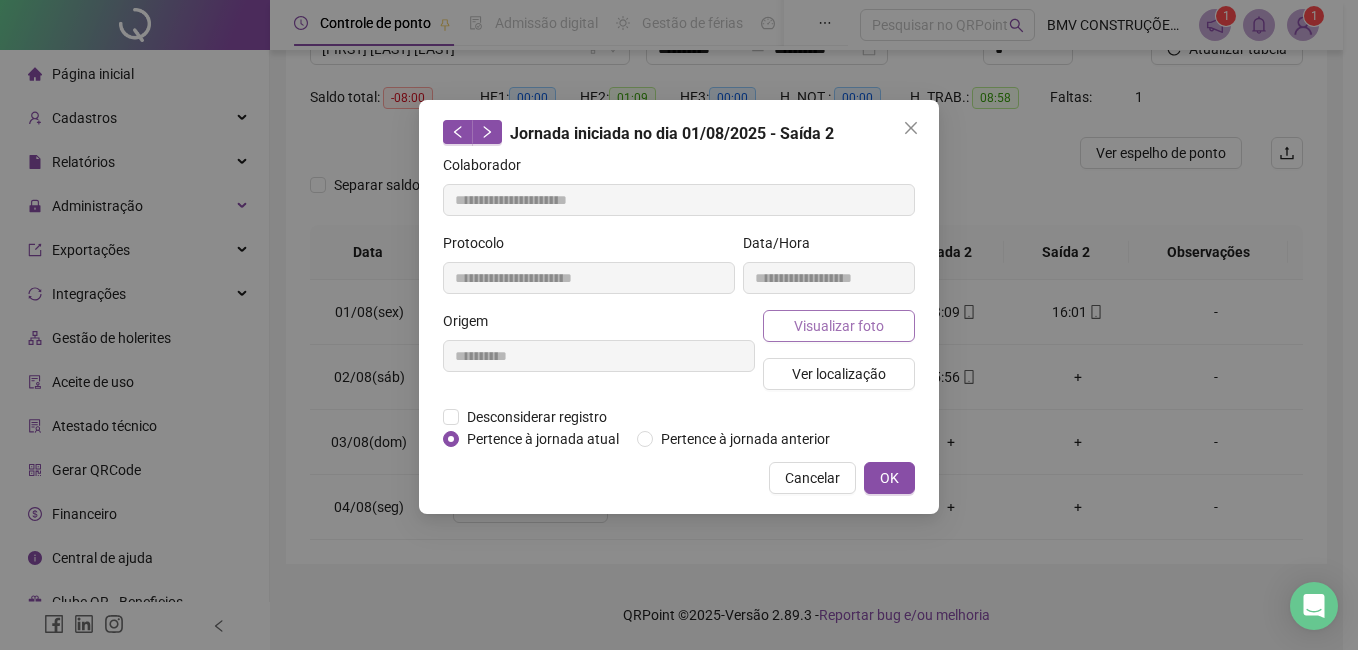 type on "**********" 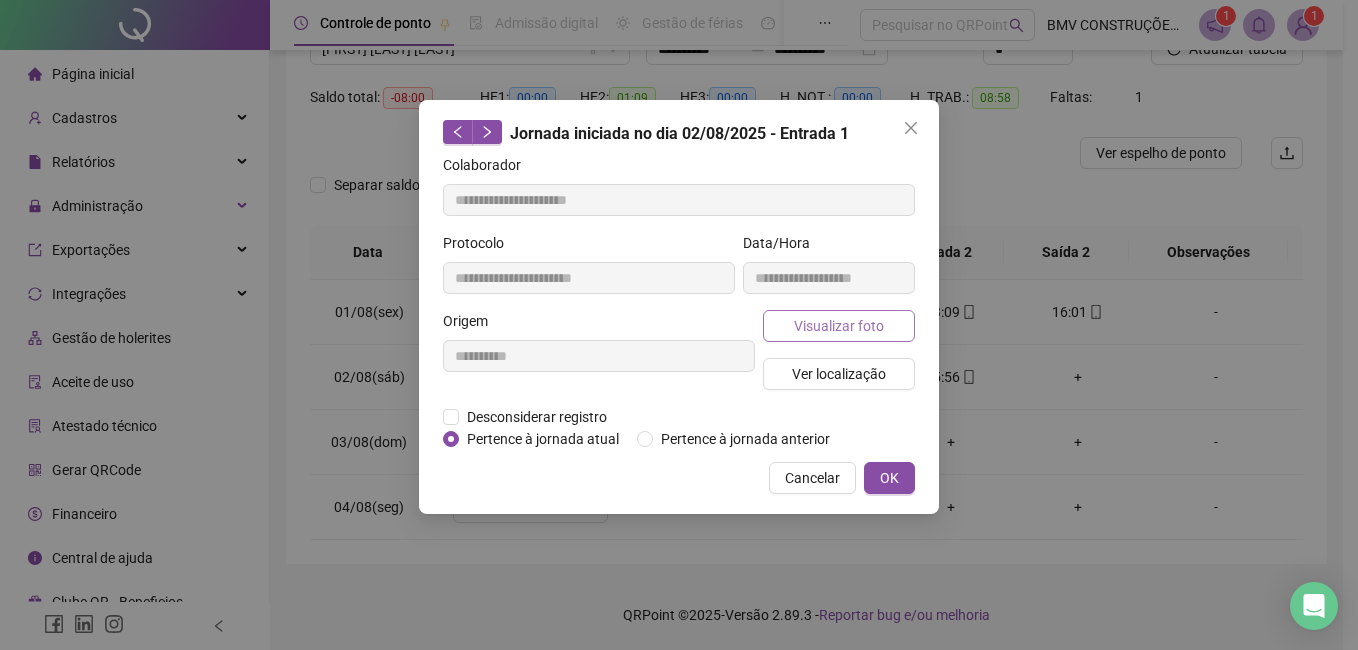 click on "Visualizar foto" at bounding box center (839, 326) 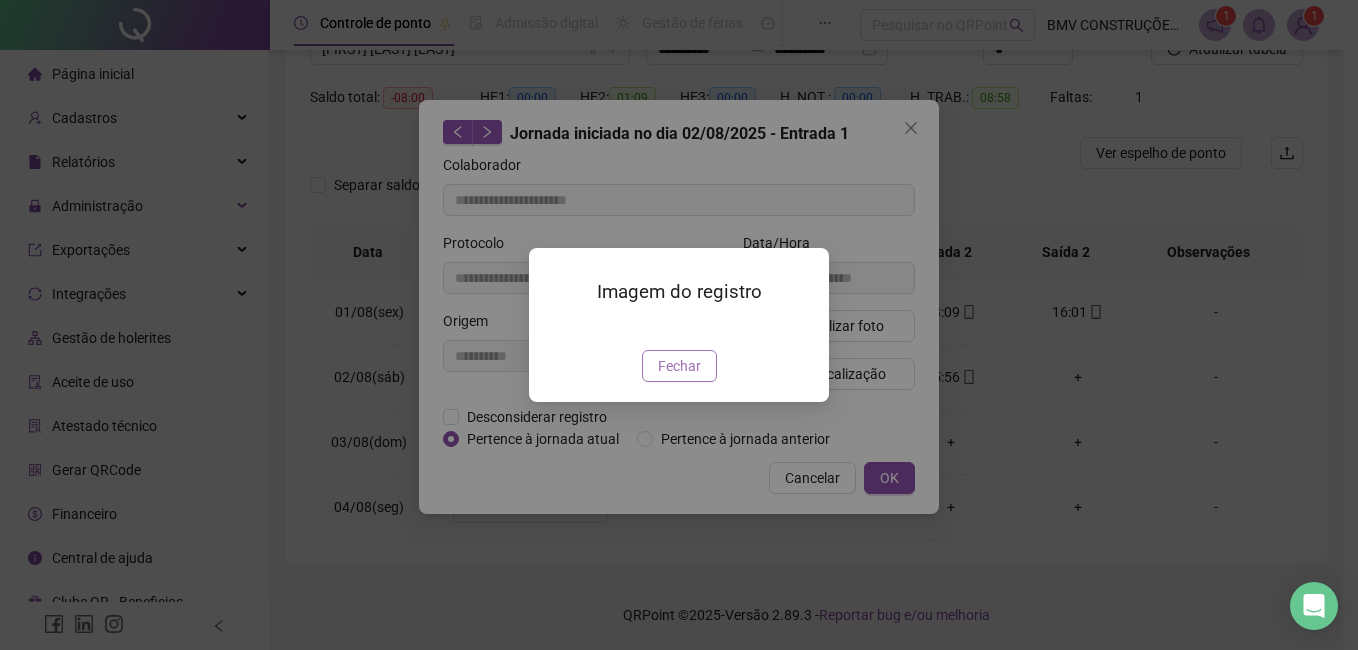 click on "Fechar" at bounding box center [679, 366] 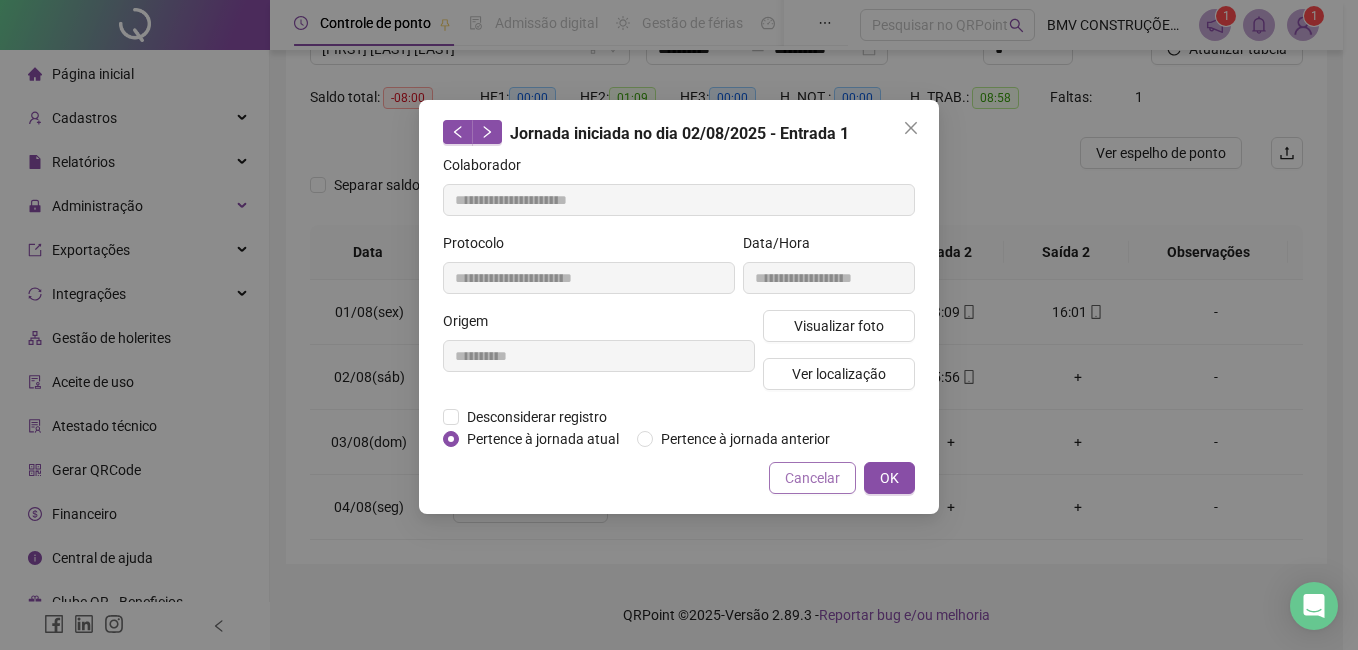 click on "Cancelar" at bounding box center (812, 478) 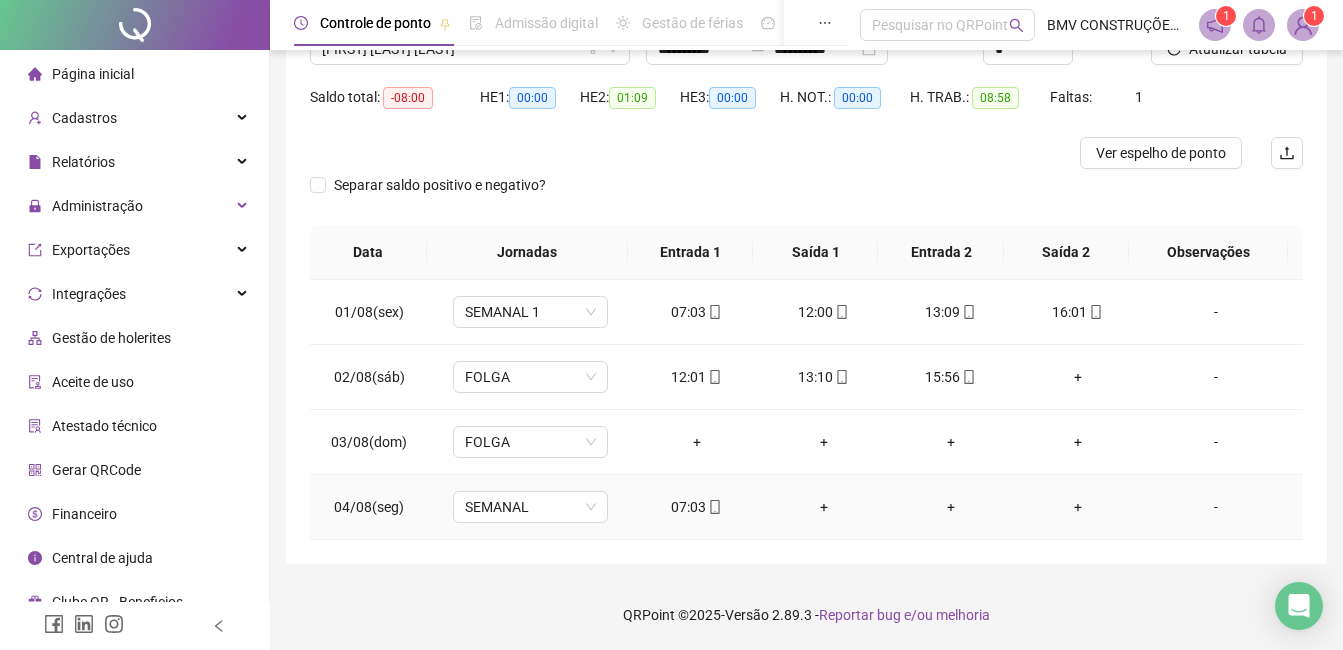 click on "07:03" at bounding box center (696, 507) 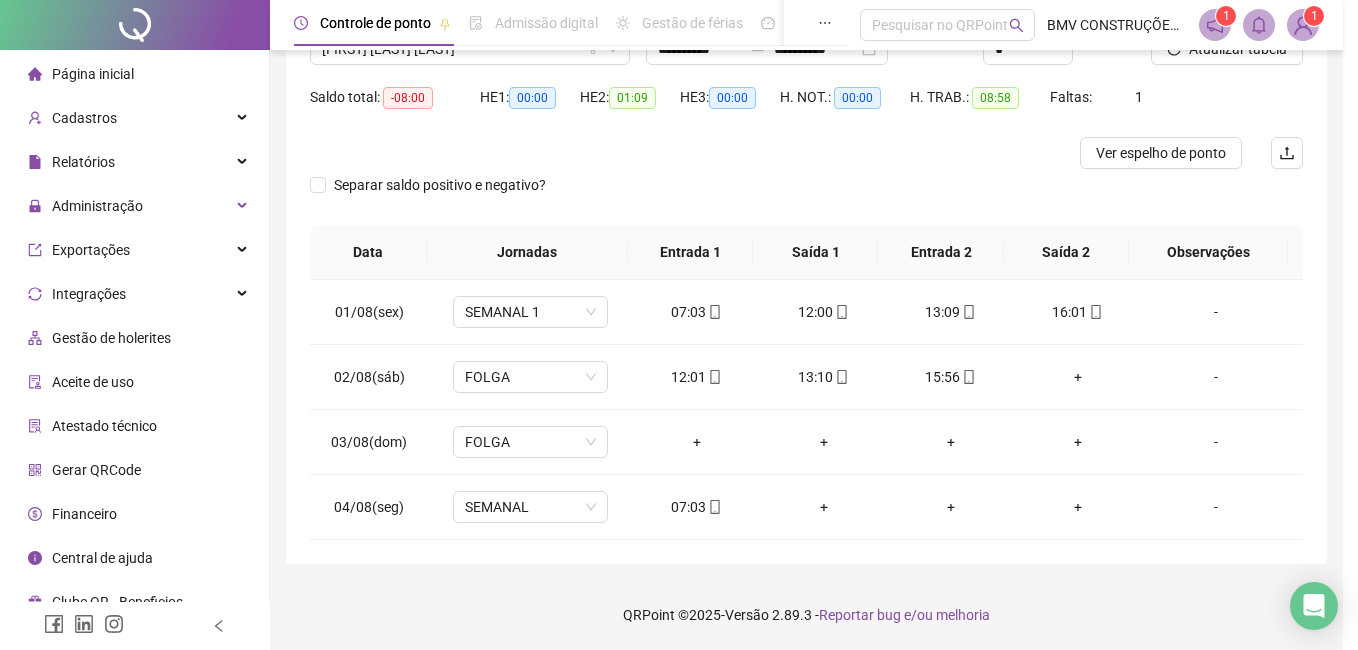 type on "**********" 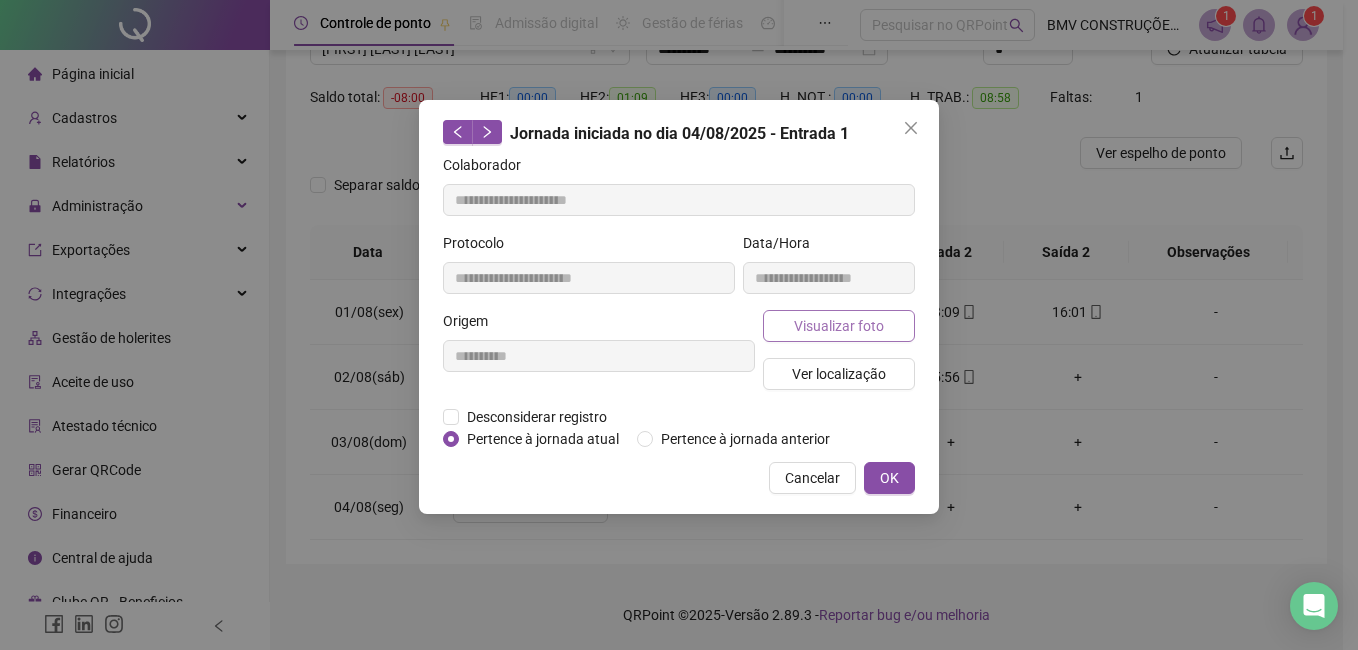 click on "Visualizar foto" at bounding box center [839, 326] 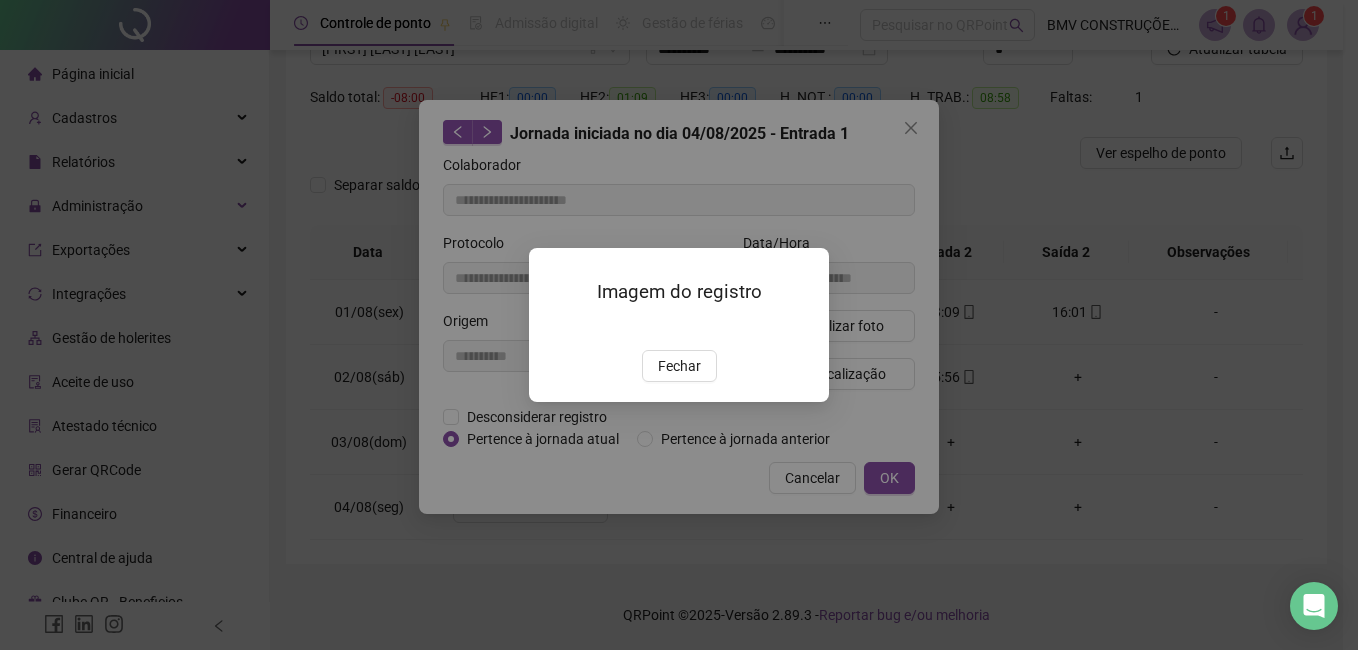 drag, startPoint x: 680, startPoint y: 490, endPoint x: 781, endPoint y: 464, distance: 104.292854 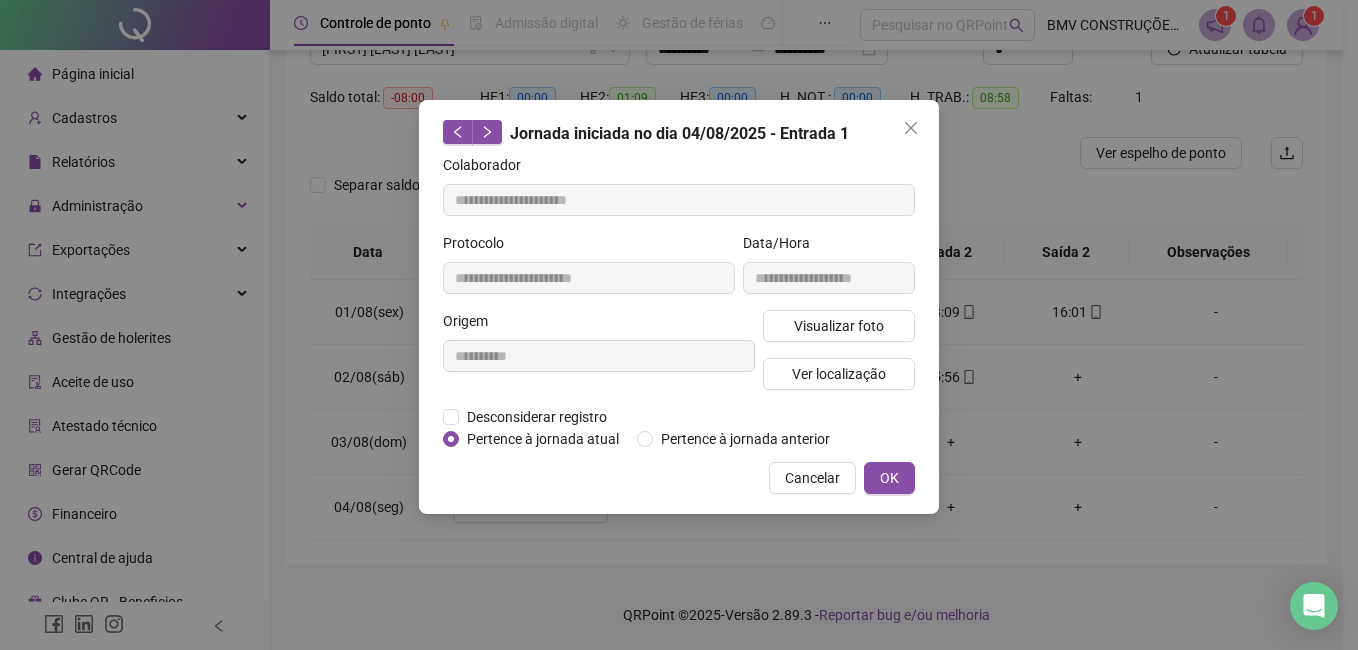 drag, startPoint x: 821, startPoint y: 468, endPoint x: 813, endPoint y: 459, distance: 12.0415945 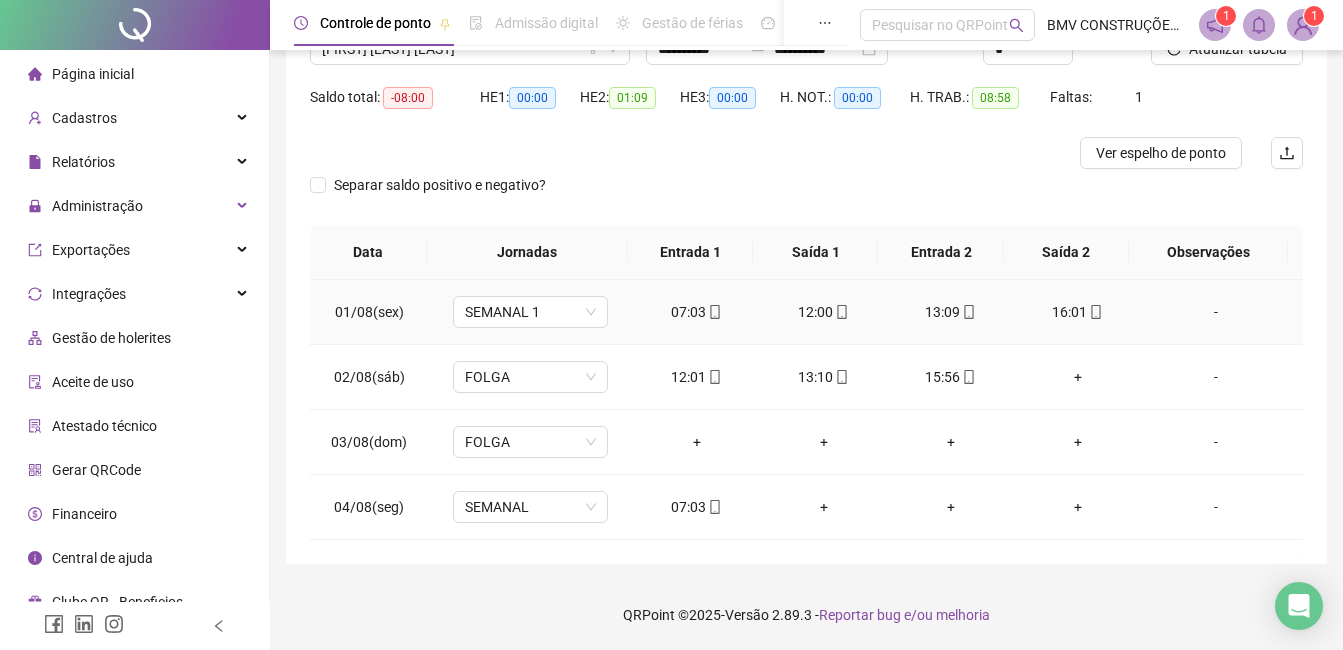 click on "07:03" at bounding box center (696, 312) 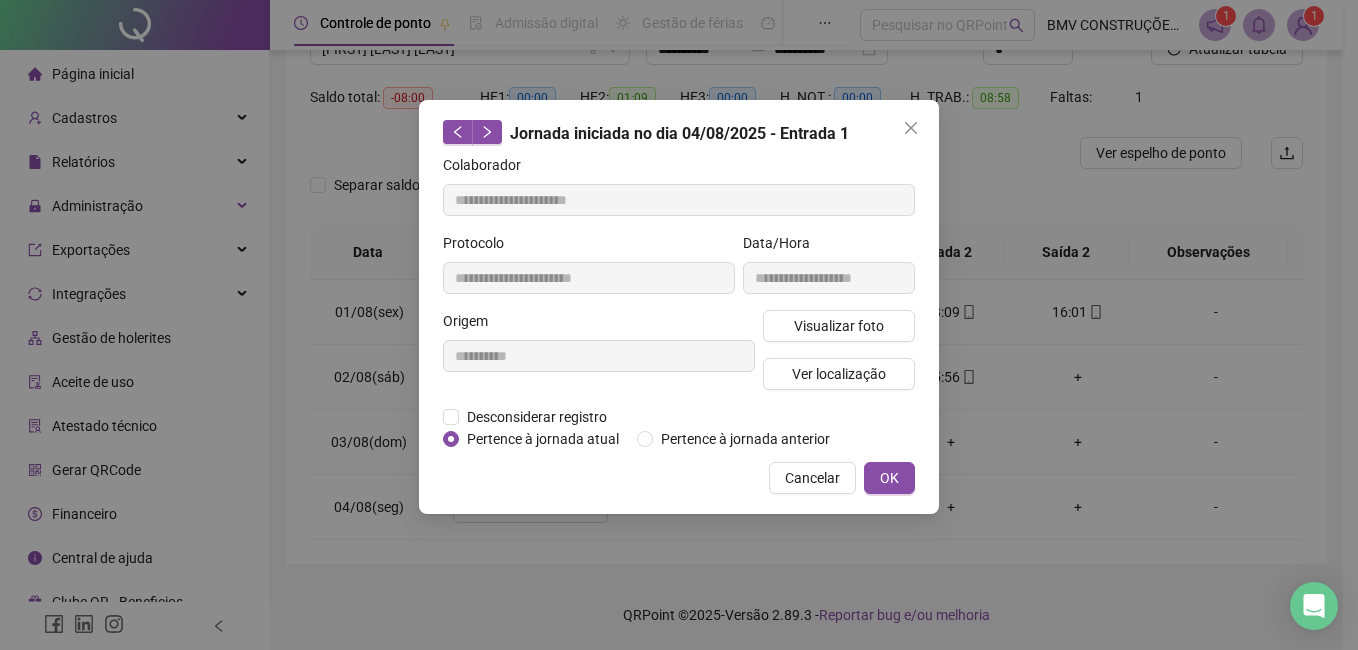 type on "**********" 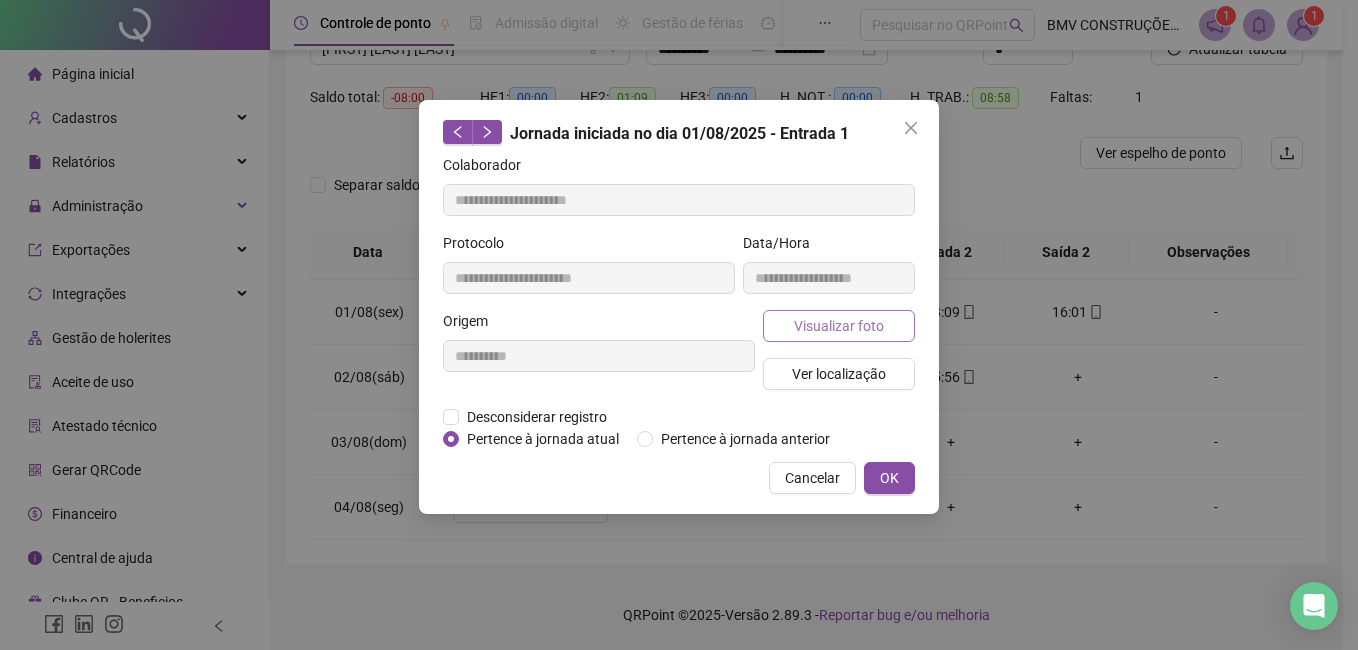 click on "Visualizar foto" at bounding box center (839, 326) 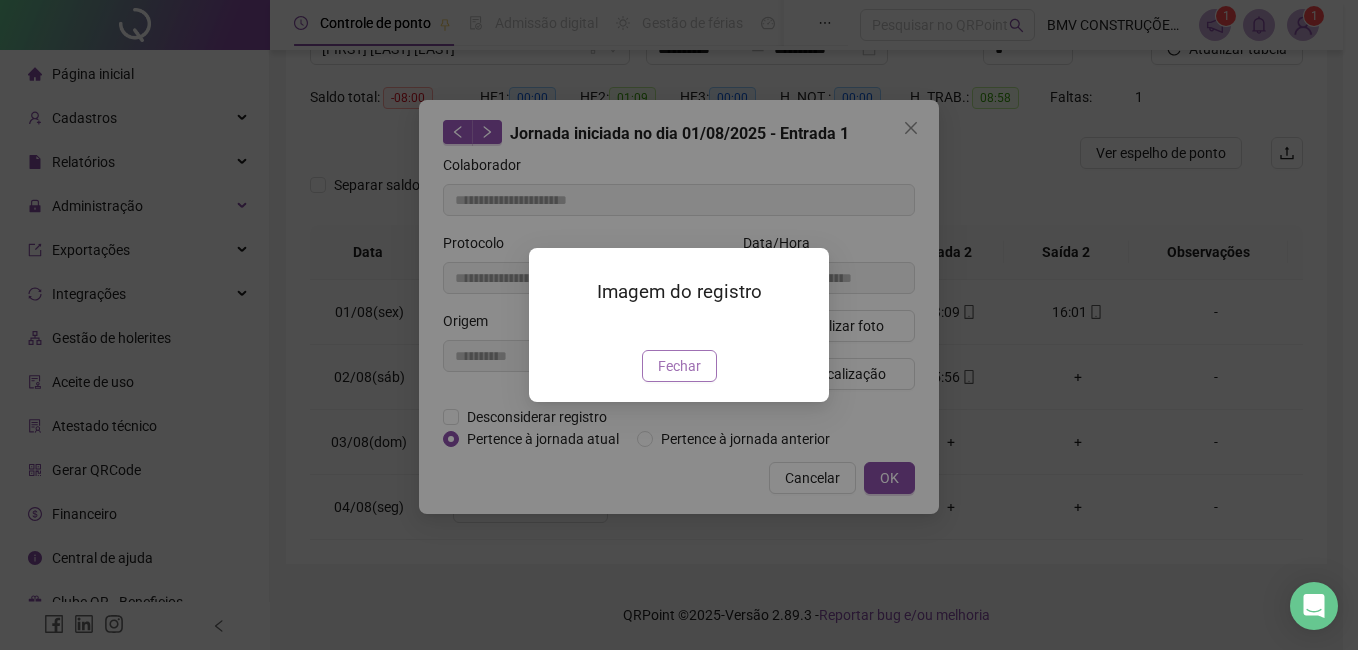 click on "Fechar" at bounding box center (679, 366) 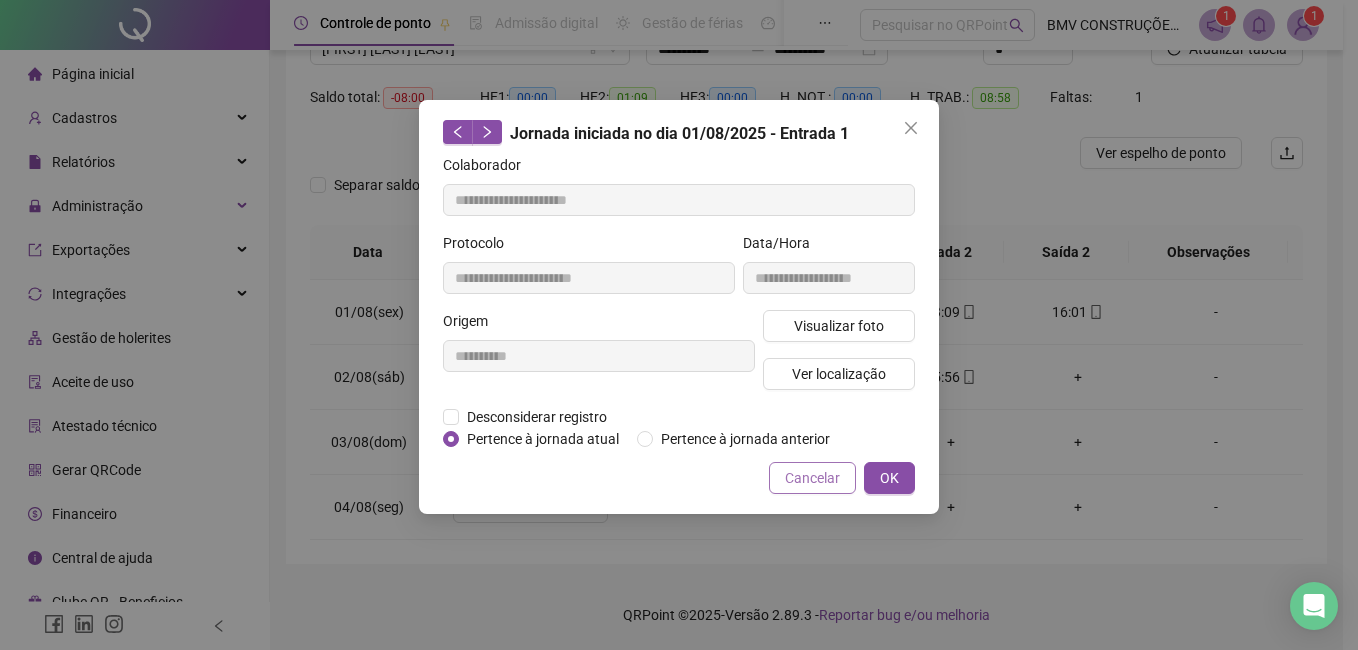 drag, startPoint x: 827, startPoint y: 485, endPoint x: 812, endPoint y: 476, distance: 17.492855 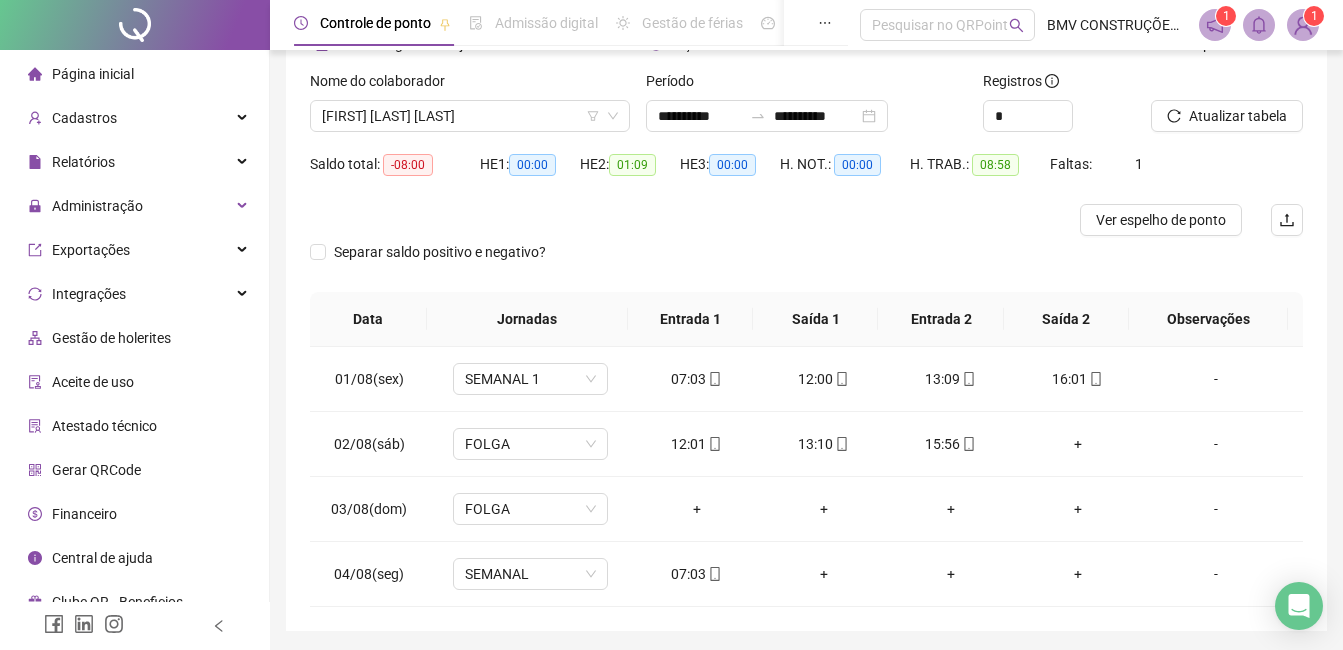 scroll, scrollTop: 0, scrollLeft: 0, axis: both 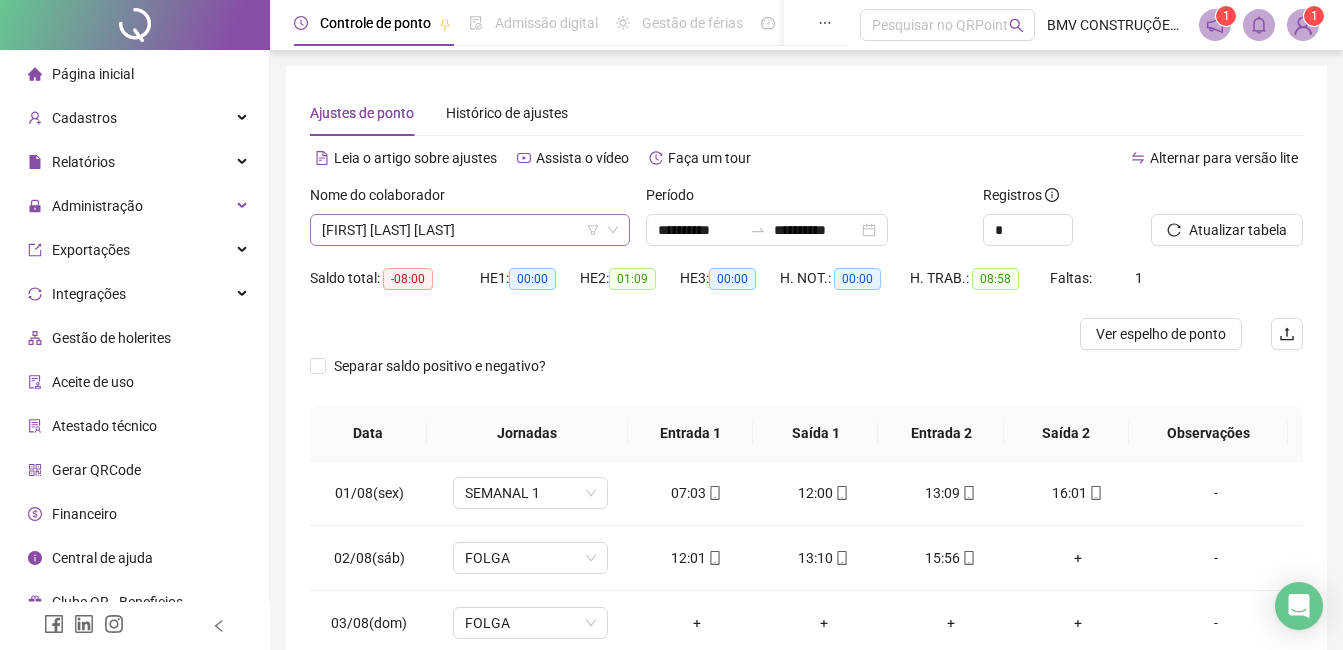 click on "[FIRST] [LAST] [LAST]" at bounding box center [470, 230] 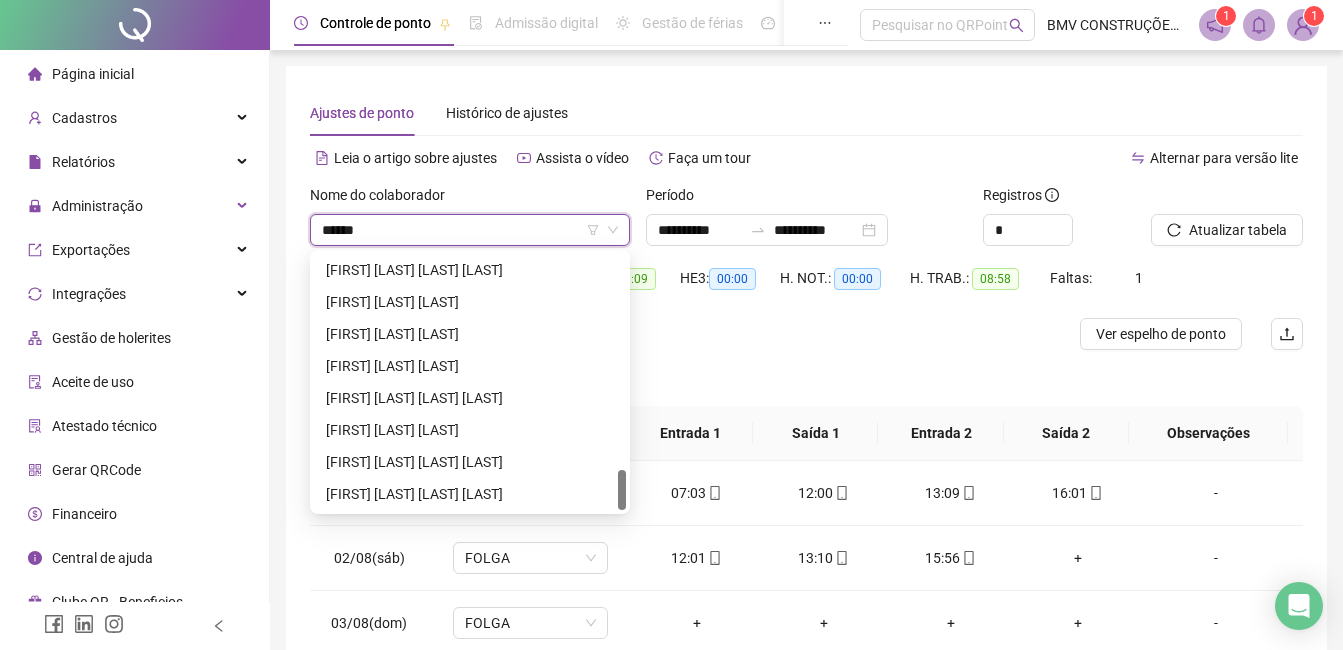 scroll, scrollTop: 0, scrollLeft: 0, axis: both 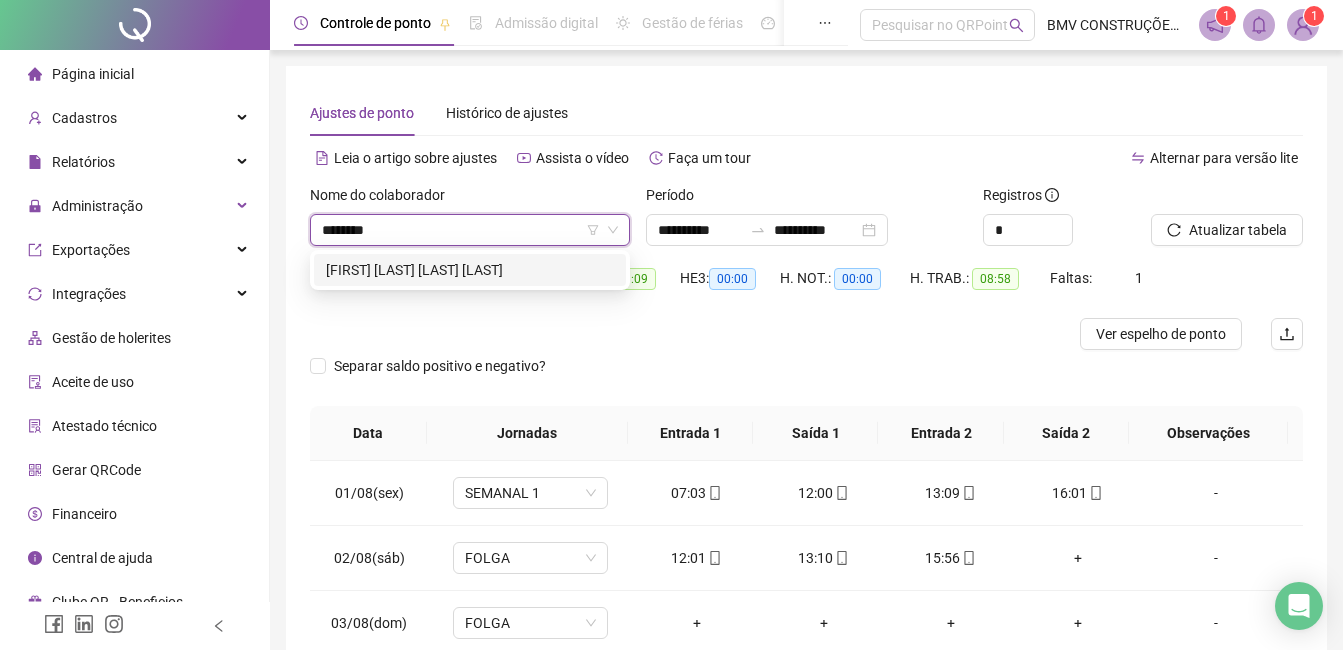 type on "********" 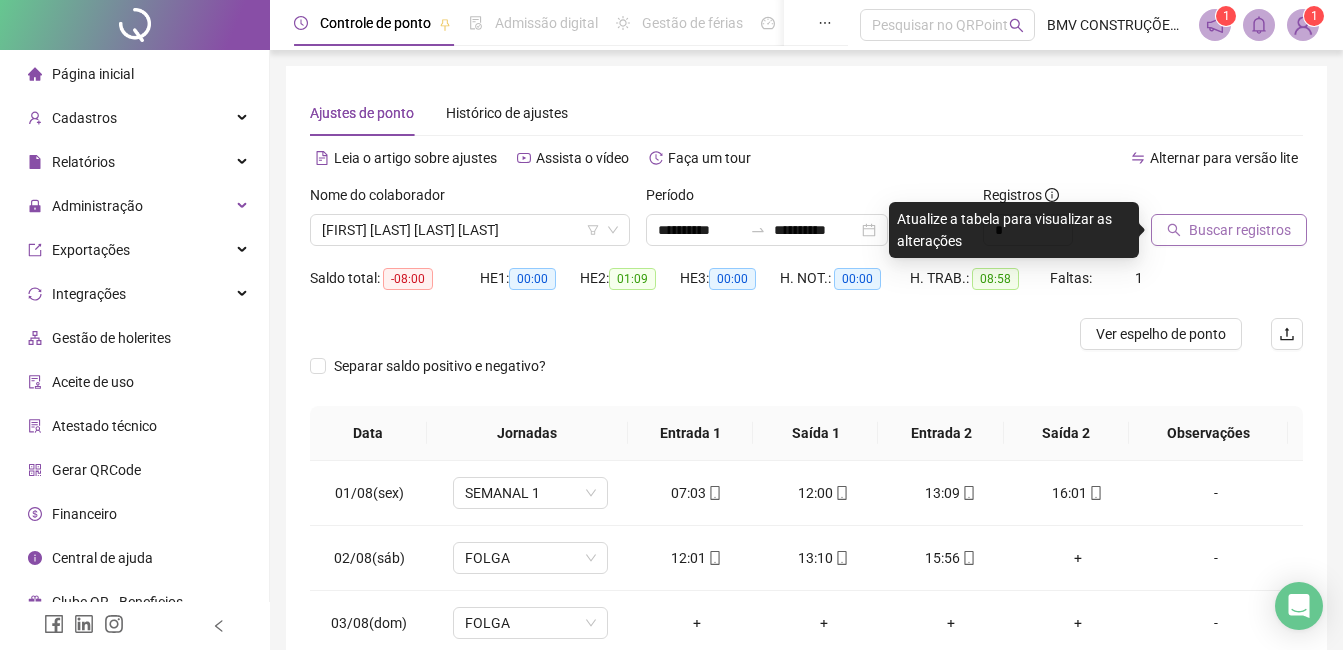 click on "Buscar registros" at bounding box center (1227, 223) 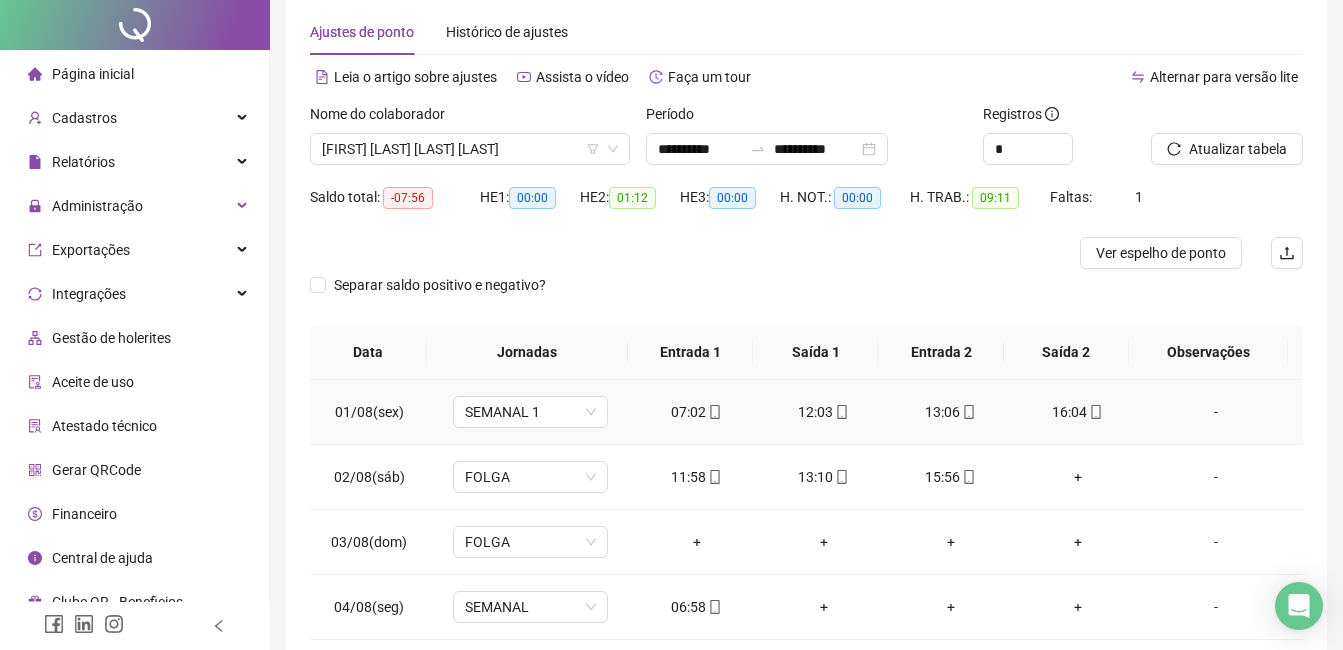 scroll, scrollTop: 181, scrollLeft: 0, axis: vertical 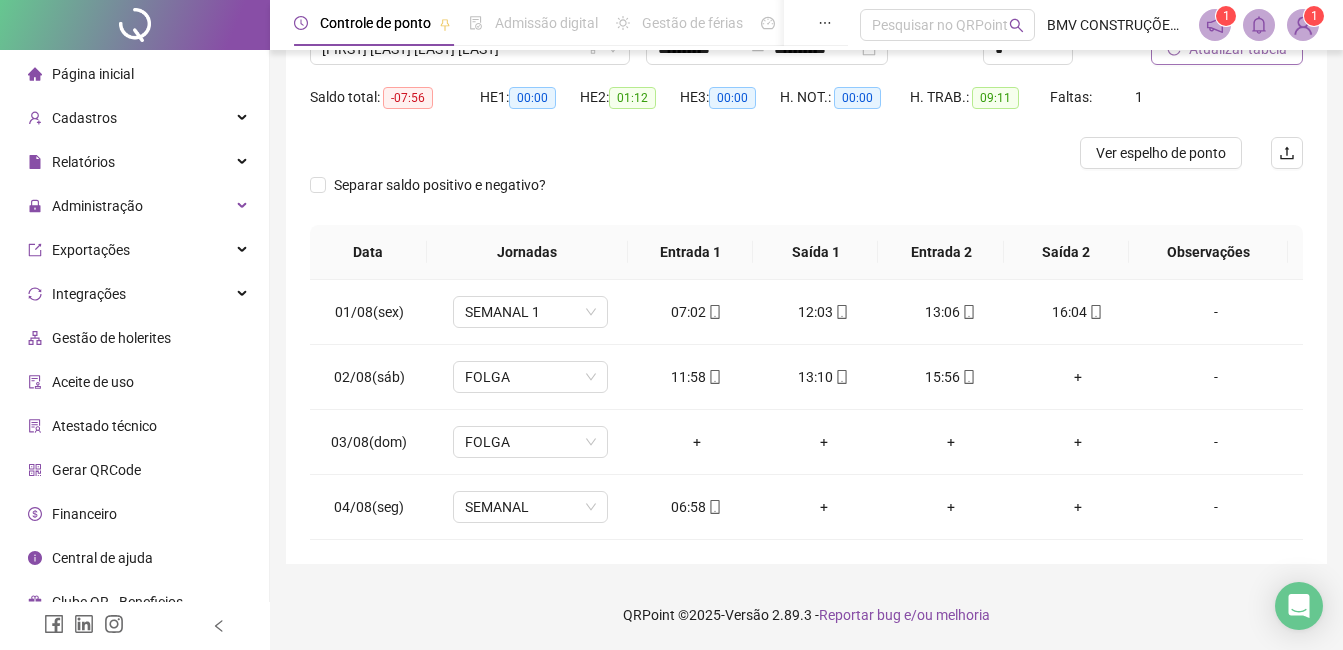 click on "Atualizar tabela" at bounding box center (1227, 49) 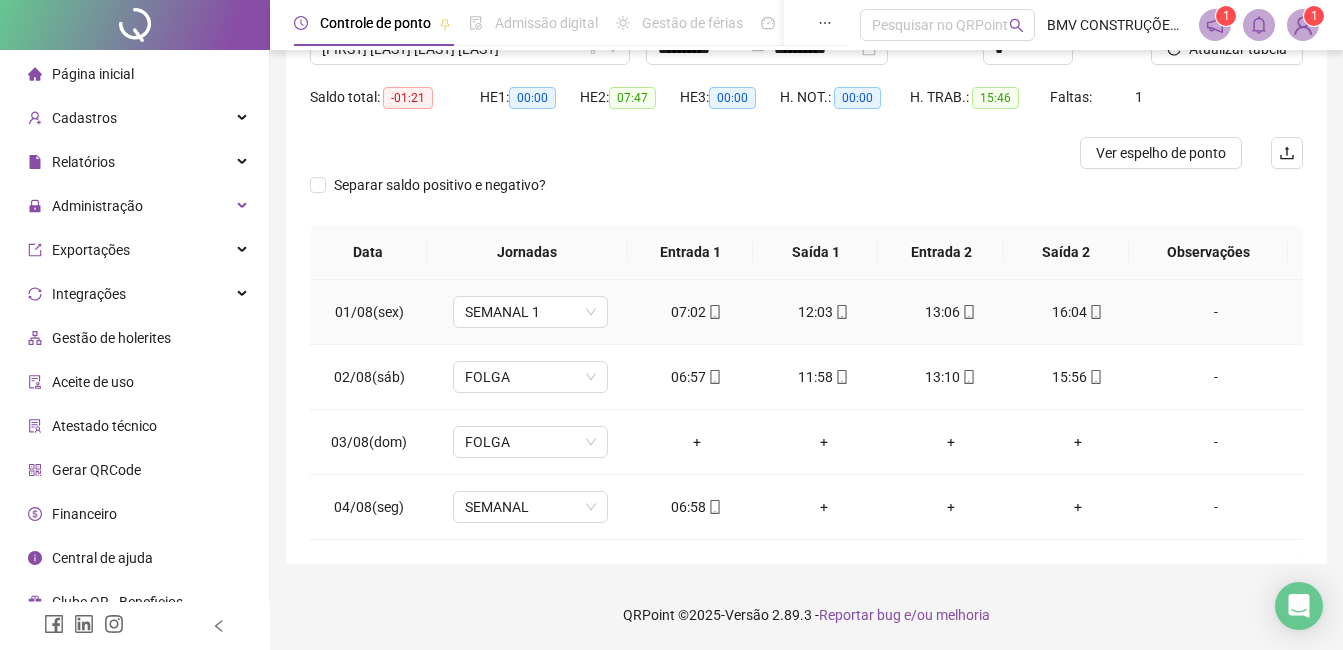 click on "07:02" at bounding box center (696, 312) 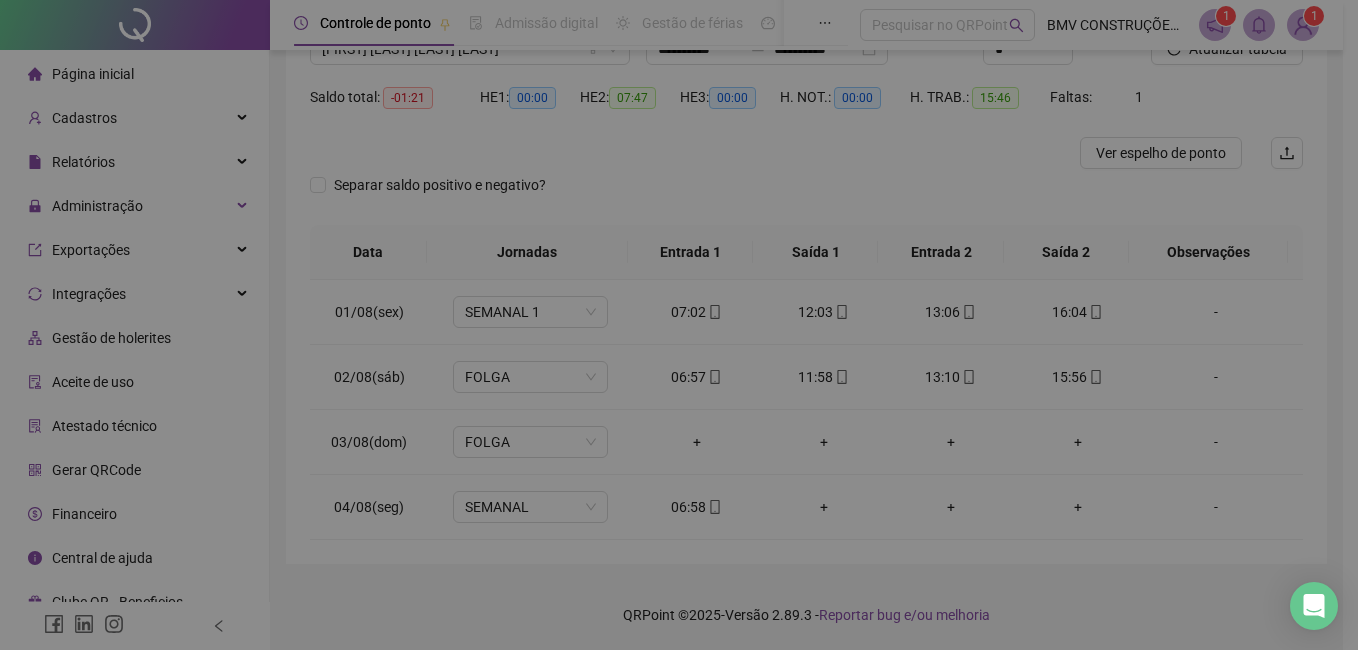 type on "**********" 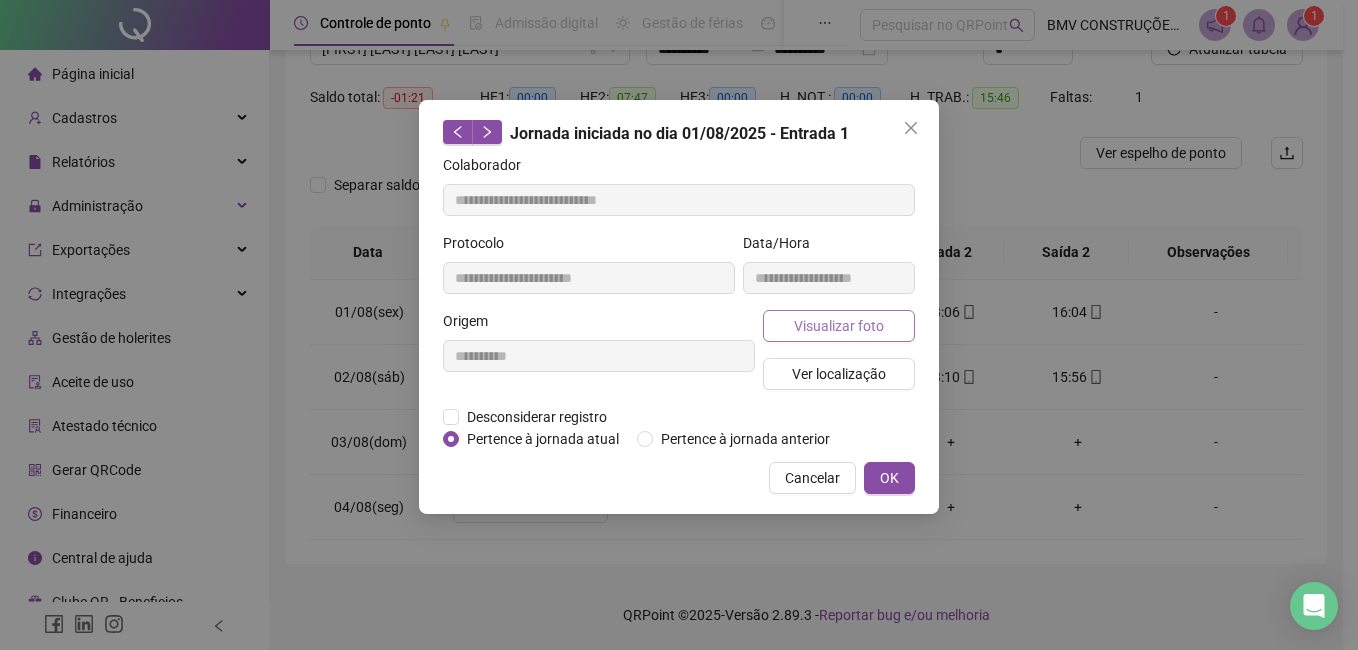 click on "Visualizar foto" at bounding box center [839, 326] 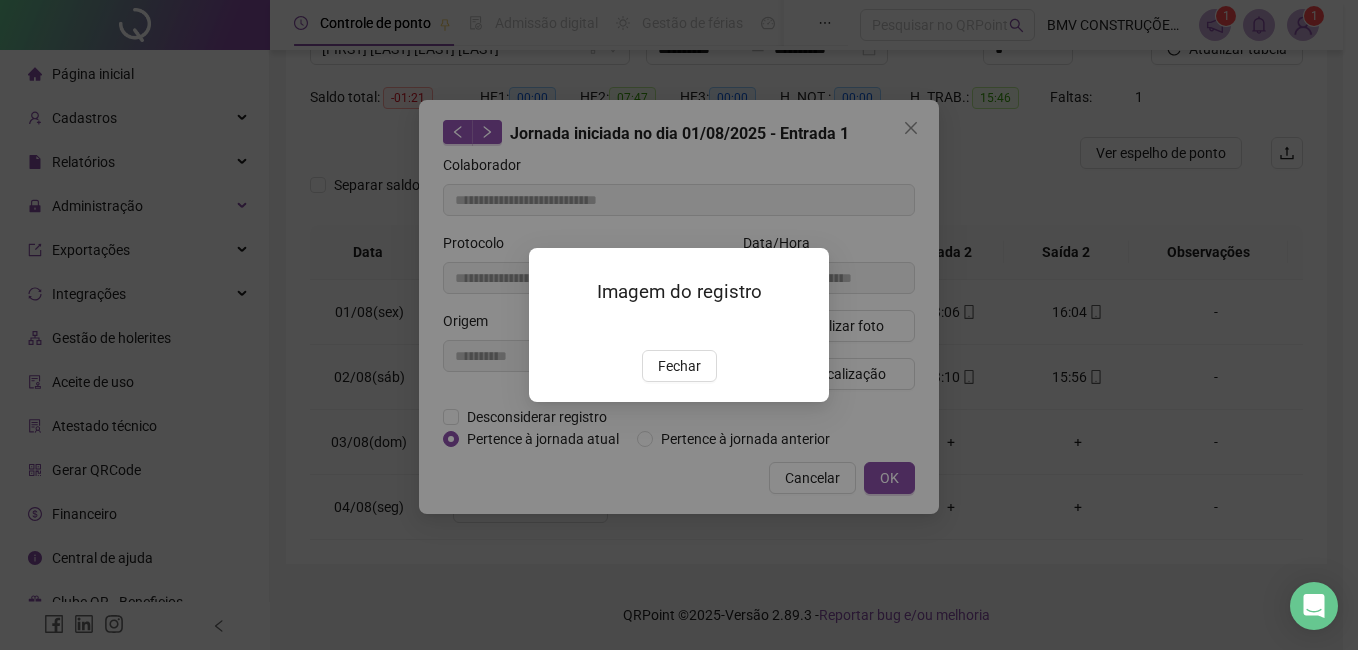 click at bounding box center (553, 328) 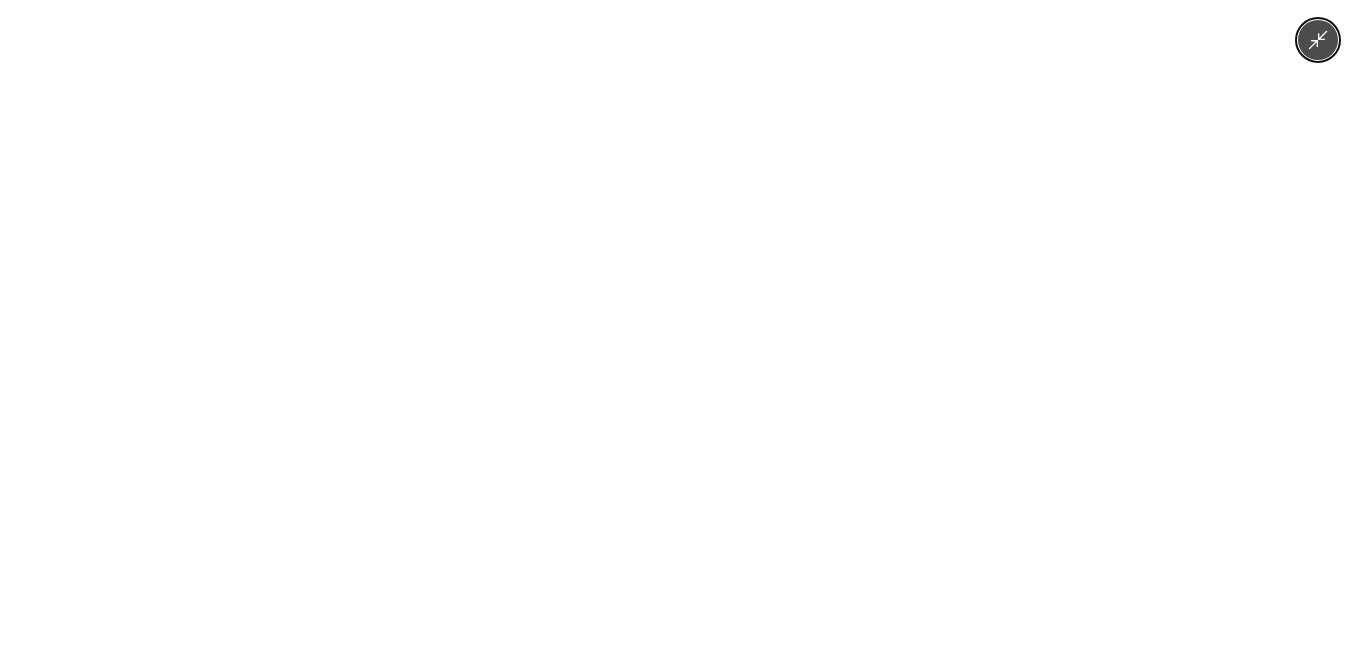 click at bounding box center [679, 325] 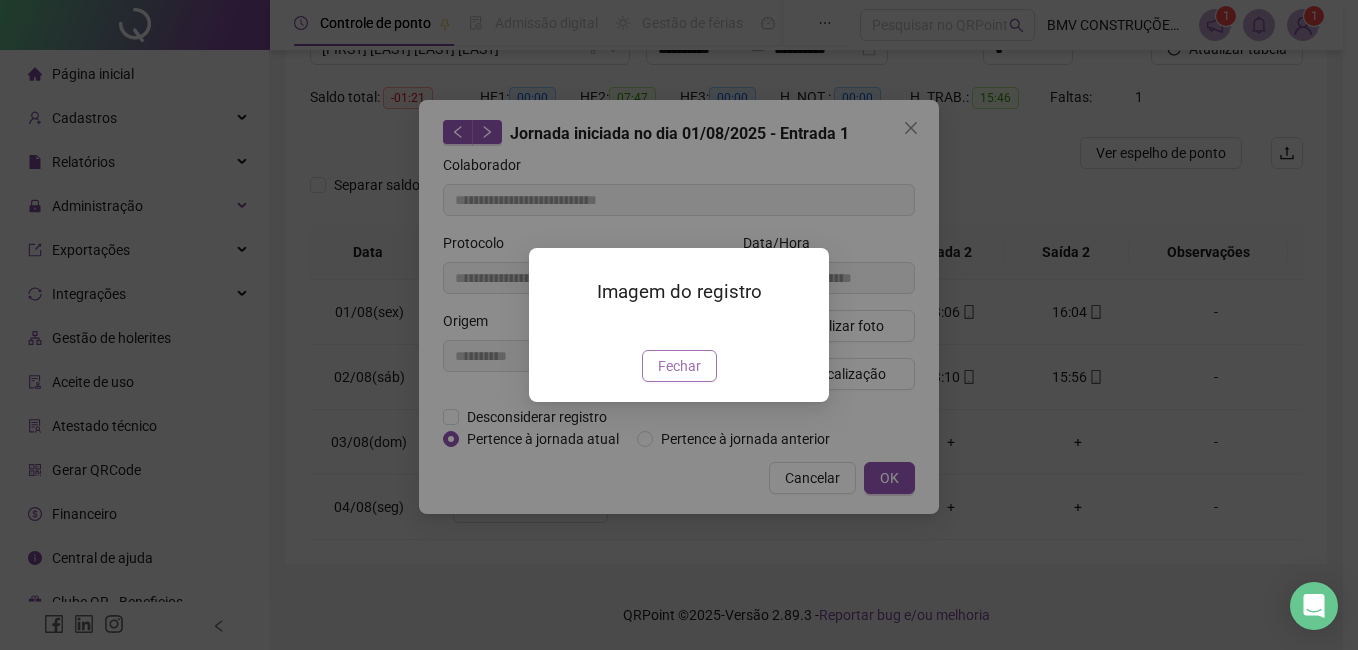 click on "Fechar" at bounding box center (679, 366) 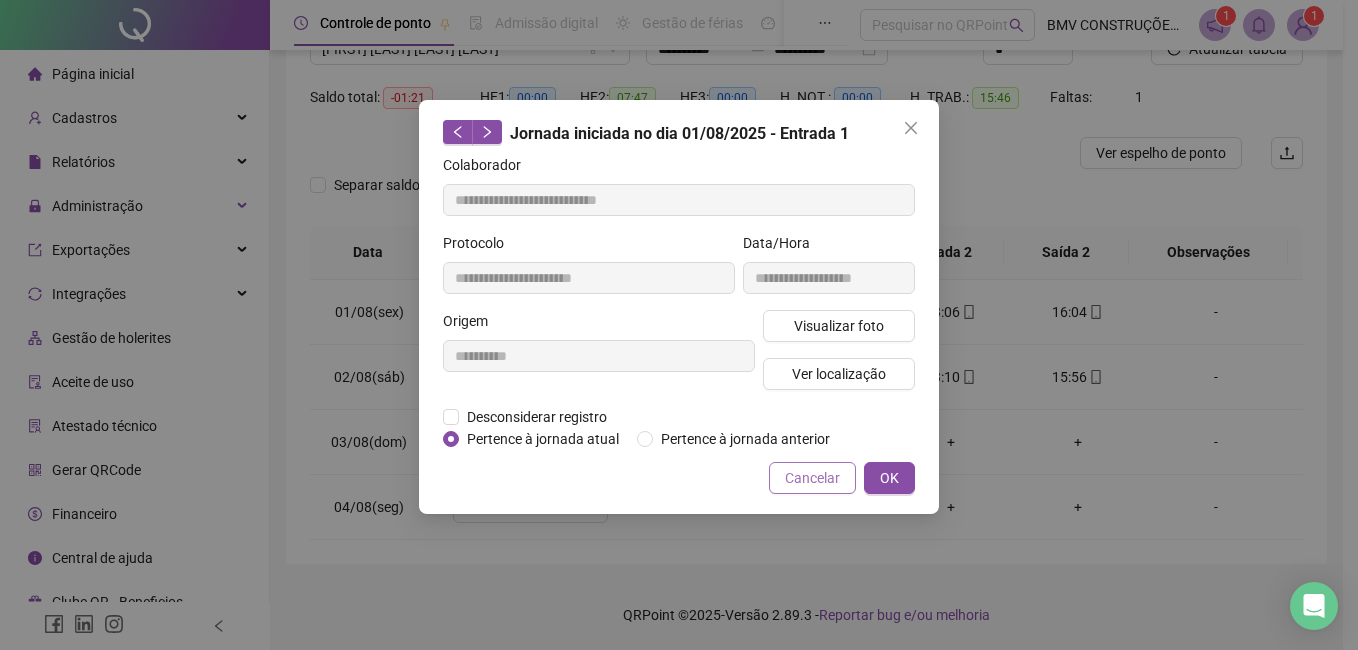 click on "Cancelar" at bounding box center [812, 478] 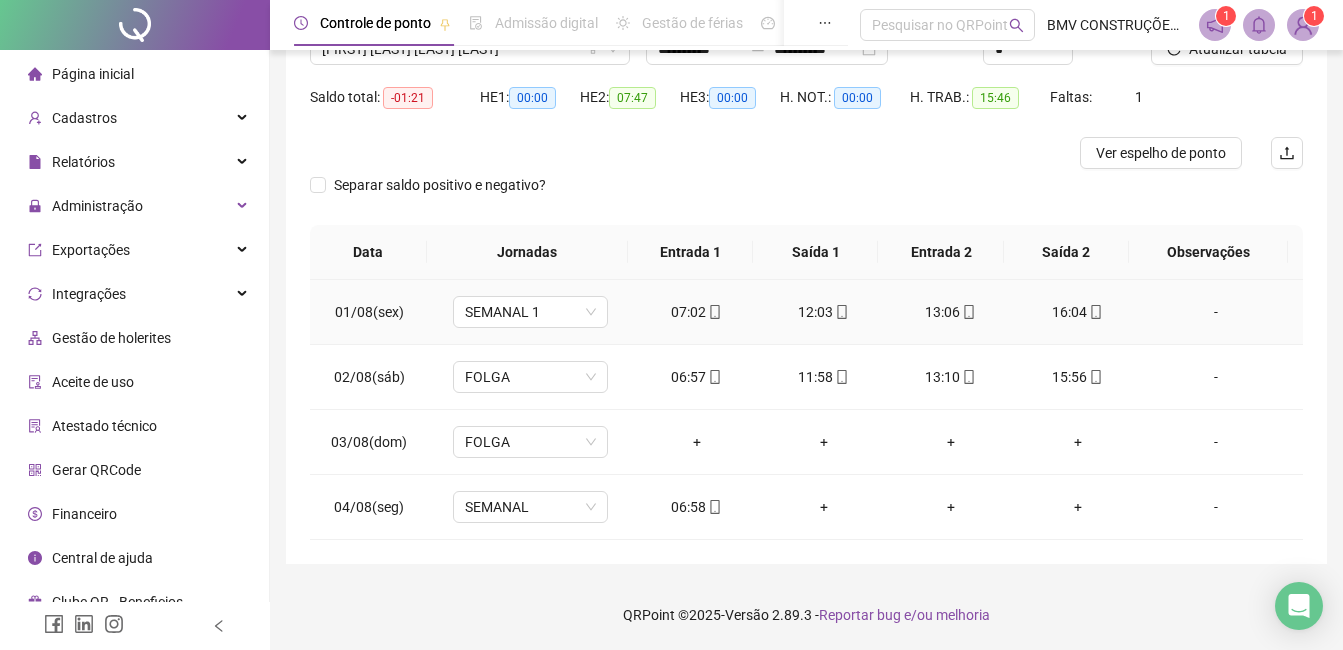 click on "12:03" at bounding box center [823, 312] 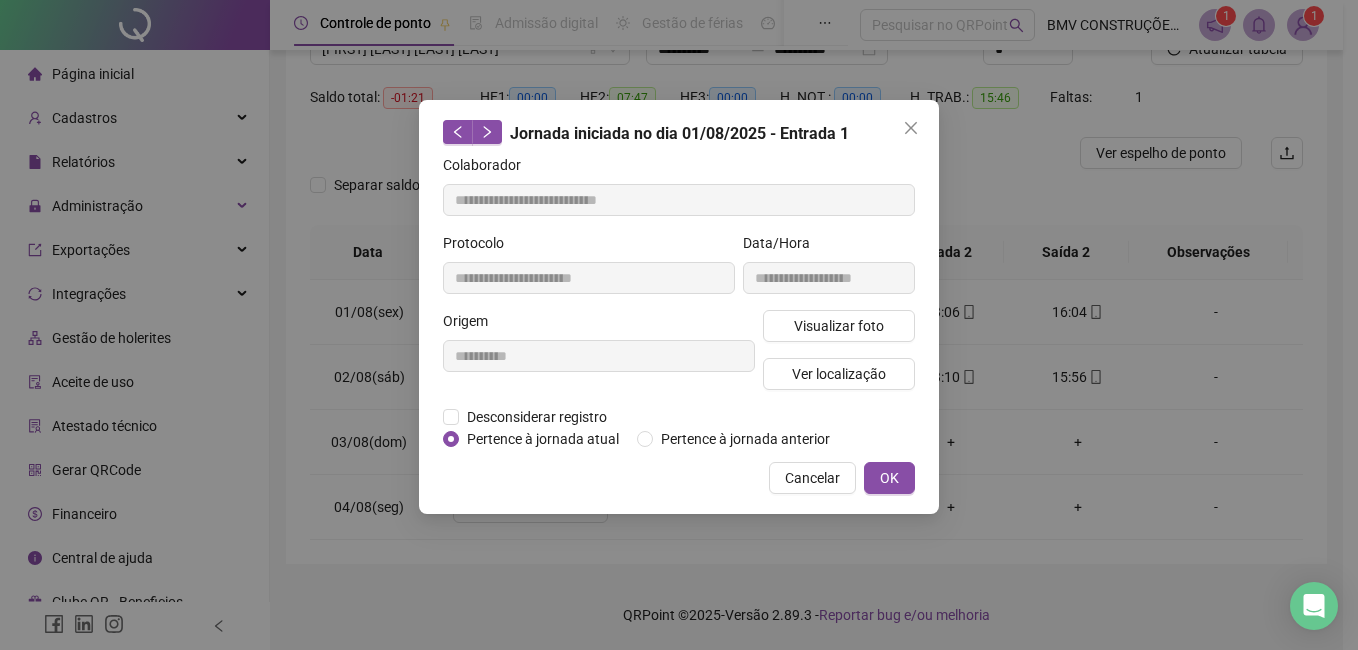 type on "**********" 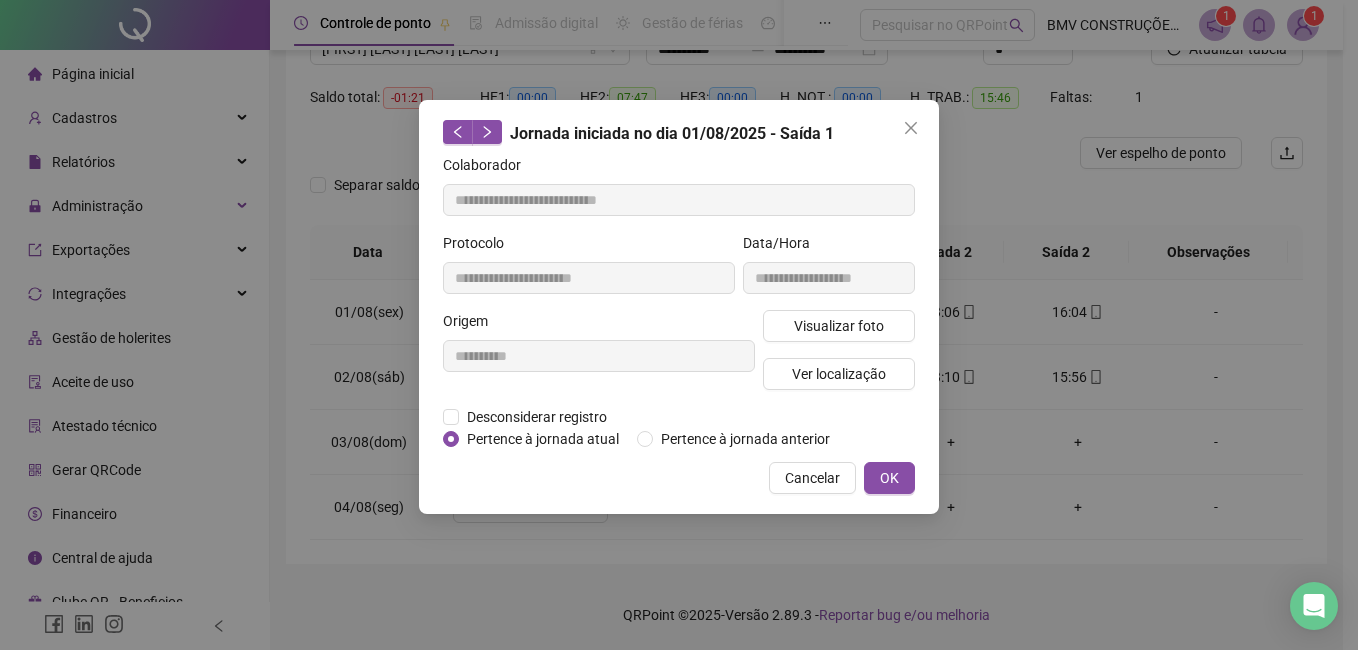 click on "Visualizar foto" at bounding box center [839, 326] 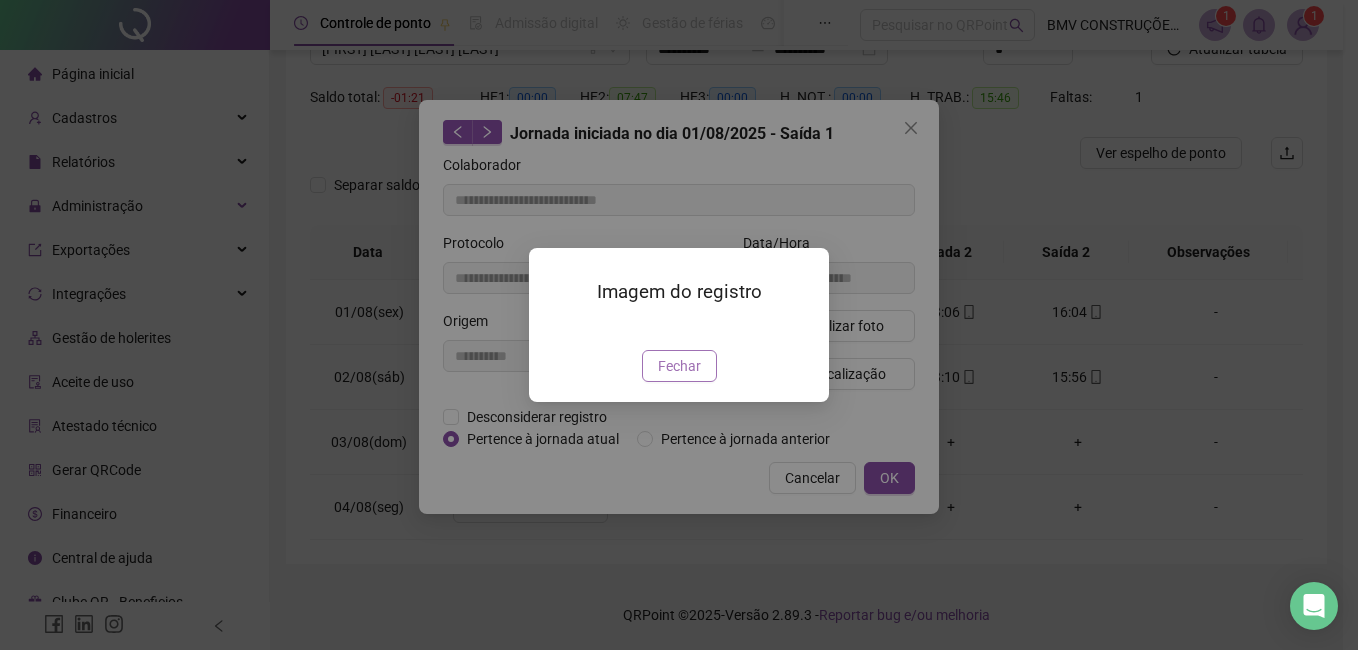 click on "Fechar" at bounding box center [679, 366] 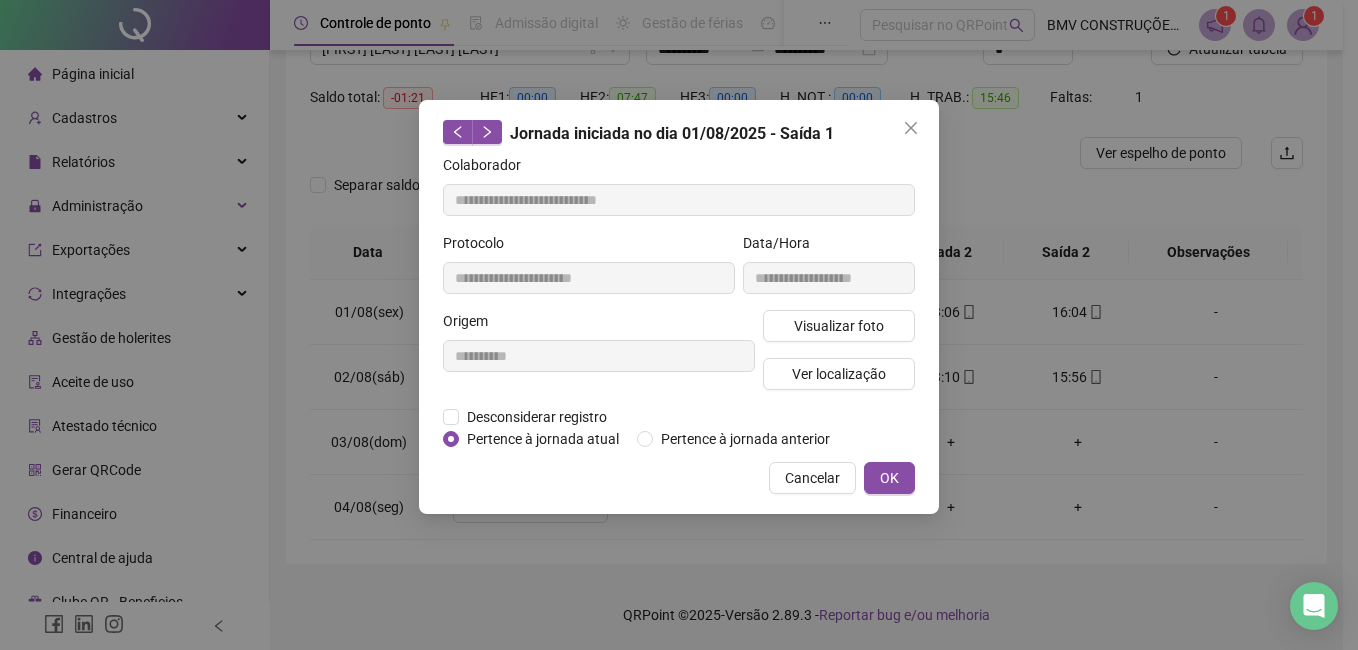 drag, startPoint x: 827, startPoint y: 485, endPoint x: 888, endPoint y: 386, distance: 116.284134 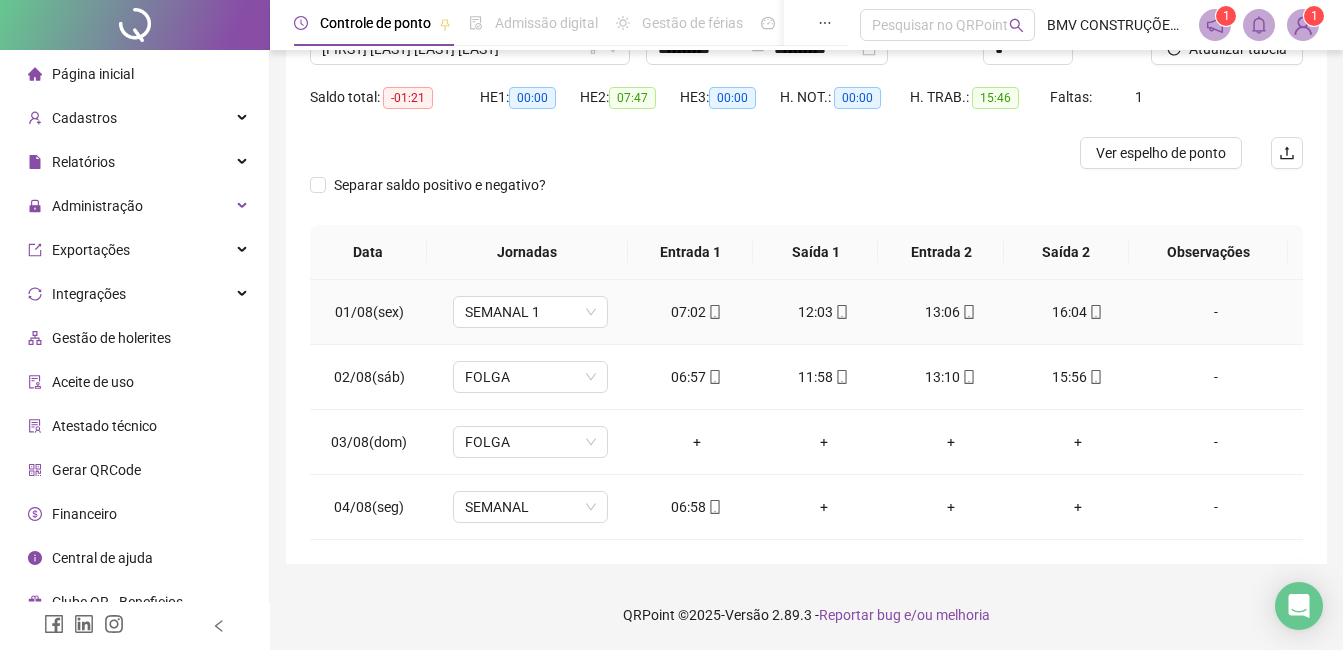 click on "13:06" at bounding box center (950, 312) 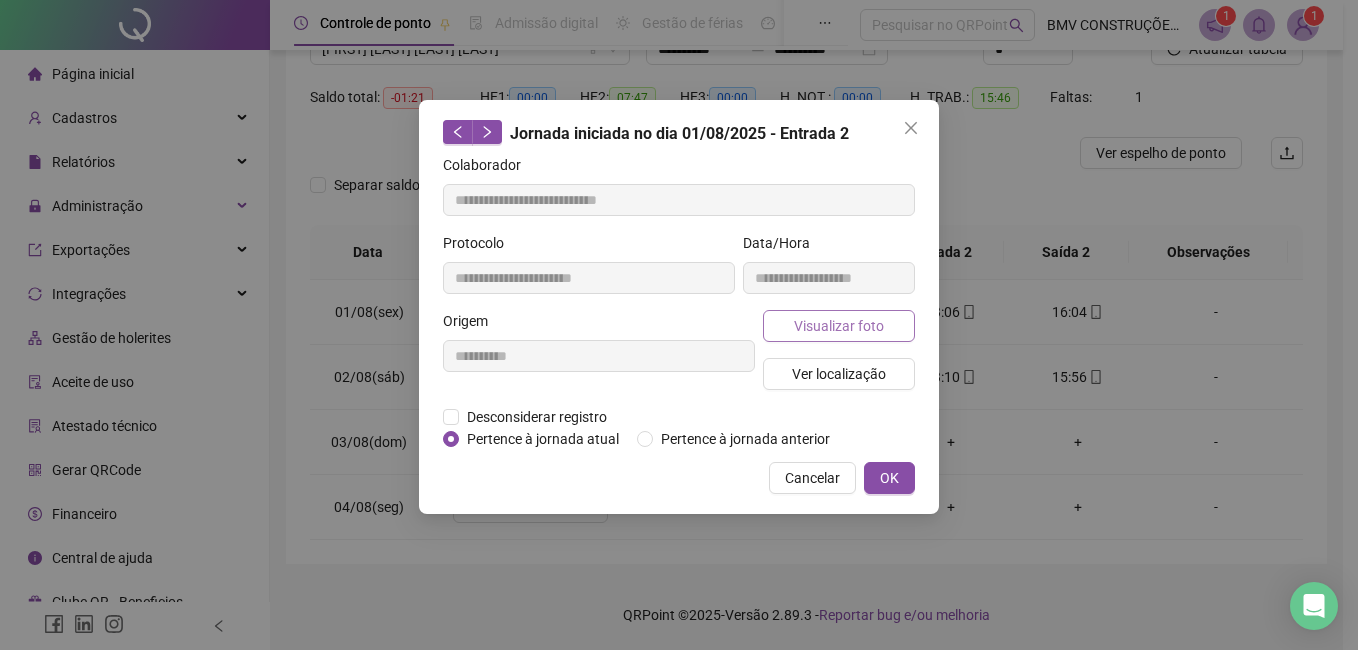 click on "Visualizar foto" at bounding box center (839, 326) 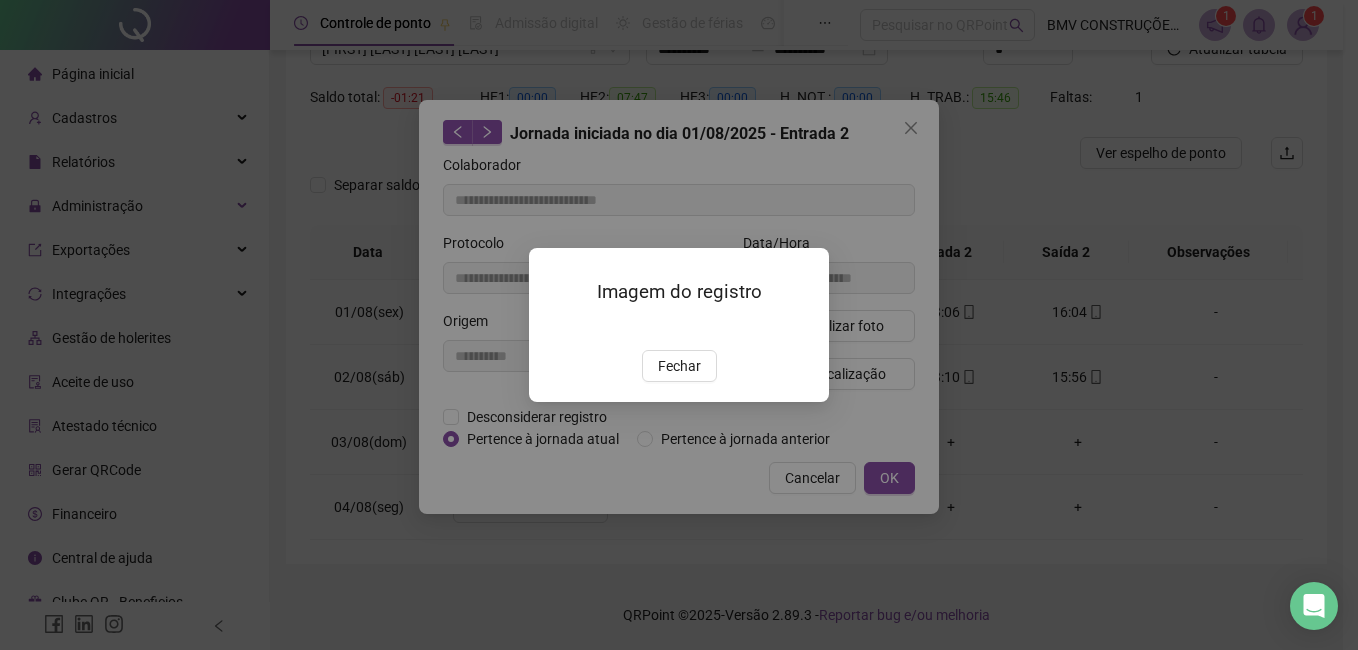 click on "Fechar" at bounding box center (679, 366) 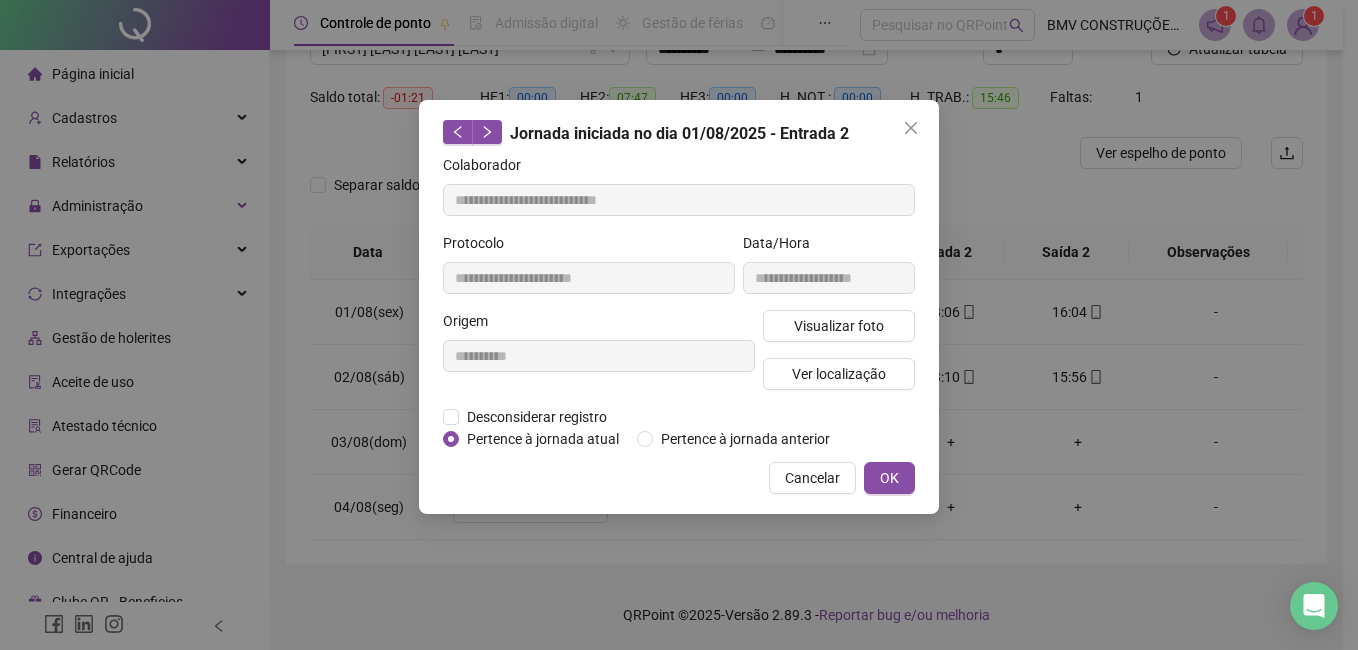 drag, startPoint x: 774, startPoint y: 480, endPoint x: 838, endPoint y: 450, distance: 70.68239 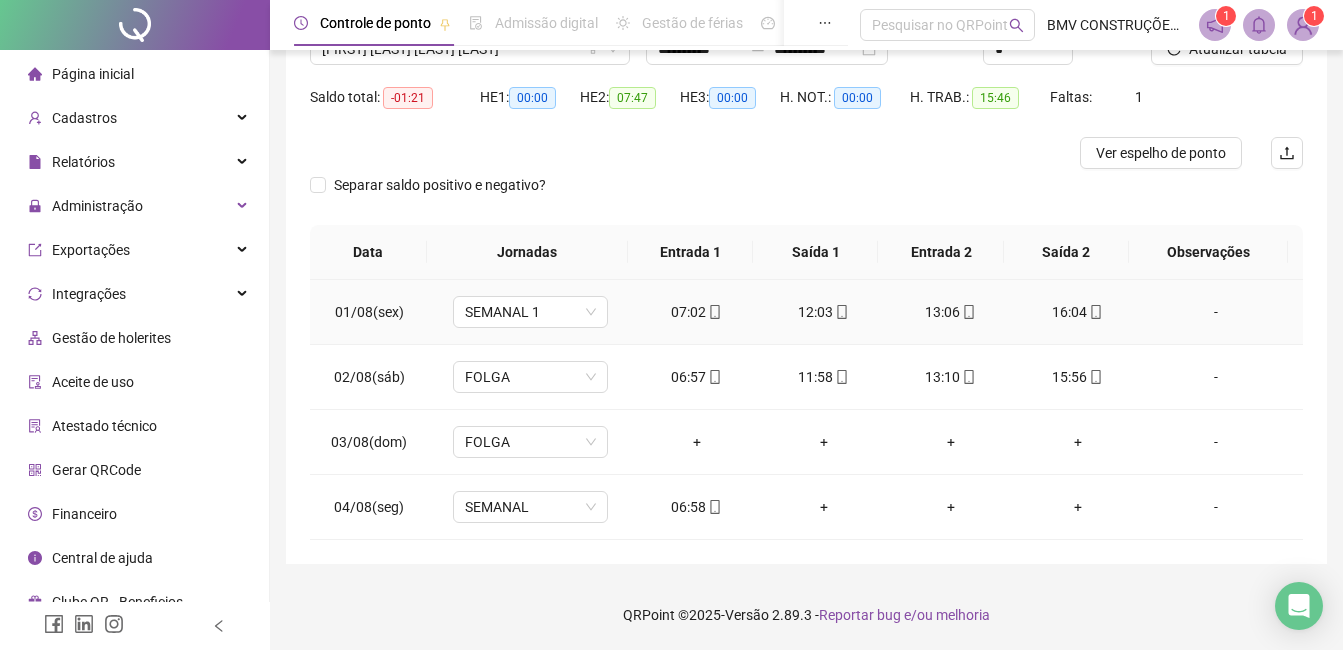 click 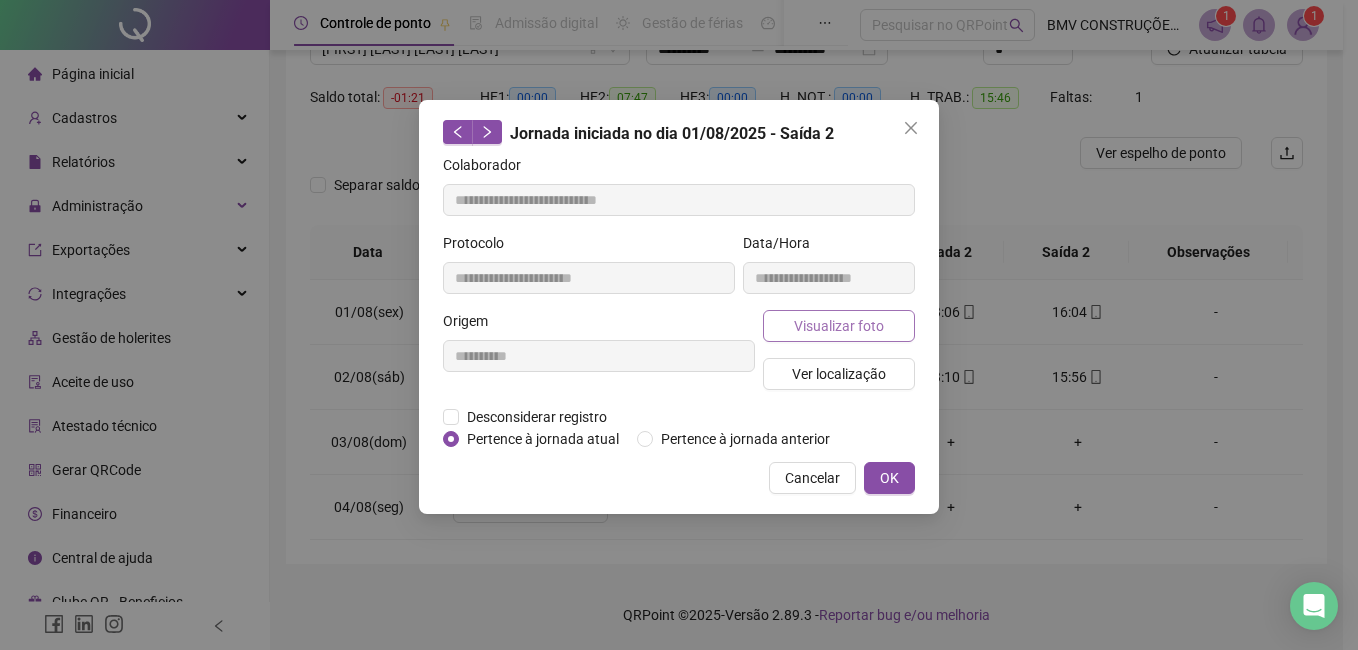 click on "Visualizar foto" at bounding box center [839, 326] 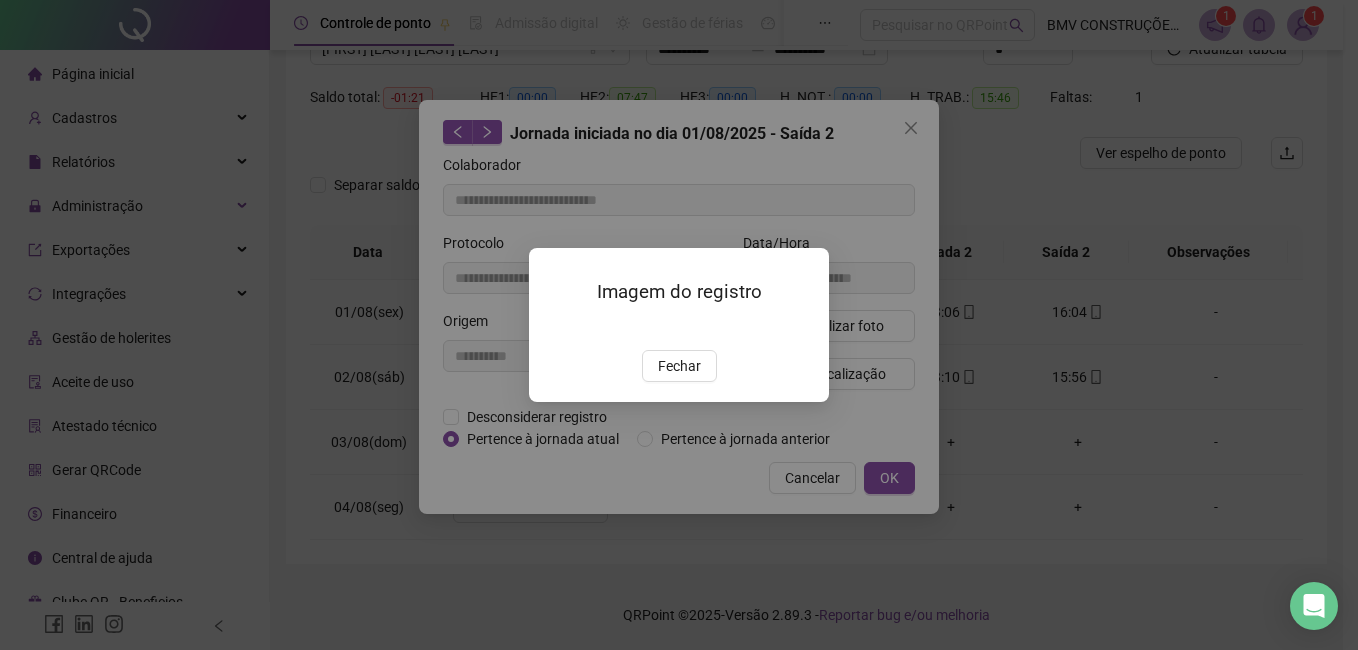 click on "Fechar" at bounding box center (679, 366) 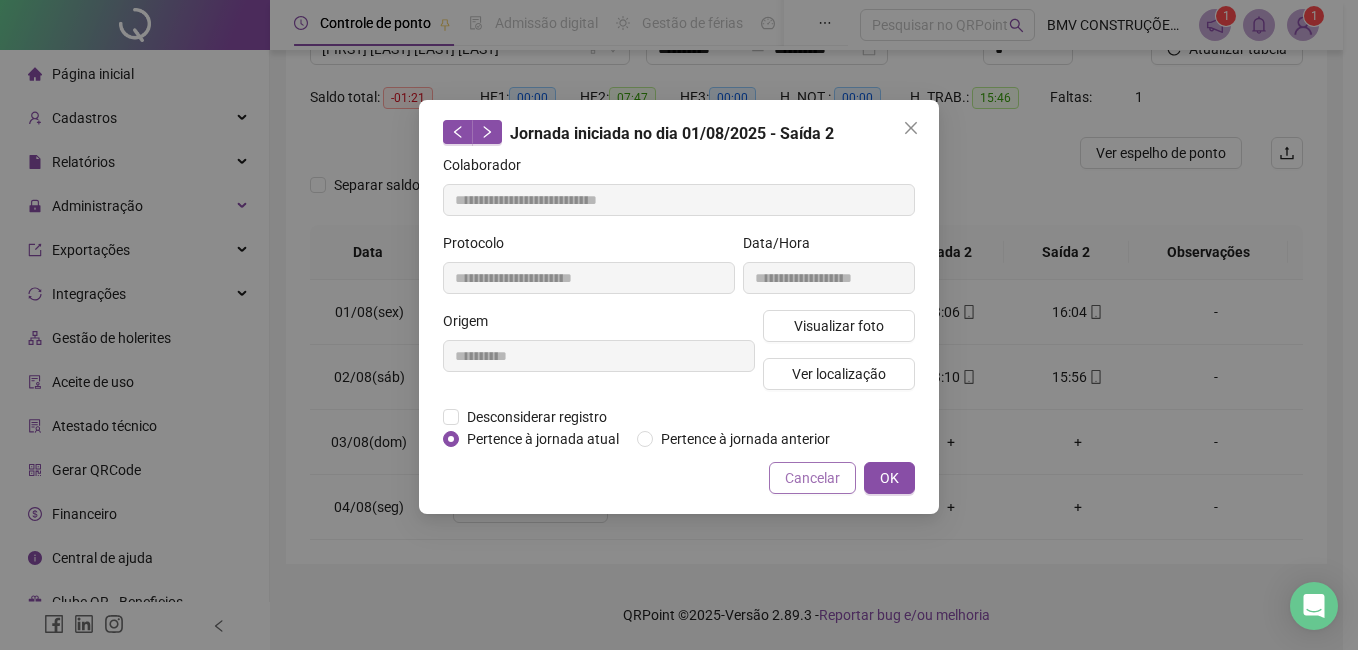 click on "Cancelar" at bounding box center [812, 478] 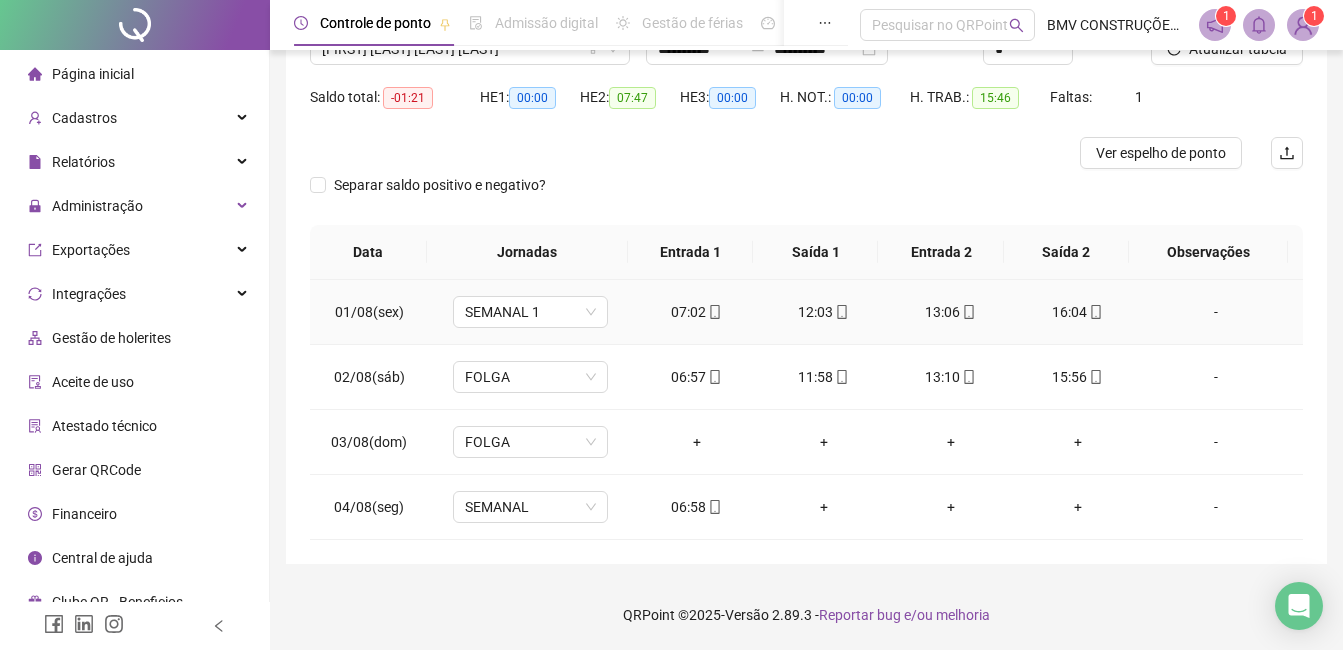click on "16:04" at bounding box center [1077, 312] 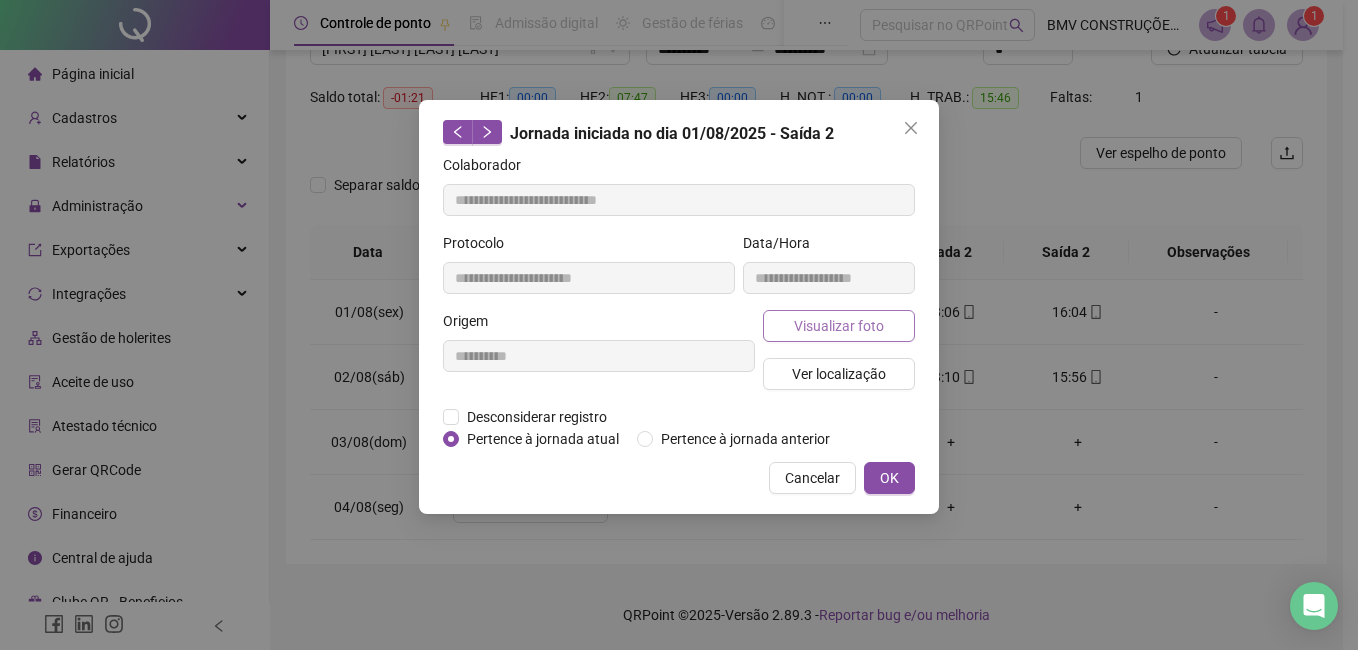 click on "Visualizar foto" at bounding box center (839, 326) 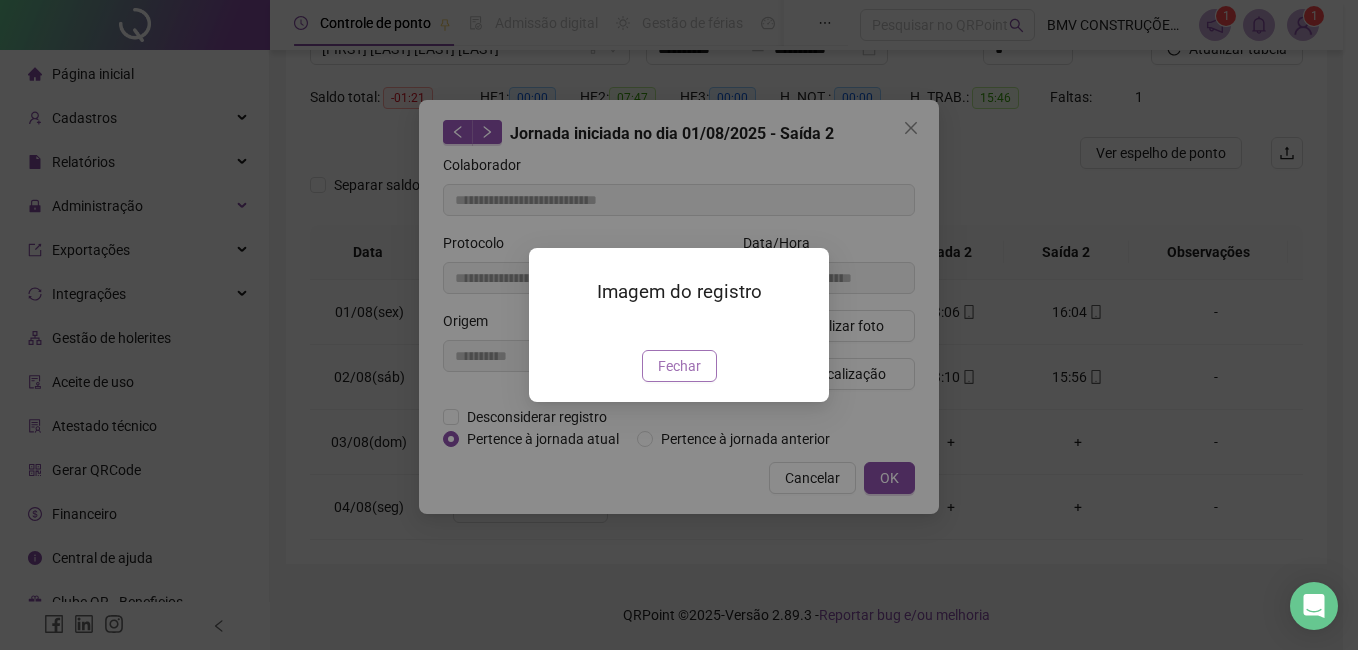 click on "Fechar" at bounding box center [679, 366] 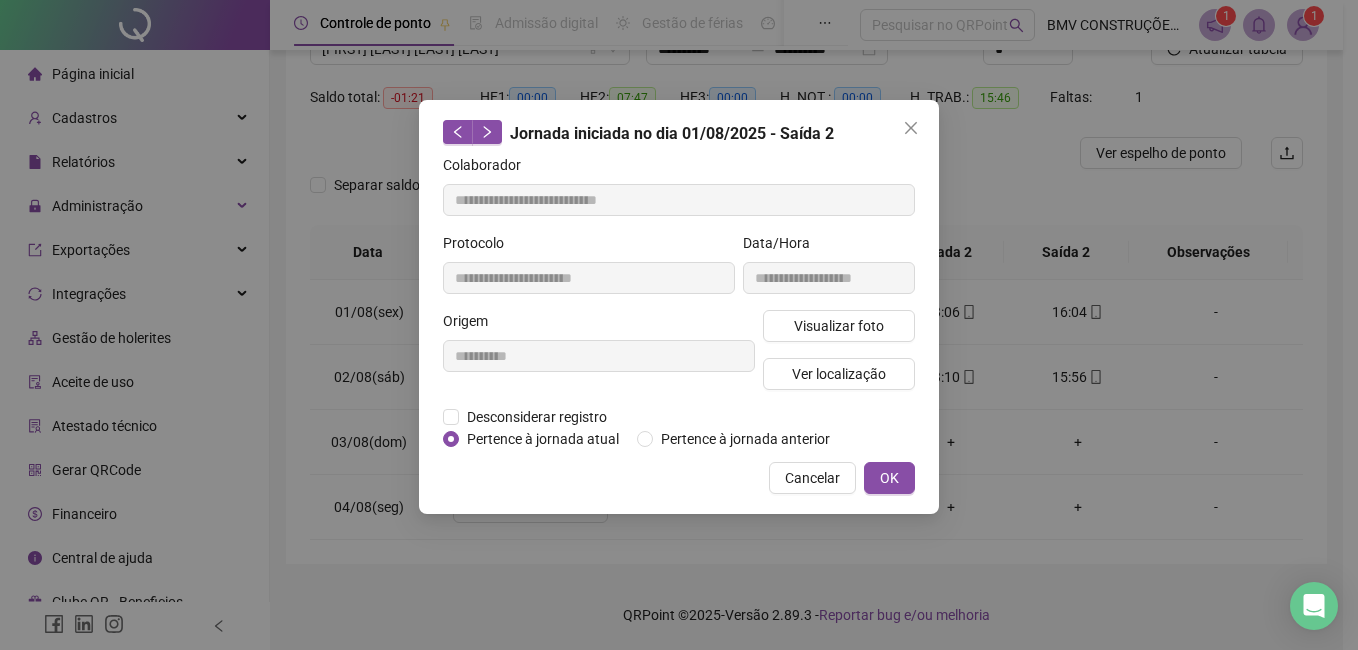 drag, startPoint x: 802, startPoint y: 482, endPoint x: 778, endPoint y: 466, distance: 28.84441 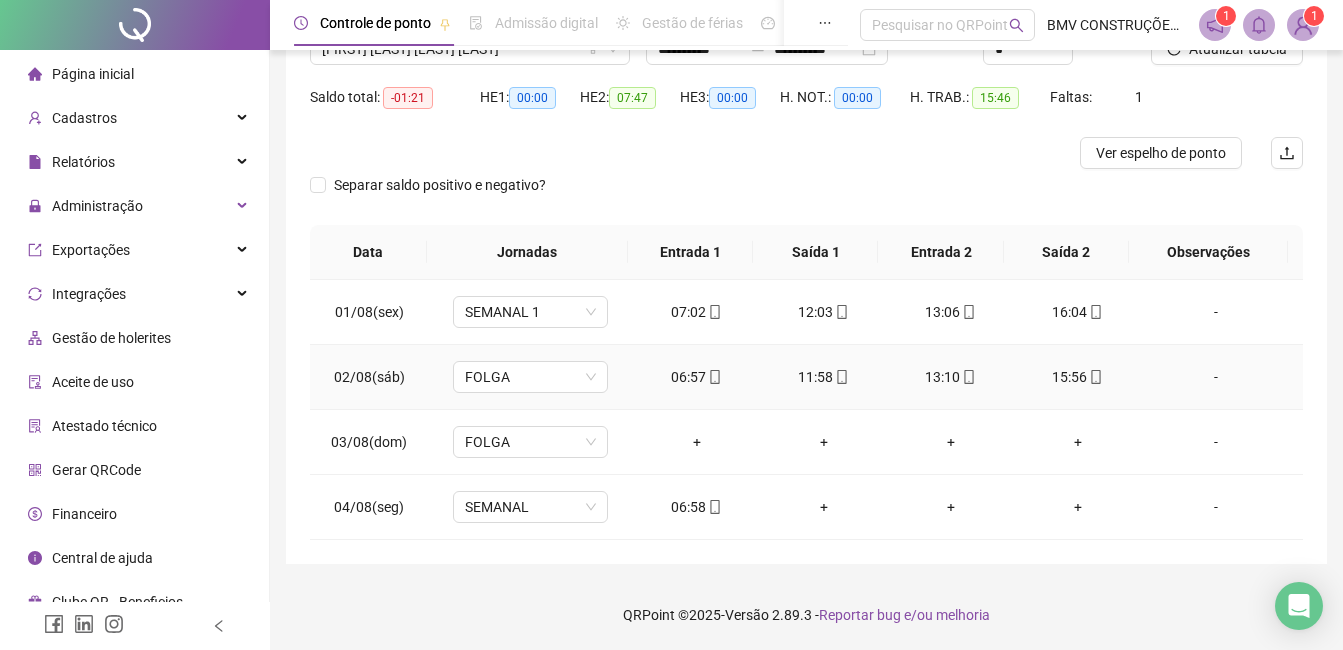 click on "06:57" at bounding box center [696, 377] 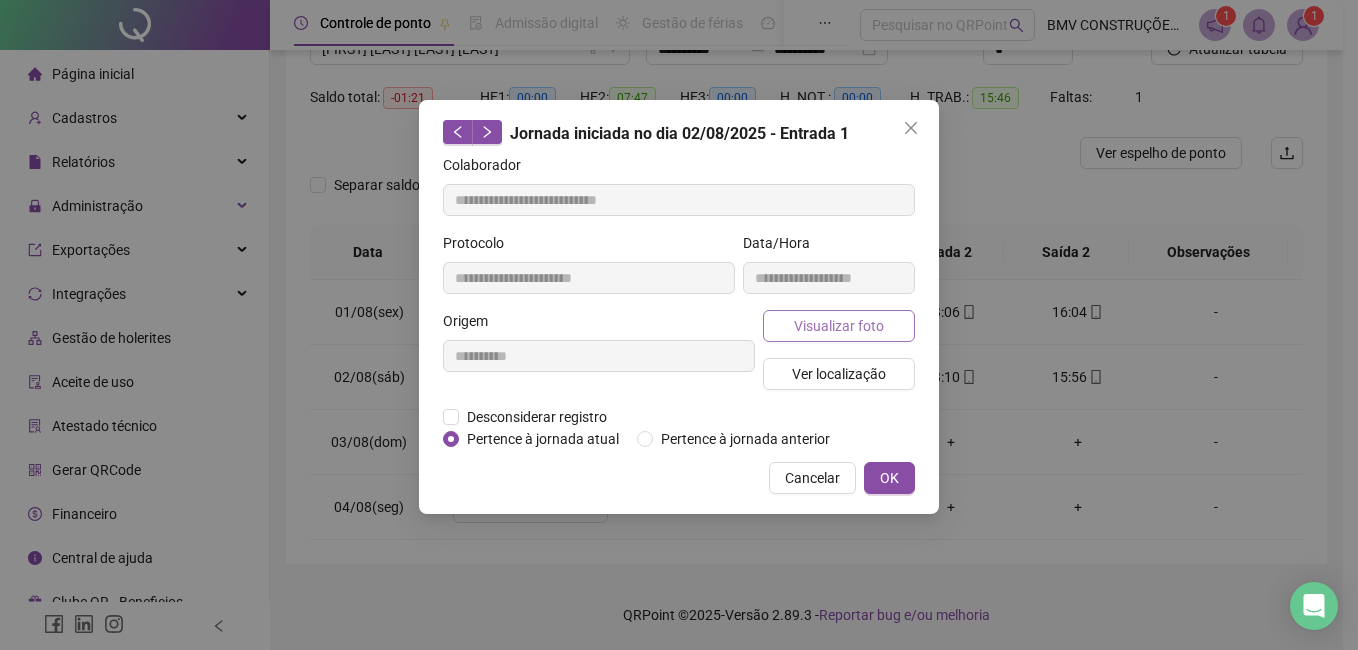 click on "Visualizar foto" at bounding box center [839, 326] 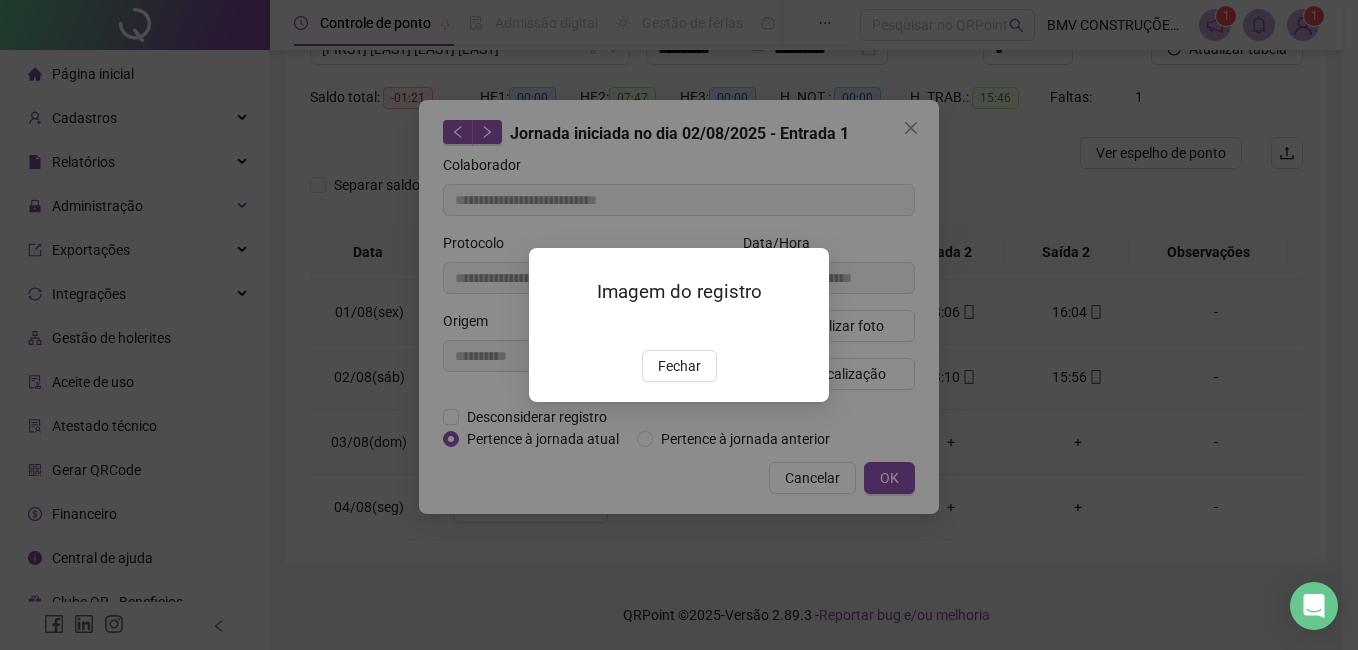 click on "Fechar" at bounding box center [679, 366] 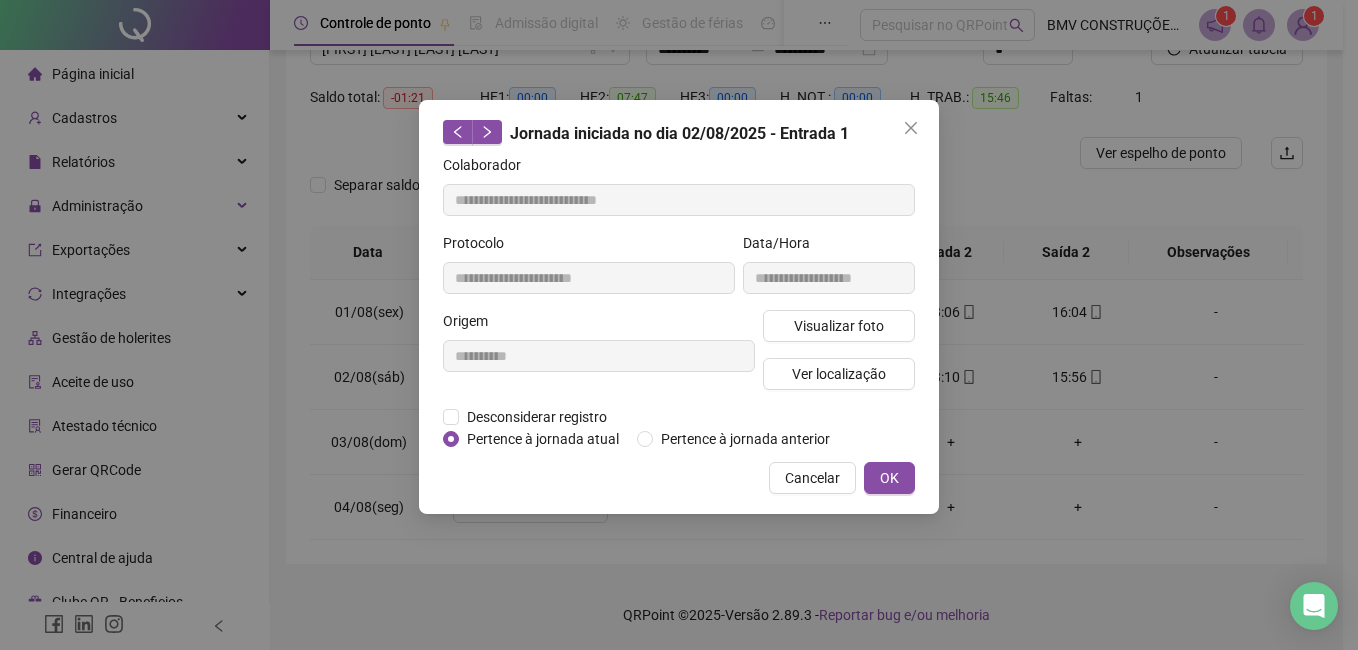 click on "Cancelar" at bounding box center [812, 478] 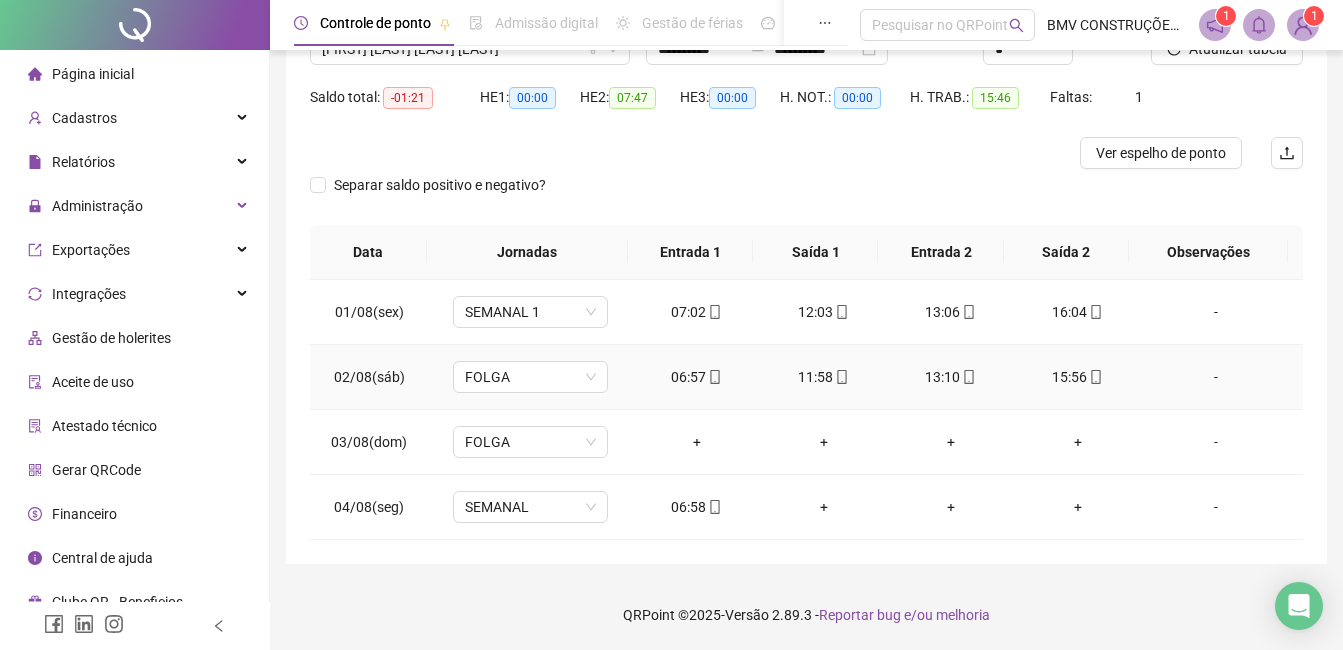 click on "11:58" at bounding box center [823, 377] 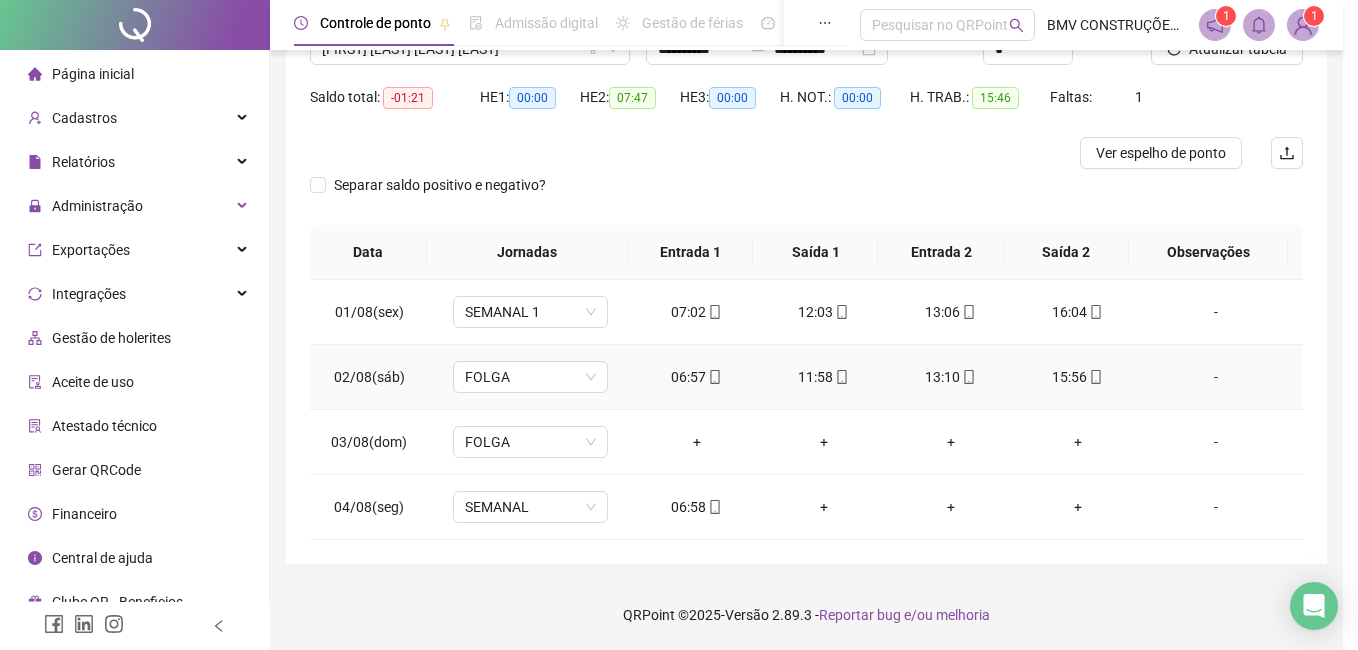 type on "**********" 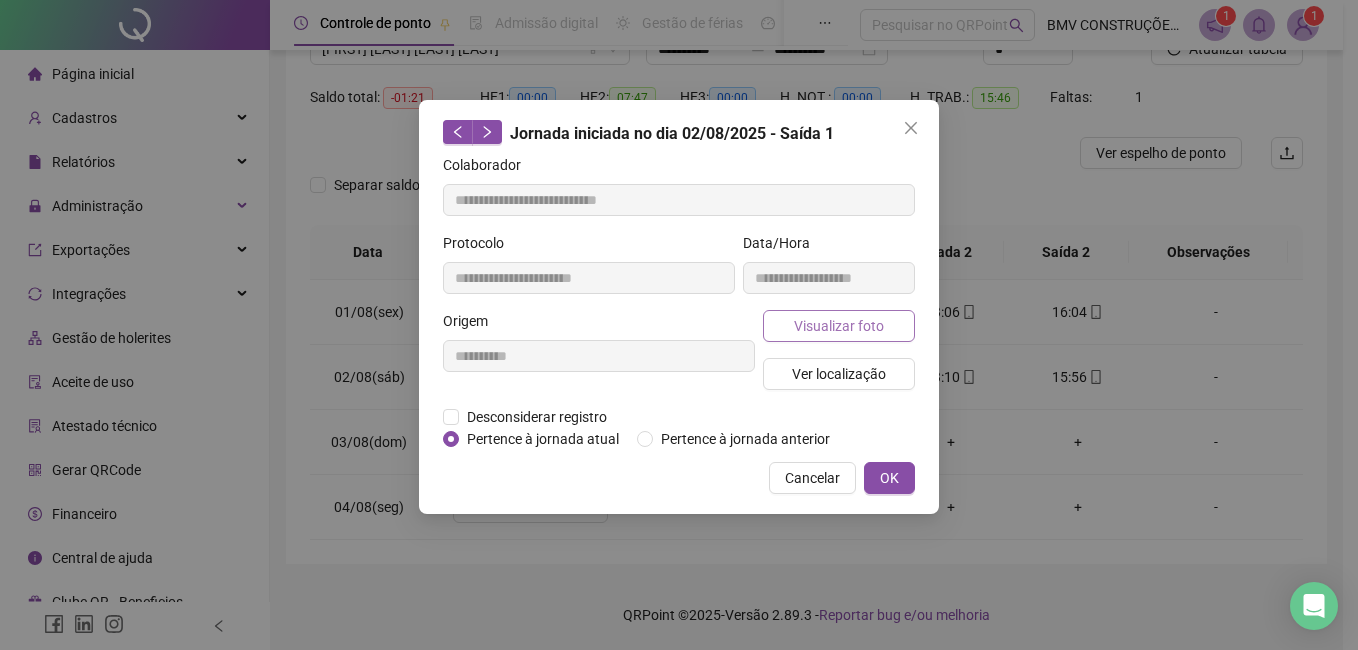 drag, startPoint x: 826, startPoint y: 345, endPoint x: 833, endPoint y: 331, distance: 15.652476 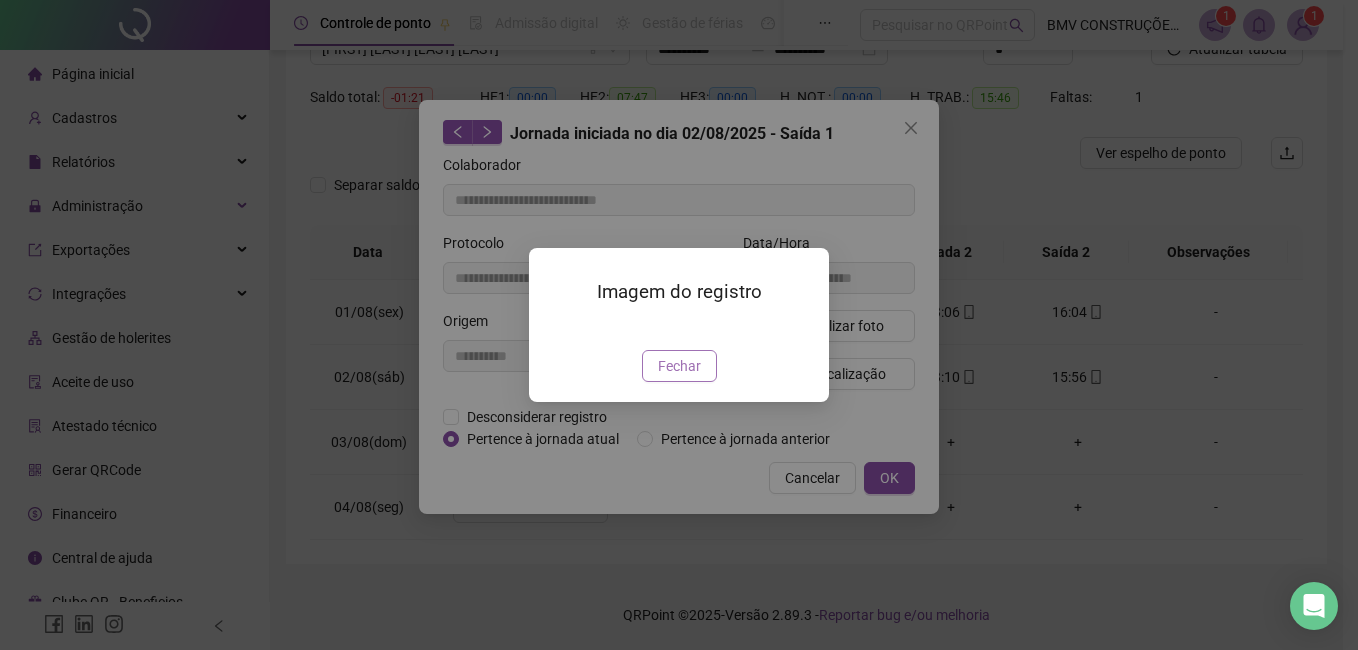 click on "Fechar" at bounding box center [679, 366] 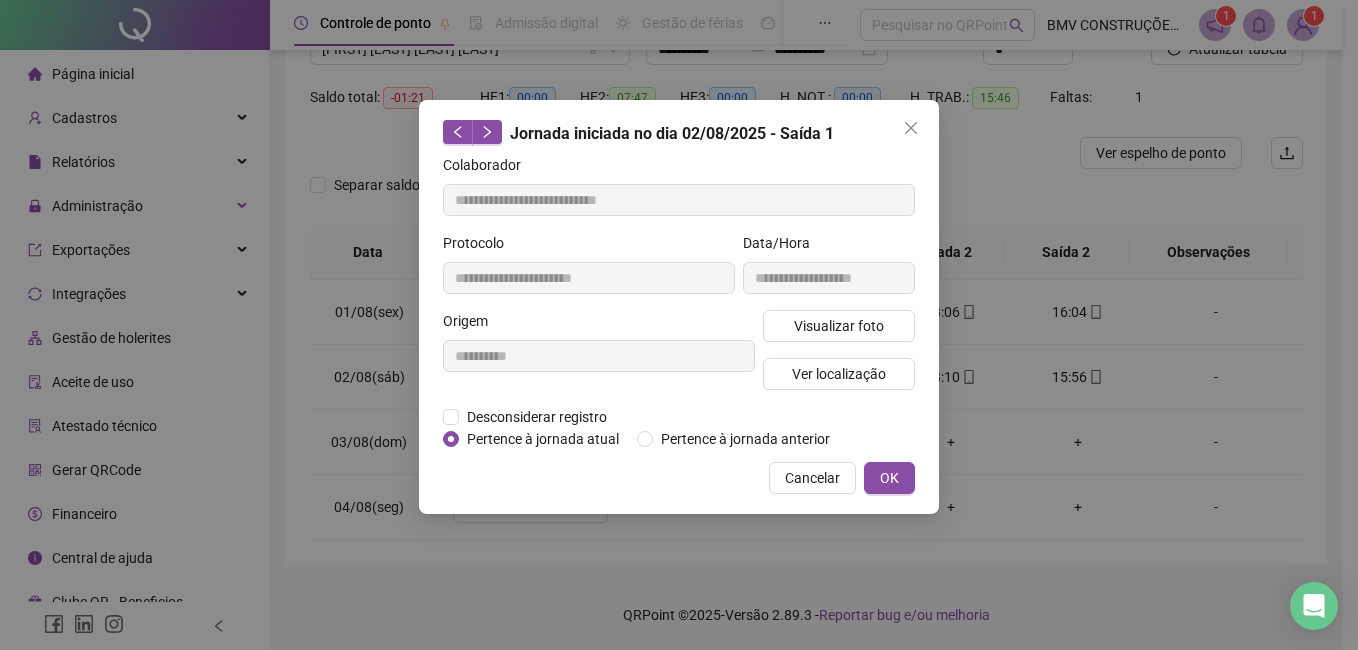 drag, startPoint x: 771, startPoint y: 480, endPoint x: 875, endPoint y: 415, distance: 122.641754 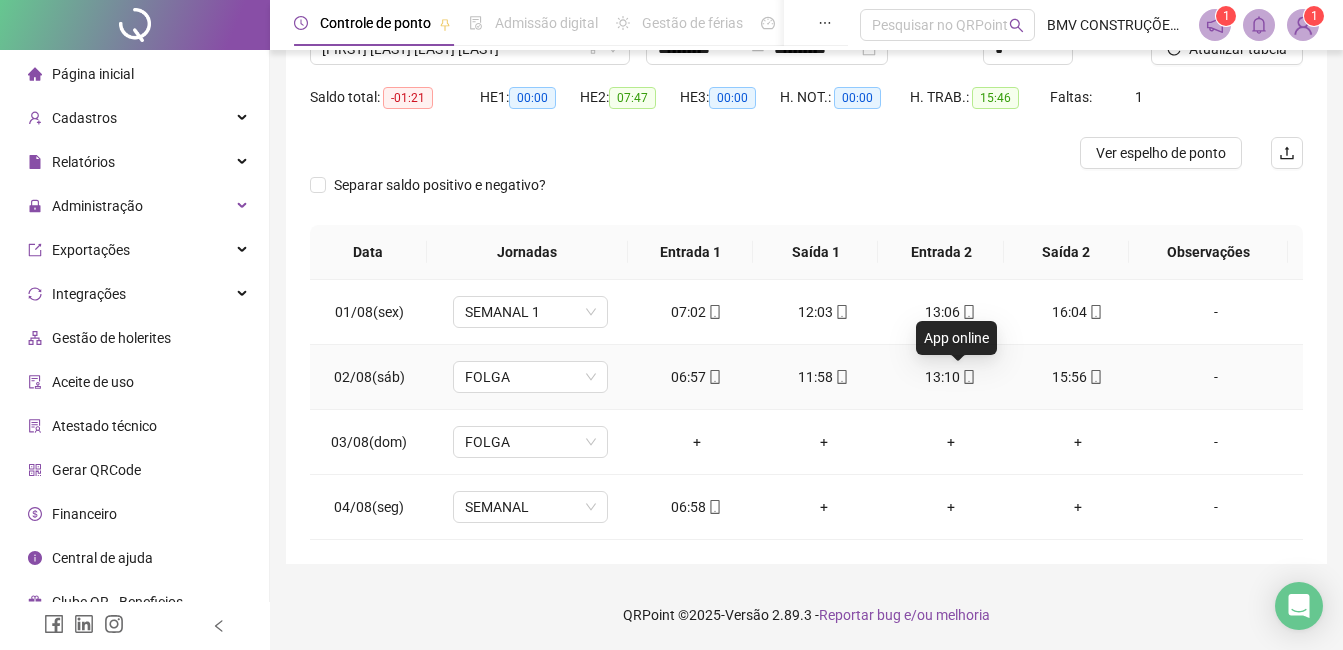 click 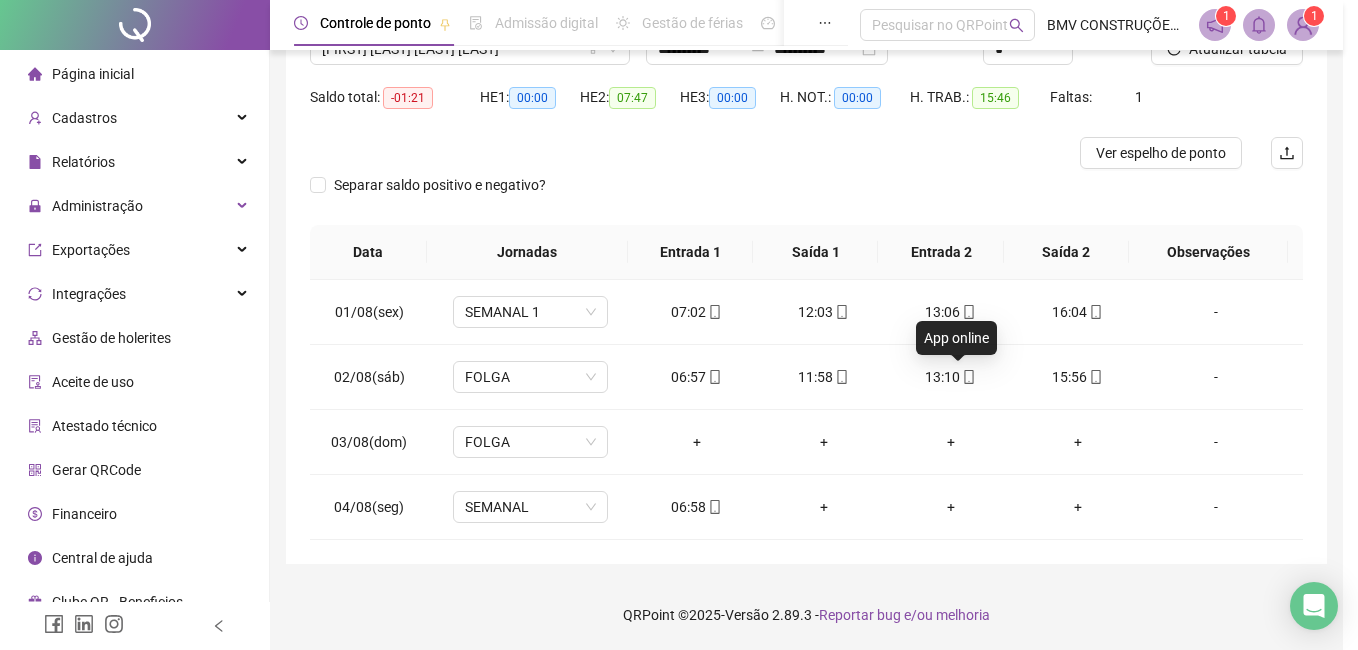 type on "**********" 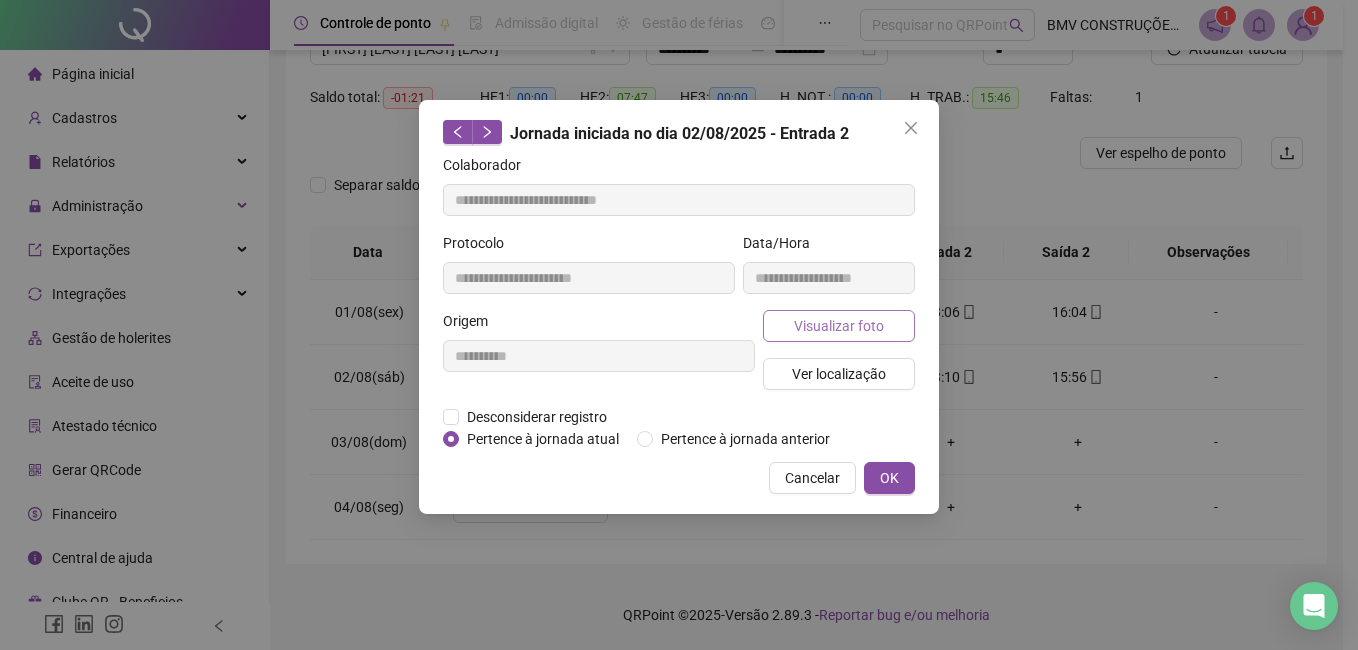 click on "Visualizar foto" at bounding box center (839, 326) 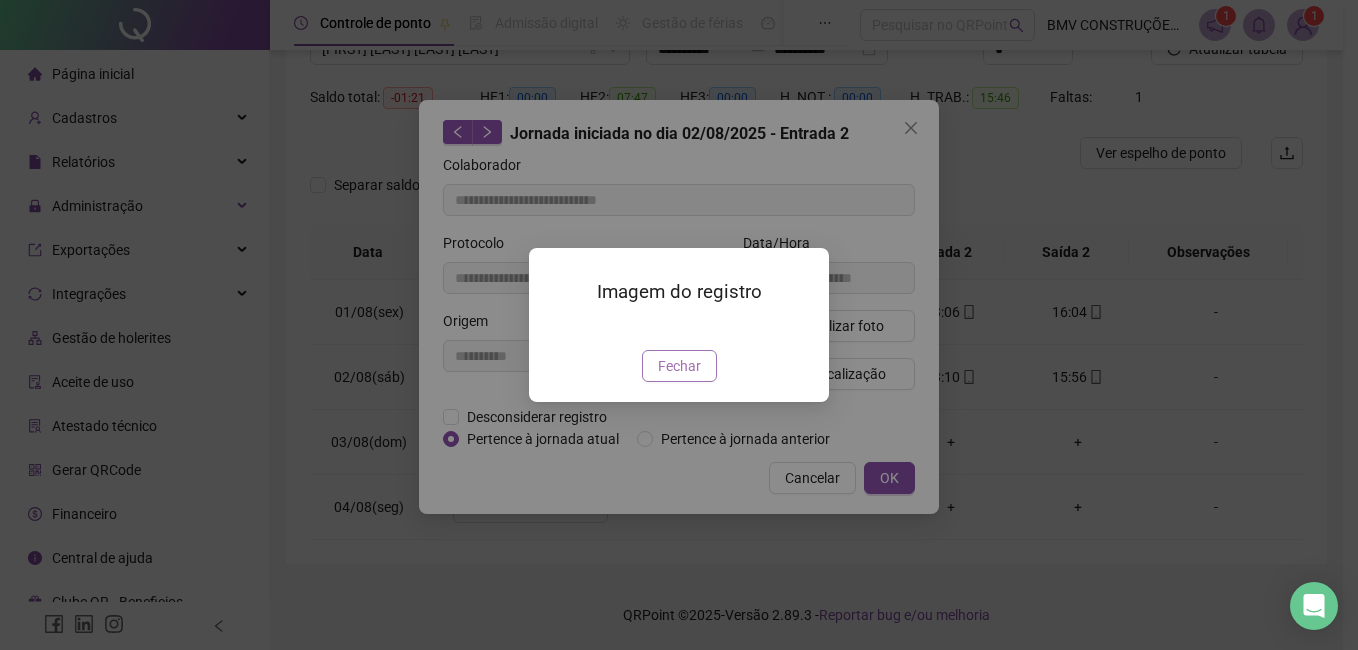 click on "Fechar" at bounding box center [679, 366] 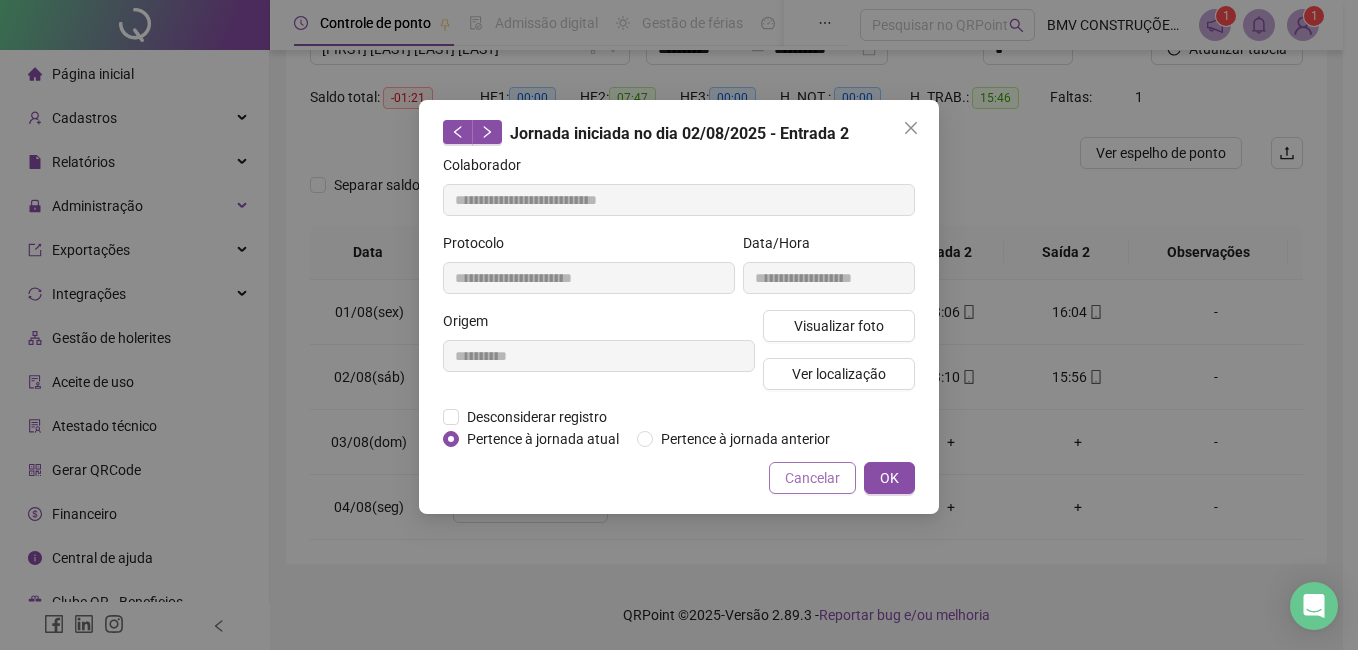 drag, startPoint x: 823, startPoint y: 483, endPoint x: 890, endPoint y: 450, distance: 74.68601 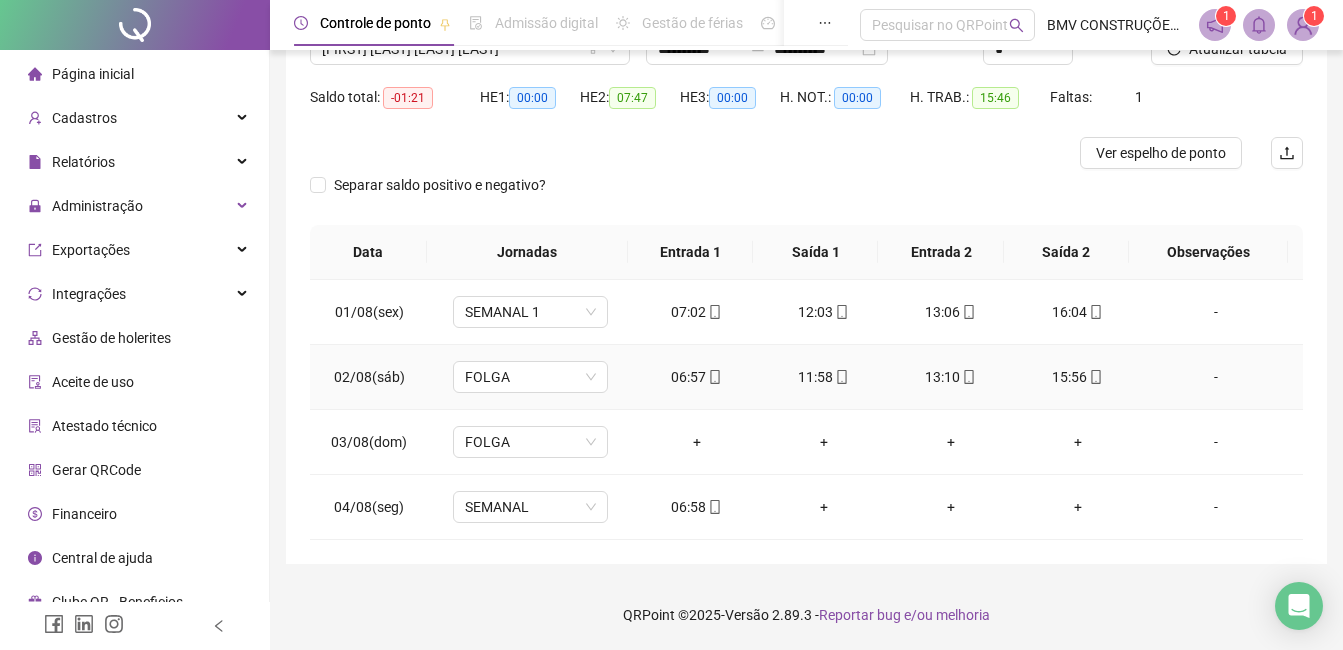 click 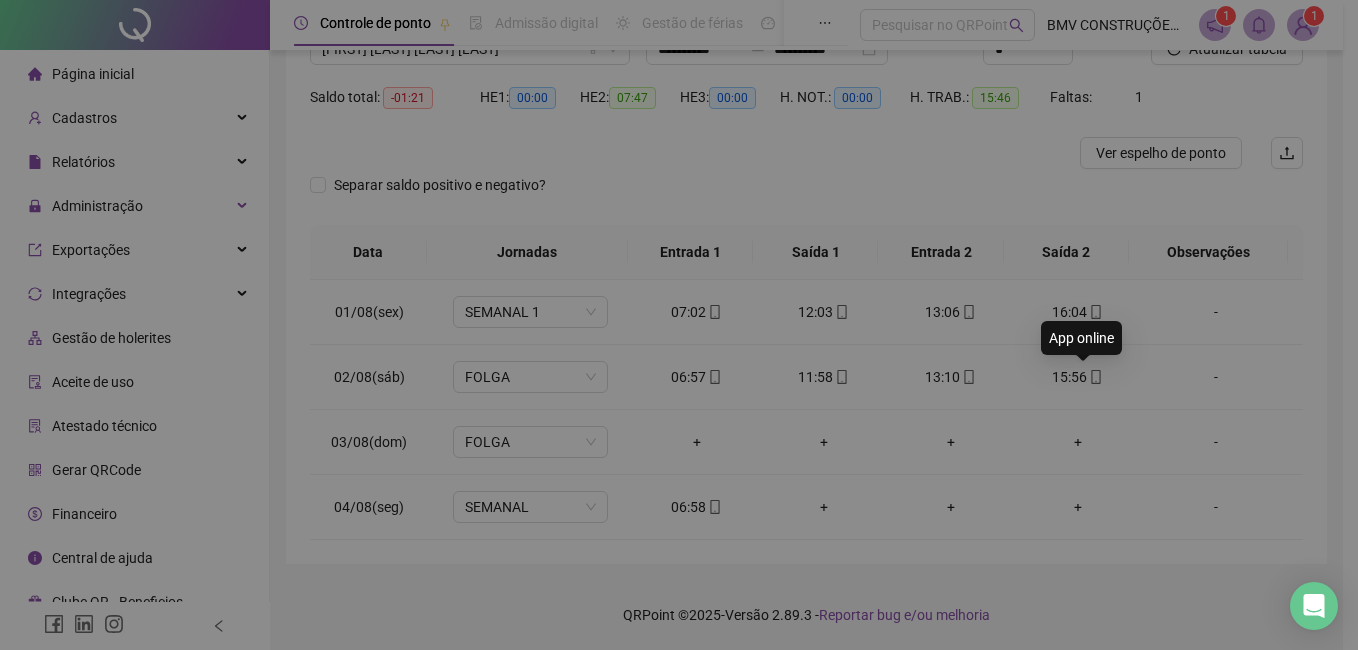 type on "**********" 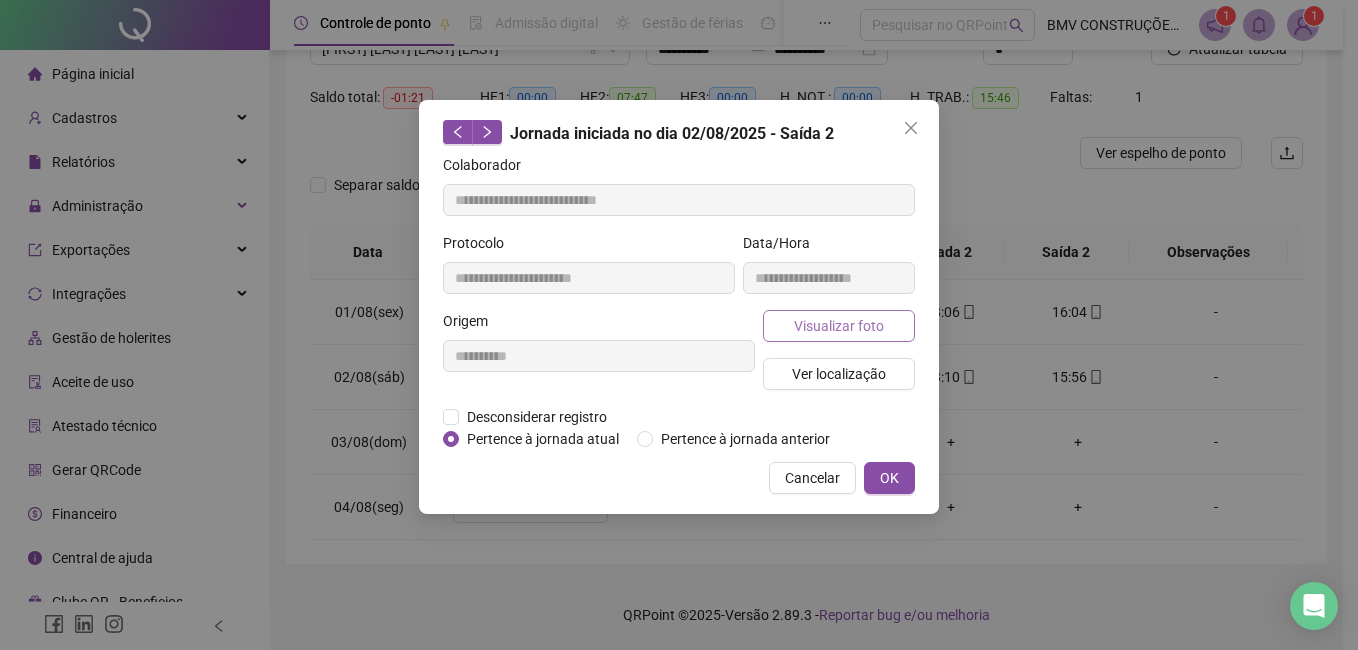 click on "Visualizar foto" at bounding box center (839, 326) 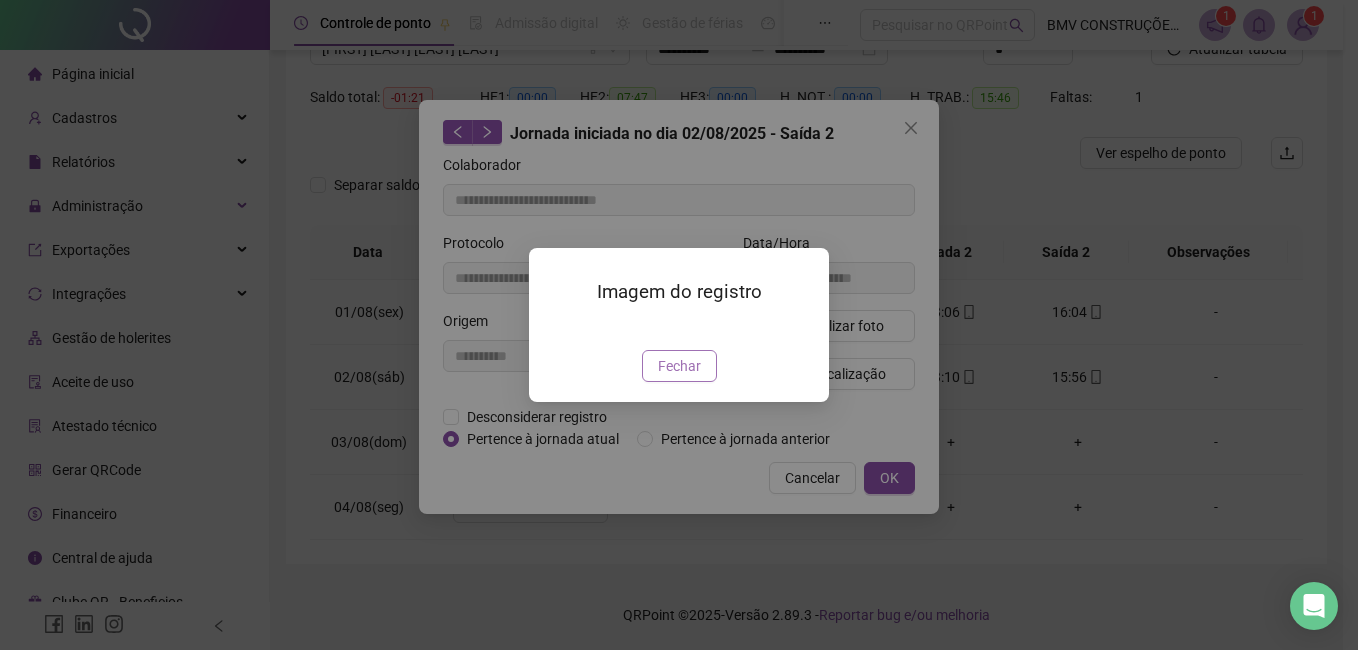 click on "Fechar" at bounding box center (679, 366) 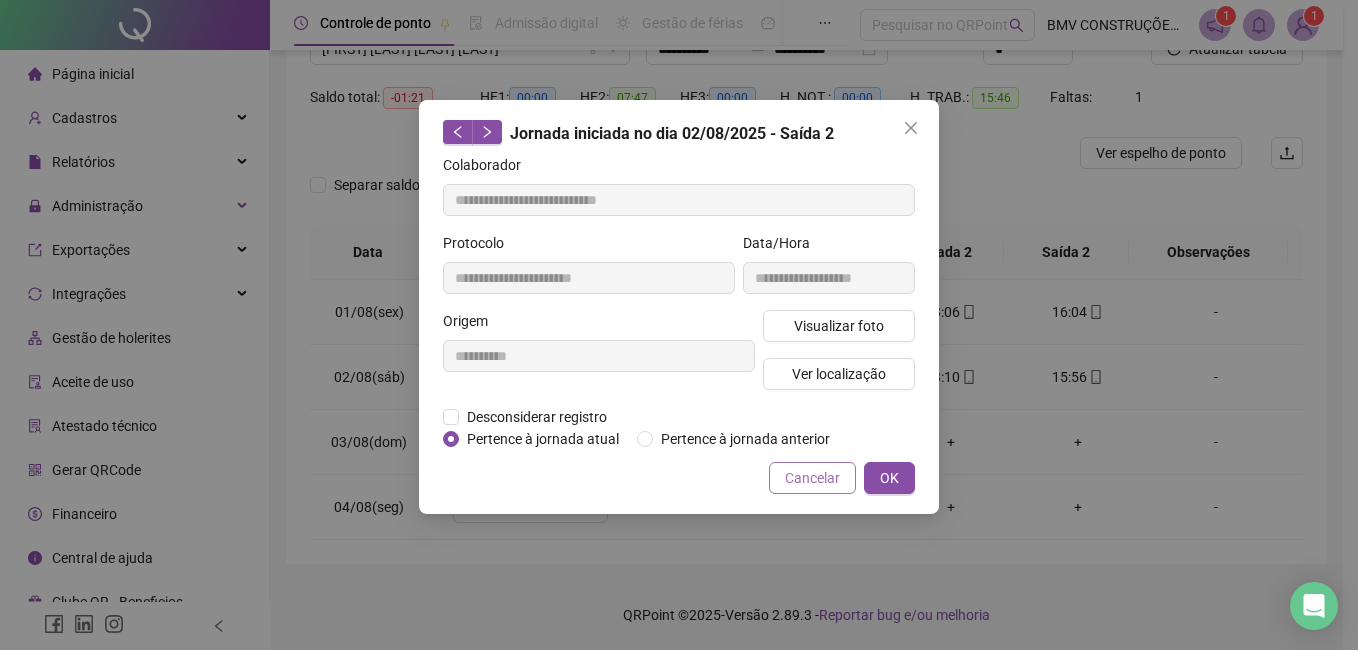 click on "Cancelar" at bounding box center (812, 478) 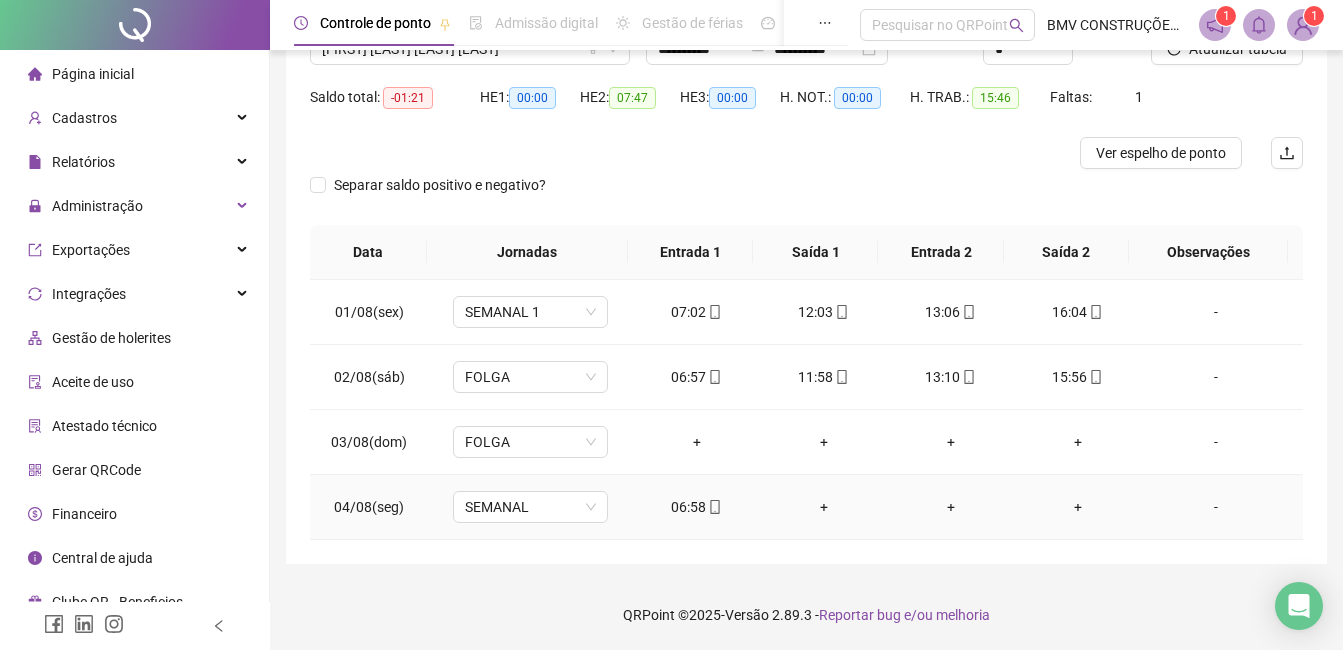 click on "06:58" at bounding box center (696, 507) 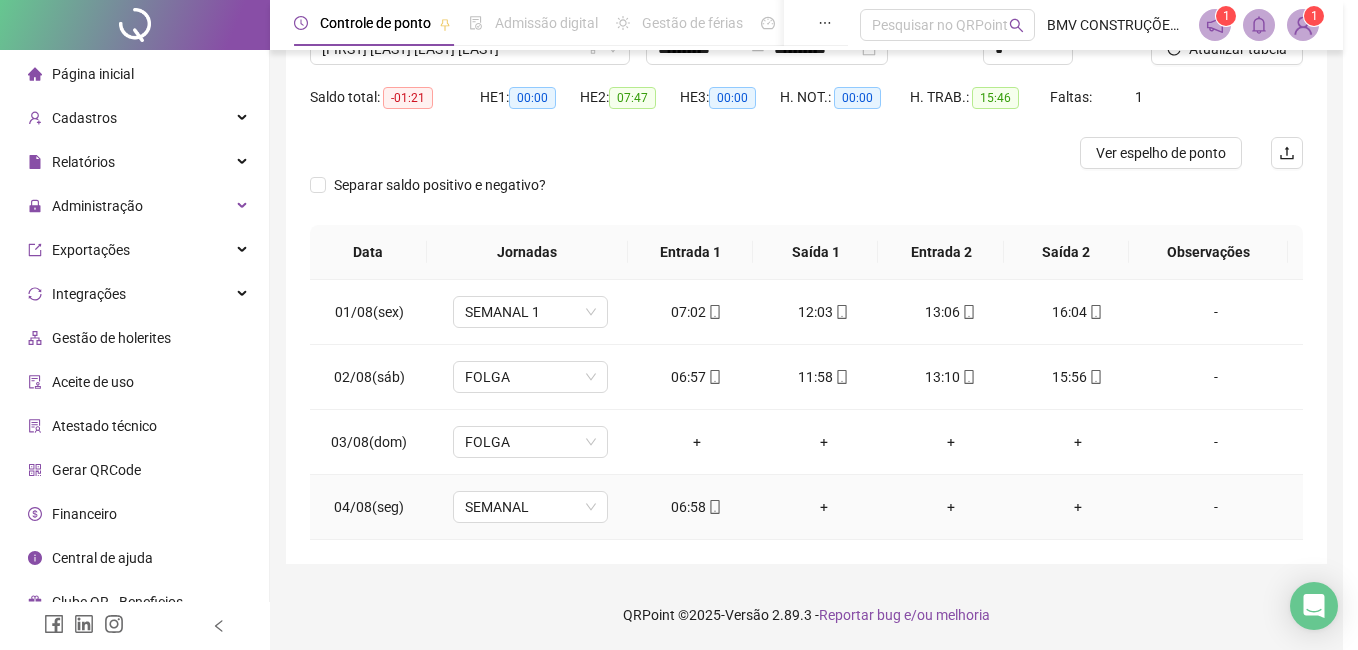 type on "**********" 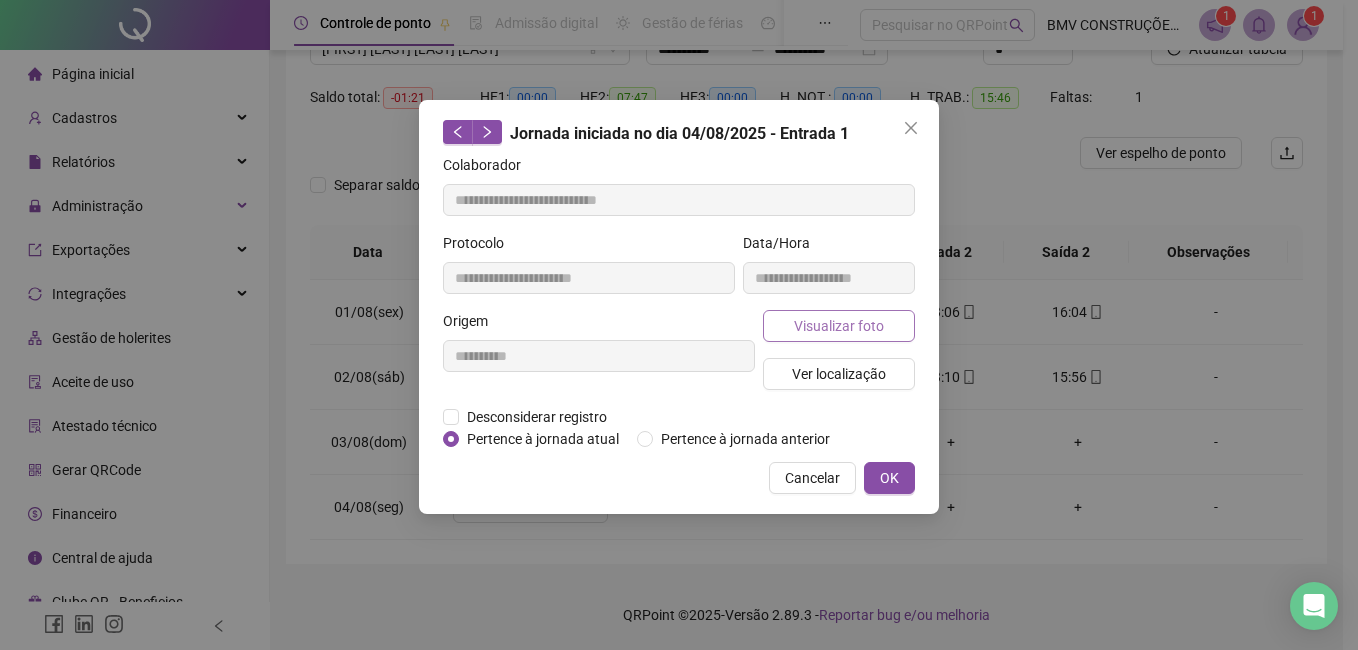 click on "Visualizar foto" at bounding box center (839, 326) 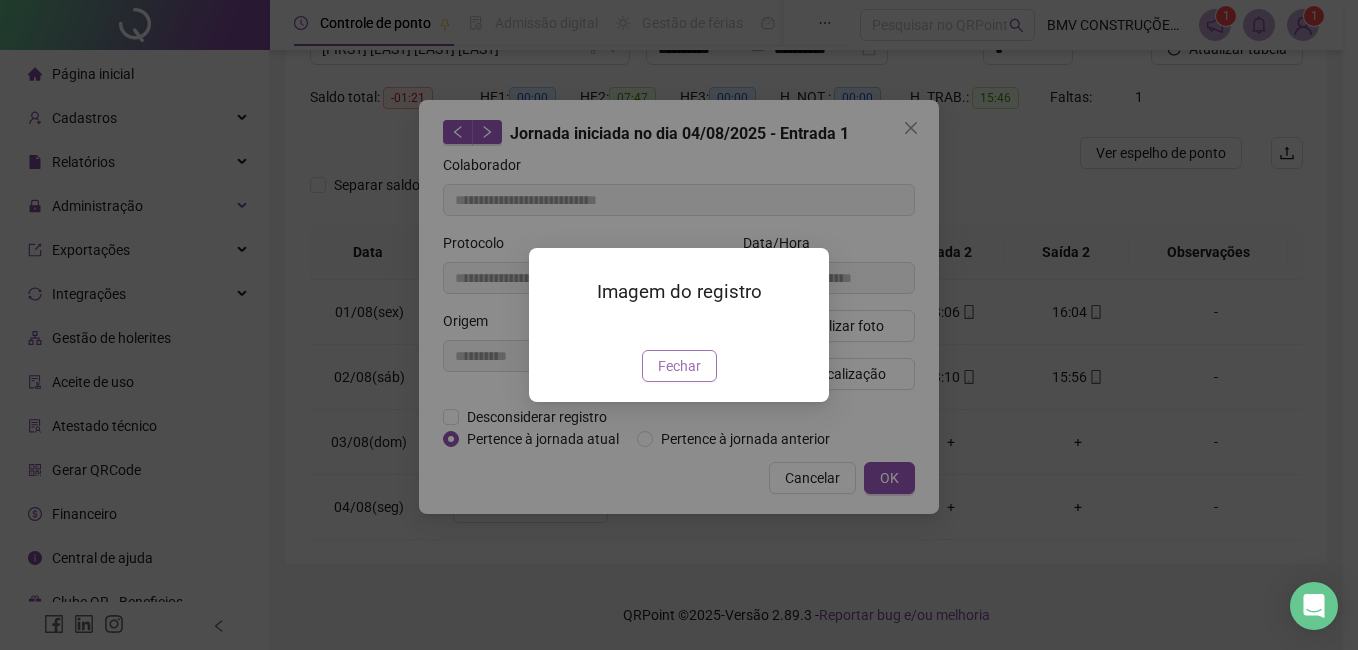 click on "Fechar" at bounding box center [679, 366] 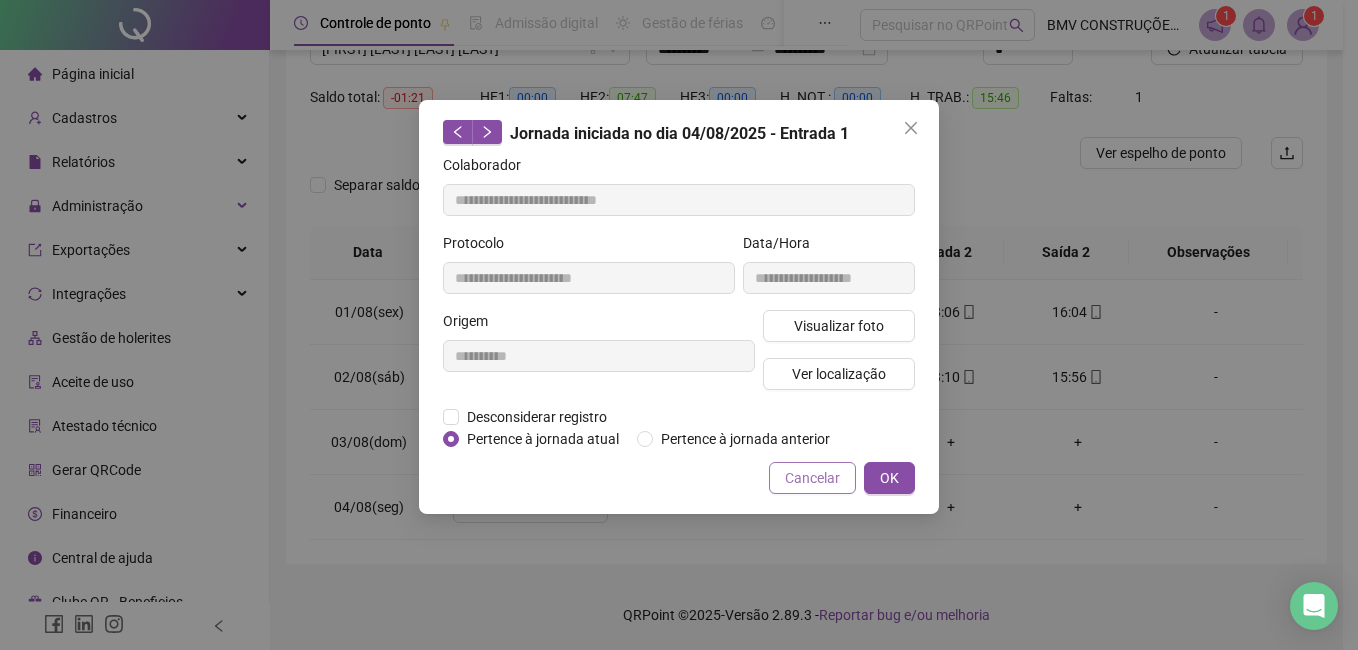 drag, startPoint x: 804, startPoint y: 478, endPoint x: 806, endPoint y: 462, distance: 16.124516 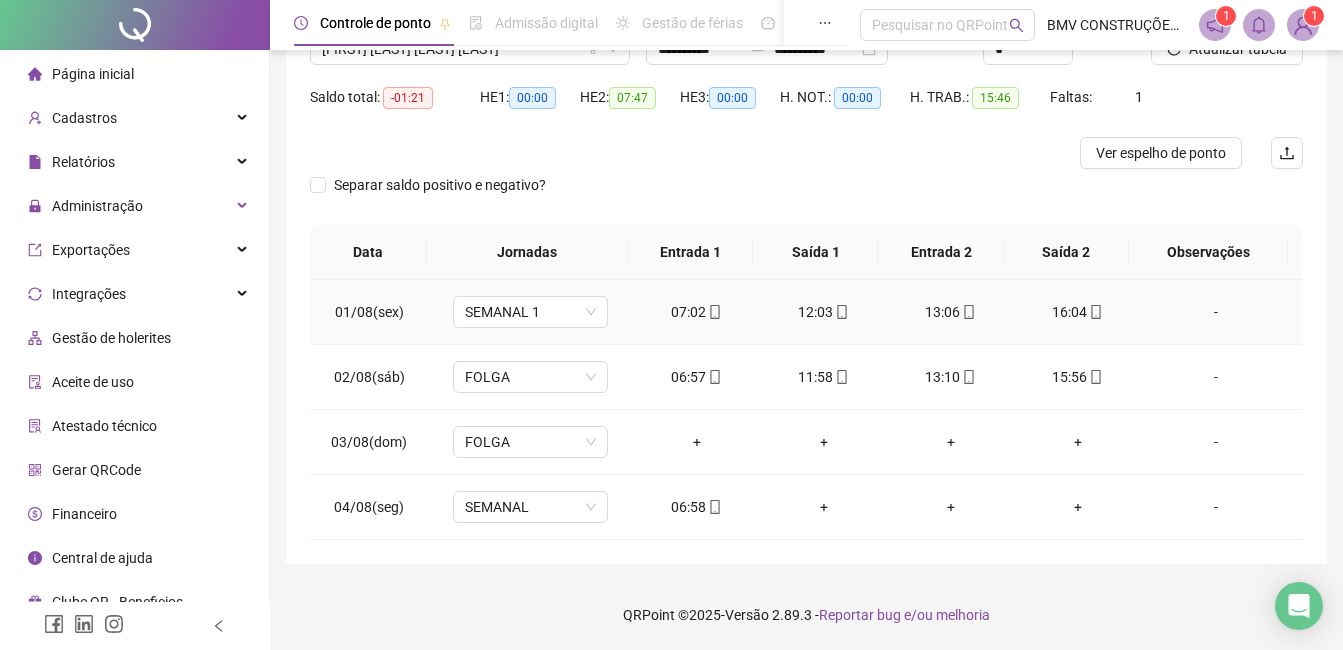 click on "13:06" at bounding box center [950, 312] 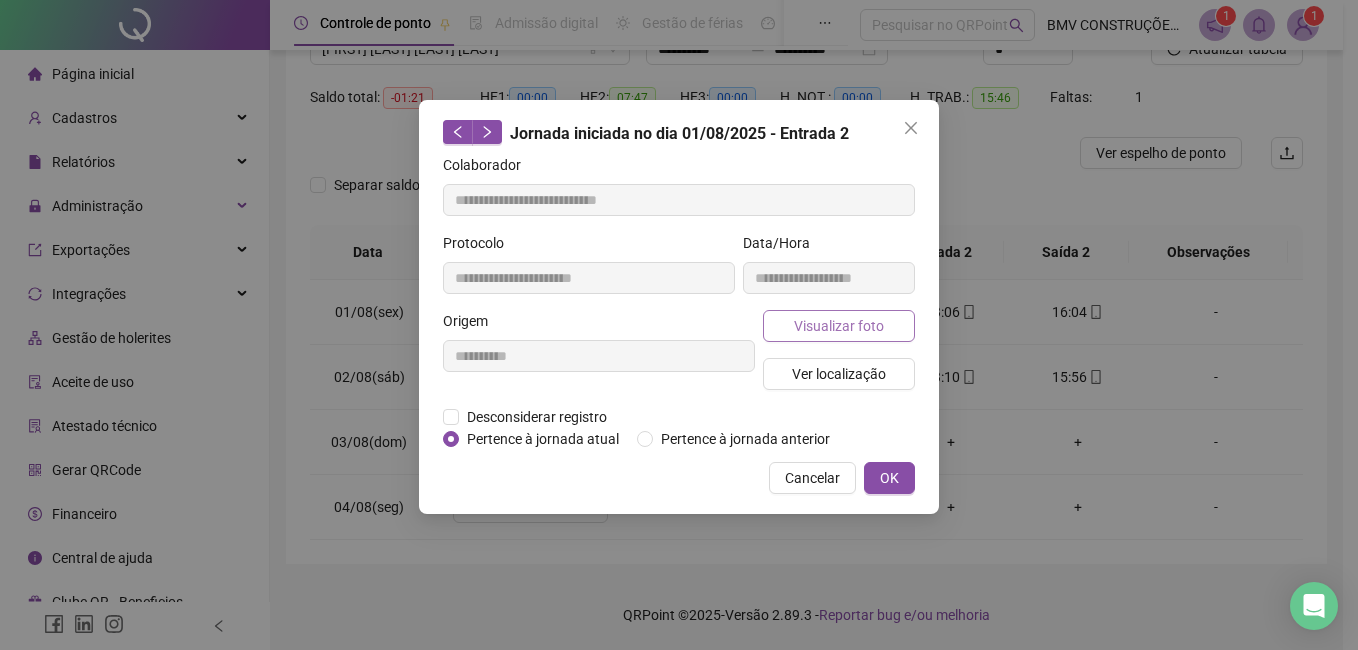 click on "Visualizar foto" at bounding box center [839, 326] 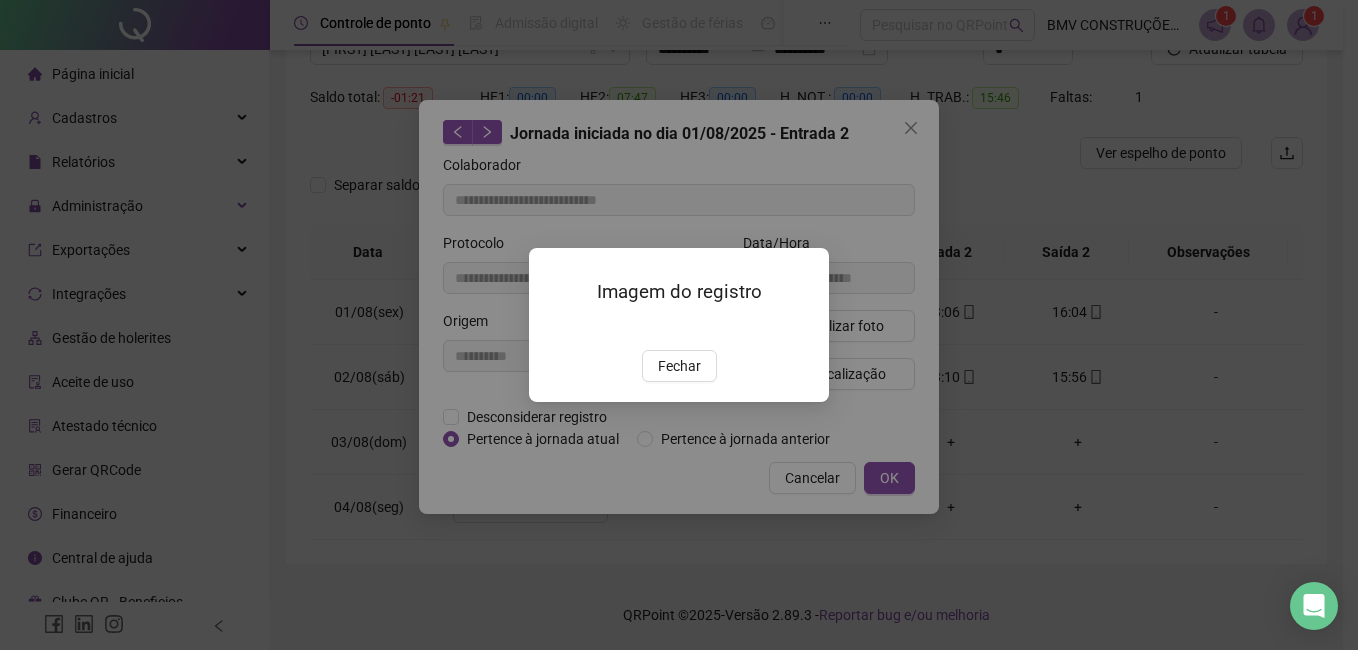 click at bounding box center (553, 328) 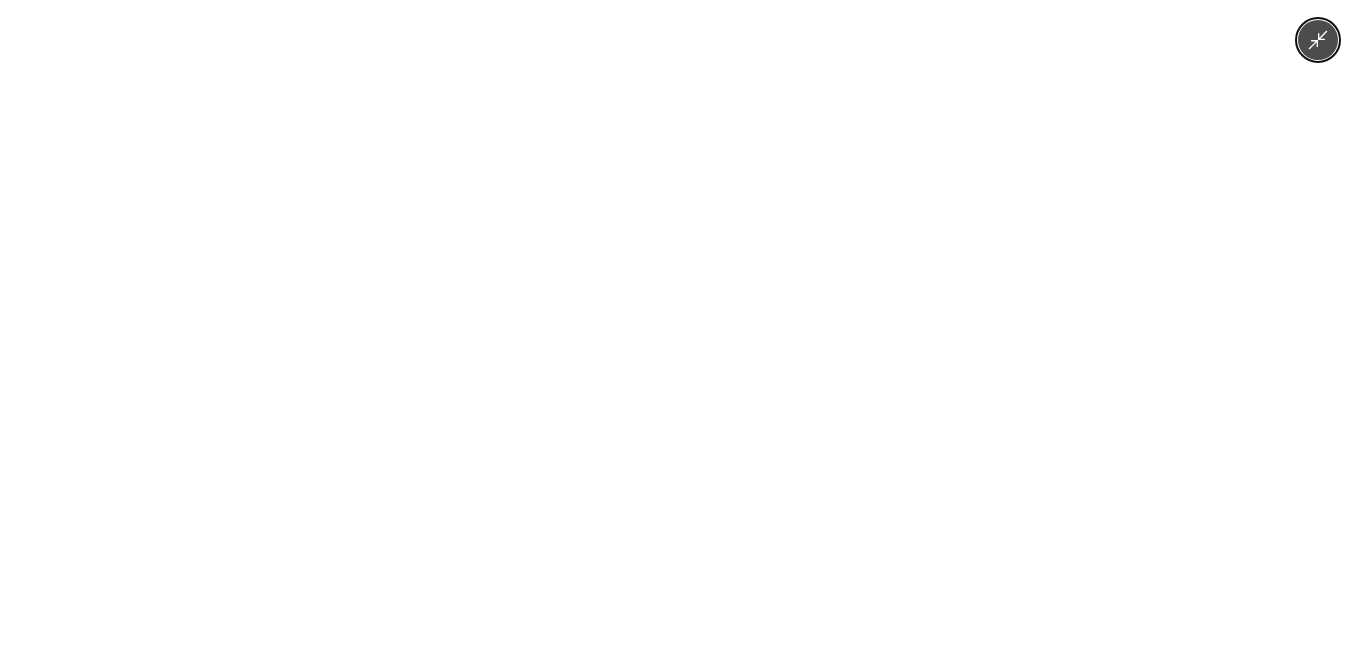 click at bounding box center (679, 325) 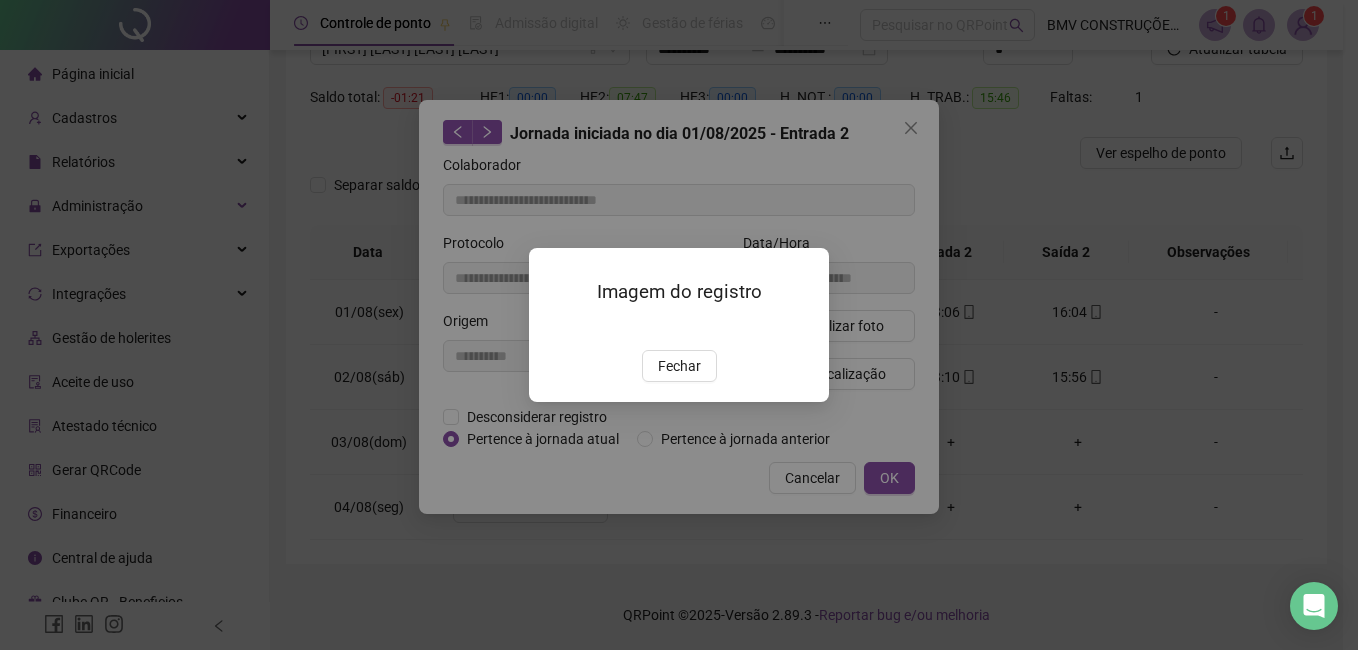 click on "Imagem do registro Fechar" at bounding box center [679, 324] 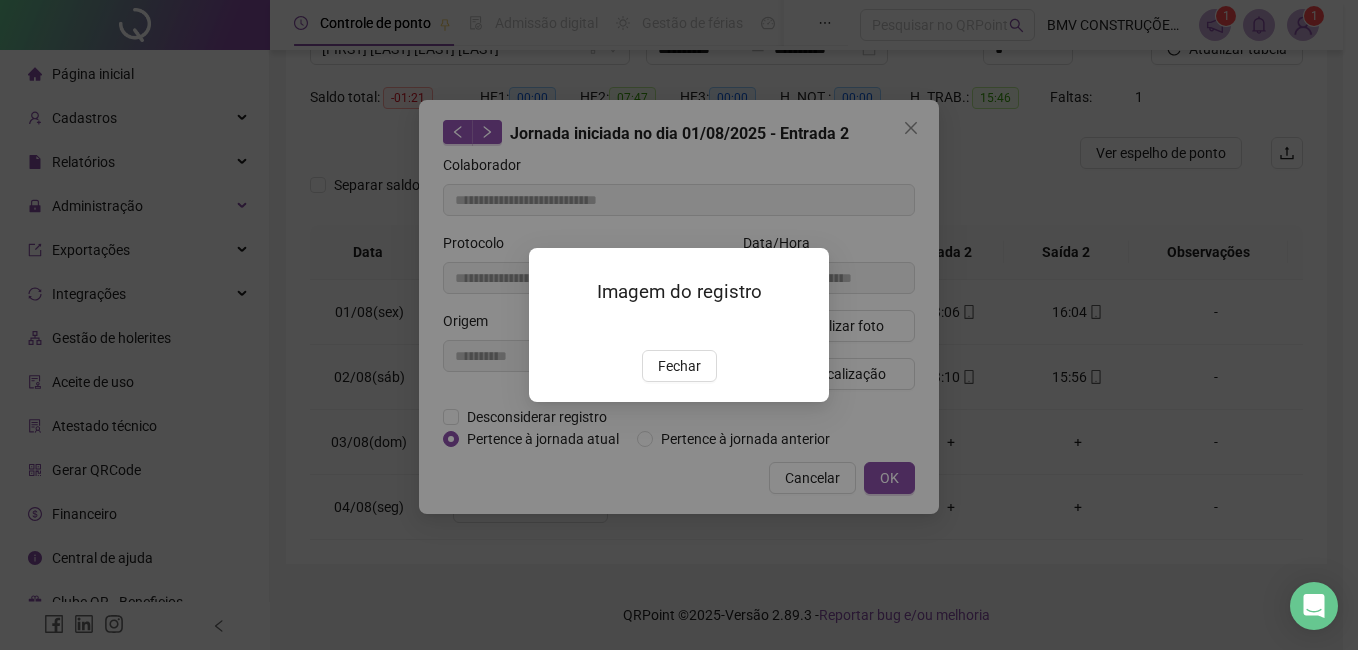 drag, startPoint x: 689, startPoint y: 481, endPoint x: 767, endPoint y: 492, distance: 78.77182 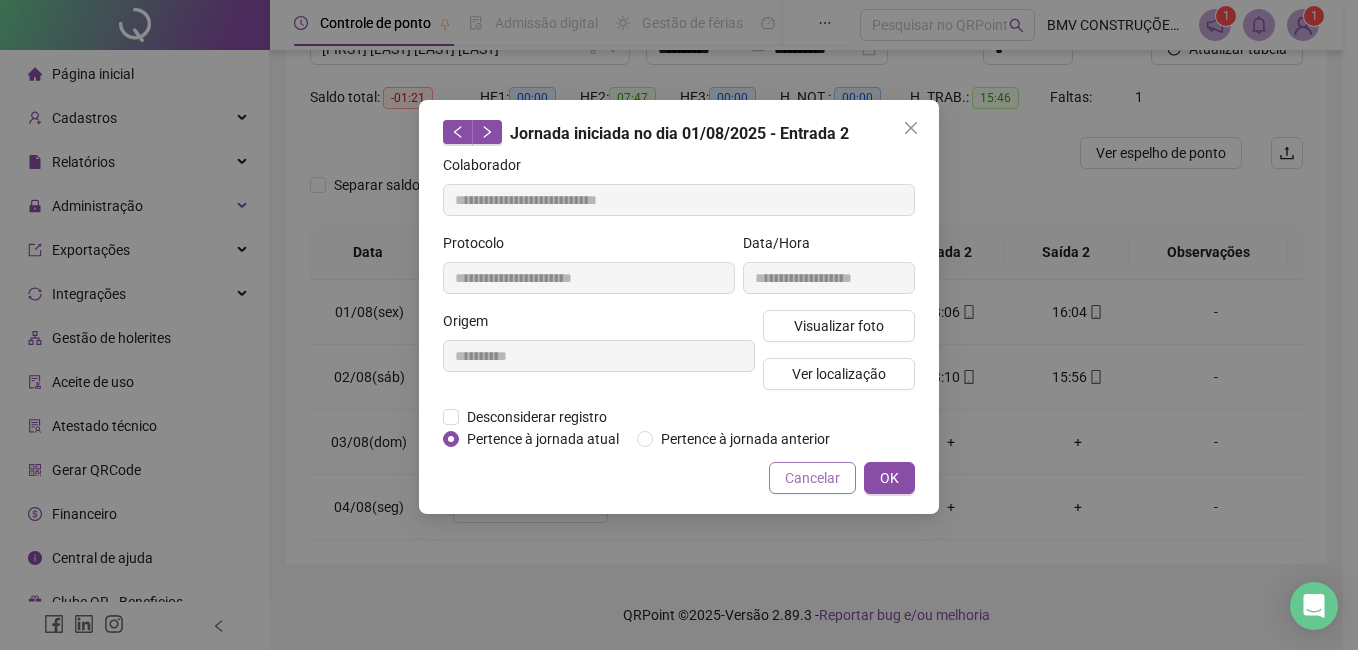 click on "Cancelar" at bounding box center (812, 478) 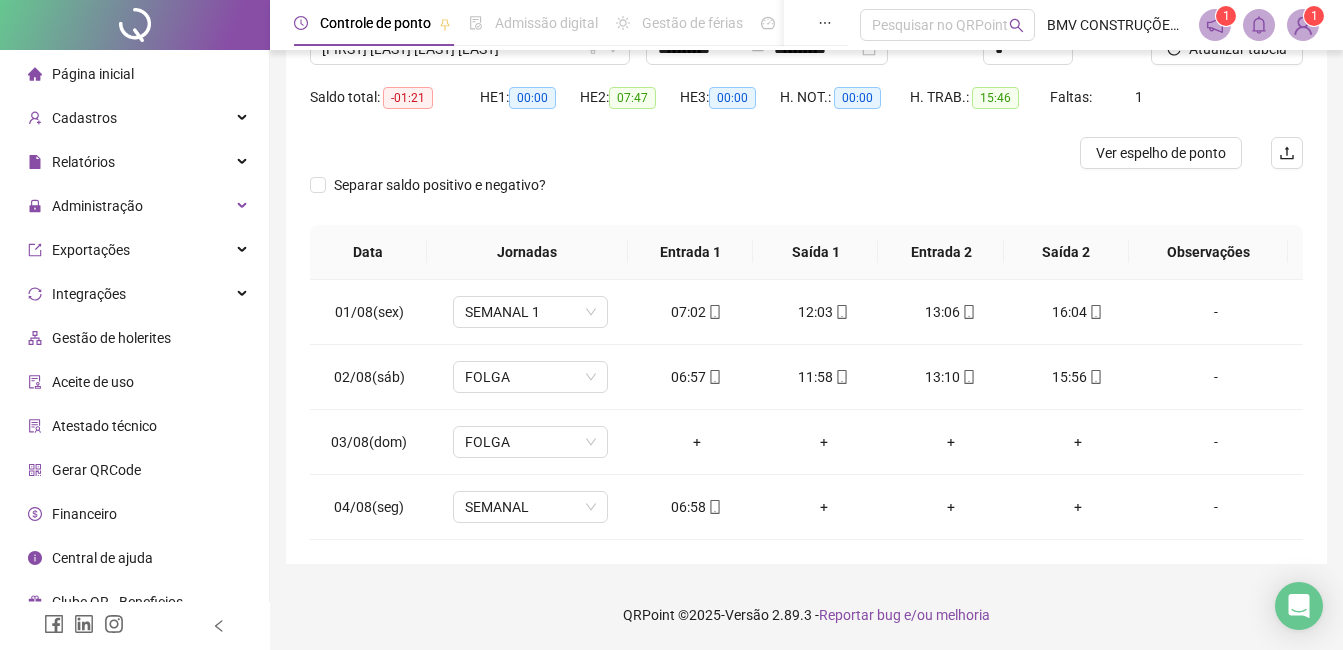 scroll, scrollTop: 128, scrollLeft: 0, axis: vertical 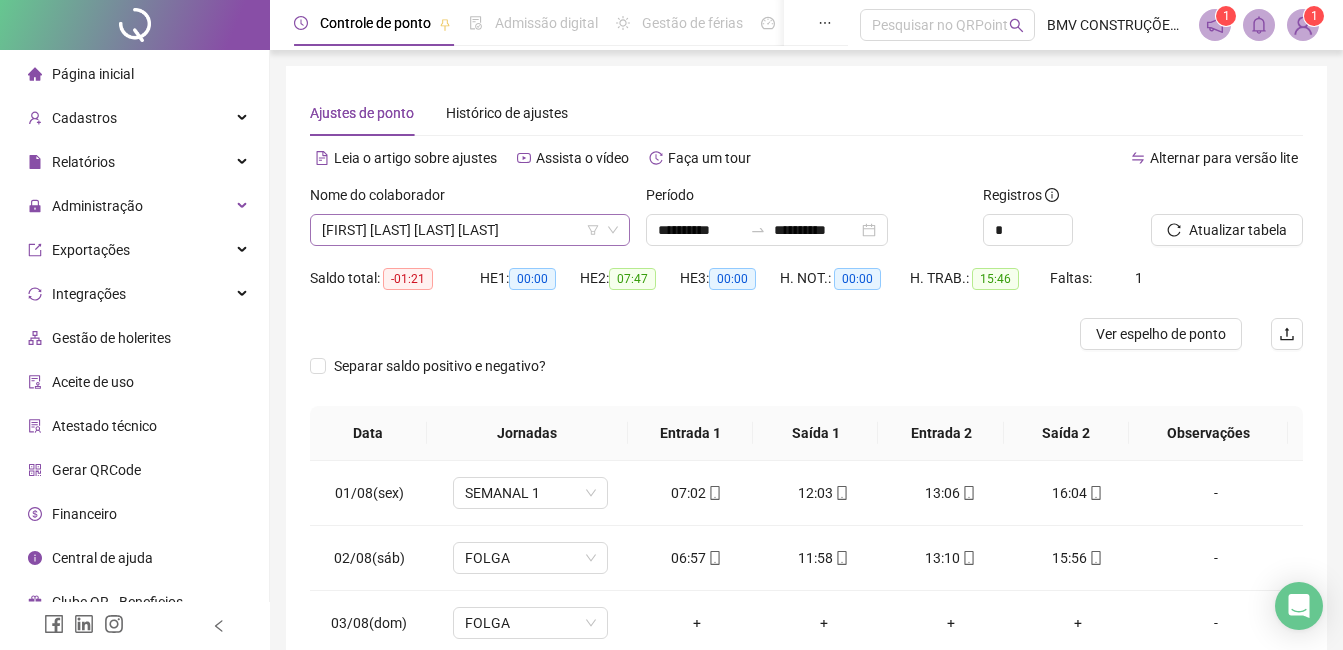 click on "[FIRST] [LAST] [LAST] [LAST]" at bounding box center [470, 230] 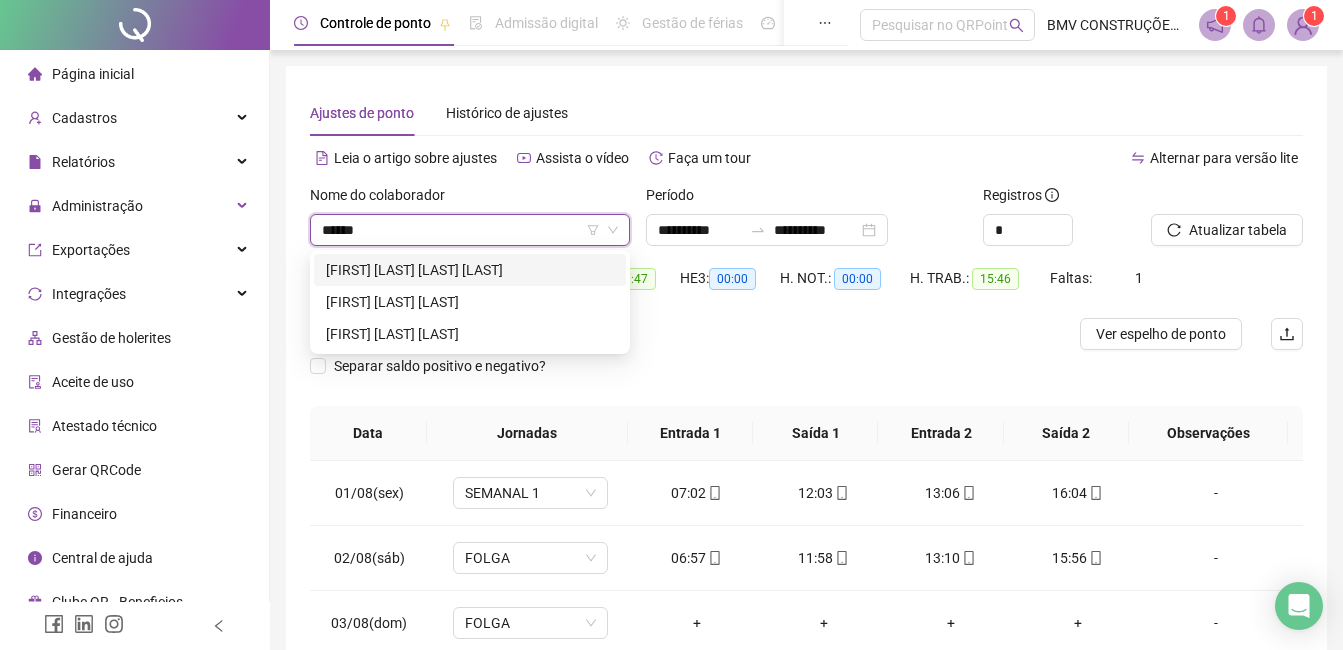 scroll, scrollTop: 0, scrollLeft: 0, axis: both 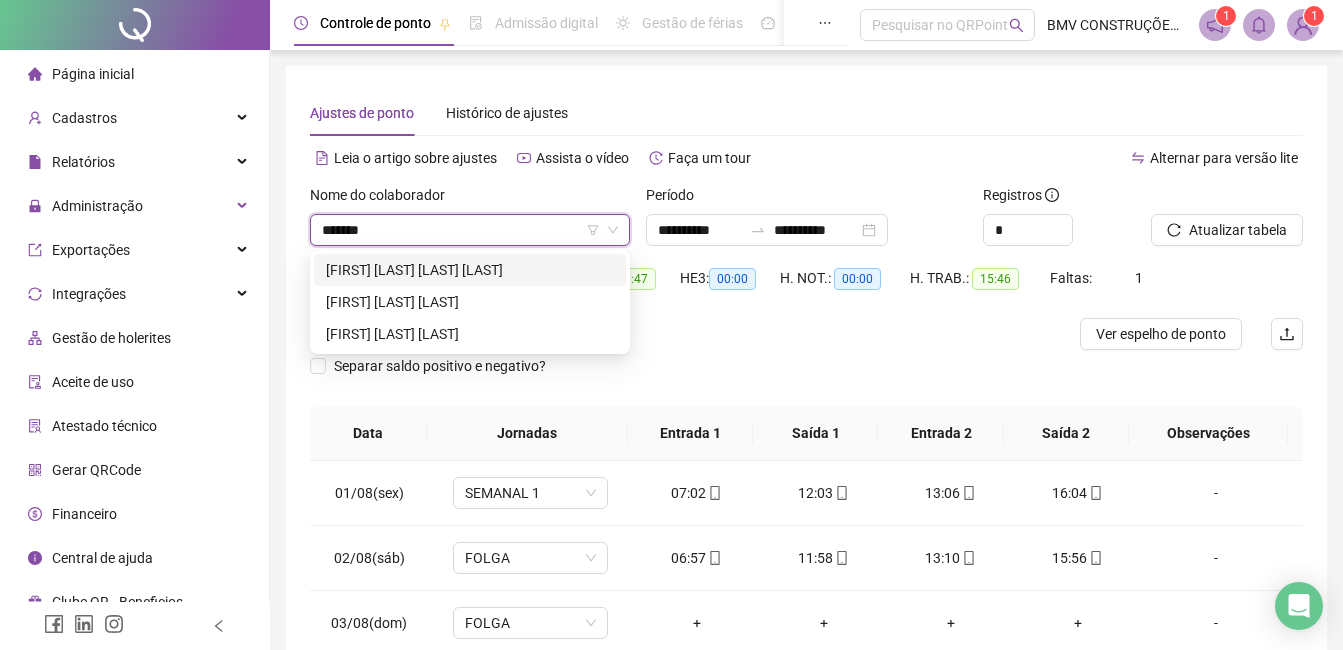 click on "[FIRST] [LAST] [LAST] [LAST]" at bounding box center [470, 270] 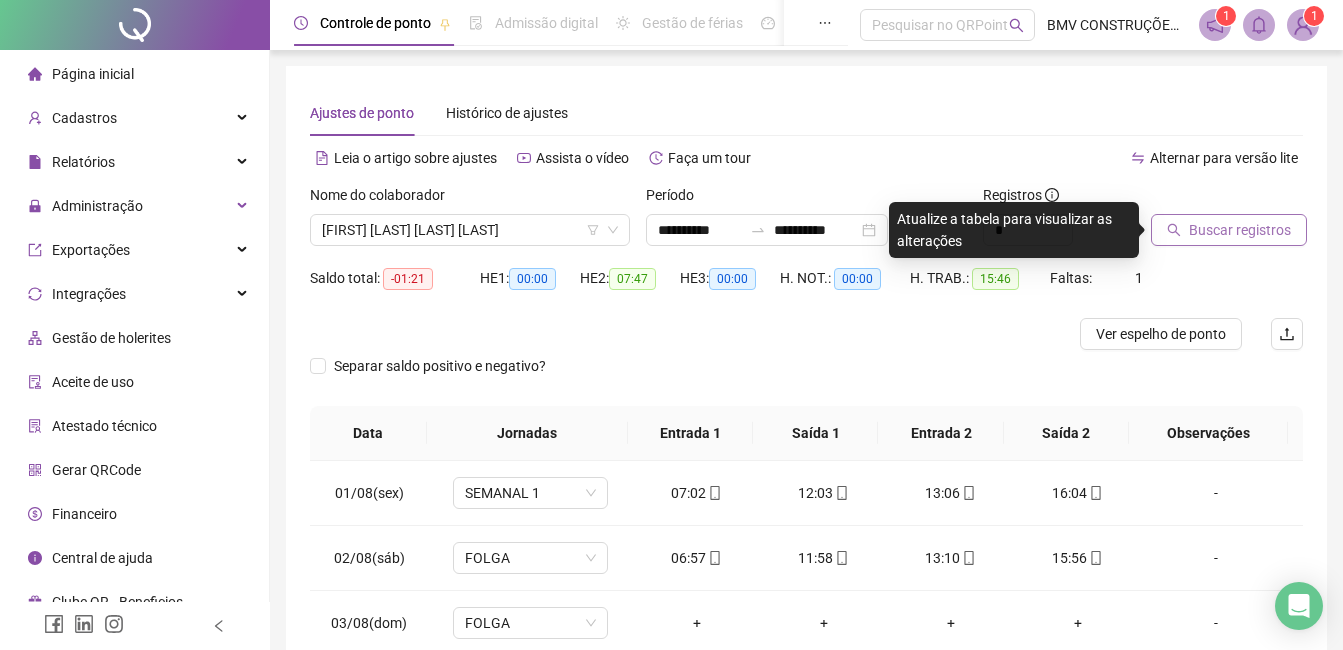 click on "Buscar registros" at bounding box center (1229, 230) 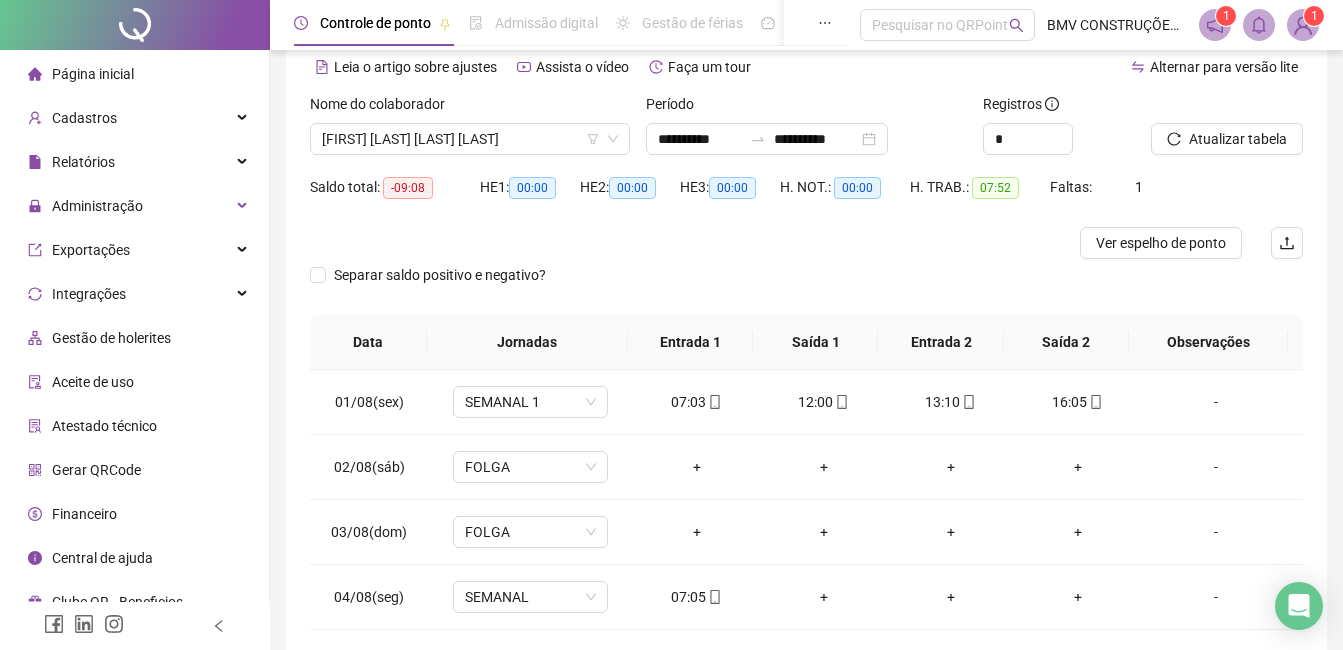scroll, scrollTop: 181, scrollLeft: 0, axis: vertical 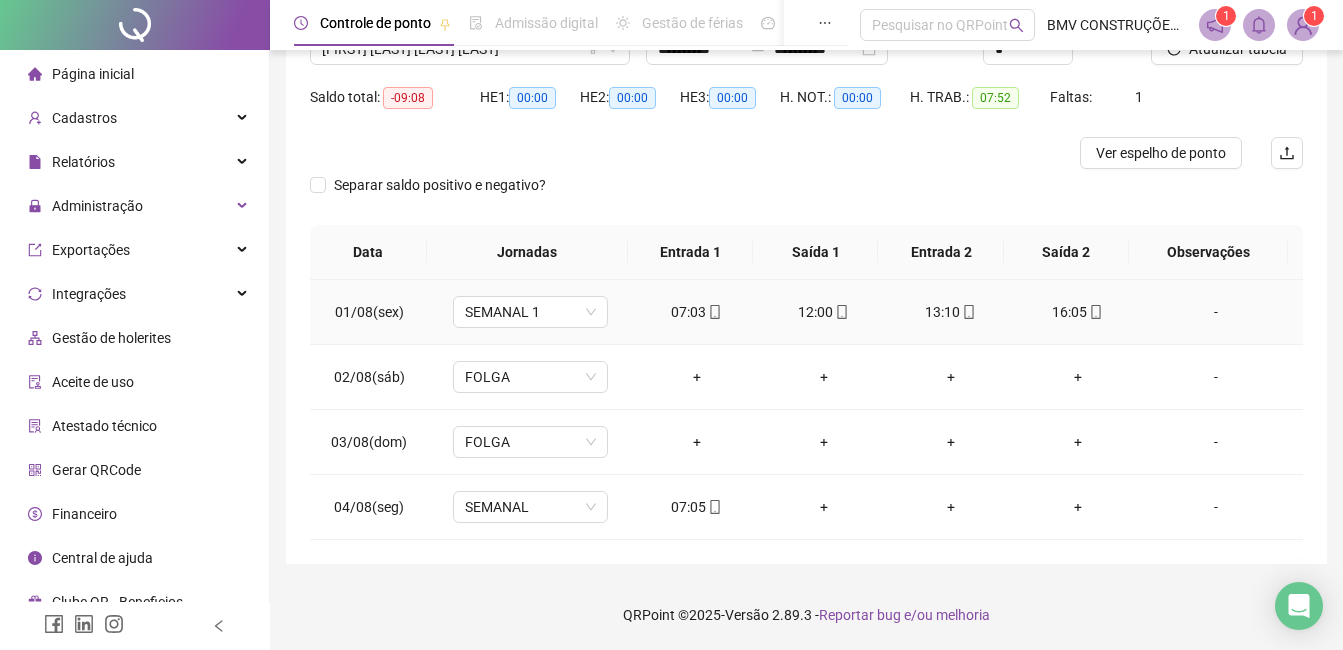click on "07:03" at bounding box center (696, 312) 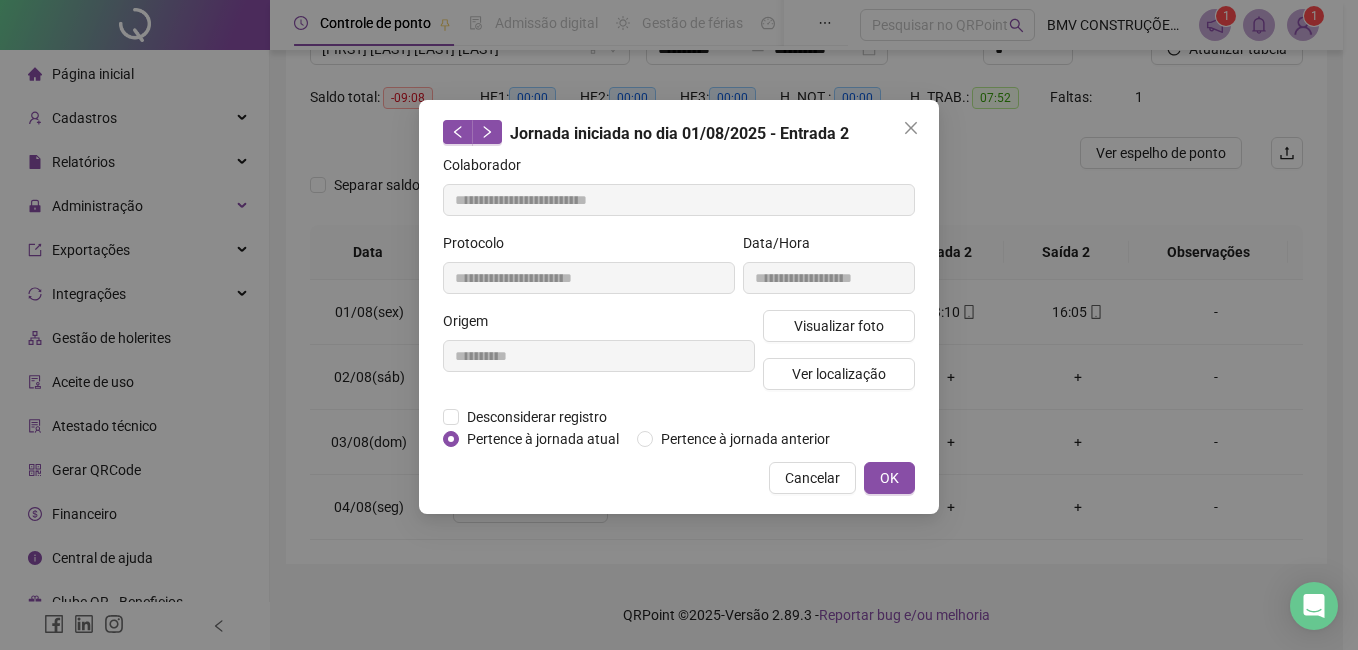 type on "**********" 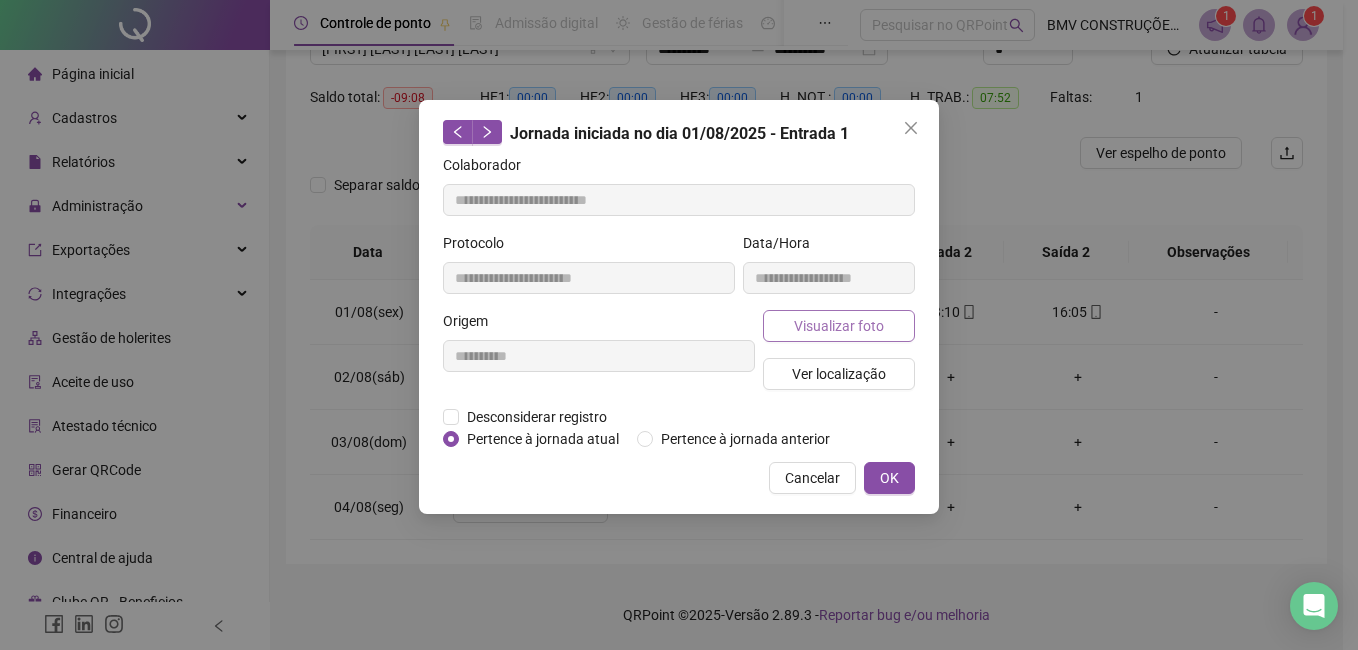 click on "Visualizar foto" at bounding box center [839, 326] 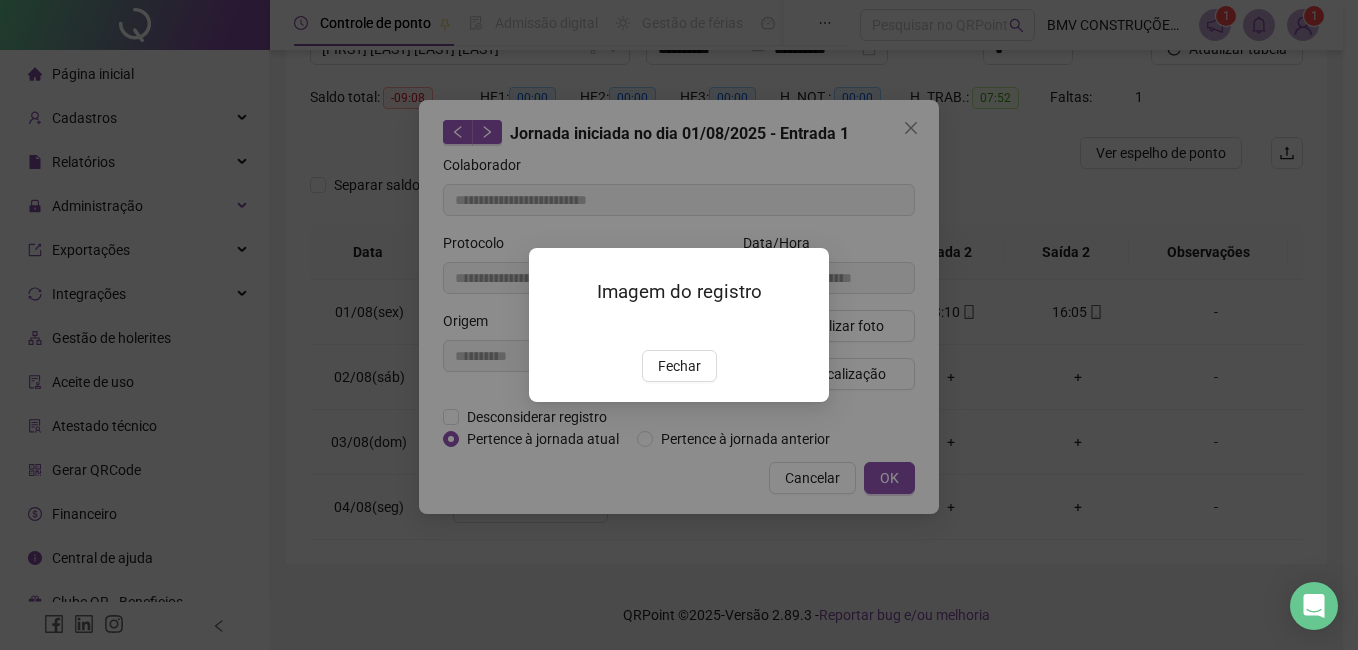 click at bounding box center [553, 328] 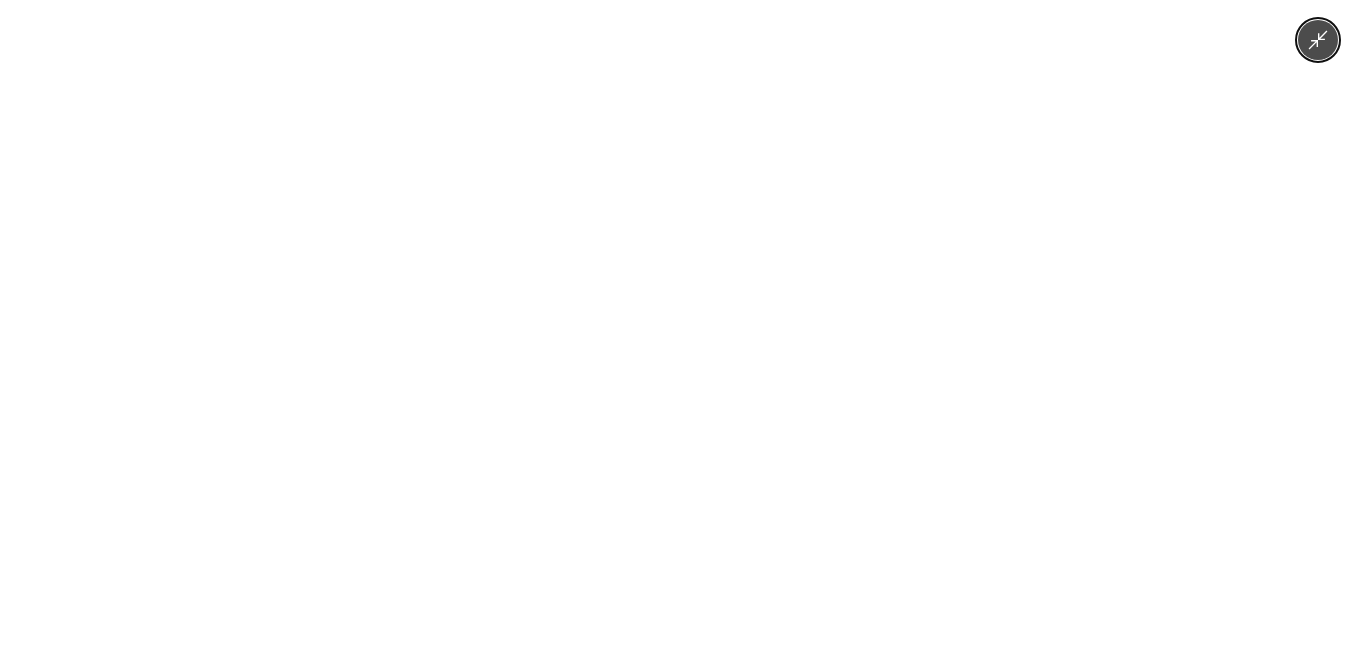 click at bounding box center (679, 325) 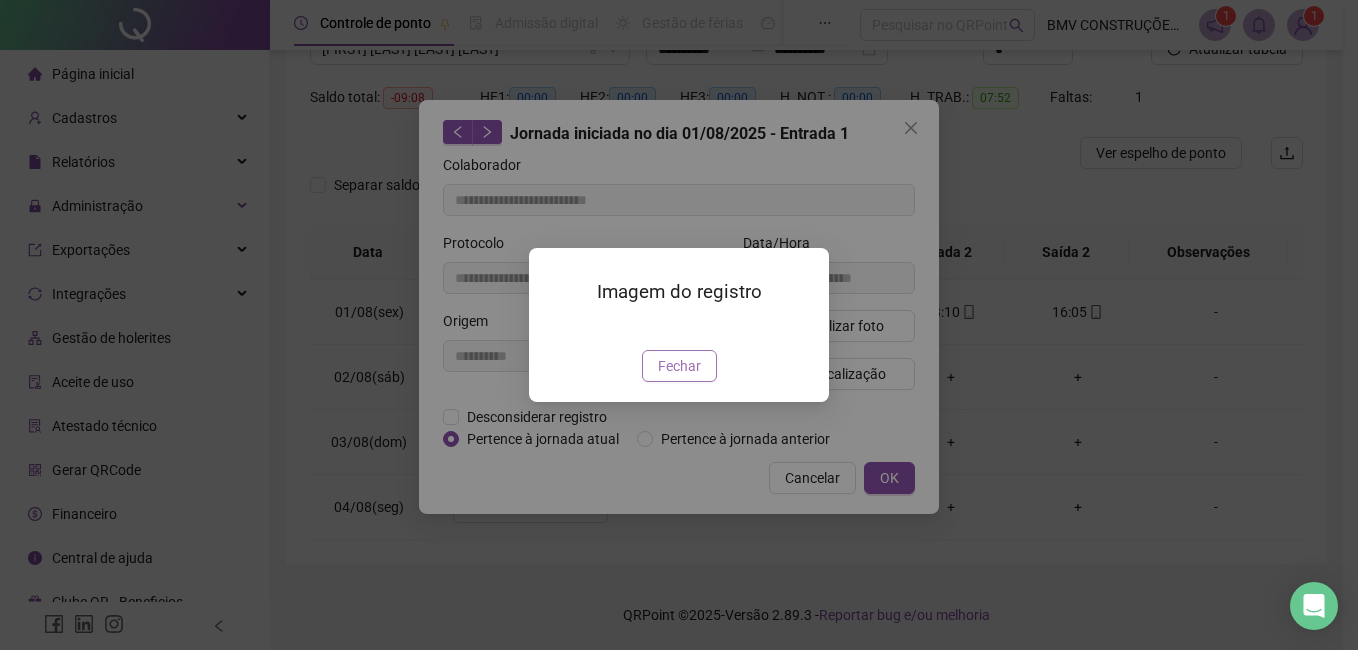 click on "Fechar" at bounding box center [679, 366] 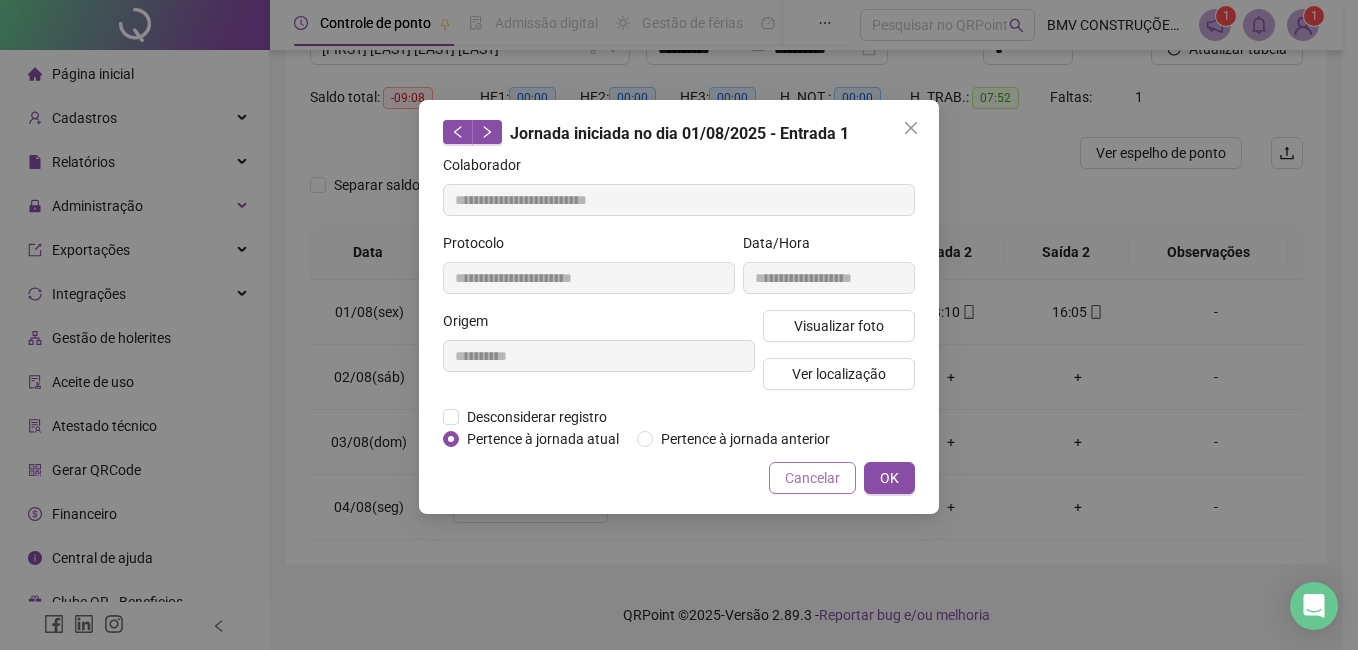 click on "Cancelar" at bounding box center (812, 478) 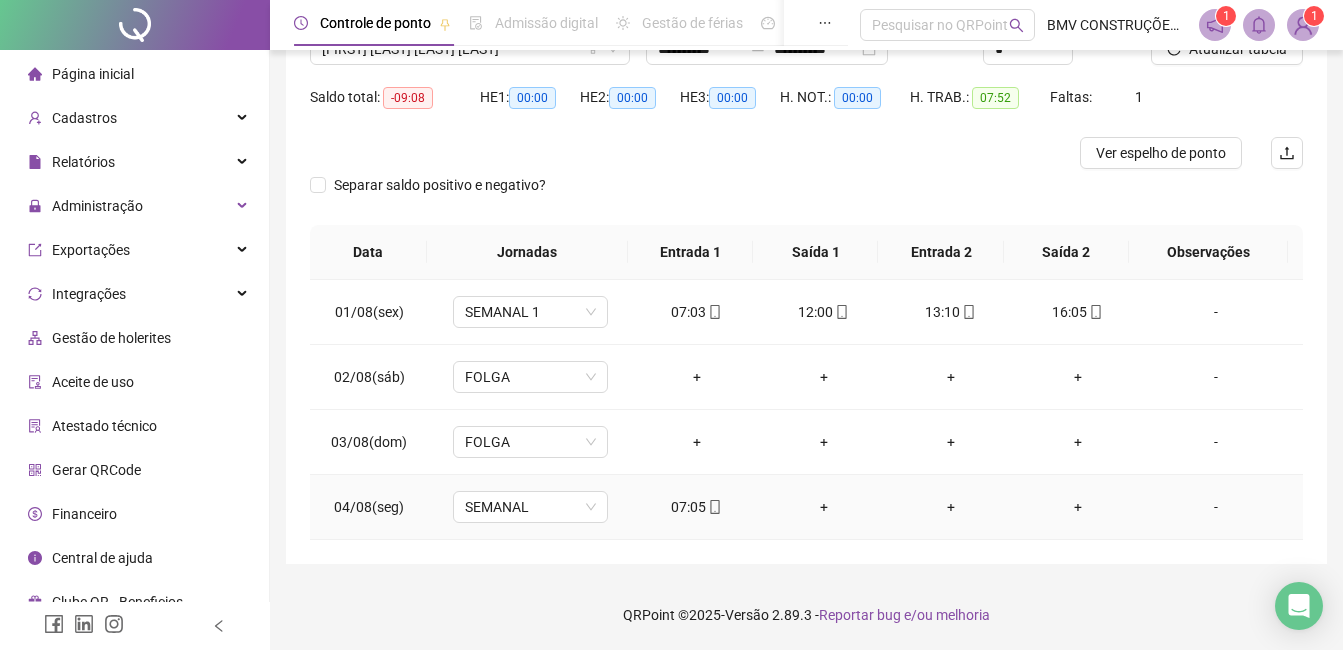 click on "07:05" at bounding box center [696, 507] 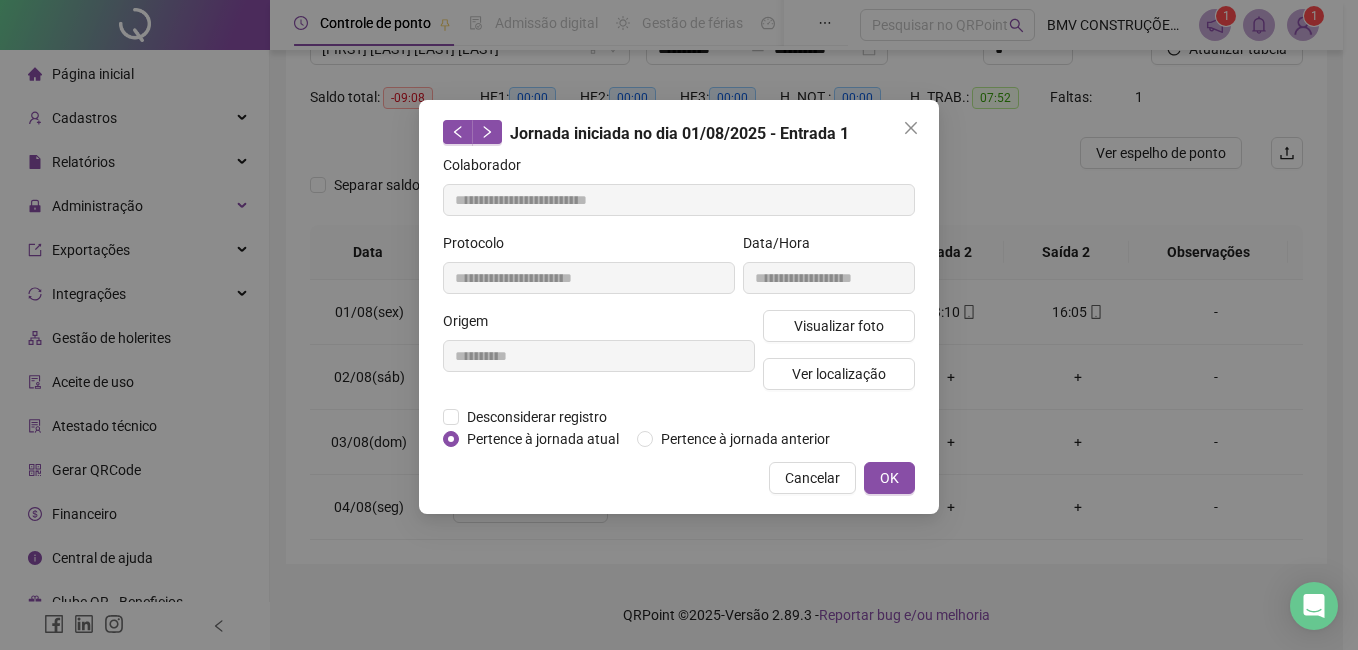 type on "**********" 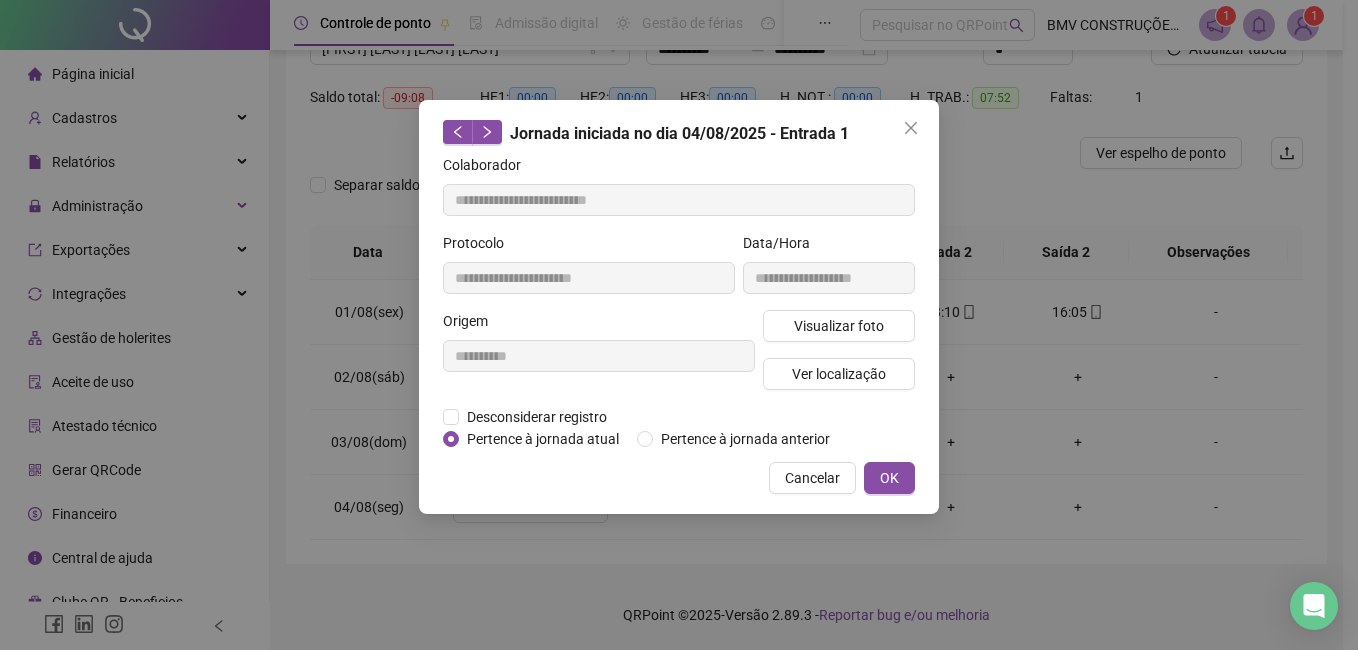 click on "Visualizar foto Ver localização" at bounding box center [839, 358] 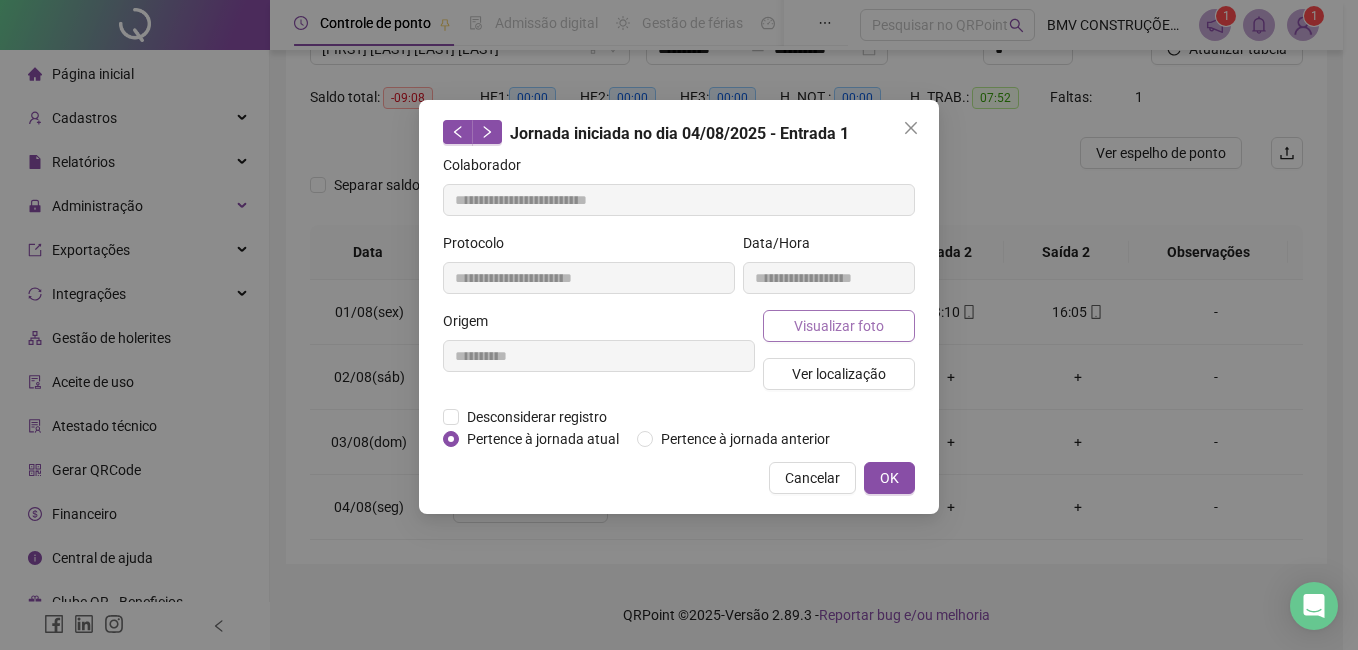 click on "Visualizar foto" at bounding box center [839, 326] 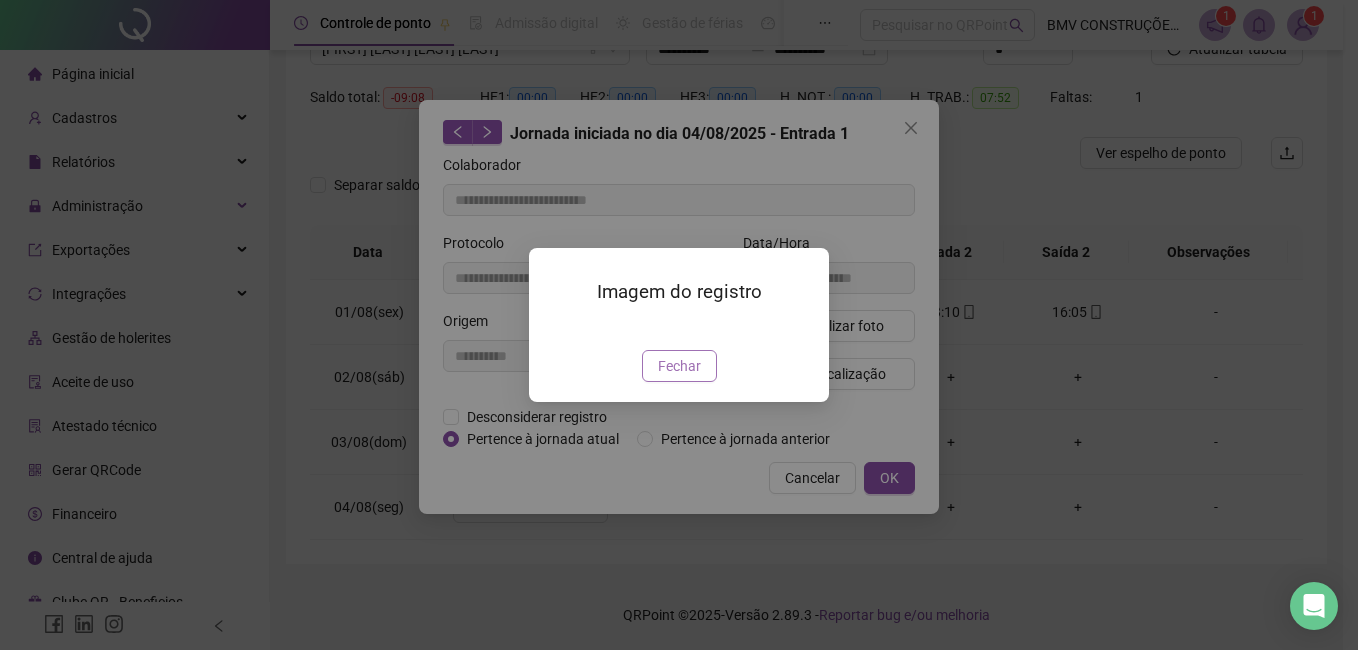 drag, startPoint x: 669, startPoint y: 478, endPoint x: 804, endPoint y: 495, distance: 136.06616 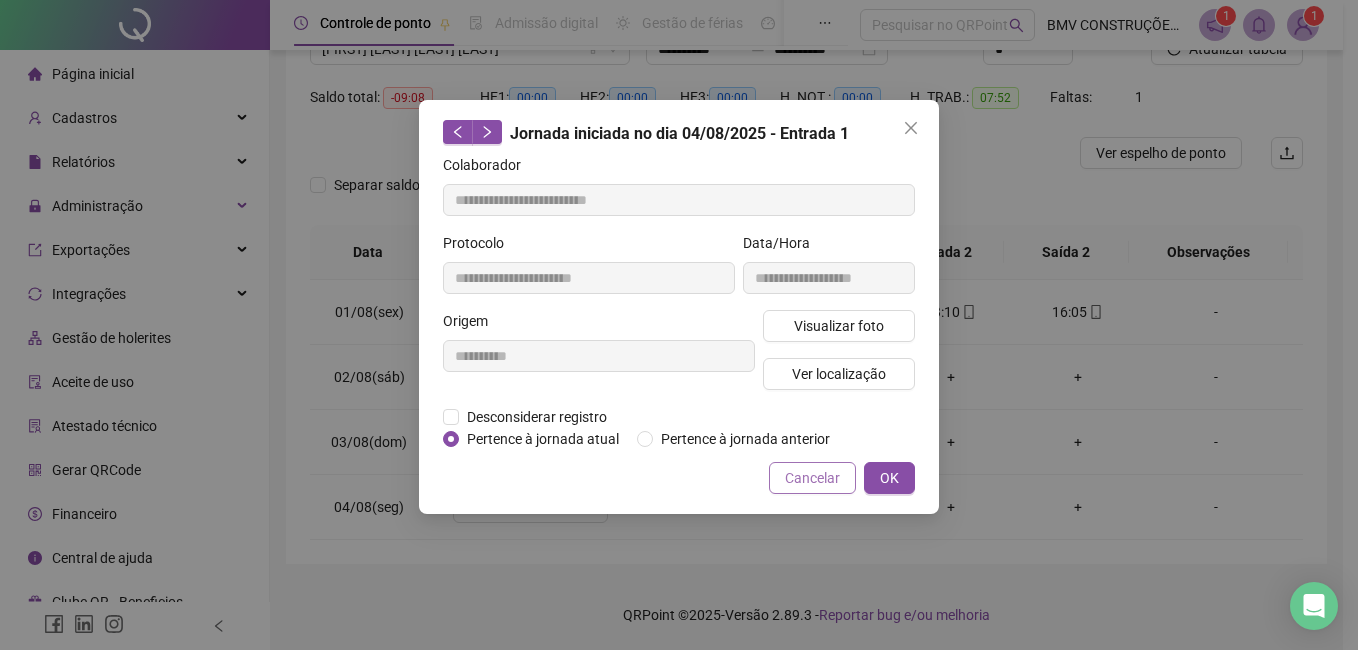 drag, startPoint x: 824, startPoint y: 493, endPoint x: 820, endPoint y: 481, distance: 12.649111 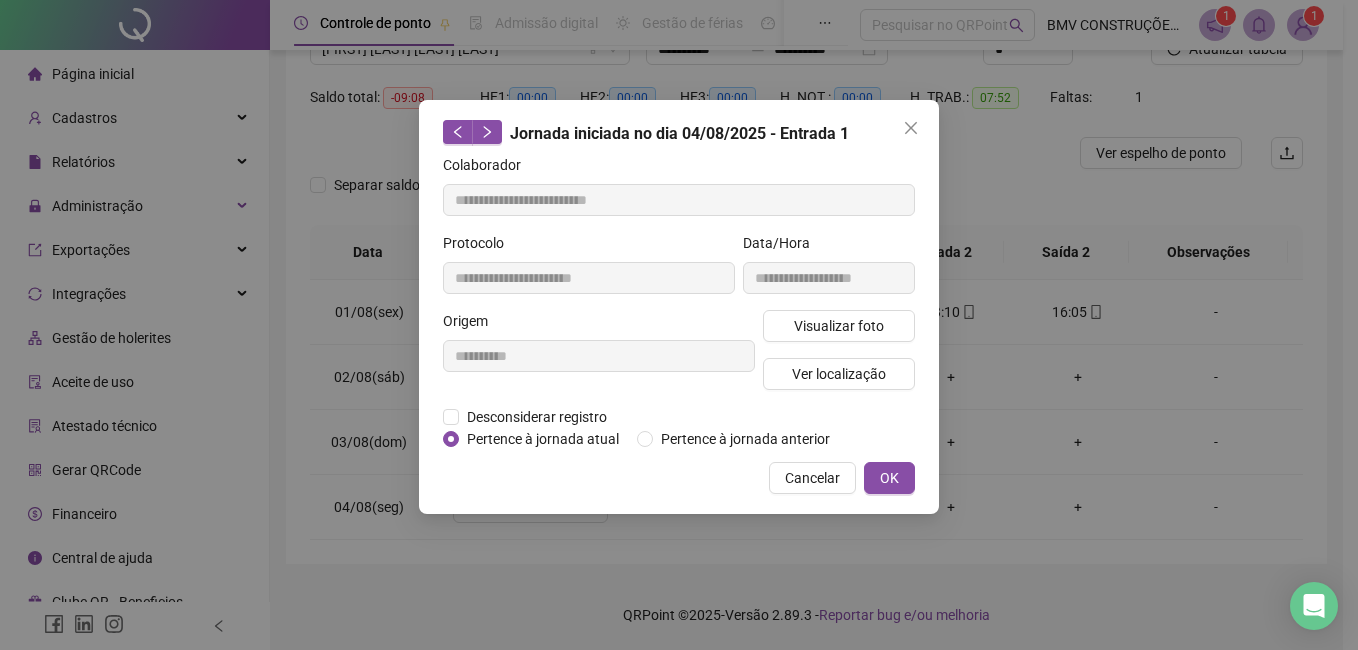 click on "Cancelar" at bounding box center (812, 478) 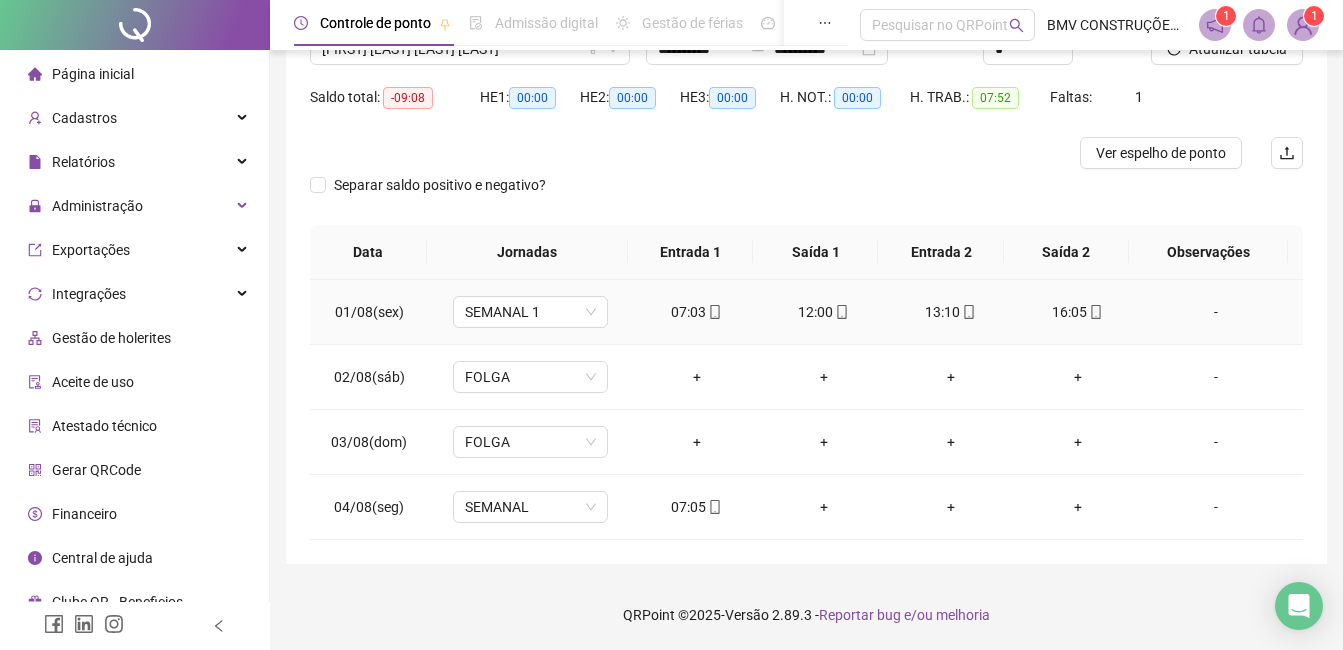 click on "12:00" at bounding box center (823, 312) 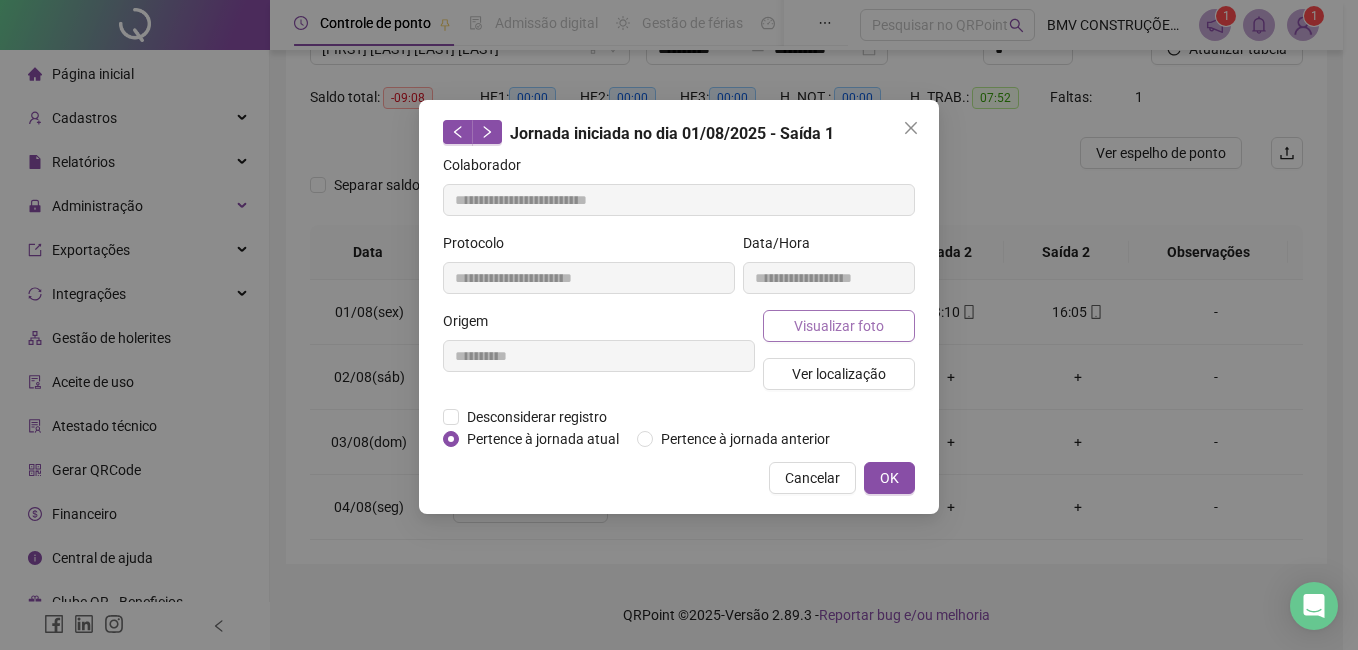 click on "Visualizar foto" at bounding box center [839, 326] 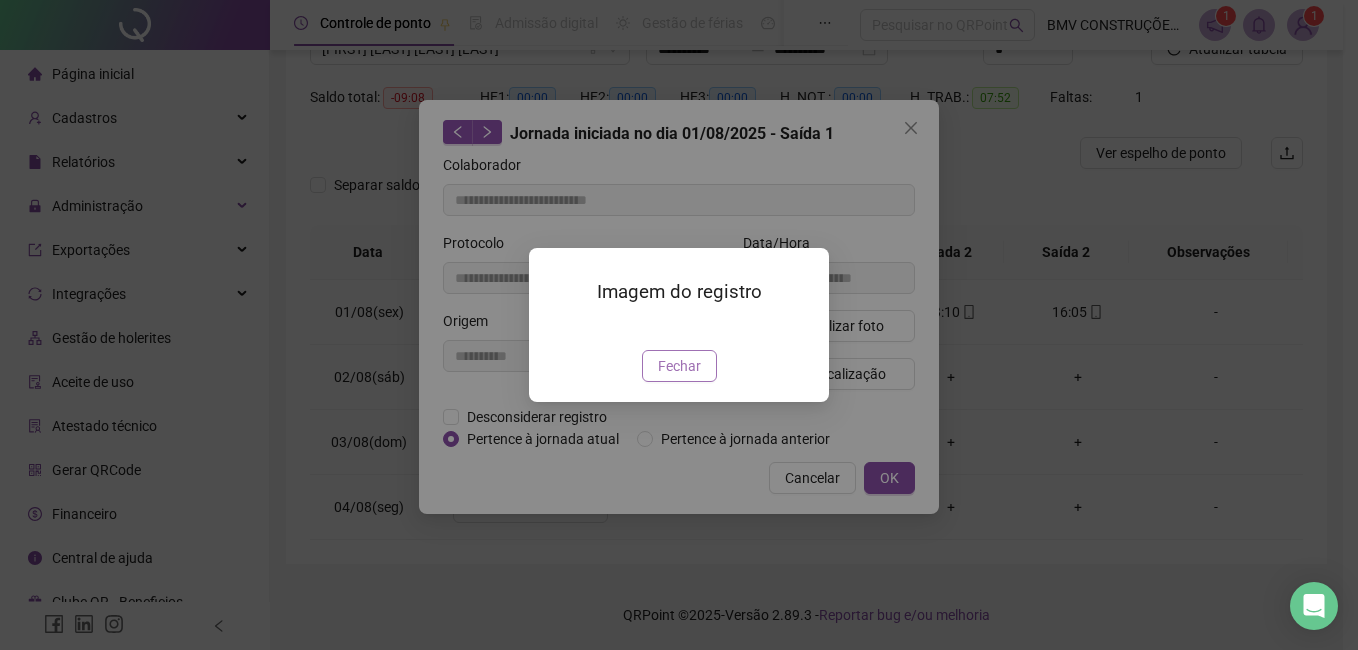 click on "Fechar" at bounding box center [679, 366] 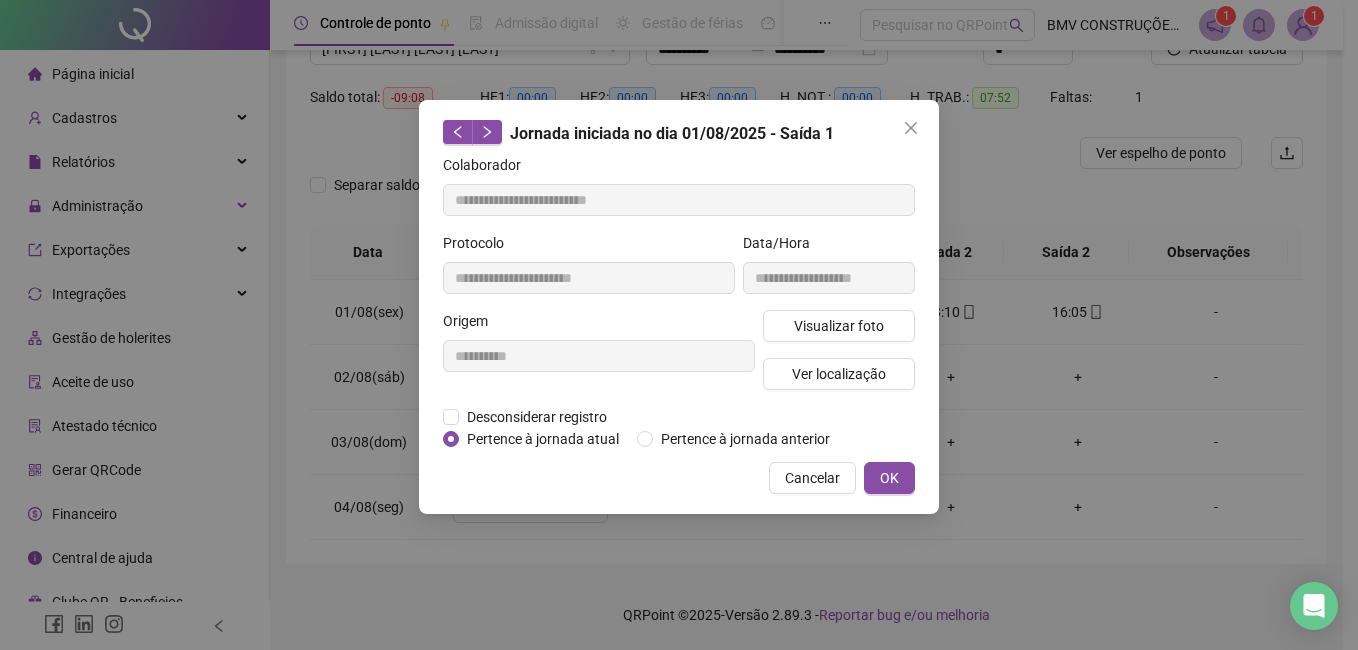 drag, startPoint x: 802, startPoint y: 477, endPoint x: 809, endPoint y: 468, distance: 11.401754 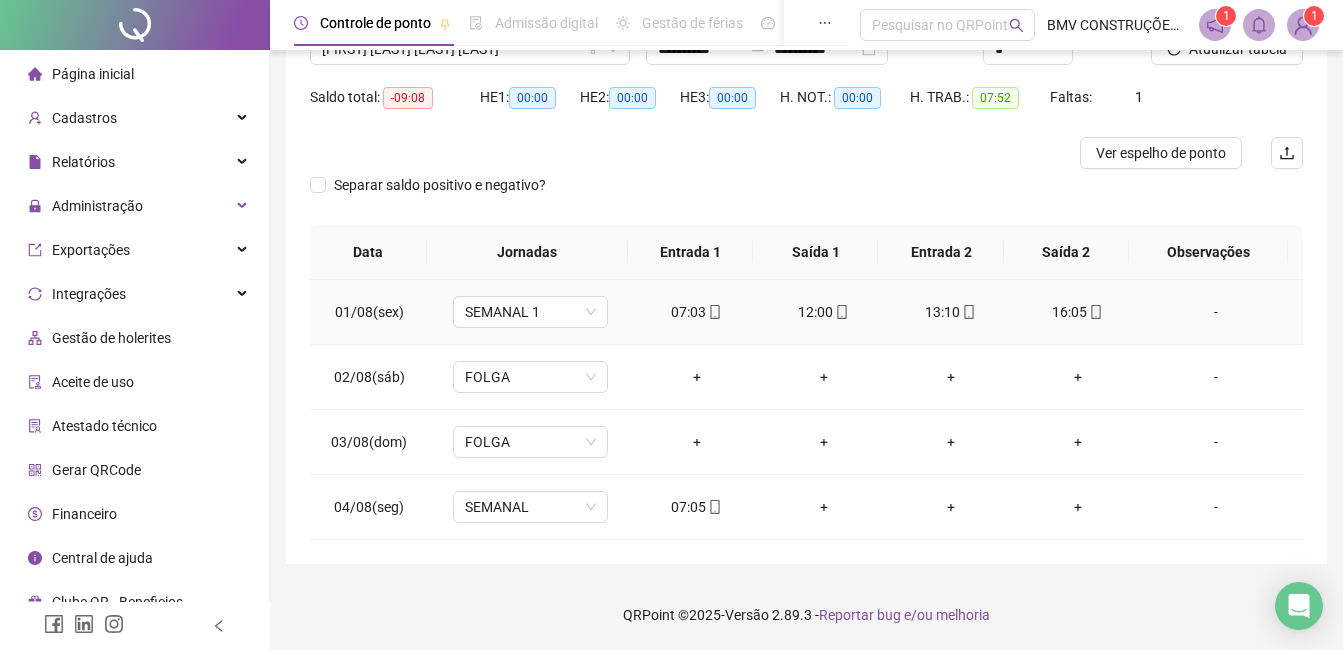 click on "13:10" at bounding box center (950, 312) 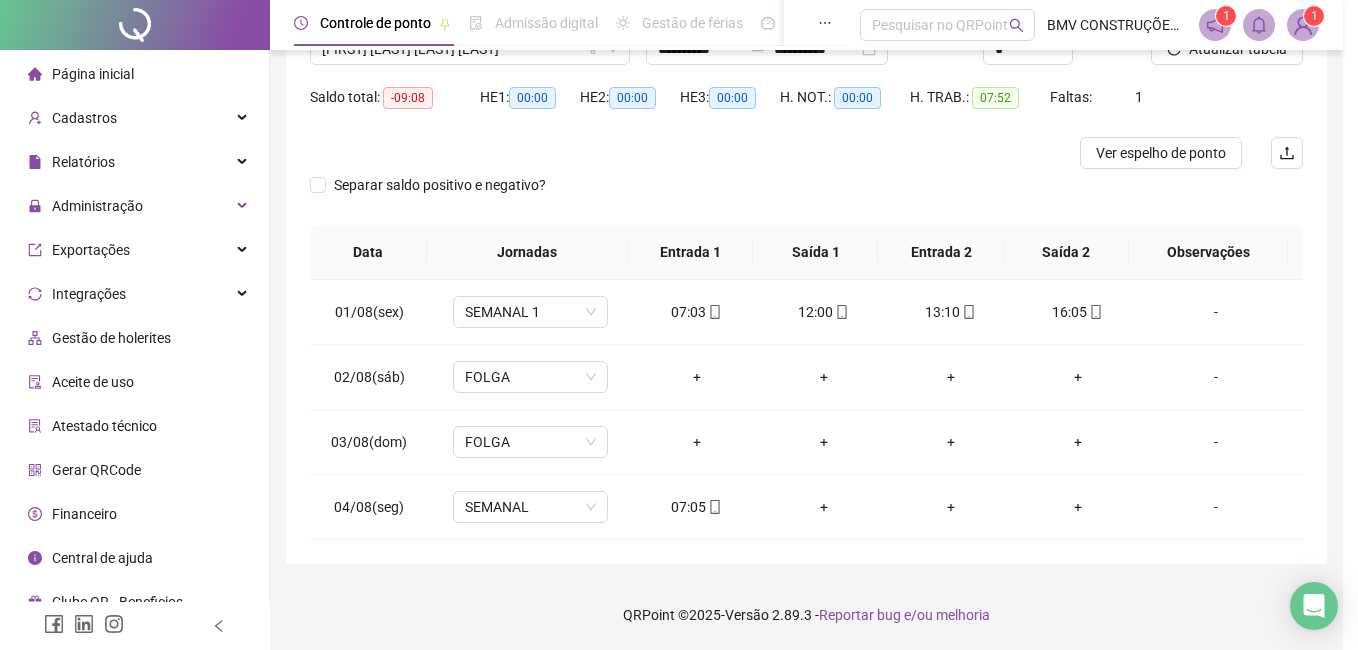 type on "**********" 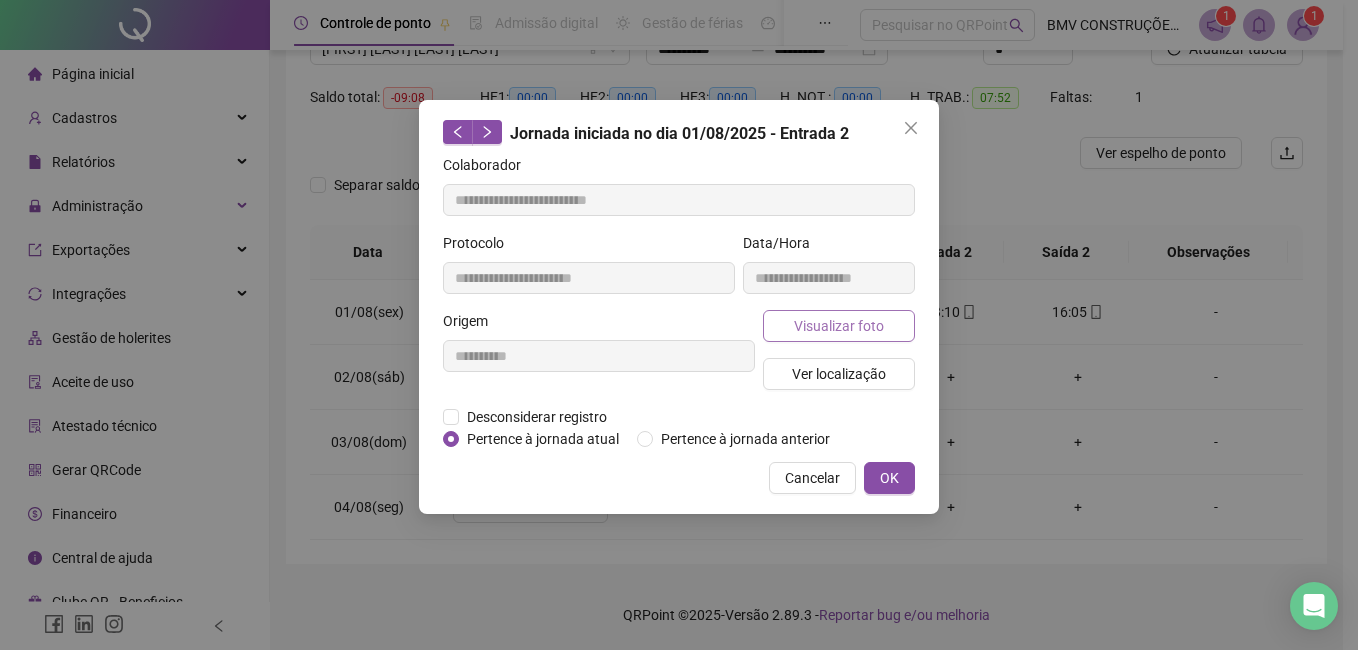 click on "Visualizar foto" at bounding box center (839, 326) 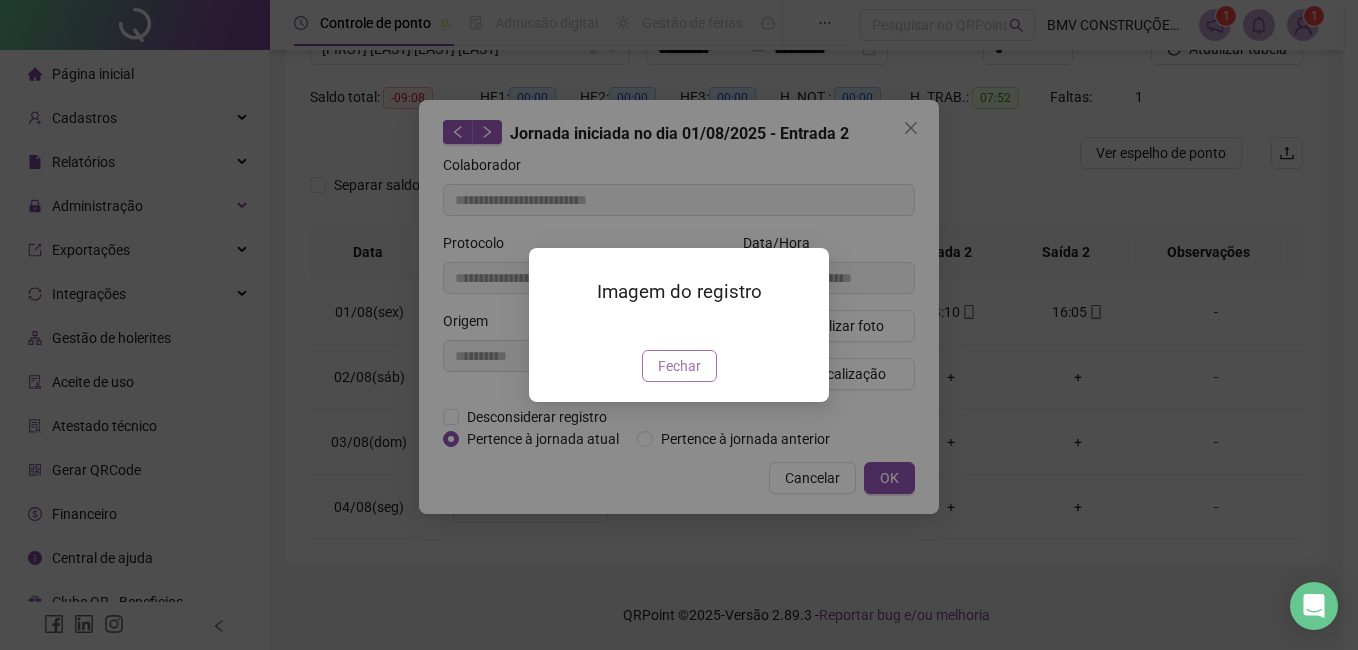 drag, startPoint x: 680, startPoint y: 479, endPoint x: 832, endPoint y: 481, distance: 152.01315 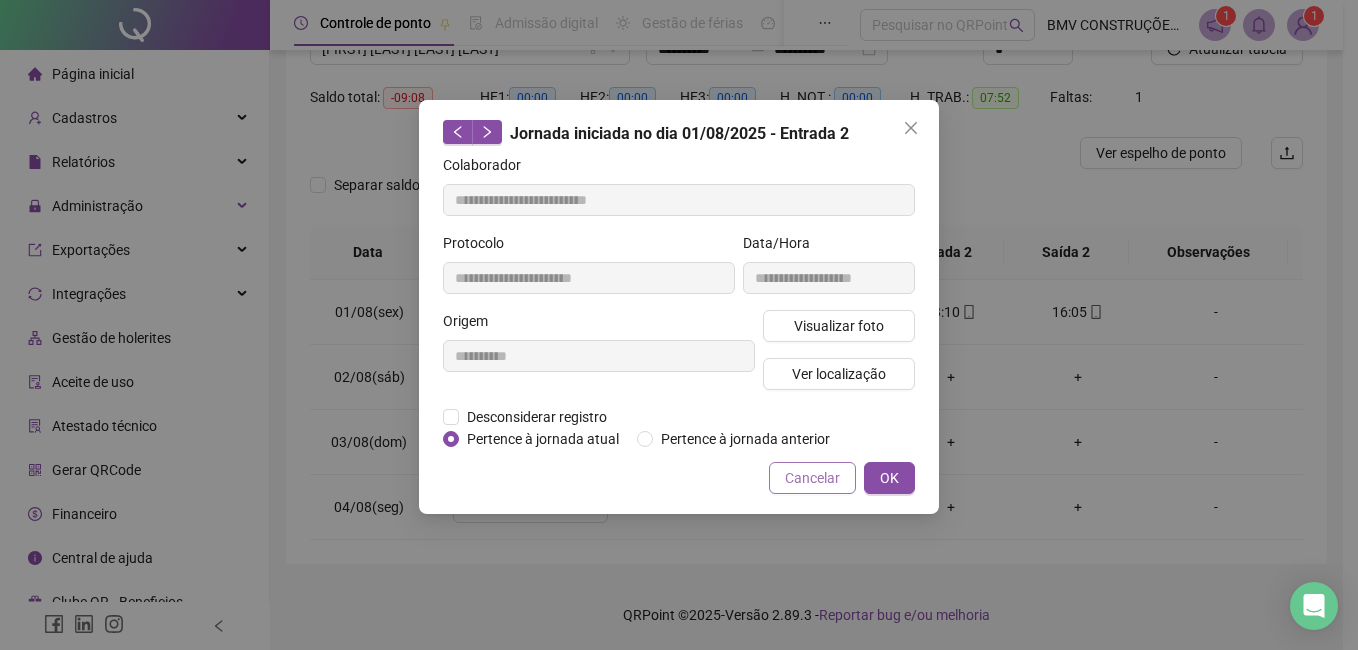 click on "Cancelar" at bounding box center [812, 478] 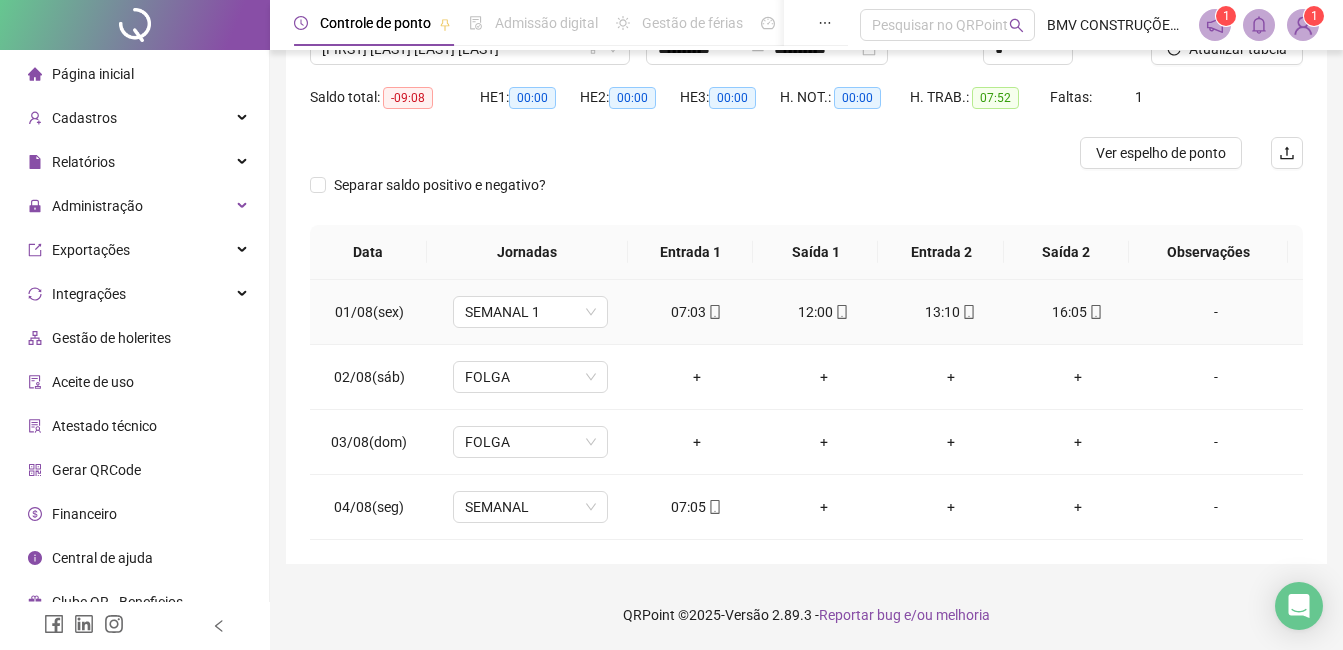 click on "16:05" at bounding box center (1077, 312) 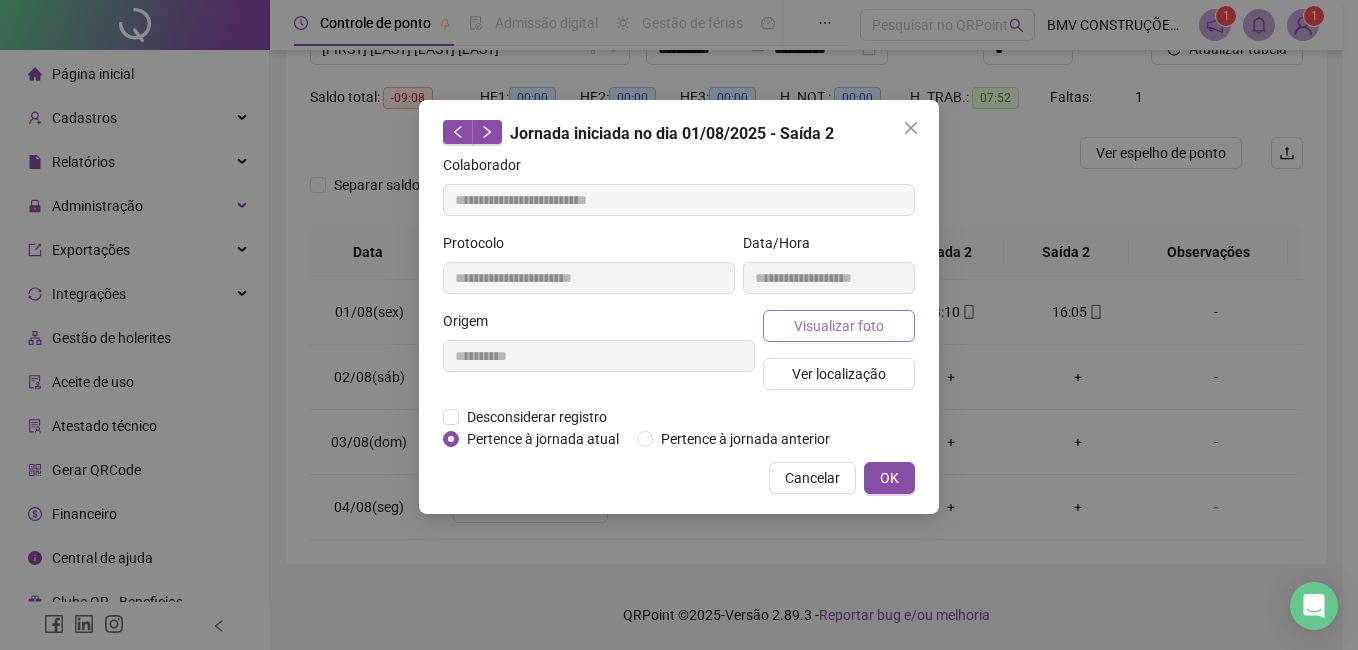 click on "Visualizar foto" at bounding box center (839, 326) 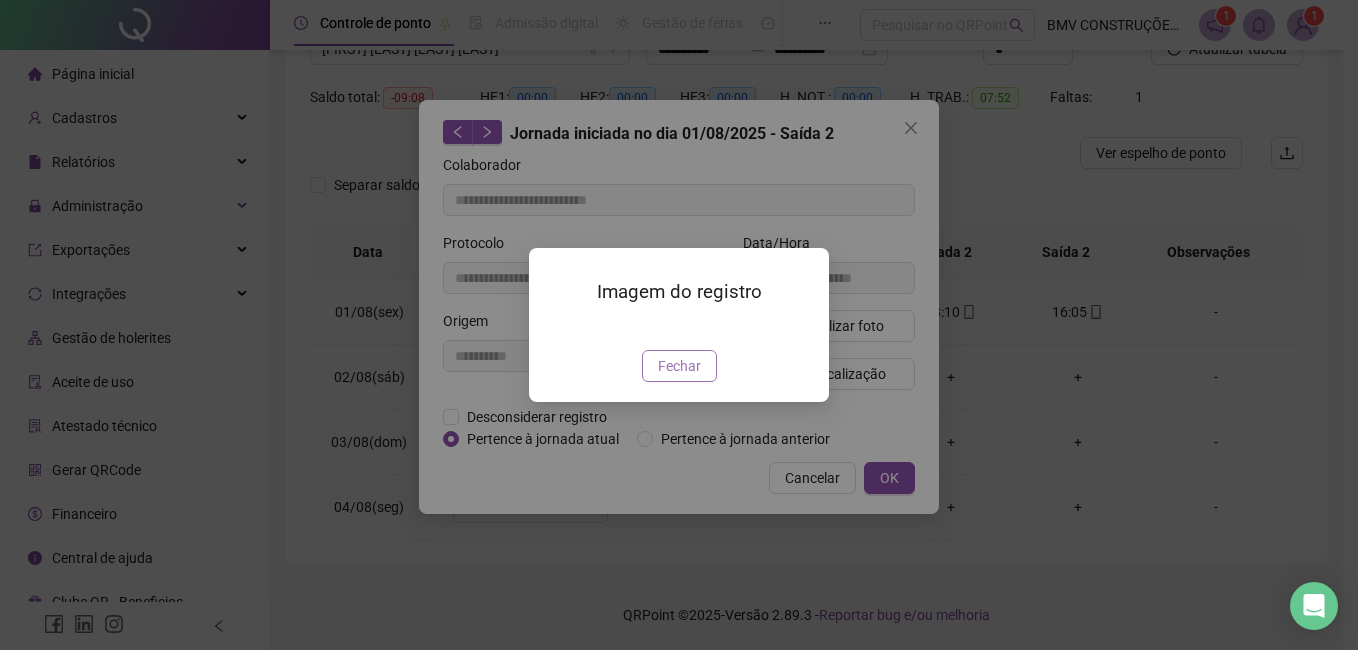 click on "Fechar" at bounding box center [679, 366] 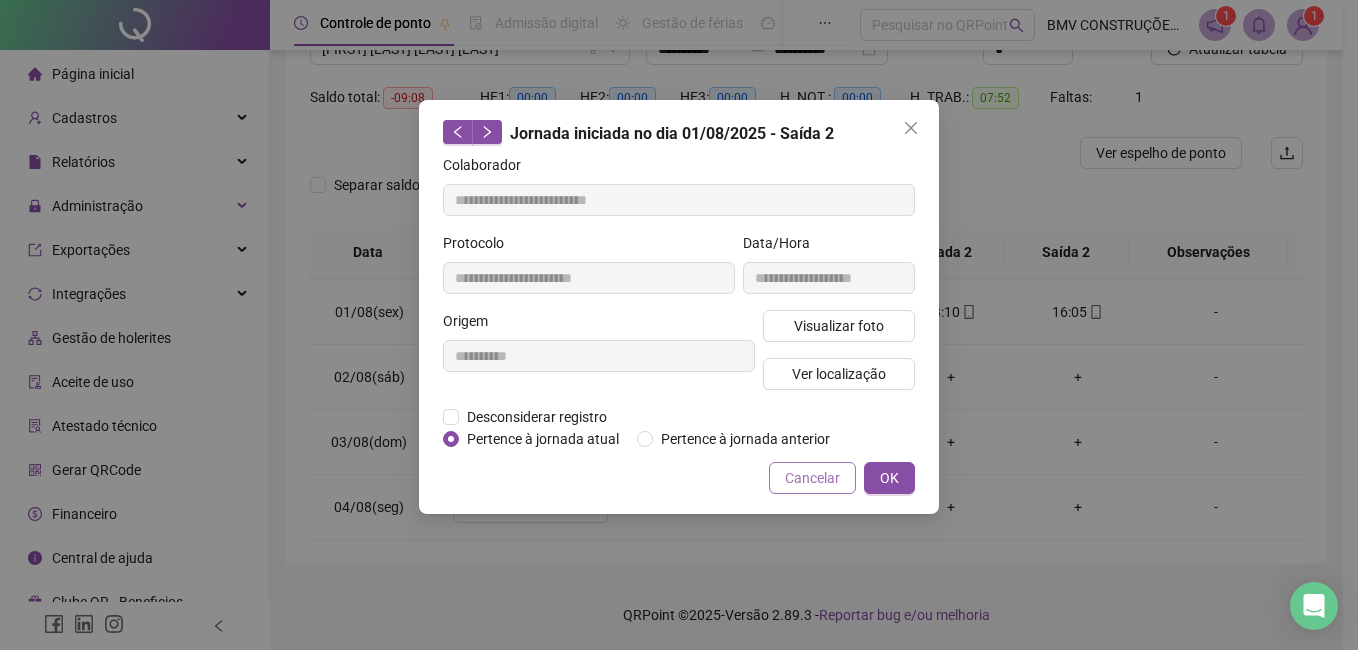 click on "Cancelar" at bounding box center (812, 478) 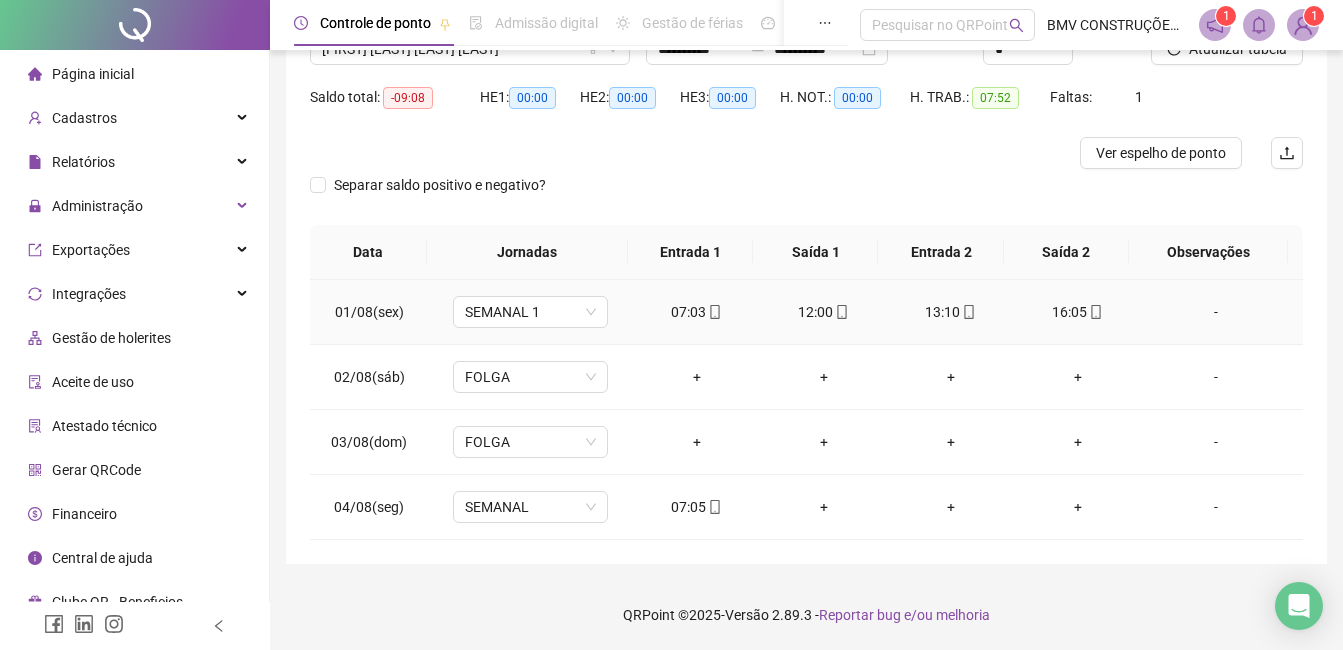 click on "07:03" at bounding box center [696, 312] 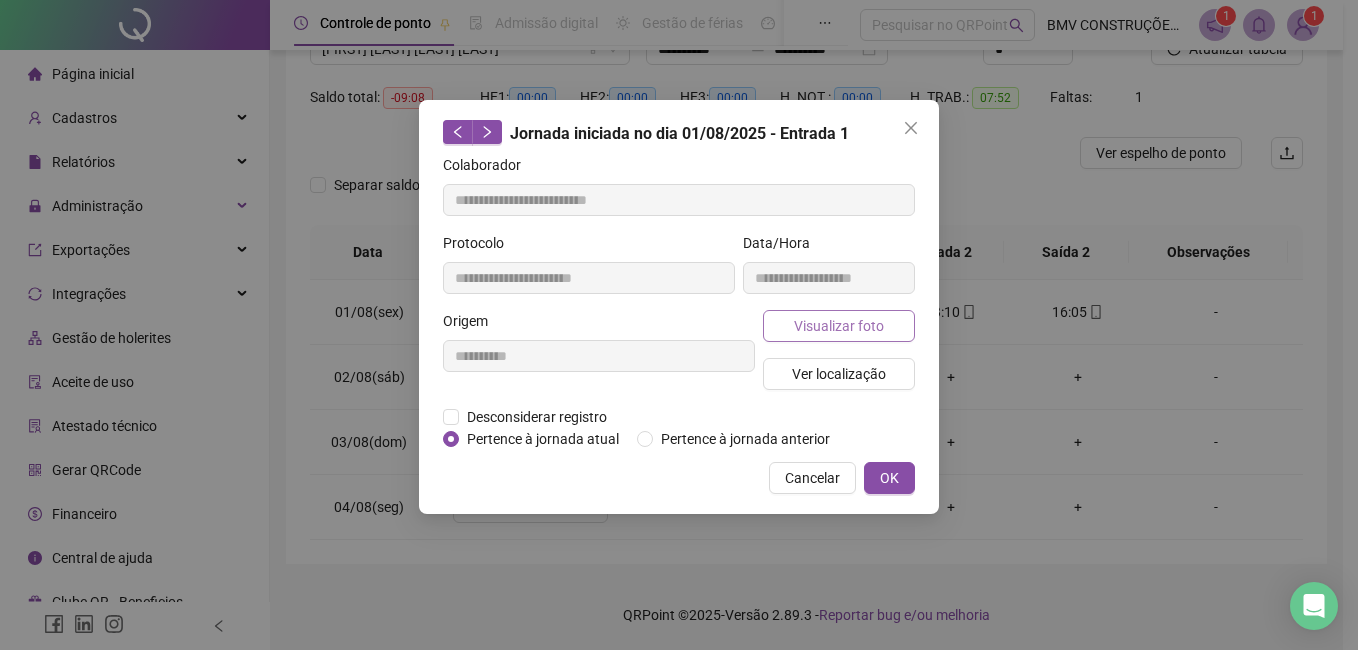 click on "Visualizar foto" at bounding box center (839, 326) 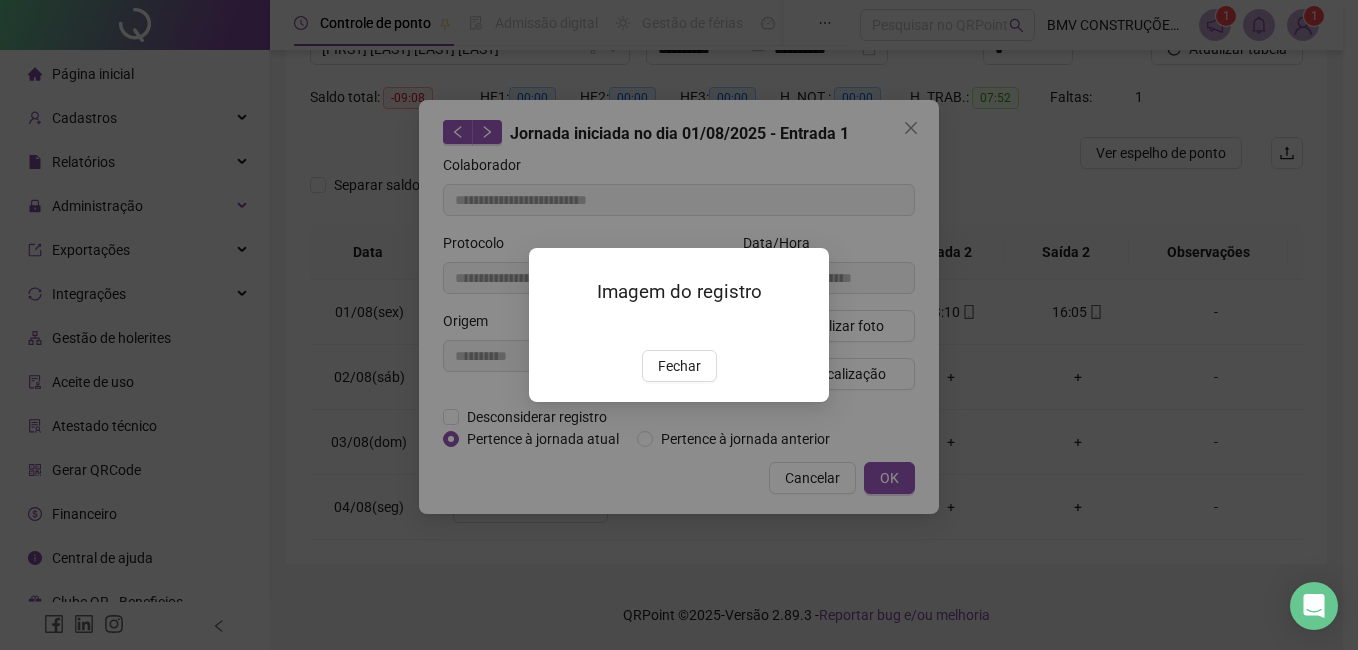 click at bounding box center [553, 328] 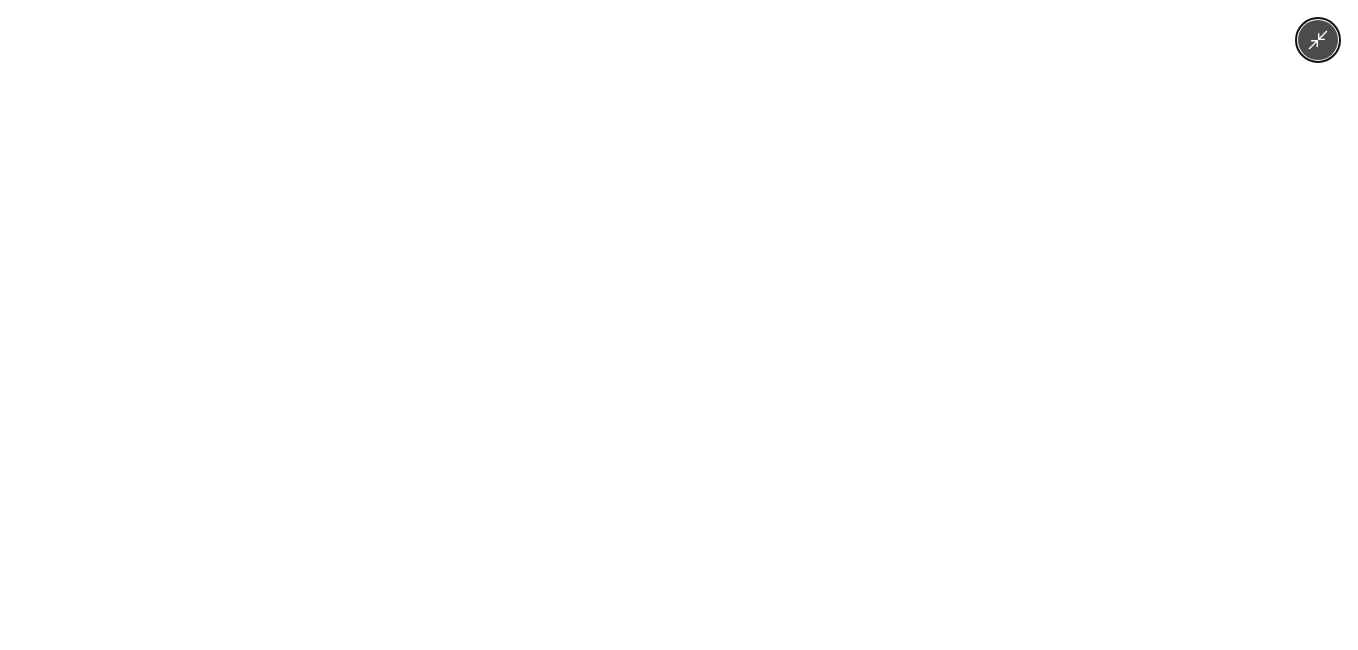click at bounding box center (679, 325) 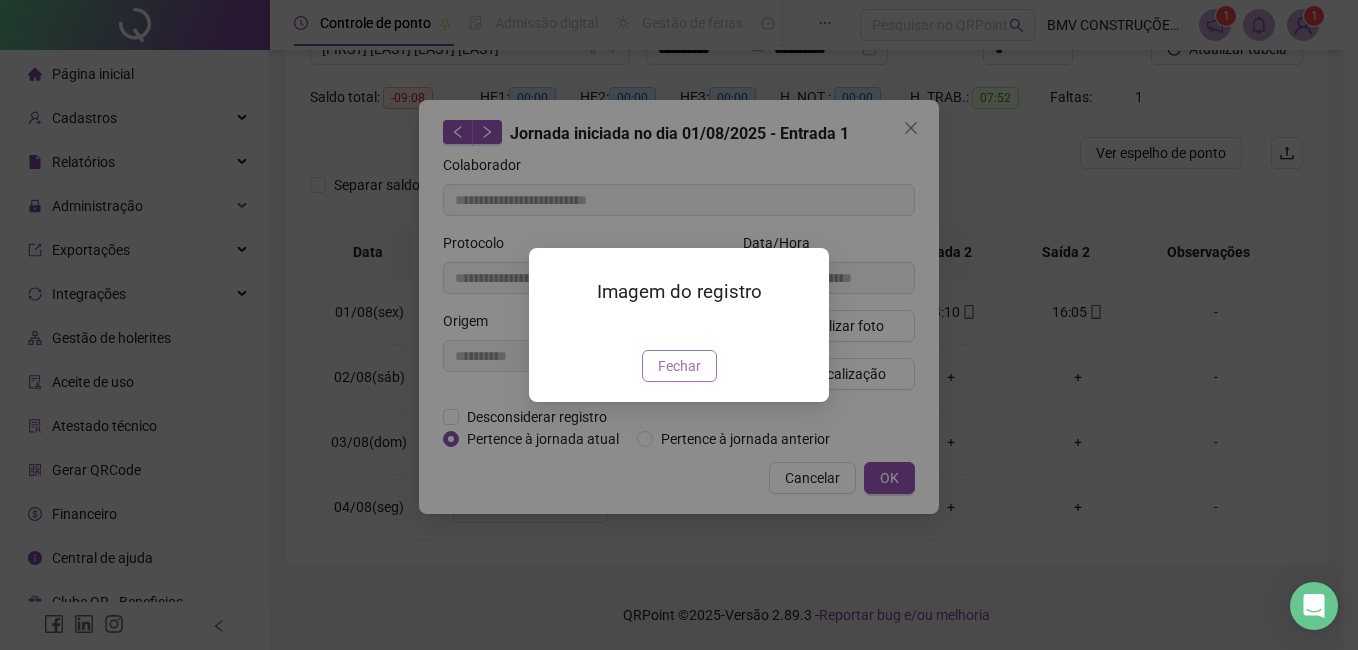 drag, startPoint x: 664, startPoint y: 483, endPoint x: 730, endPoint y: 490, distance: 66.37017 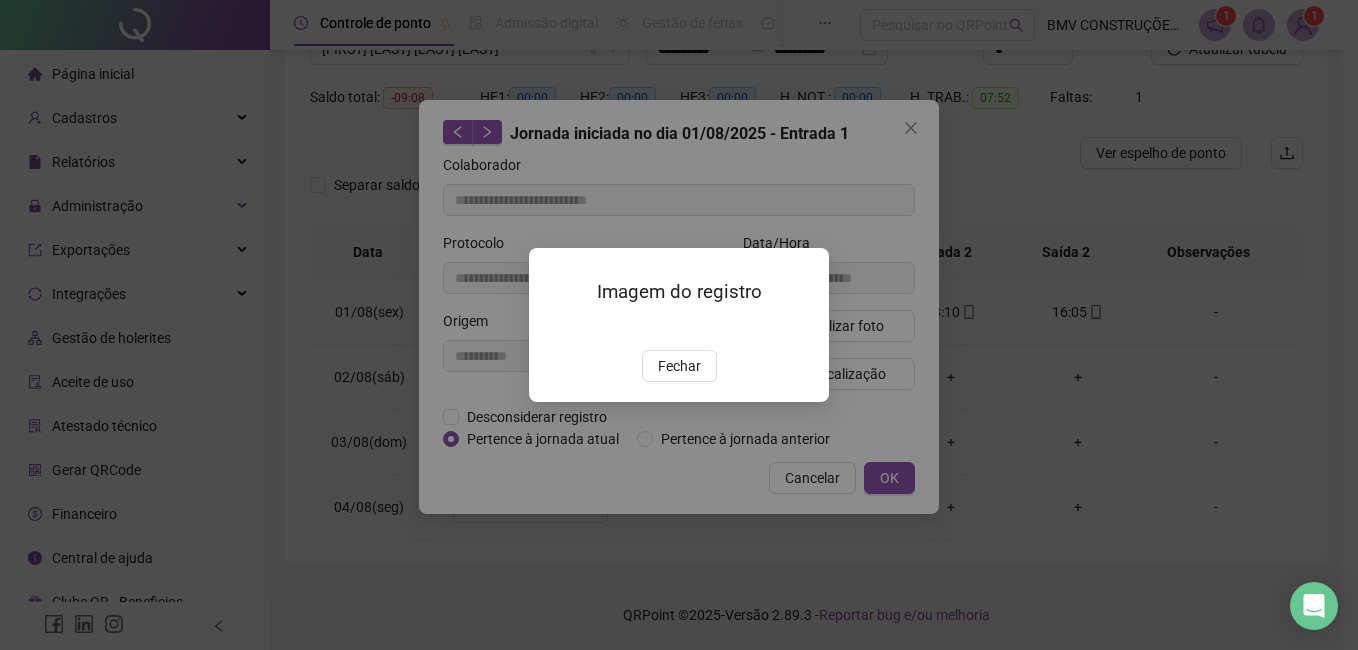 click on "Fechar" at bounding box center [679, 366] 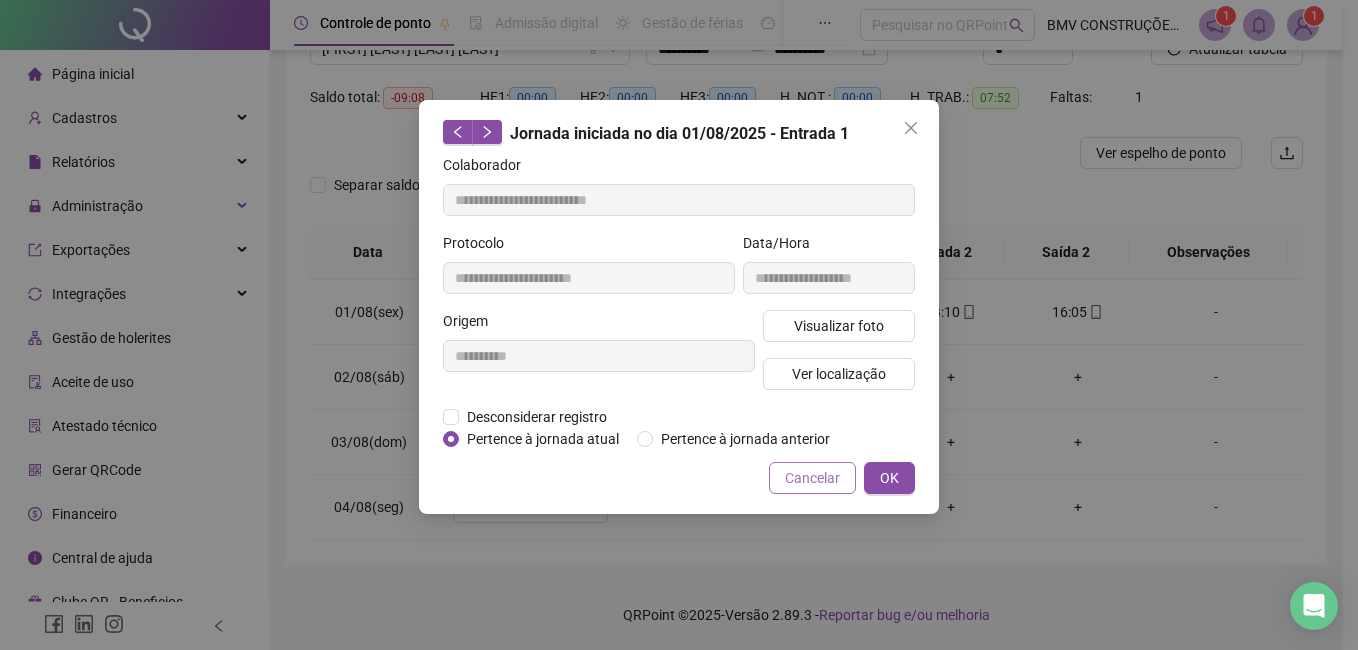 click on "Cancelar" at bounding box center (812, 478) 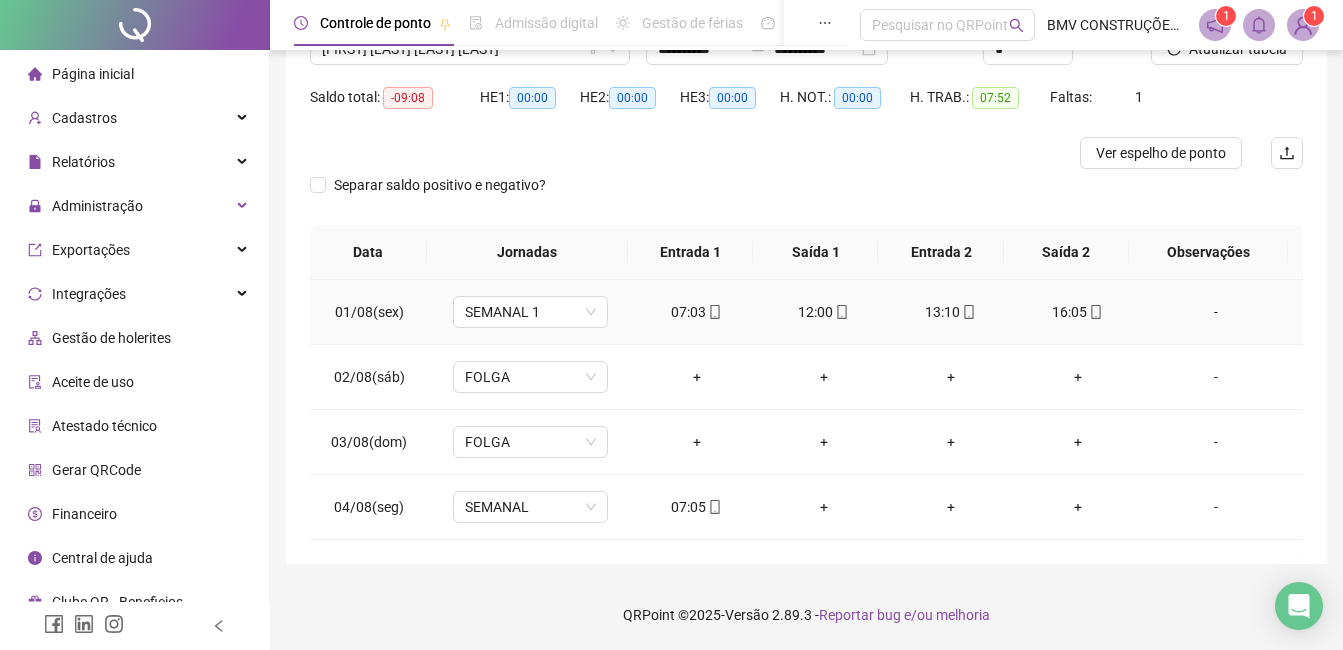 click on "12:00" at bounding box center (823, 312) 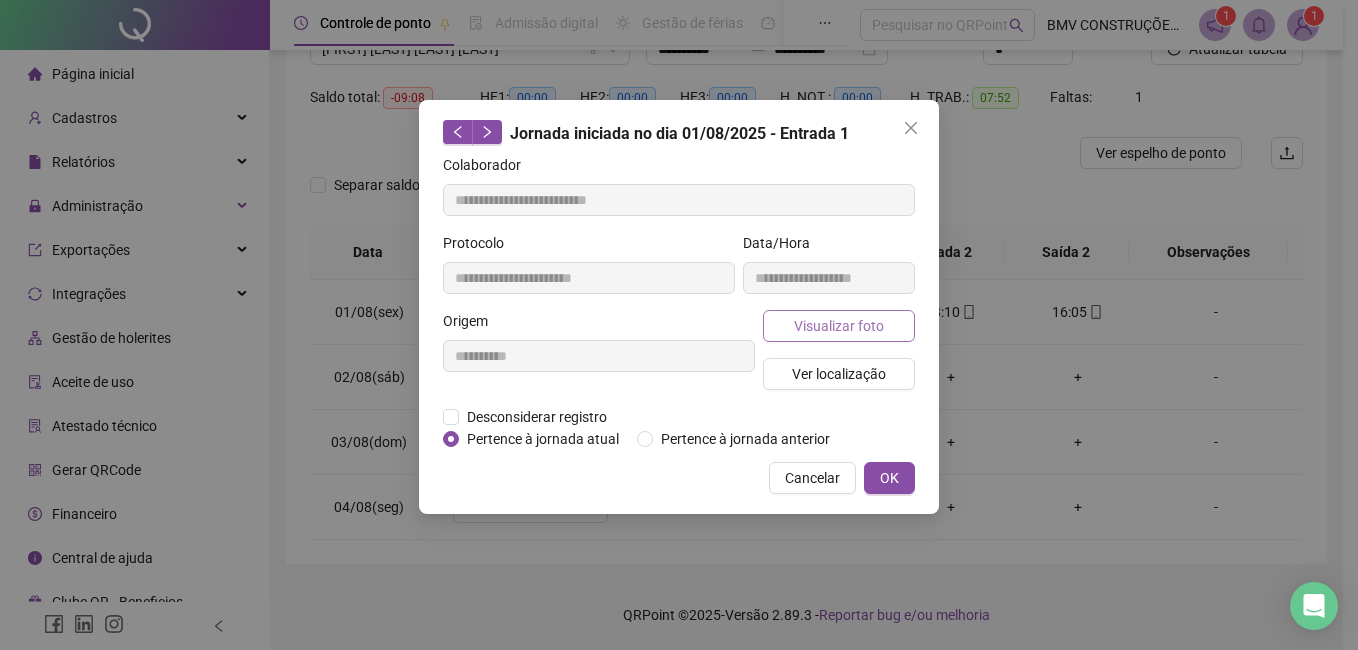 type on "**********" 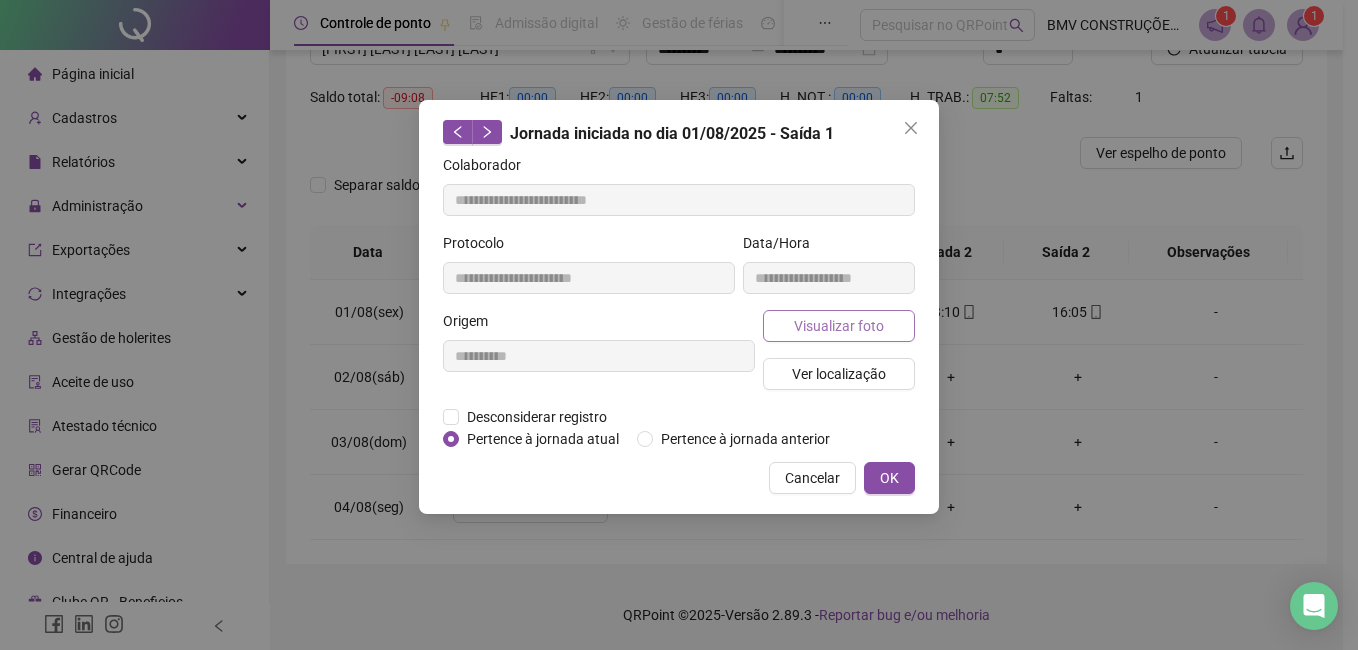click on "Visualizar foto" at bounding box center (839, 326) 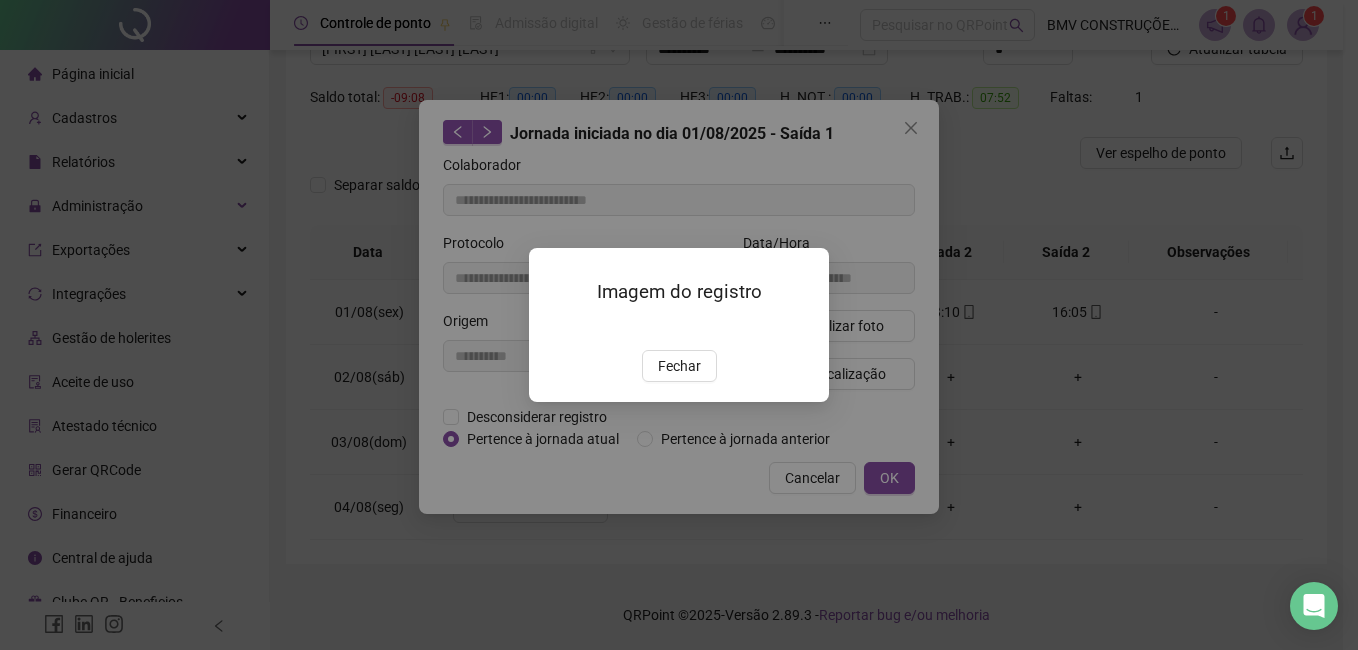 click at bounding box center (553, 328) 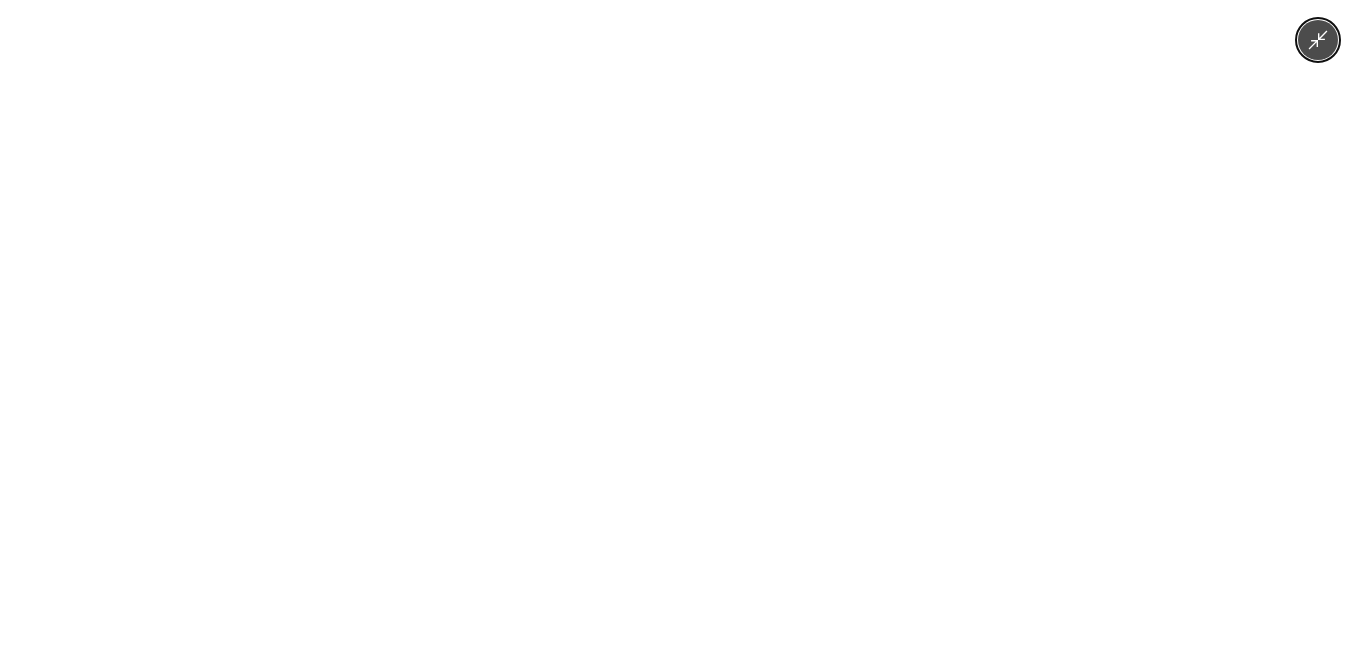 click at bounding box center (679, 325) 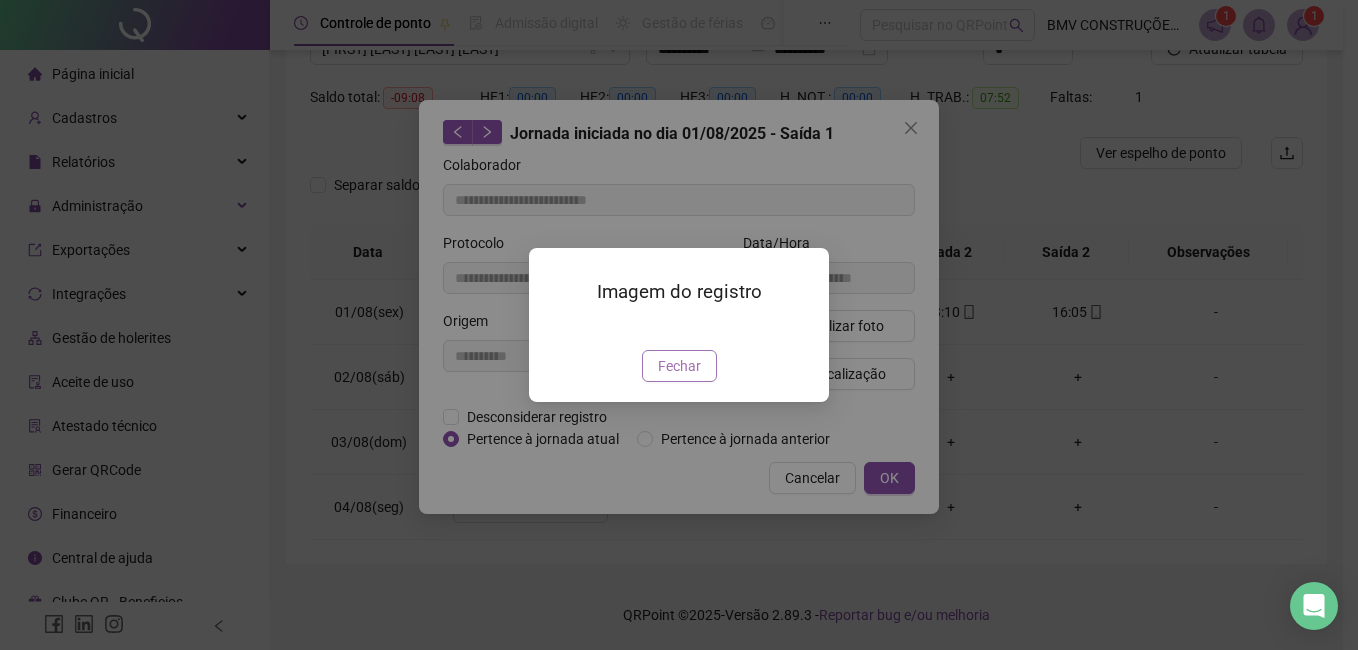 click on "Fechar" at bounding box center (679, 366) 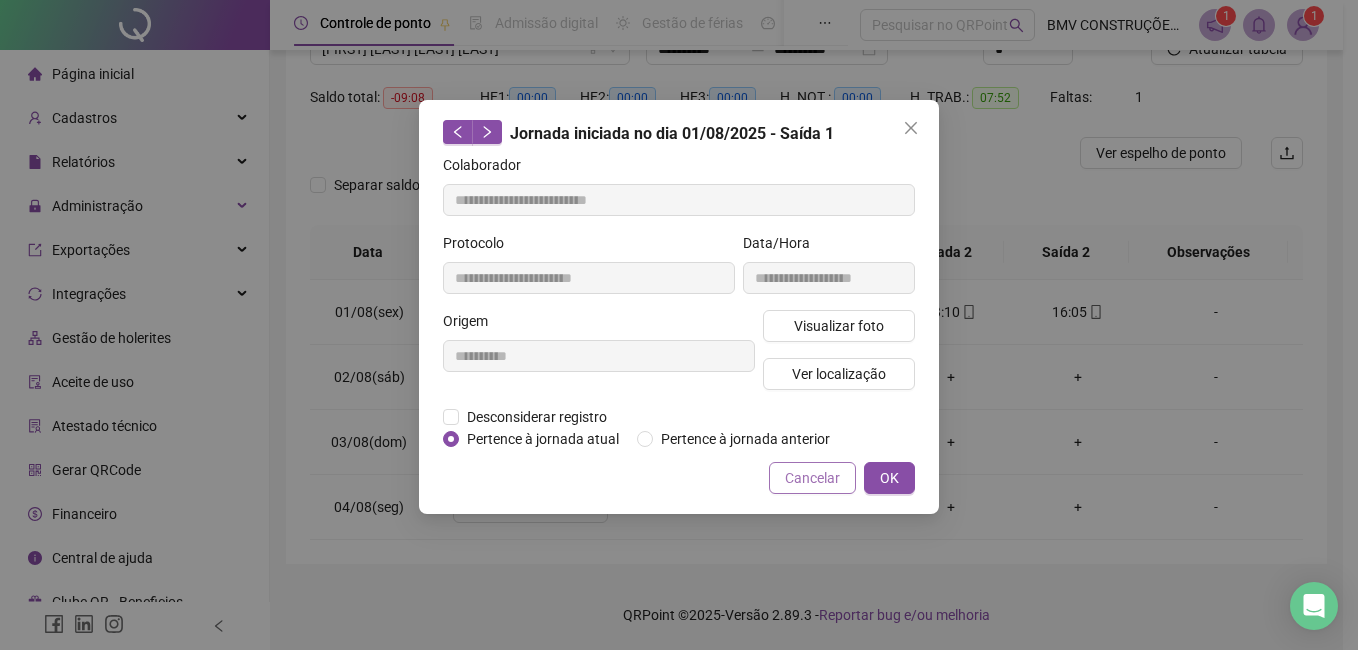 click on "Cancelar" at bounding box center (812, 478) 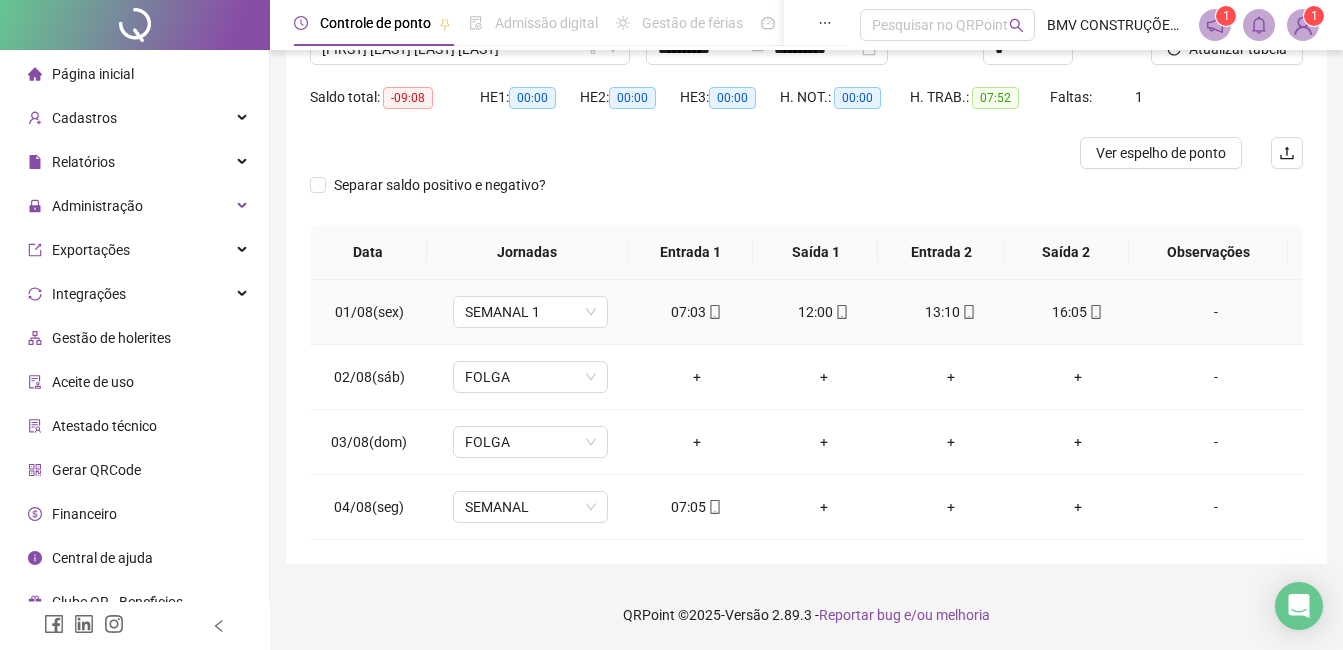 click on "13:10" at bounding box center (950, 312) 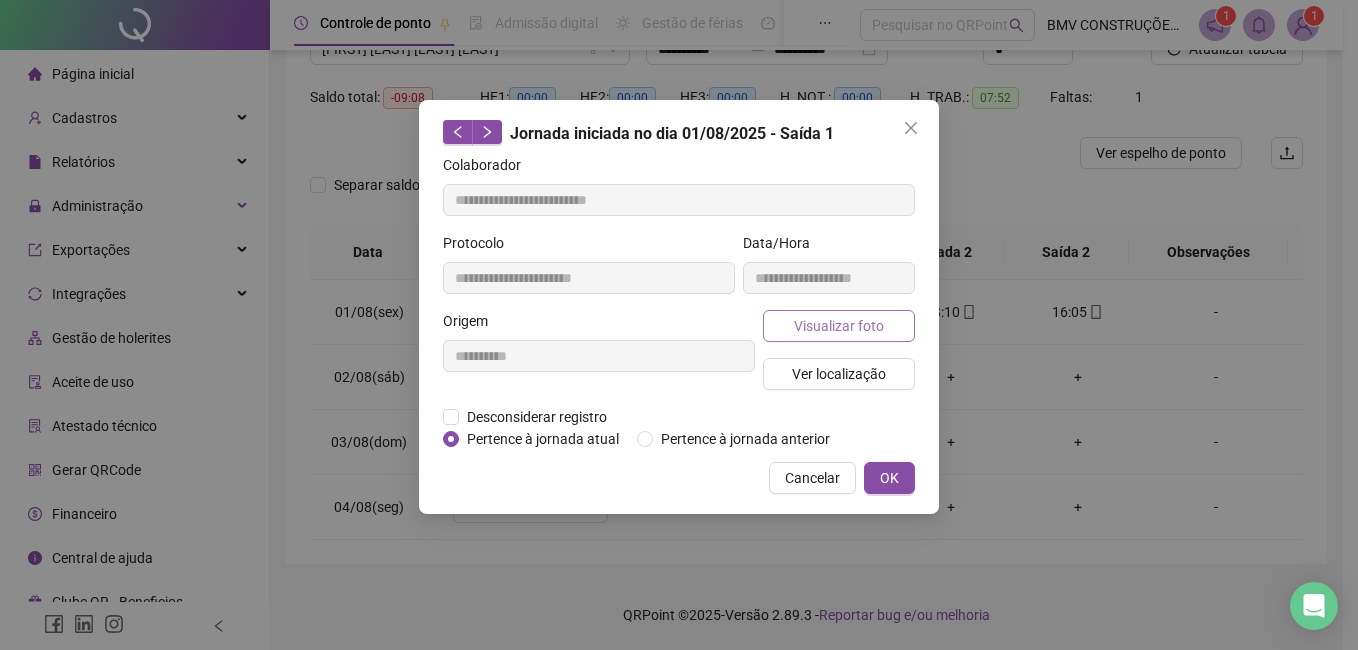 type on "**********" 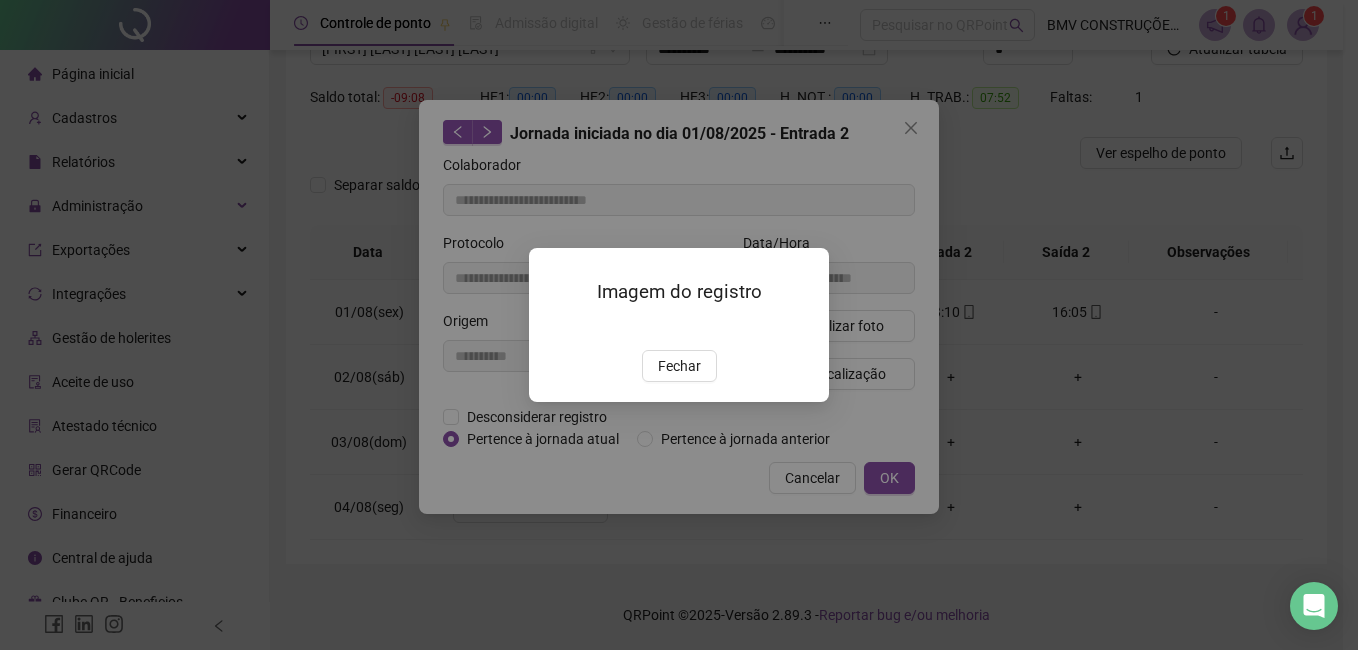 click on "Fechar" at bounding box center (679, 366) 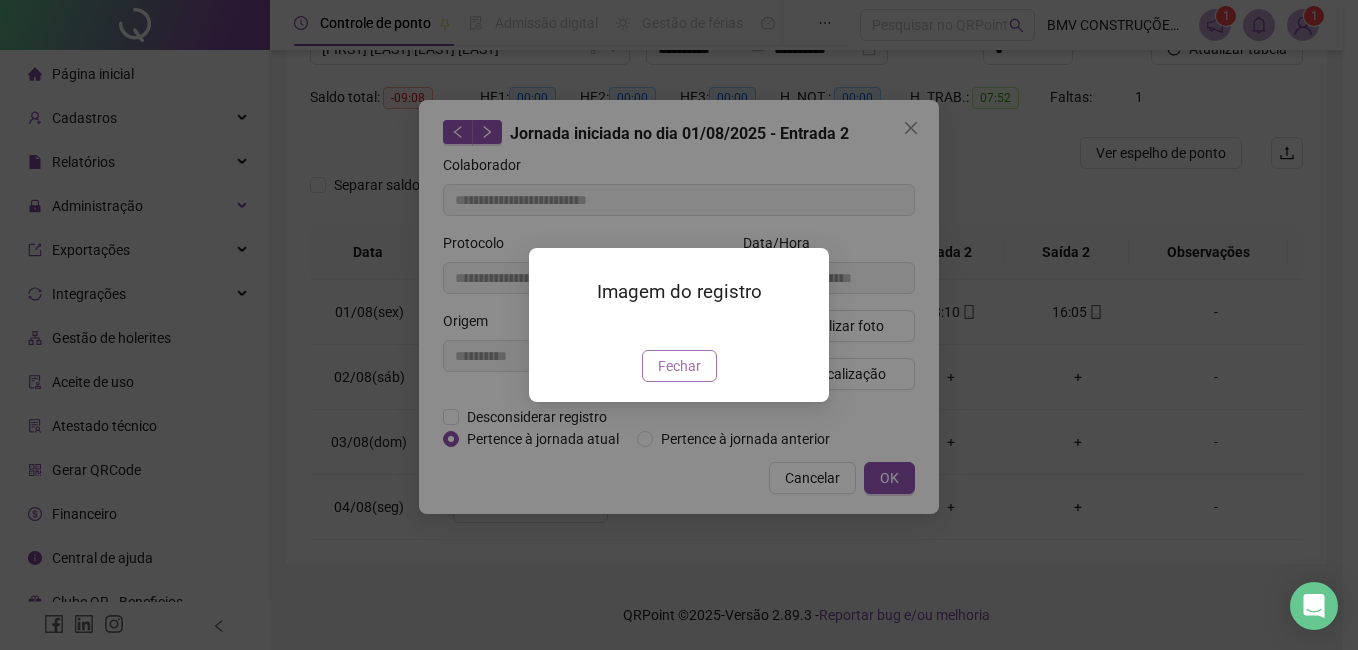 click on "Fechar" at bounding box center [679, 366] 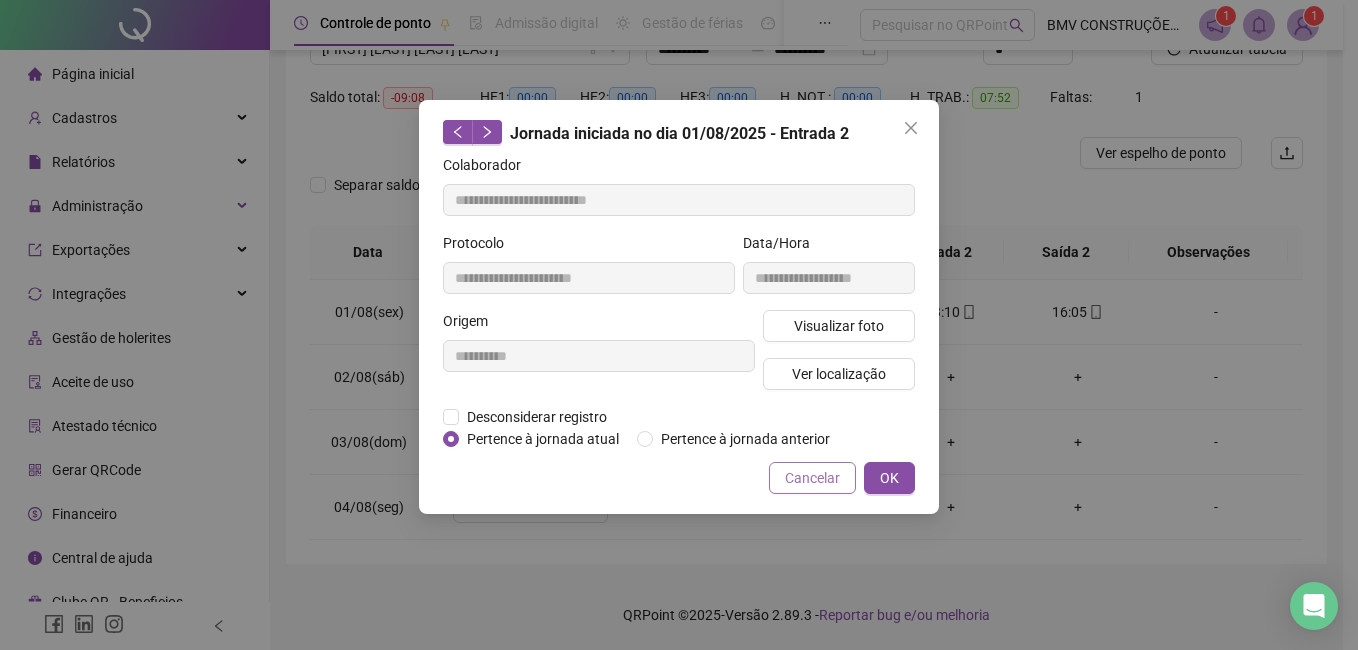 click on "Cancelar" at bounding box center (812, 478) 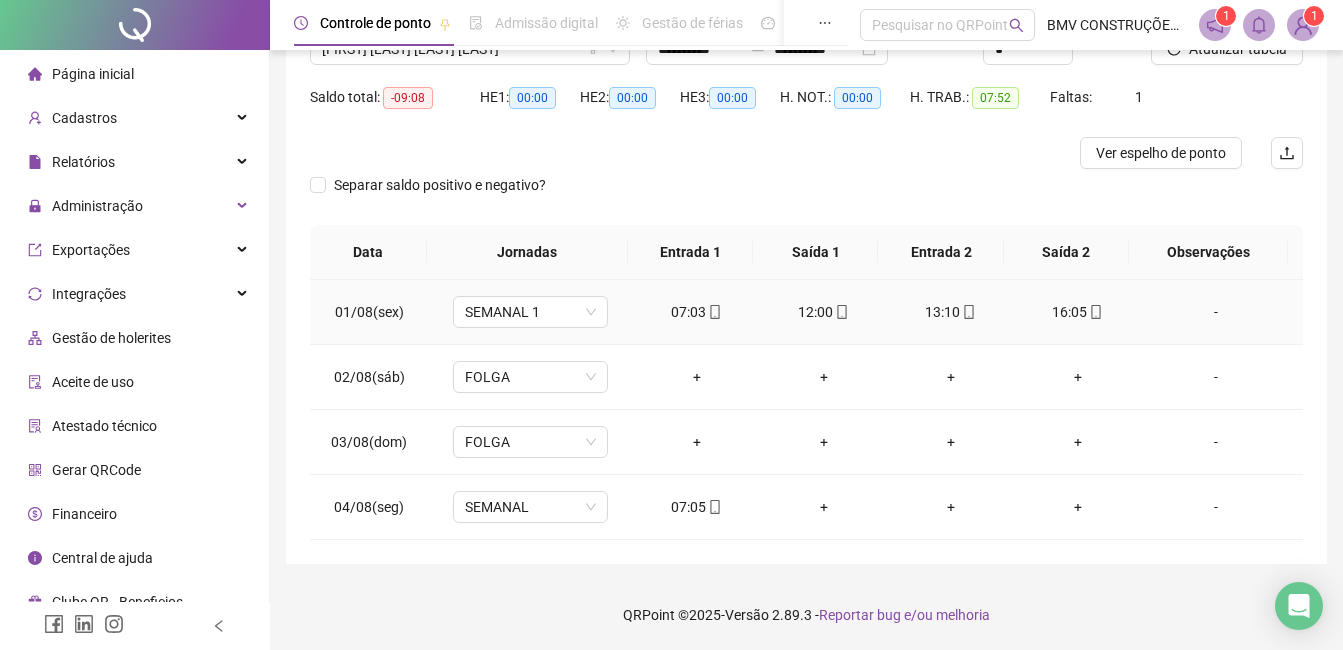 click on "16:05" at bounding box center [1077, 312] 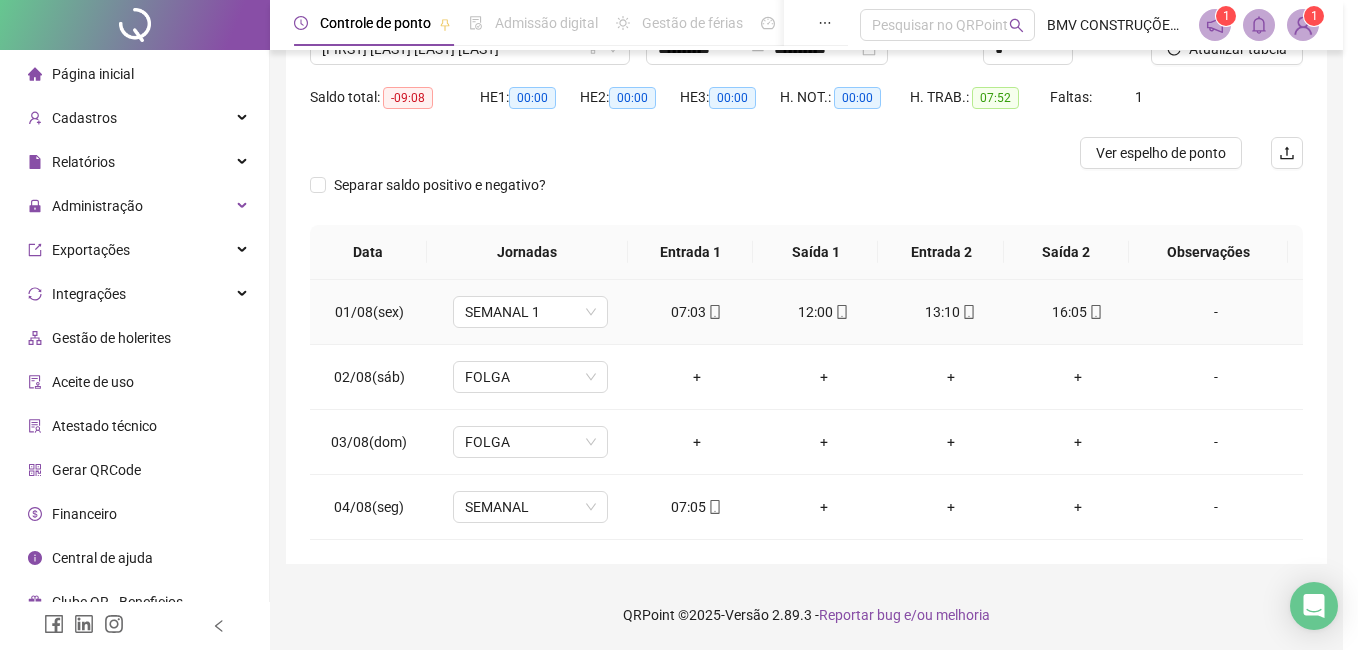 type on "**********" 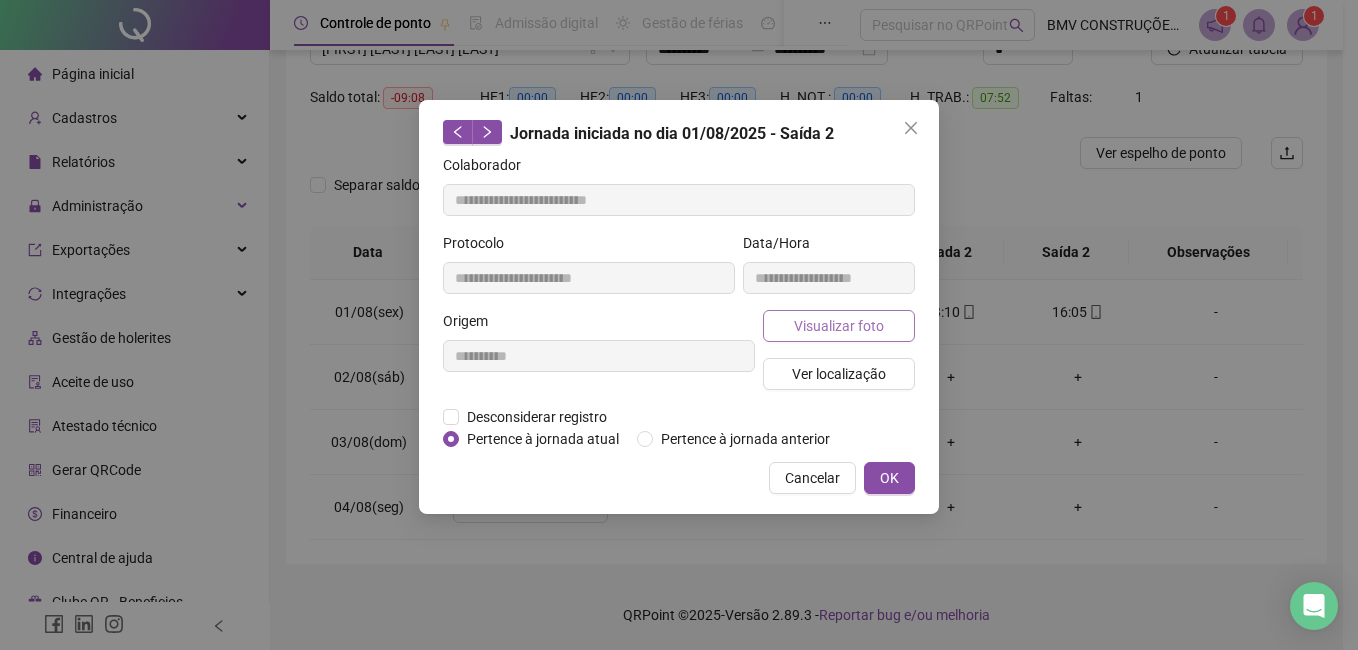 click on "Visualizar foto" at bounding box center (839, 326) 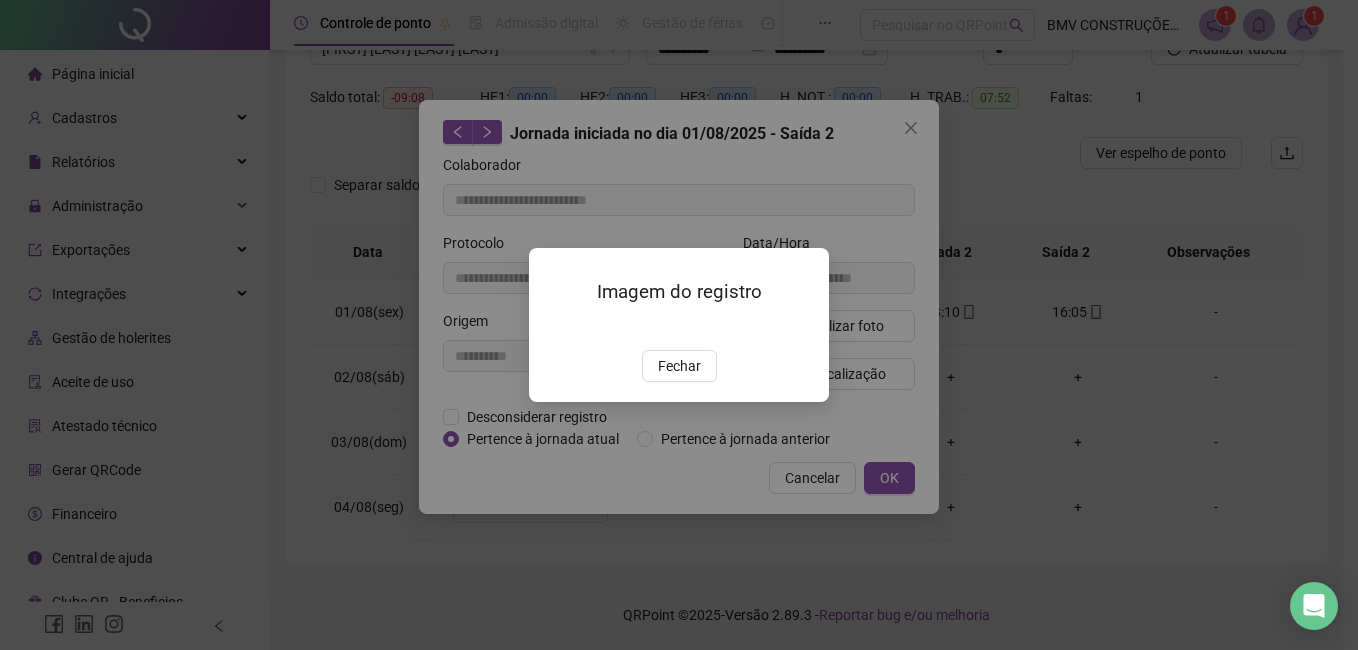 click at bounding box center [553, 328] 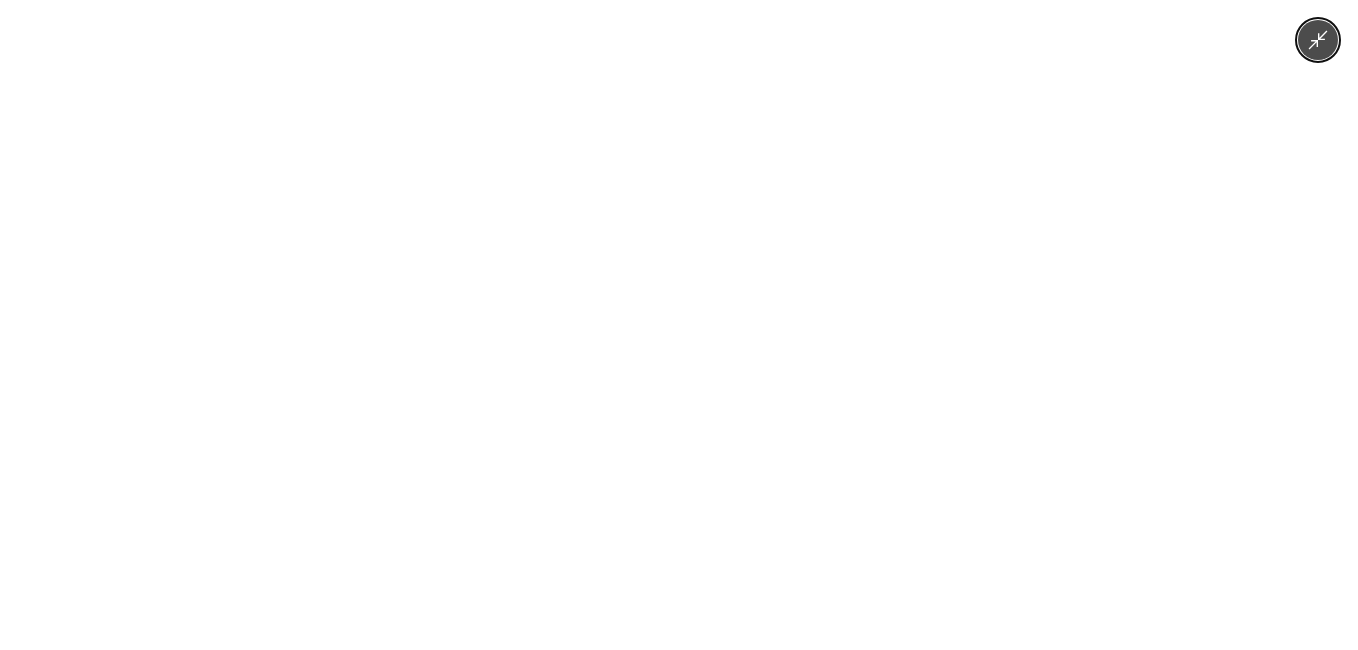 click at bounding box center [679, 325] 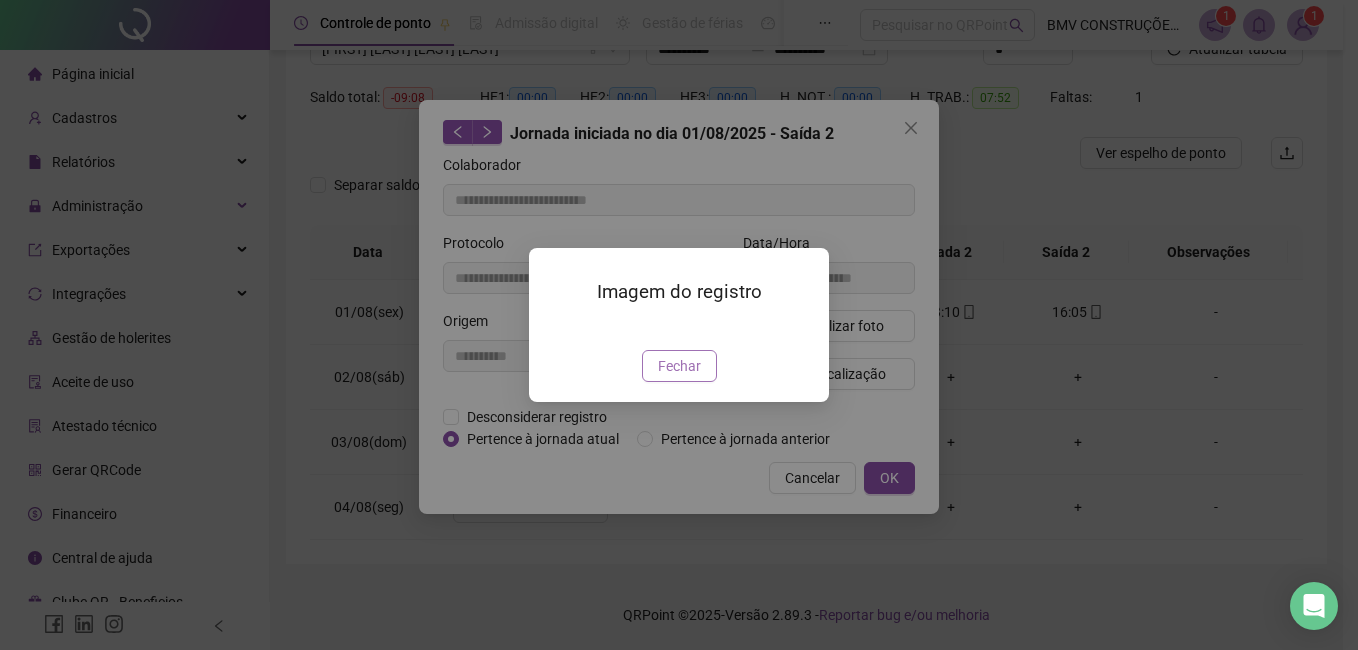 click on "Fechar" at bounding box center (679, 366) 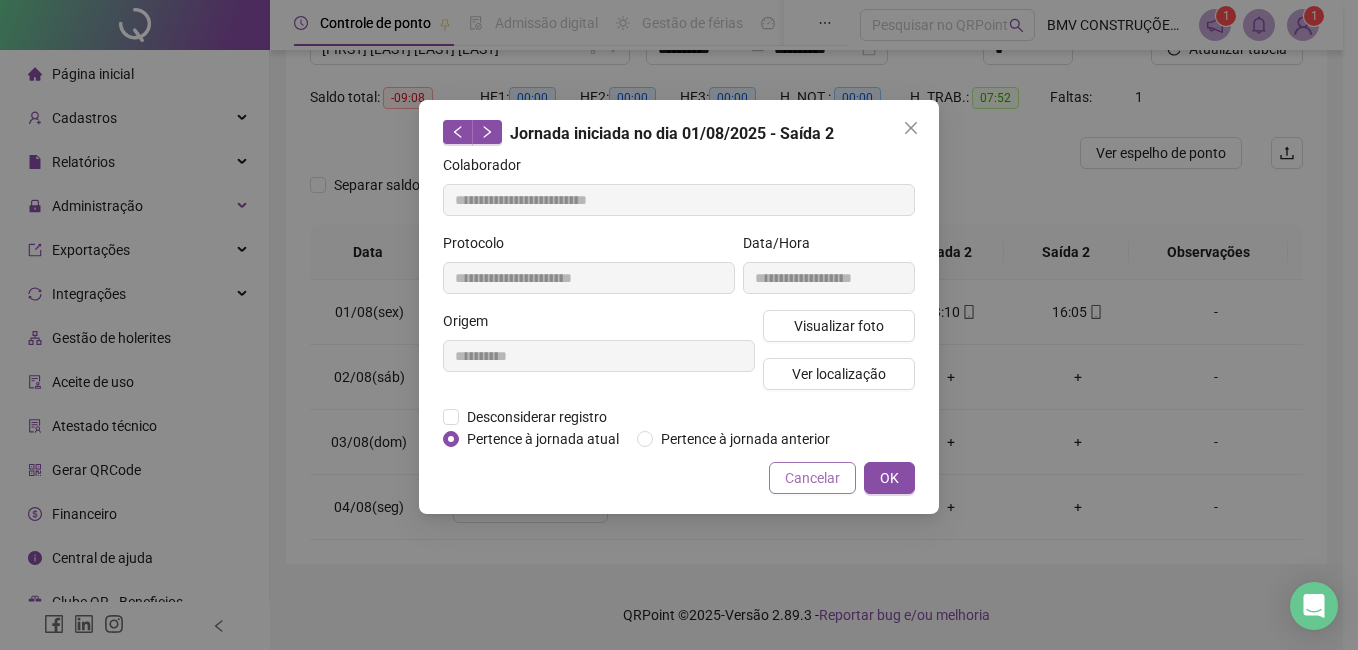 click on "Cancelar" at bounding box center (812, 478) 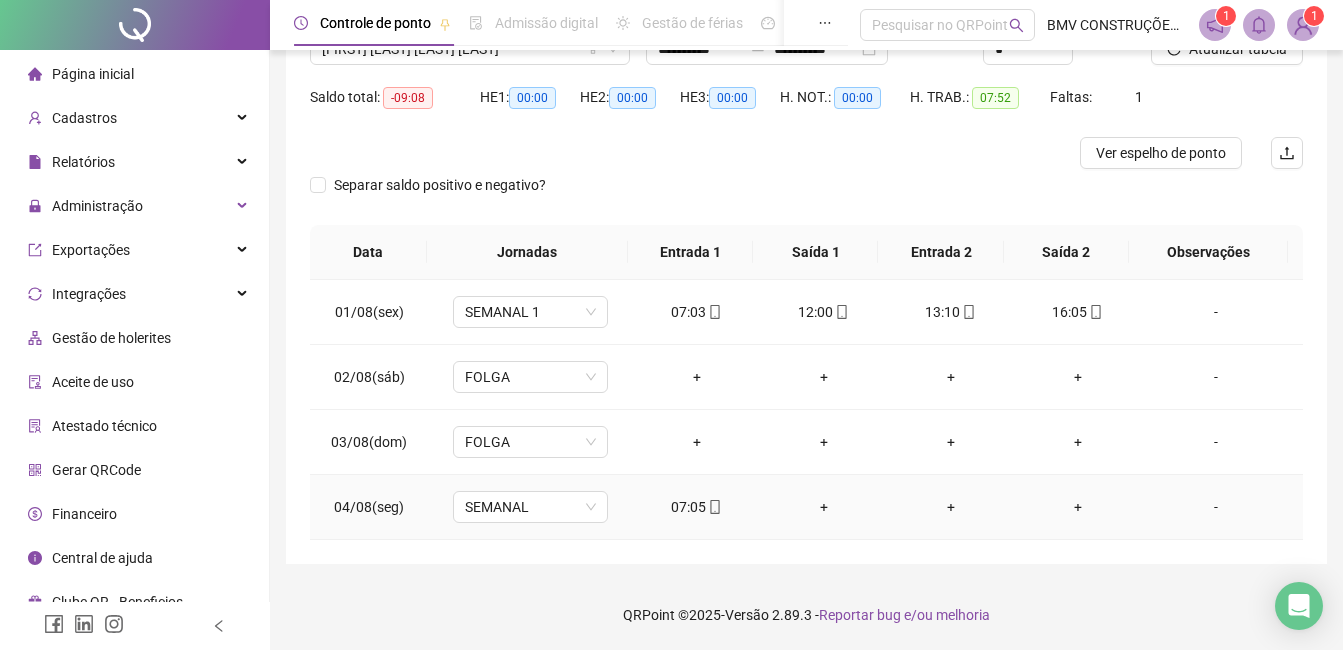 click on "07:05" at bounding box center [696, 507] 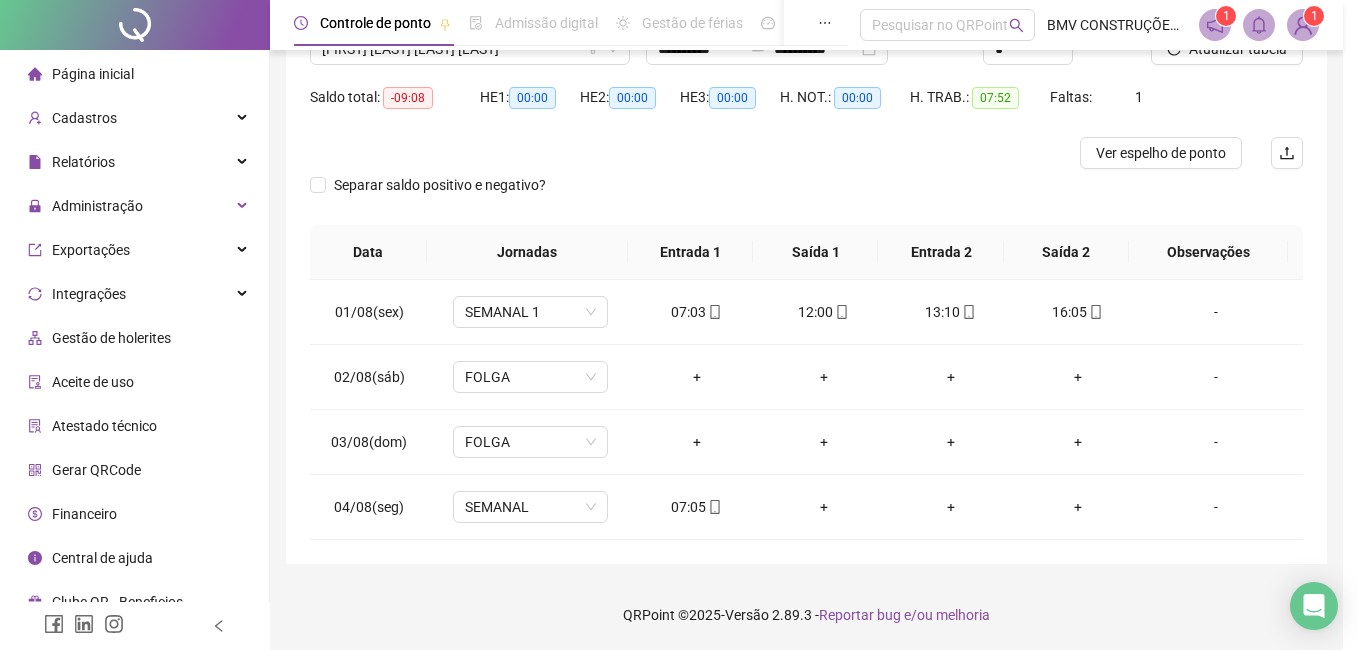 type on "**********" 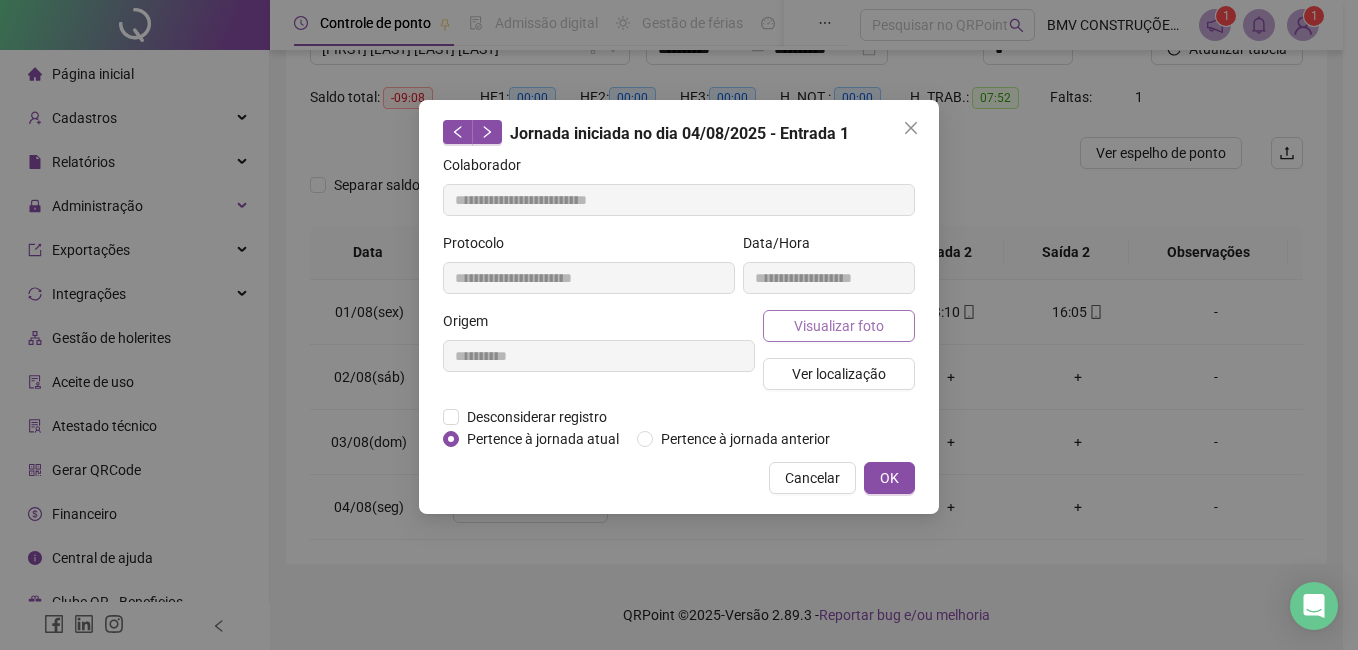 click on "Visualizar foto" at bounding box center [839, 326] 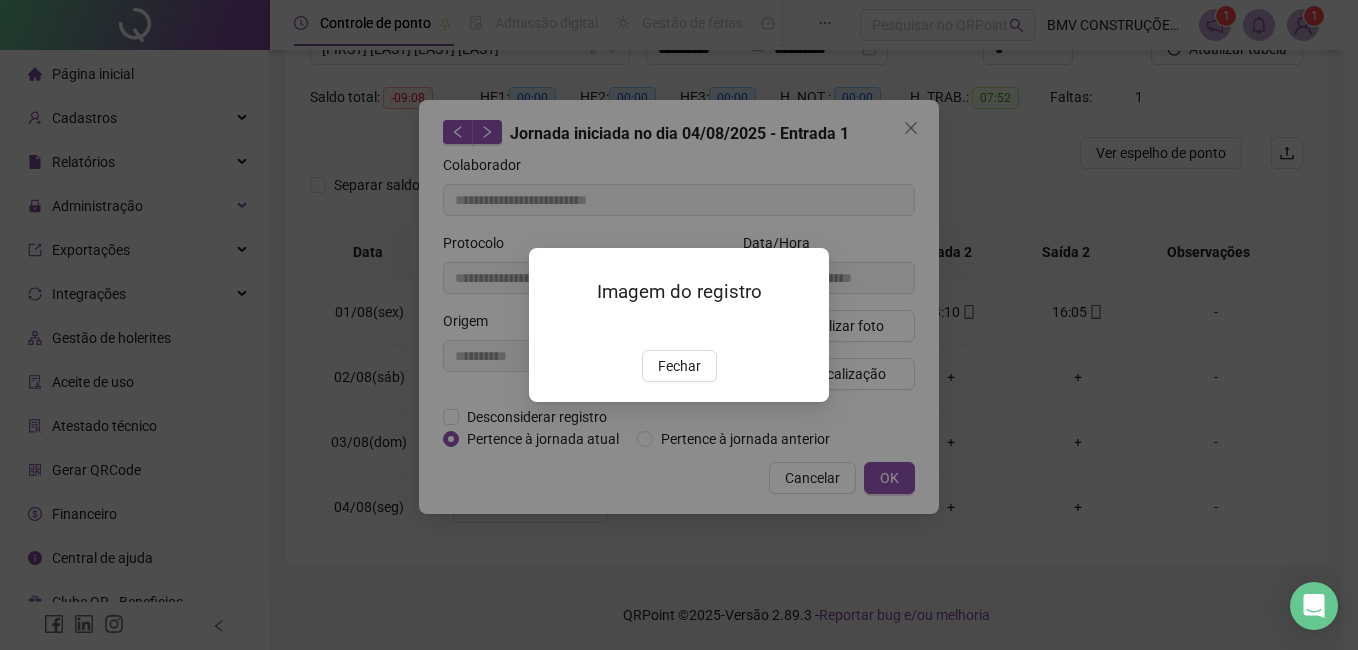 click at bounding box center [553, 328] 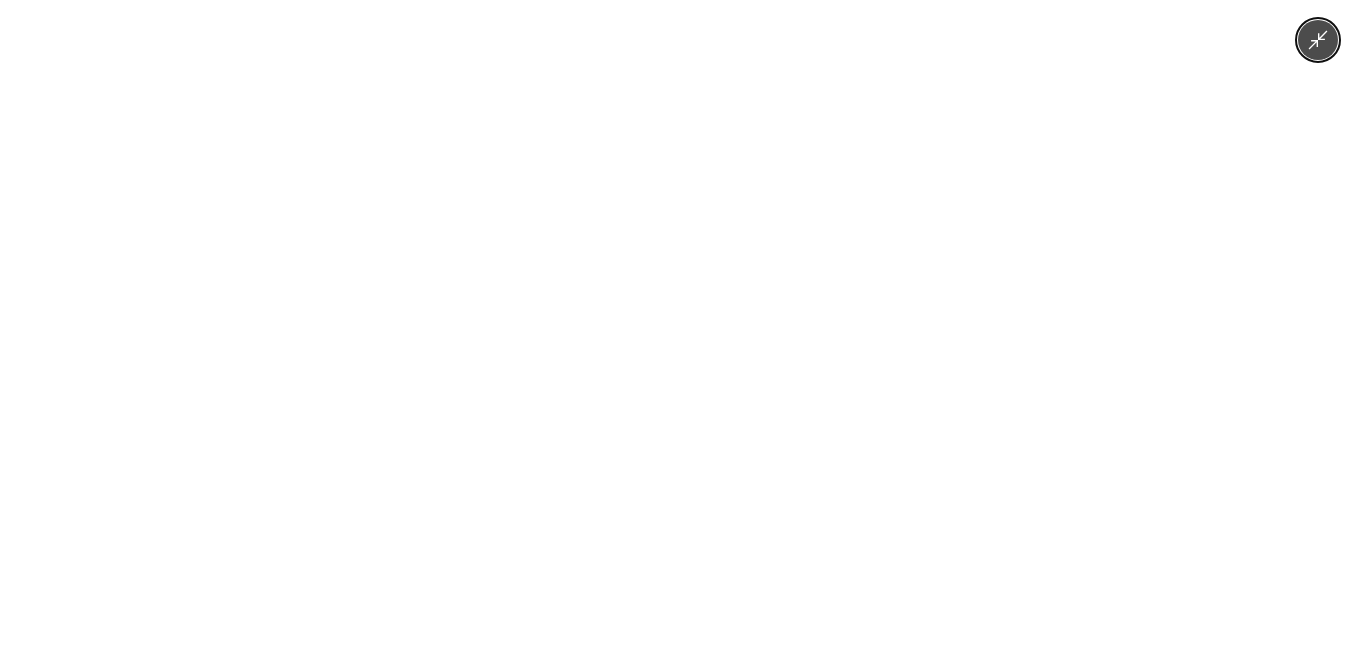 click at bounding box center [679, 325] 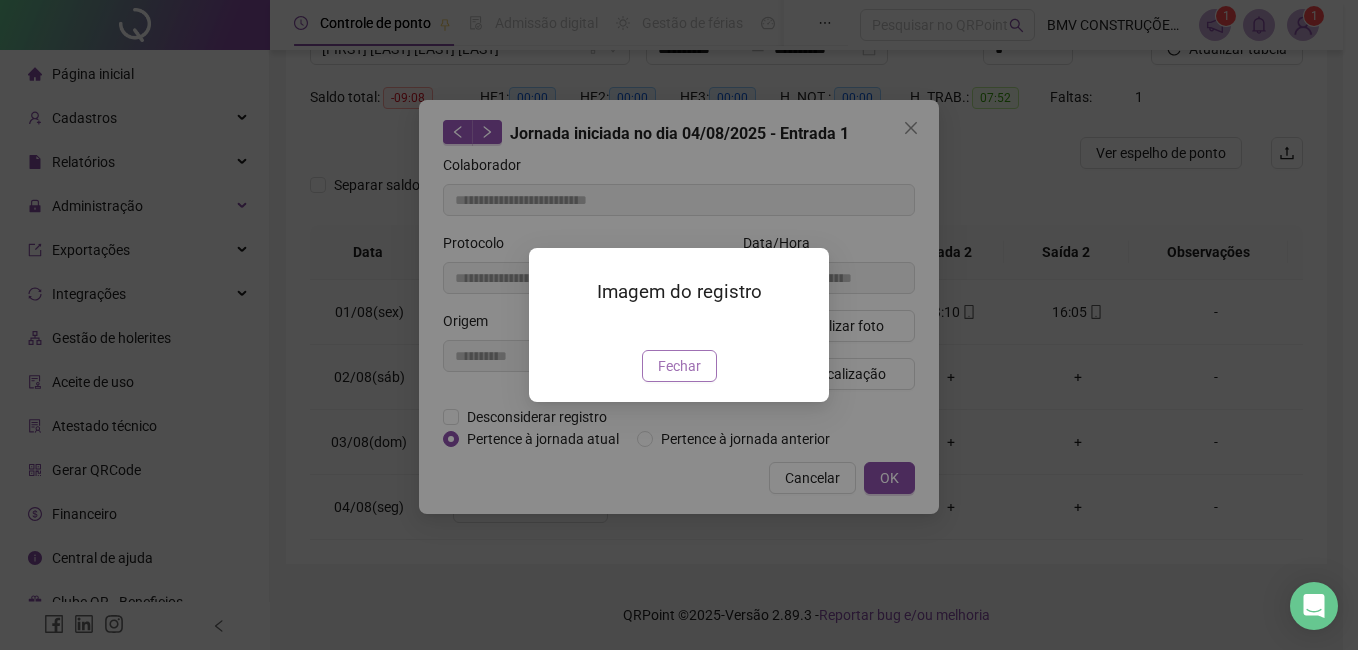 drag, startPoint x: 675, startPoint y: 483, endPoint x: 803, endPoint y: 497, distance: 128.76335 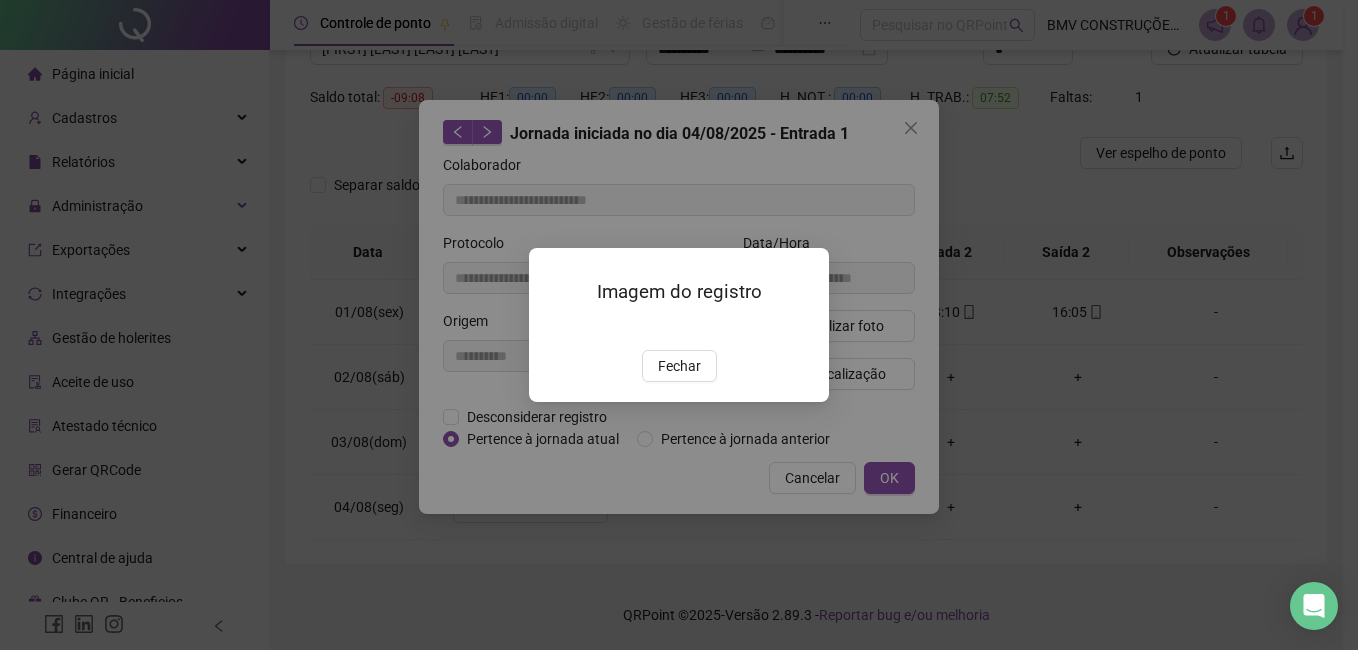 click on "Fechar" at bounding box center (679, 366) 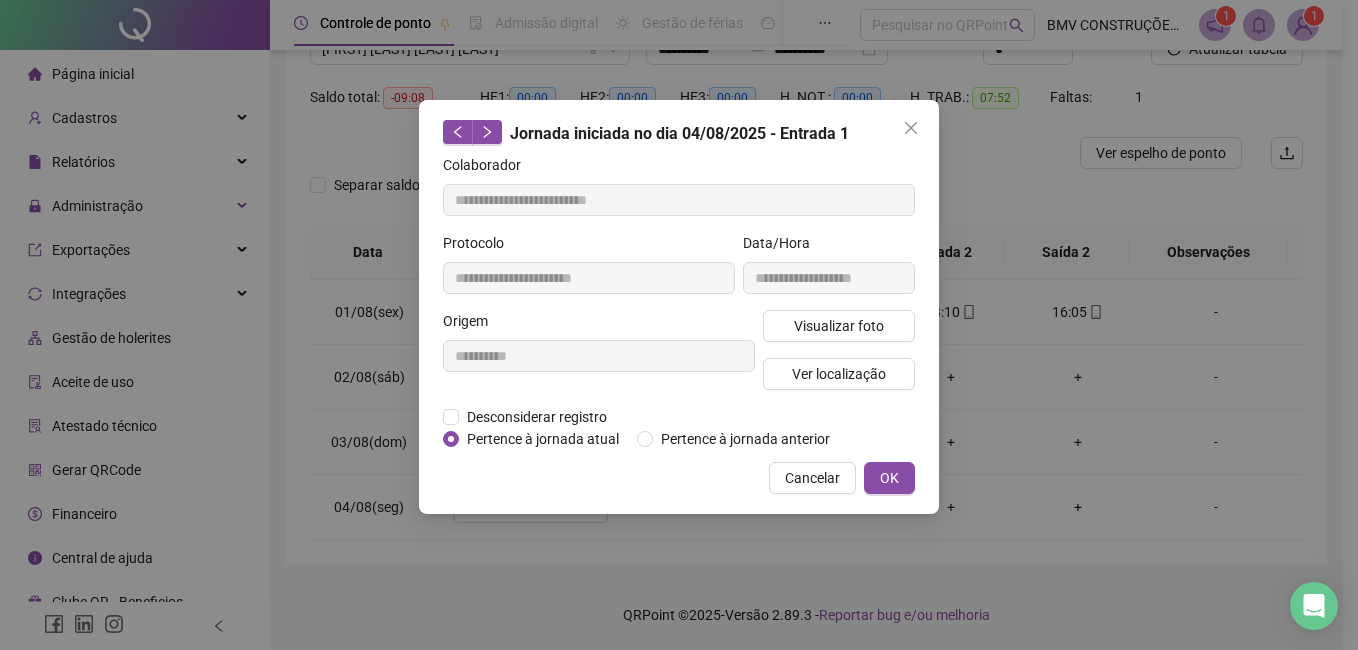 drag, startPoint x: 828, startPoint y: 481, endPoint x: 808, endPoint y: 485, distance: 20.396078 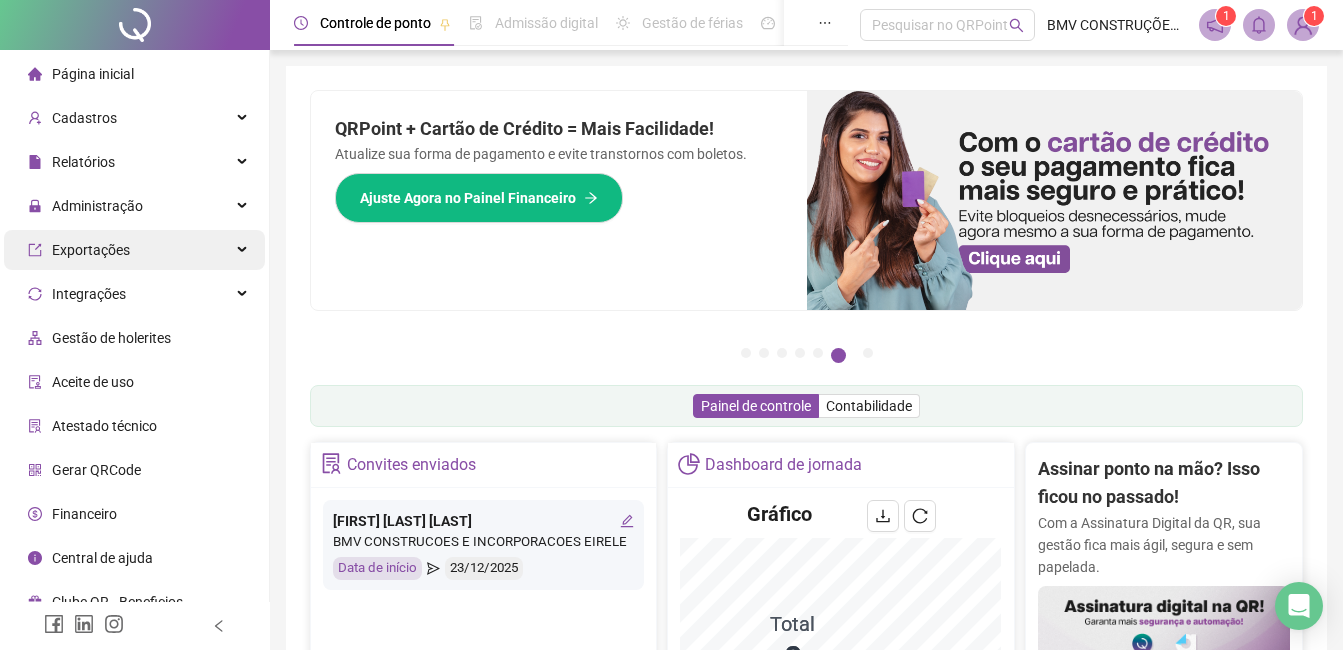 click on "Administração" at bounding box center [134, 206] 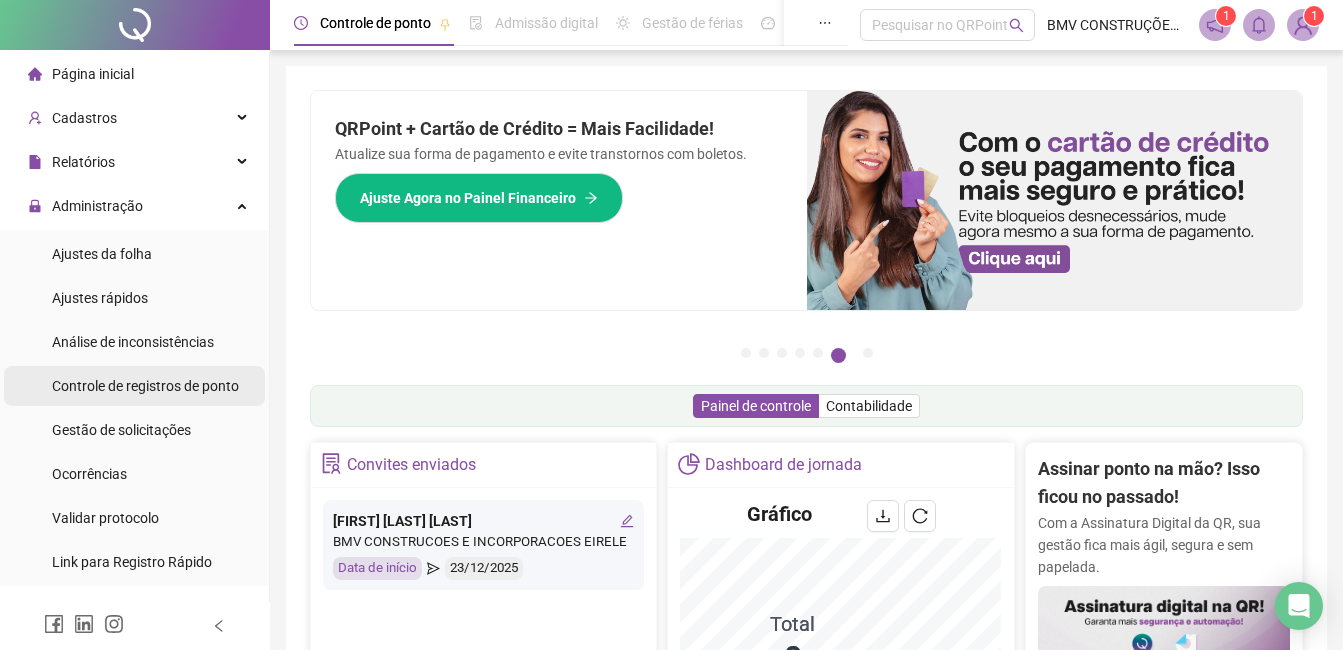 click on "Controle de registros de ponto" at bounding box center (145, 386) 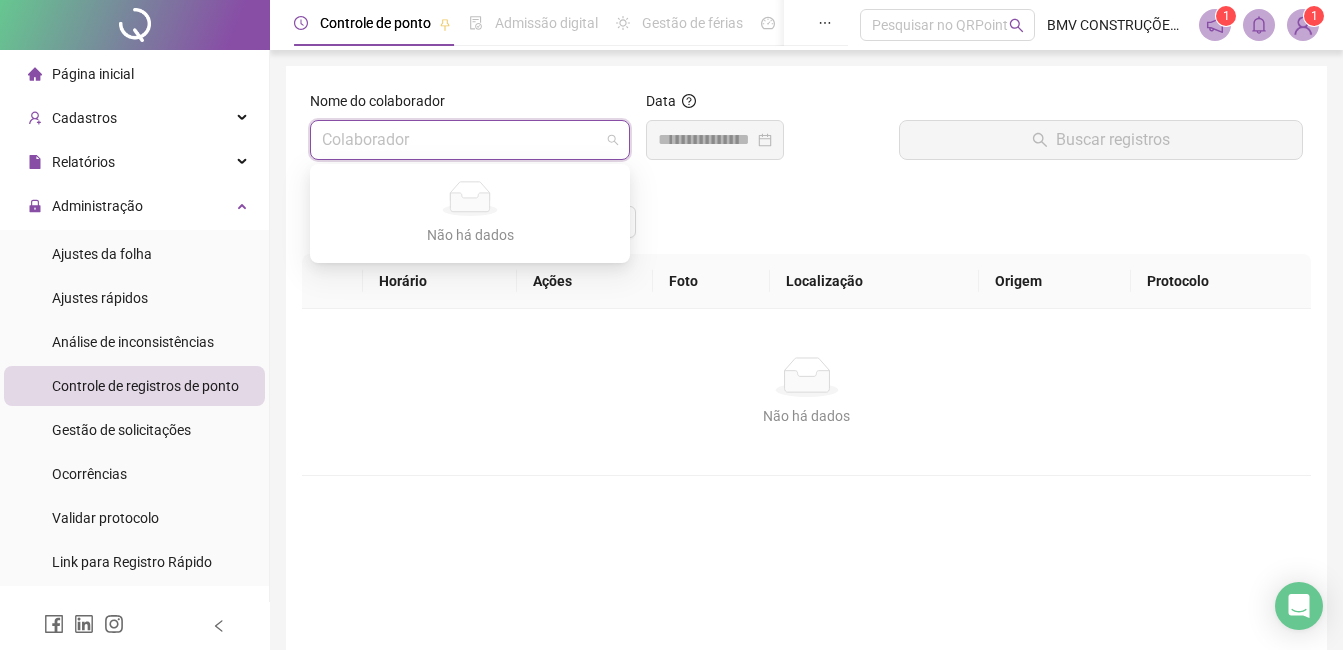 click at bounding box center [461, 140] 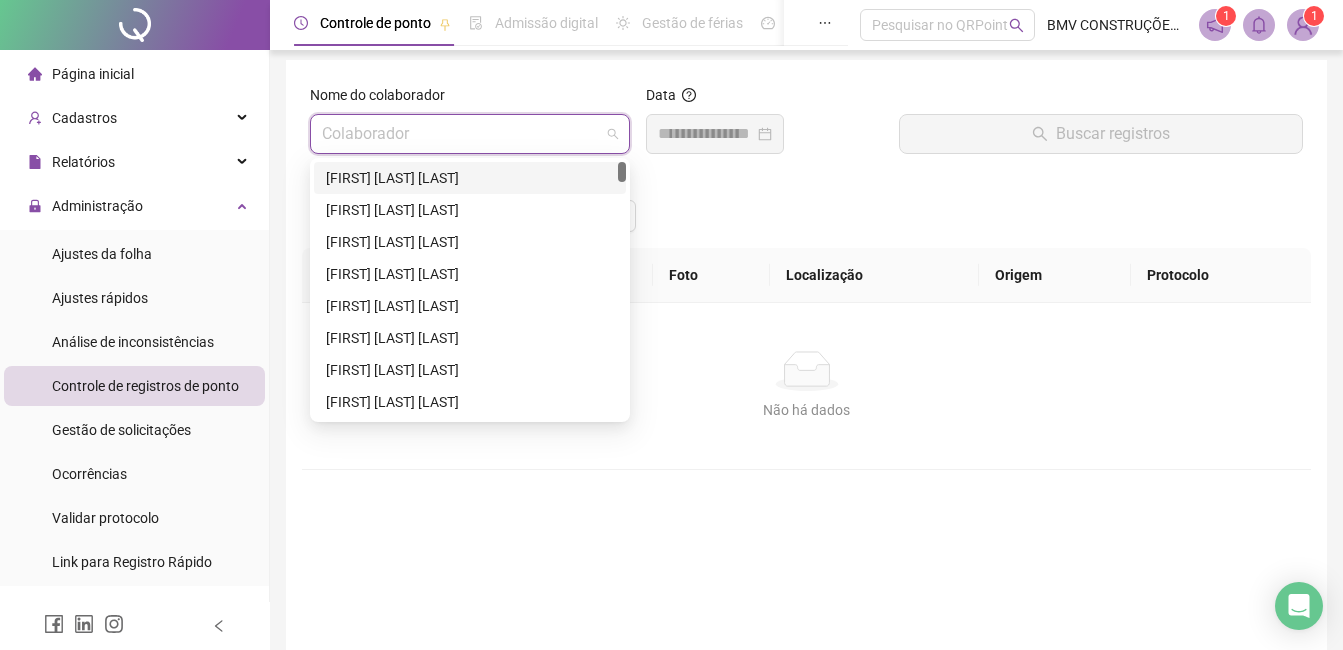 scroll, scrollTop: 0, scrollLeft: 0, axis: both 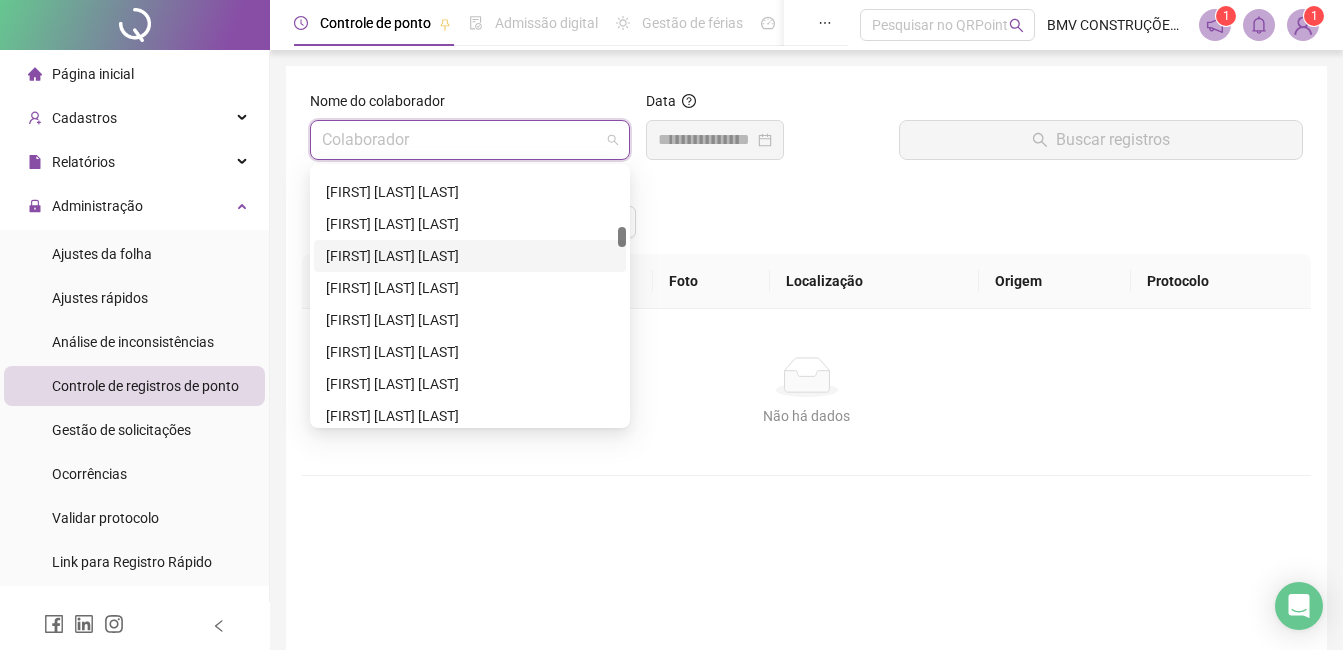click on "[FIRST] [LAST] [LAST]" at bounding box center [470, 256] 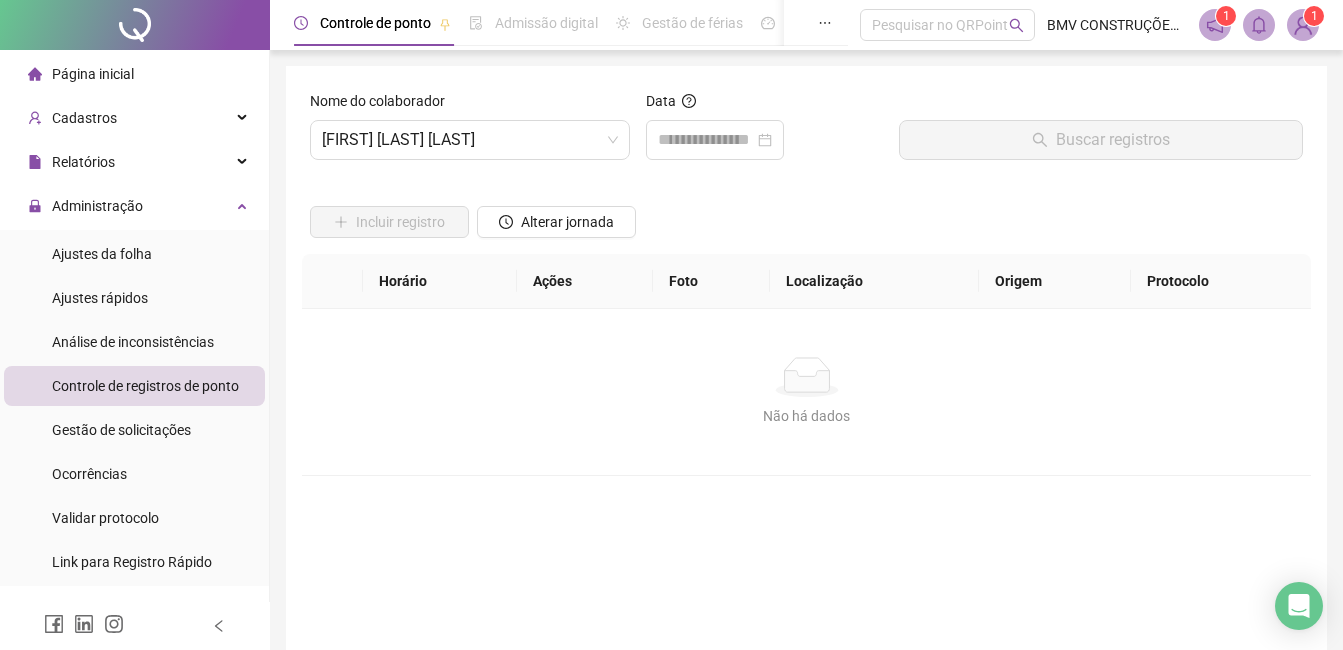 click on "Data" at bounding box center [764, 133] 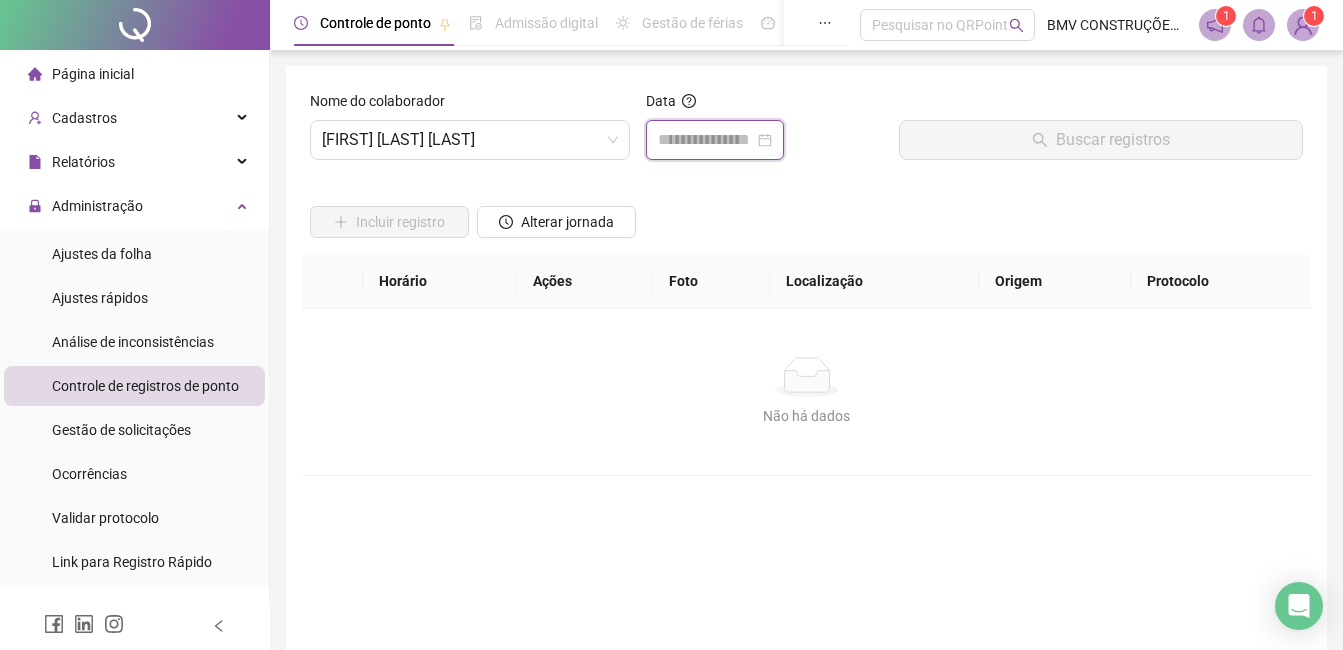 click at bounding box center (706, 140) 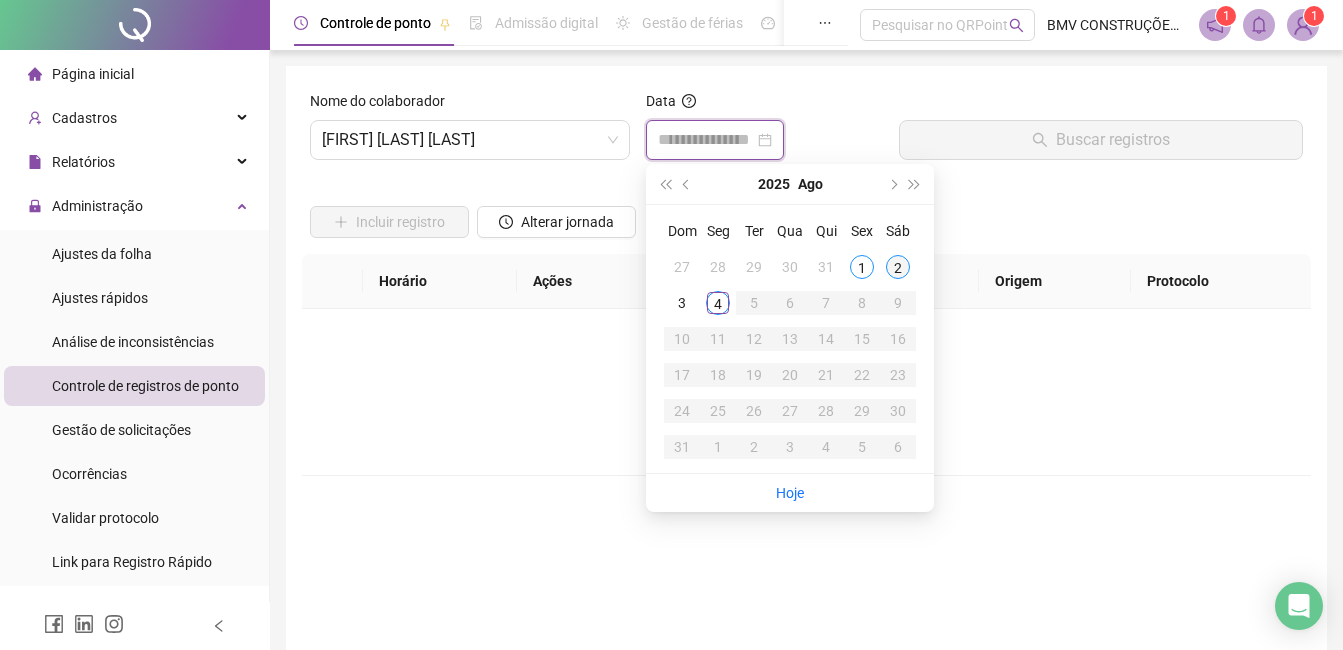 type on "**********" 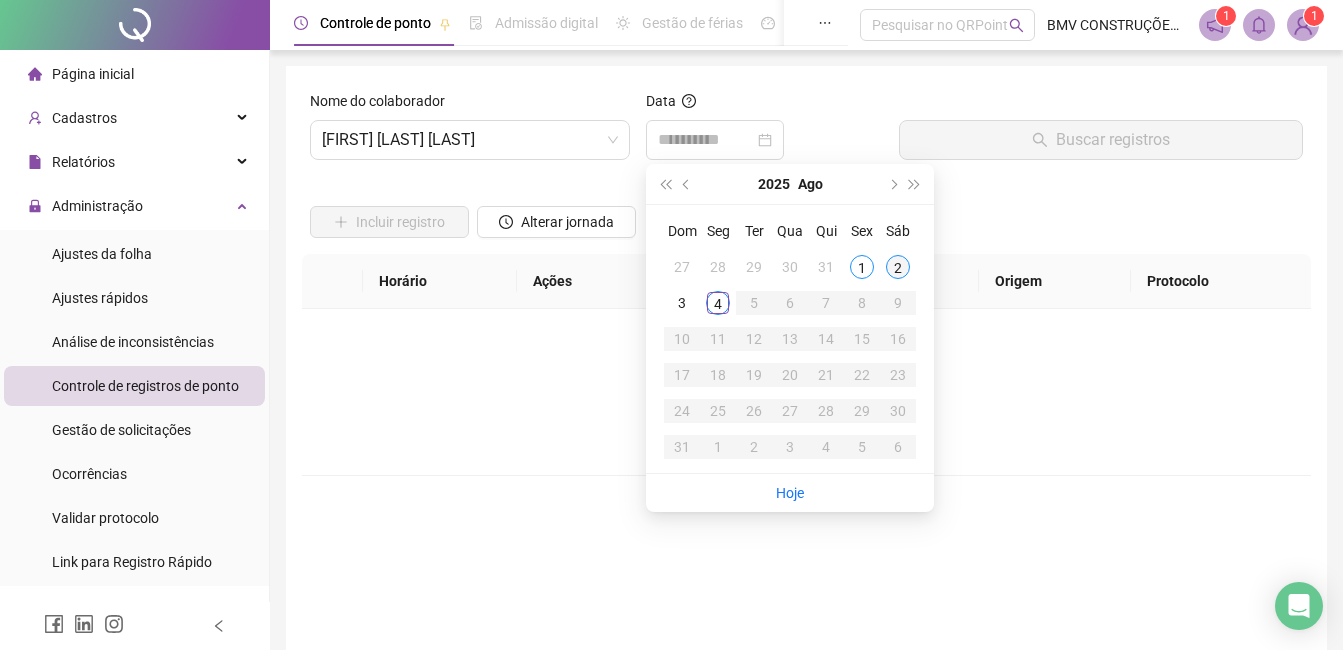 click on "2" at bounding box center [898, 267] 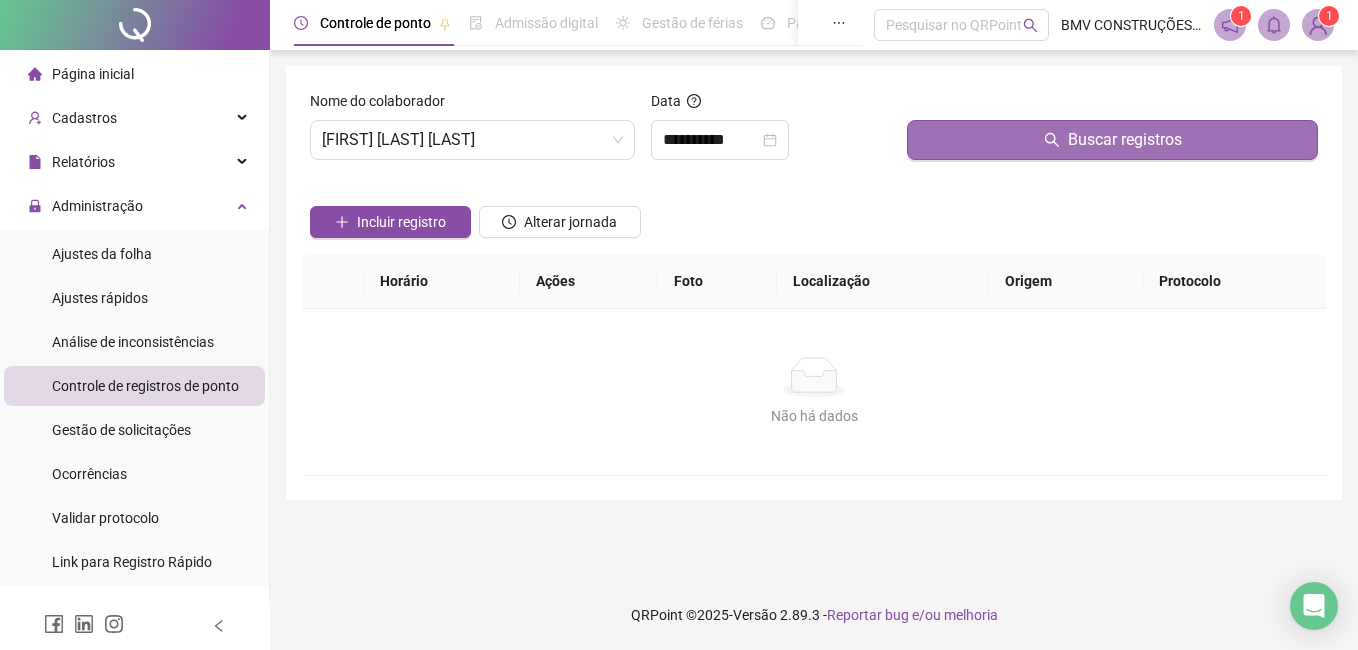 click on "Buscar registros" at bounding box center (1112, 140) 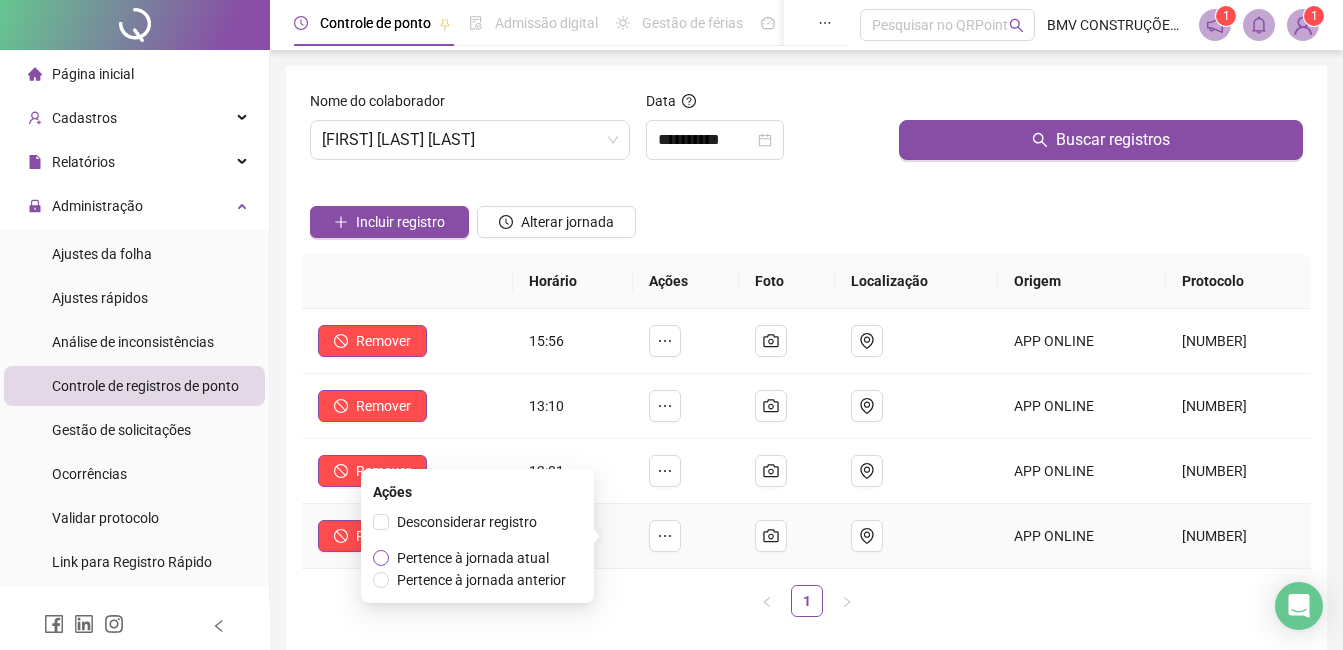 click on "Pertence à jornada atual" at bounding box center [473, 558] 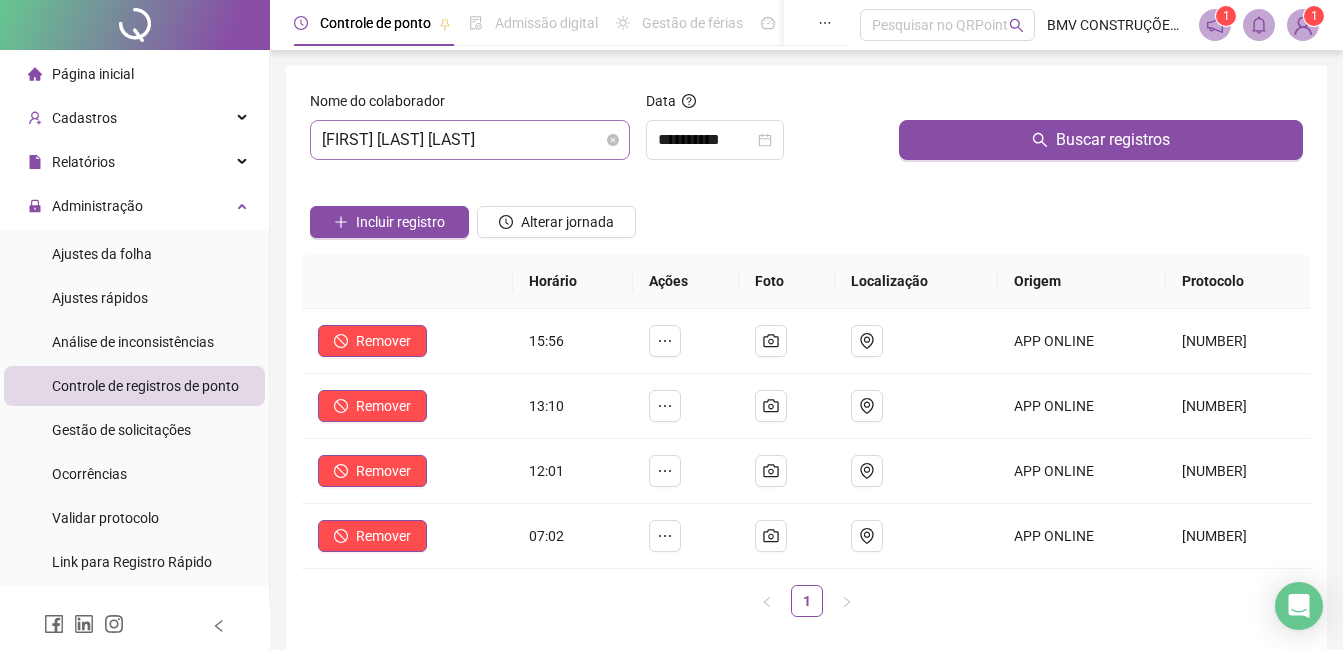 drag, startPoint x: 606, startPoint y: 144, endPoint x: 596, endPoint y: 146, distance: 10.198039 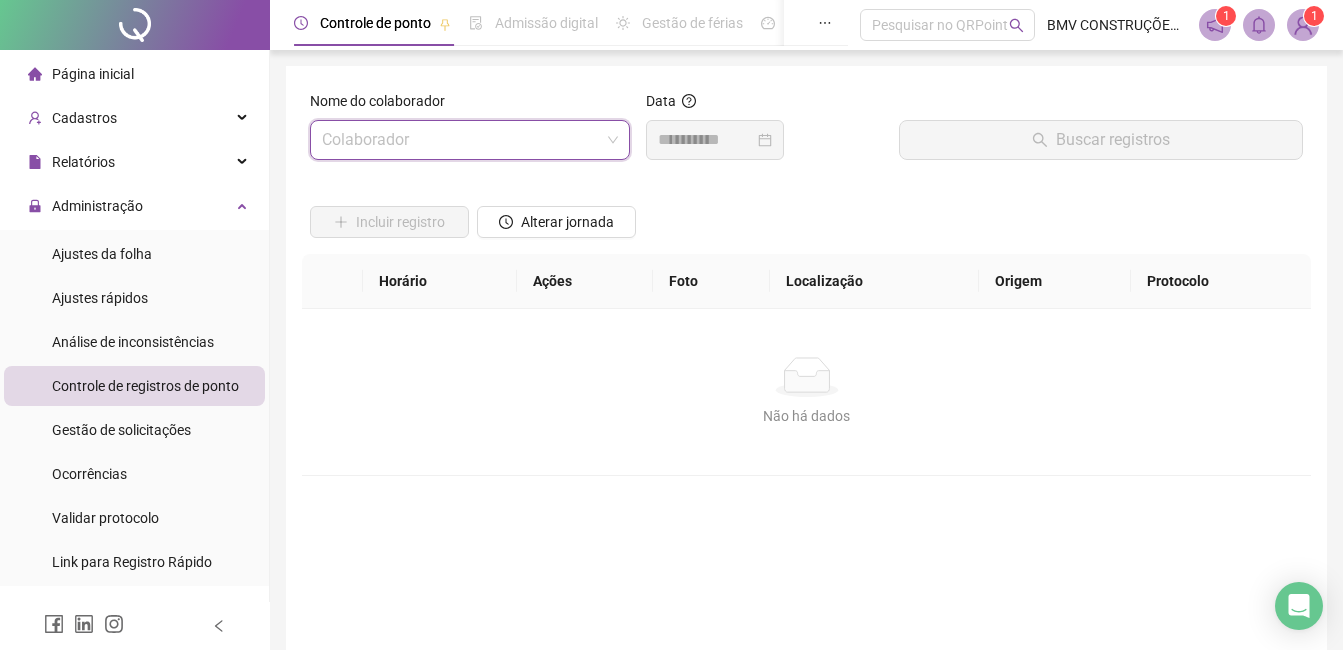type 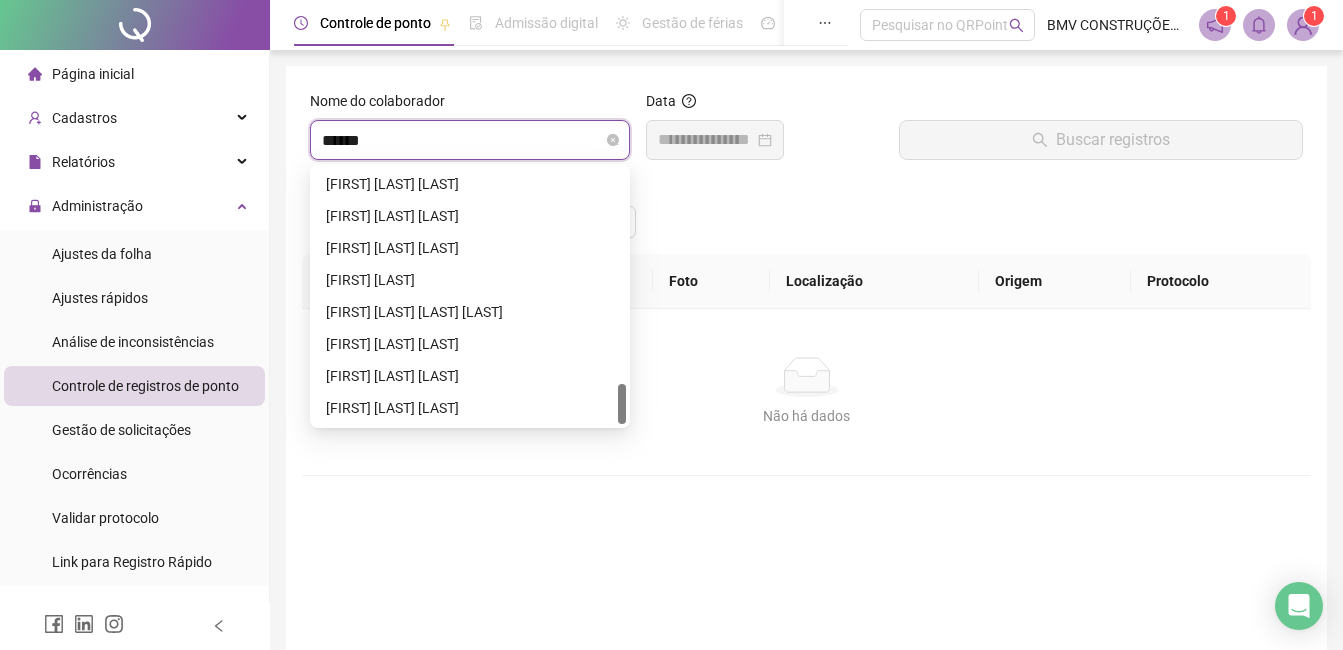 scroll, scrollTop: 0, scrollLeft: 0, axis: both 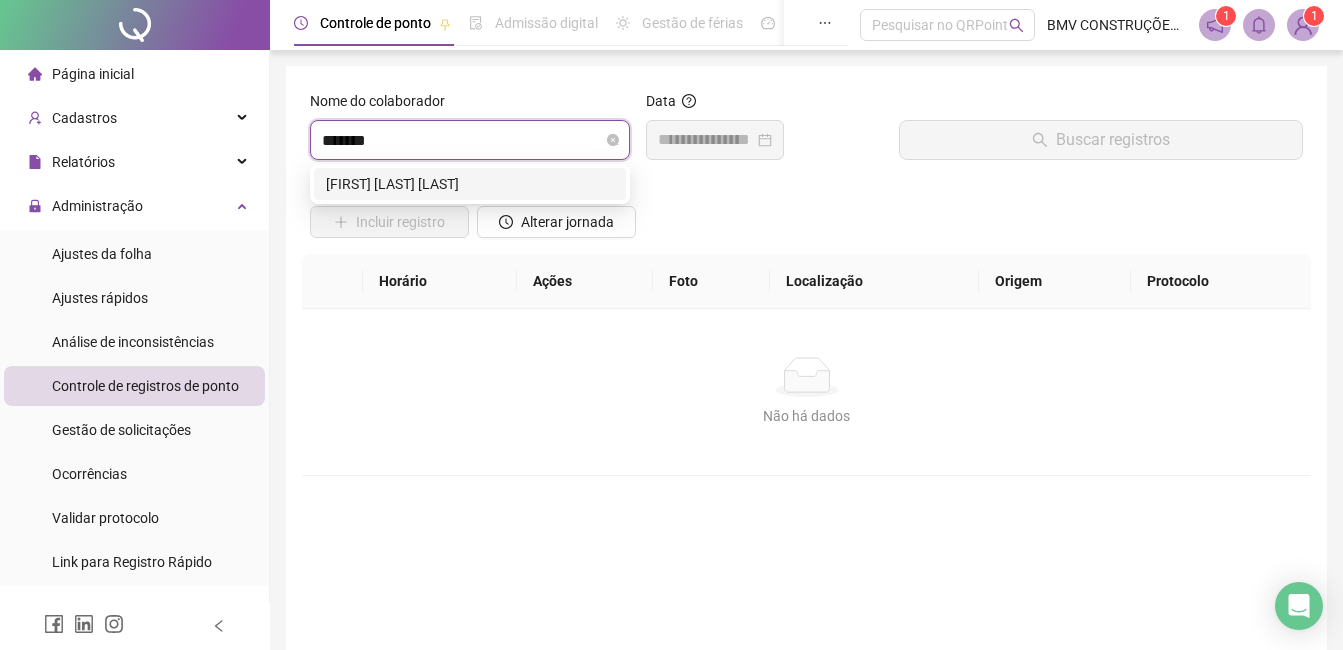 type on "********" 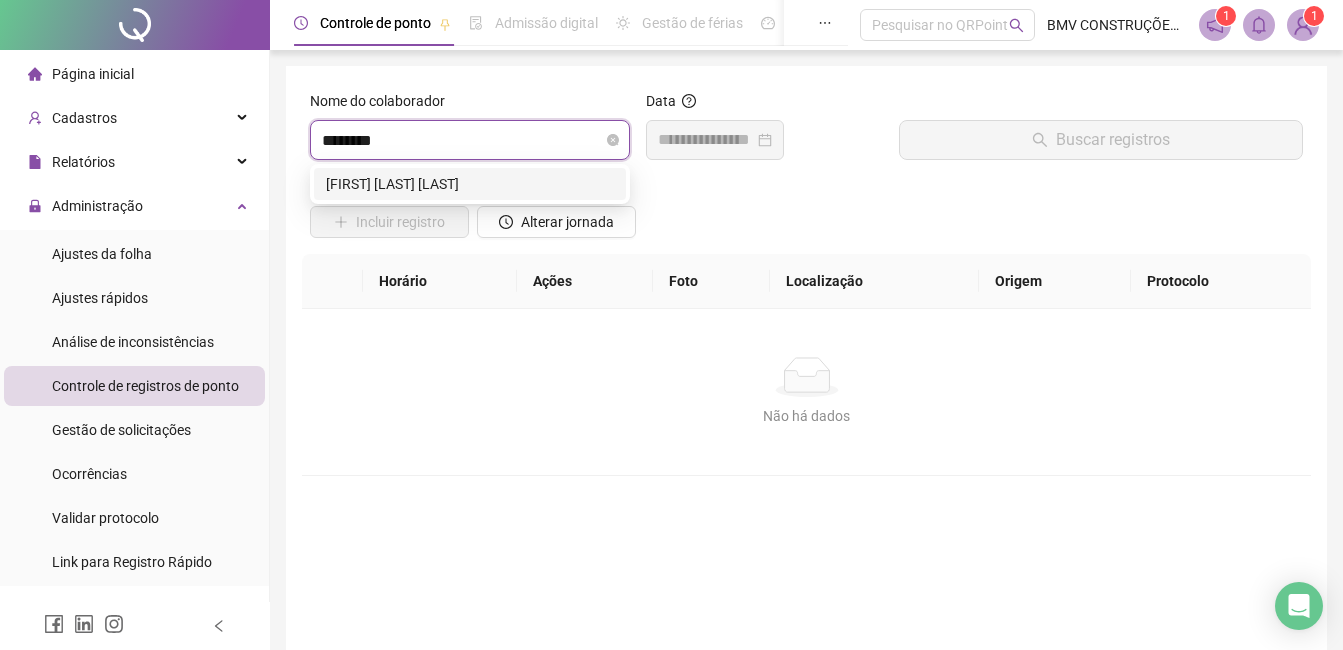 type 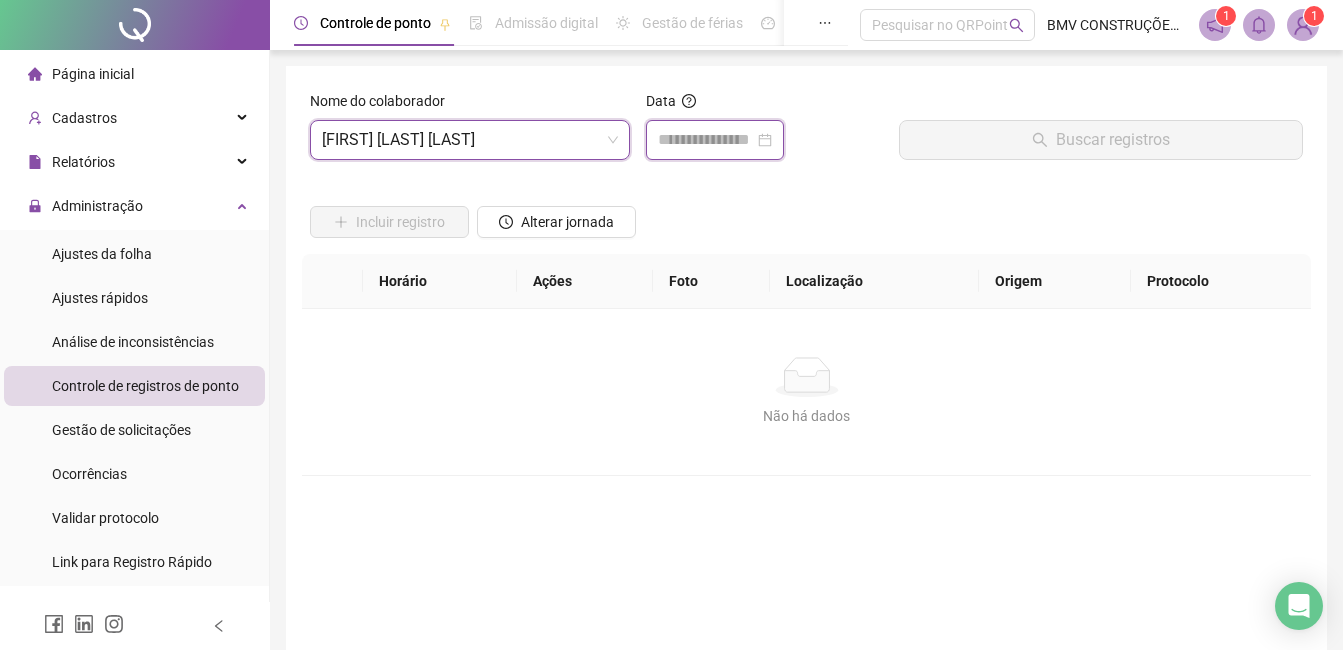 click at bounding box center (706, 140) 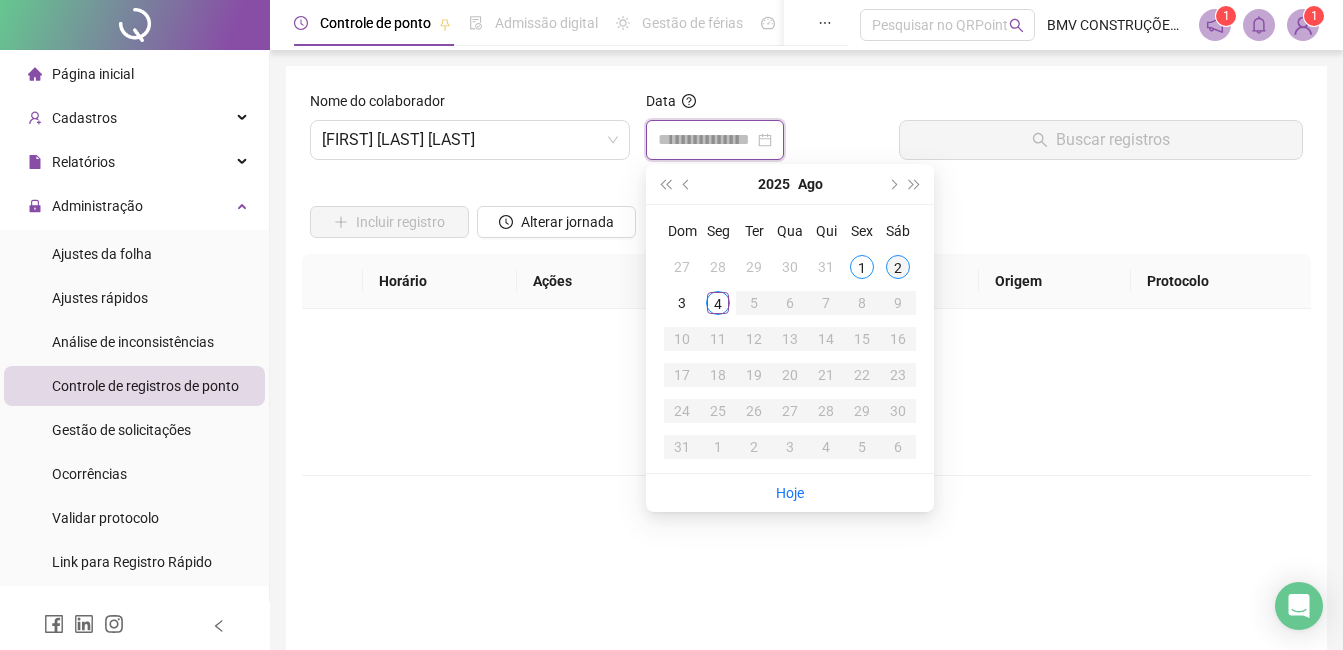type on "**********" 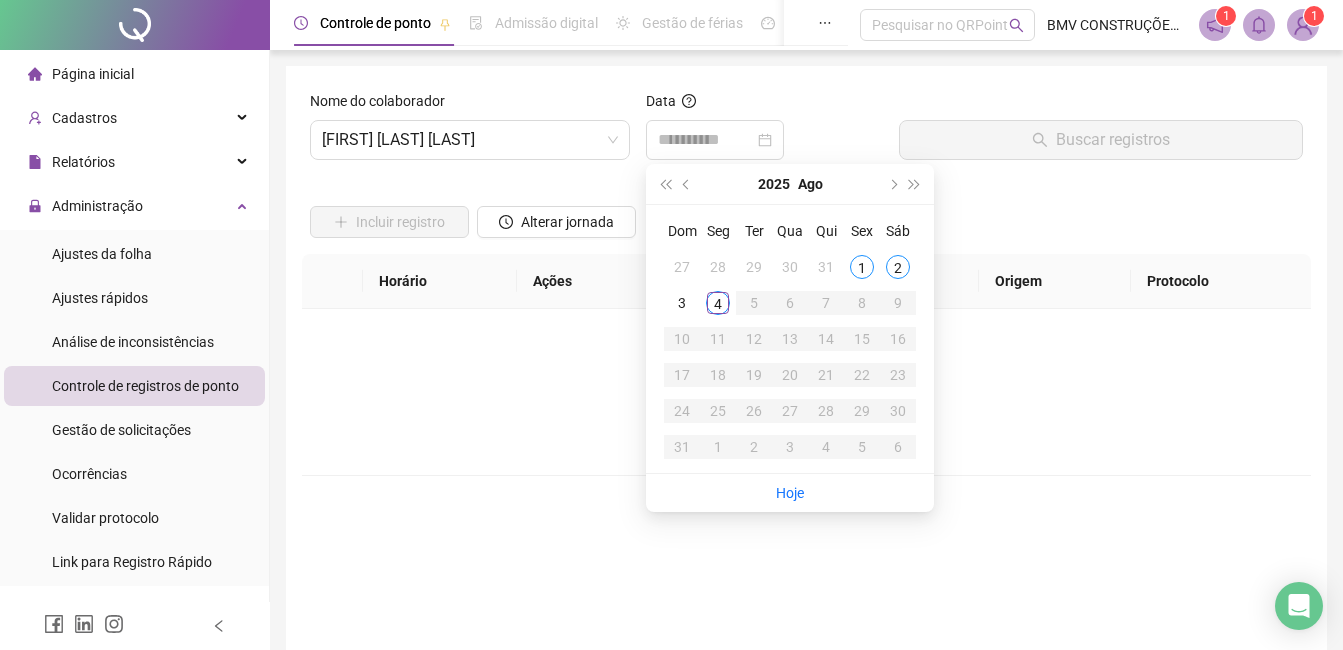 drag, startPoint x: 911, startPoint y: 267, endPoint x: 909, endPoint y: 249, distance: 18.110771 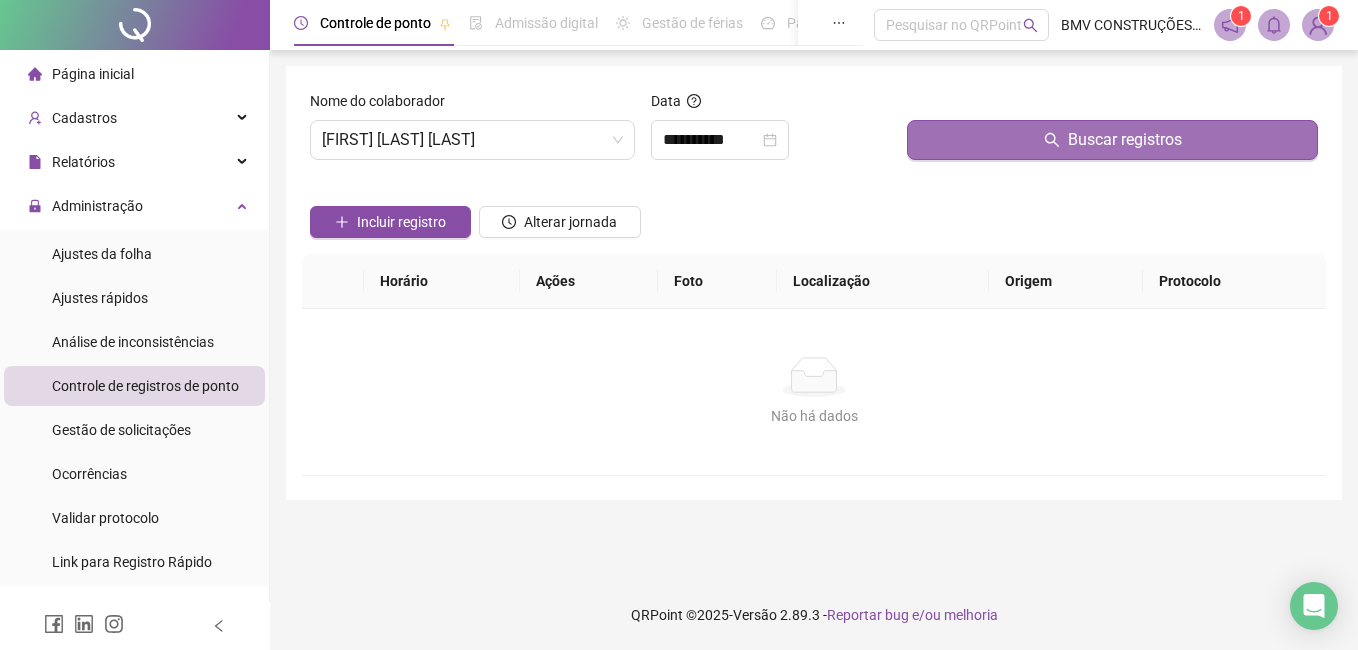 click on "Buscar registros" at bounding box center [1112, 140] 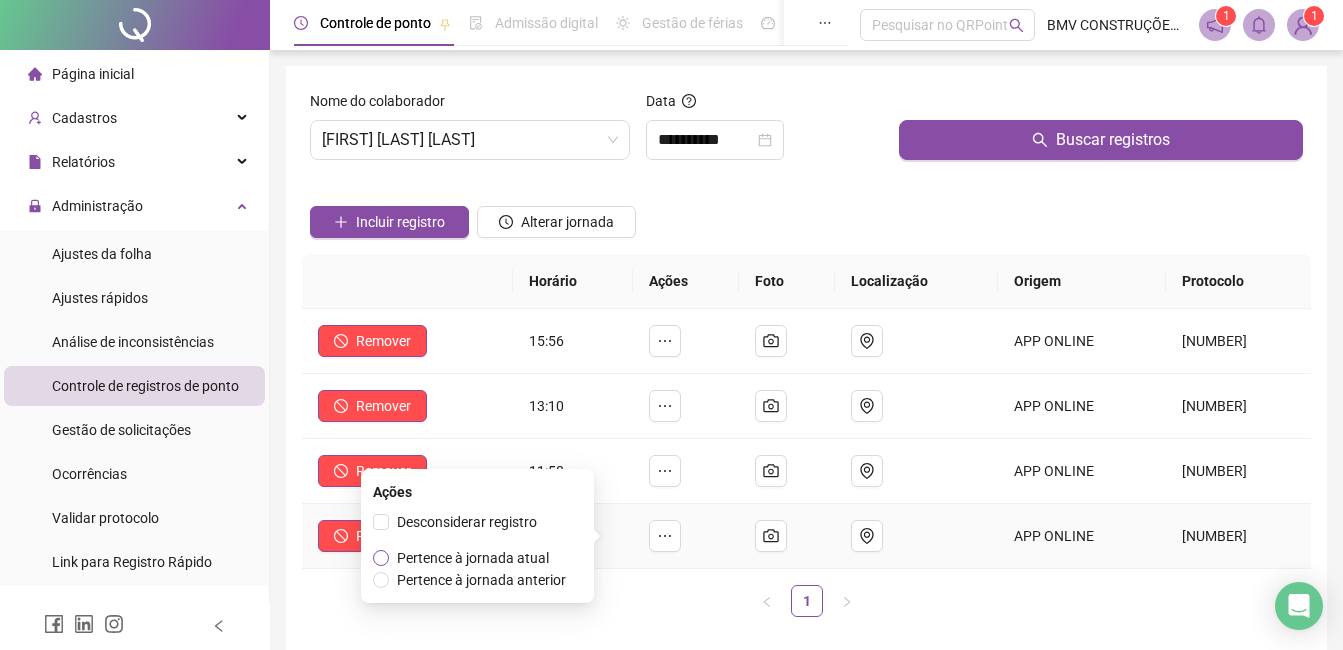 click on "Pertence à jornada atual" at bounding box center [473, 558] 